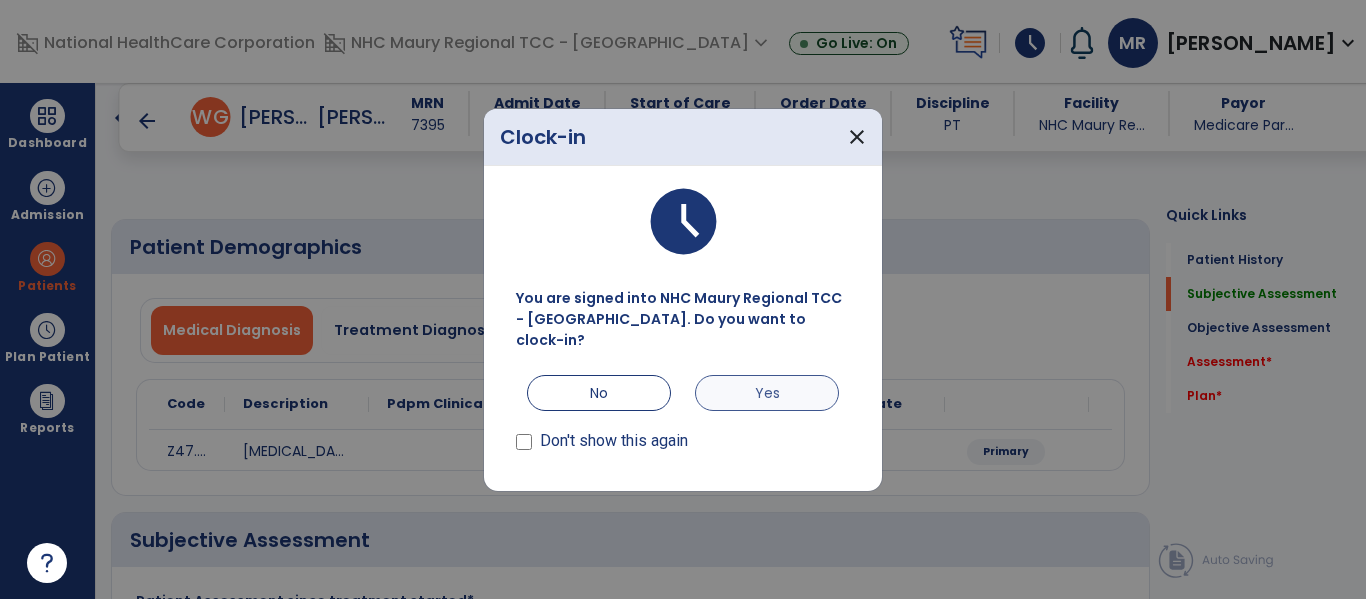scroll, scrollTop: 0, scrollLeft: 0, axis: both 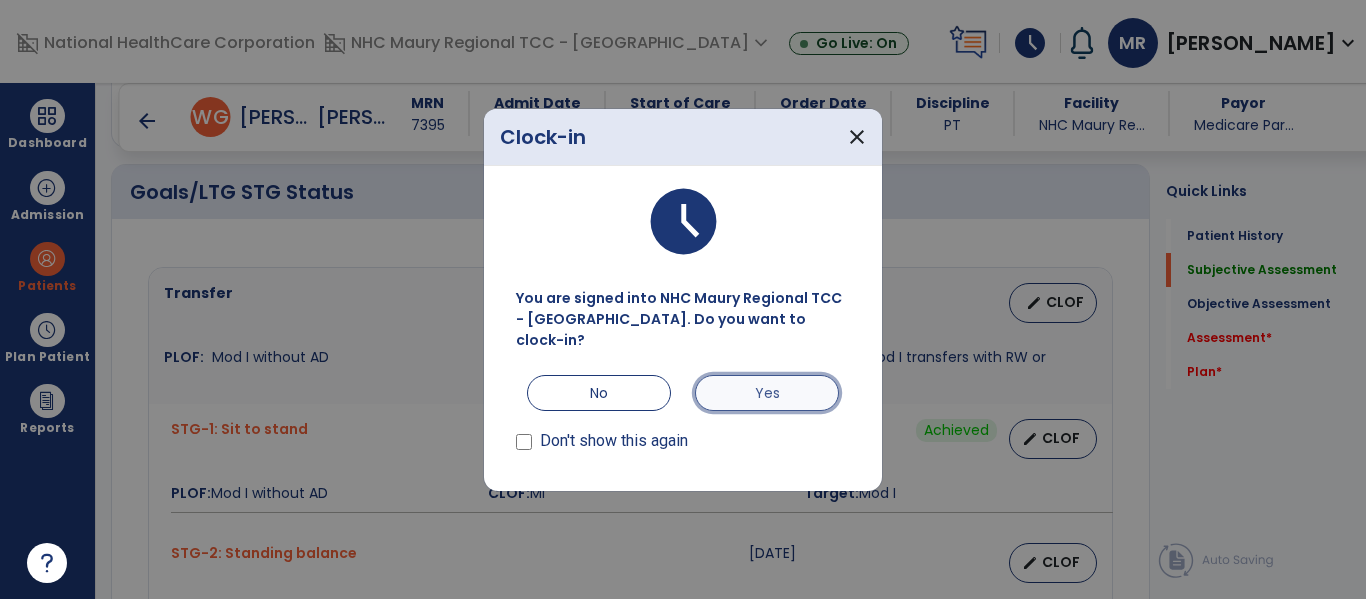 click on "Yes" at bounding box center (767, 393) 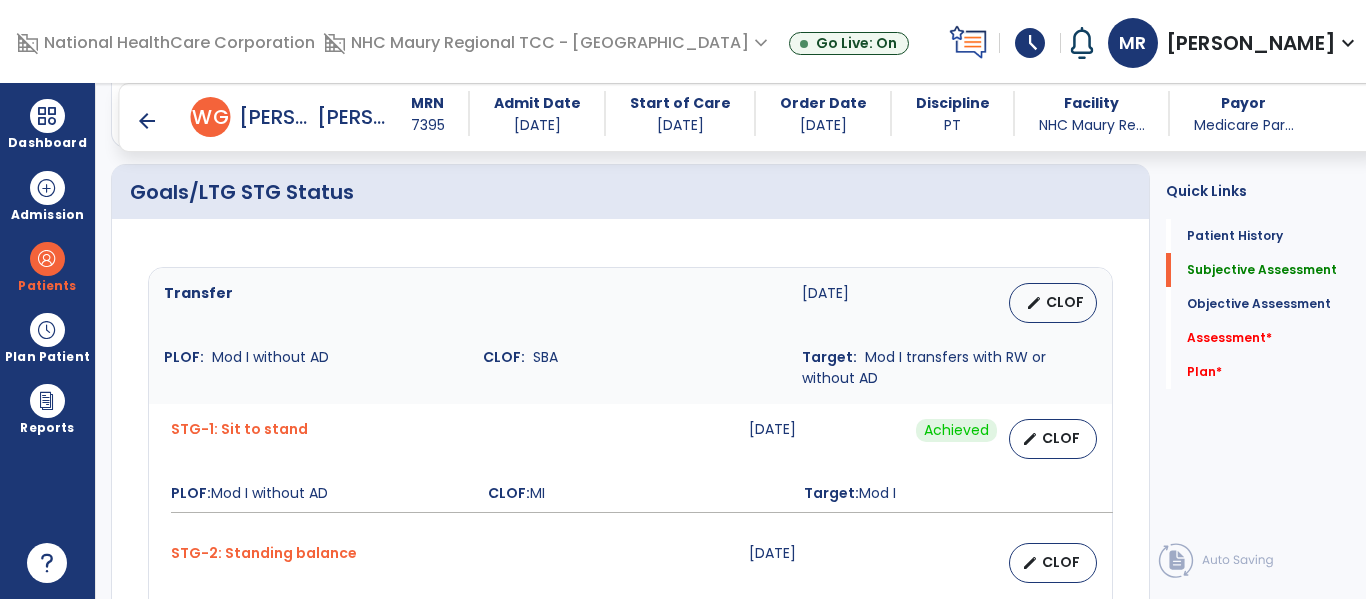 type on "*****" 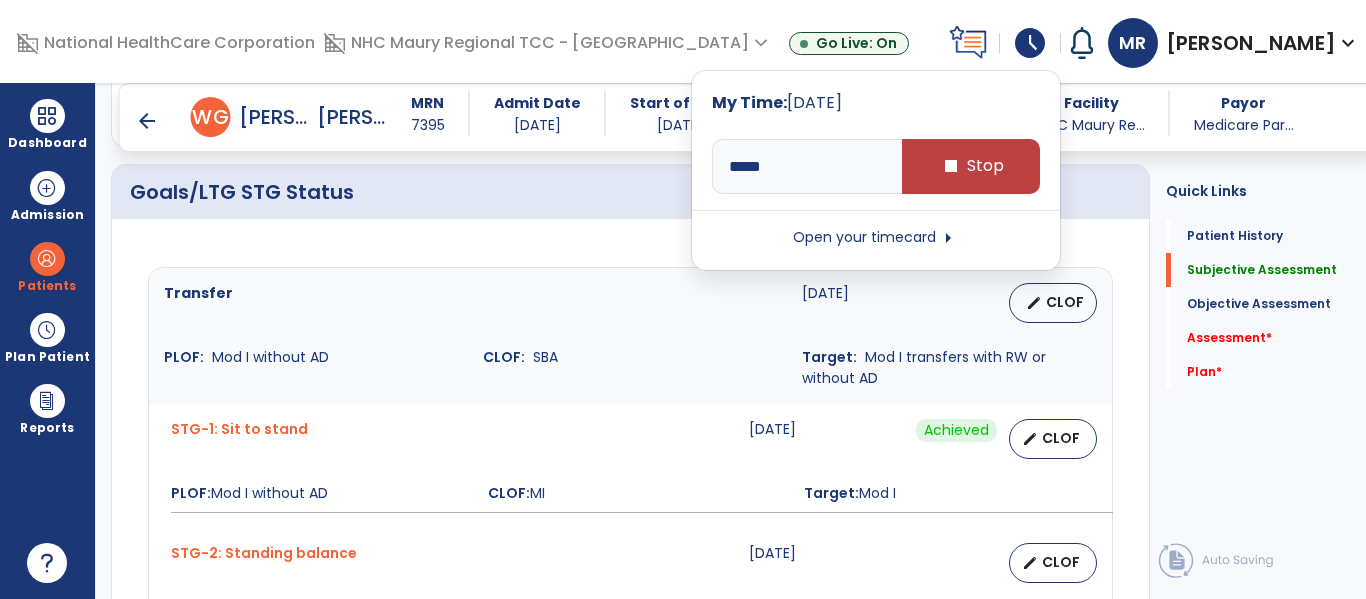click on "Transfer  [DATE]   edit   CLOF PLOF:    Mod I without AD CLOF:    SBA  Target:    Mod I transfers with RW or without AD  STG-1: Sit to stand  [DATE]  Achieved  edit   CLOF PLOF:  Mod I without AD  CLOF:  MI  Target:  Mod I   STG-2: Standing balance  [DATE]   edit   CLOF PLOF:  NT  CLOF:  Pt is able to reach over and across midline BOS with single hand support and SBA.  Target:  Patient will be able to maintain standing balance with off loading boot on RLE and single hand support on RW maintaining proper WB  and opposite hand reaching contralateral and ipsilateral without LOB  Gait  [DATE]   edit   CLOF PLOF:    Mod I ambulation without AD x 300 feet CLOF:    500 feet with R LE off loading boot at SBA to occasional CGA due to instability with DARCO shoe Target:    Mod I gait with RW x 300 feet with correct WB on RLE , off loading boot on RLE STG-1: Stair  [DATE]   edit   CLOF PLOF:  Mod I x 12 steps with BHR  CLOF: Target: STG-2: 30 second Chair Rise  [DATE]   6" 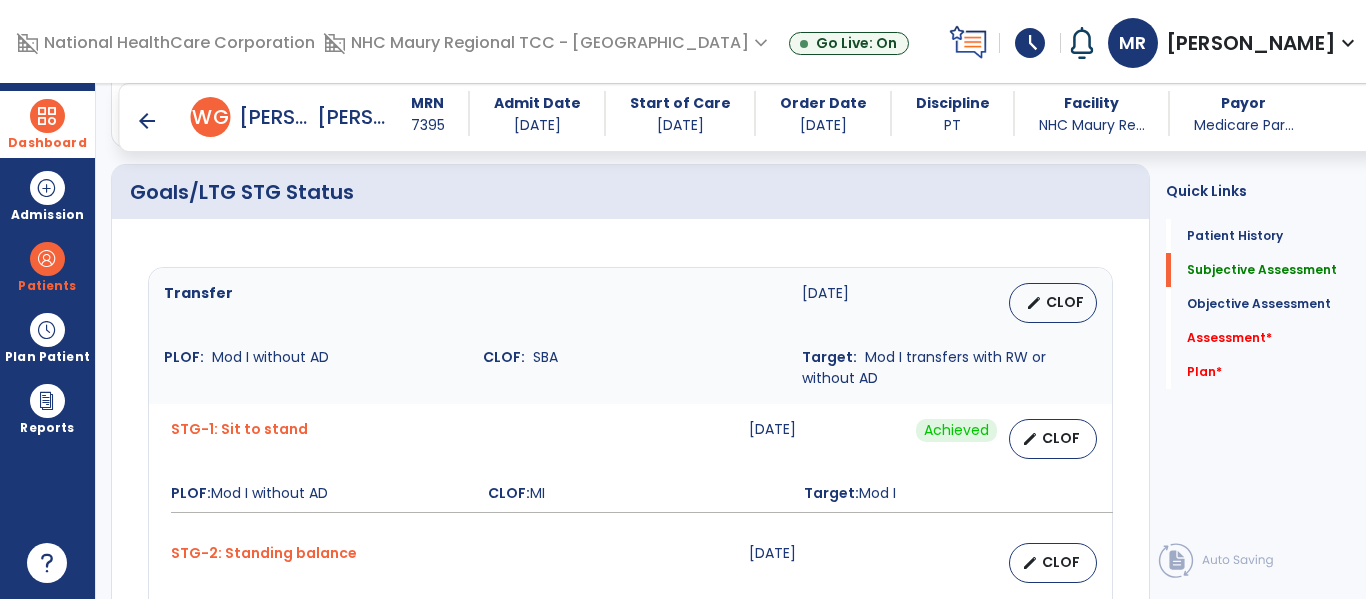 click at bounding box center [47, 116] 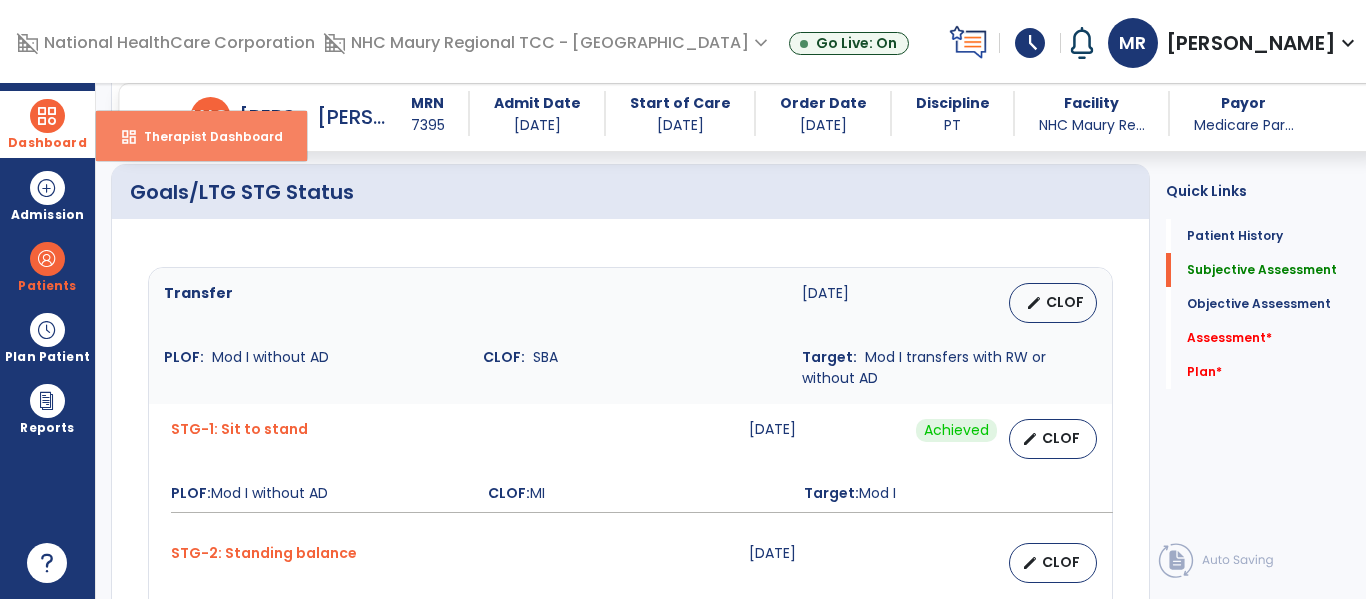 click on "dashboard" at bounding box center [129, 137] 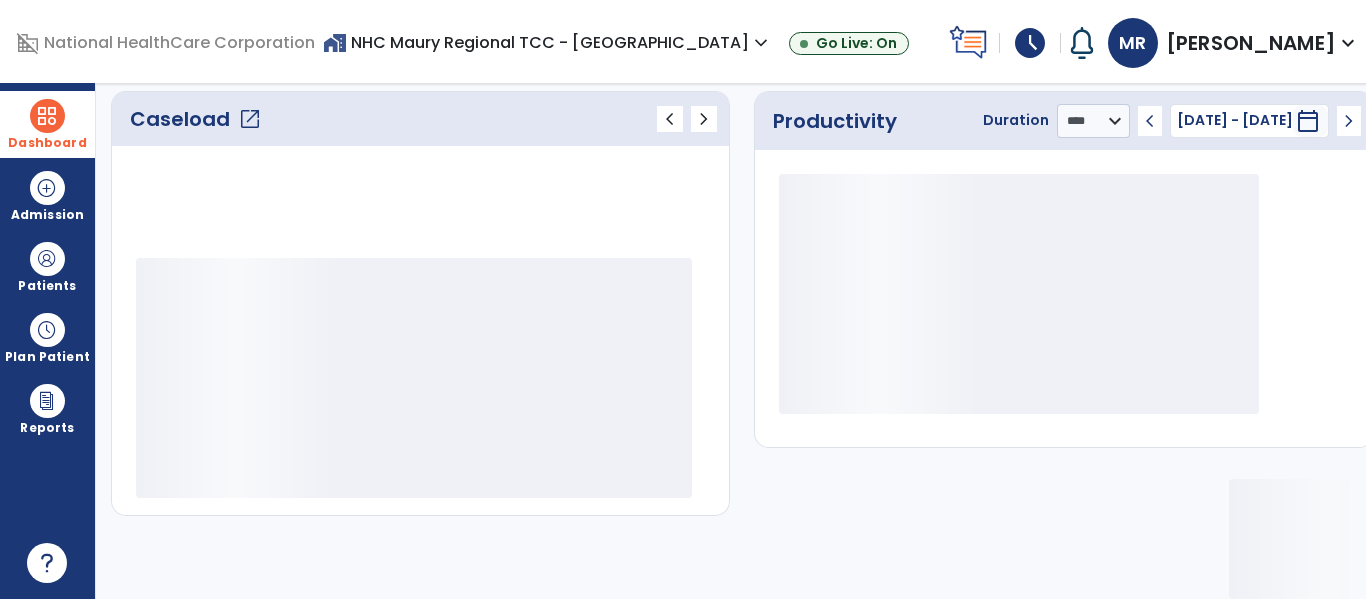 scroll, scrollTop: 277, scrollLeft: 0, axis: vertical 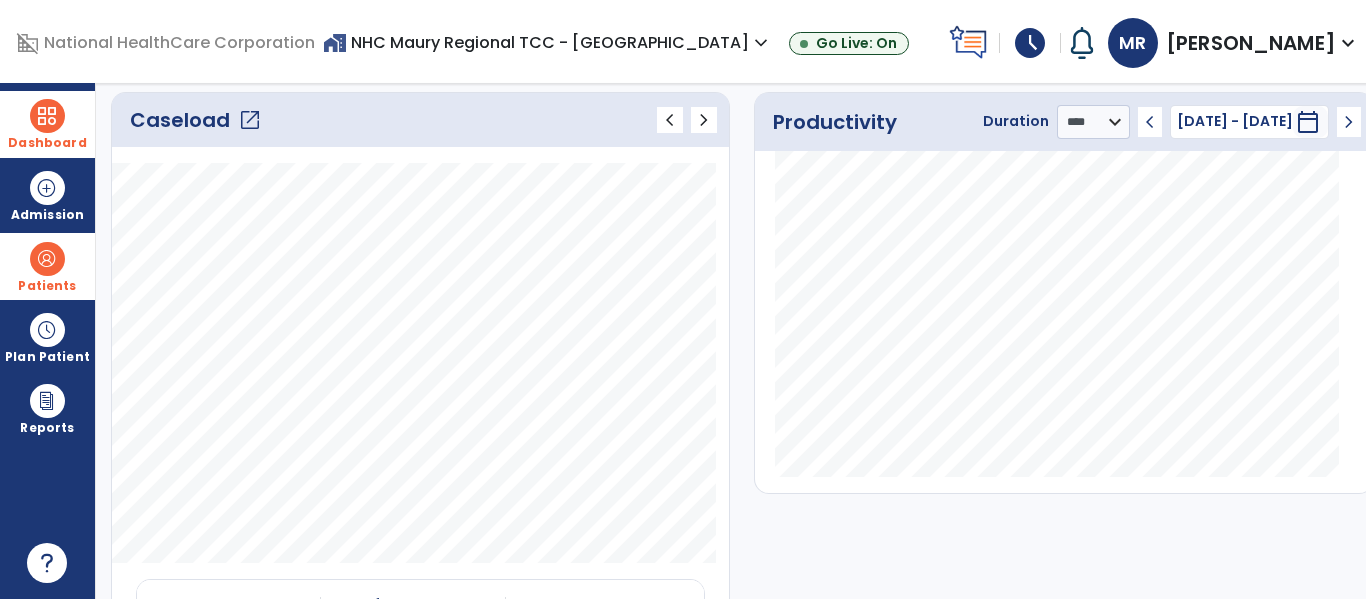 click at bounding box center (47, 259) 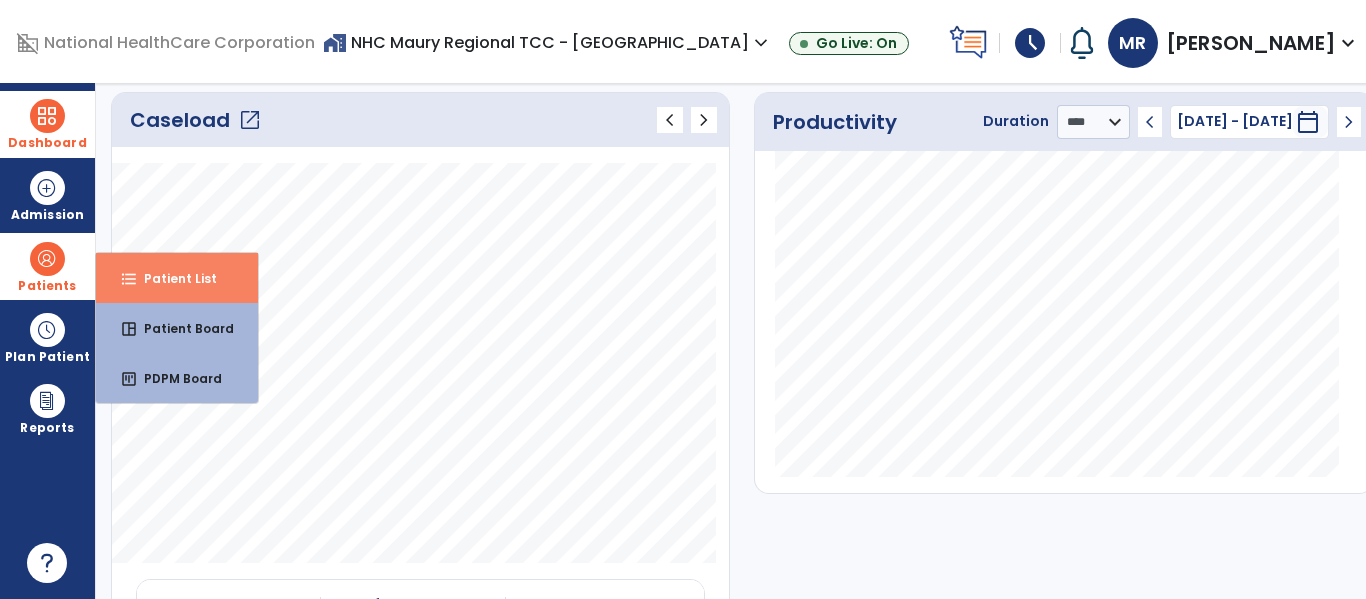 click on "Patient List" at bounding box center (172, 278) 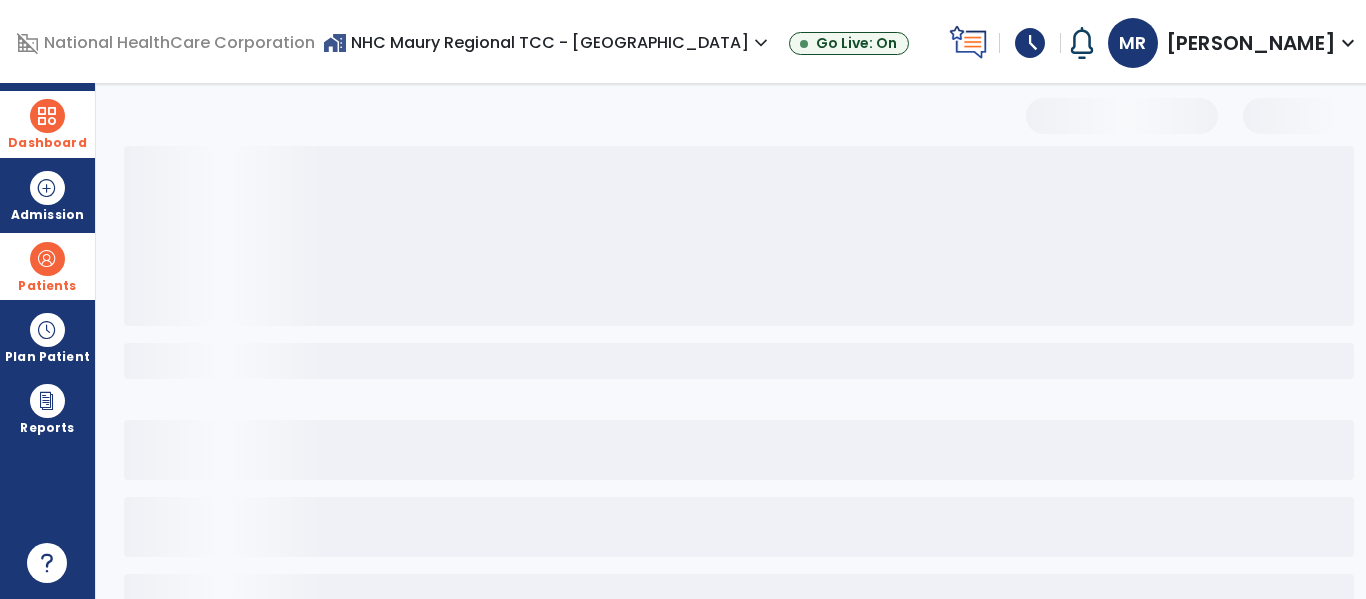 select on "***" 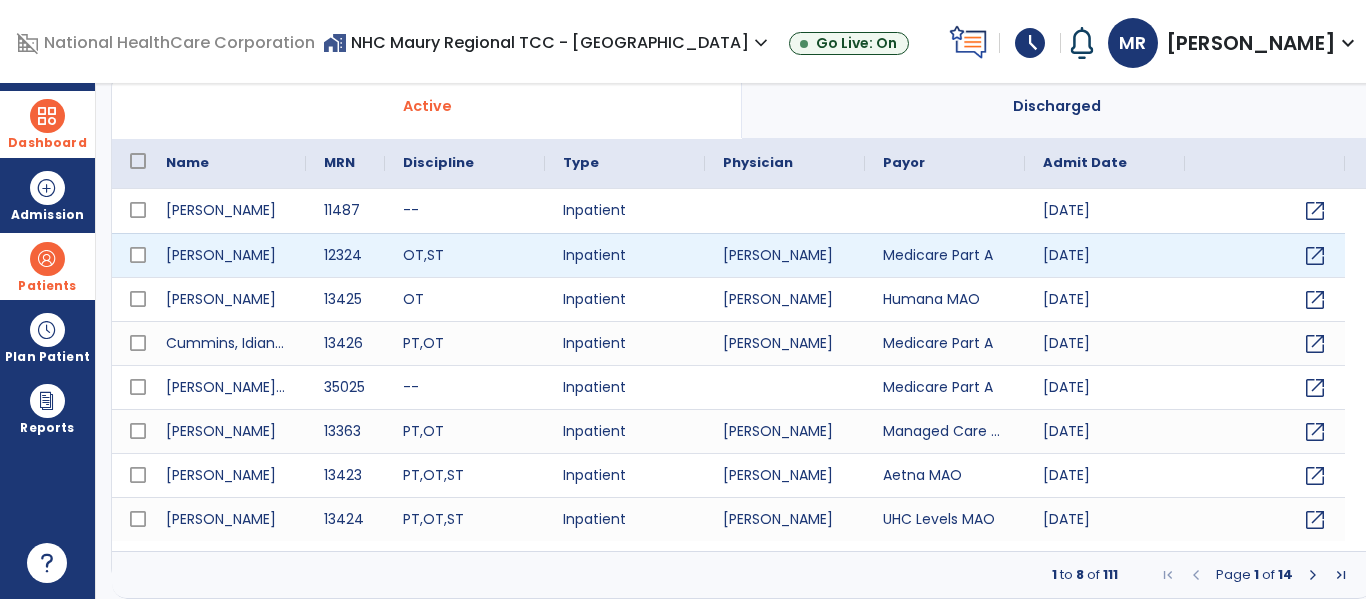 scroll, scrollTop: 0, scrollLeft: 0, axis: both 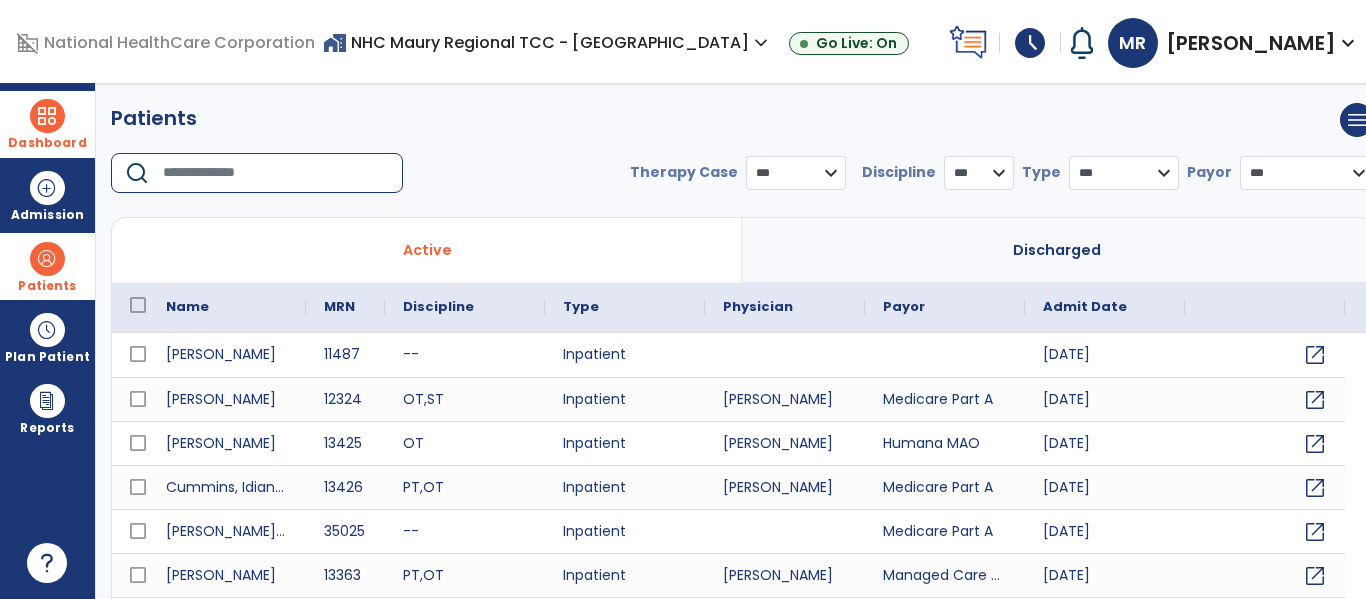 click at bounding box center (276, 173) 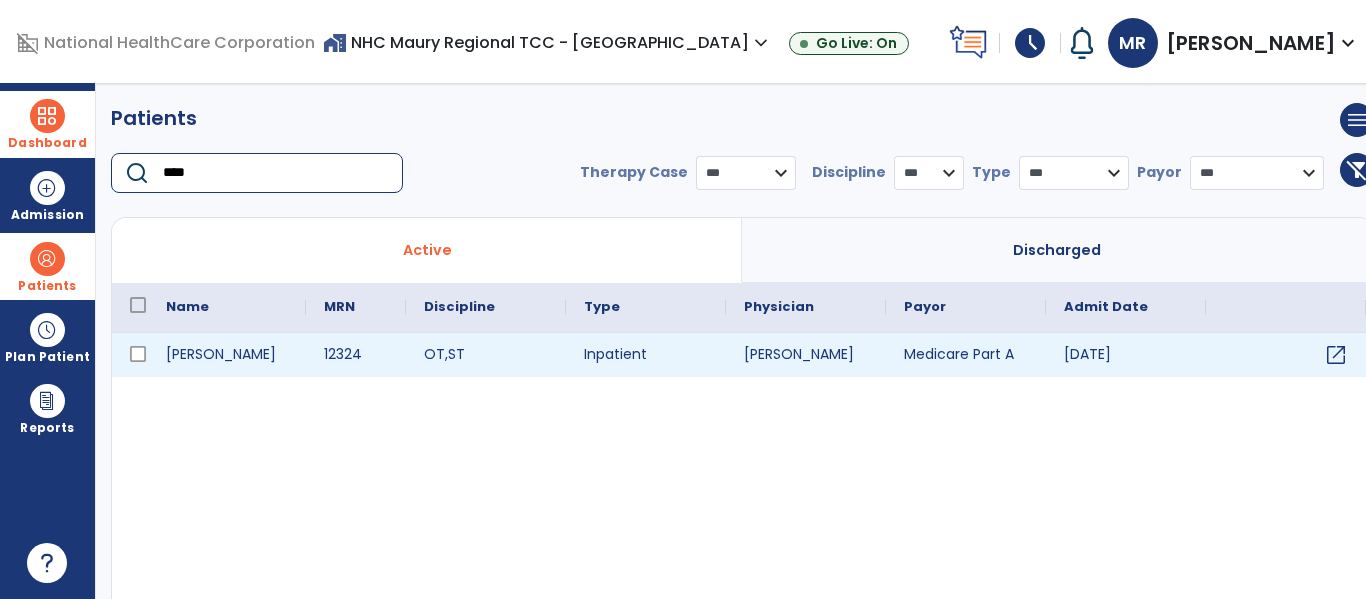type on "****" 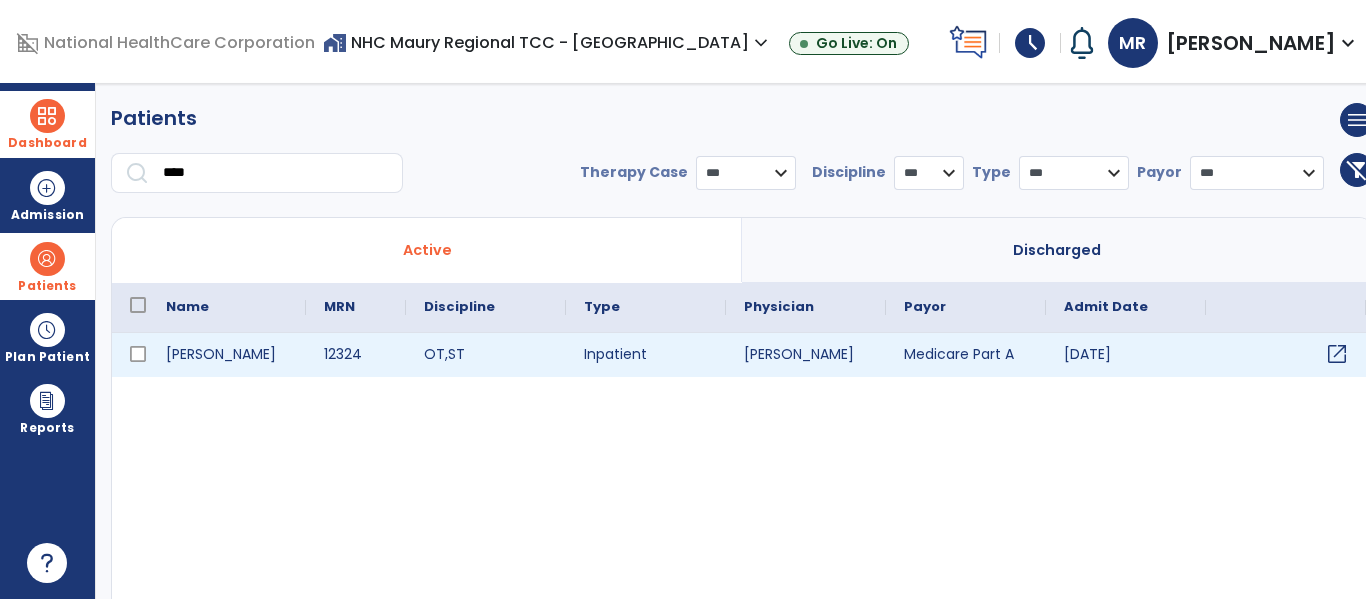 click on "open_in_new" at bounding box center [1337, 354] 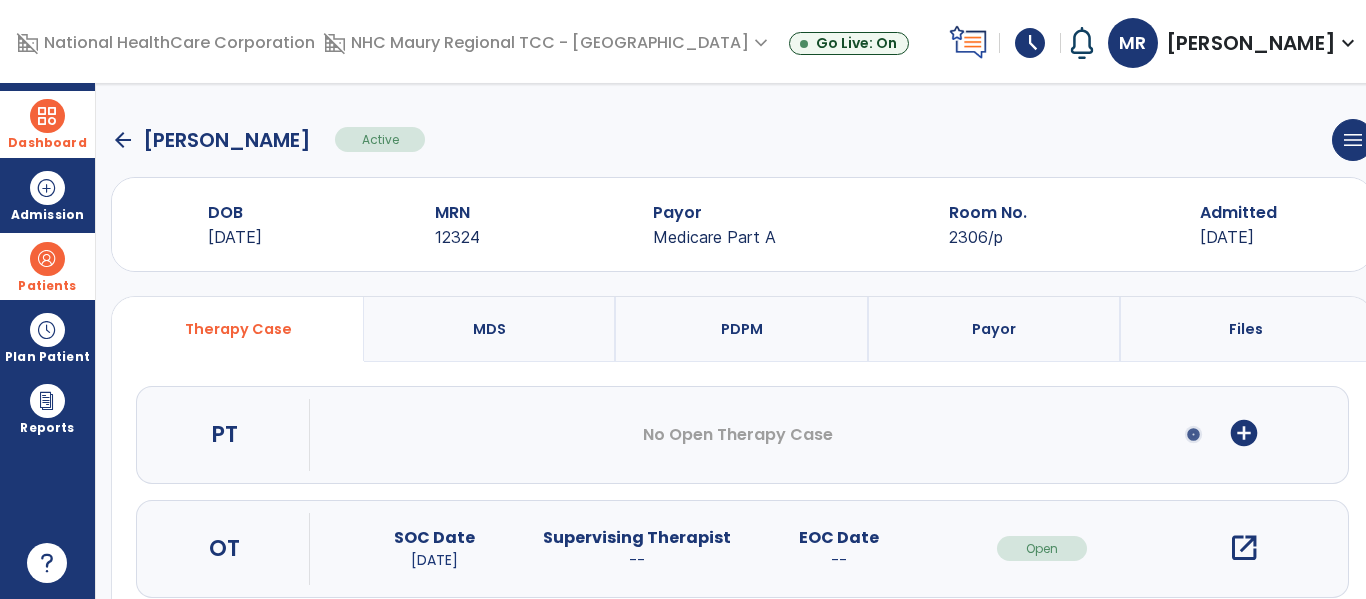 click on "open_in_new" at bounding box center (1244, 548) 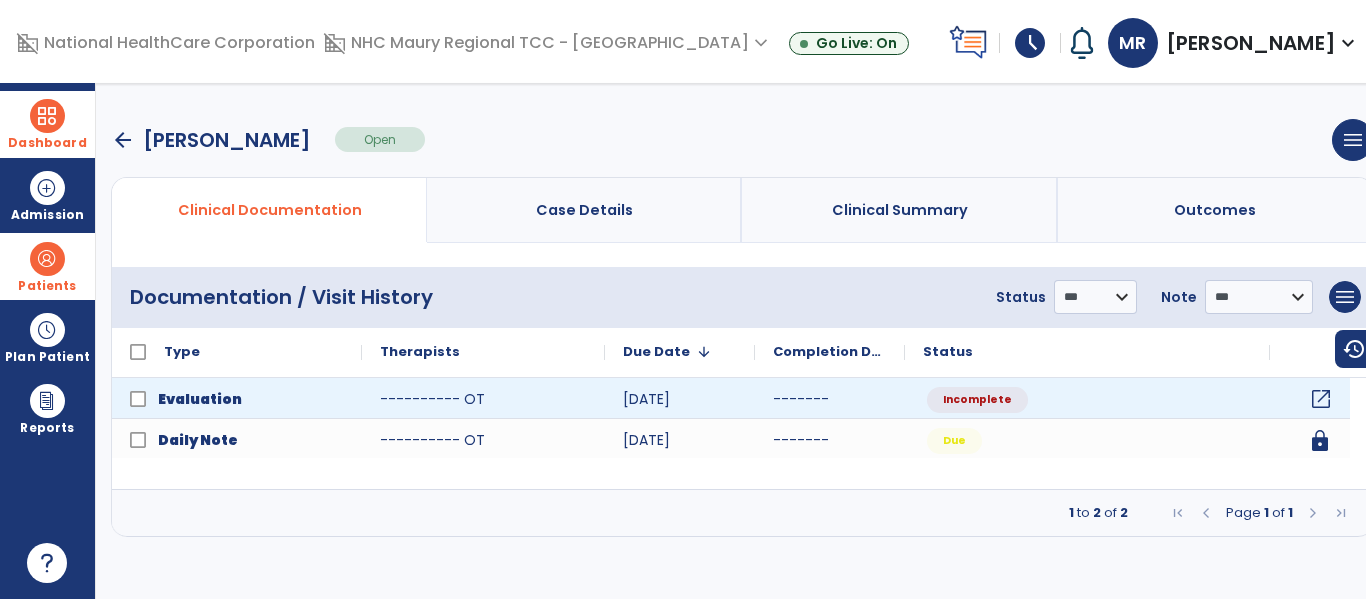 click on "open_in_new" 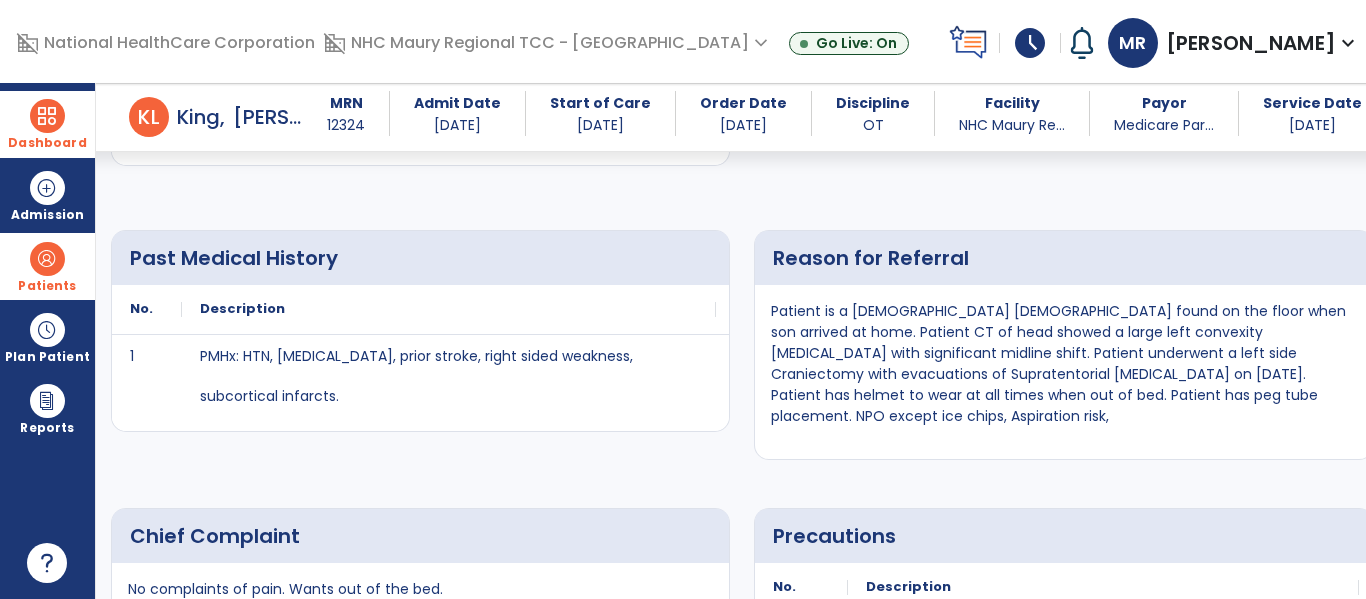 scroll, scrollTop: 2125, scrollLeft: 0, axis: vertical 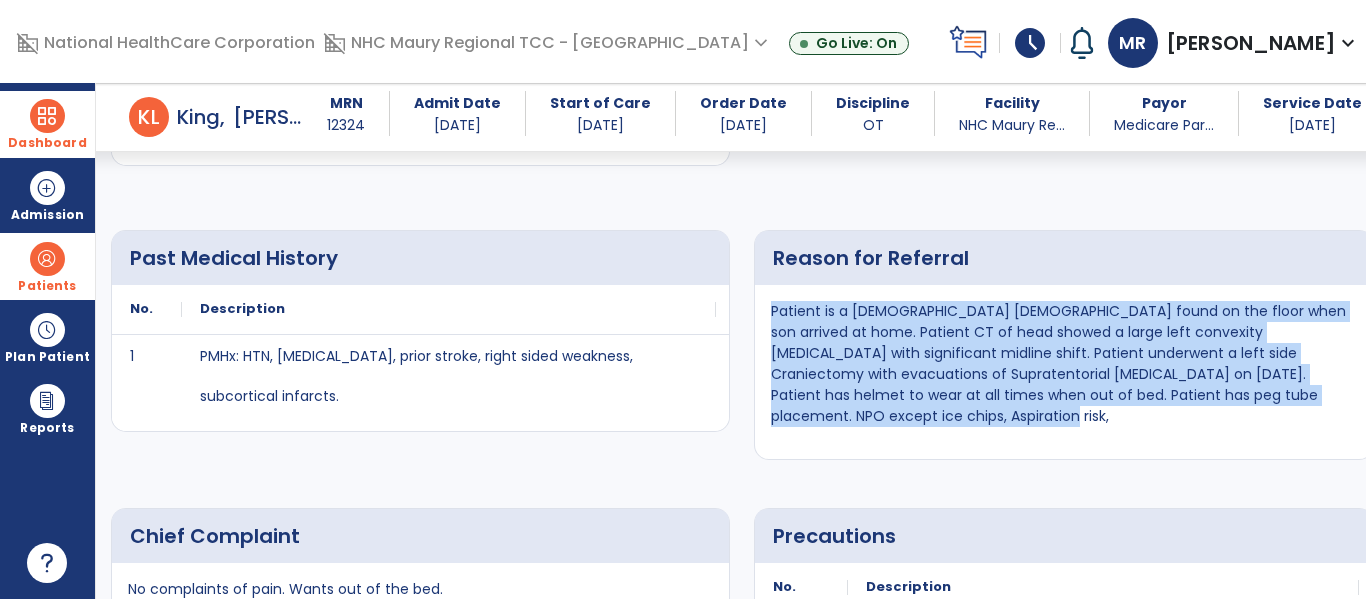 drag, startPoint x: 758, startPoint y: 303, endPoint x: 1043, endPoint y: 435, distance: 314.08438 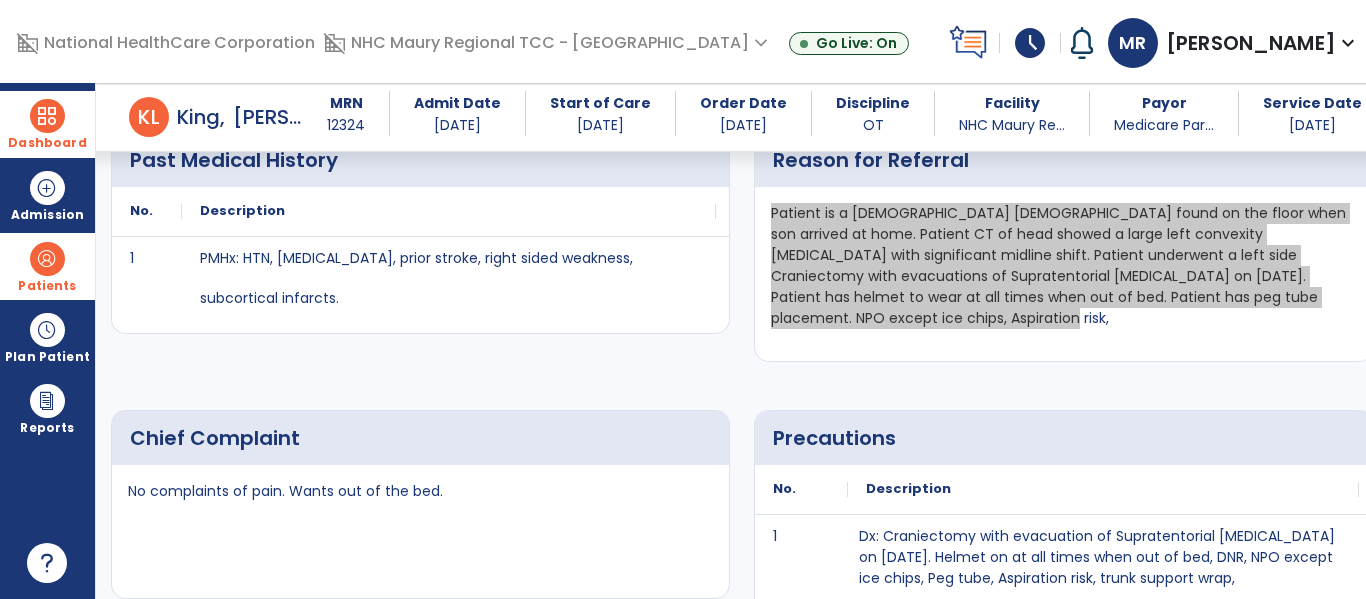 scroll, scrollTop: 2224, scrollLeft: 0, axis: vertical 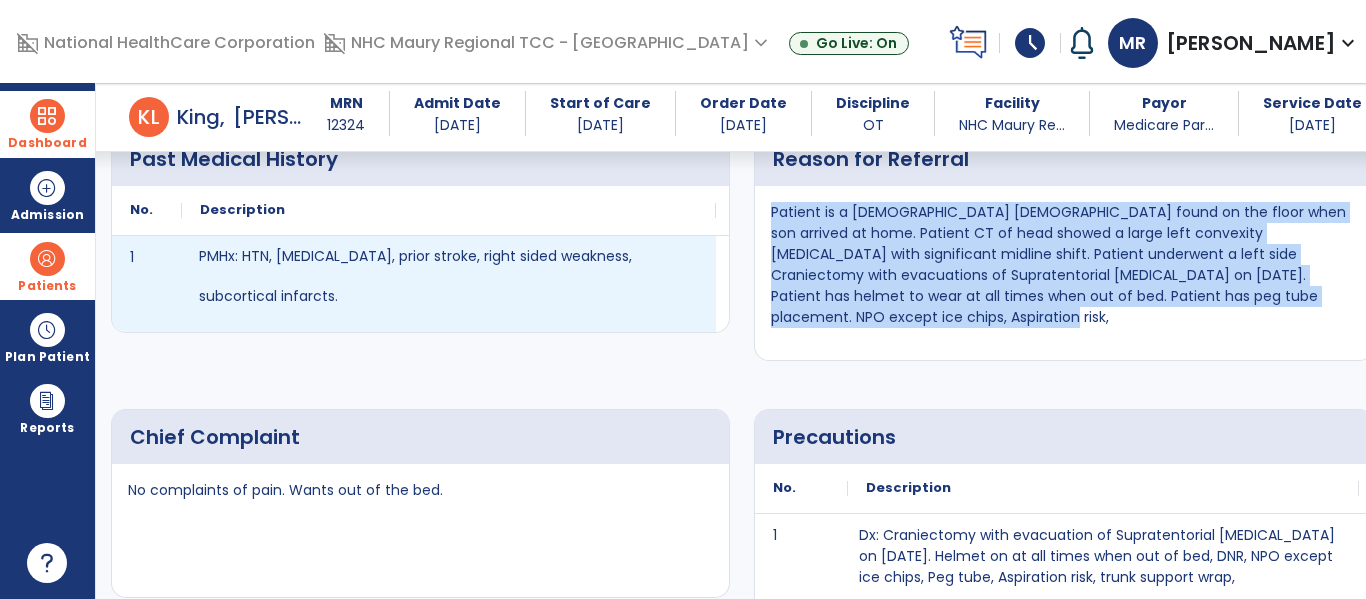 click on "PMHx: HTN, [MEDICAL_DATA], prior stroke, right sided weakness, subcortical infarcts." at bounding box center [449, 276] 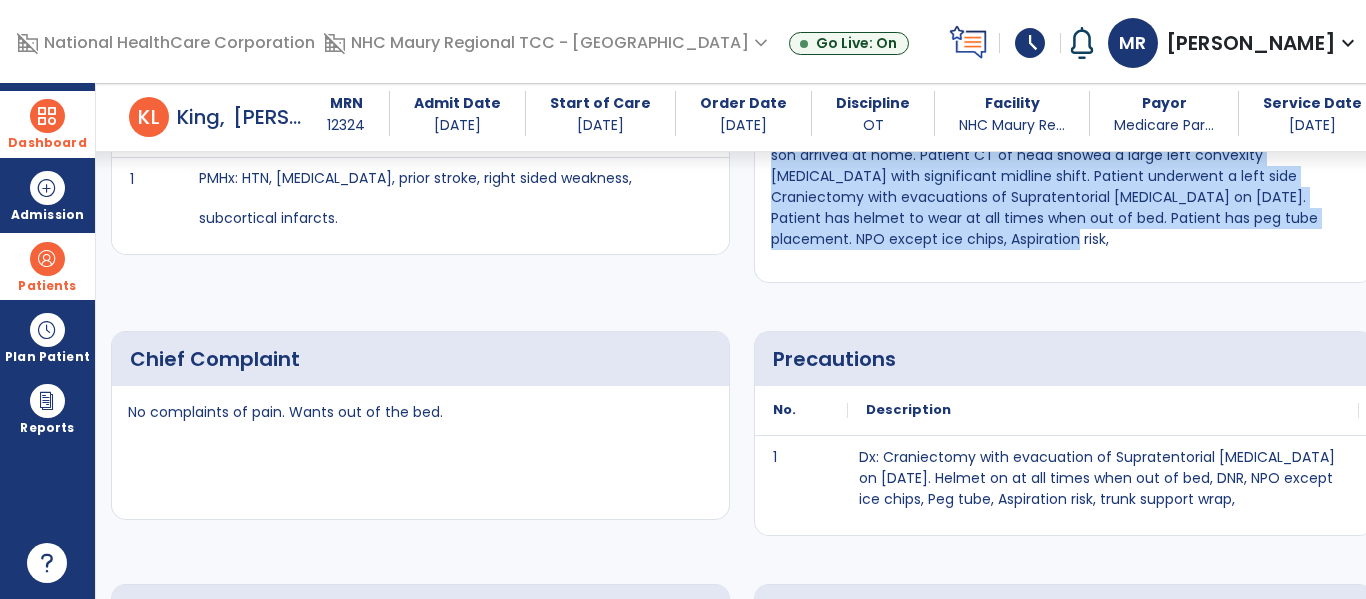 scroll, scrollTop: 2303, scrollLeft: 0, axis: vertical 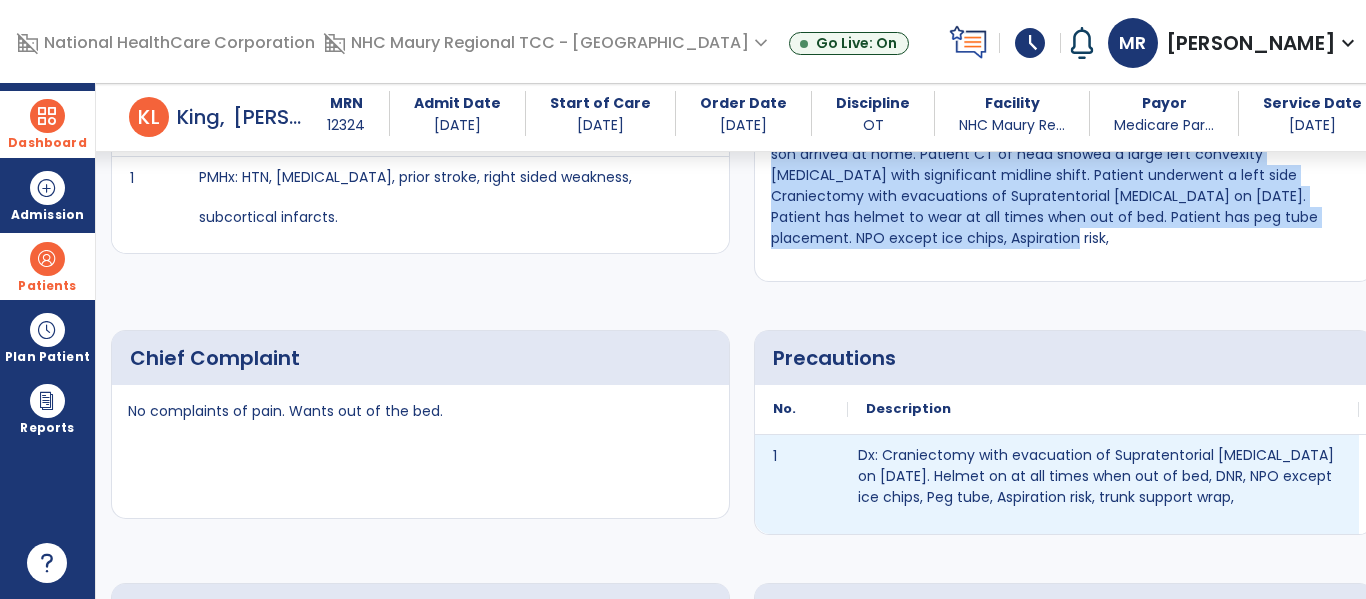 click on "Dx: Craniectomy with evacuation of Supratentorial [MEDICAL_DATA] on [DATE]. Helmet on at all times when out of bed, DNR, NPO except ice chips, Peg tube, Aspiration risk, trunk support wrap," at bounding box center [1103, 476] 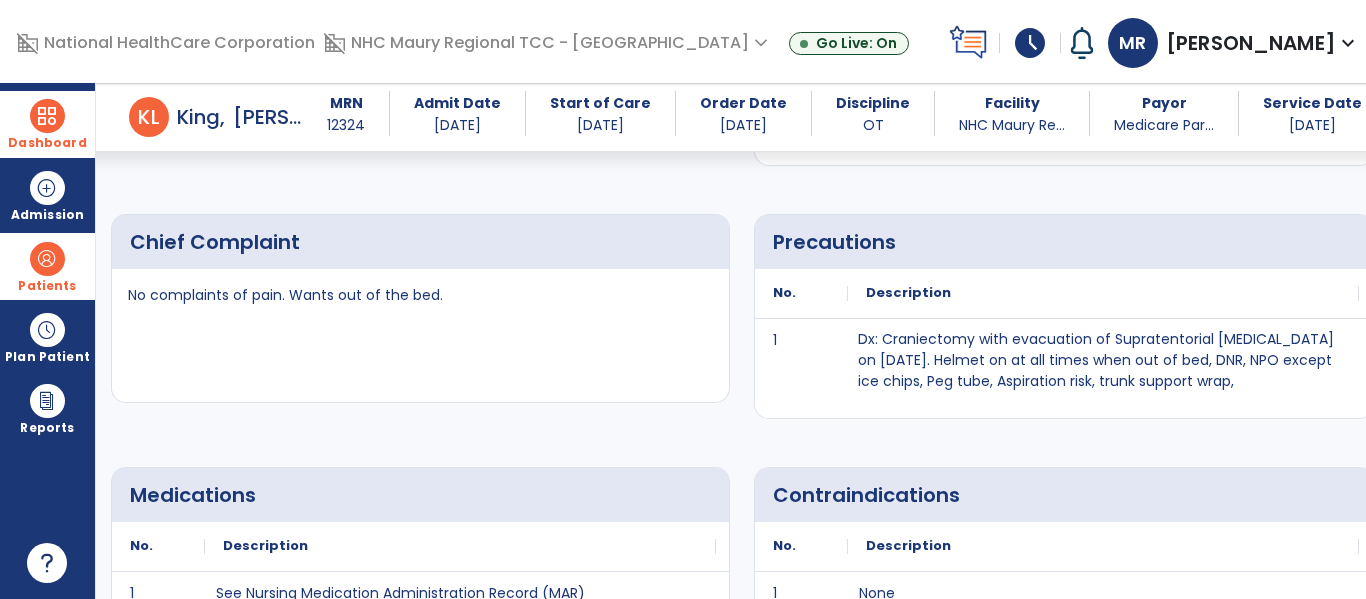 scroll, scrollTop: 2389, scrollLeft: 0, axis: vertical 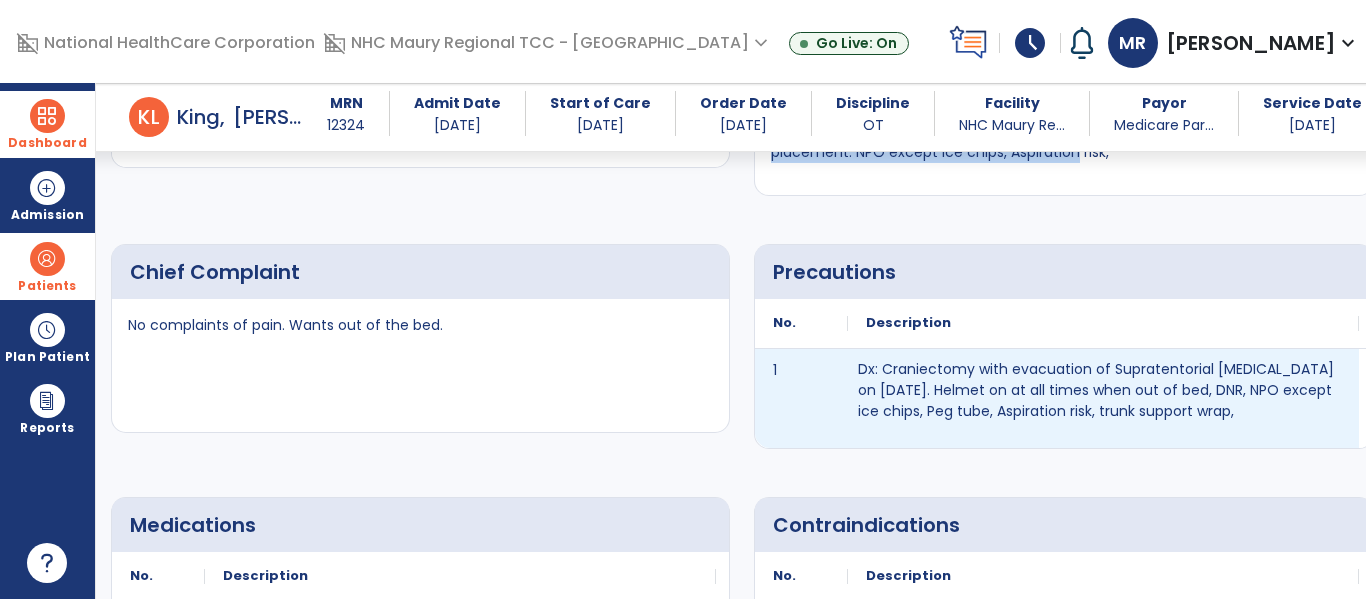 click on "Dx: Craniectomy with evacuation of Supratentorial [MEDICAL_DATA] on [DATE]. Helmet on at all times when out of bed, DNR, NPO except ice chips, Peg tube, Aspiration risk, trunk support wrap," at bounding box center (1103, 390) 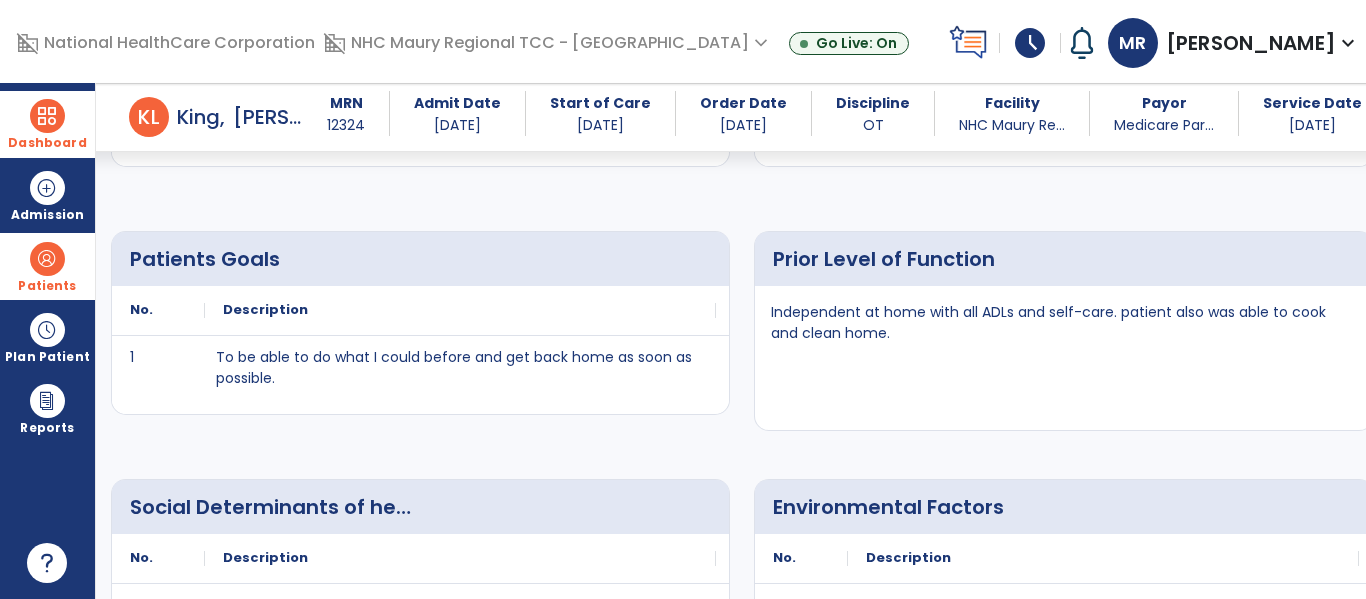 scroll, scrollTop: 2902, scrollLeft: 0, axis: vertical 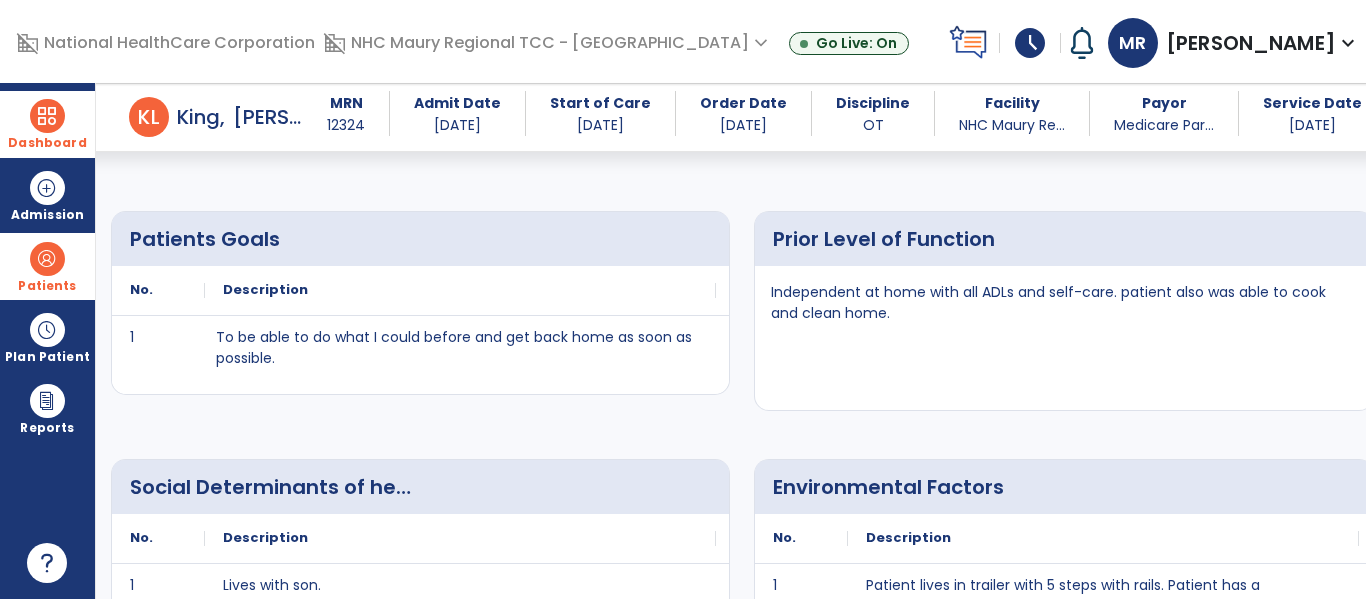 click at bounding box center (47, 116) 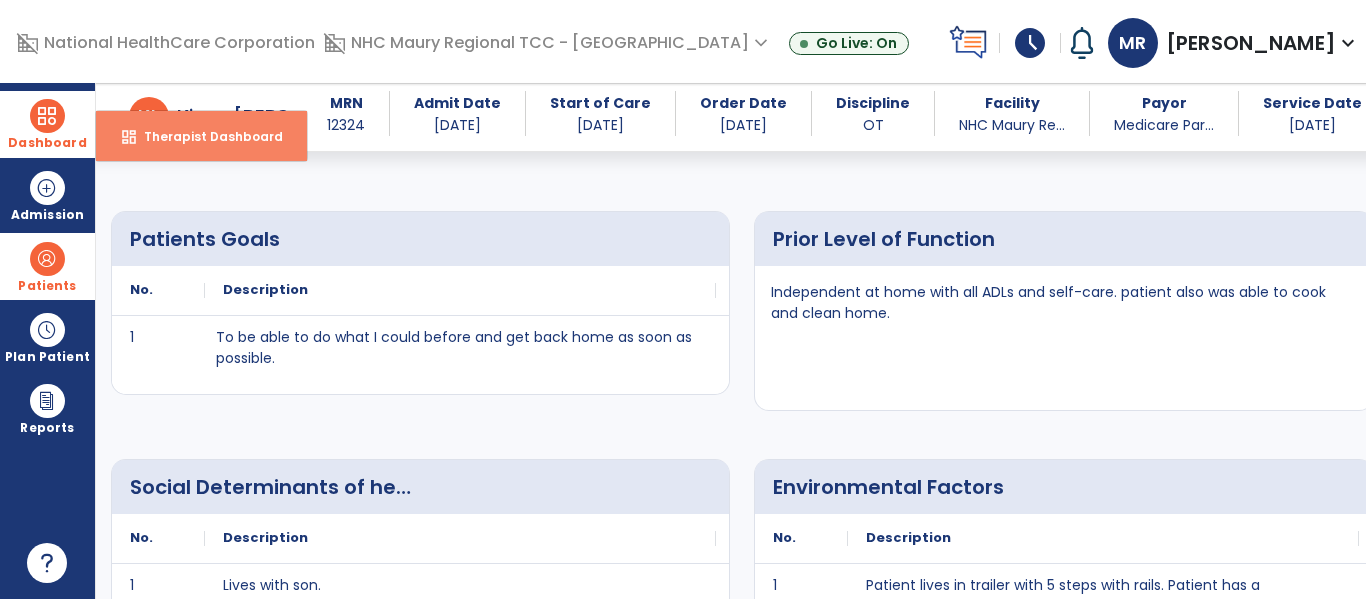 click on "dashboard" at bounding box center [129, 137] 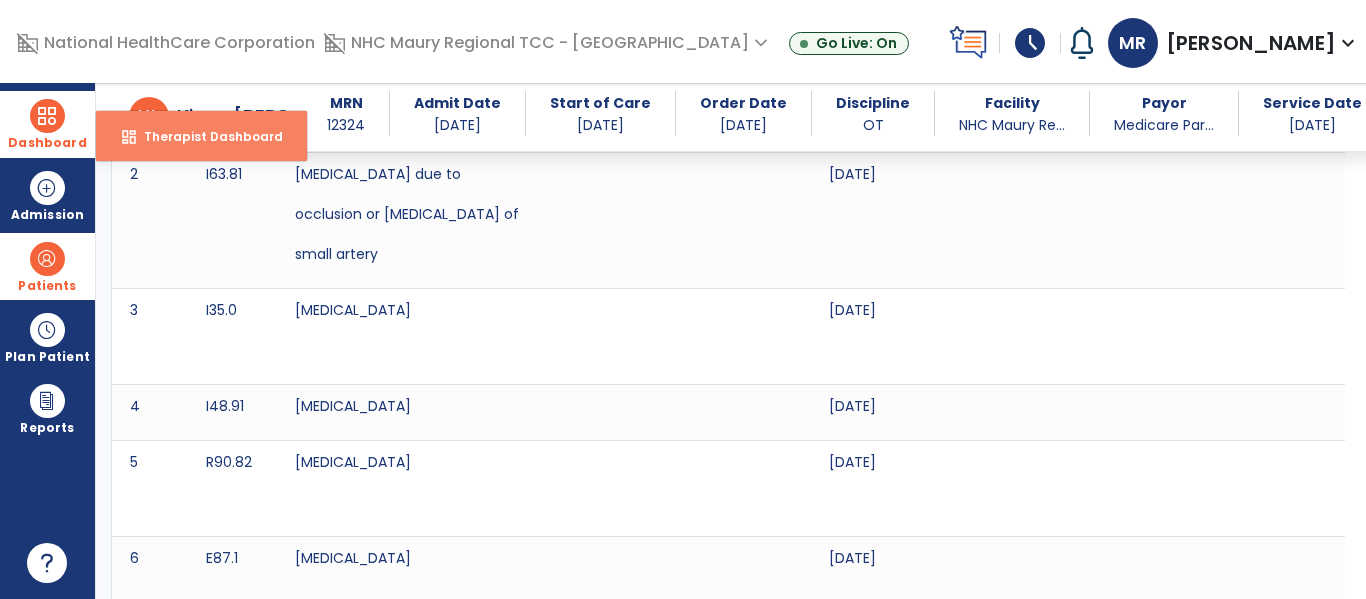 select on "****" 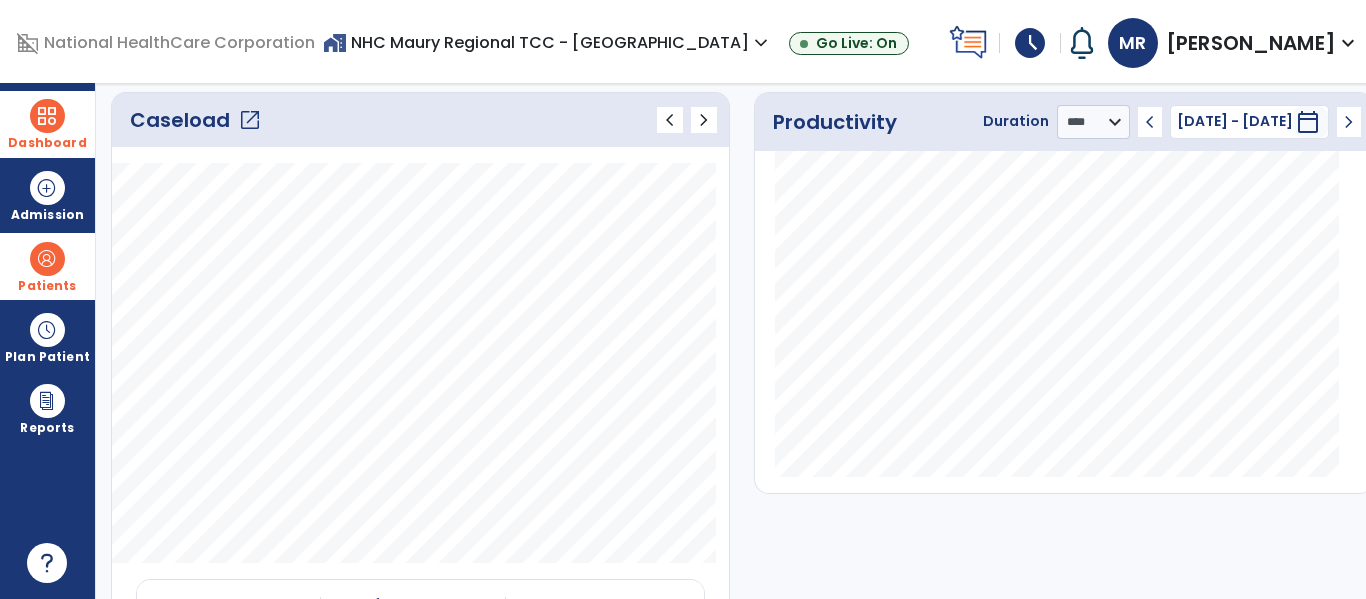 click on "Caseload   open_in_new" 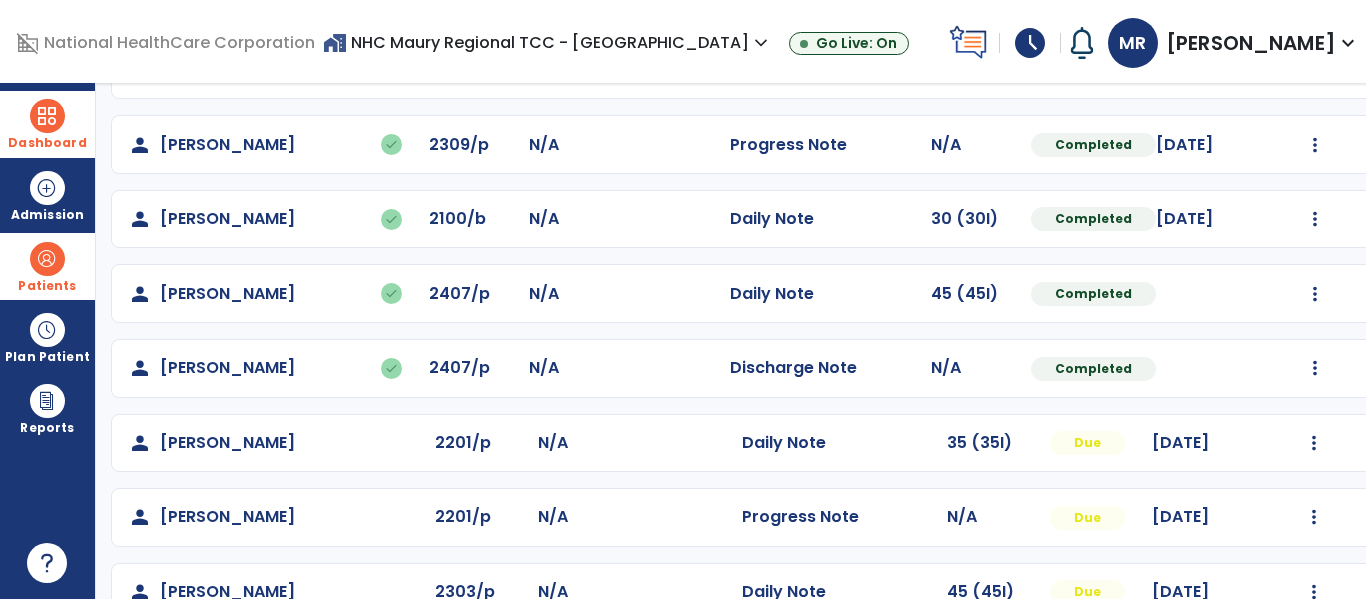 scroll, scrollTop: 409, scrollLeft: 0, axis: vertical 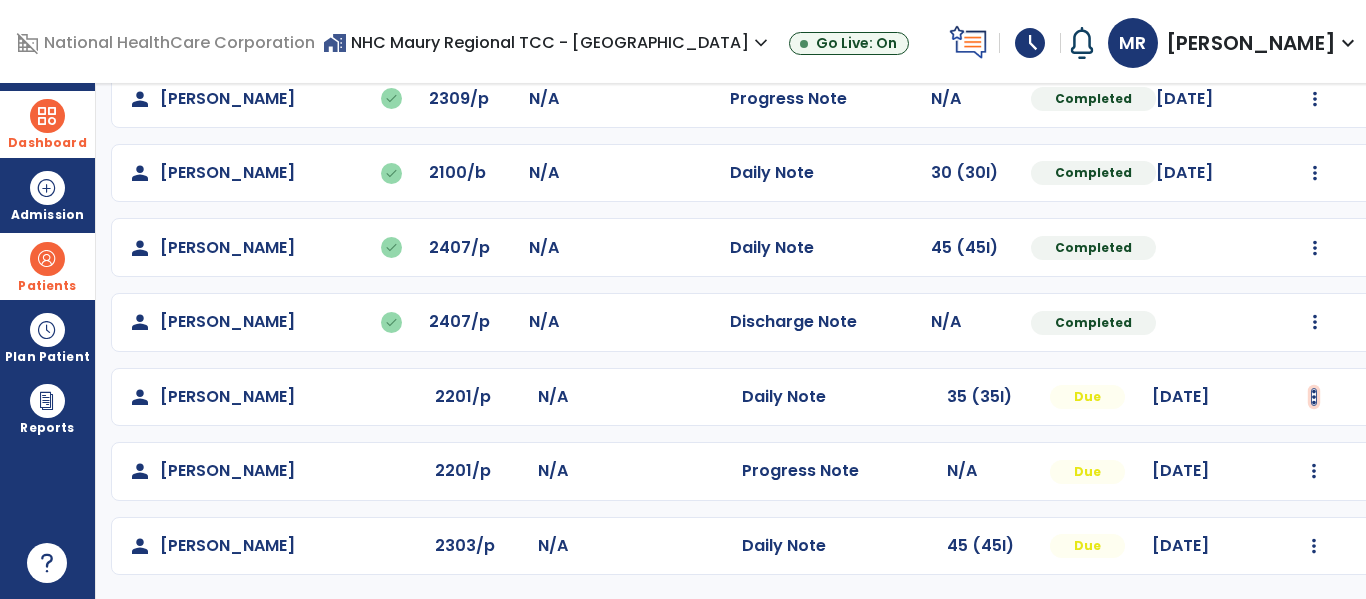 click at bounding box center [1315, 24] 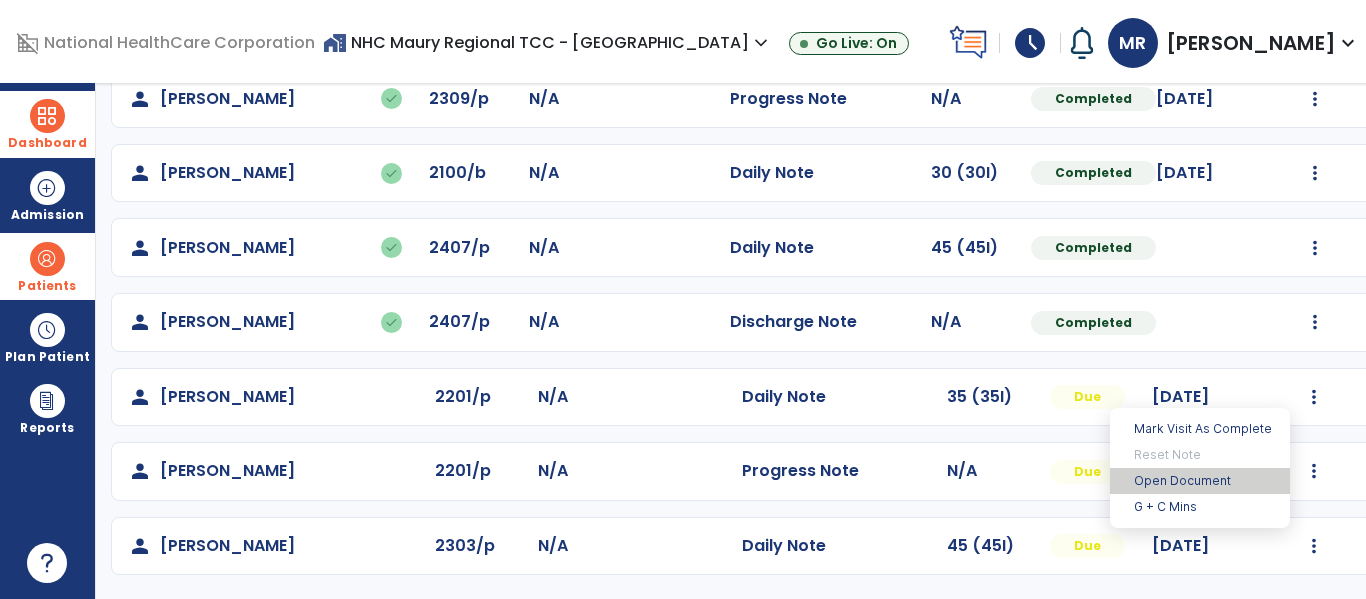 click on "Open Document" at bounding box center [1200, 481] 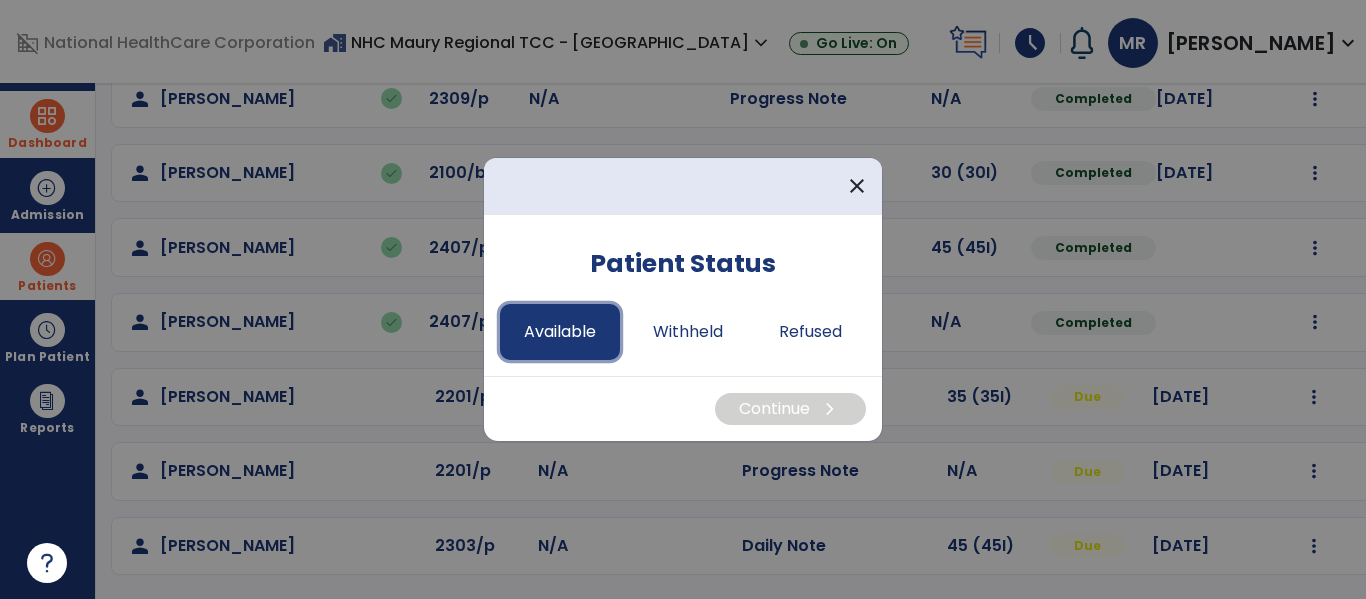 click on "Available" at bounding box center (560, 332) 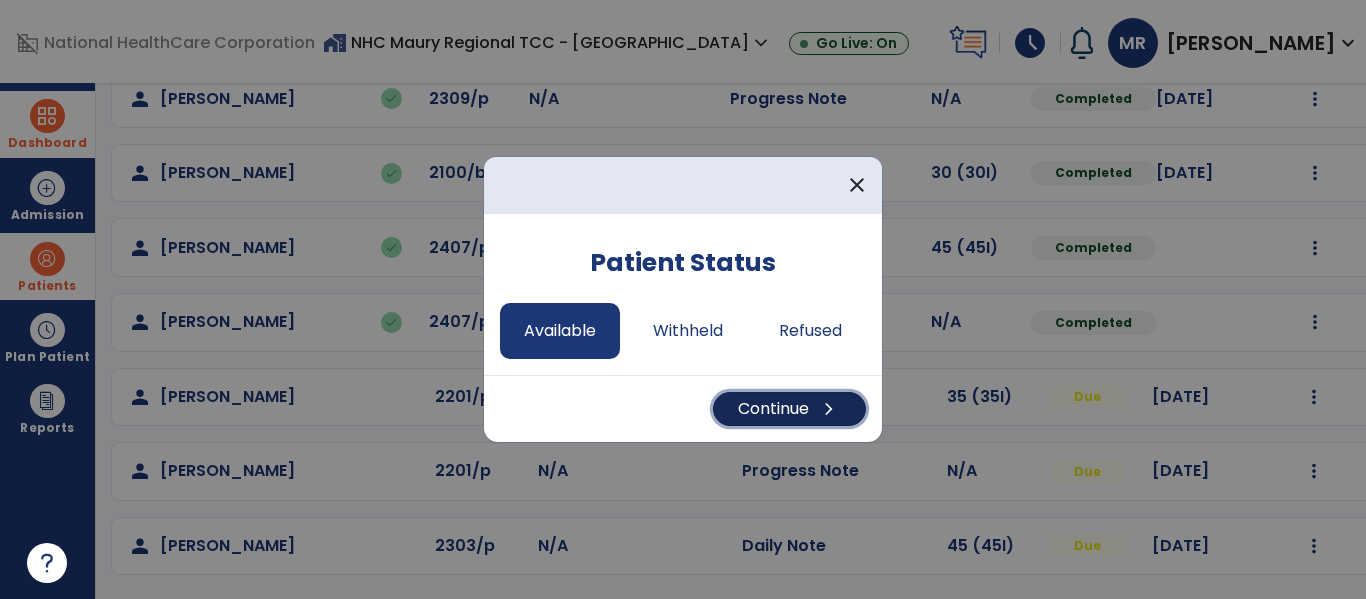 click on "Continue   chevron_right" at bounding box center (789, 409) 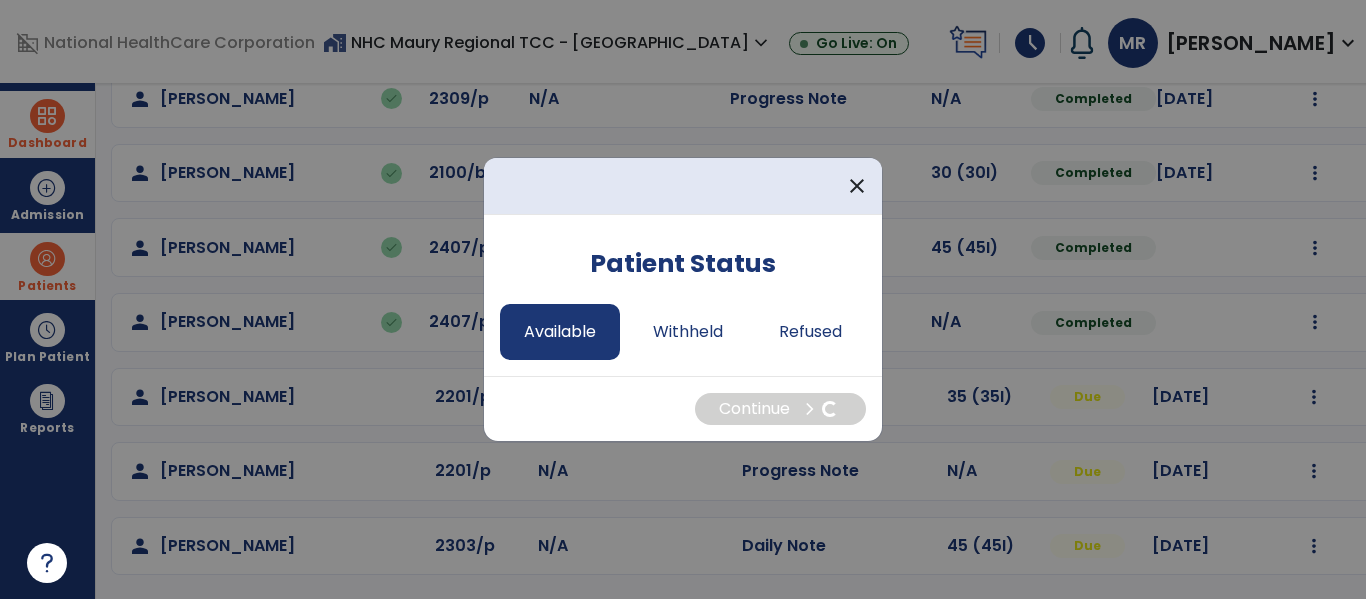select on "*" 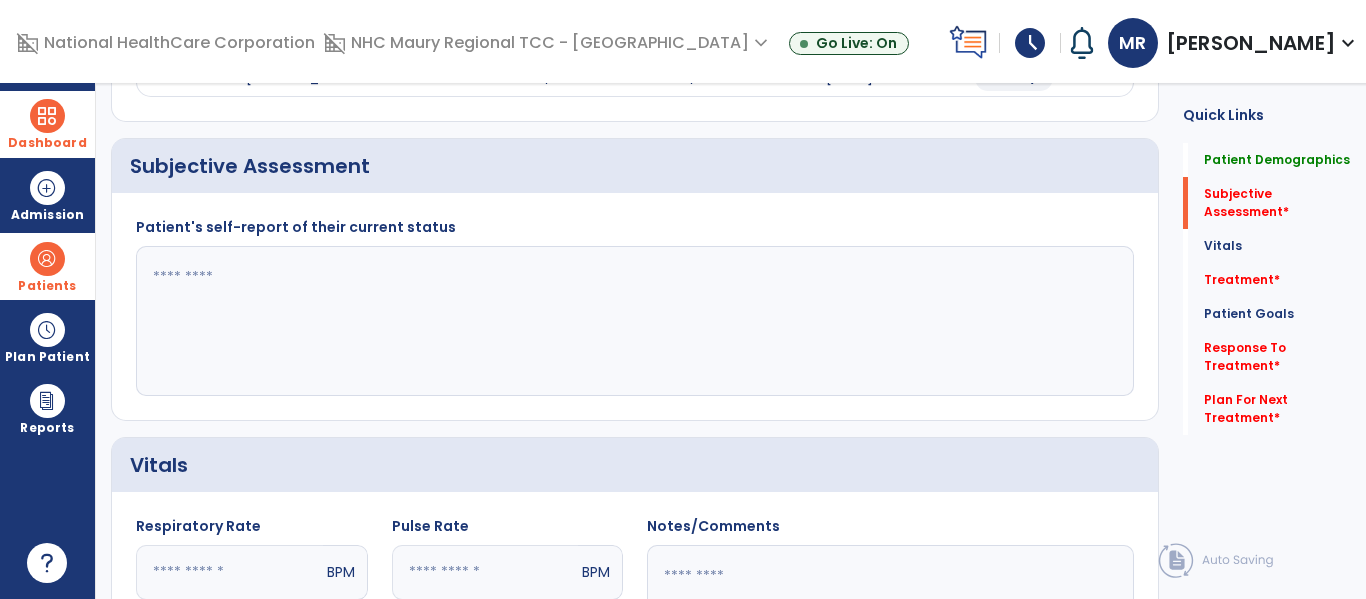 click 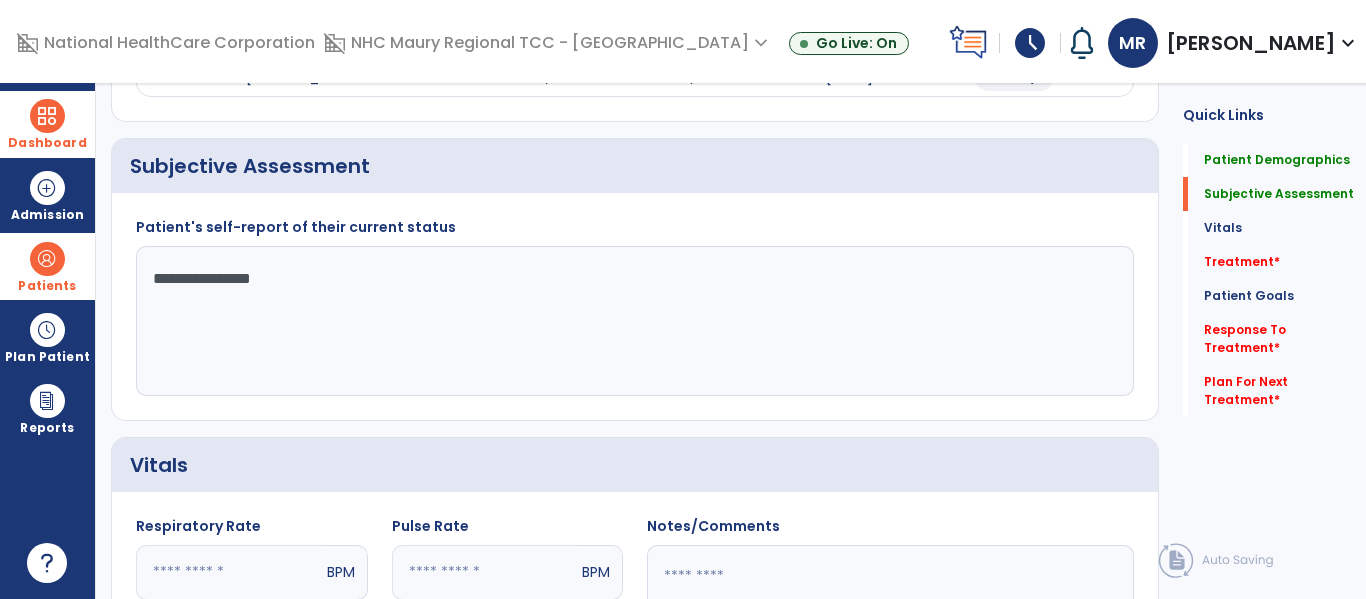 click on "**********" 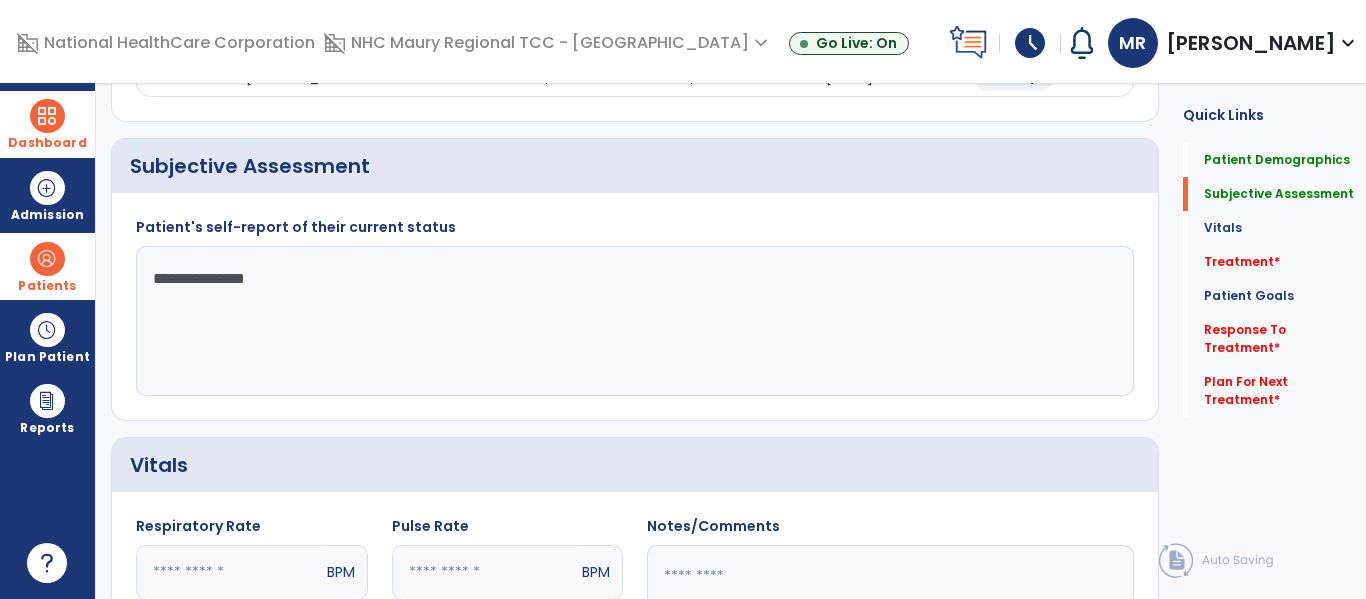 click on "**********" 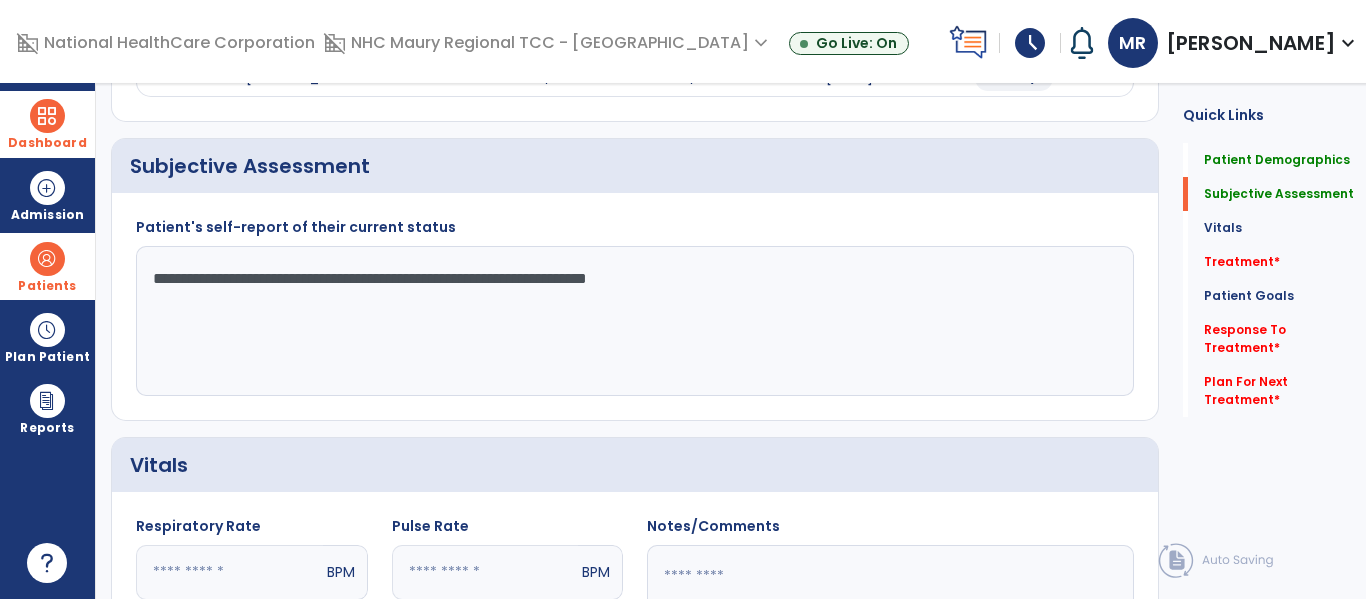 click on "**********" 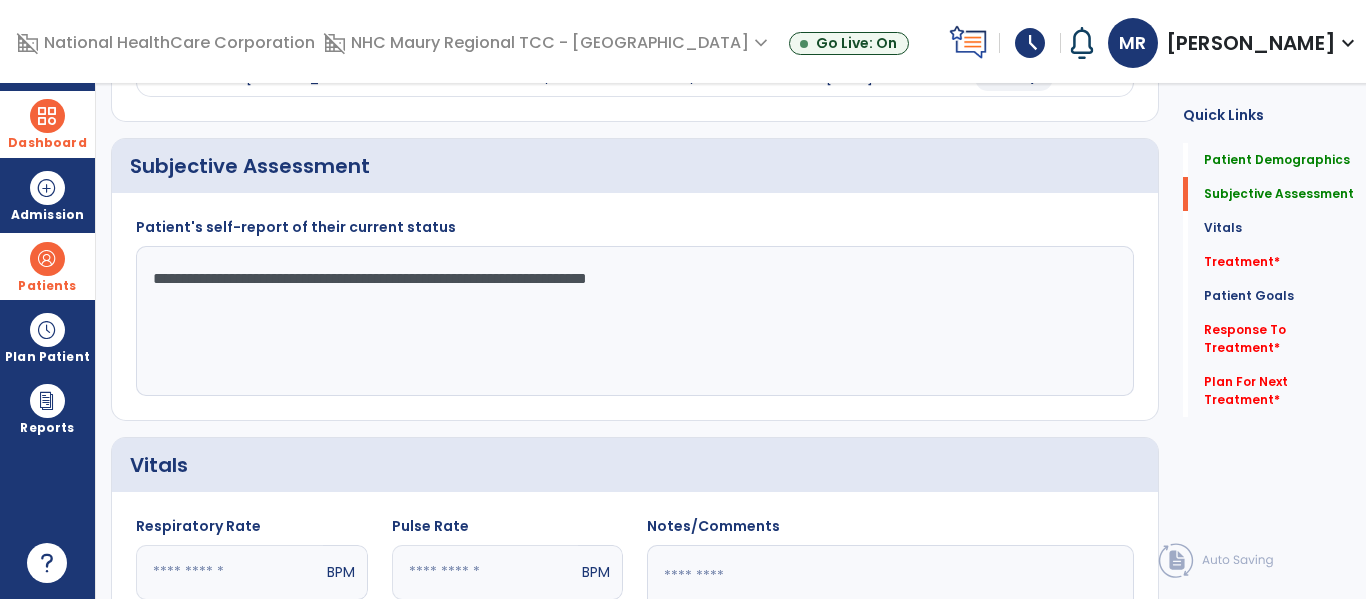 drag, startPoint x: 152, startPoint y: 279, endPoint x: 764, endPoint y: 294, distance: 612.1838 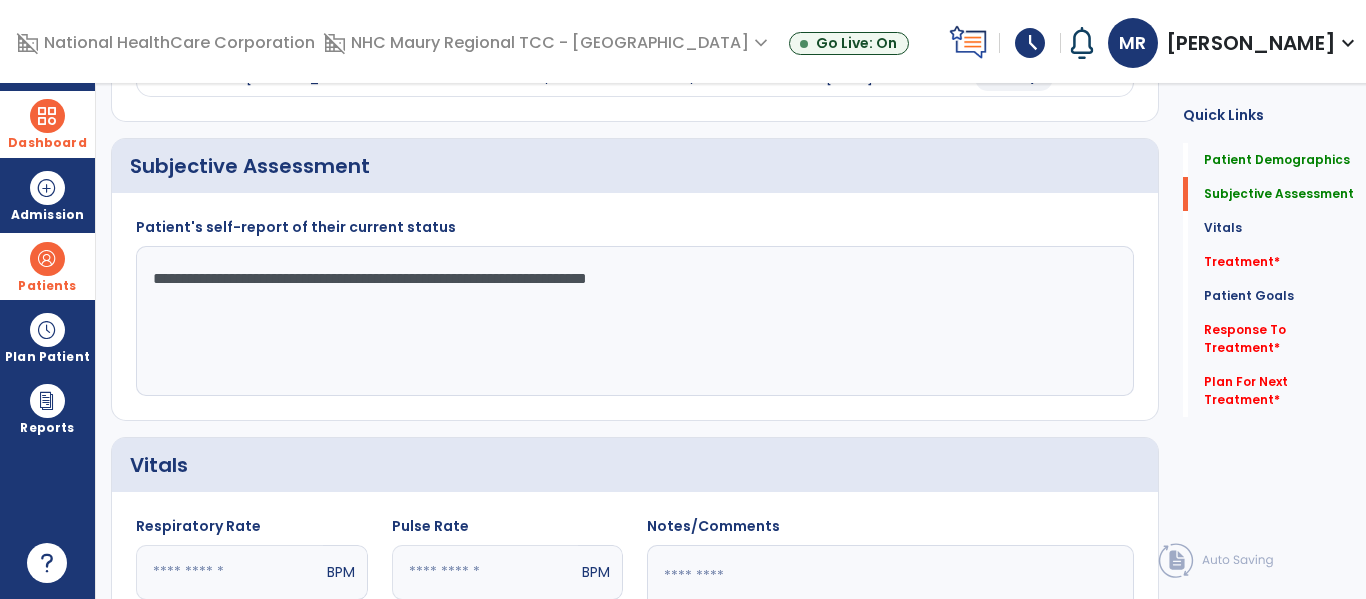 click on "**********" 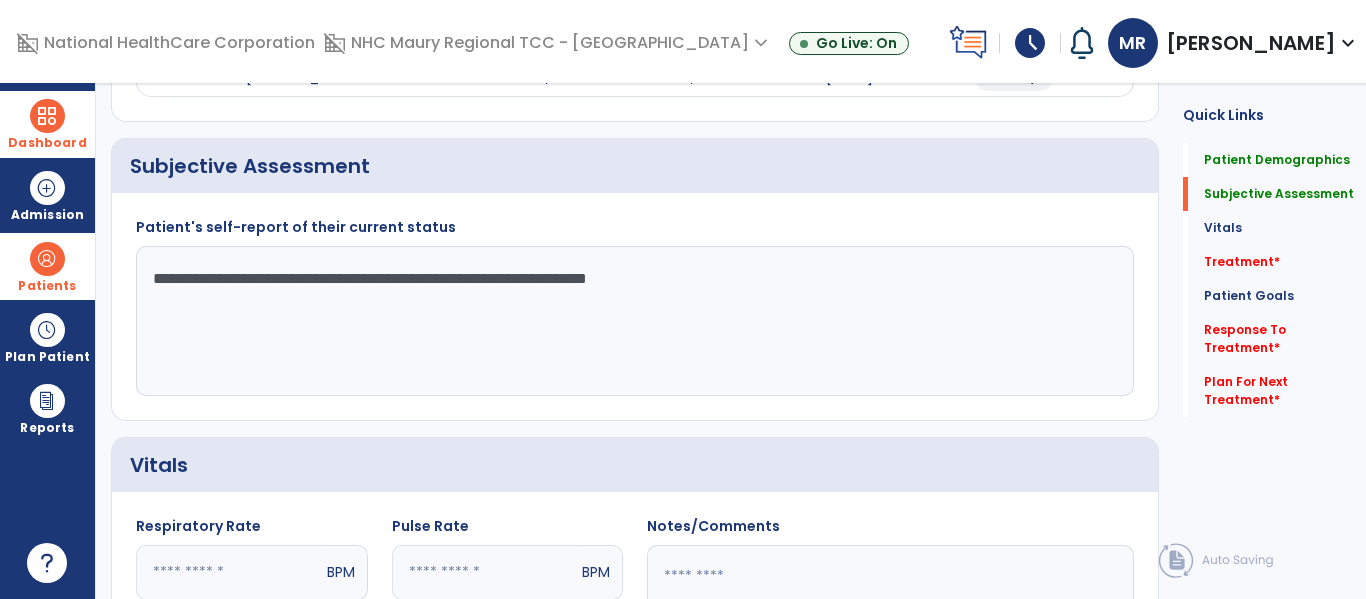 type on "**********" 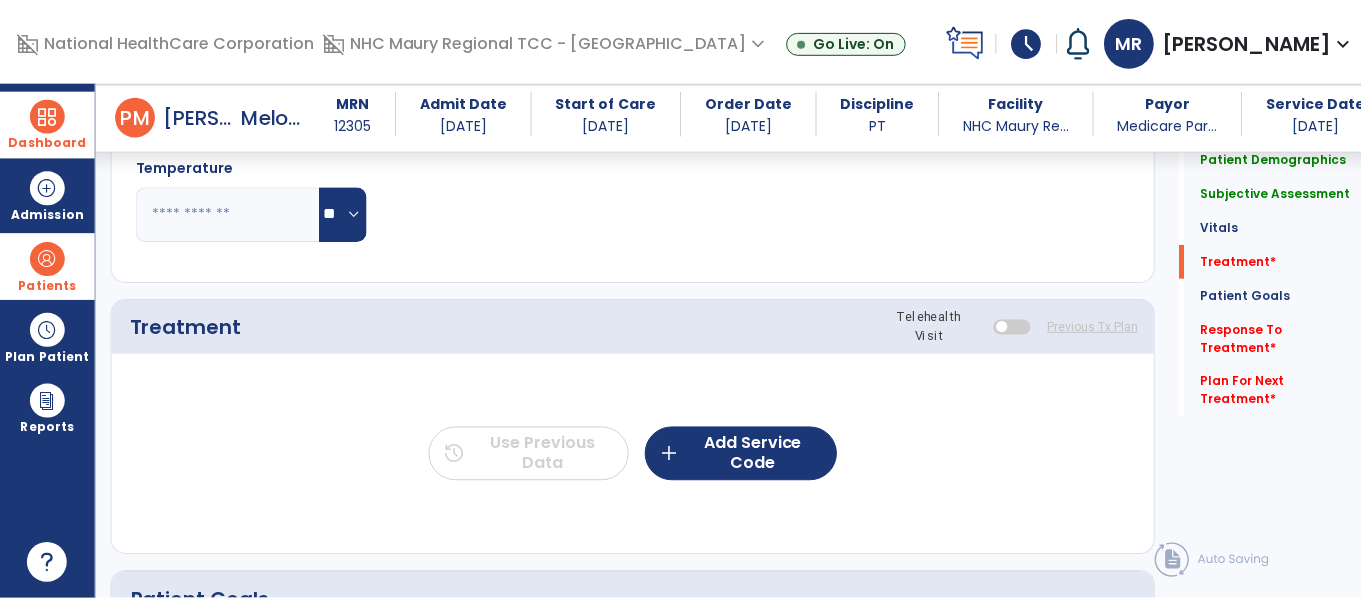 scroll, scrollTop: 951, scrollLeft: 0, axis: vertical 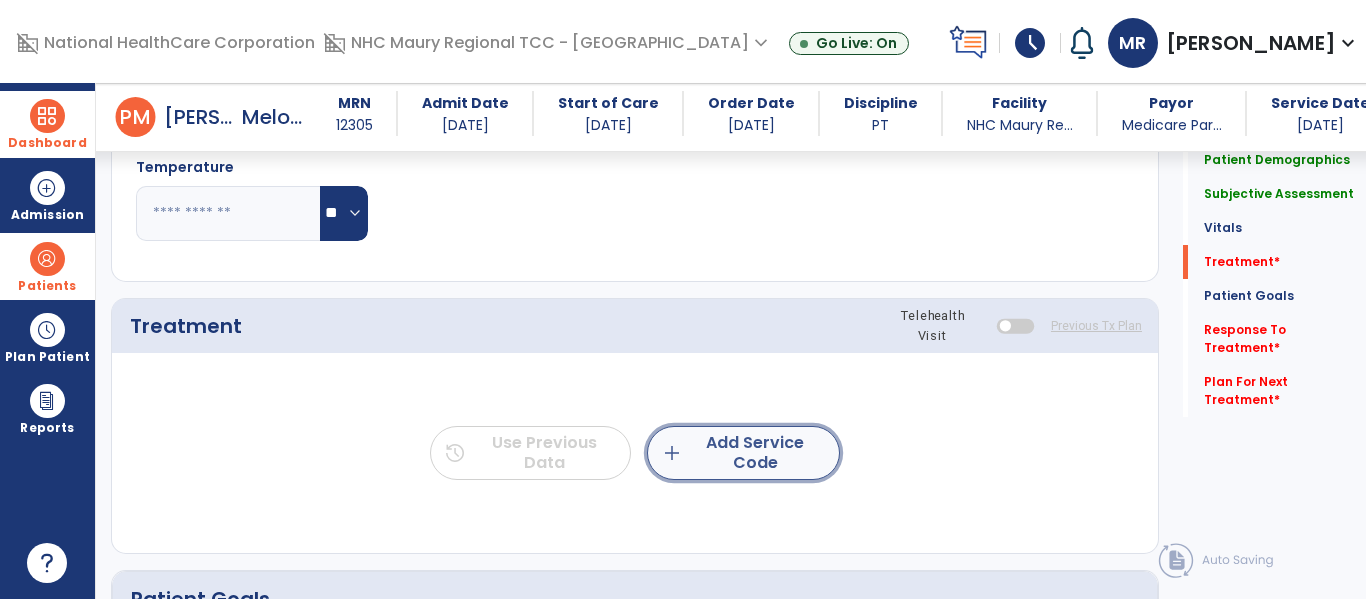 click on "add" 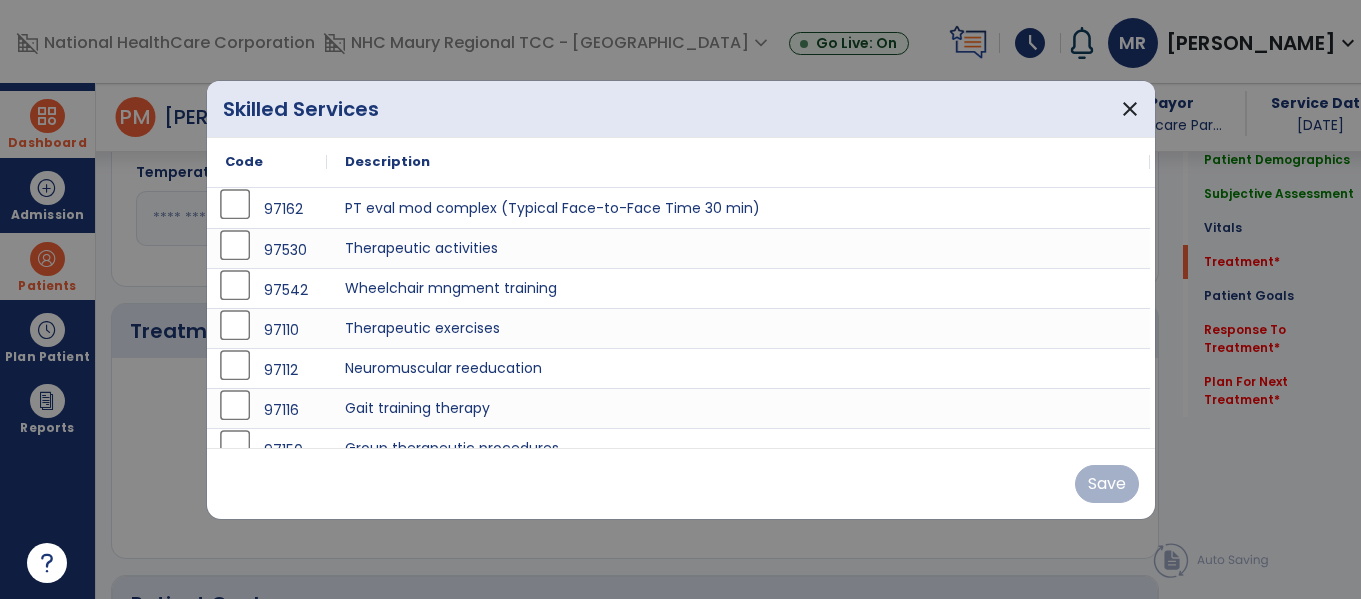 scroll, scrollTop: 951, scrollLeft: 0, axis: vertical 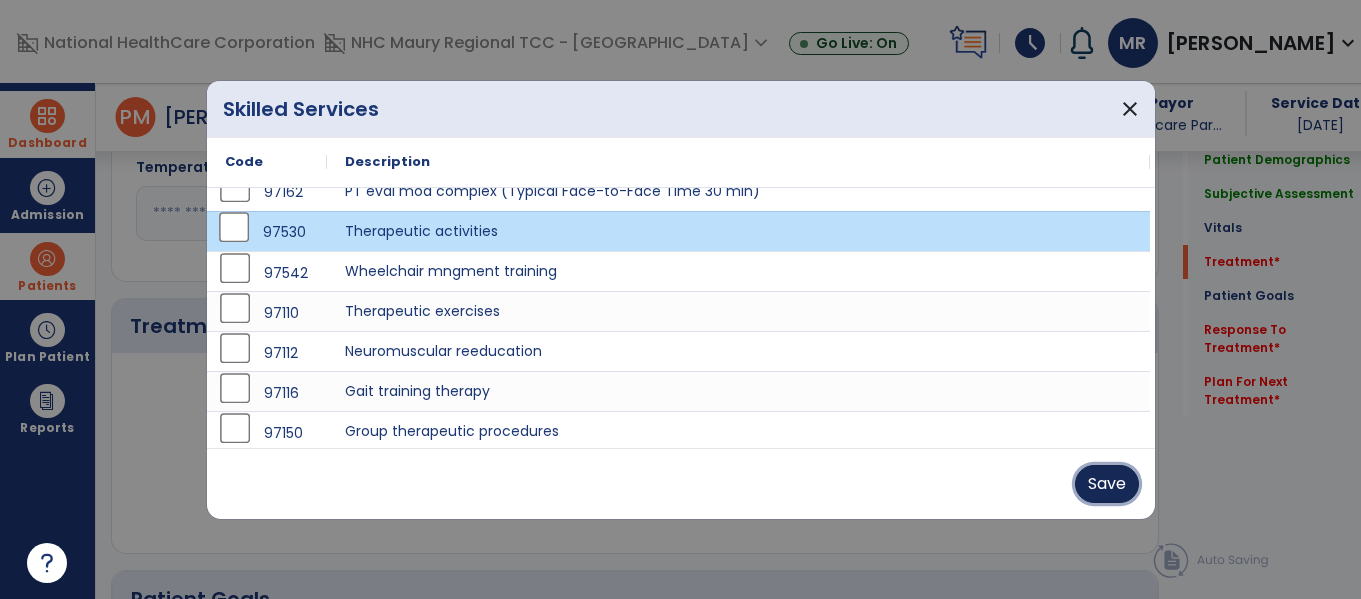 click on "Save" at bounding box center [1107, 484] 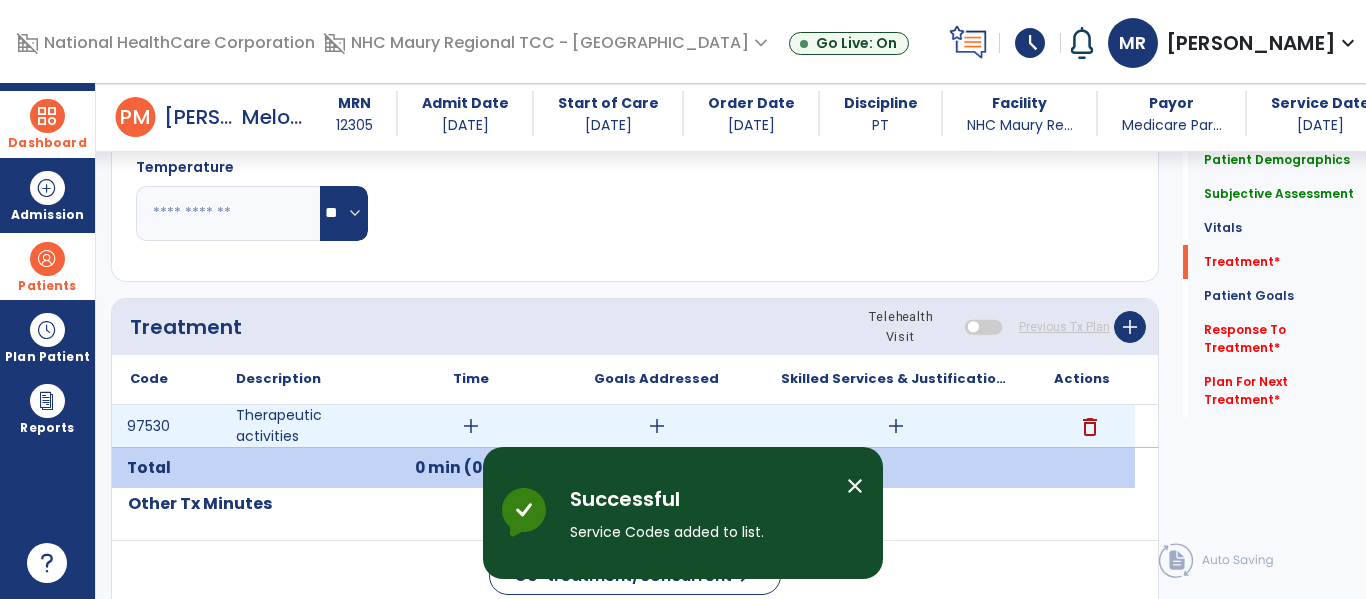 click on "add" at bounding box center (471, 426) 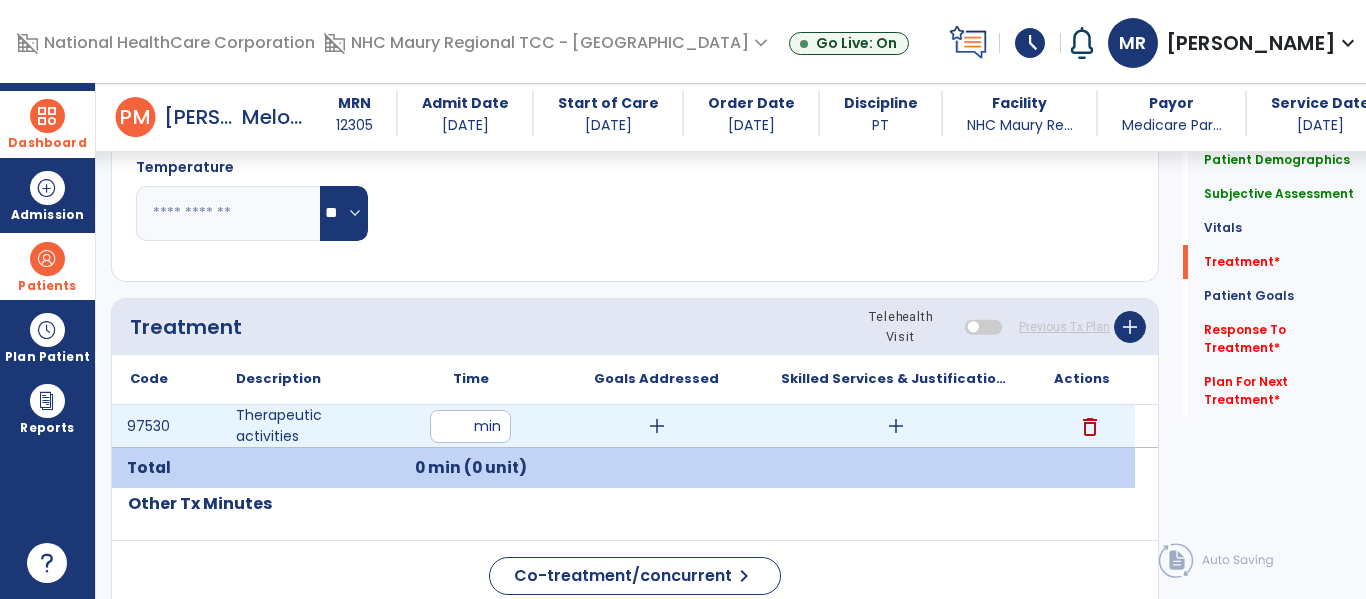 type on "**" 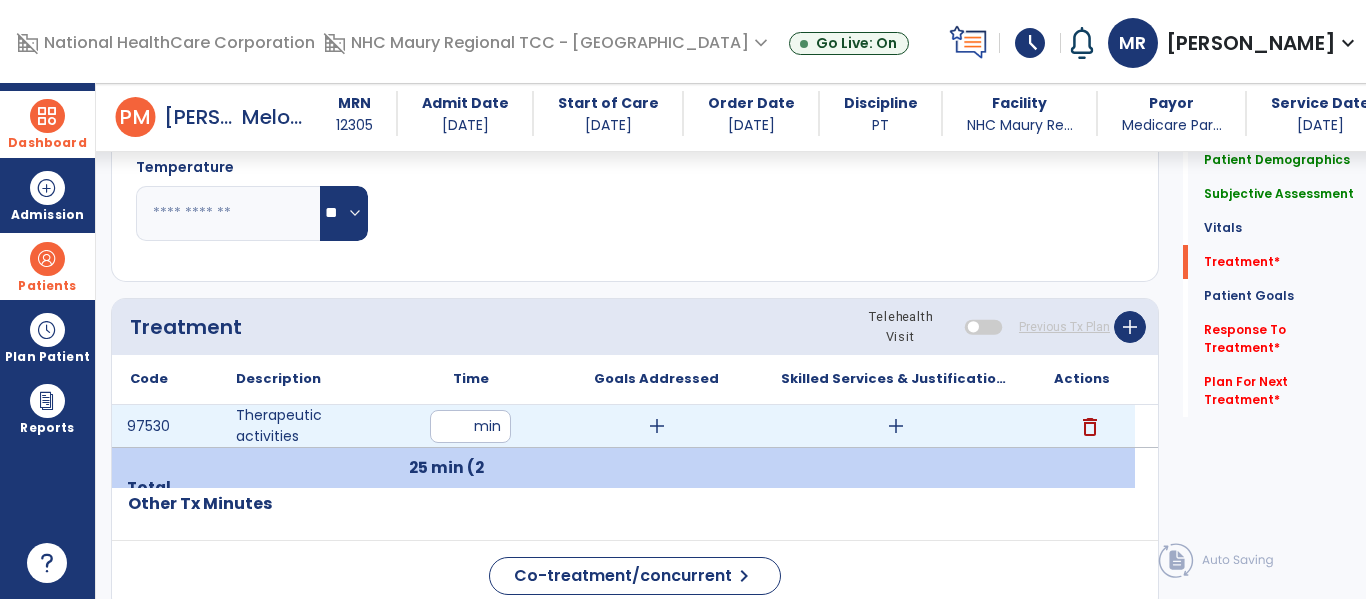 click on "add" at bounding box center [657, 426] 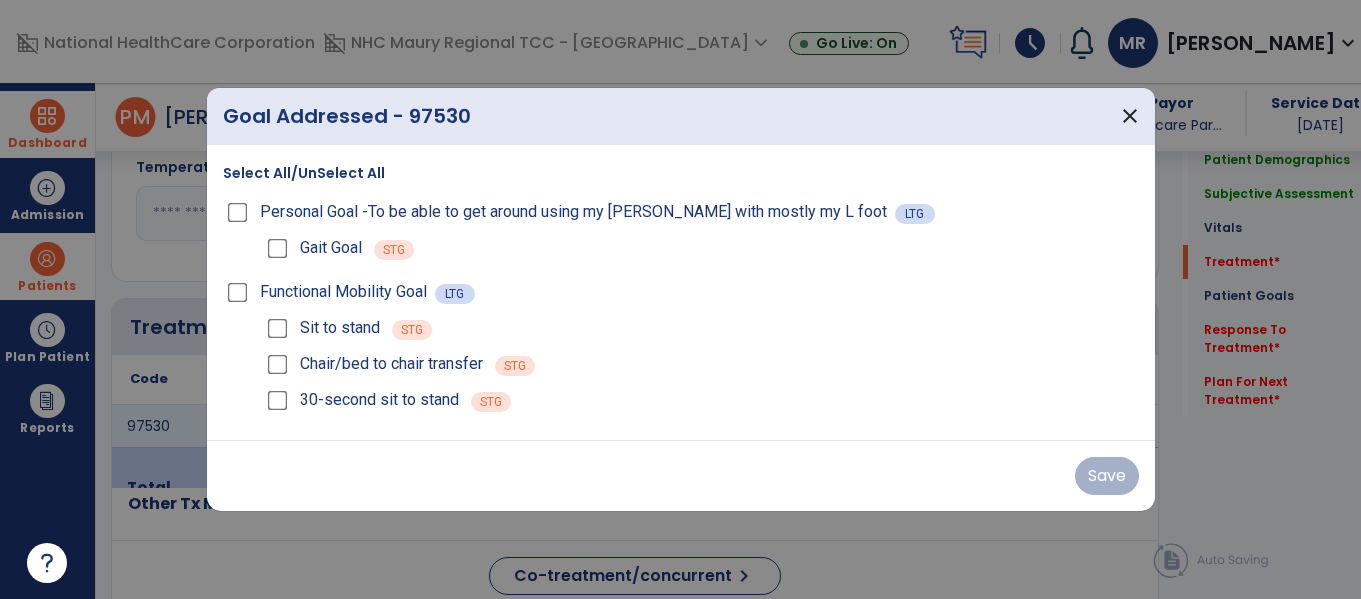 scroll, scrollTop: 951, scrollLeft: 0, axis: vertical 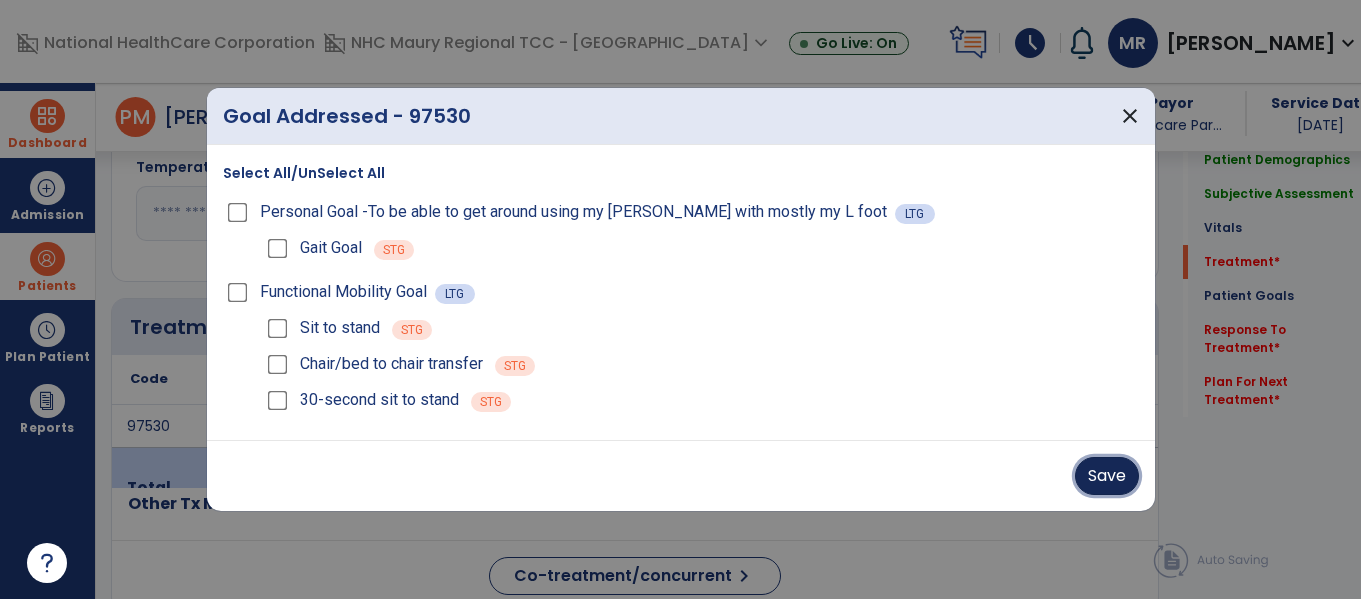 click on "Save" at bounding box center (1107, 476) 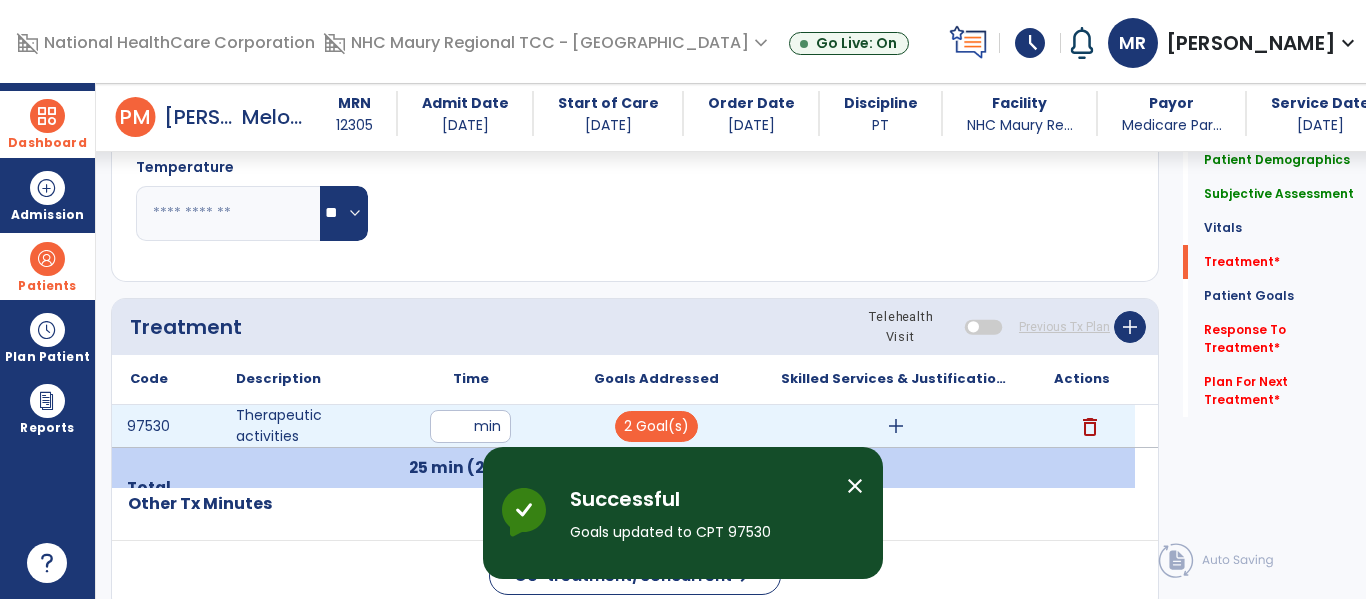 click on "add" at bounding box center (896, 426) 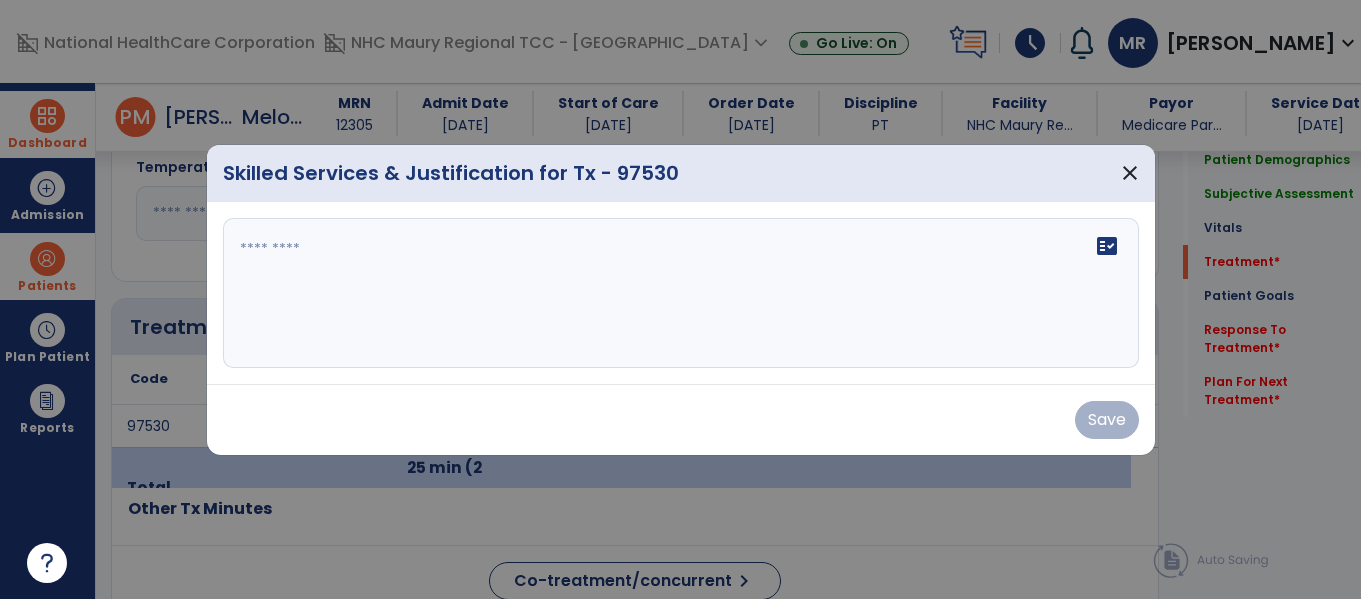 scroll, scrollTop: 951, scrollLeft: 0, axis: vertical 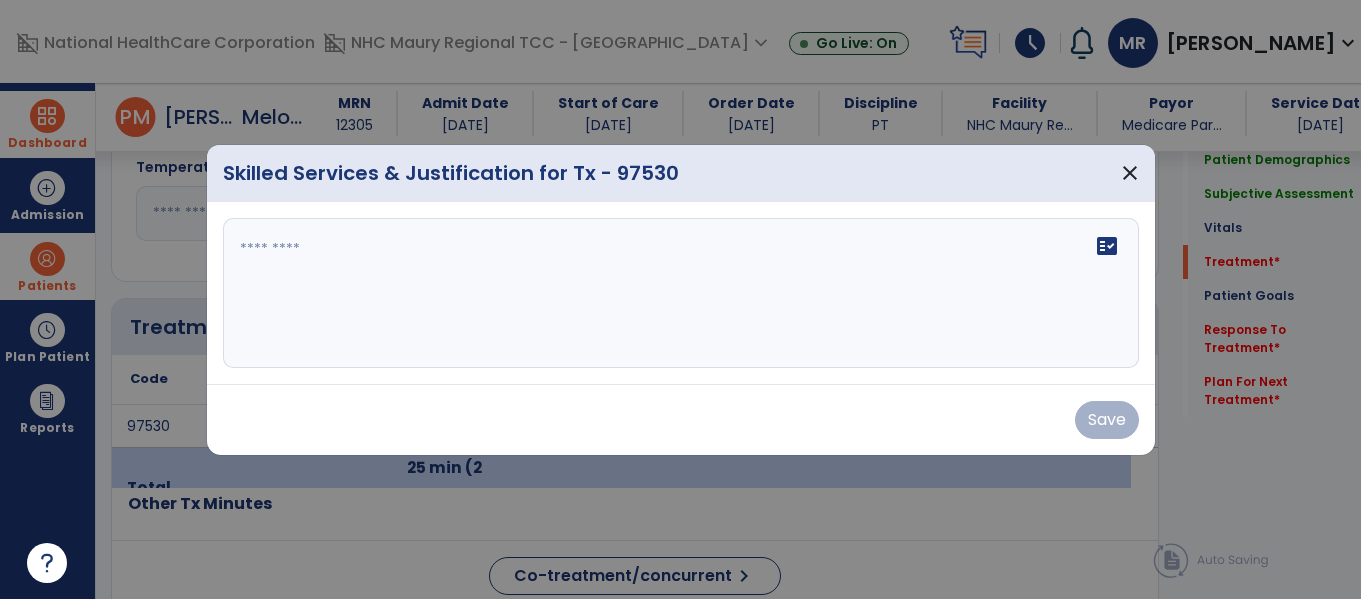 click on "fact_check" at bounding box center [681, 293] 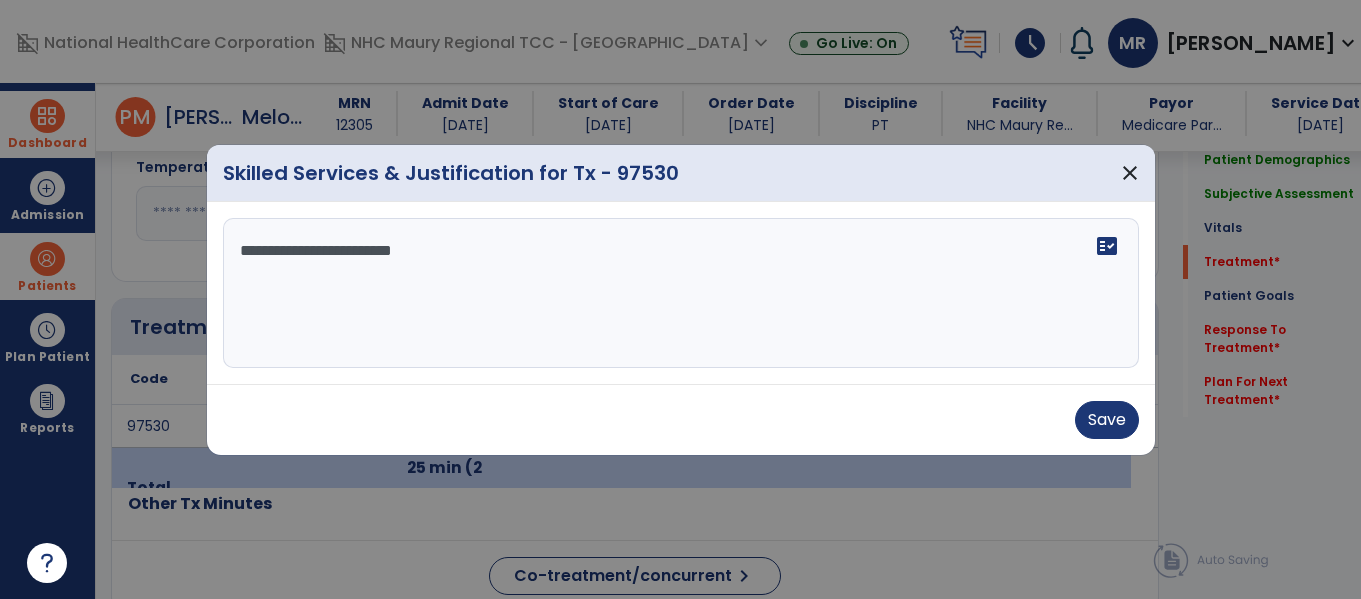 click on "**********" at bounding box center [681, 293] 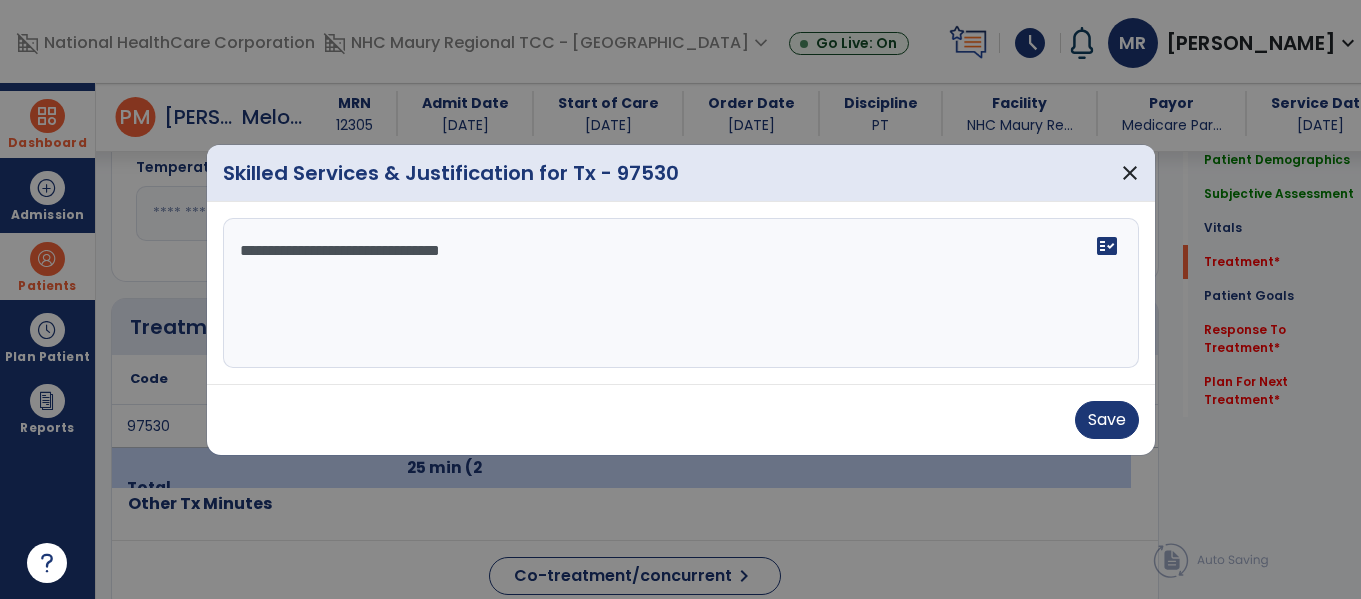 click on "**********" at bounding box center (681, 293) 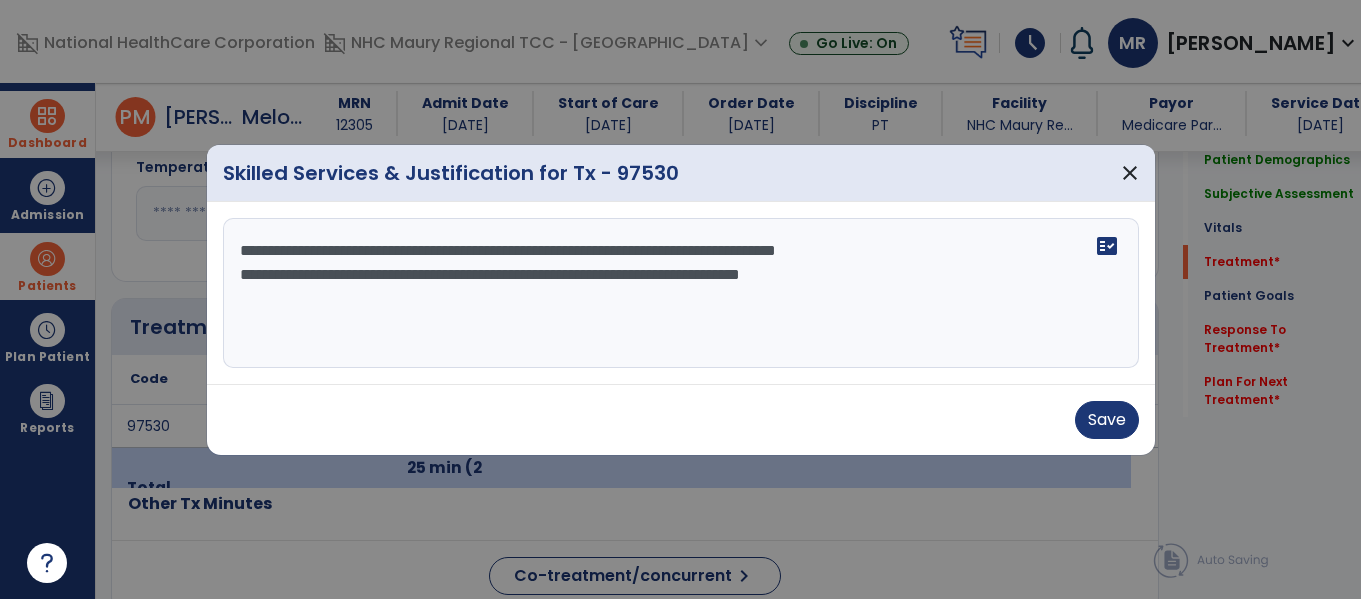 click on "**********" at bounding box center (681, 293) 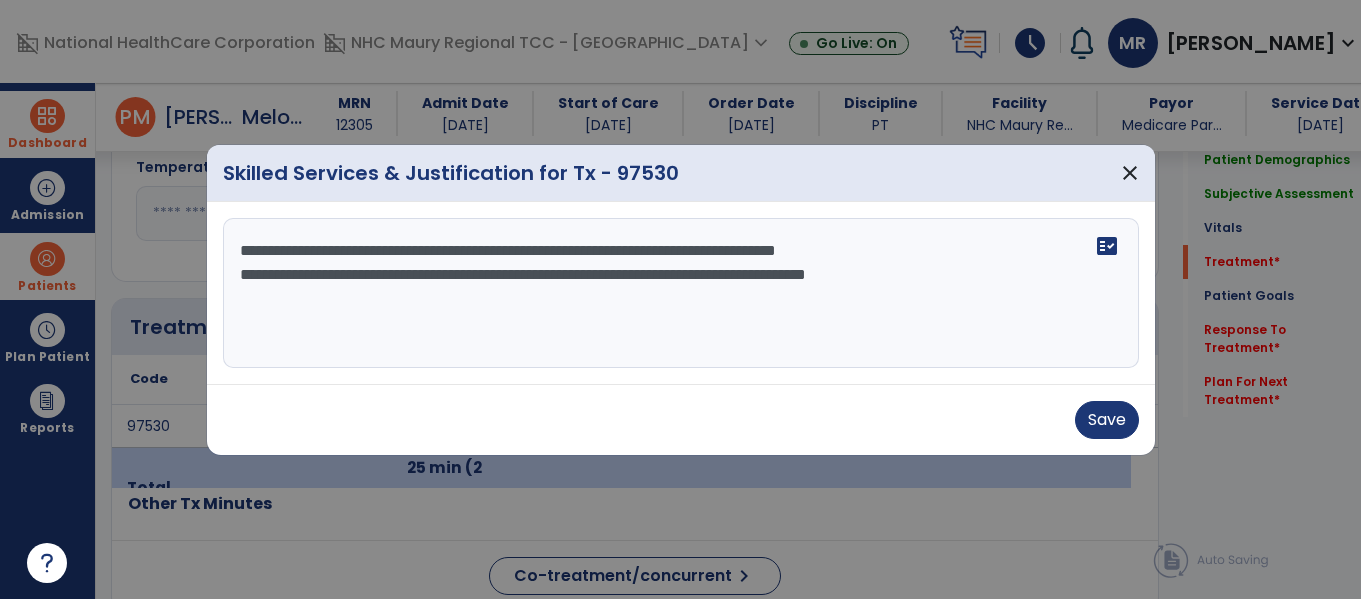 click on "**********" at bounding box center (681, 293) 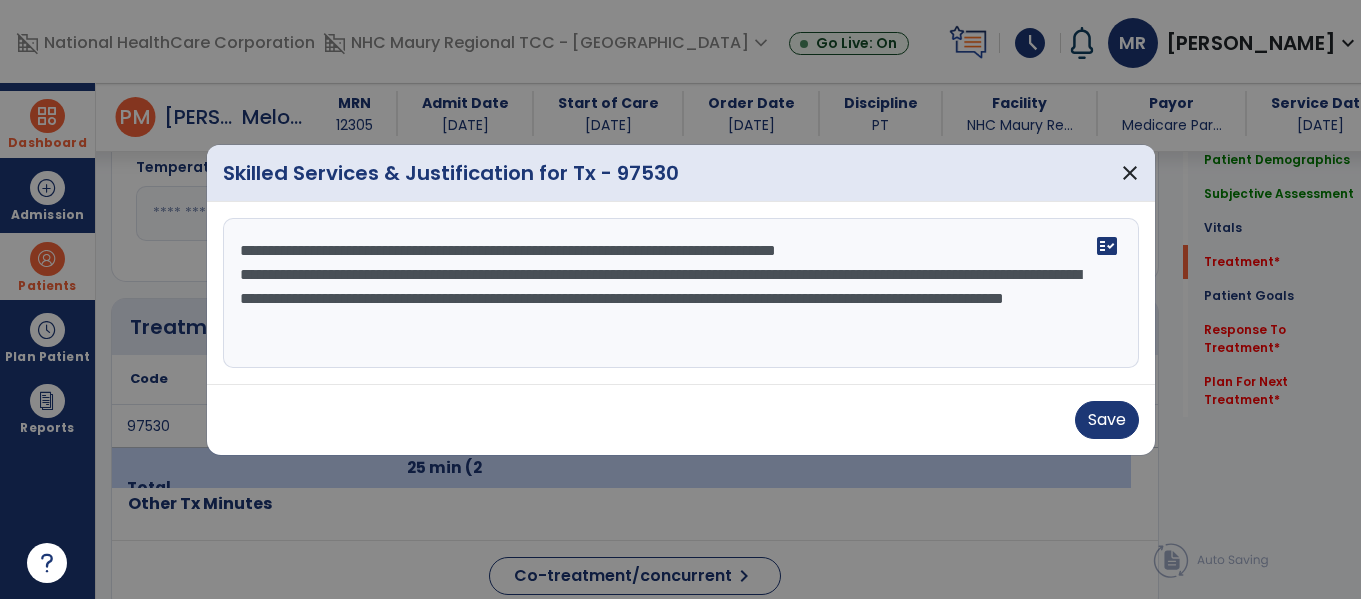 click on "**********" at bounding box center [681, 293] 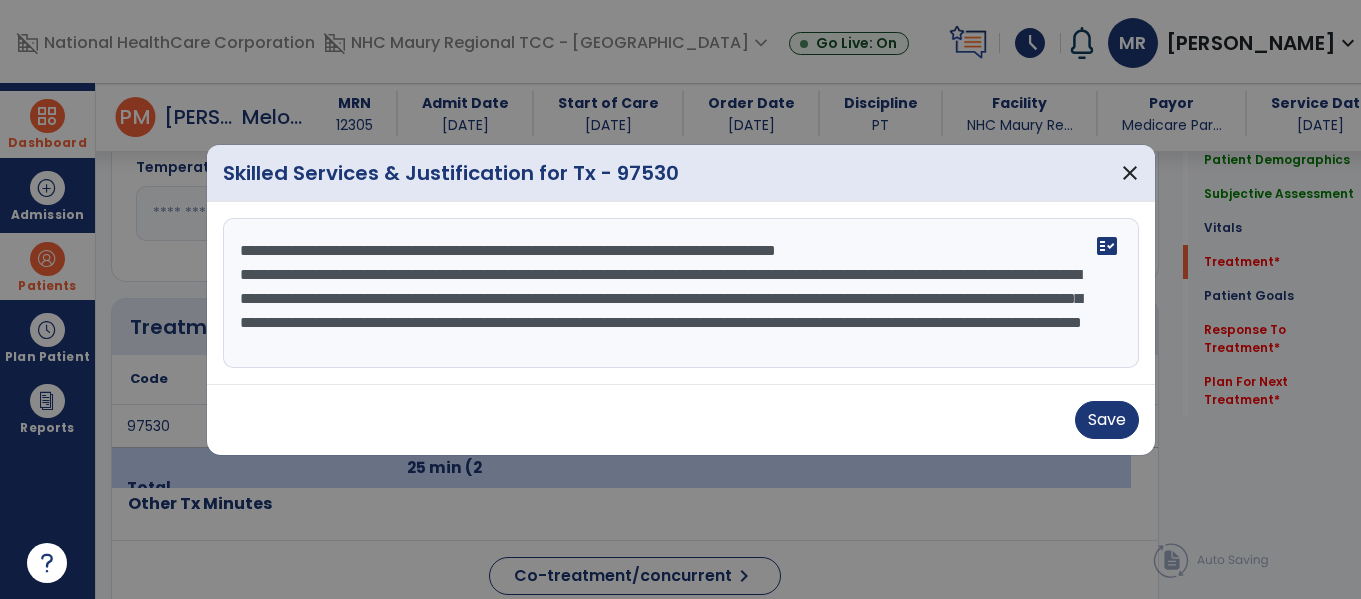 scroll, scrollTop: 16, scrollLeft: 0, axis: vertical 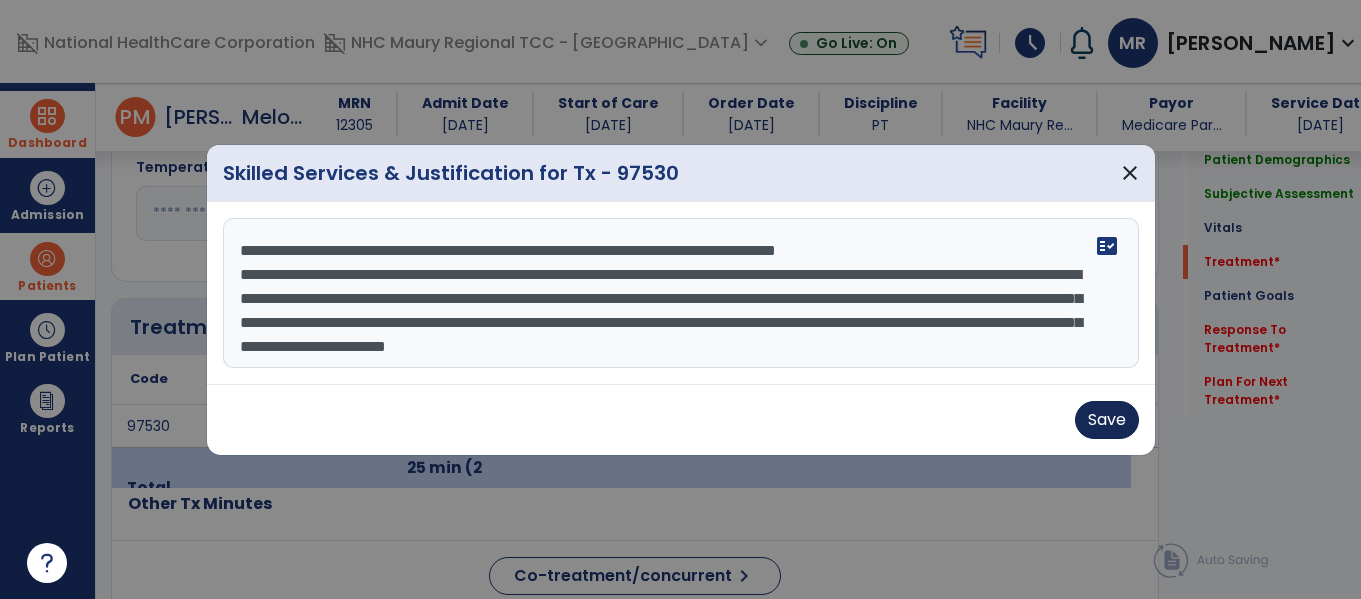 type on "**********" 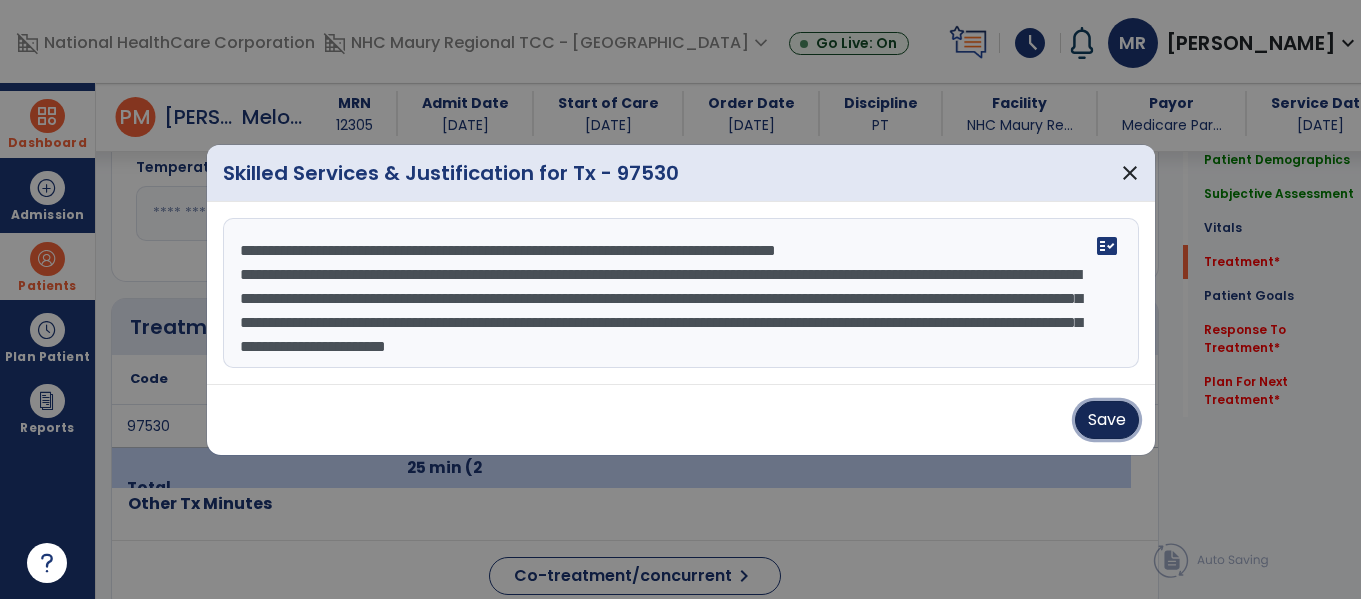 click on "Save" at bounding box center [1107, 420] 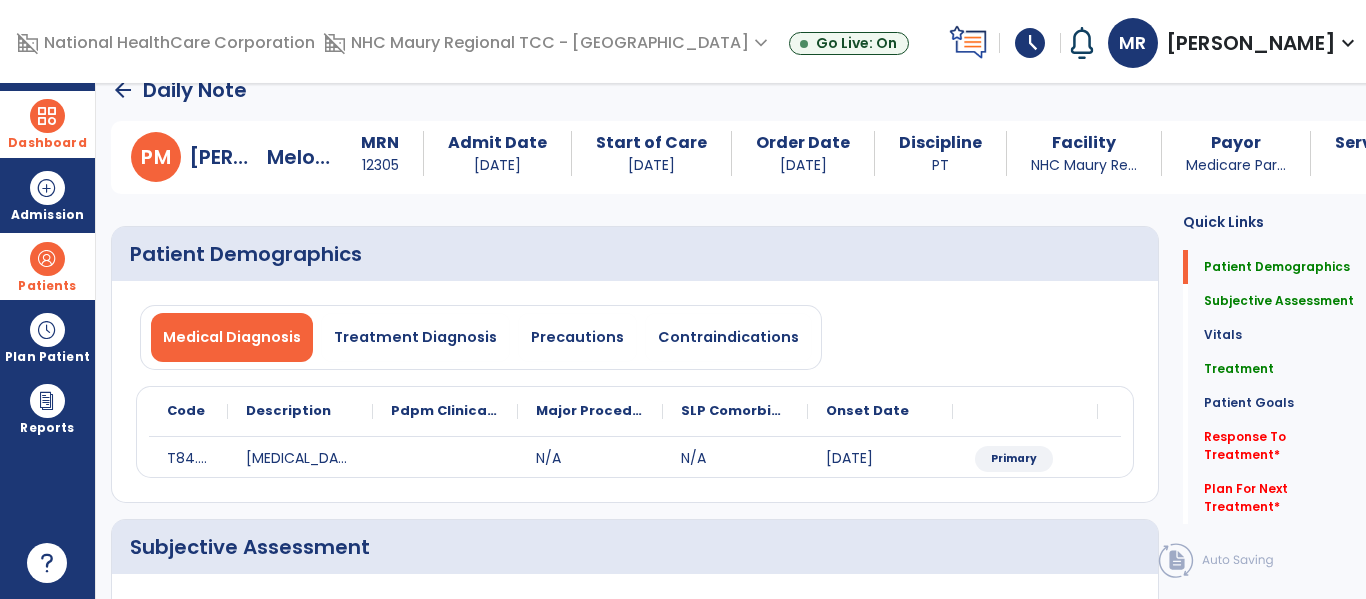 scroll, scrollTop: 27, scrollLeft: 0, axis: vertical 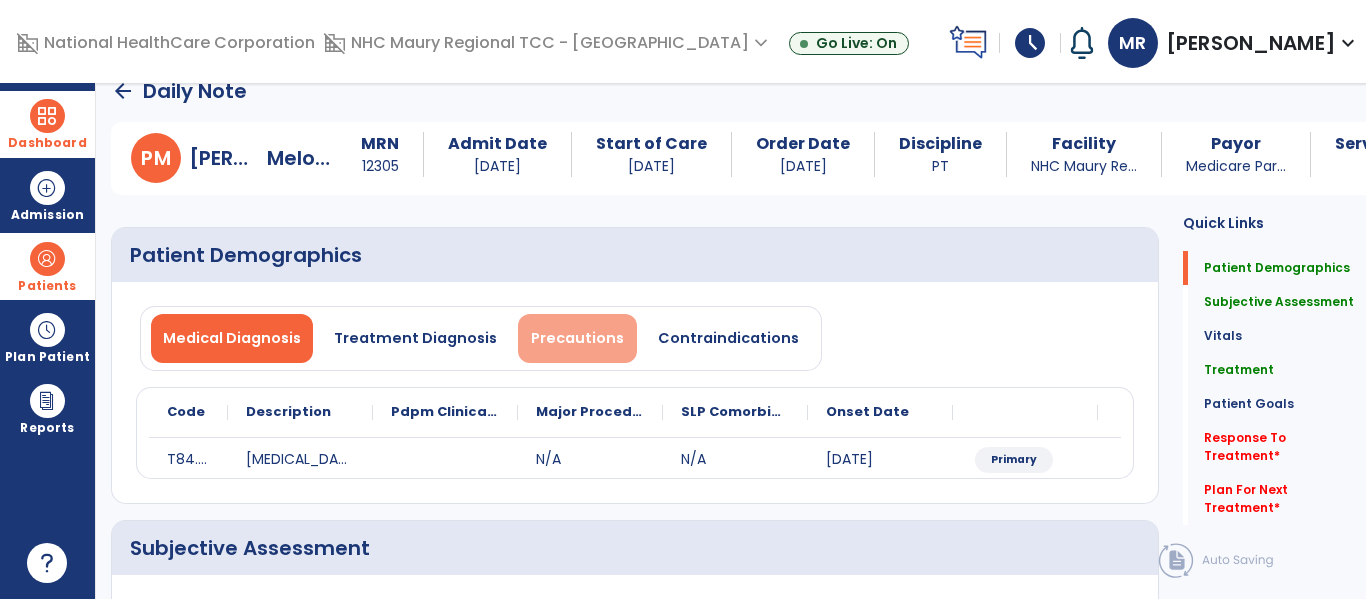 click on "Precautions" at bounding box center (577, 338) 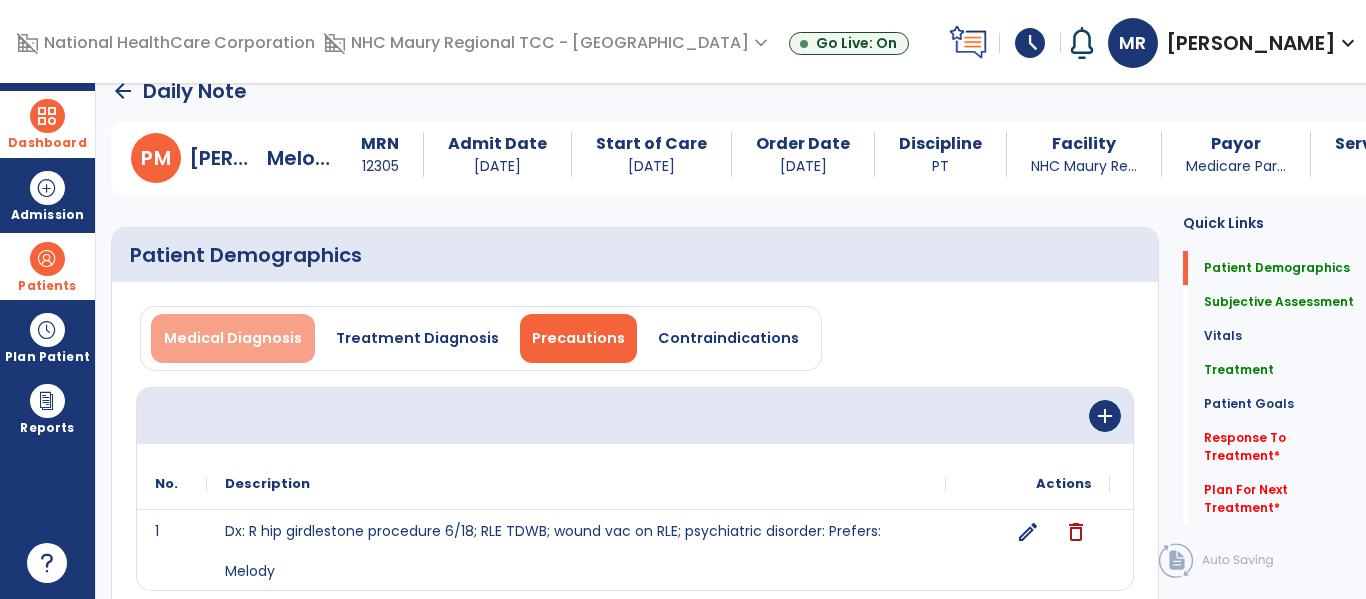 click on "Medical Diagnosis" at bounding box center [233, 338] 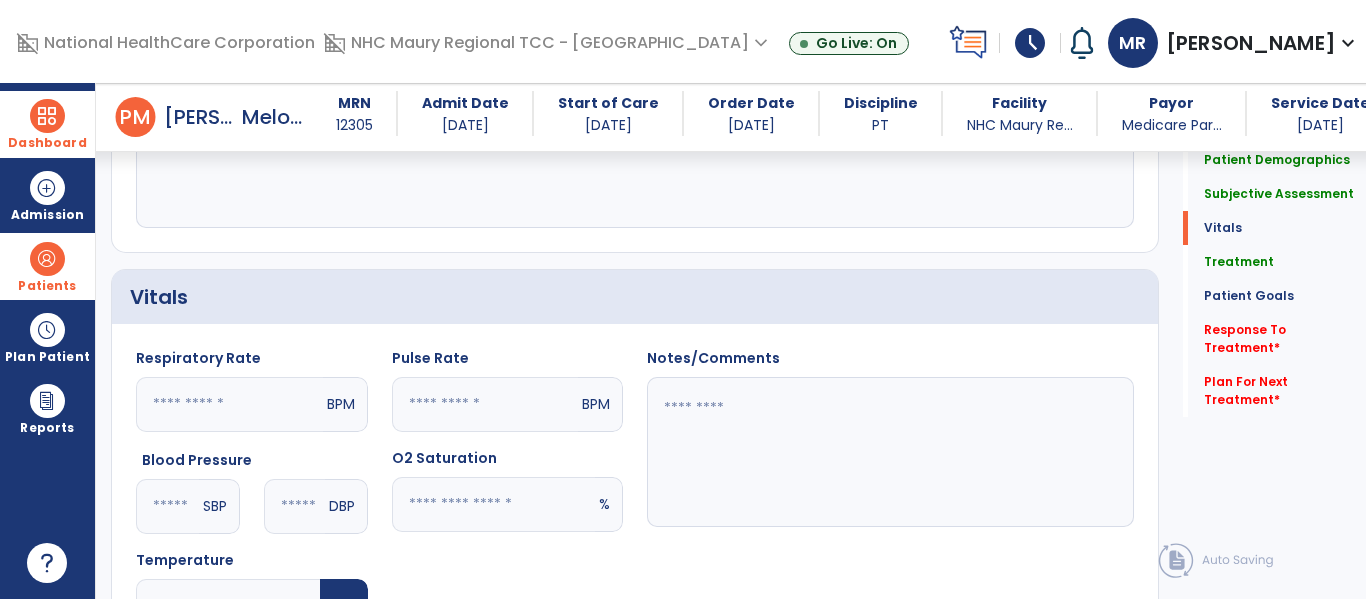 scroll, scrollTop: 557, scrollLeft: 0, axis: vertical 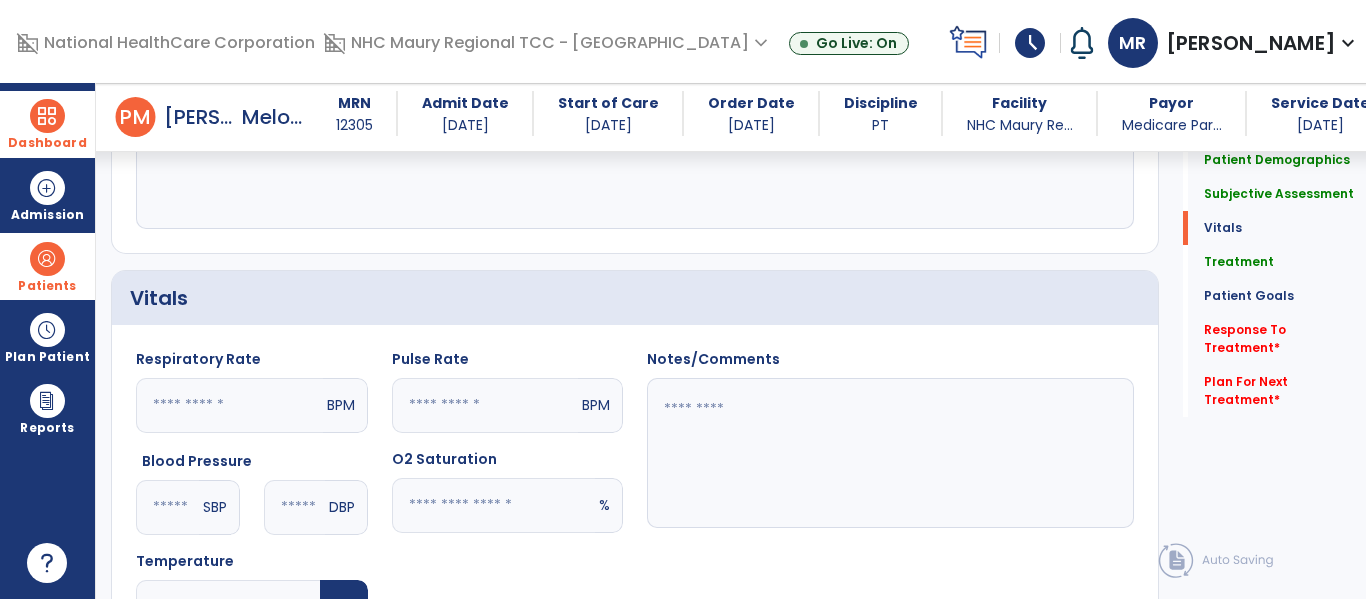 click at bounding box center [47, 116] 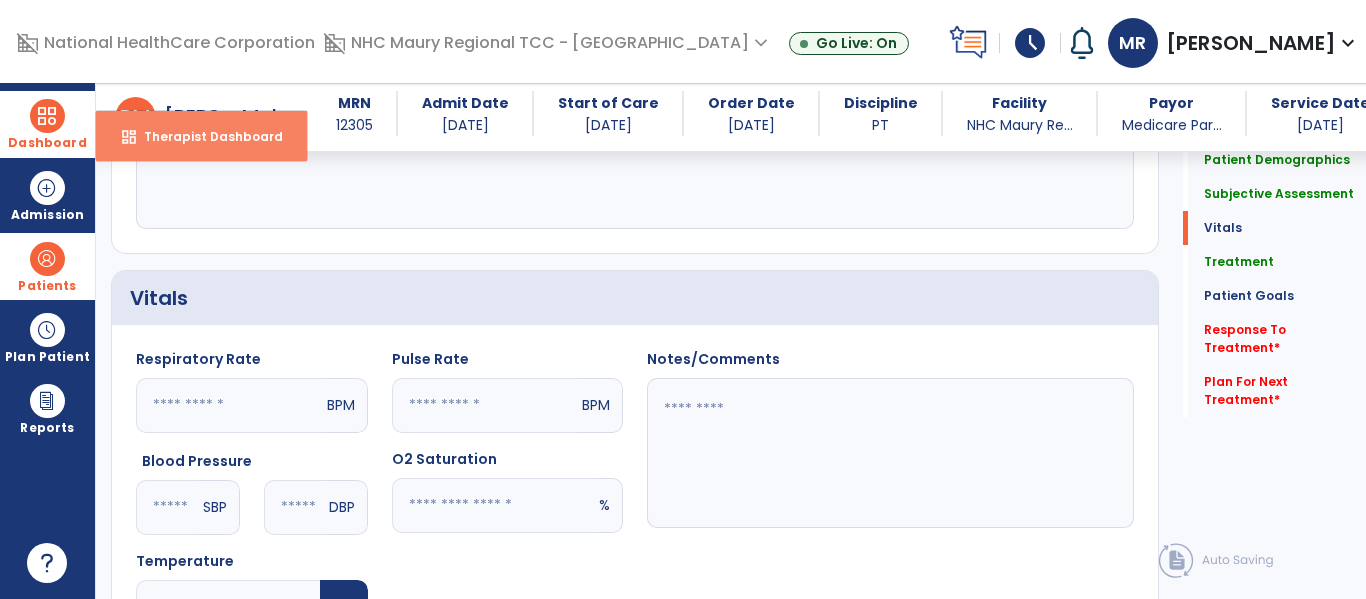 click on "dashboard" at bounding box center [129, 137] 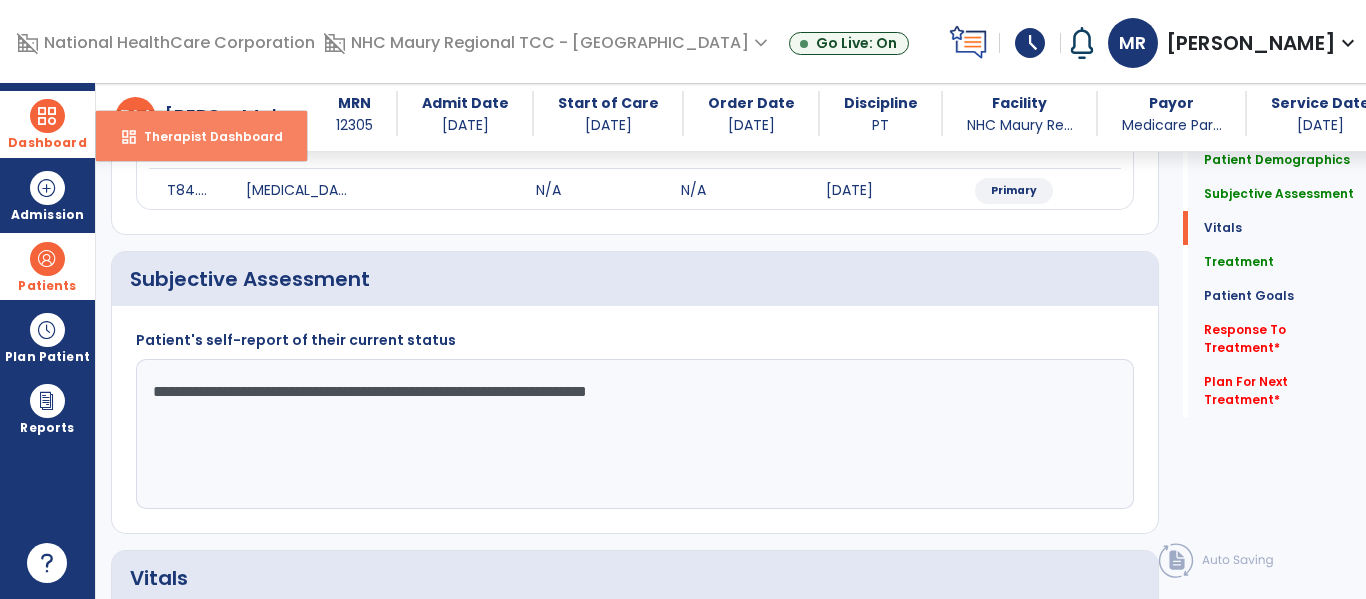 select on "****" 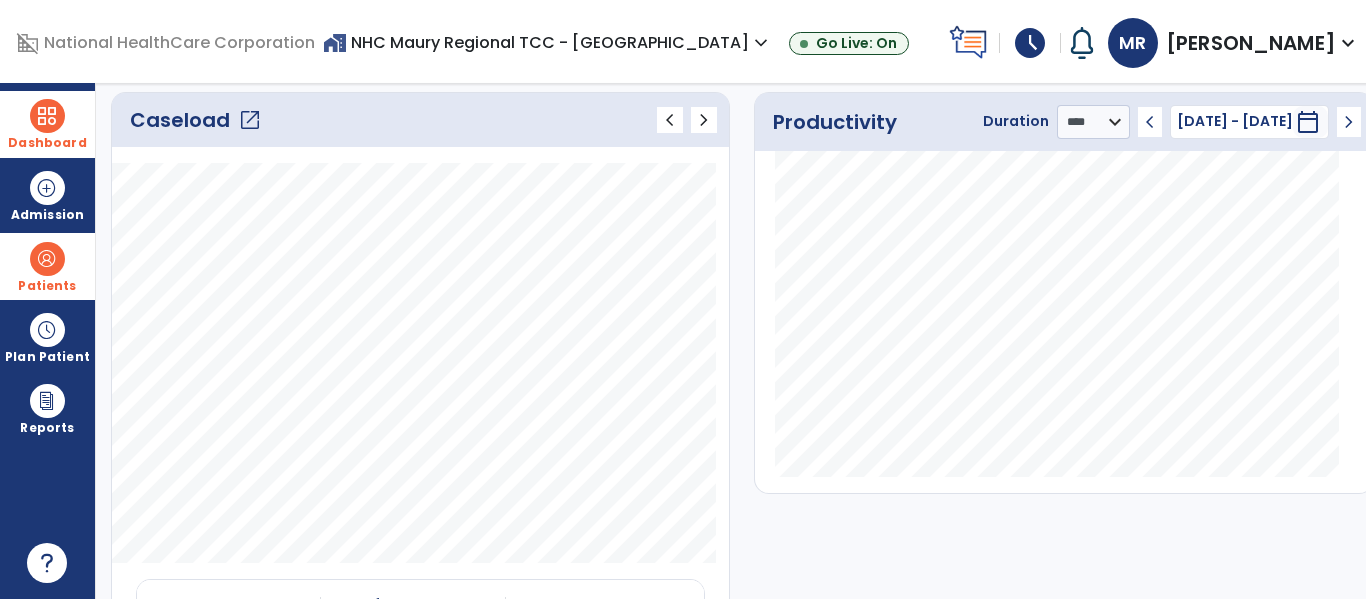 scroll, scrollTop: 292, scrollLeft: 0, axis: vertical 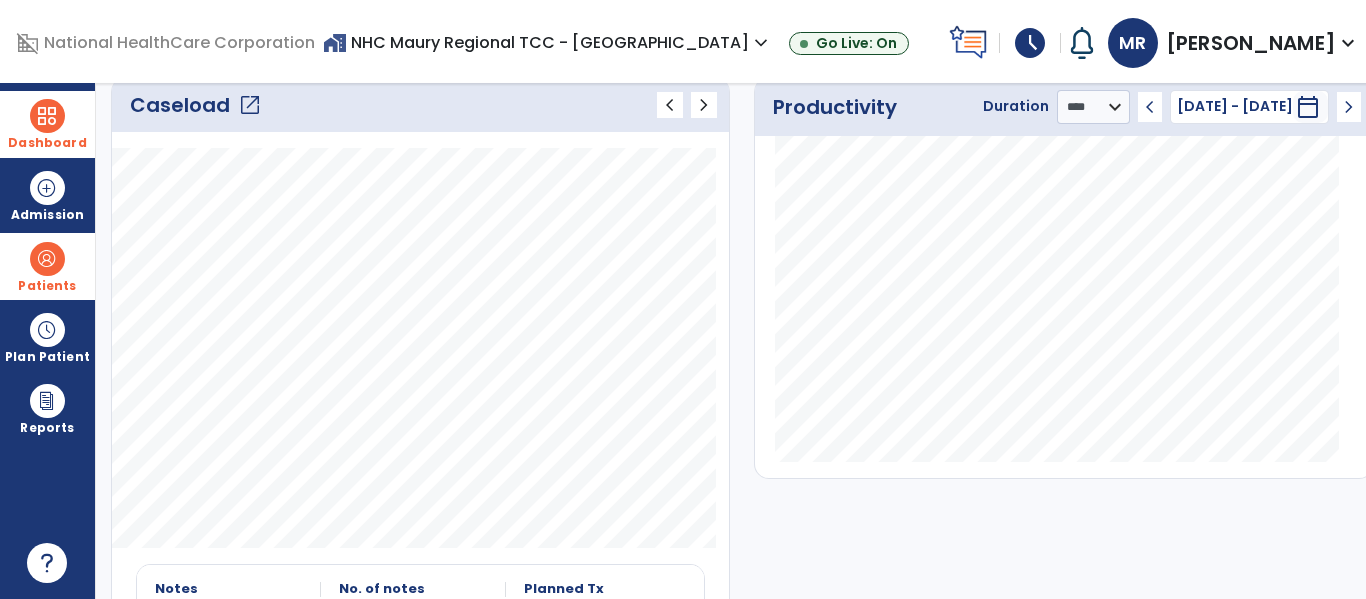 click at bounding box center (47, 259) 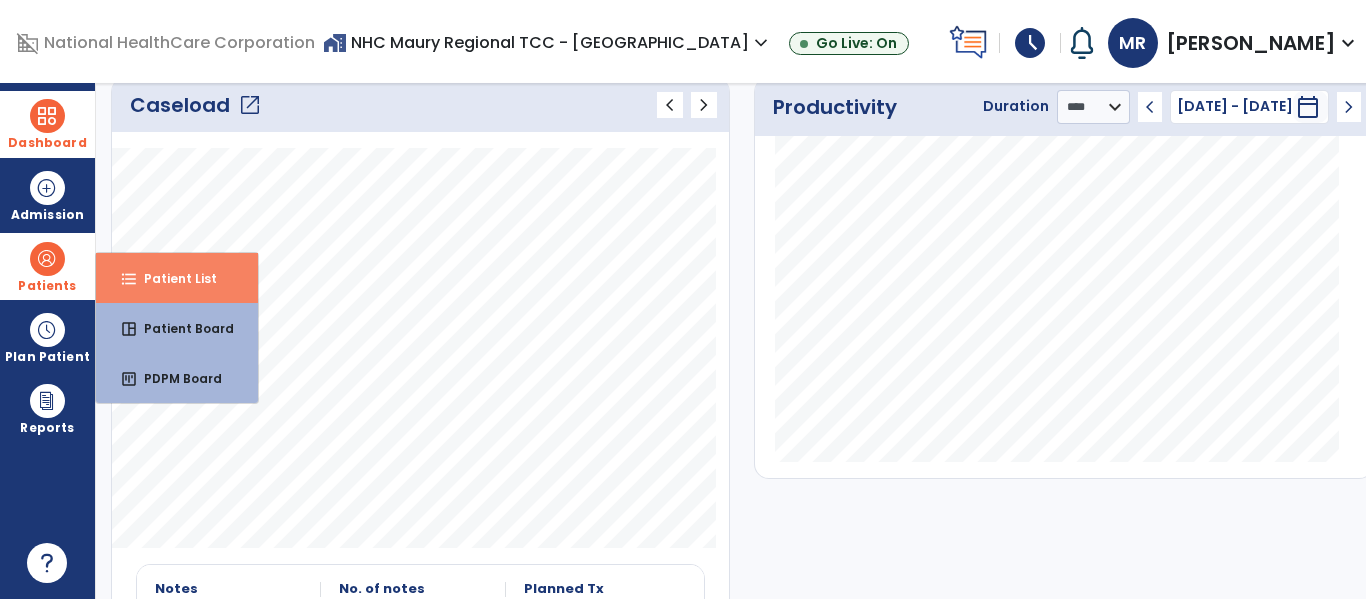 click on "Patient List" at bounding box center [172, 278] 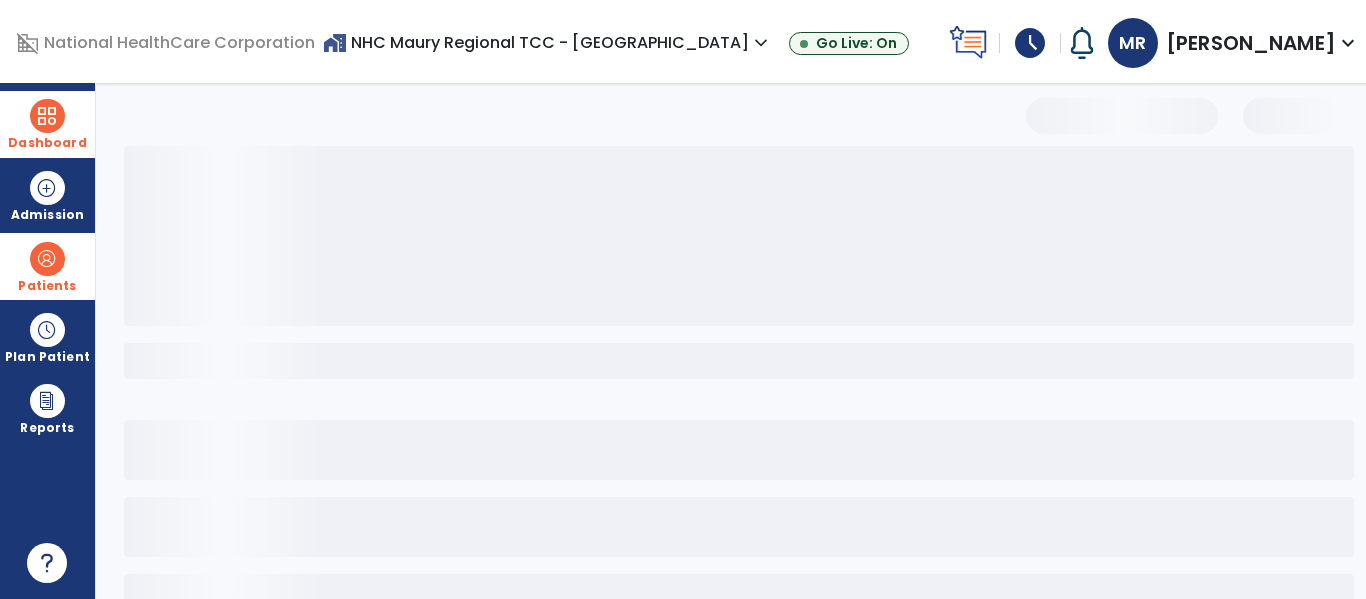 scroll, scrollTop: 144, scrollLeft: 0, axis: vertical 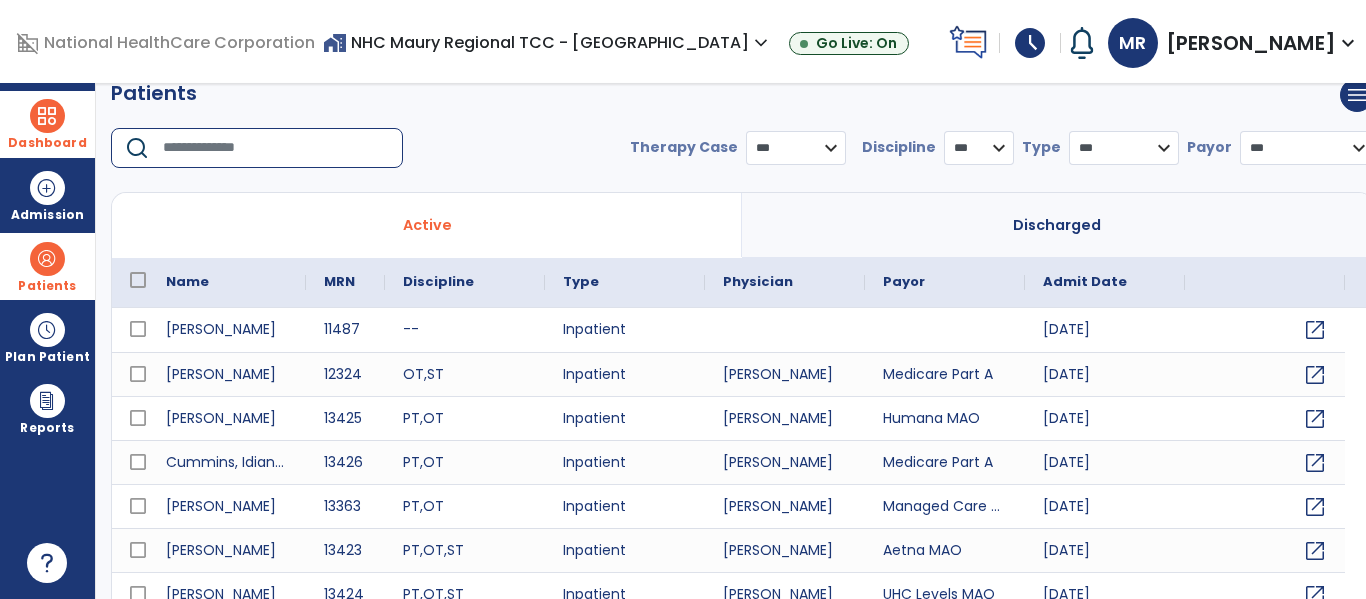 click at bounding box center (276, 148) 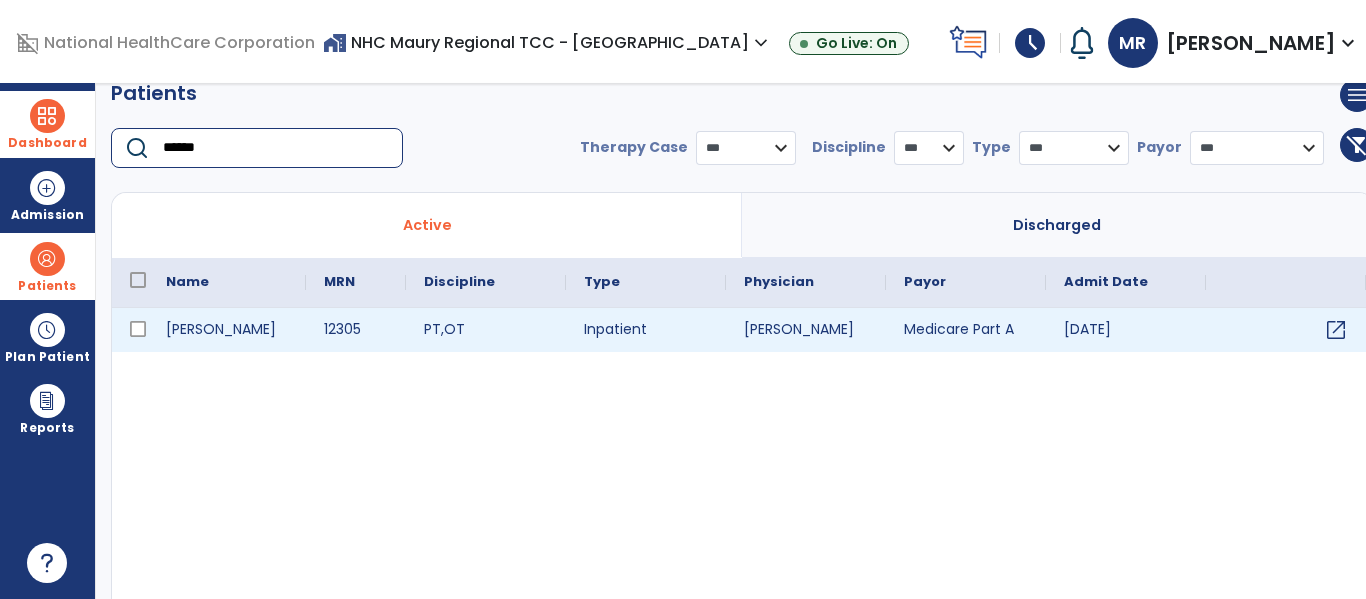 type on "******" 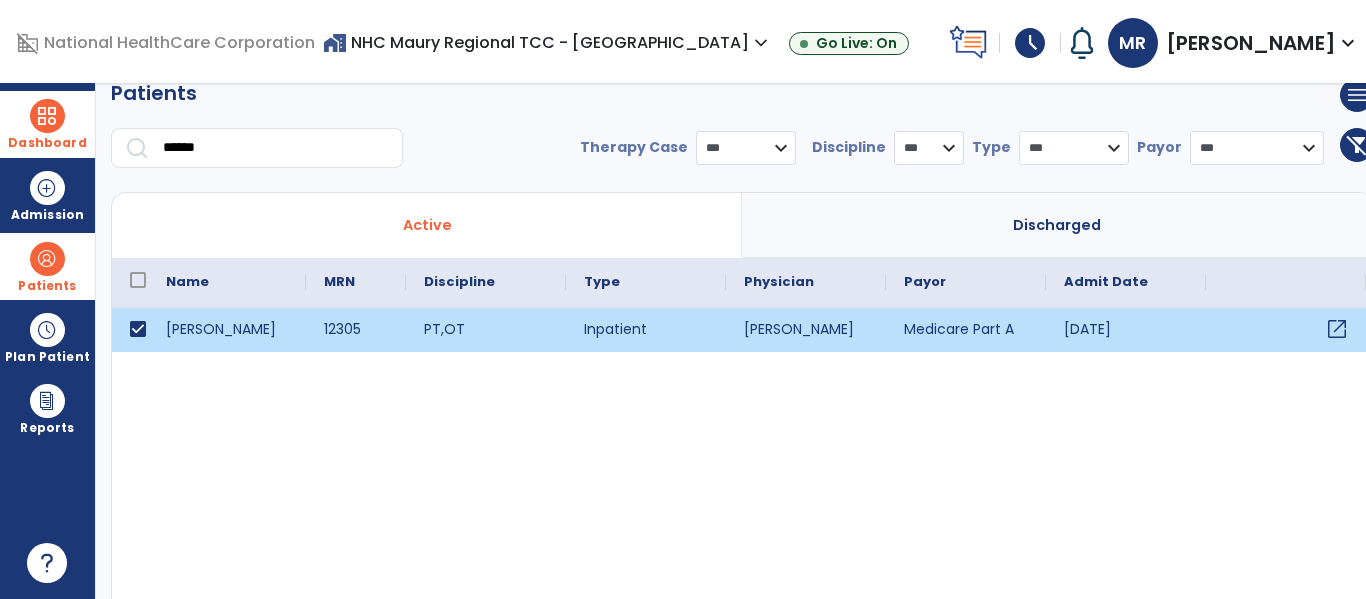 click on "open_in_new" at bounding box center [1337, 329] 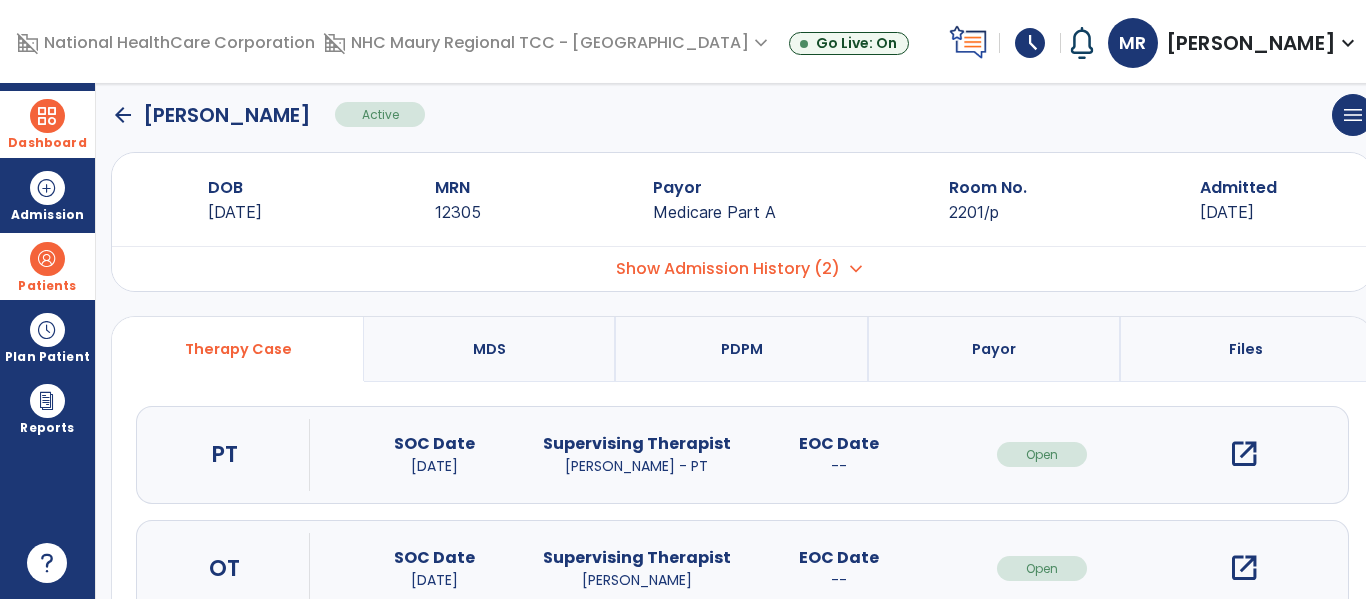 click on "open_in_new" at bounding box center [1244, 454] 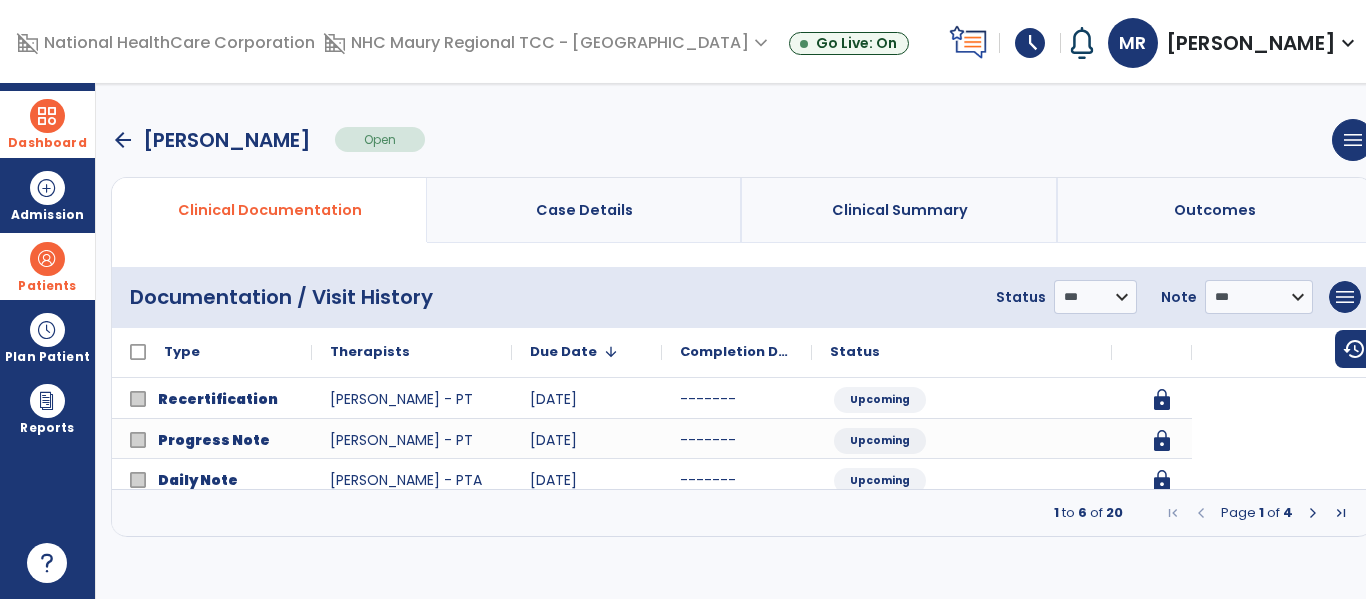 scroll, scrollTop: 0, scrollLeft: 0, axis: both 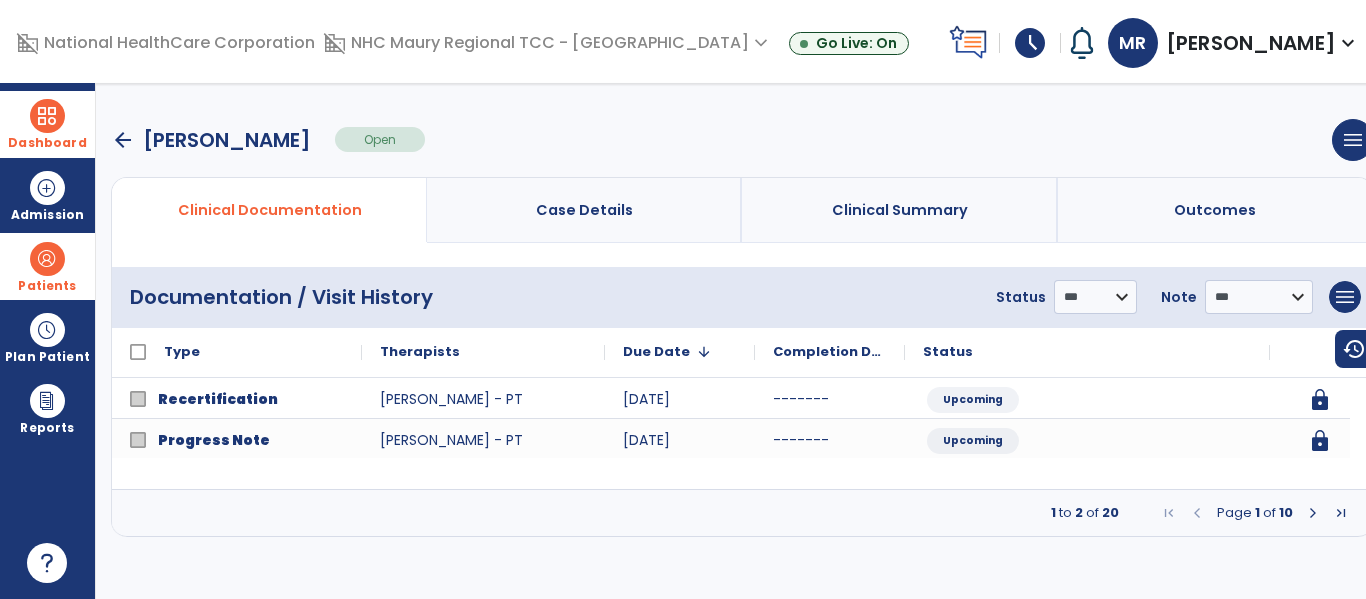 click at bounding box center (1313, 513) 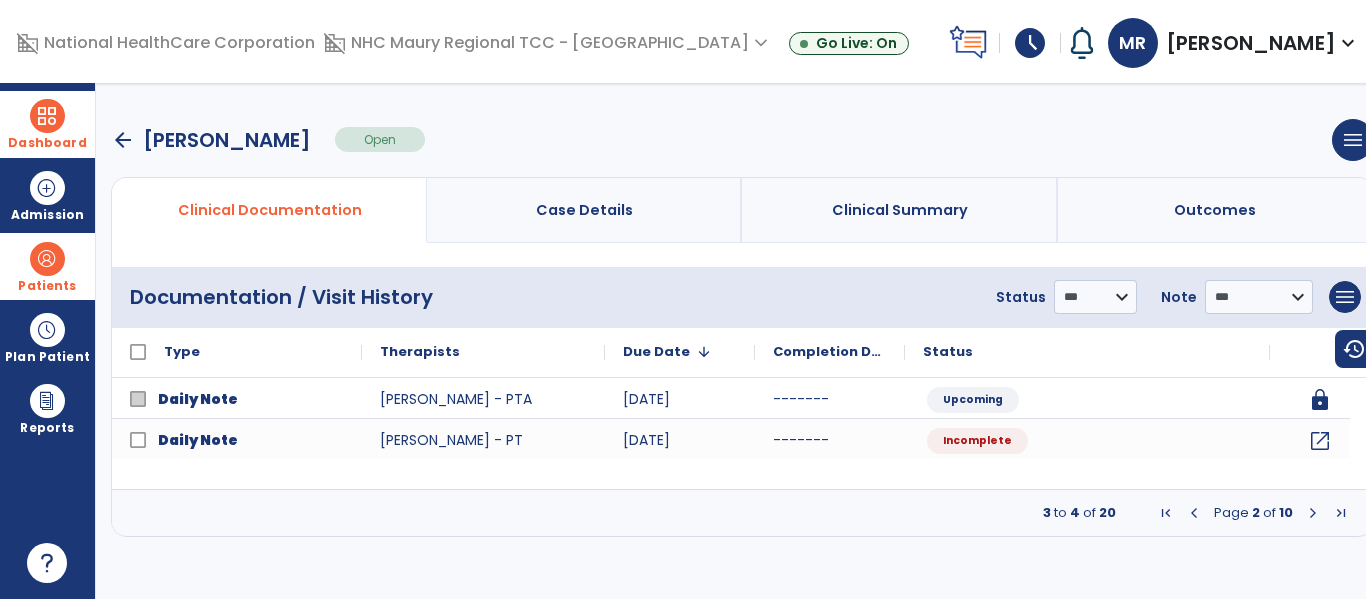 click at bounding box center [1313, 513] 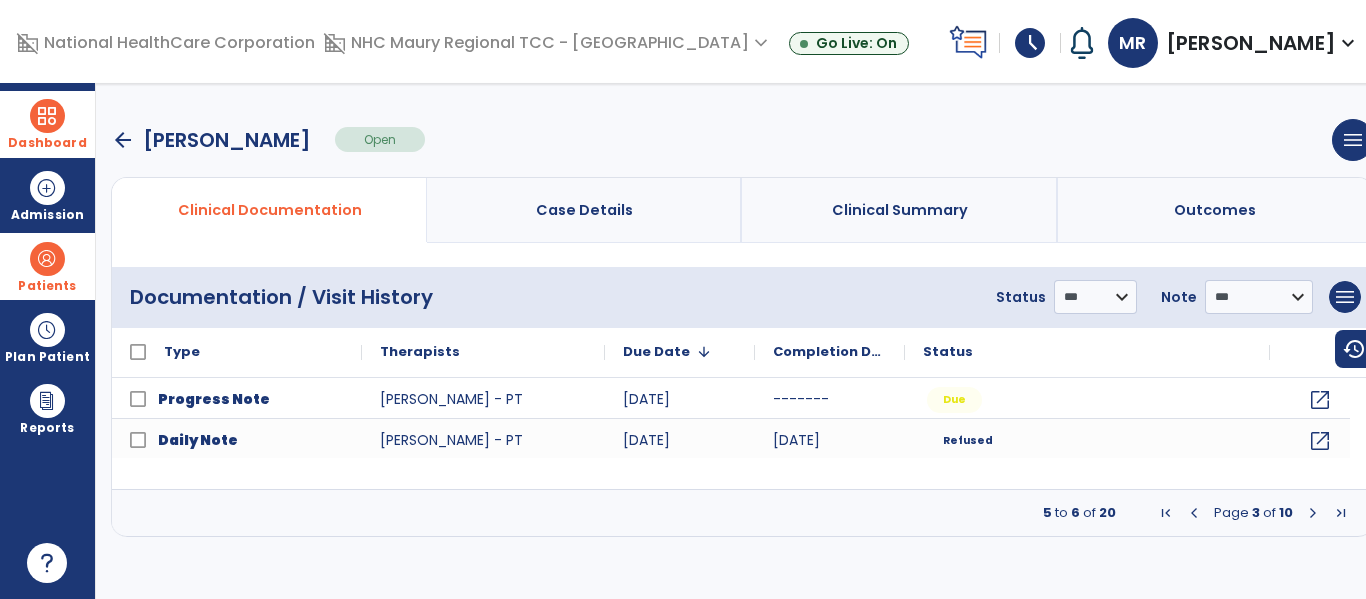click at bounding box center (1313, 513) 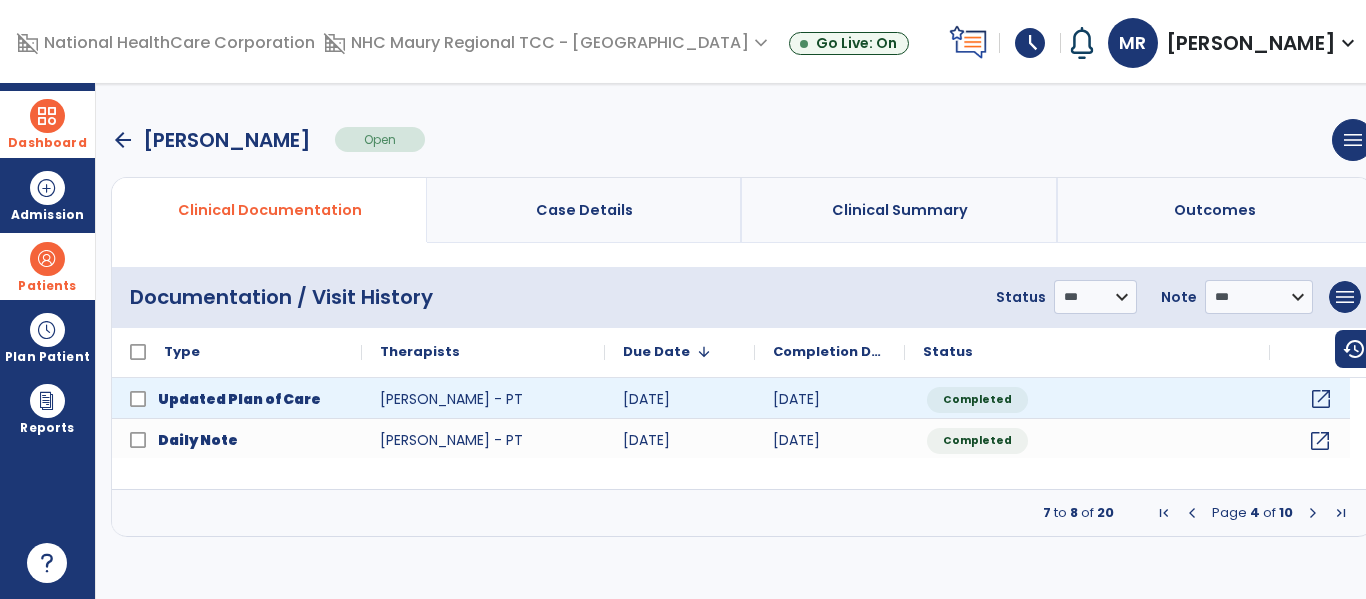 click on "open_in_new" 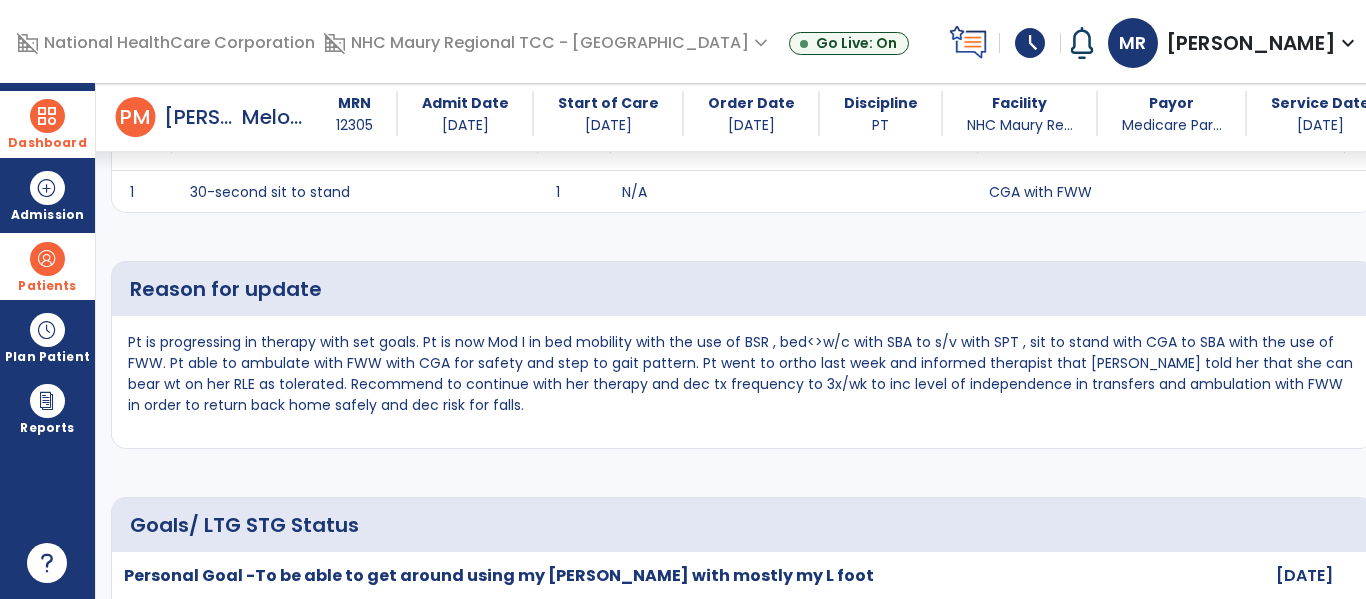 click on "Pt is progressing in therapy with set goals. Pt is now Mod I in bed mobility with the use of BSR , bed<>w/c with SBA to s/v with SPT , sit to stand with CGA to SBA with the use of FWW. Pt able to ambulate with FWW with CGA for safety and step to gait pattern. Pt went to ortho last week and informed therapist that [PERSON_NAME] told her that she can bear wt on her RLE as tolerated. Recommend to continue with her therapy and dec tx frequency to 3x/wk to inc level of independence in transfers and ambulation with FWW in order to return back home safely and dec risk for falls." 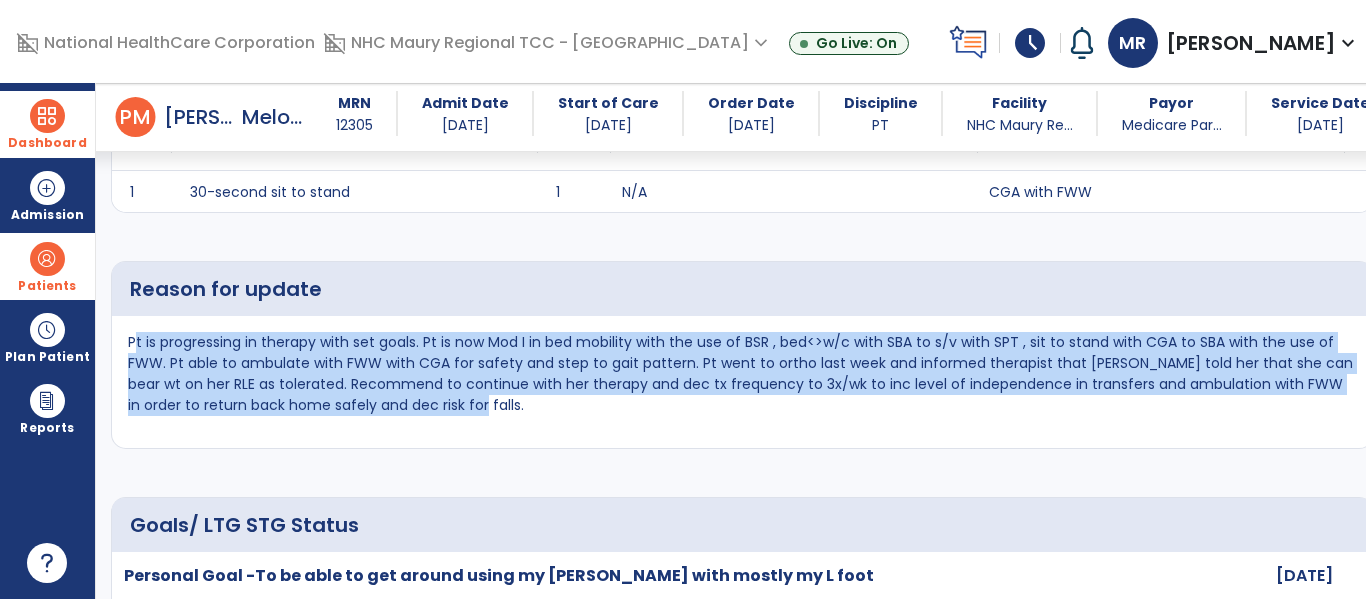 drag, startPoint x: 132, startPoint y: 342, endPoint x: 531, endPoint y: 429, distance: 408.37482 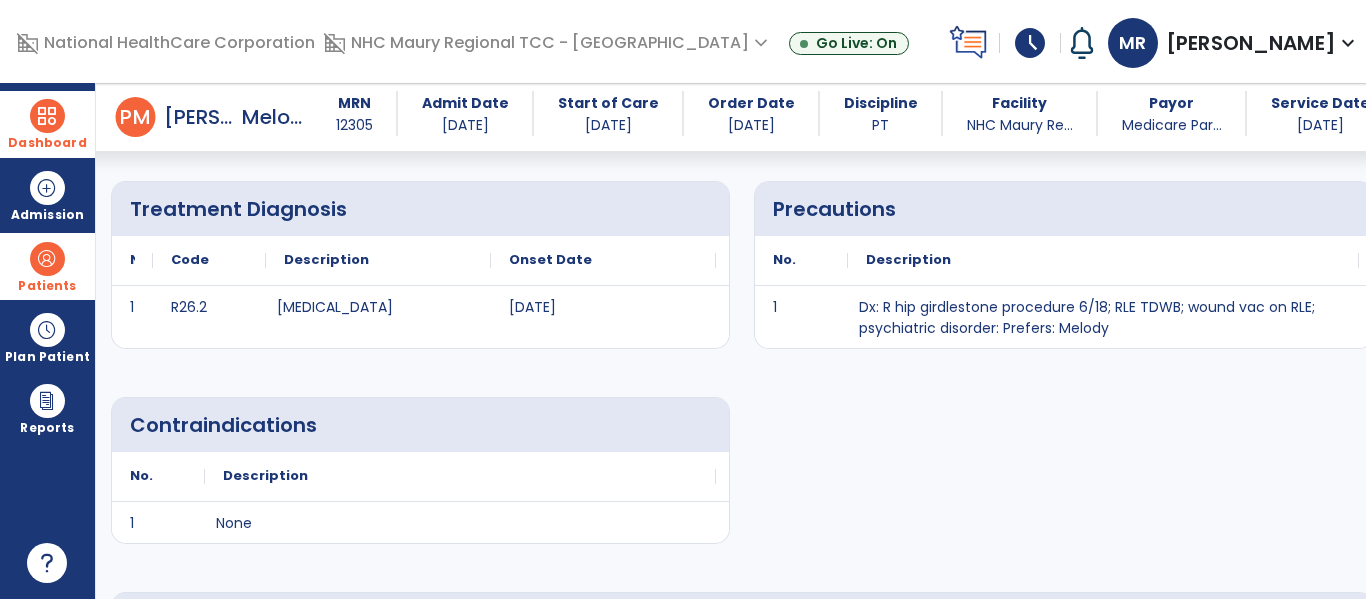 scroll, scrollTop: 369, scrollLeft: 0, axis: vertical 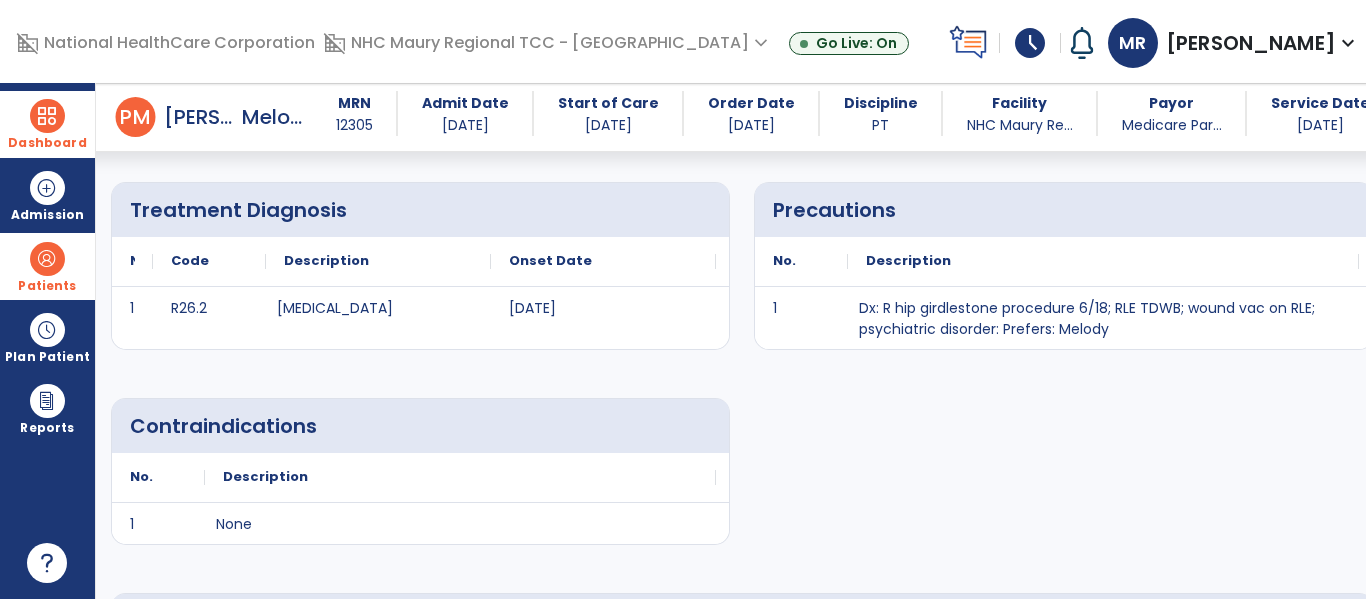 click at bounding box center [47, 116] 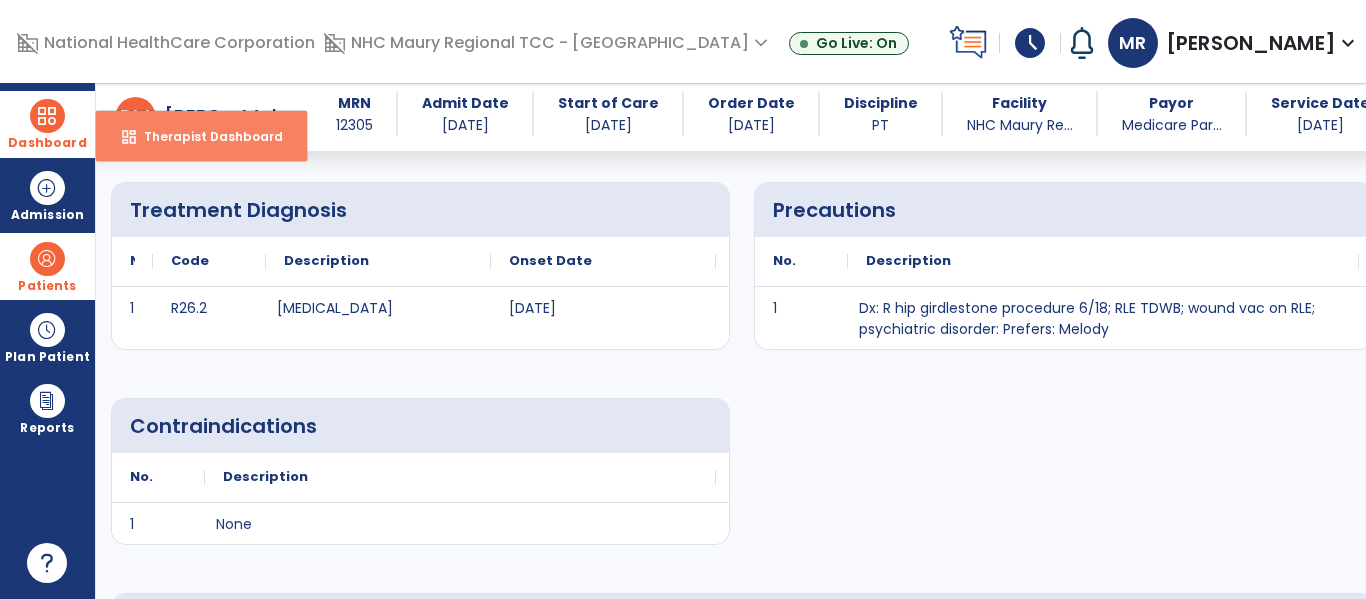 click on "dashboard" at bounding box center (129, 137) 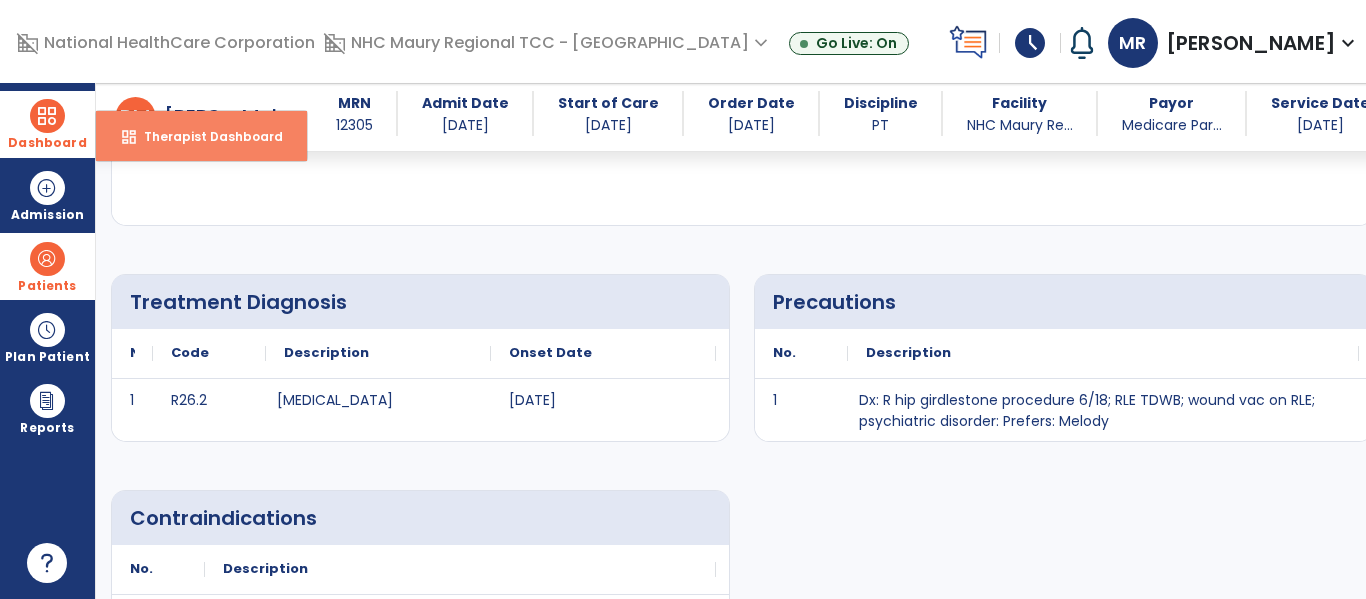 select on "****" 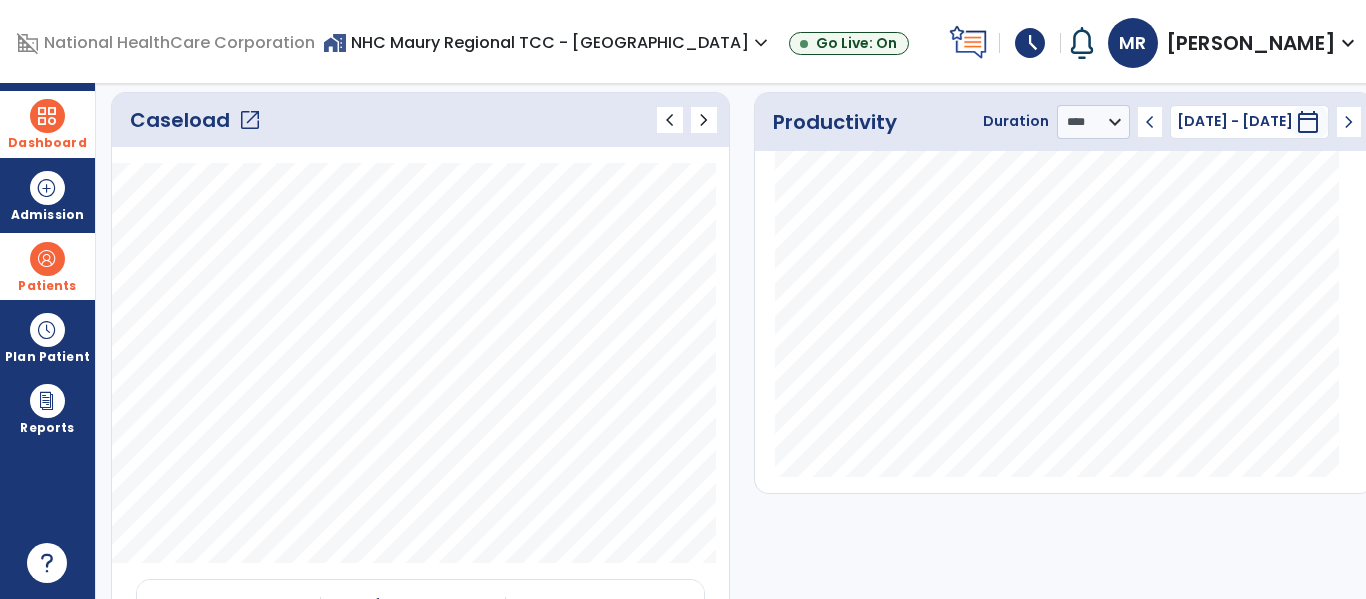 click on "Caseload   open_in_new" 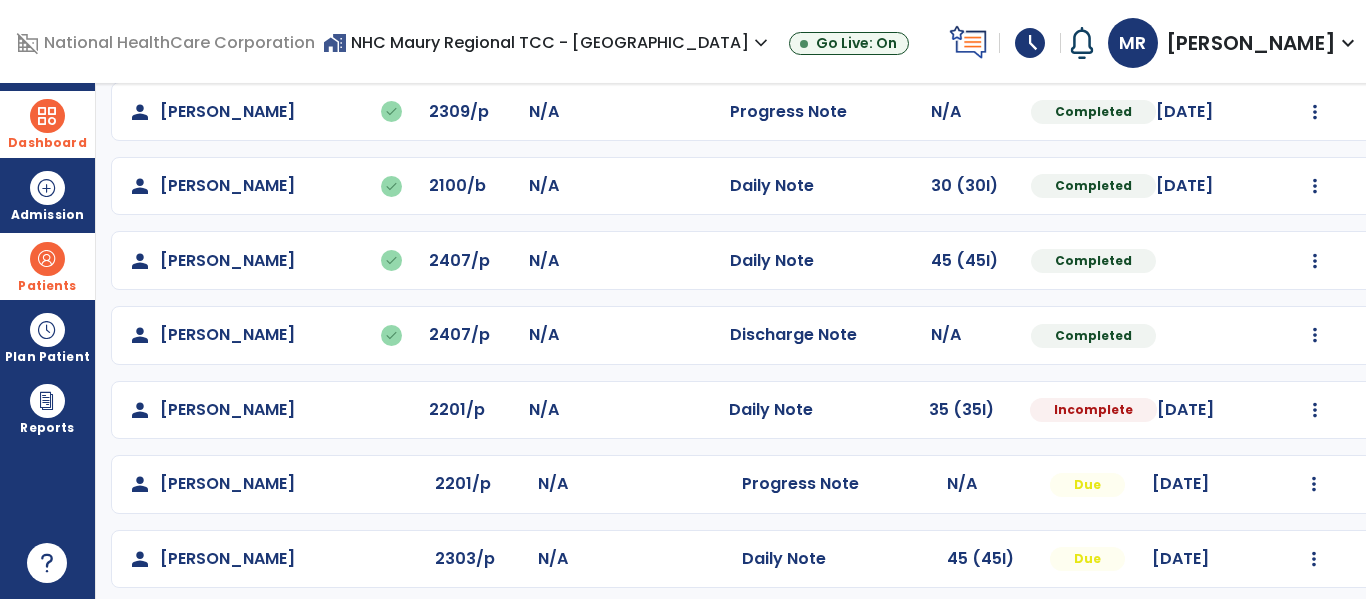 scroll, scrollTop: 397, scrollLeft: 0, axis: vertical 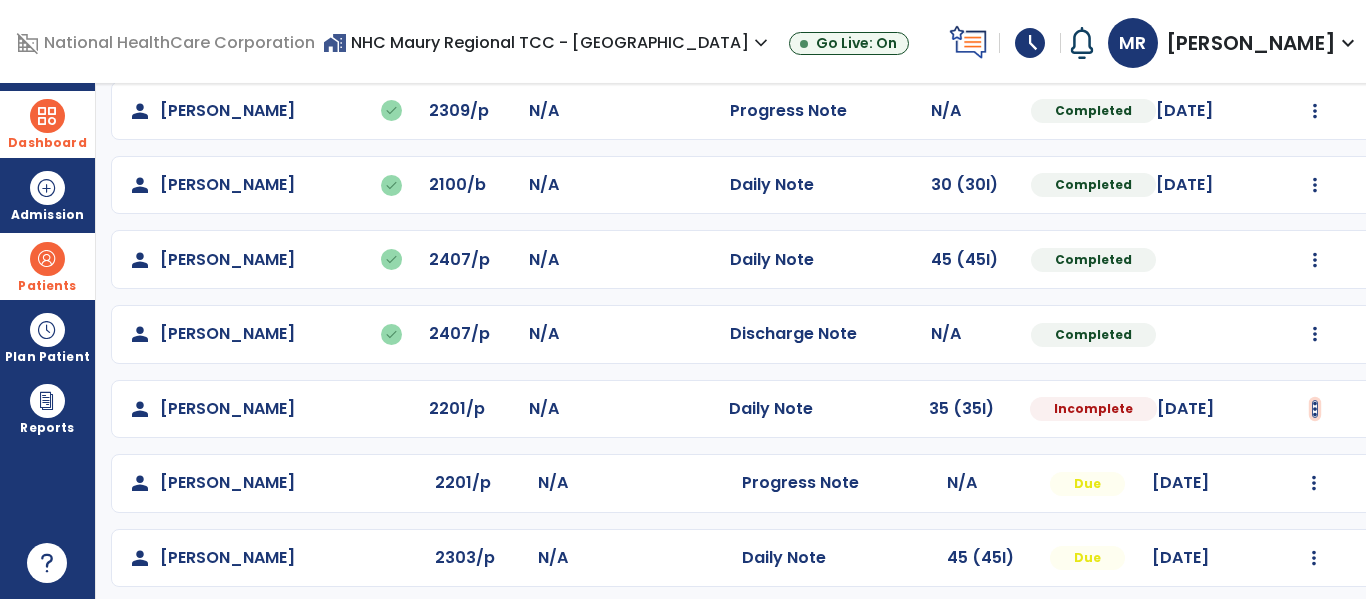 click at bounding box center (1315, 36) 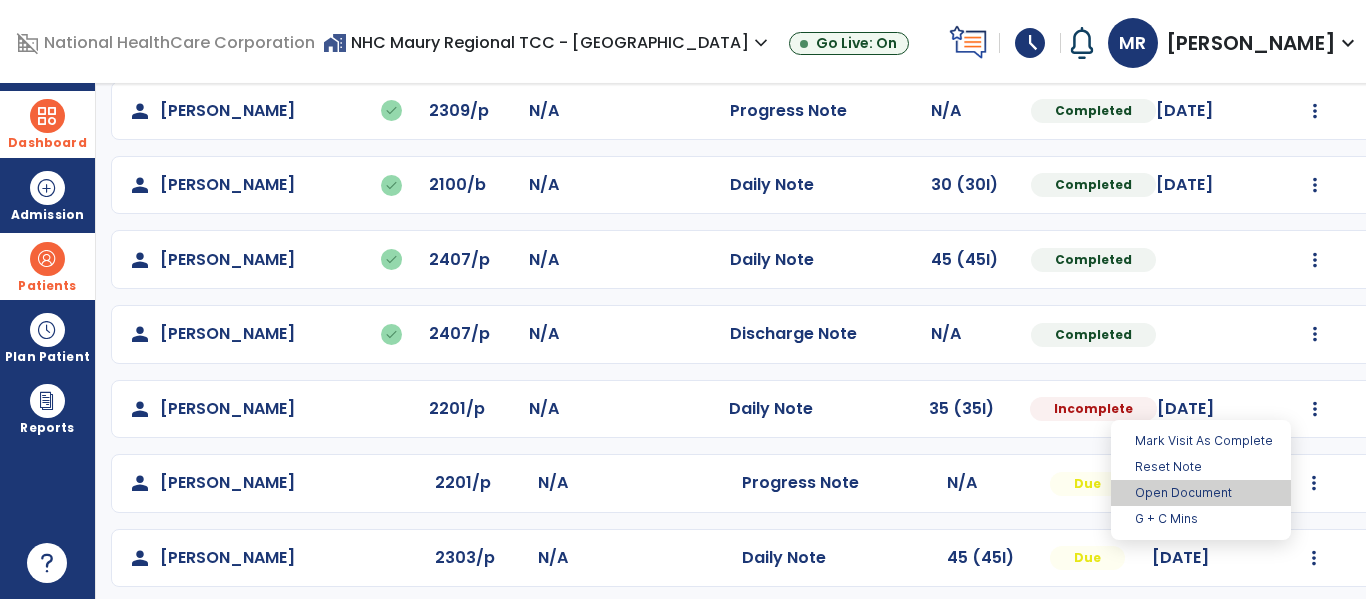 click on "Open Document" at bounding box center [1201, 493] 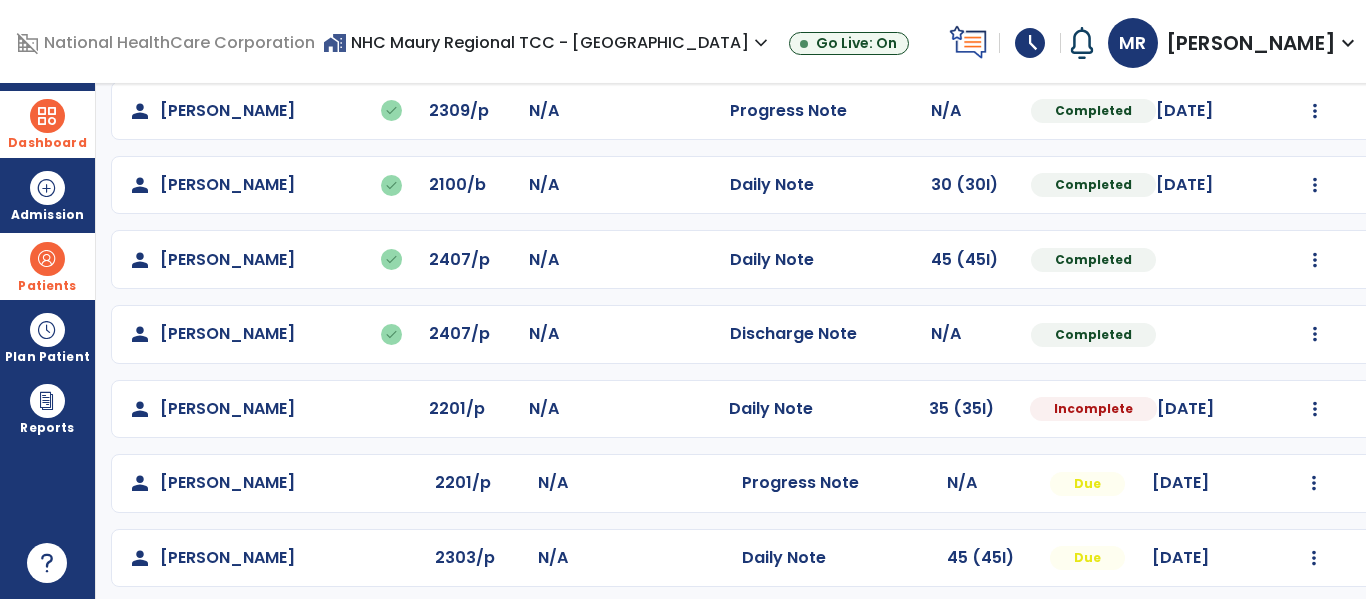 select on "*" 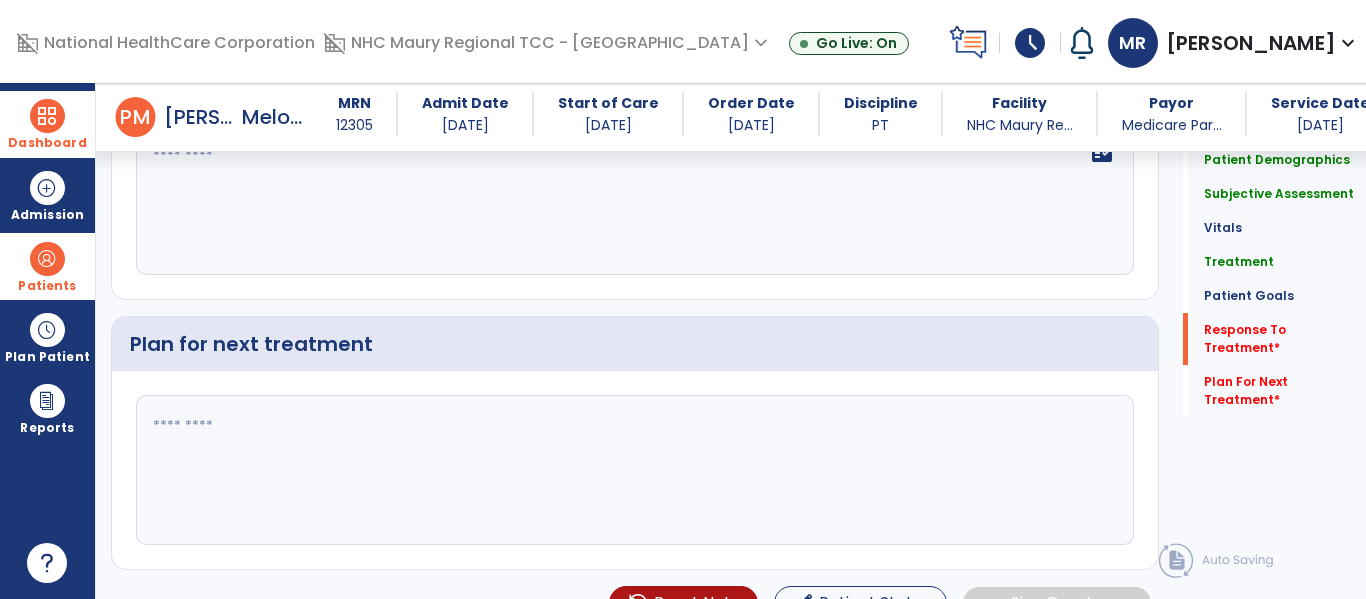 scroll, scrollTop: 2549, scrollLeft: 0, axis: vertical 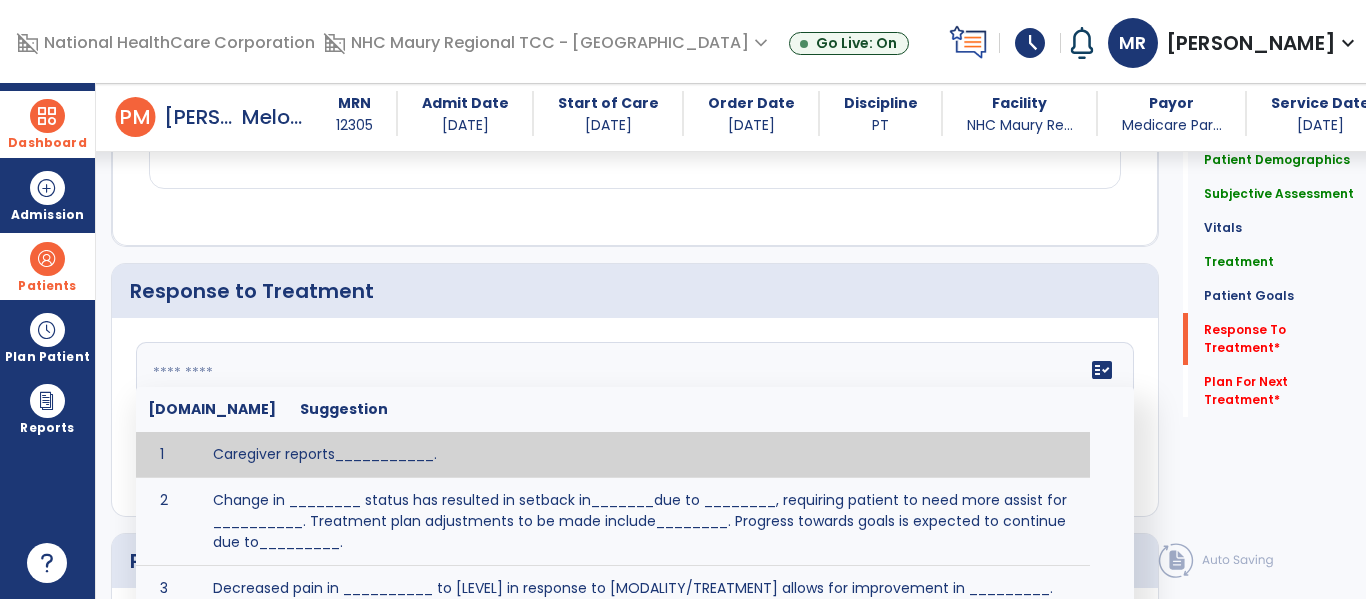 click 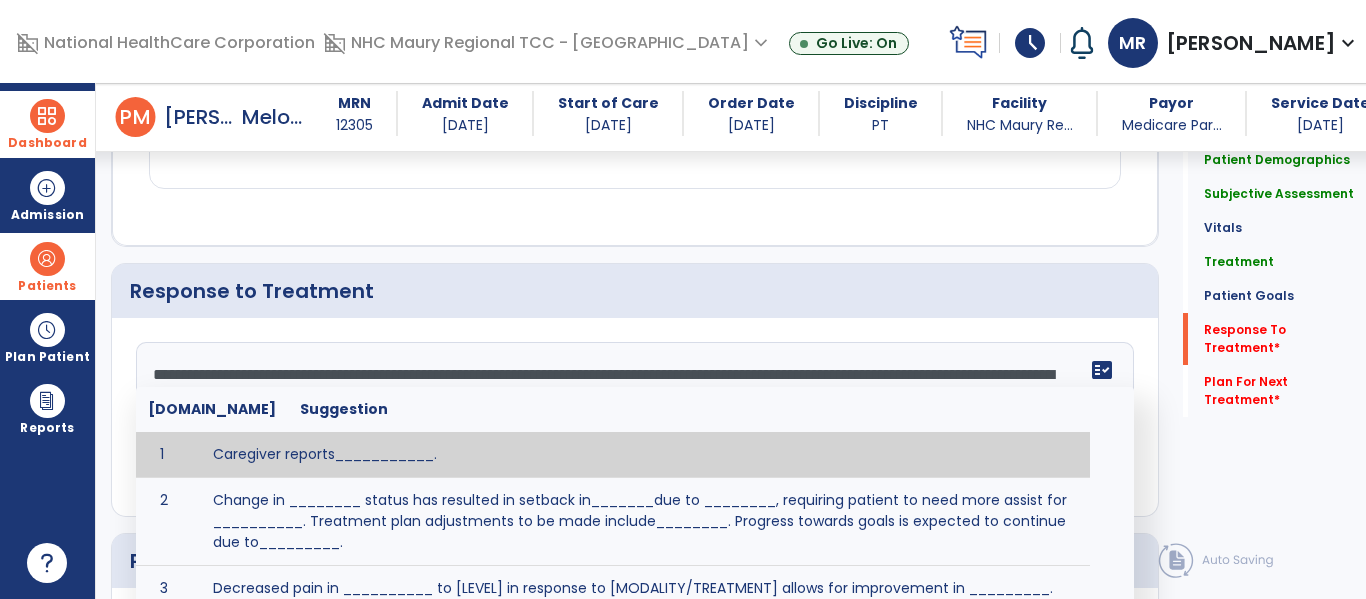 scroll, scrollTop: 15, scrollLeft: 0, axis: vertical 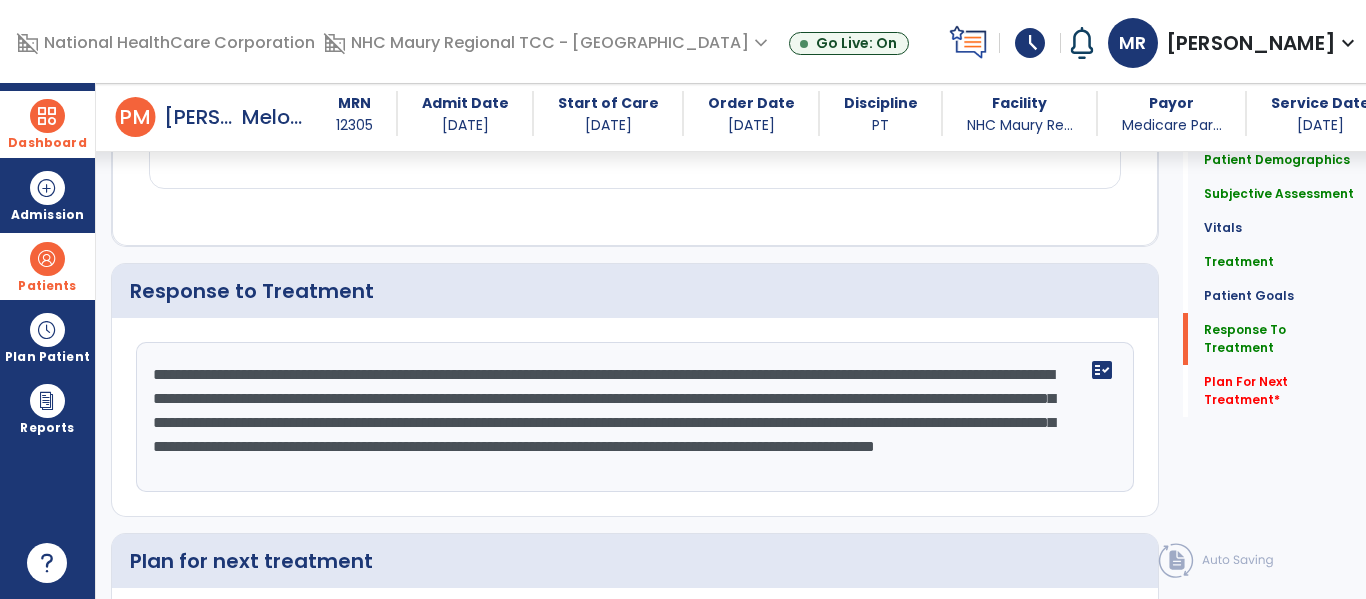 click on "**********" 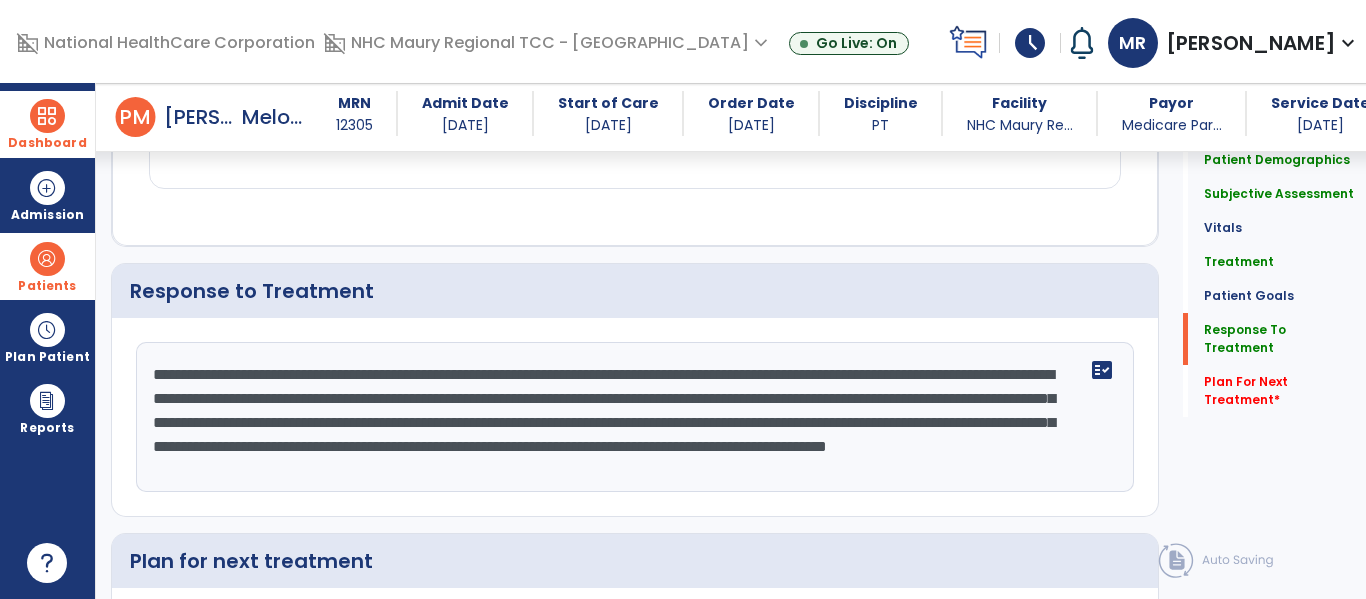 scroll, scrollTop: 0, scrollLeft: 0, axis: both 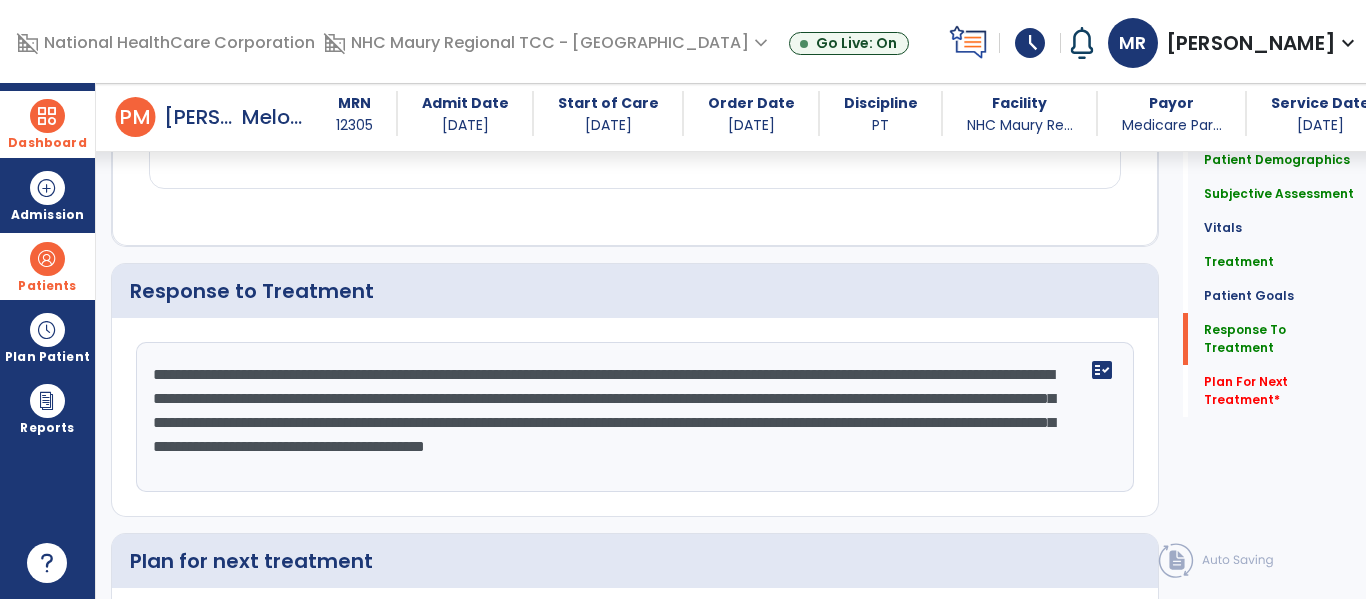 click on "**********" 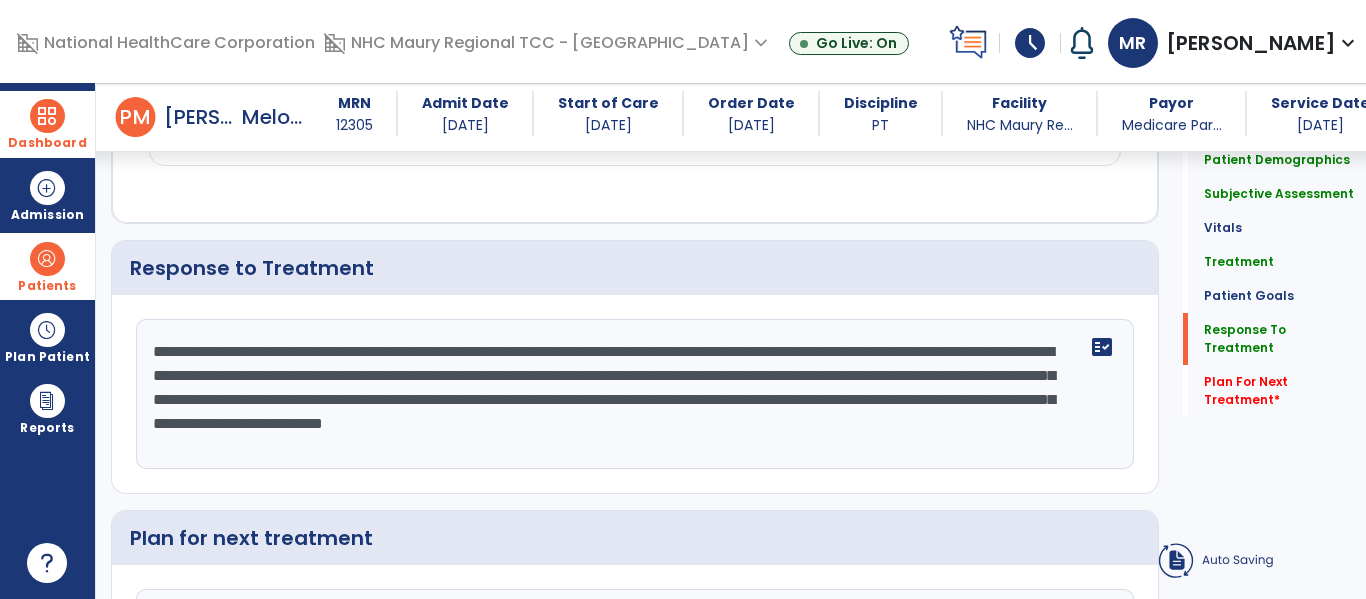 click on "**********" 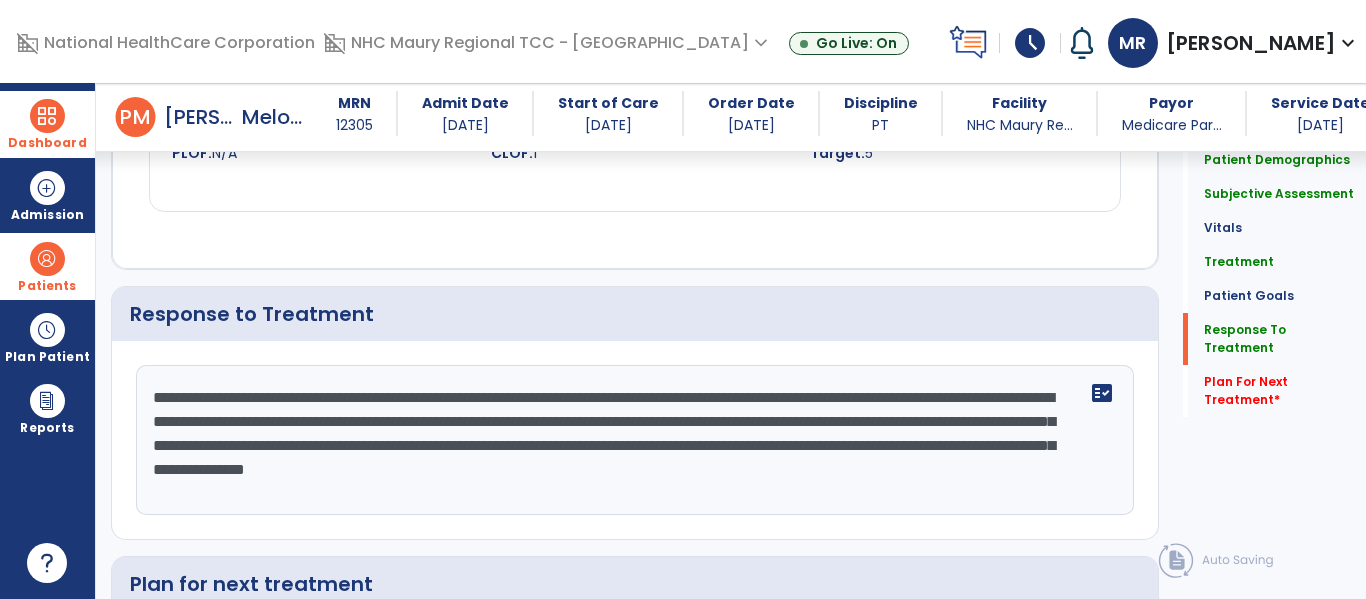 scroll, scrollTop: 2549, scrollLeft: 0, axis: vertical 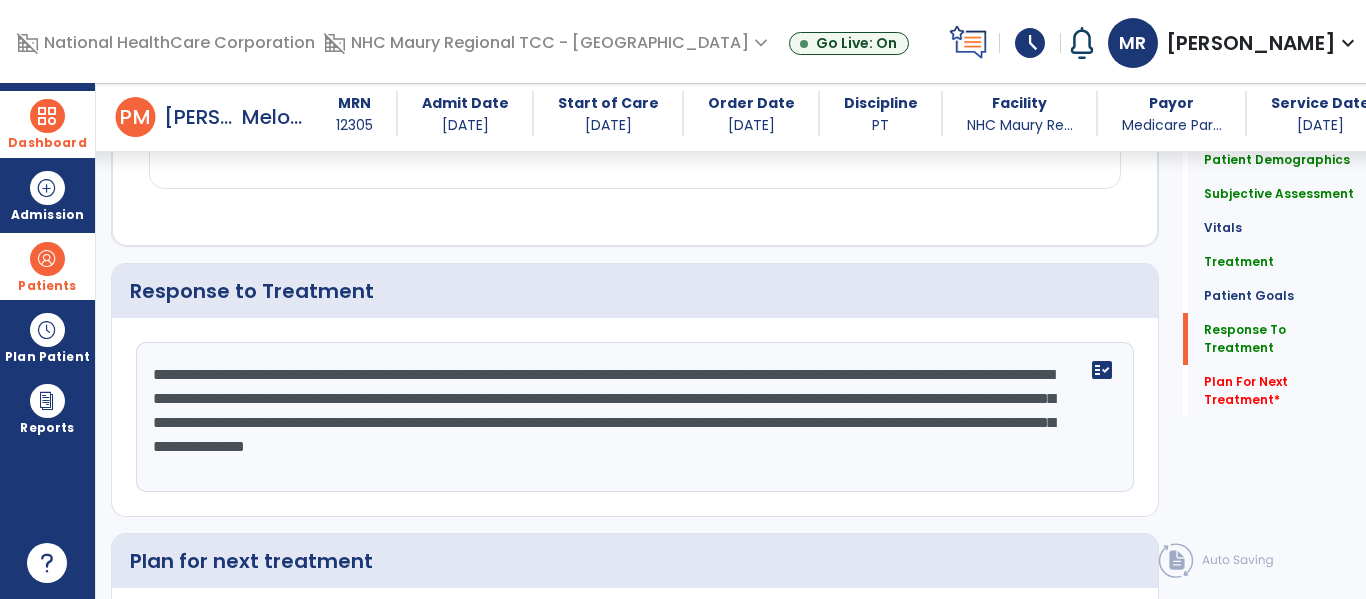 click on "**********" 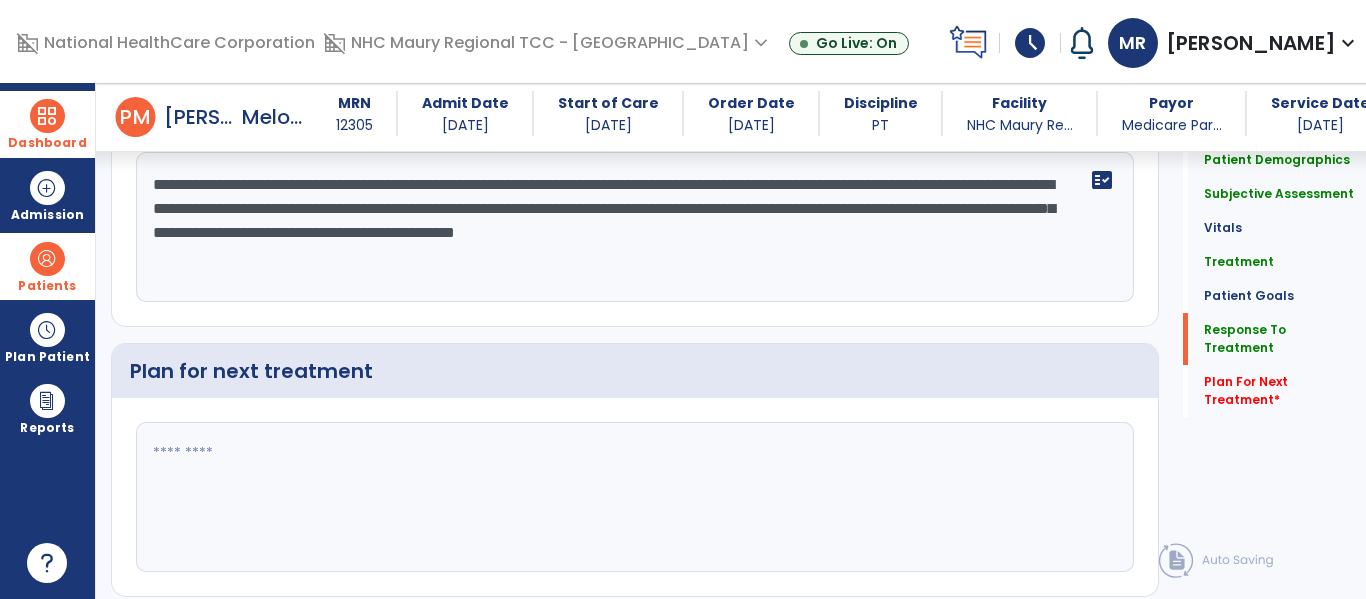 scroll, scrollTop: 2740, scrollLeft: 0, axis: vertical 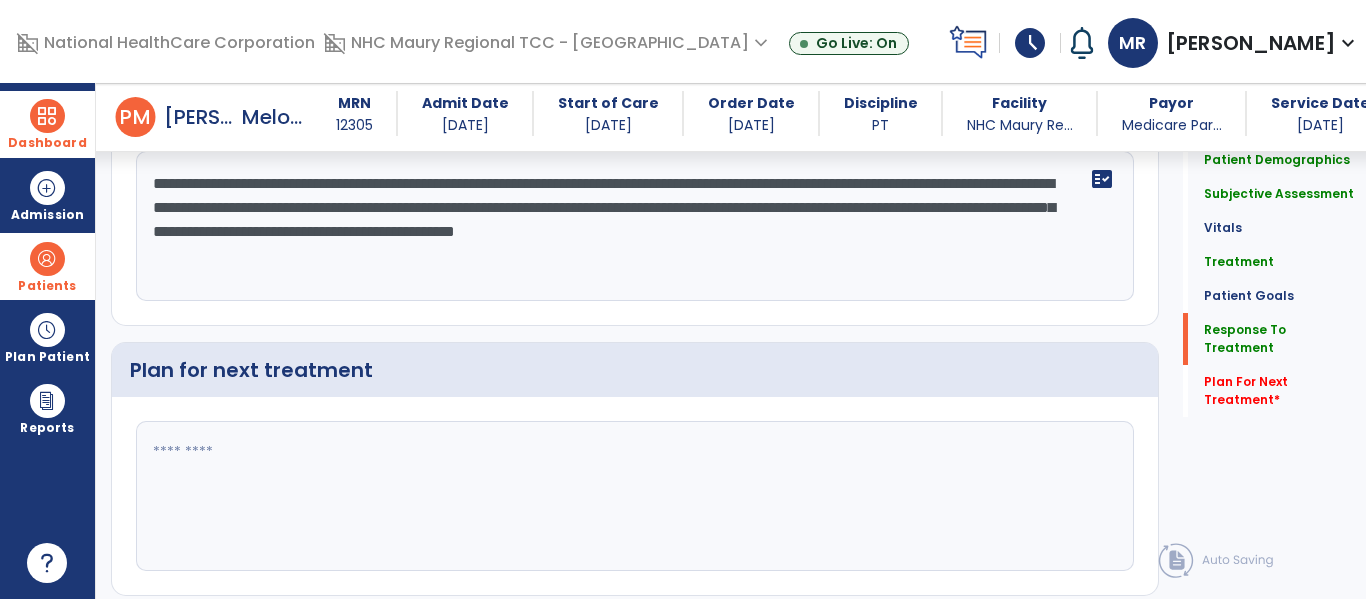 type on "**********" 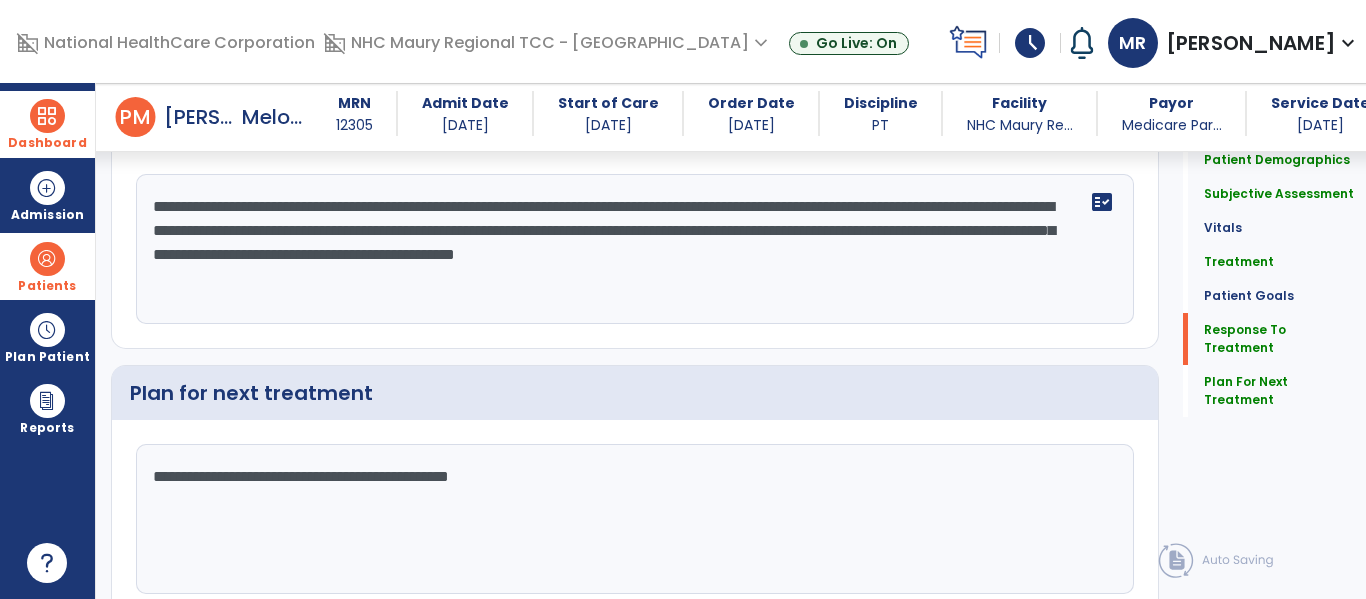 scroll, scrollTop: 2740, scrollLeft: 0, axis: vertical 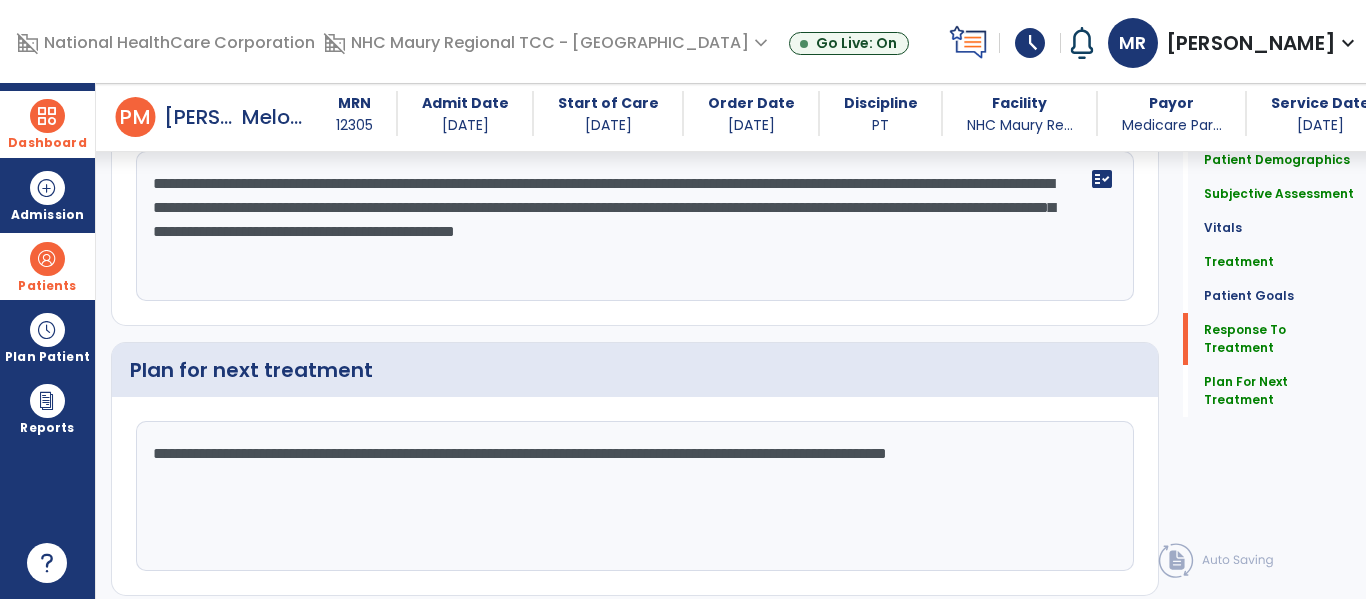 click on "**********" 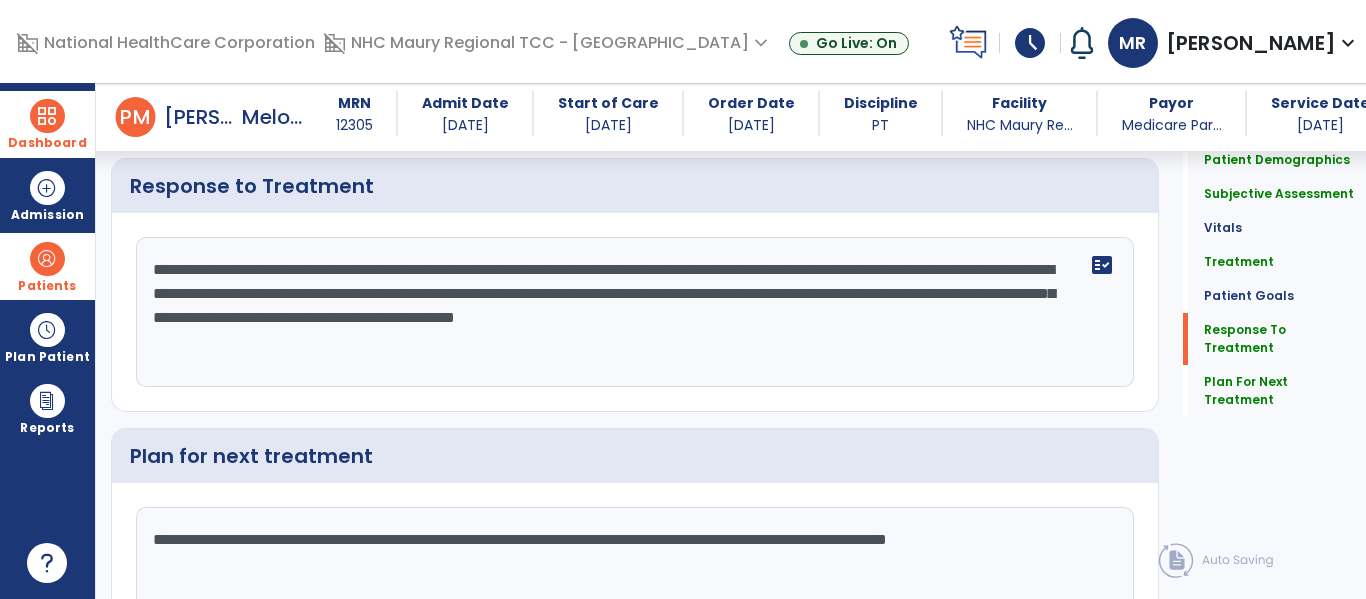 scroll, scrollTop: 2653, scrollLeft: 0, axis: vertical 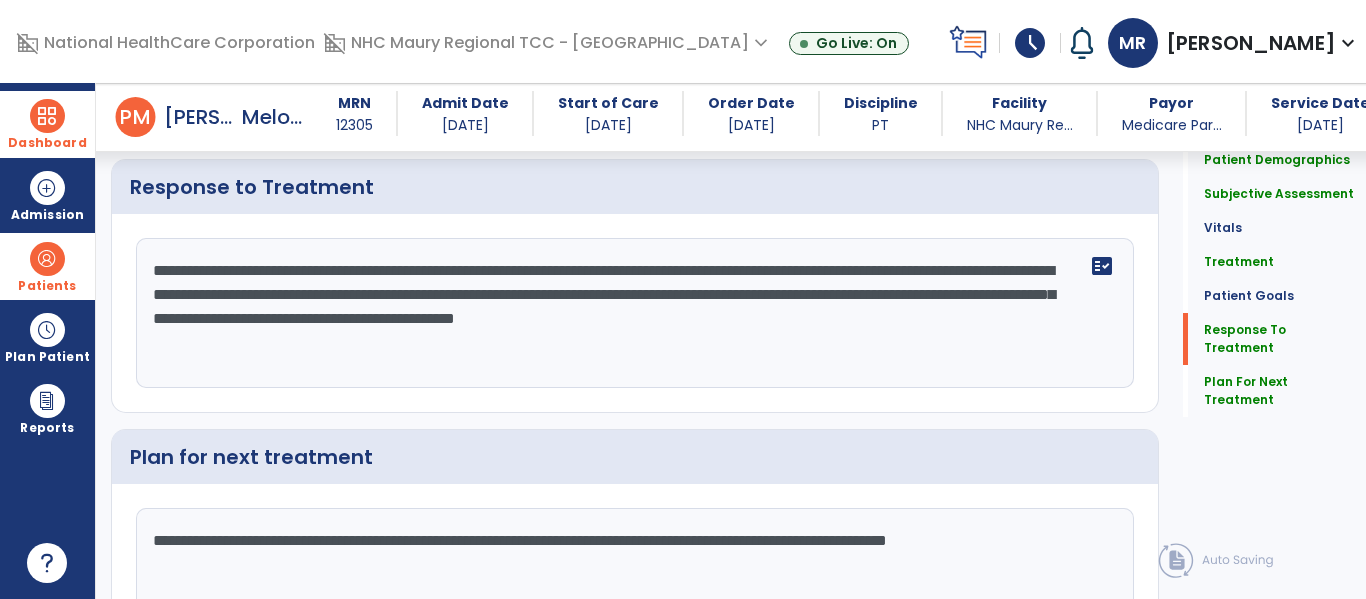 click on "**********" 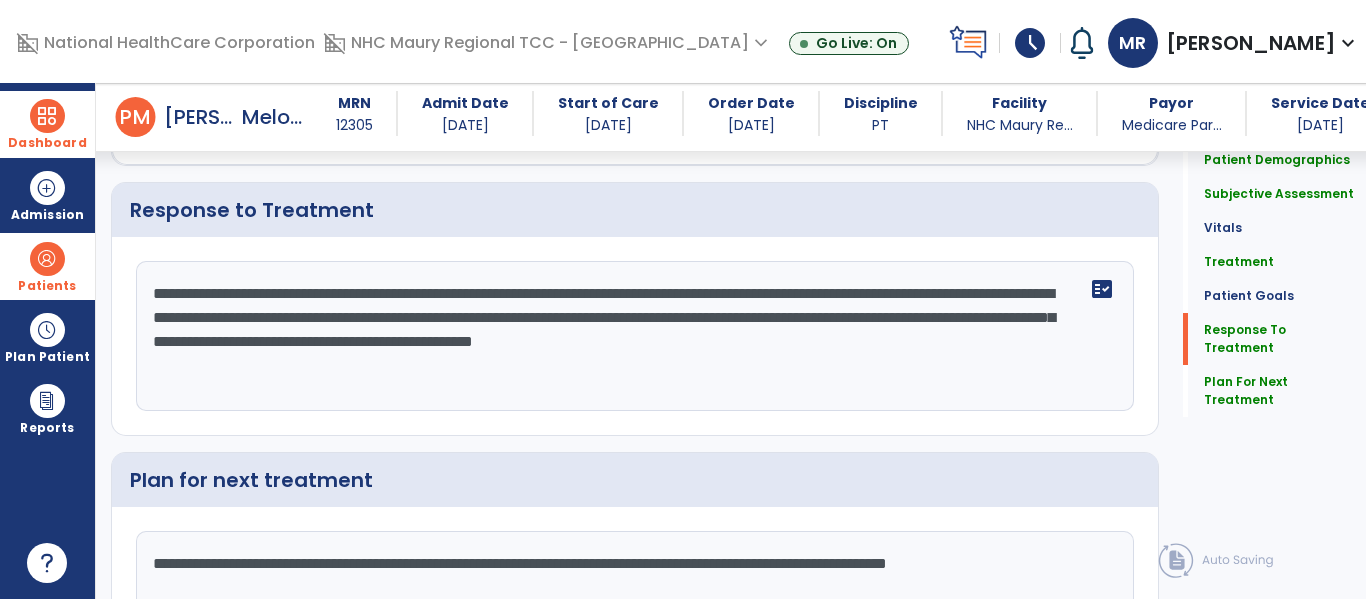 scroll, scrollTop: 2653, scrollLeft: 0, axis: vertical 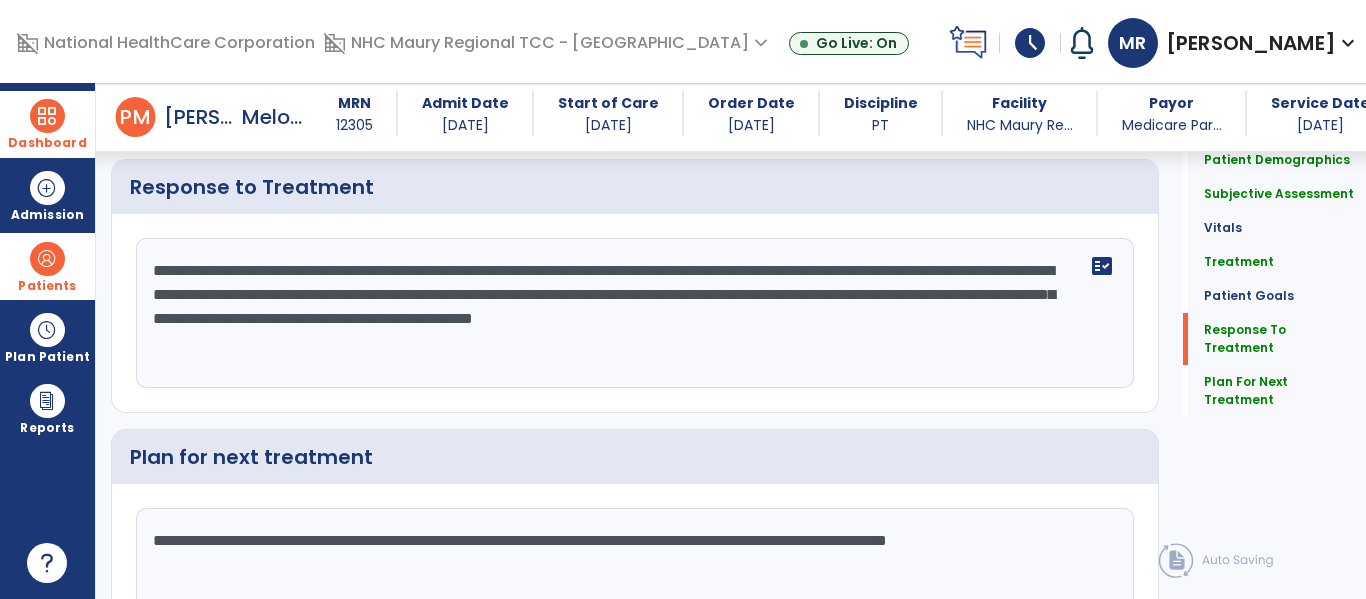 click on "**********" 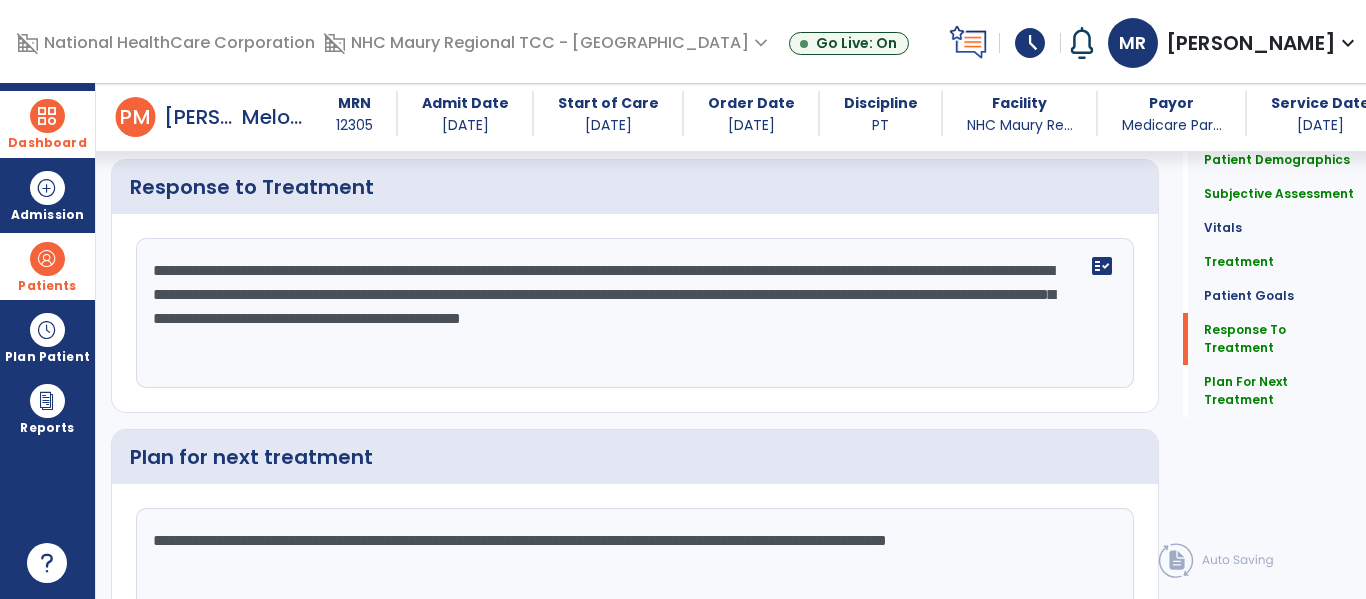 scroll, scrollTop: 2653, scrollLeft: 0, axis: vertical 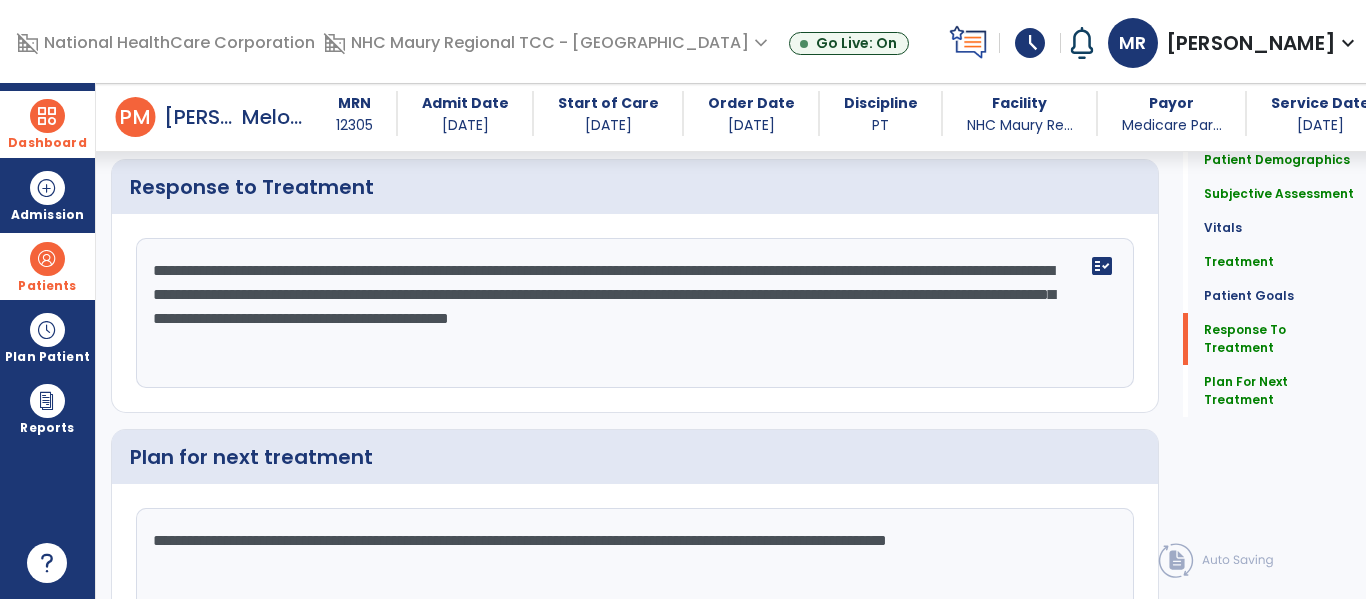 type on "**********" 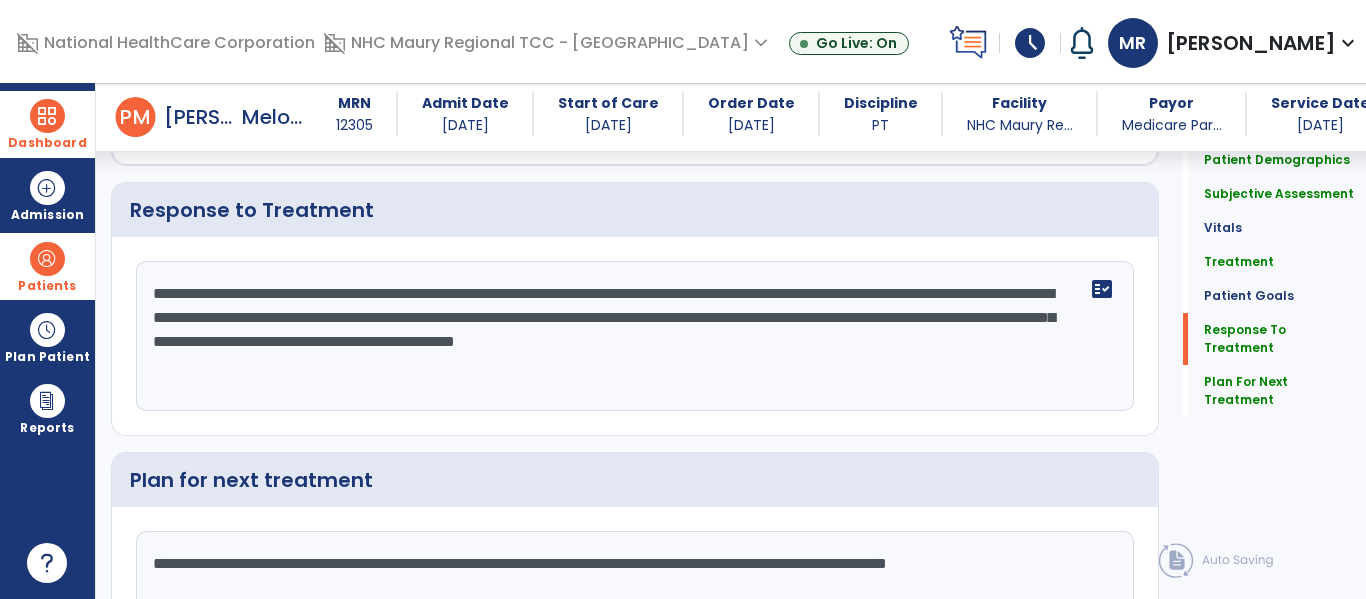scroll, scrollTop: 2653, scrollLeft: 0, axis: vertical 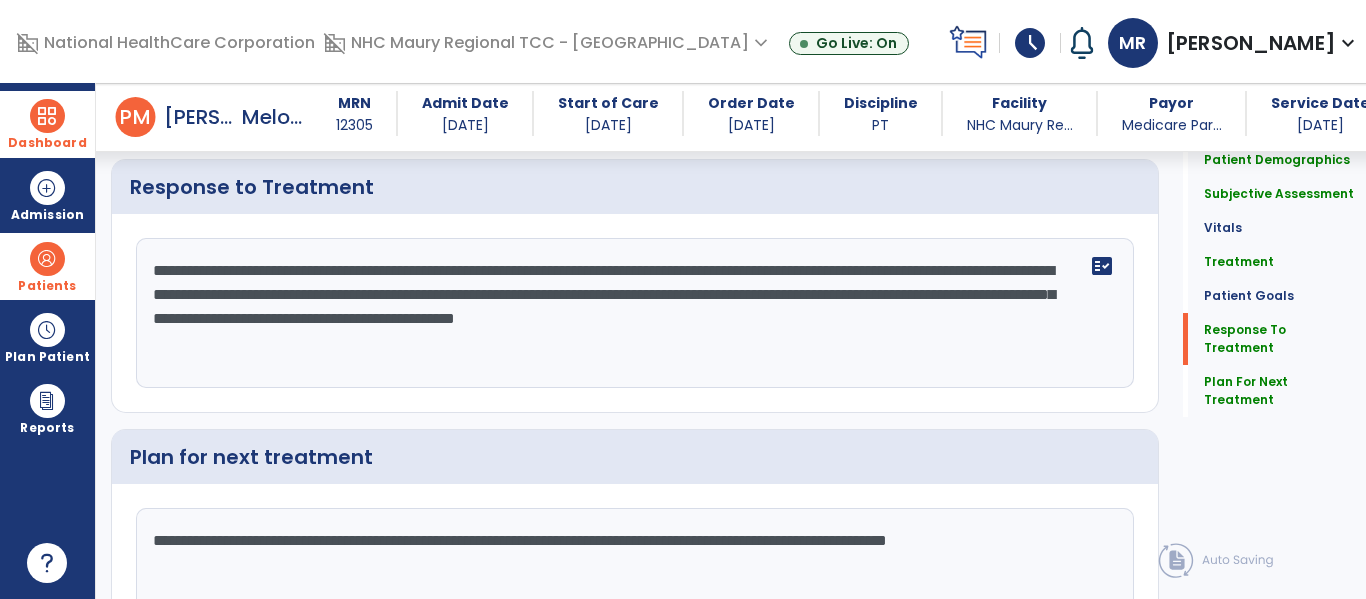 click on "**********" 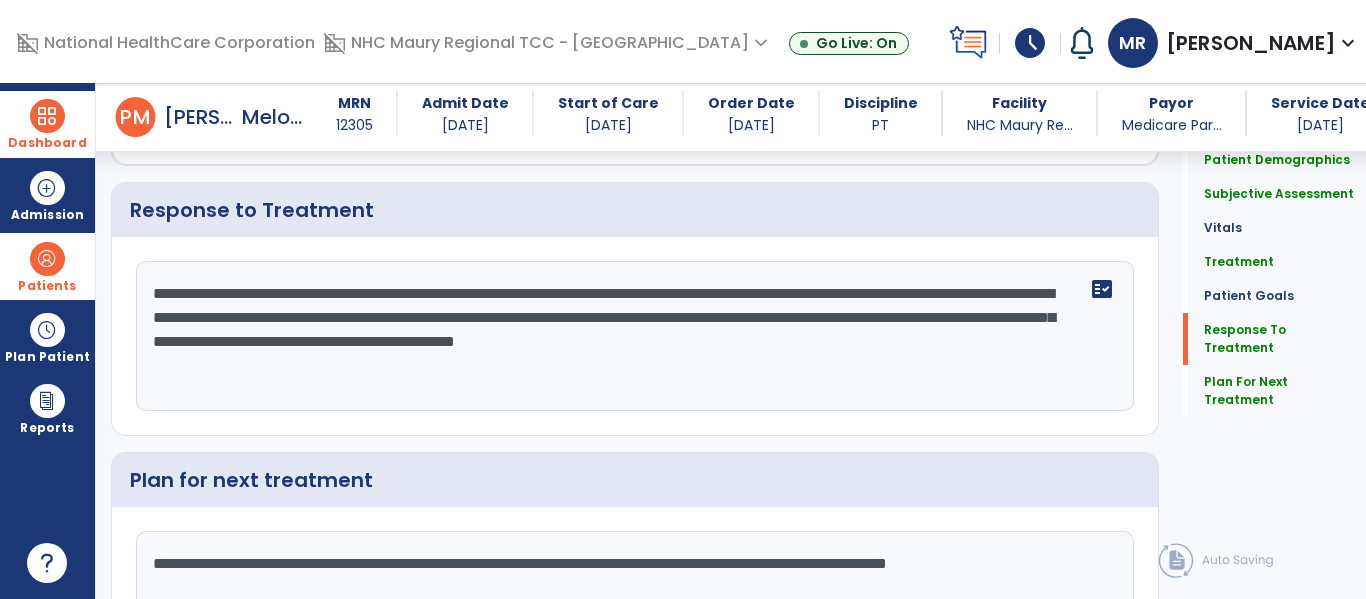 scroll, scrollTop: 2653, scrollLeft: 0, axis: vertical 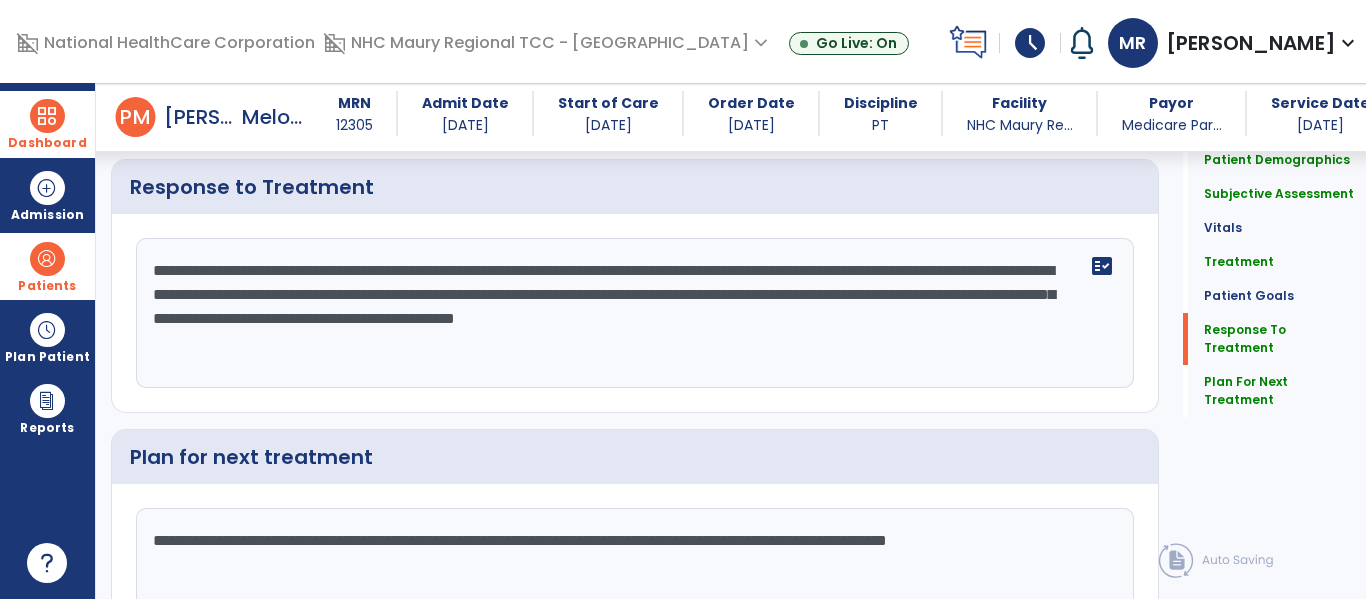 click on "**********" 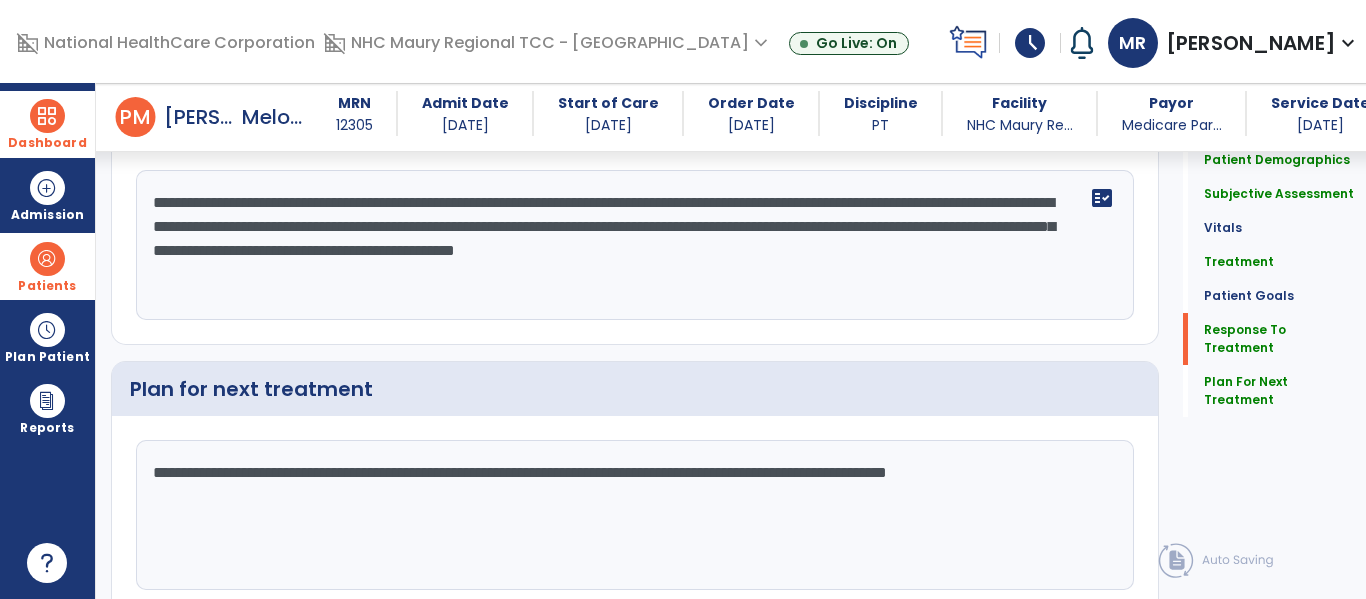 scroll, scrollTop: 2724, scrollLeft: 0, axis: vertical 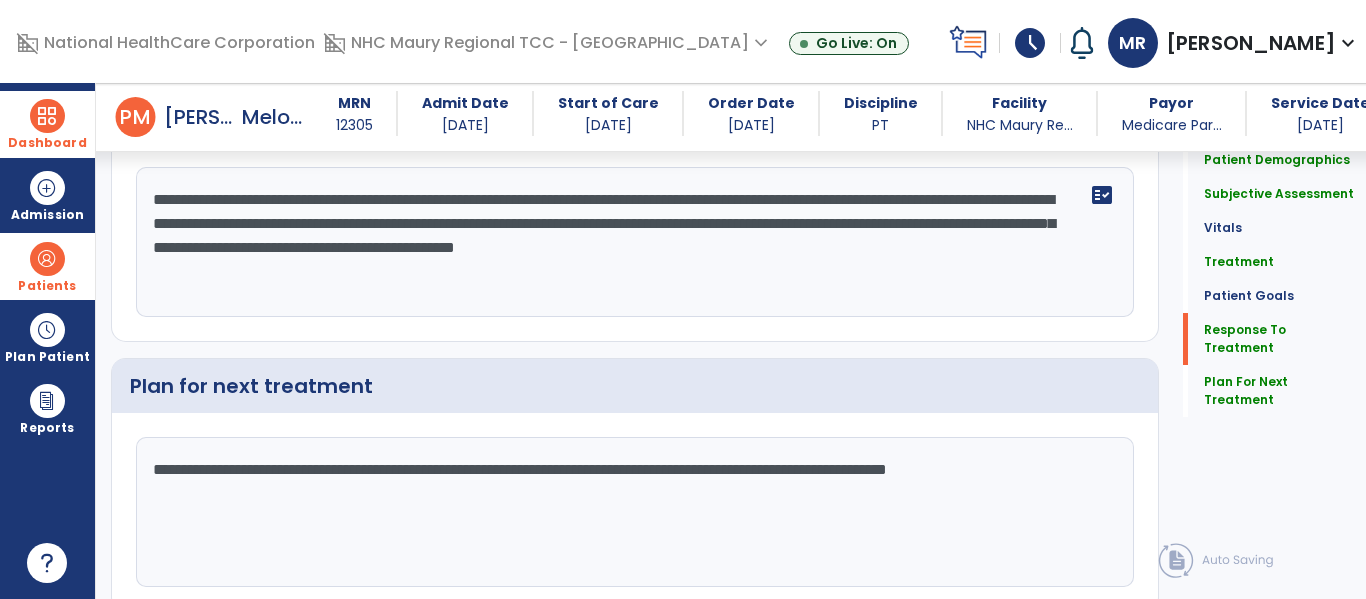 drag, startPoint x: 151, startPoint y: 540, endPoint x: 235, endPoint y: 577, distance: 91.787796 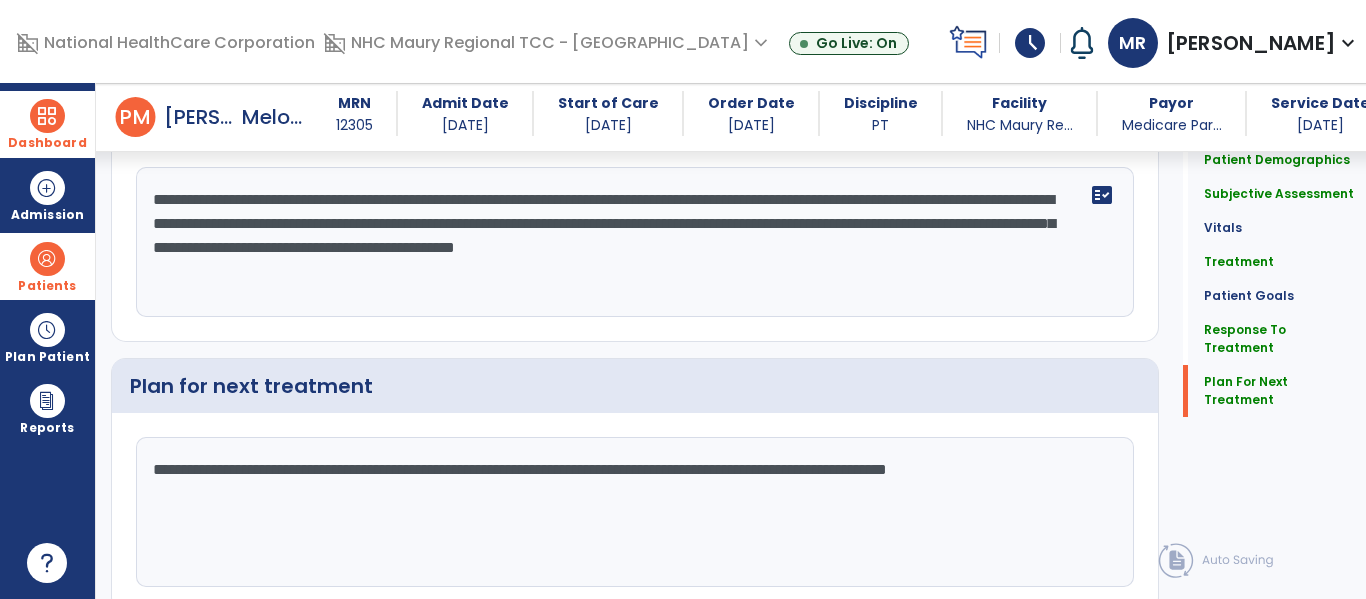 scroll, scrollTop: 2802, scrollLeft: 0, axis: vertical 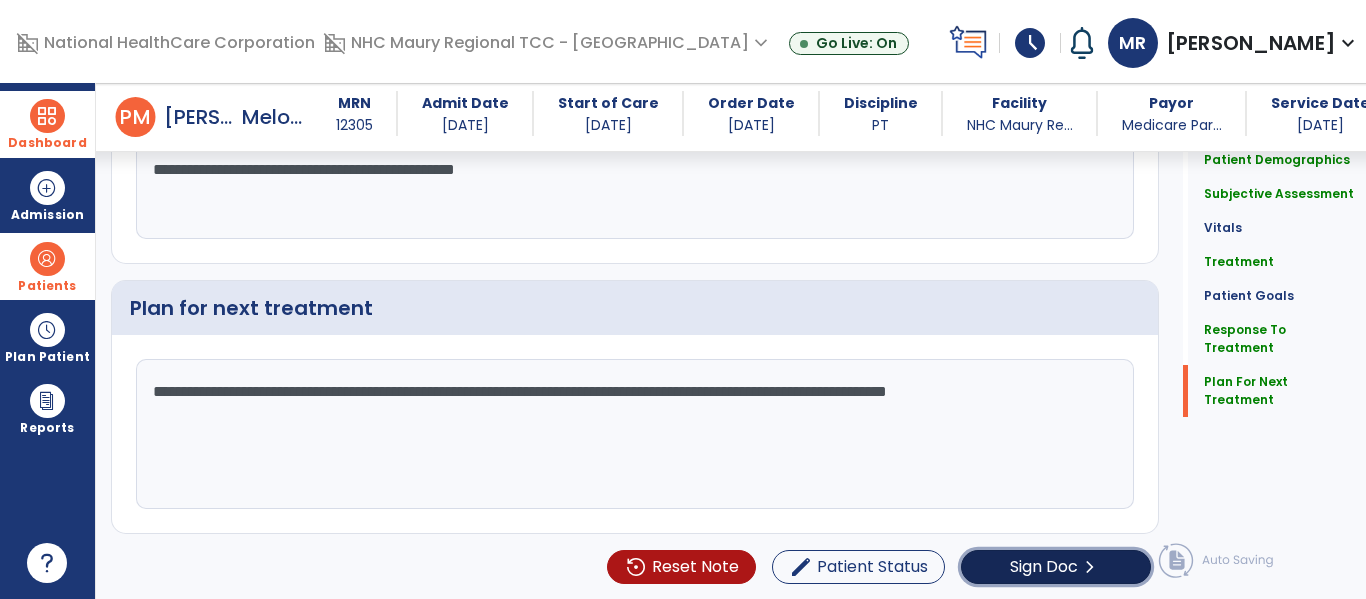 click on "Sign Doc" 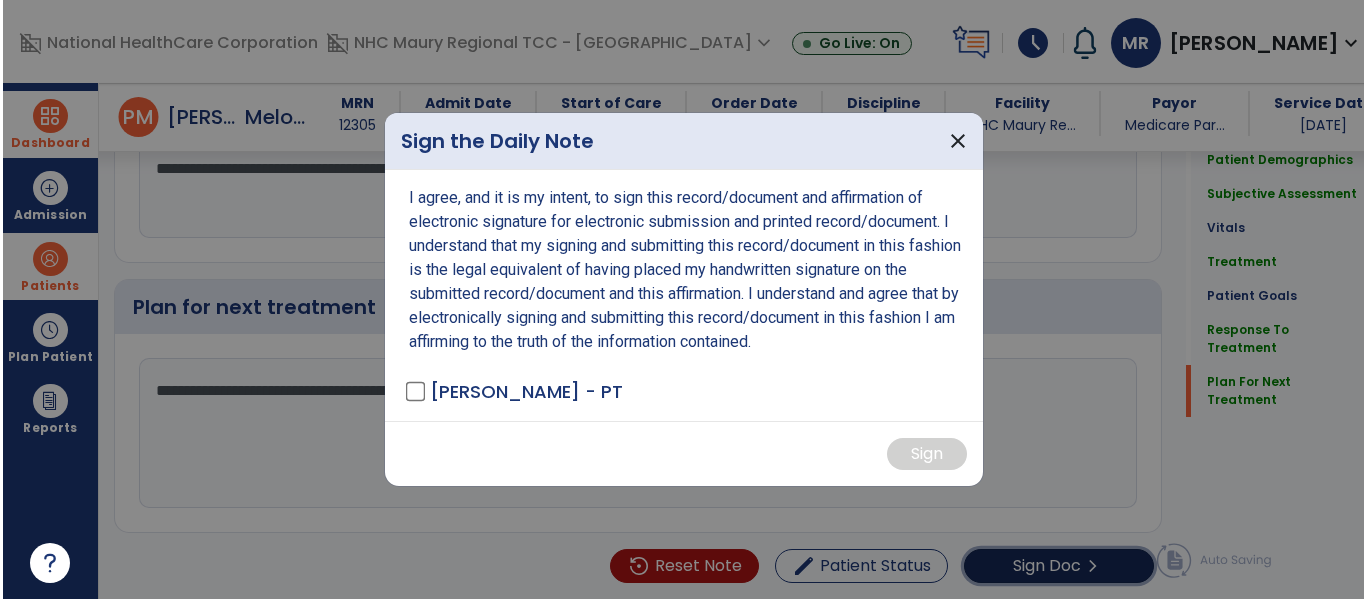 scroll, scrollTop: 2865, scrollLeft: 0, axis: vertical 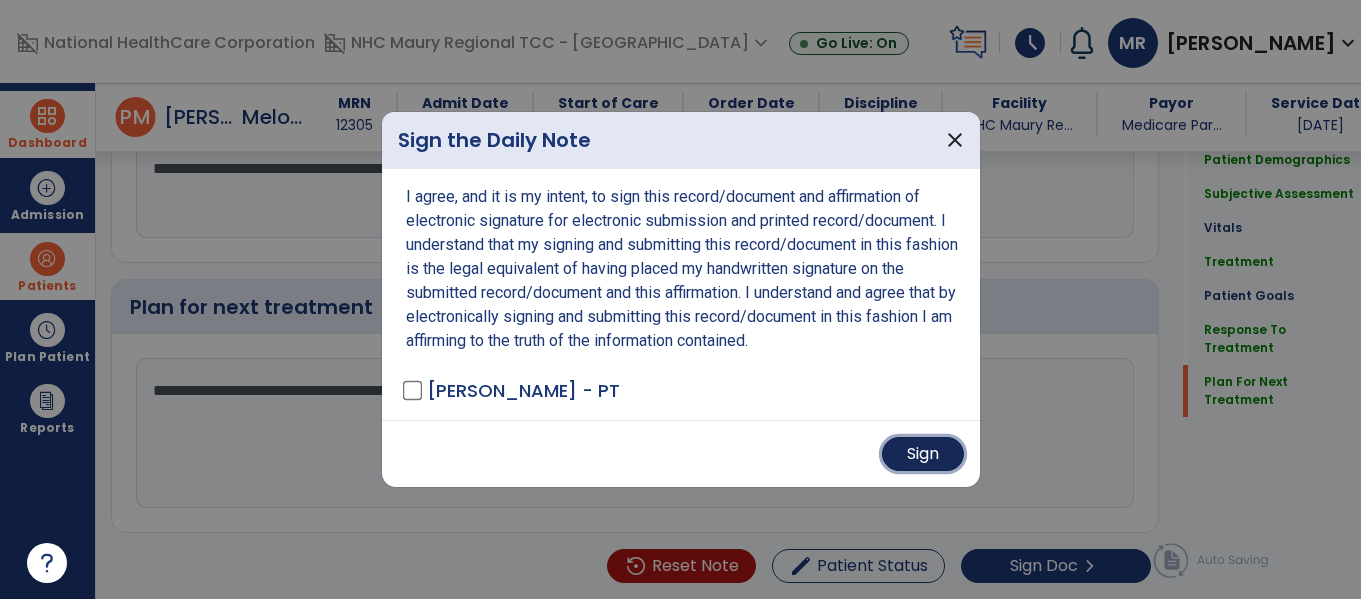 click on "Sign" at bounding box center [923, 454] 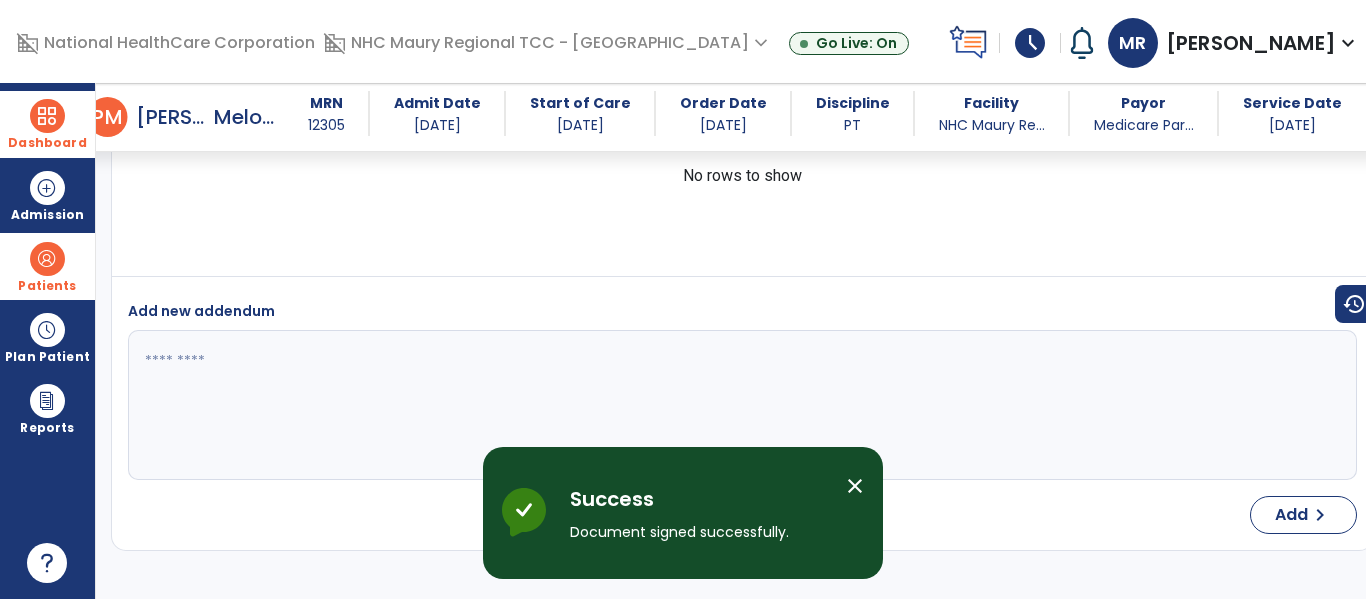 scroll, scrollTop: 4348, scrollLeft: 0, axis: vertical 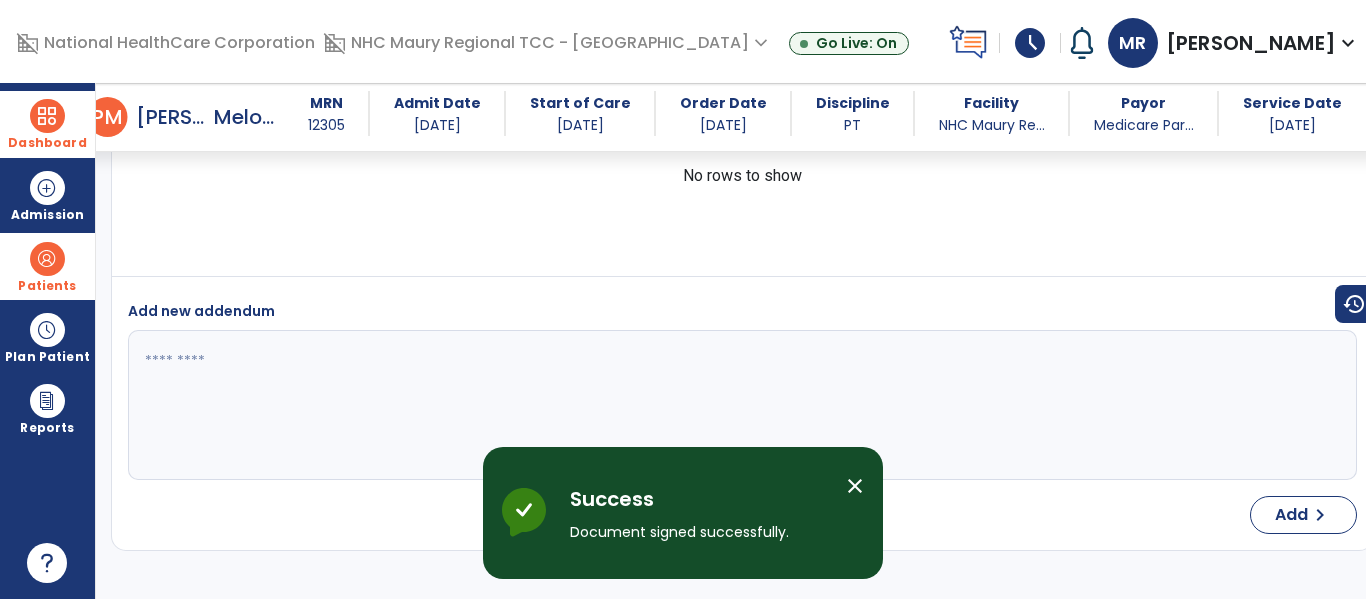 click at bounding box center [47, 116] 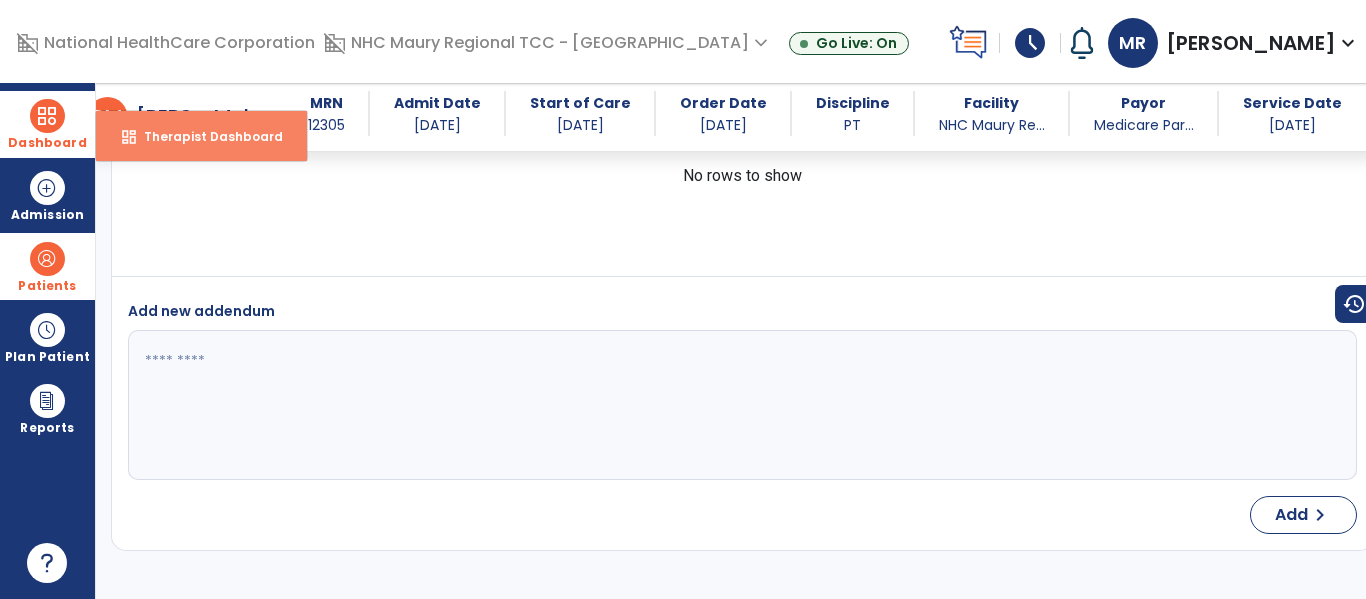 click on "dashboard" at bounding box center (129, 137) 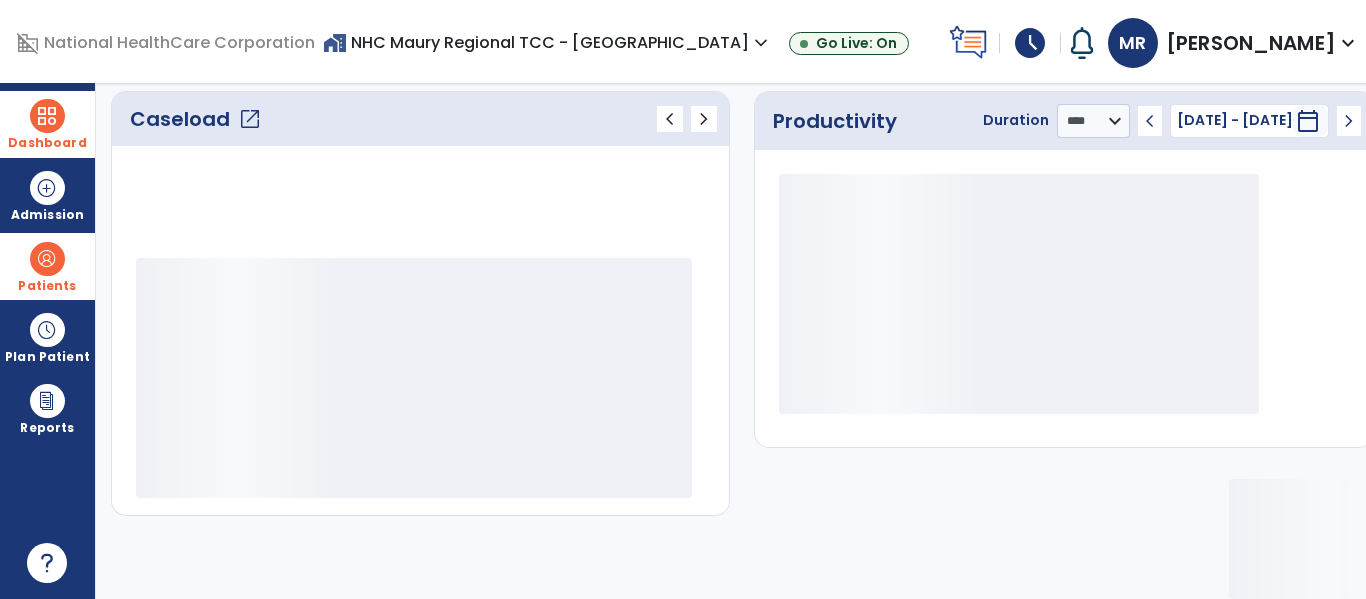 scroll, scrollTop: 277, scrollLeft: 0, axis: vertical 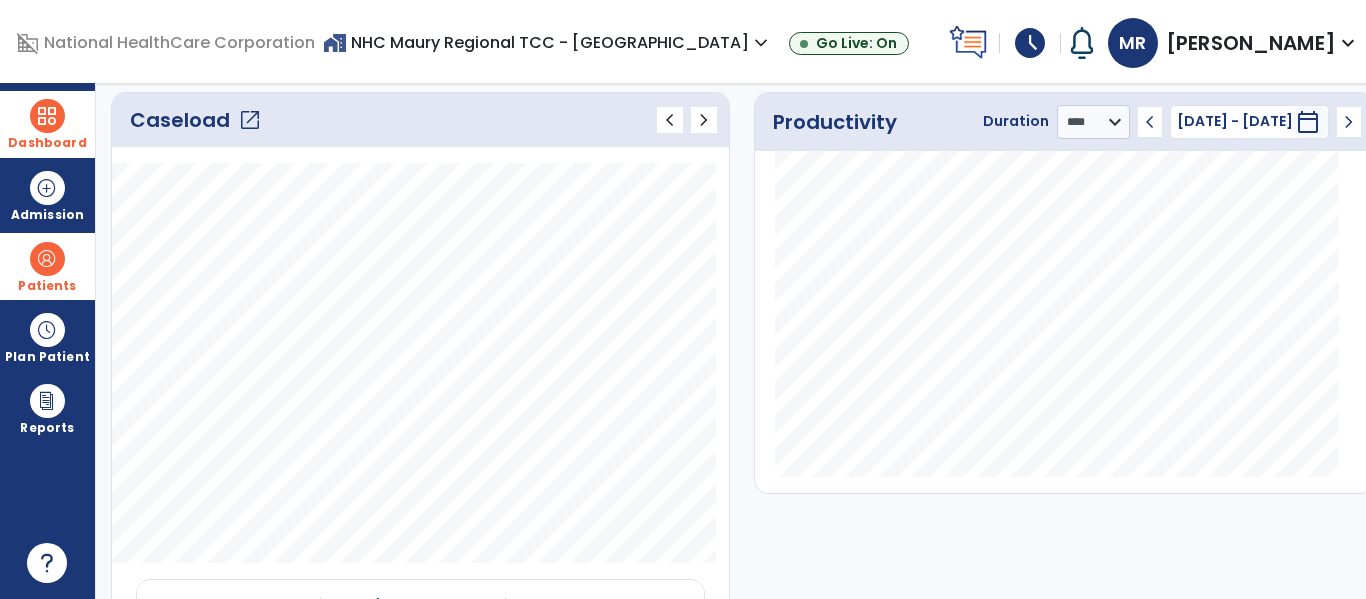 click on "Caseload   open_in_new" 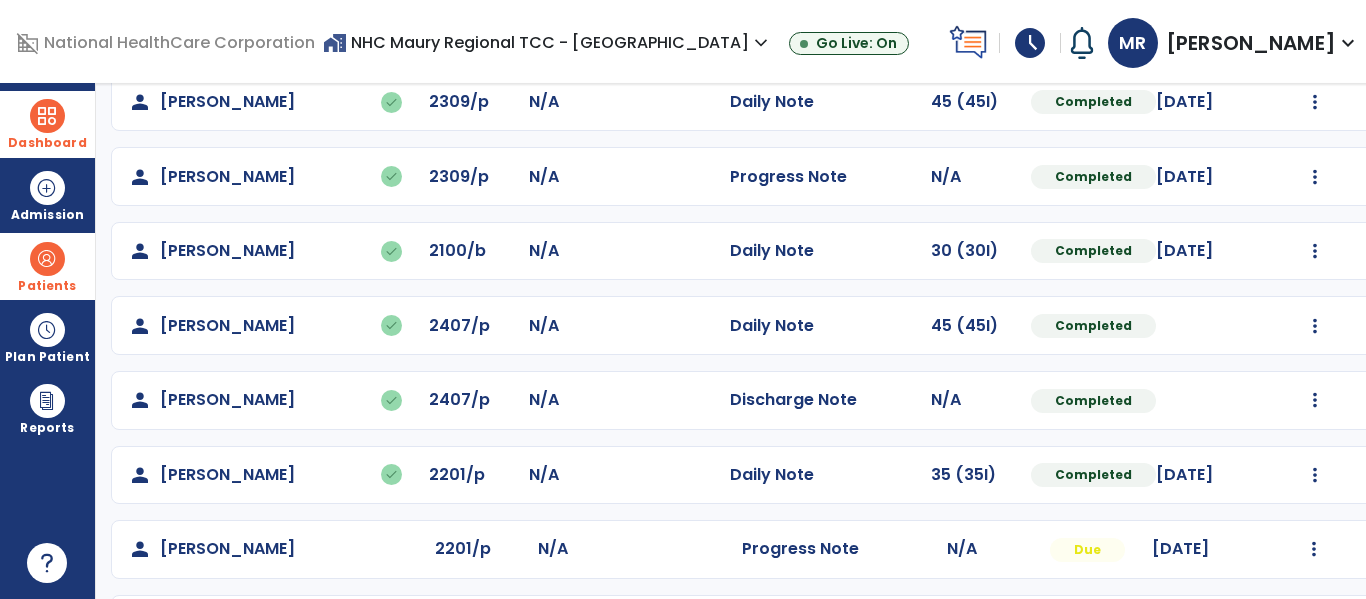 scroll, scrollTop: 407, scrollLeft: 0, axis: vertical 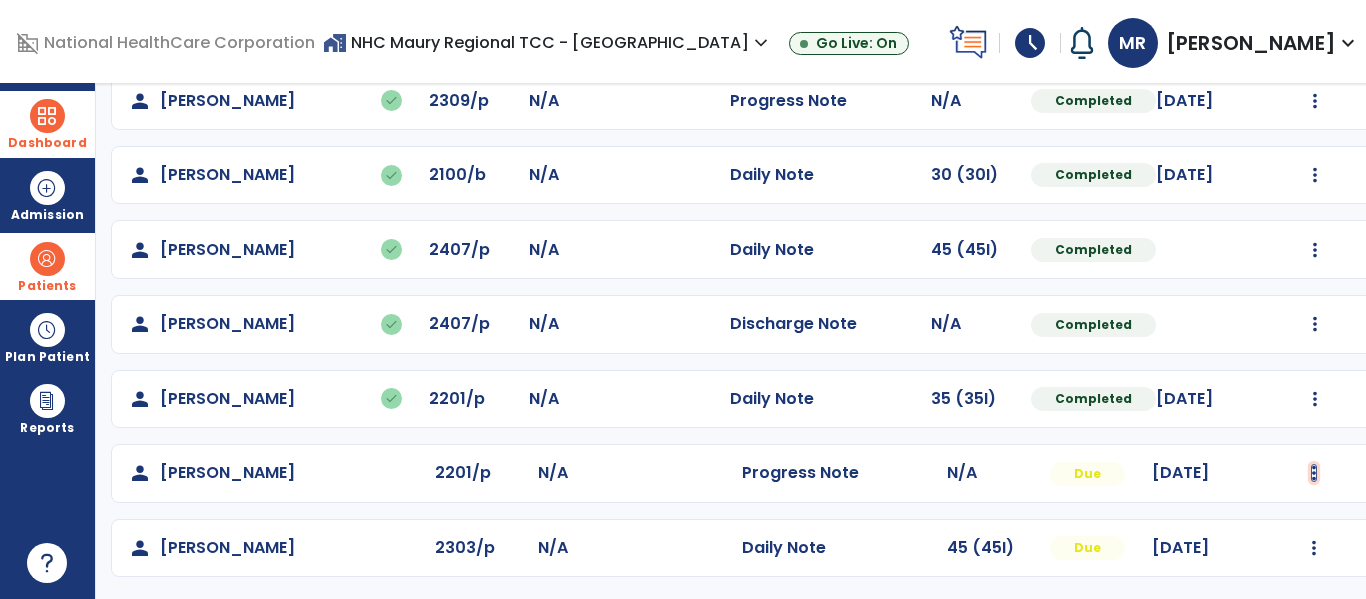 click at bounding box center (1315, 26) 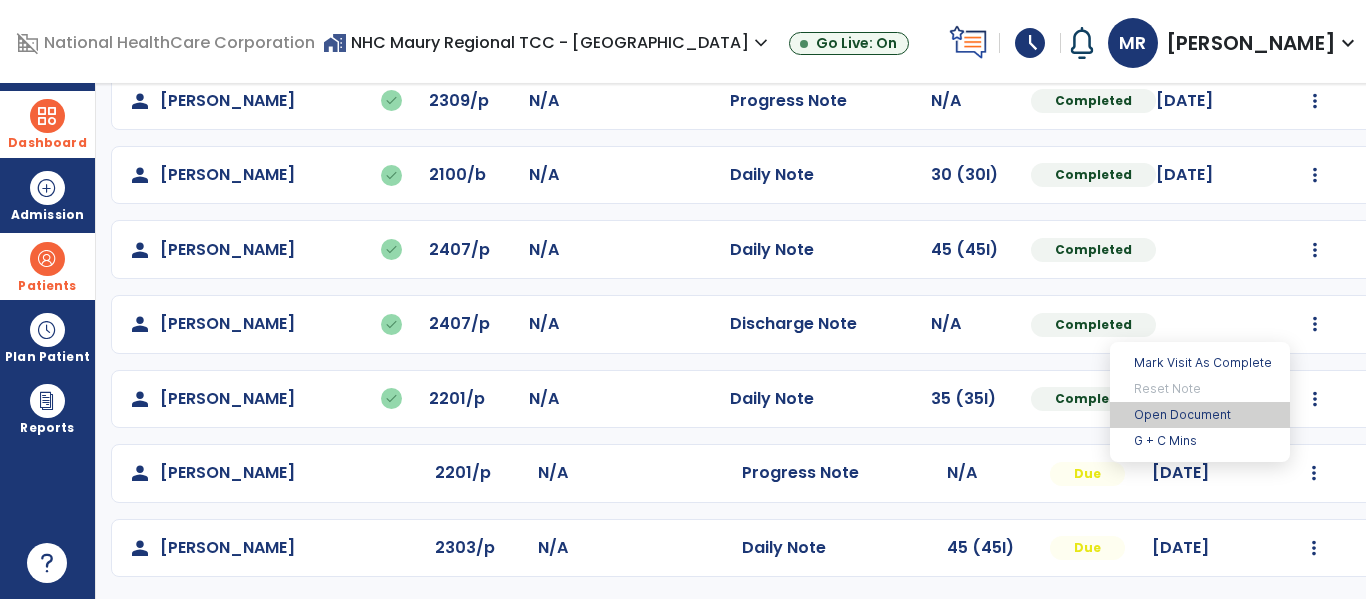 click on "Open Document" at bounding box center [1200, 415] 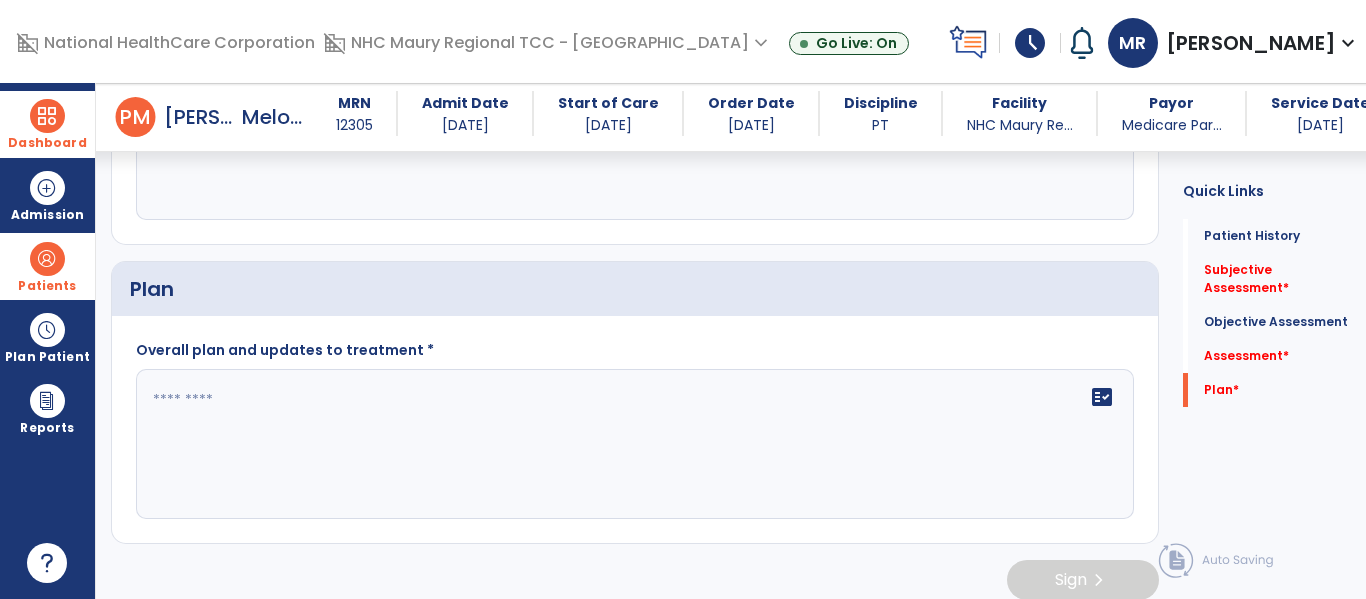scroll, scrollTop: 2166, scrollLeft: 0, axis: vertical 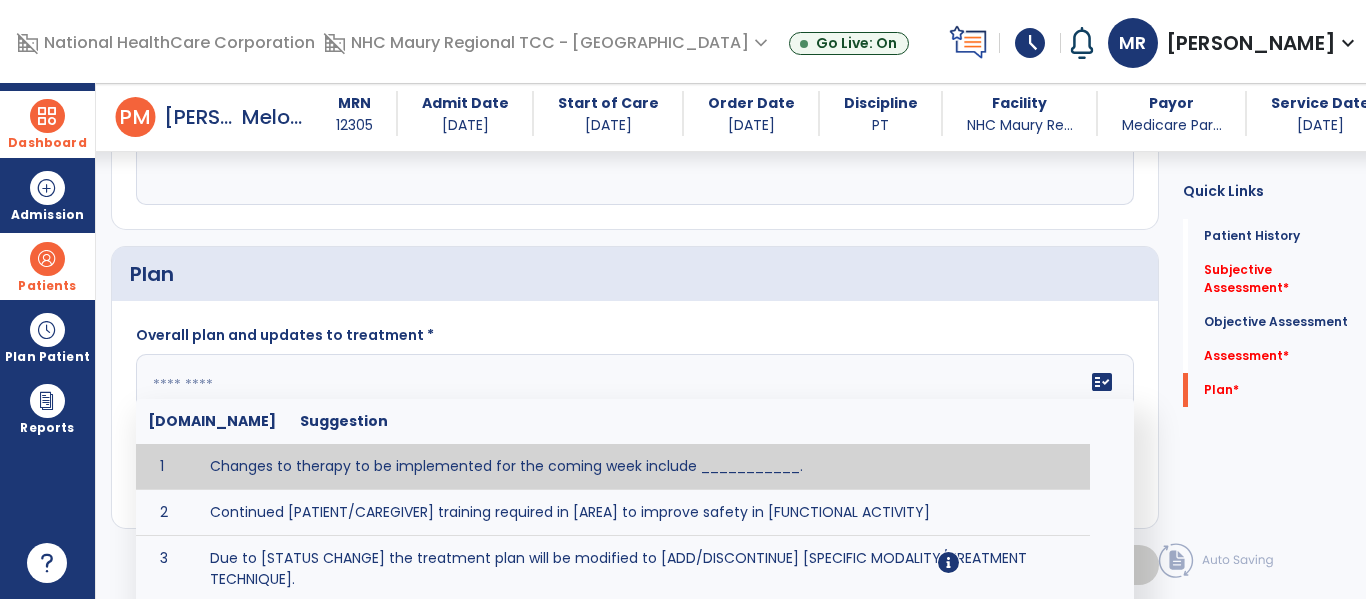 click 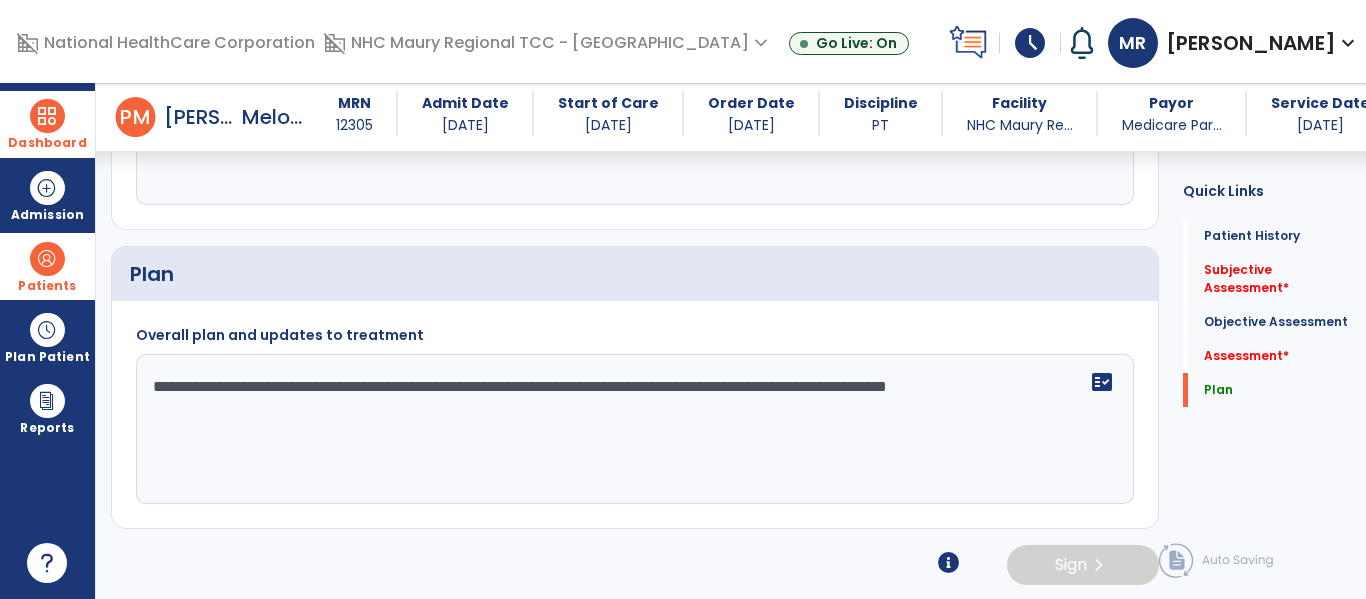 type on "**********" 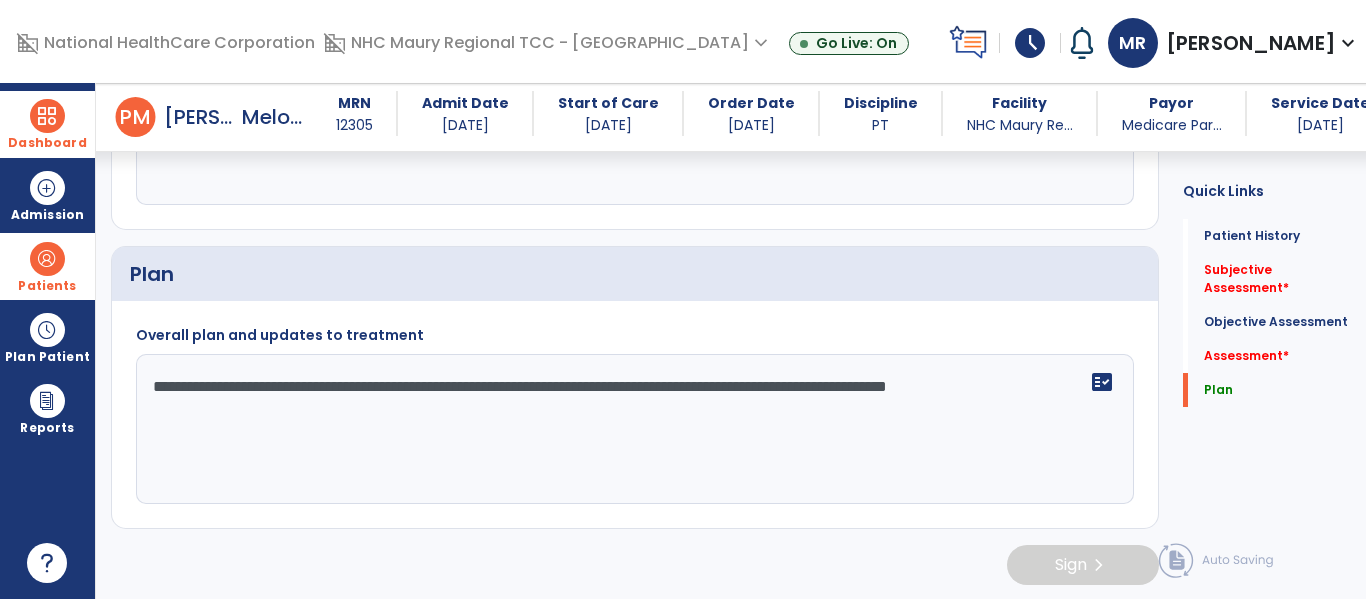 scroll, scrollTop: 1963, scrollLeft: 0, axis: vertical 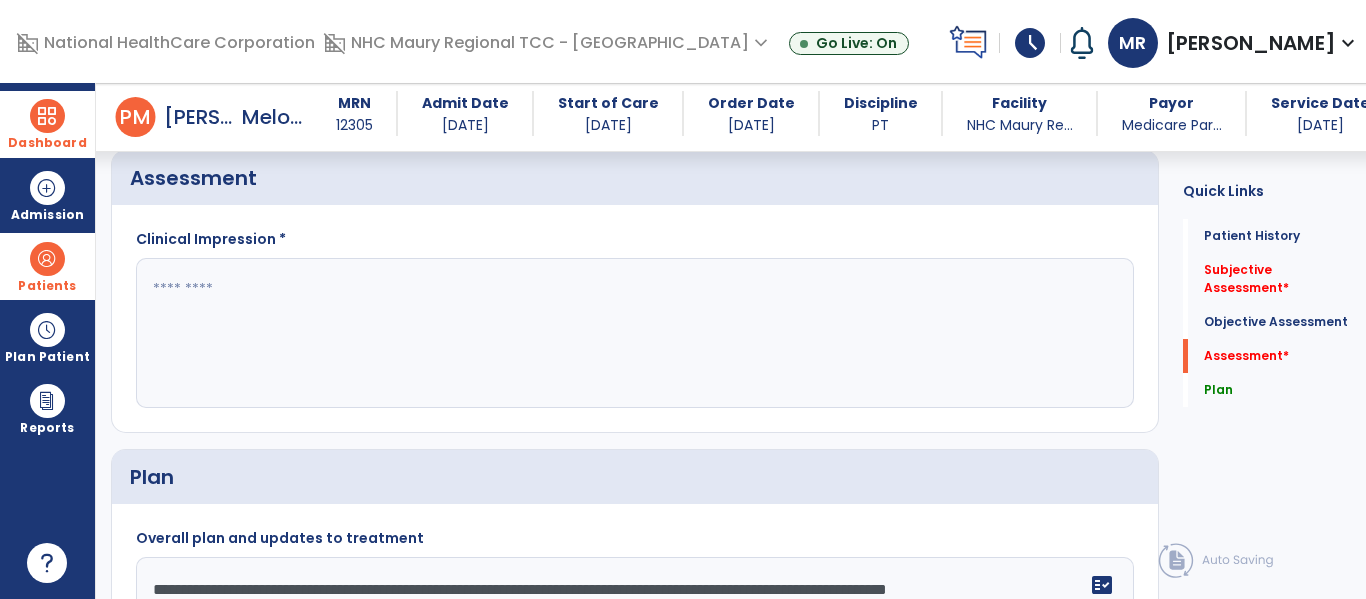 click 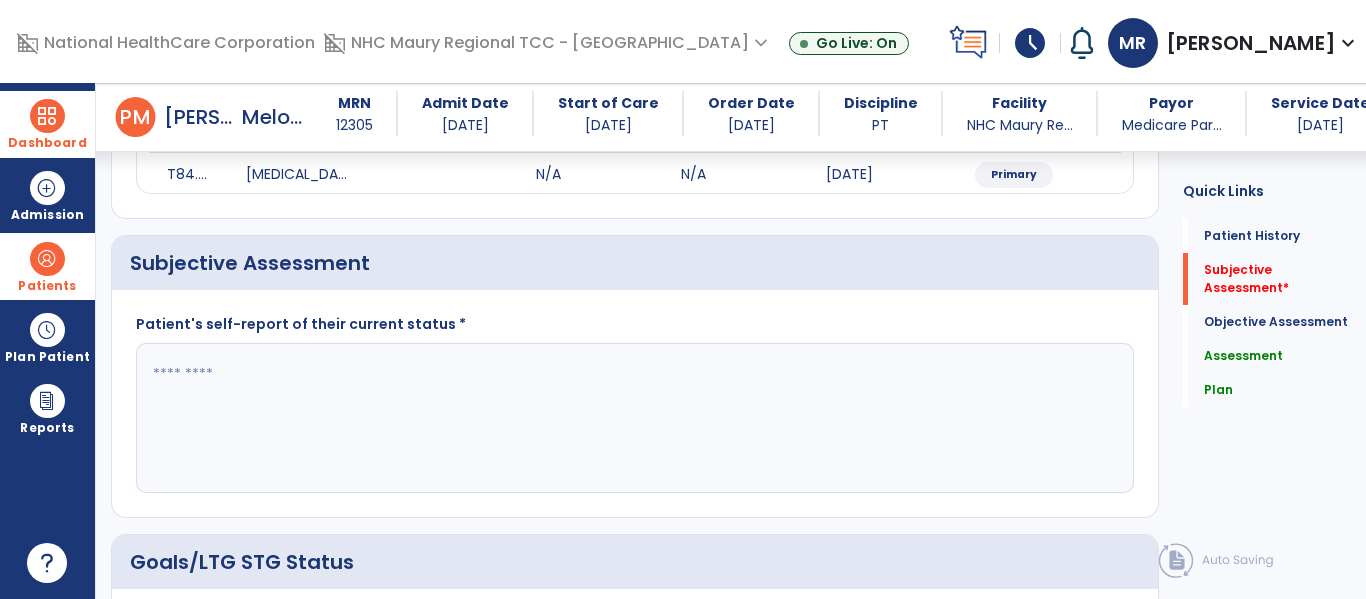 scroll, scrollTop: 289, scrollLeft: 0, axis: vertical 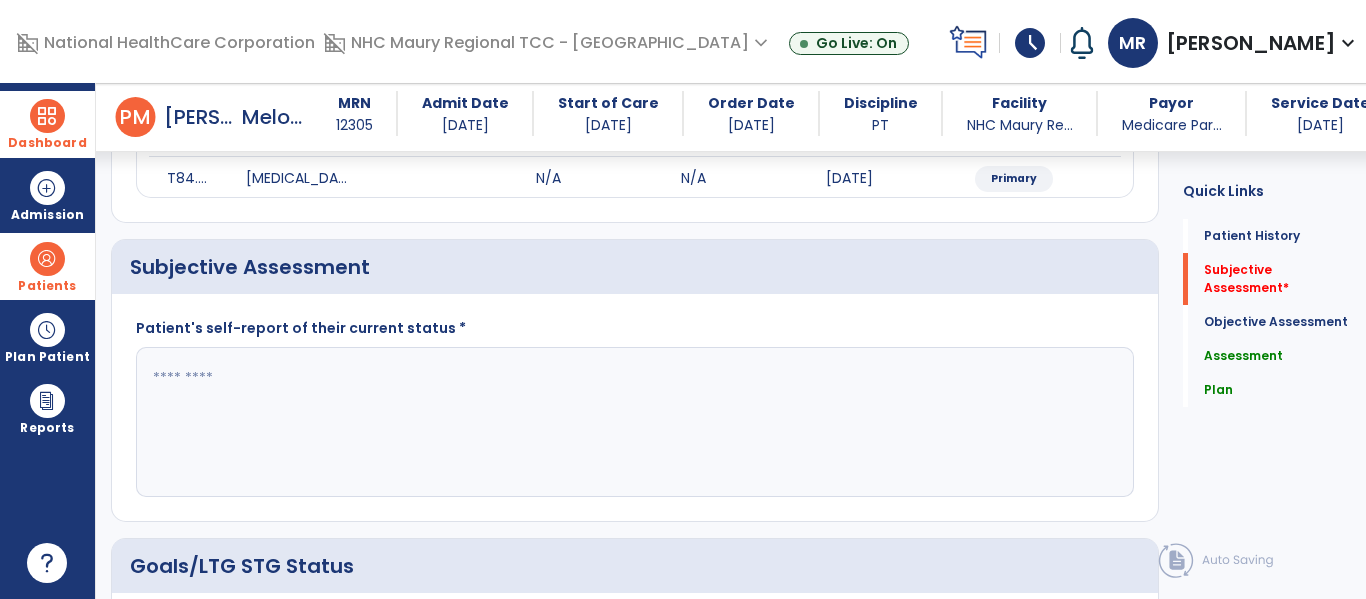 type on "**********" 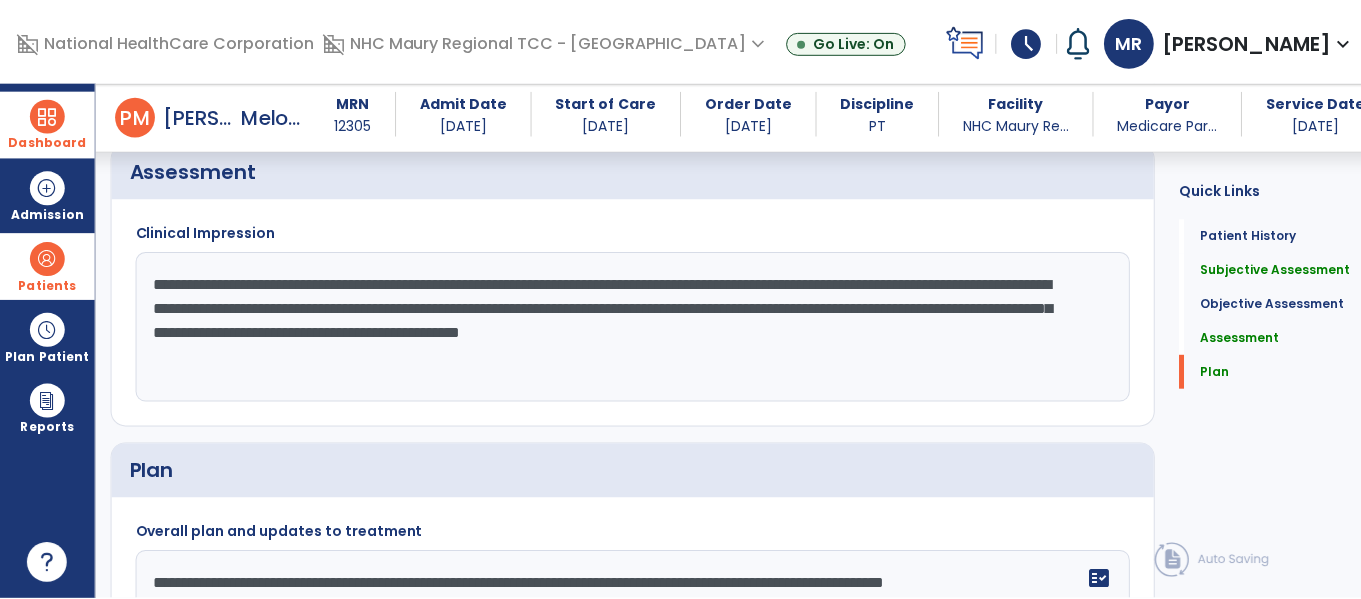 scroll, scrollTop: 2168, scrollLeft: 0, axis: vertical 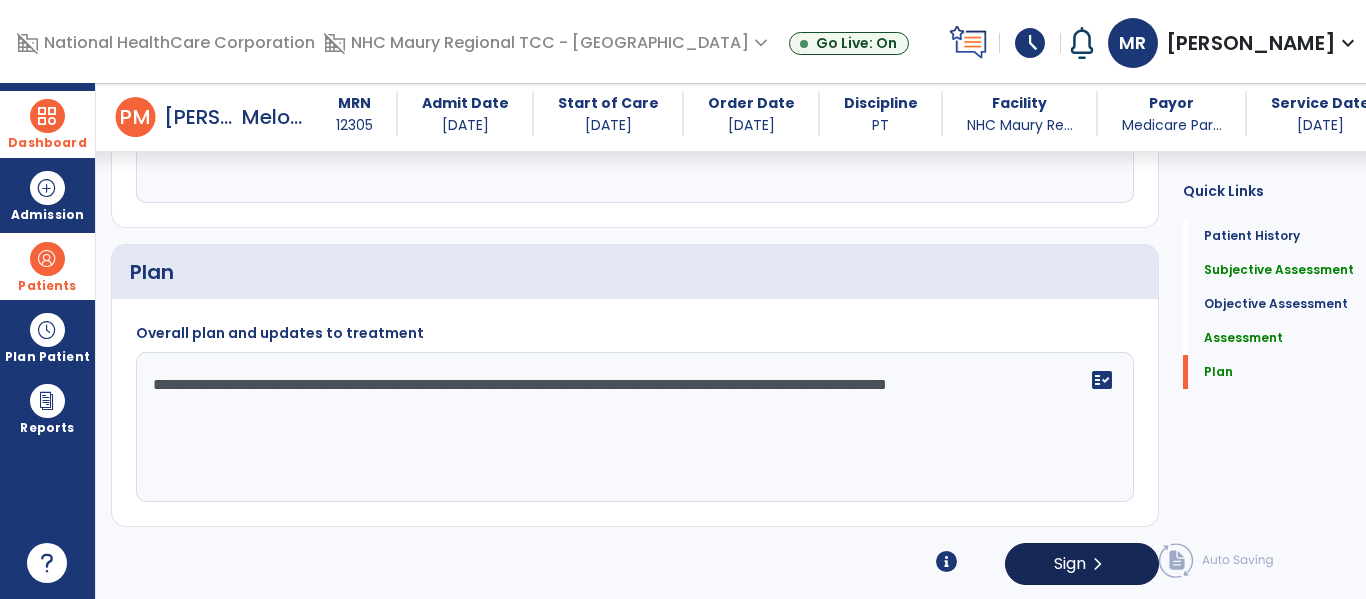 type on "**********" 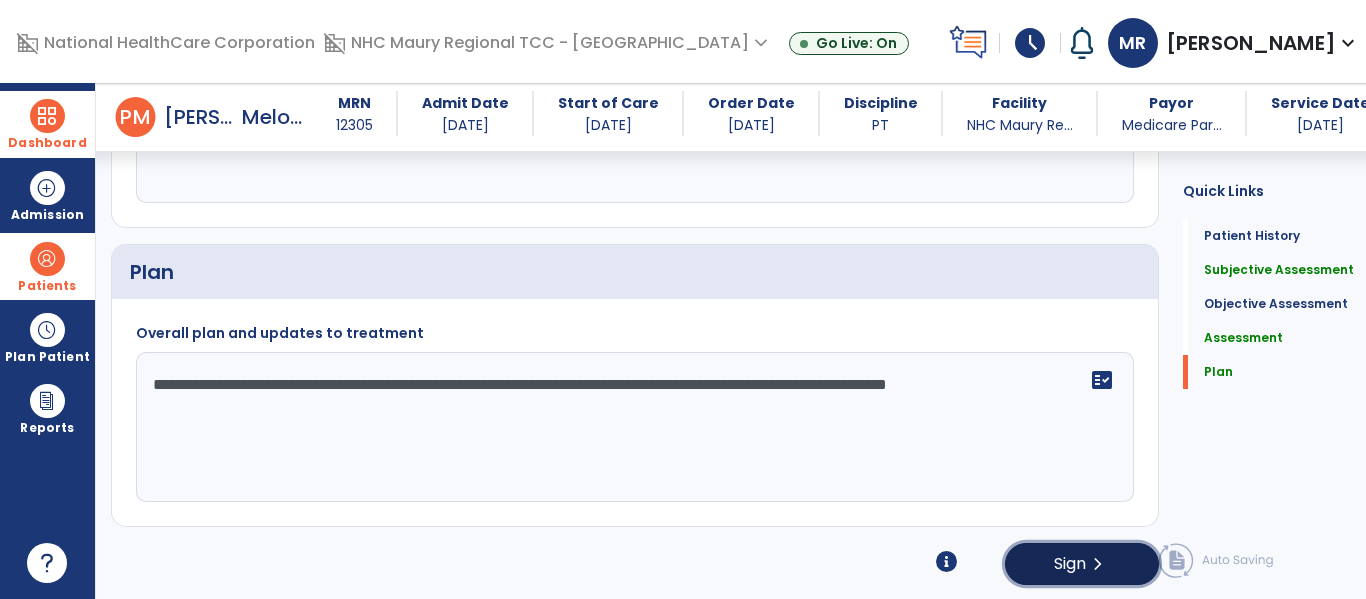 click on "Sign" 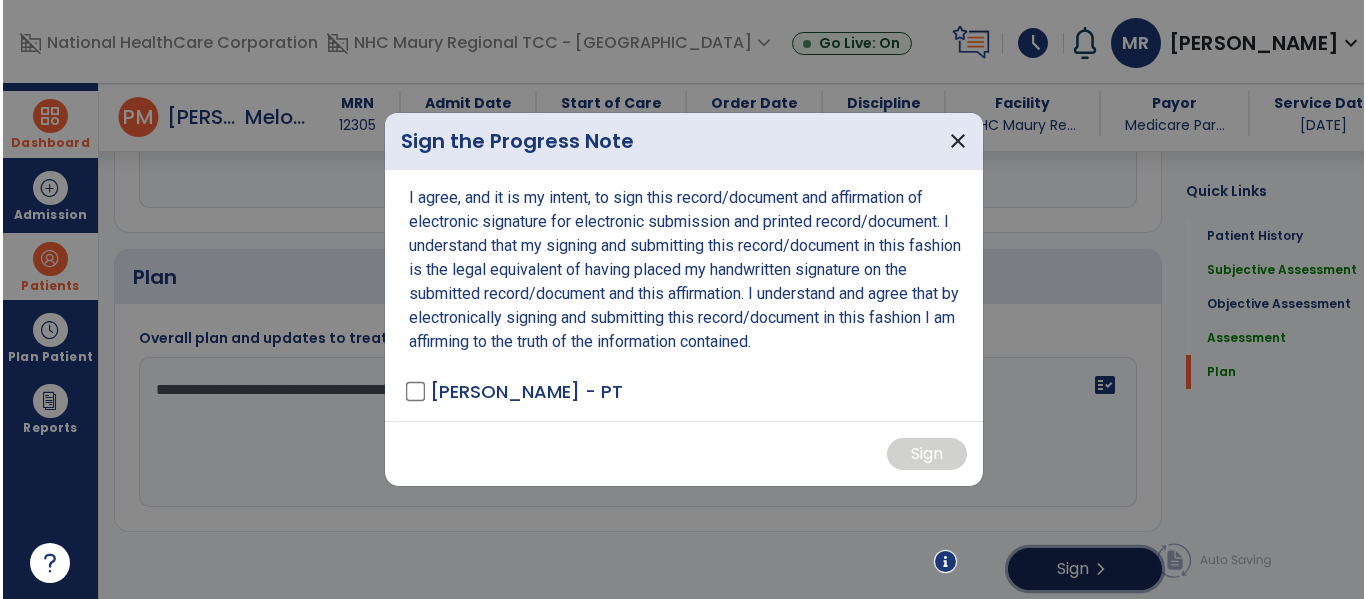 scroll, scrollTop: 2168, scrollLeft: 0, axis: vertical 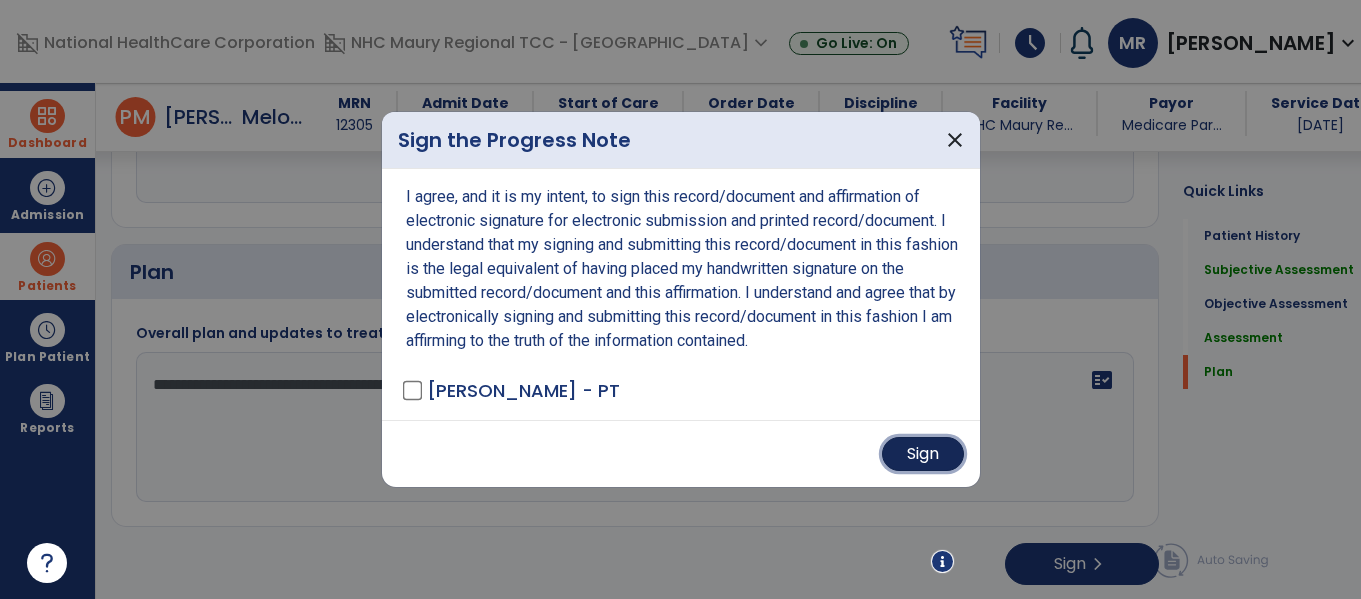 click on "Sign" at bounding box center (923, 454) 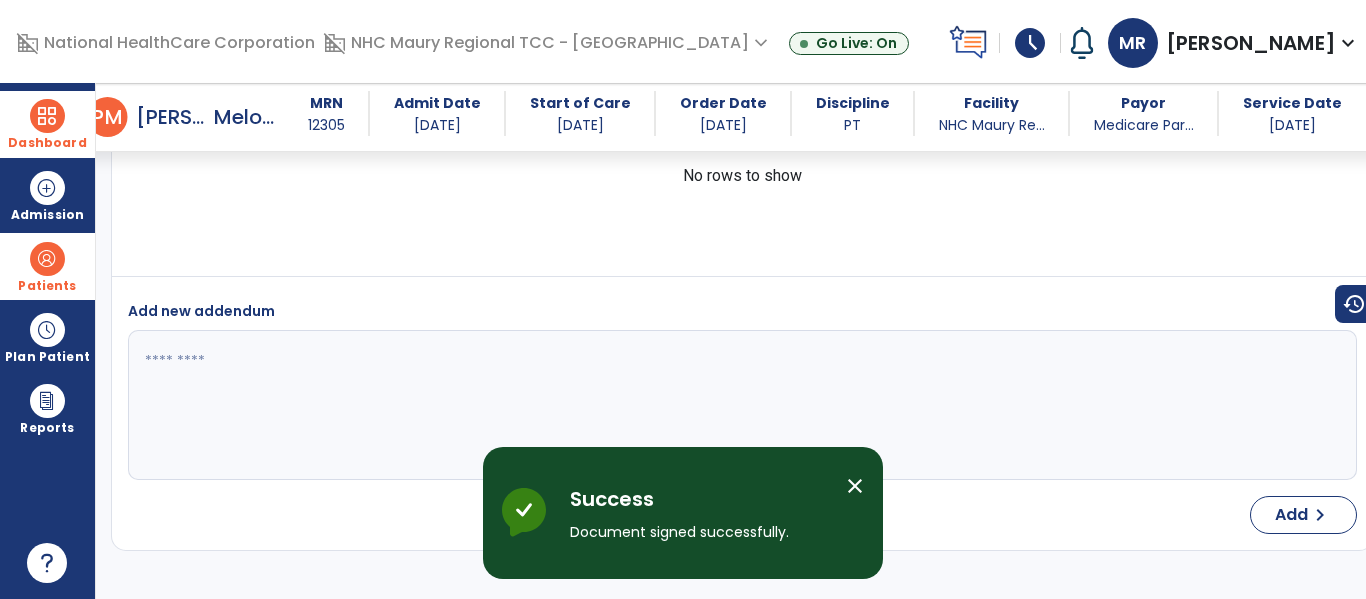 scroll, scrollTop: 3163, scrollLeft: 0, axis: vertical 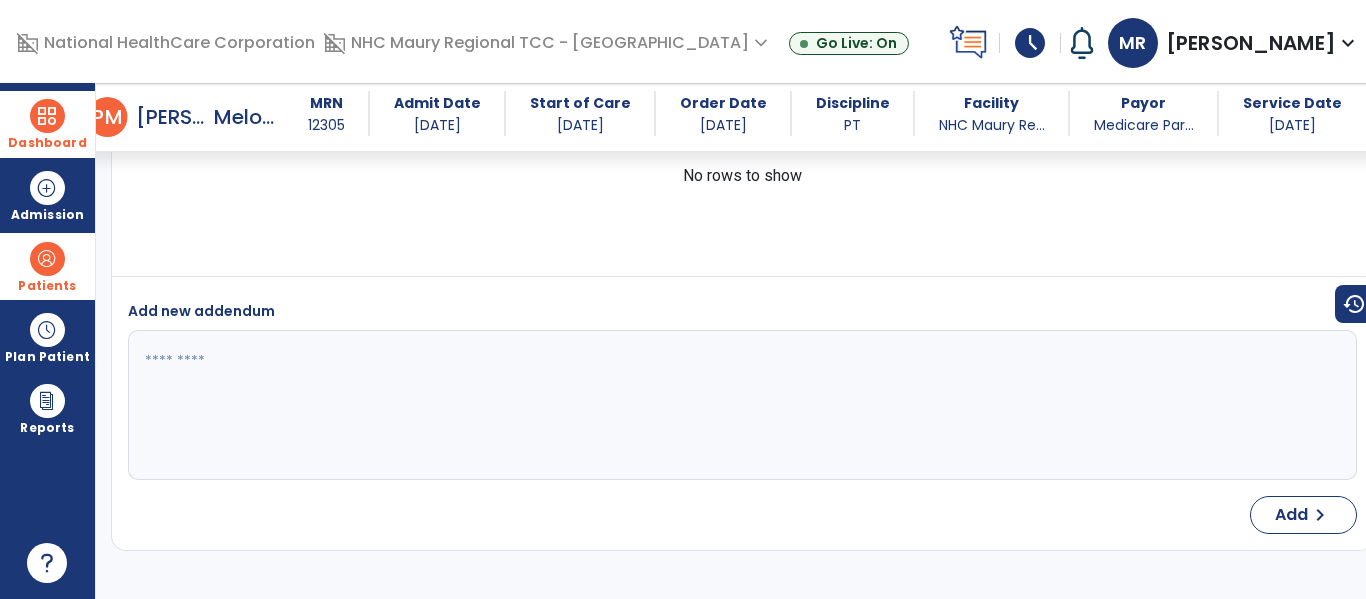 click at bounding box center [47, 259] 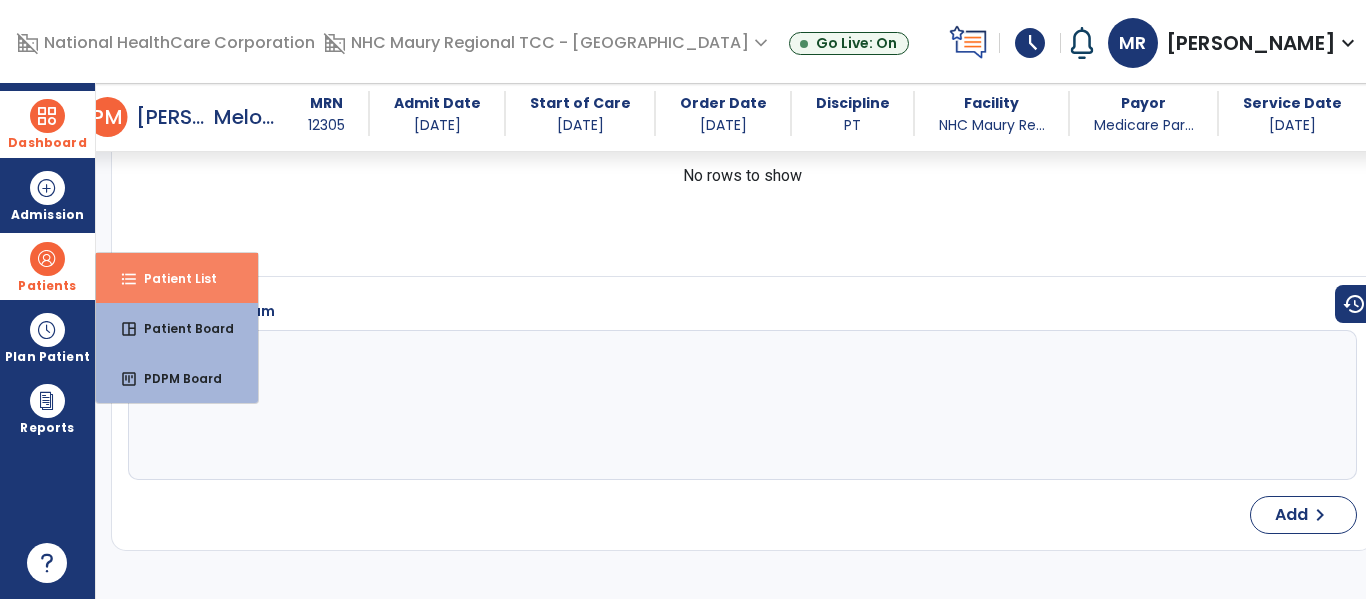 click on "format_list_bulleted  Patient List" at bounding box center (177, 278) 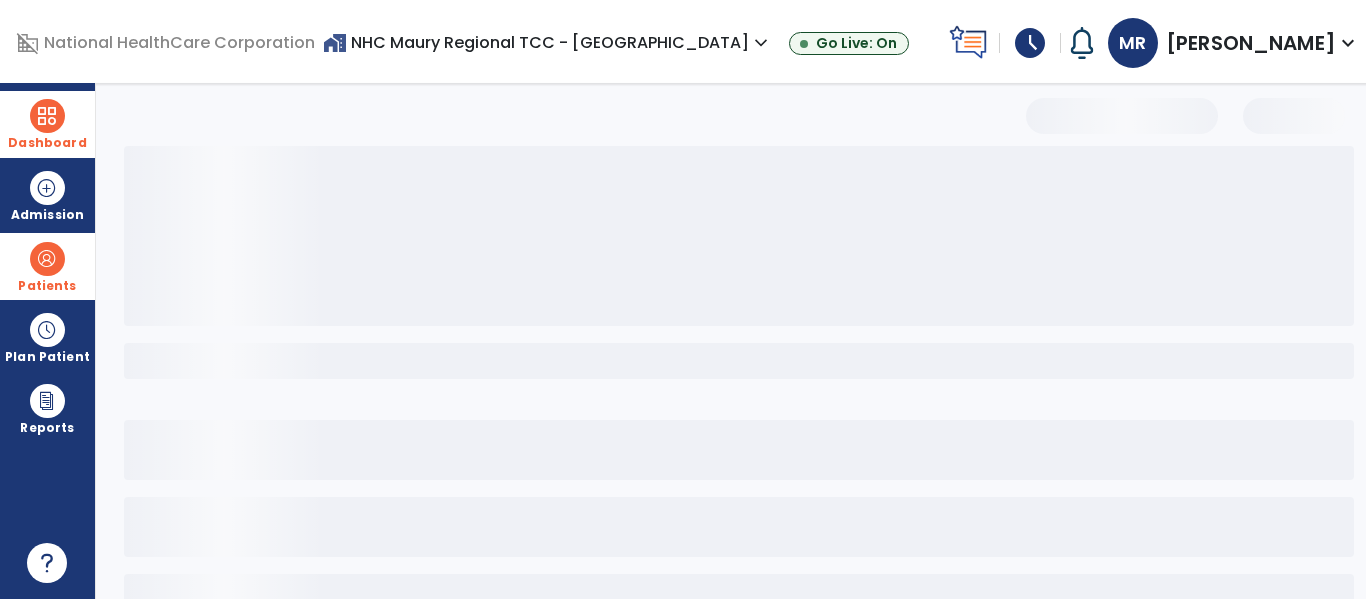 scroll, scrollTop: 0, scrollLeft: 0, axis: both 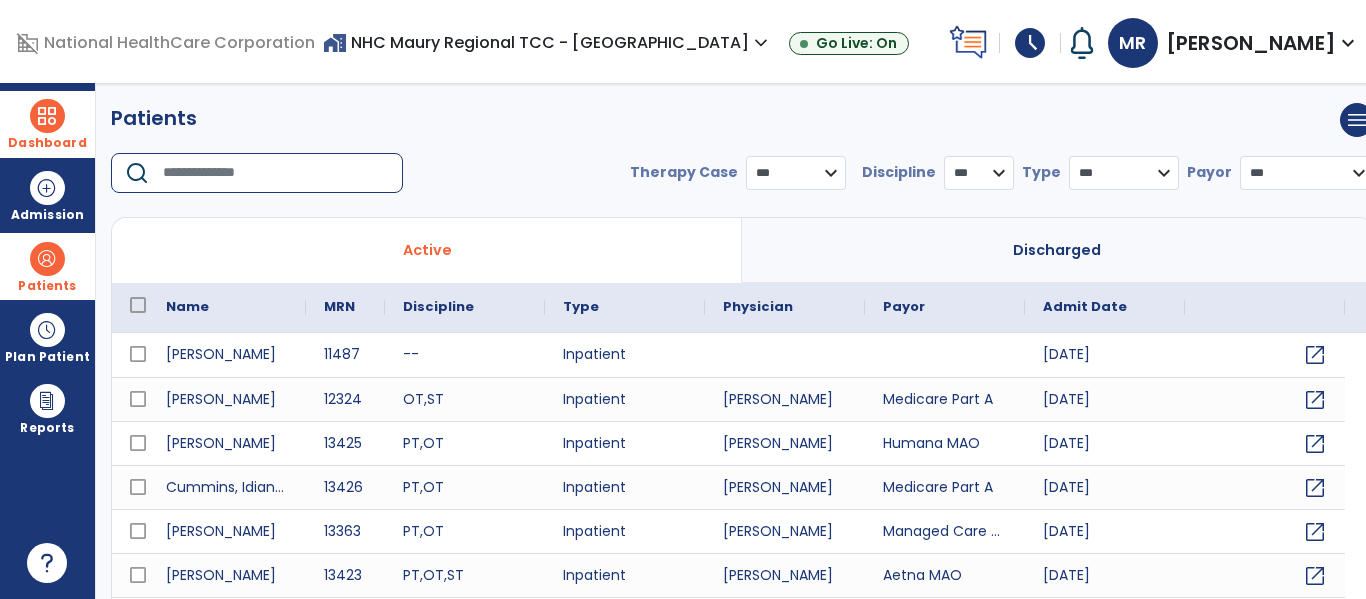 click at bounding box center (276, 173) 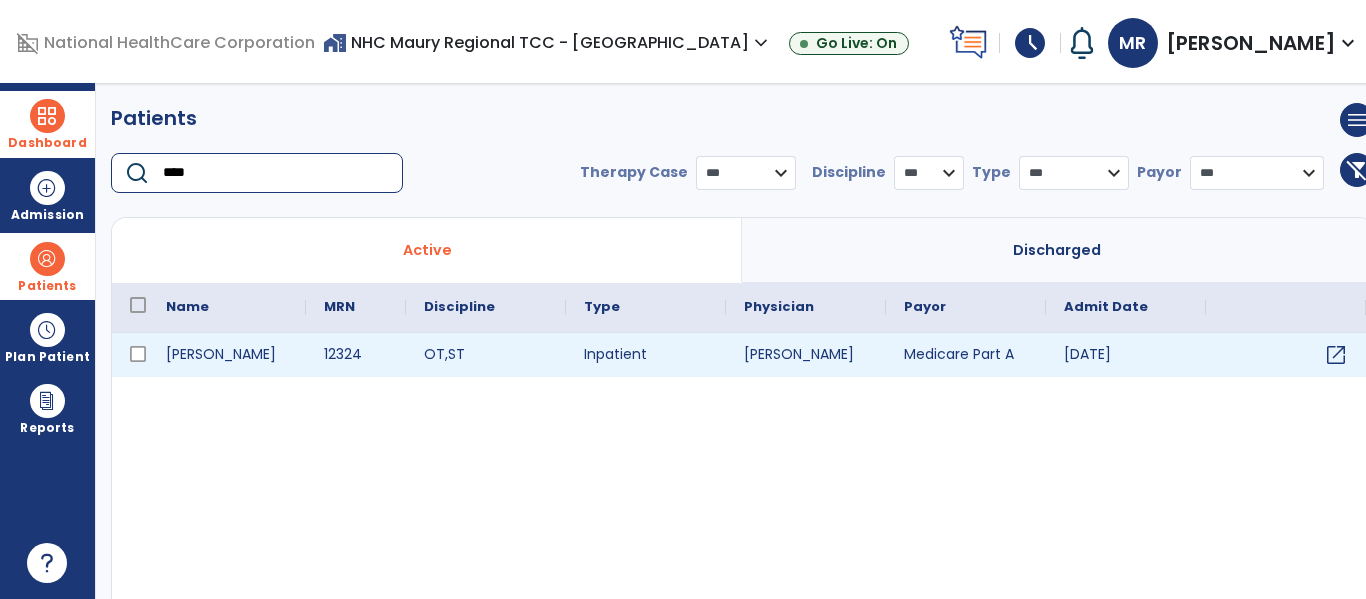 type on "****" 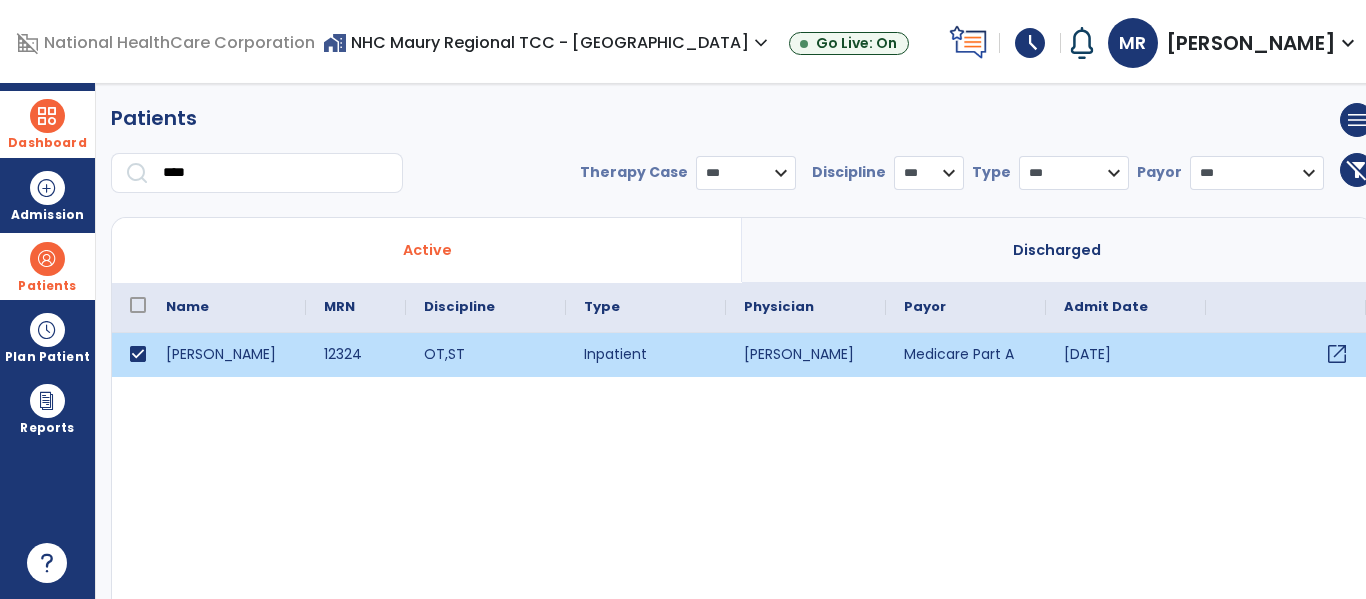 click on "open_in_new" at bounding box center (1337, 354) 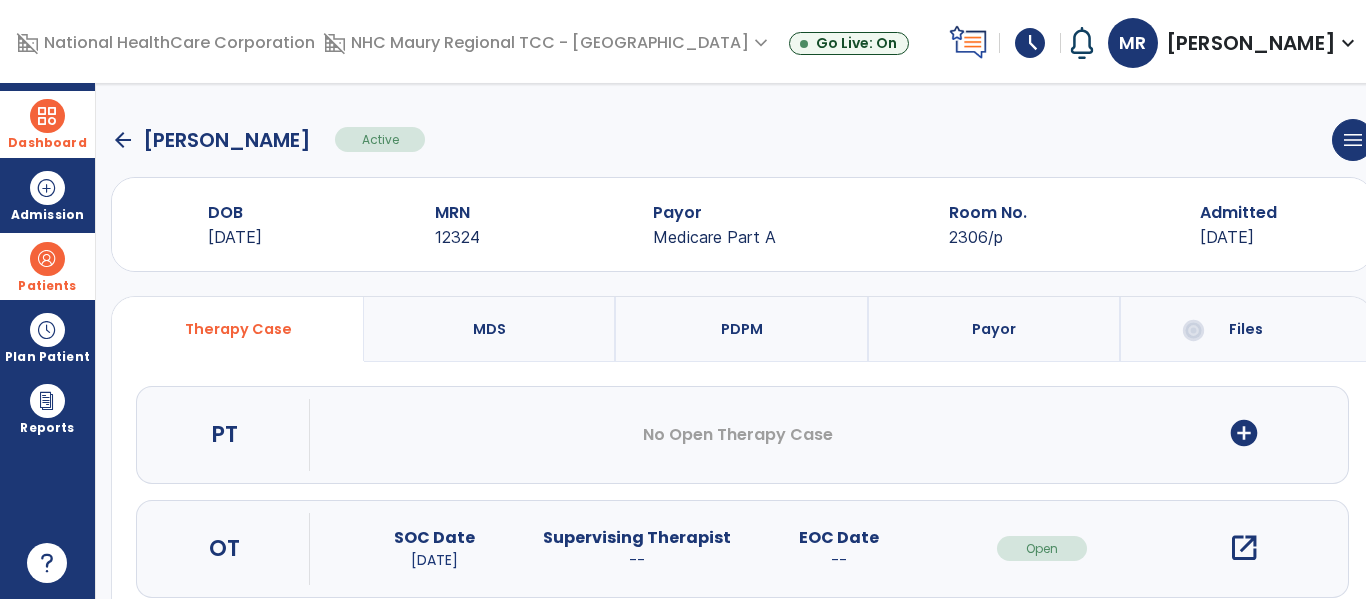 scroll, scrollTop: 120, scrollLeft: 0, axis: vertical 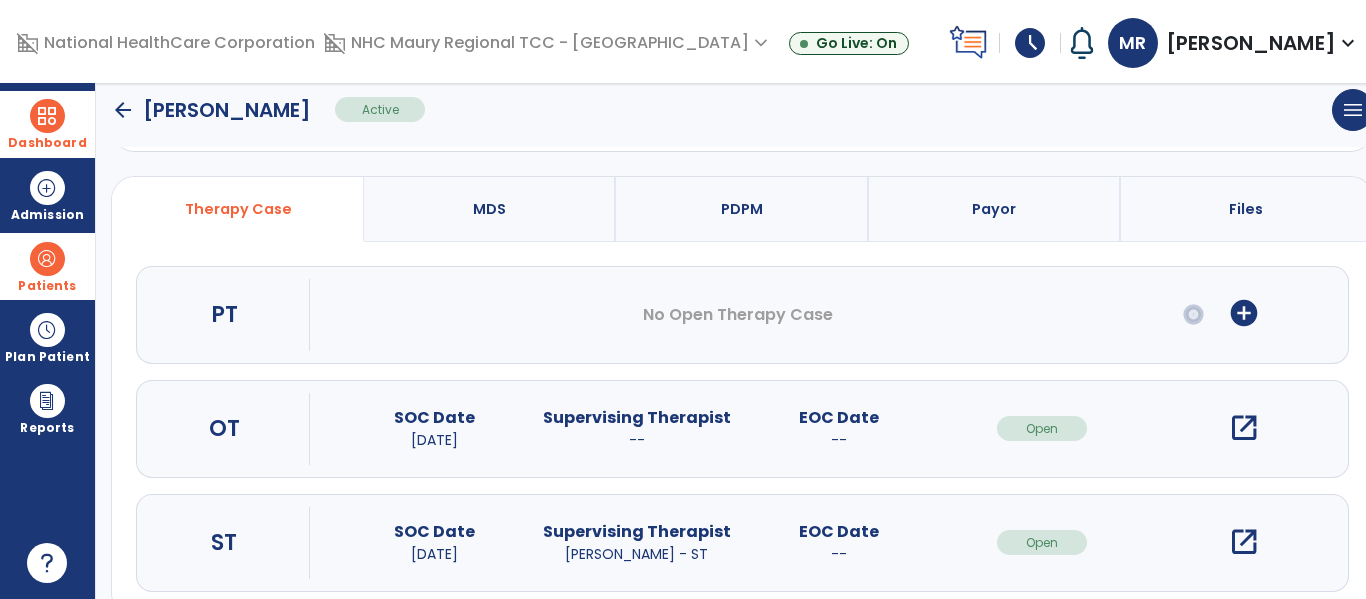 click on "add_circle" at bounding box center (1244, 313) 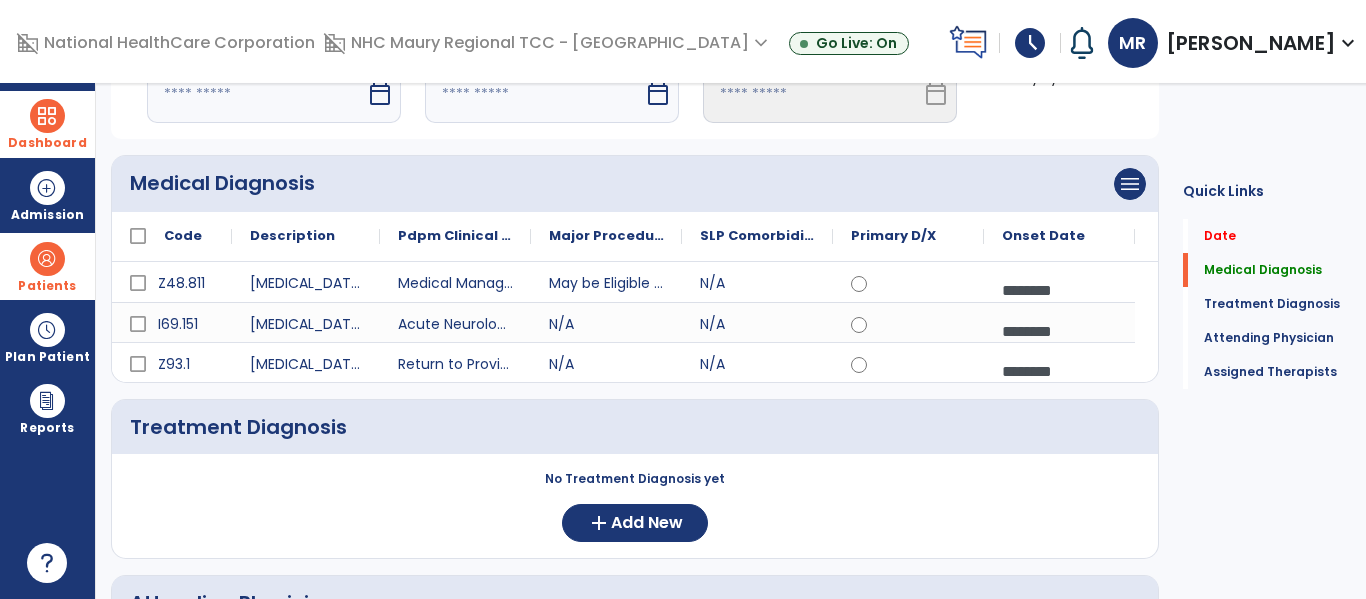 scroll, scrollTop: 0, scrollLeft: 0, axis: both 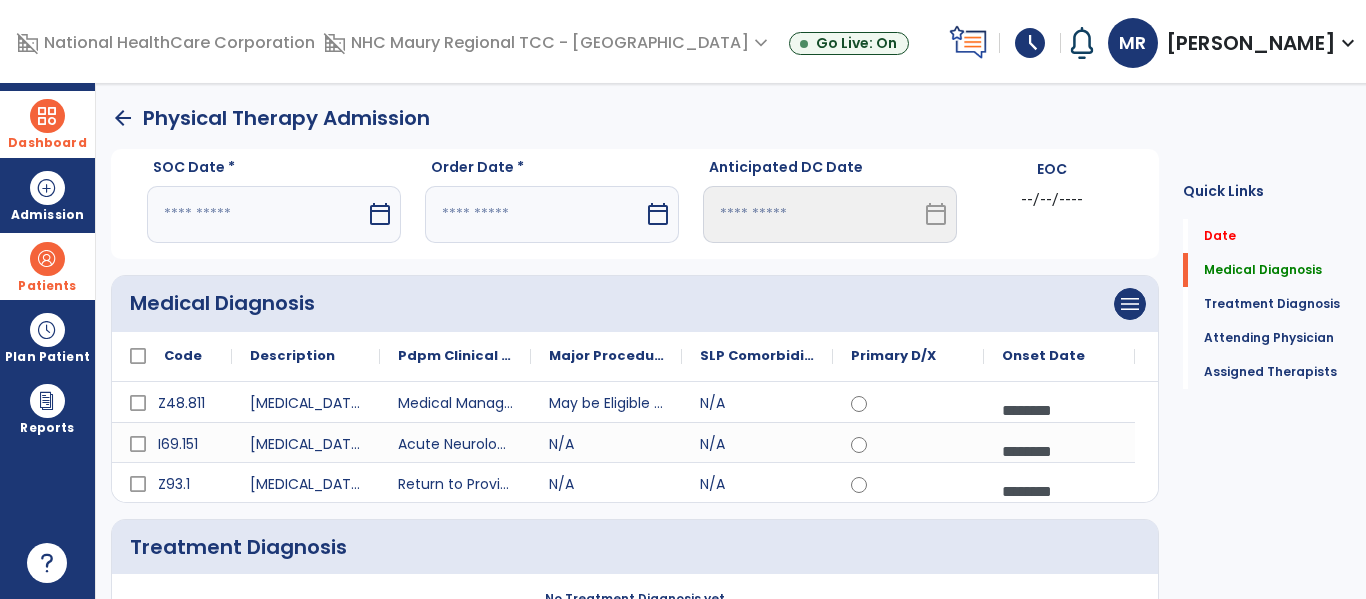 click on "calendar_today" at bounding box center [380, 214] 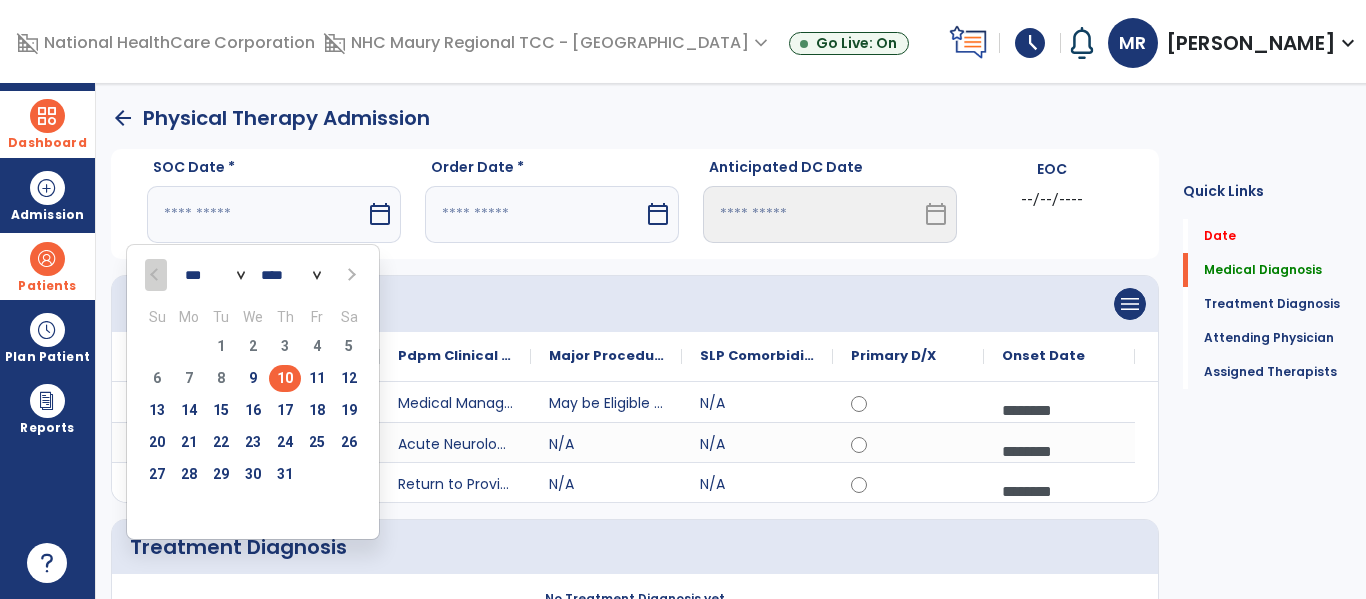 click on "10" at bounding box center (285, 378) 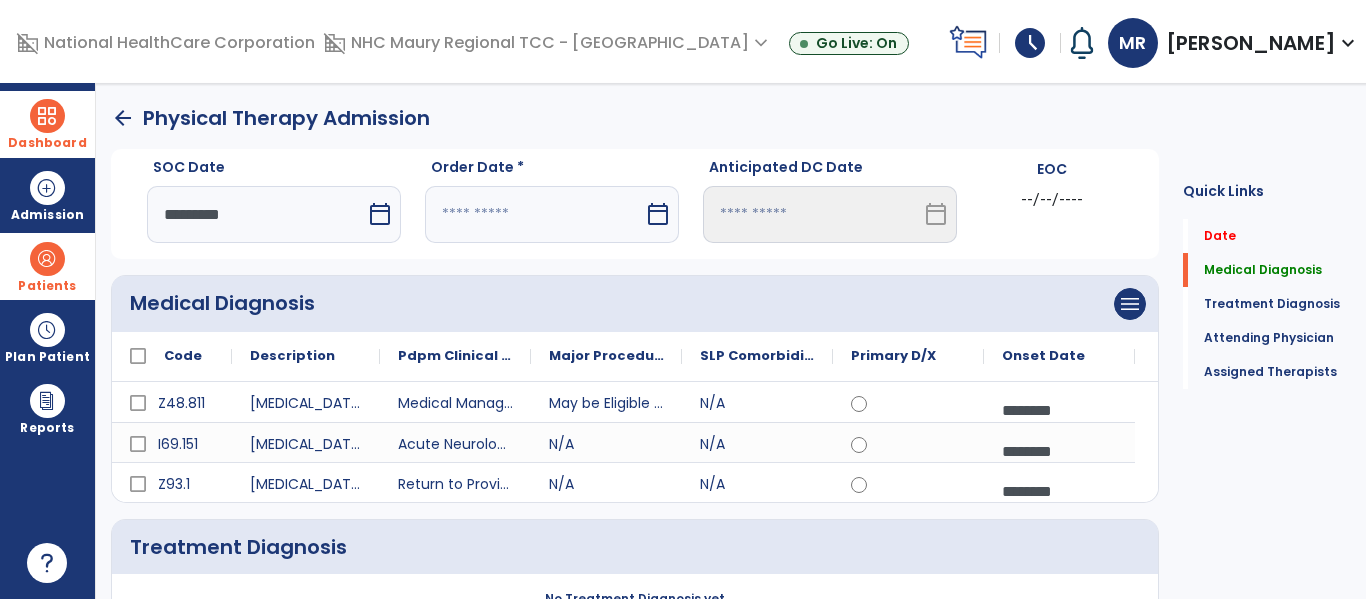 click on "calendar_today" at bounding box center [658, 214] 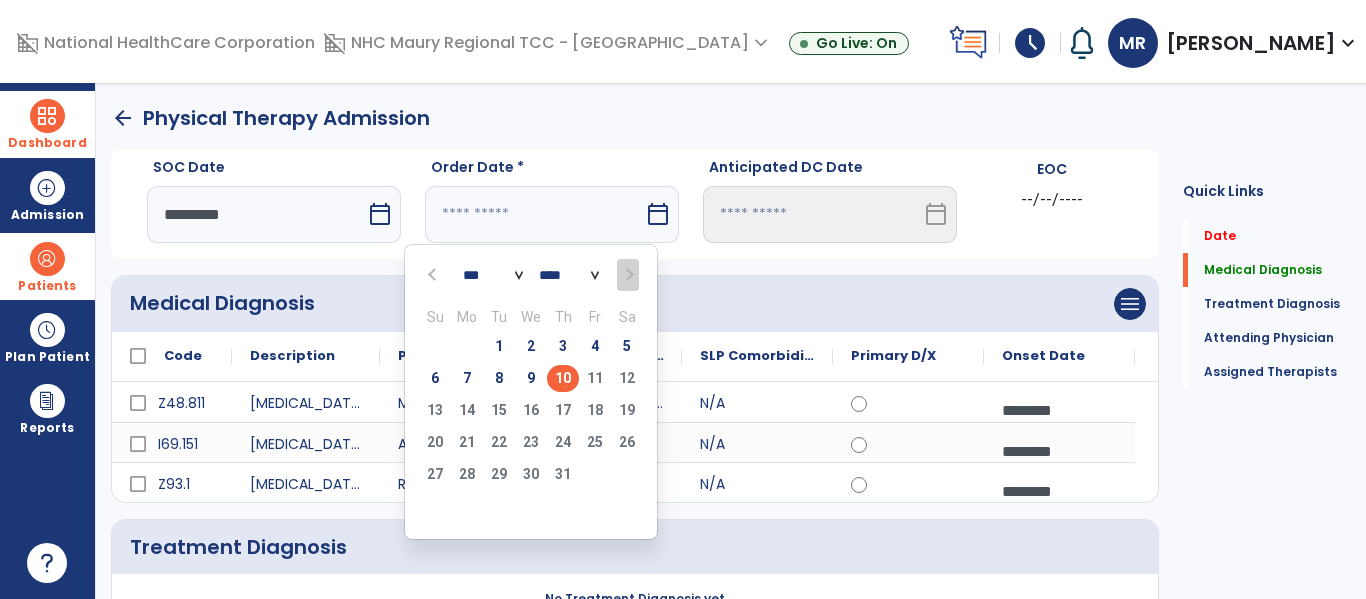 click on "10" at bounding box center [563, 378] 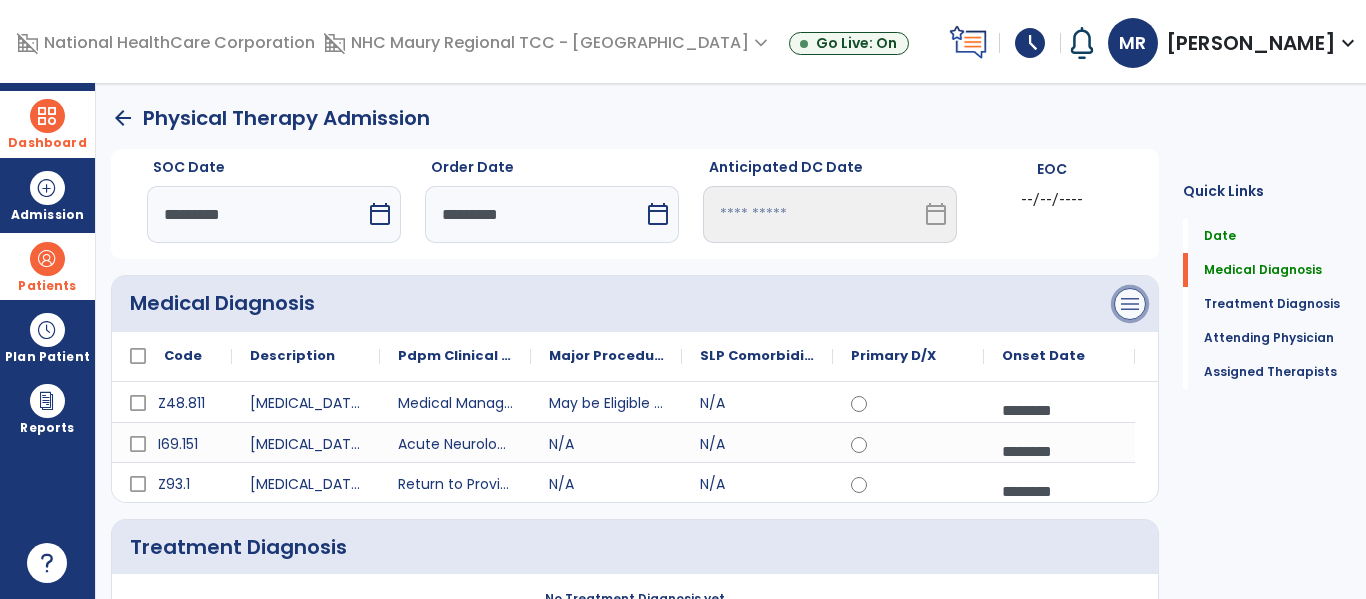 click on "menu" at bounding box center [1130, 304] 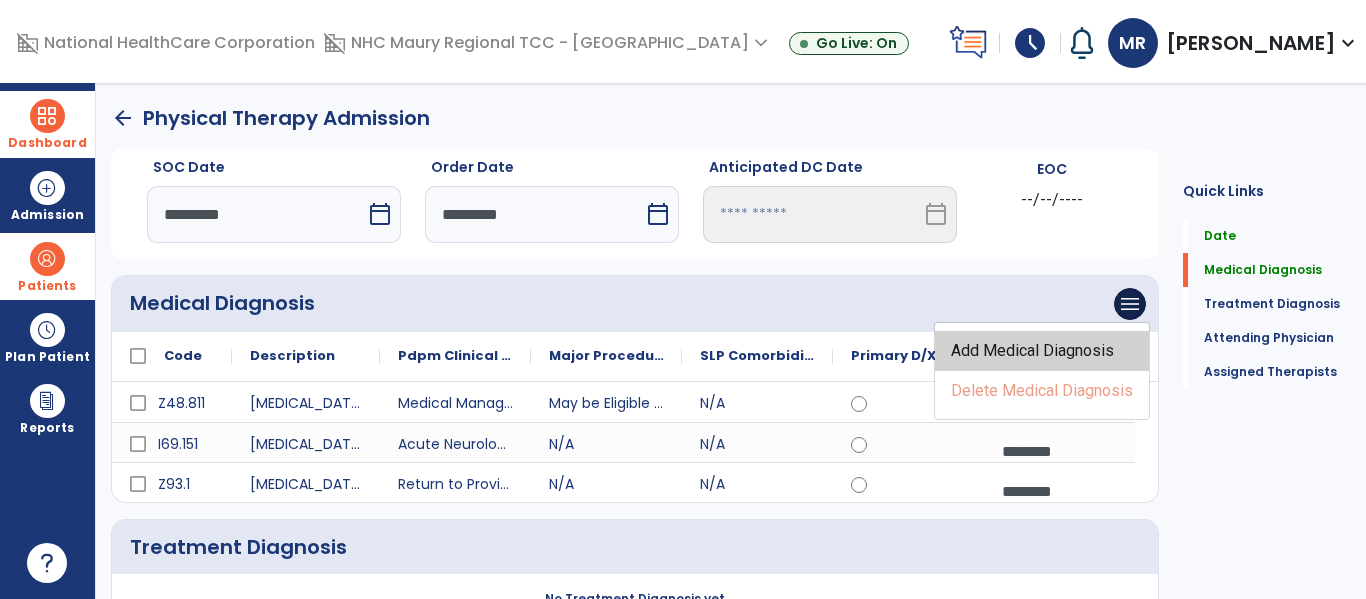 click on "Add Medical Diagnosis" 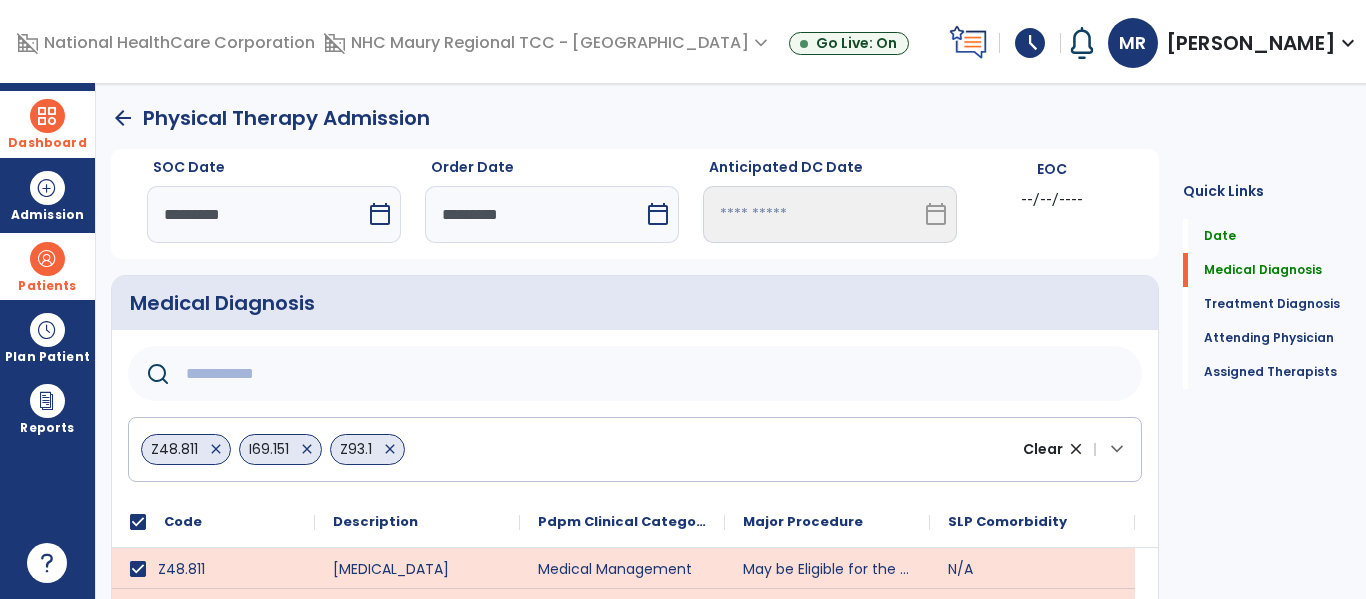 click 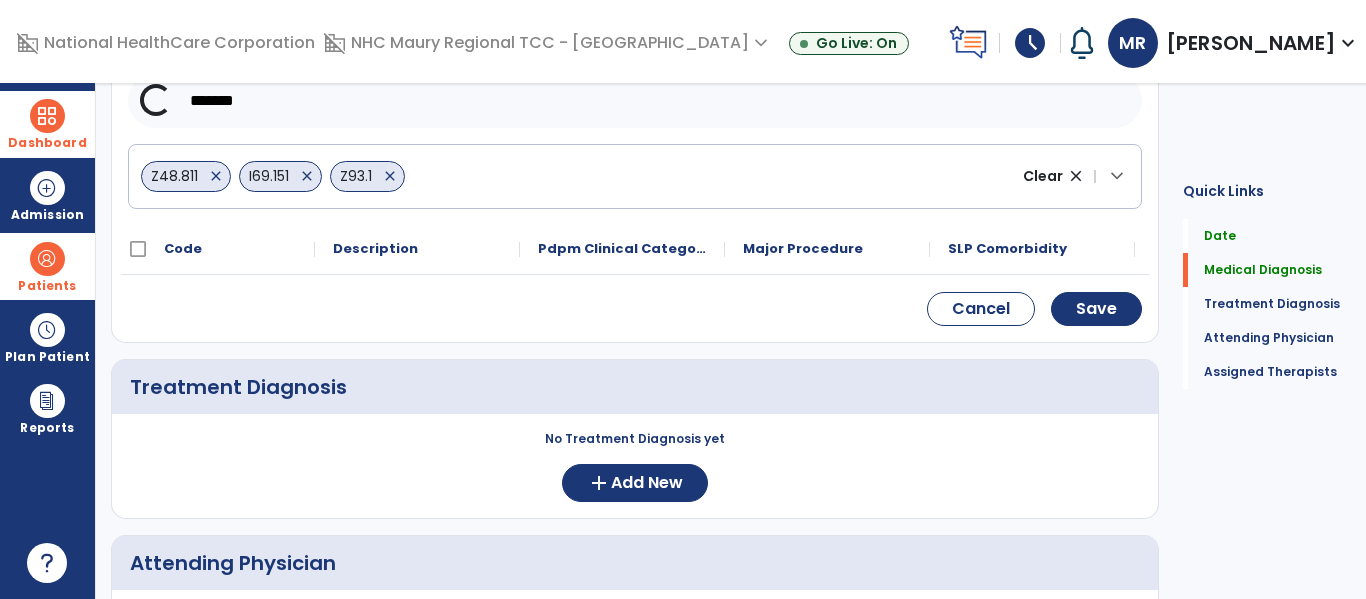 scroll, scrollTop: 278, scrollLeft: 0, axis: vertical 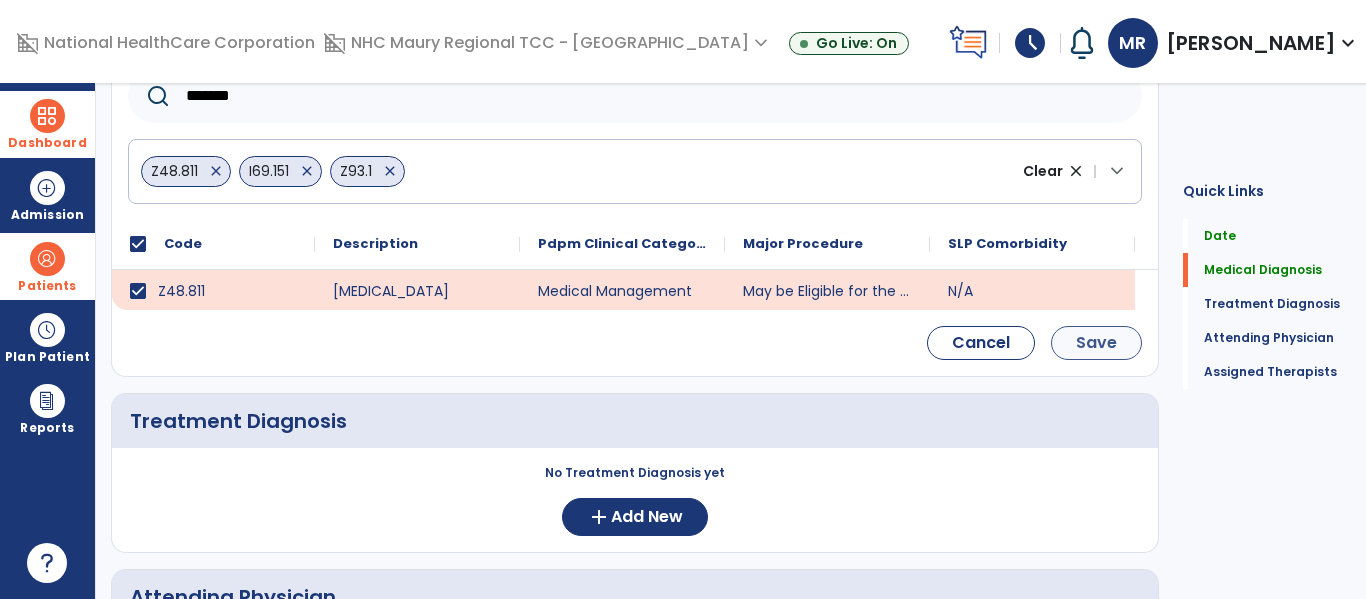 type on "*******" 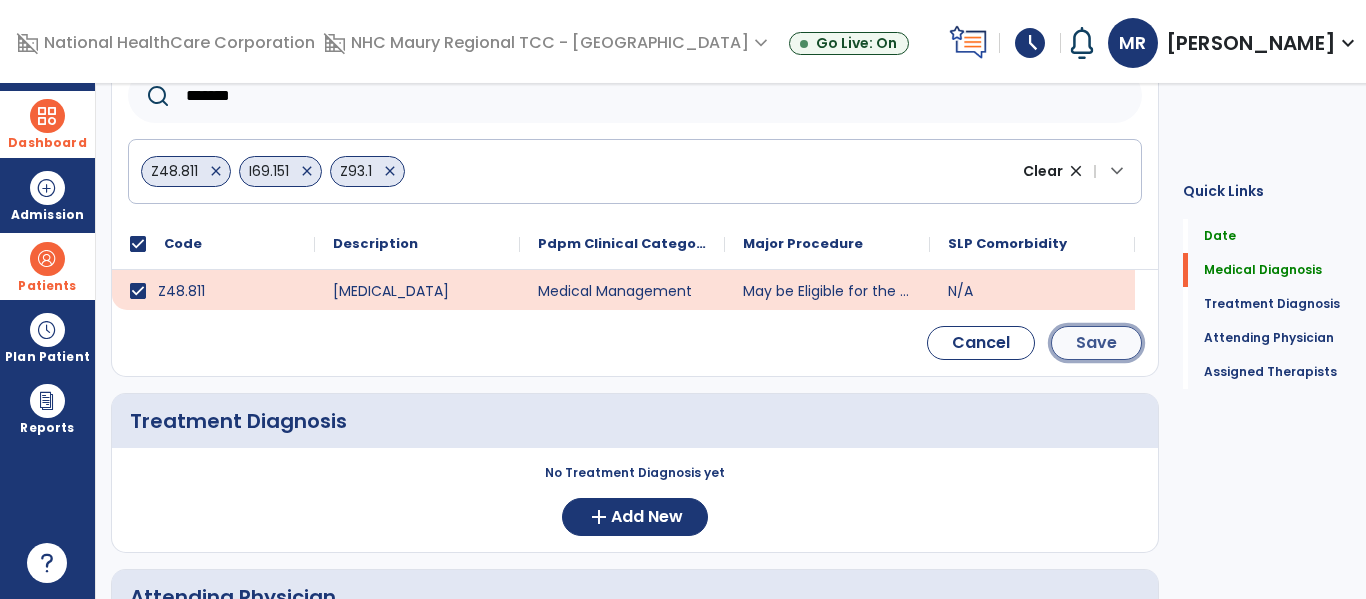 click on "Save" 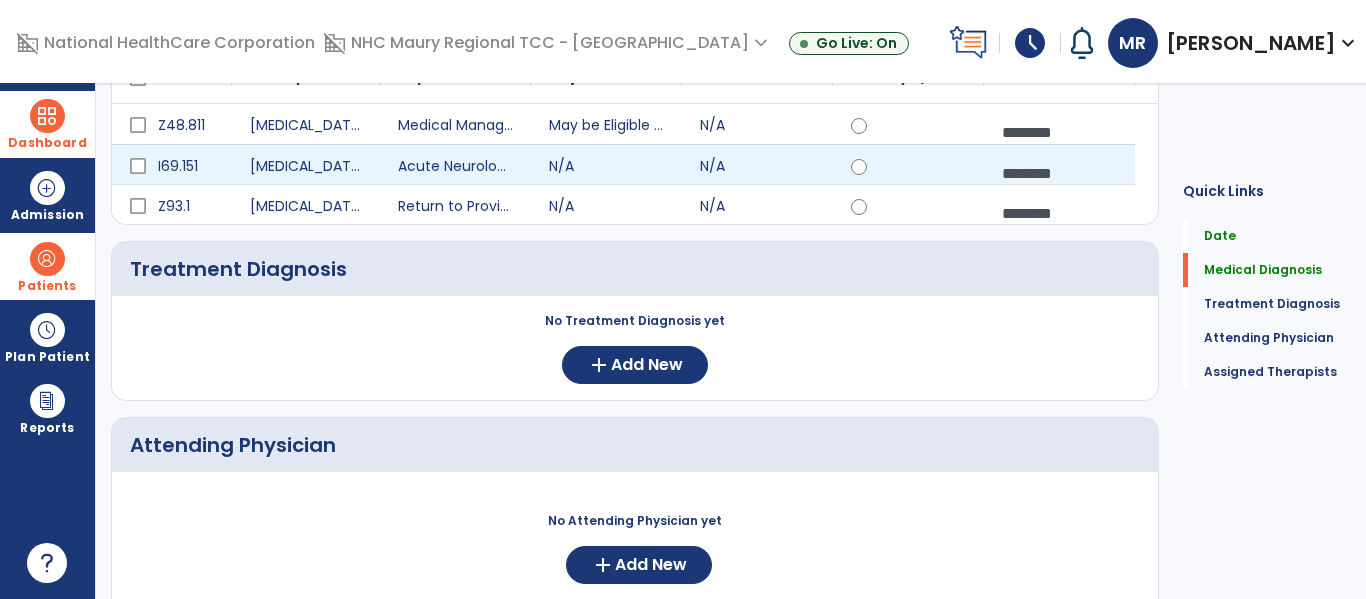 scroll, scrollTop: 112, scrollLeft: 0, axis: vertical 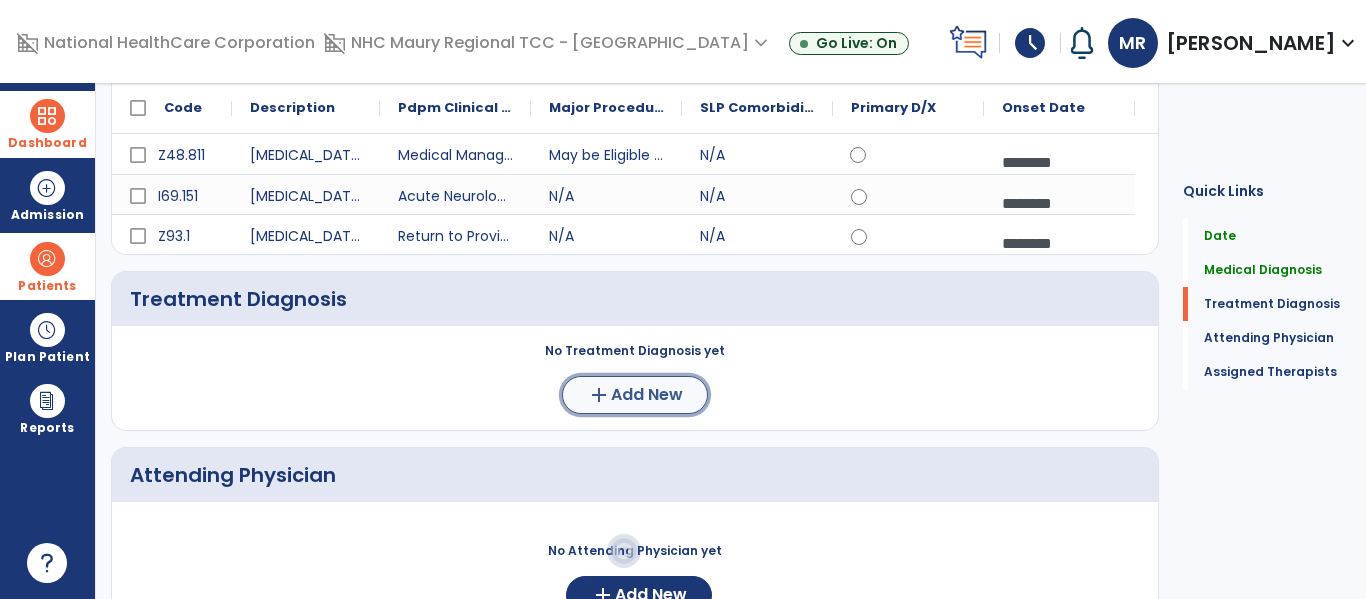 click on "add" 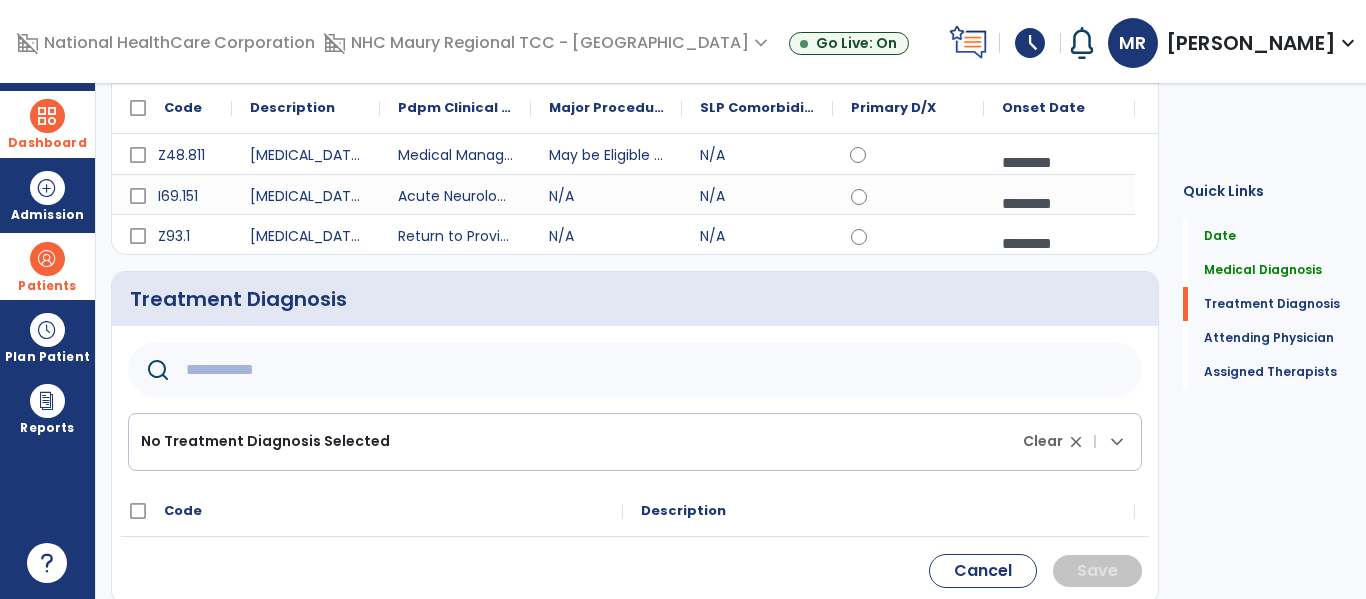 click 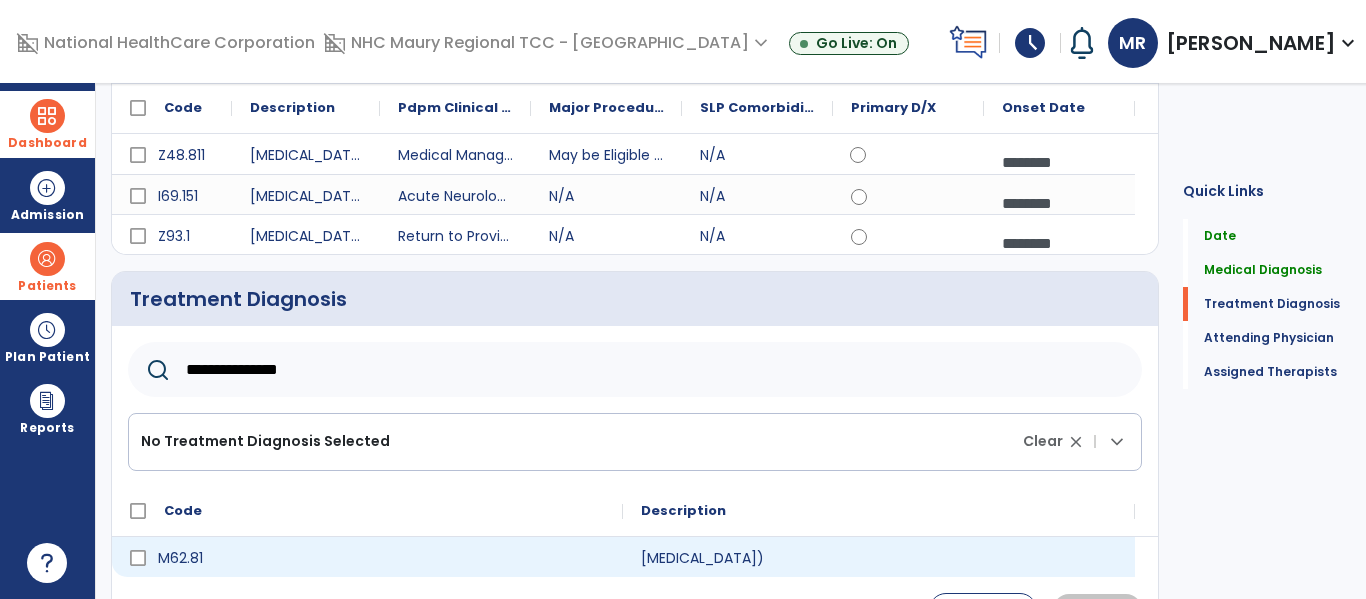 type on "**********" 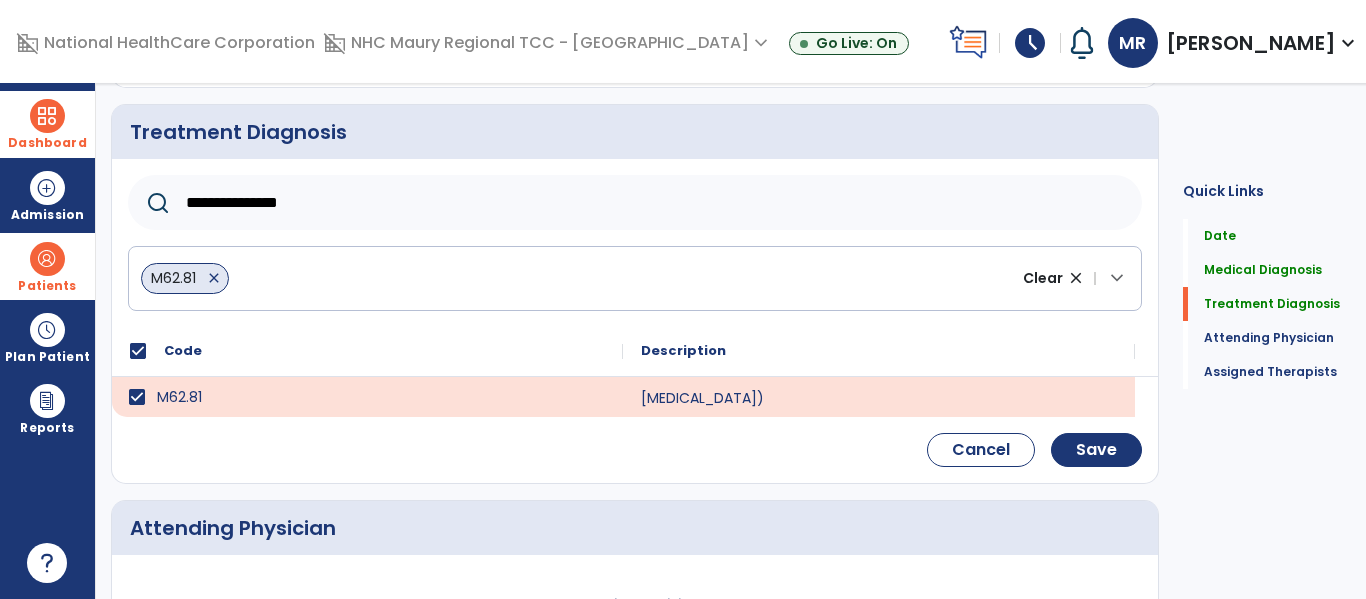 scroll, scrollTop: 418, scrollLeft: 0, axis: vertical 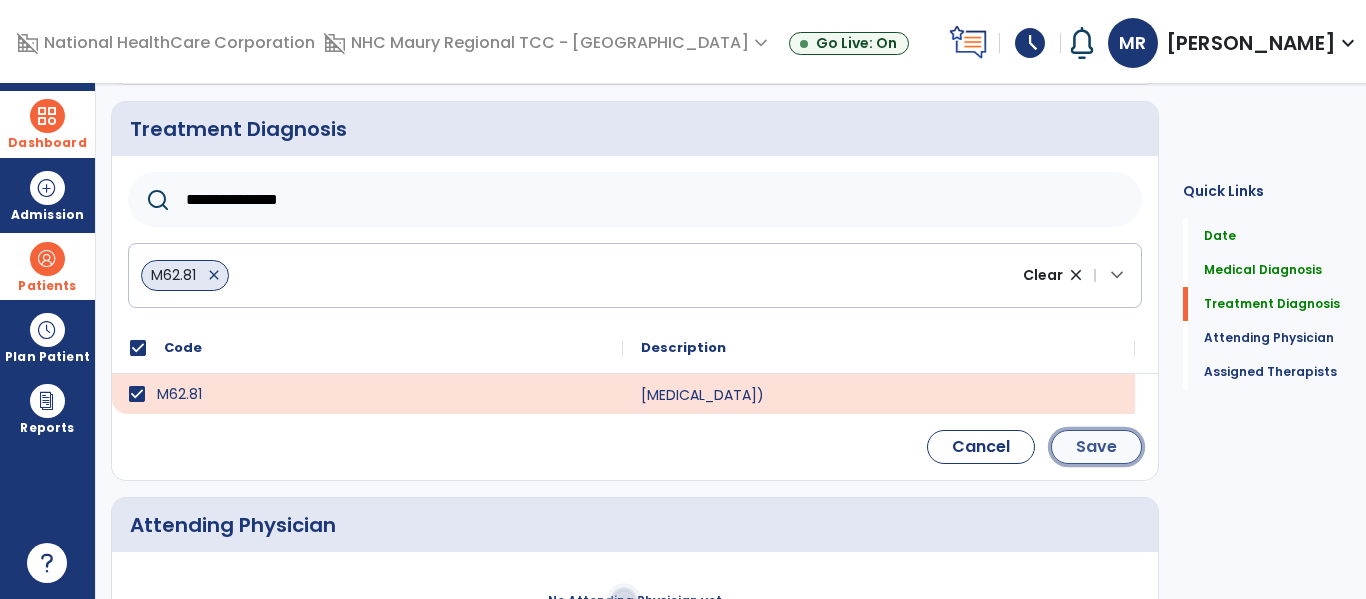 click on "Save" 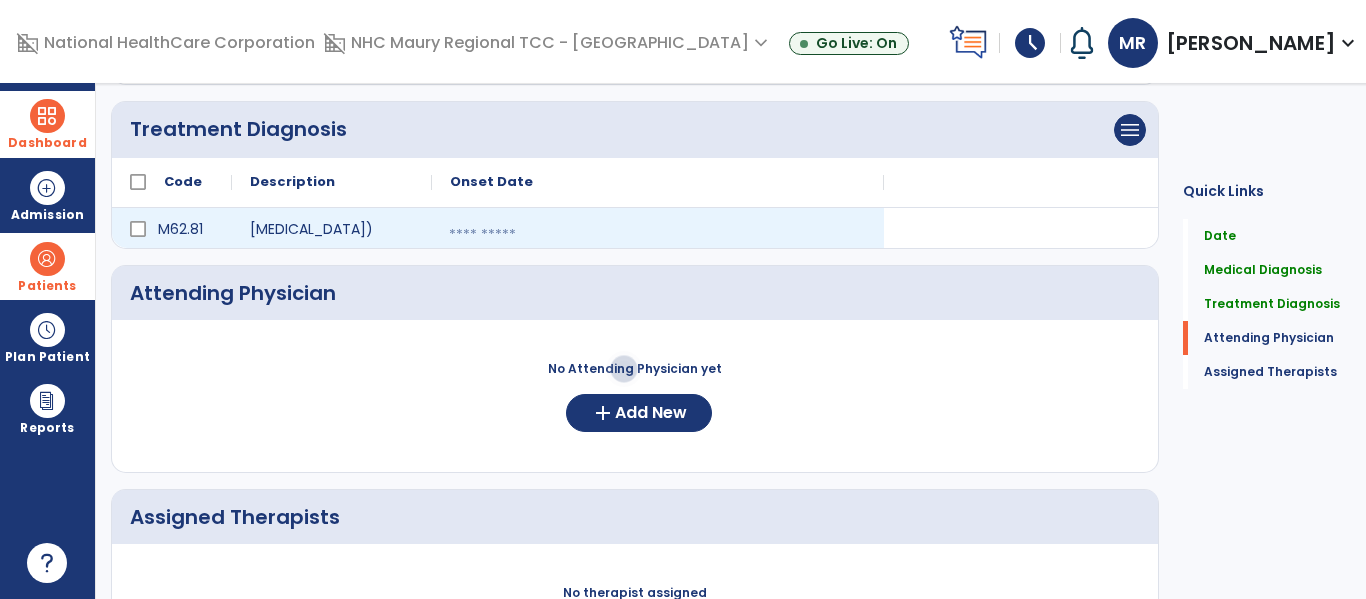 click at bounding box center (658, 235) 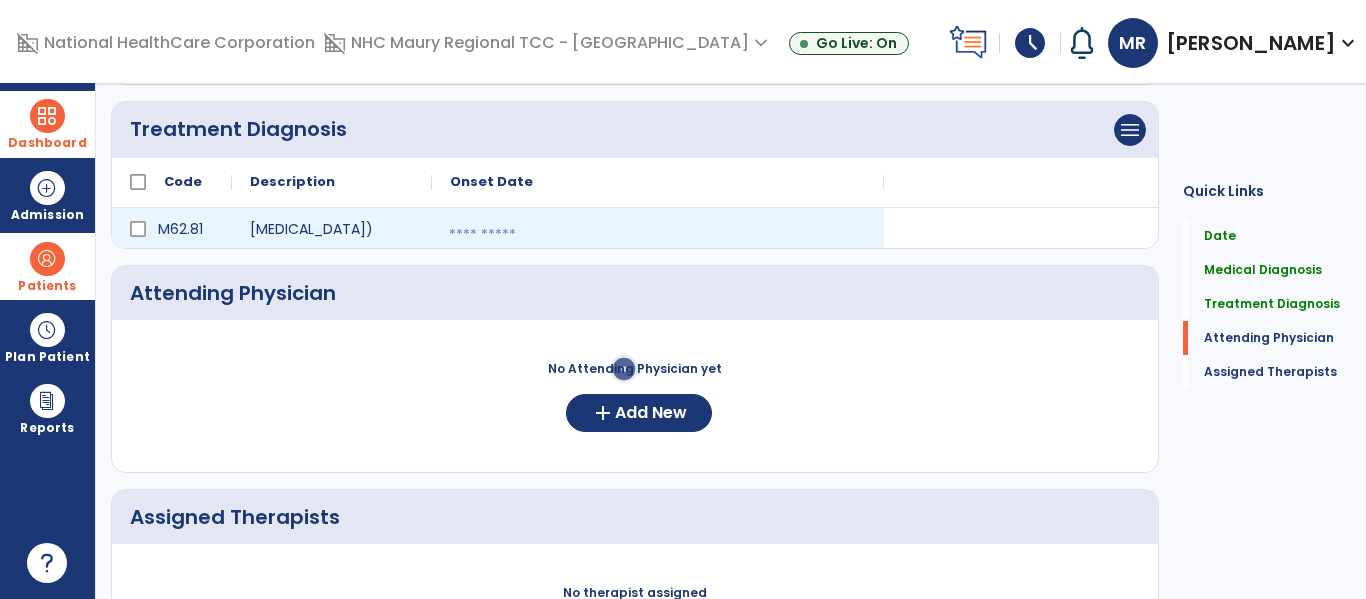 select on "*" 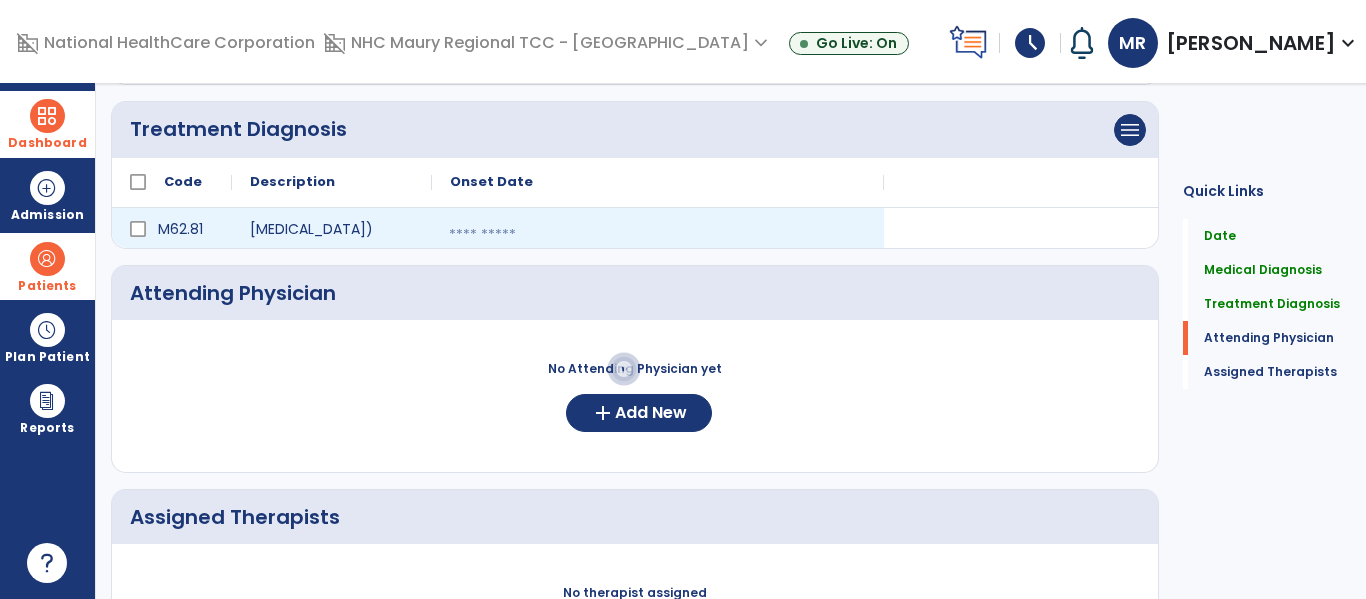 select on "****" 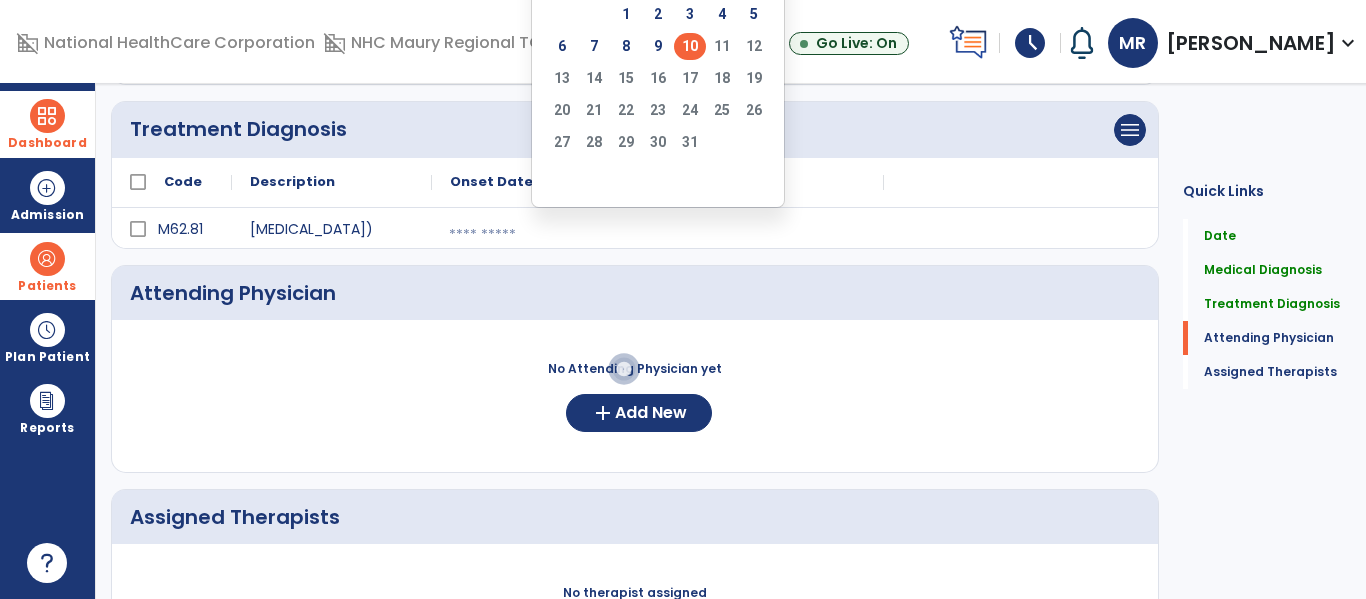 click on "10" 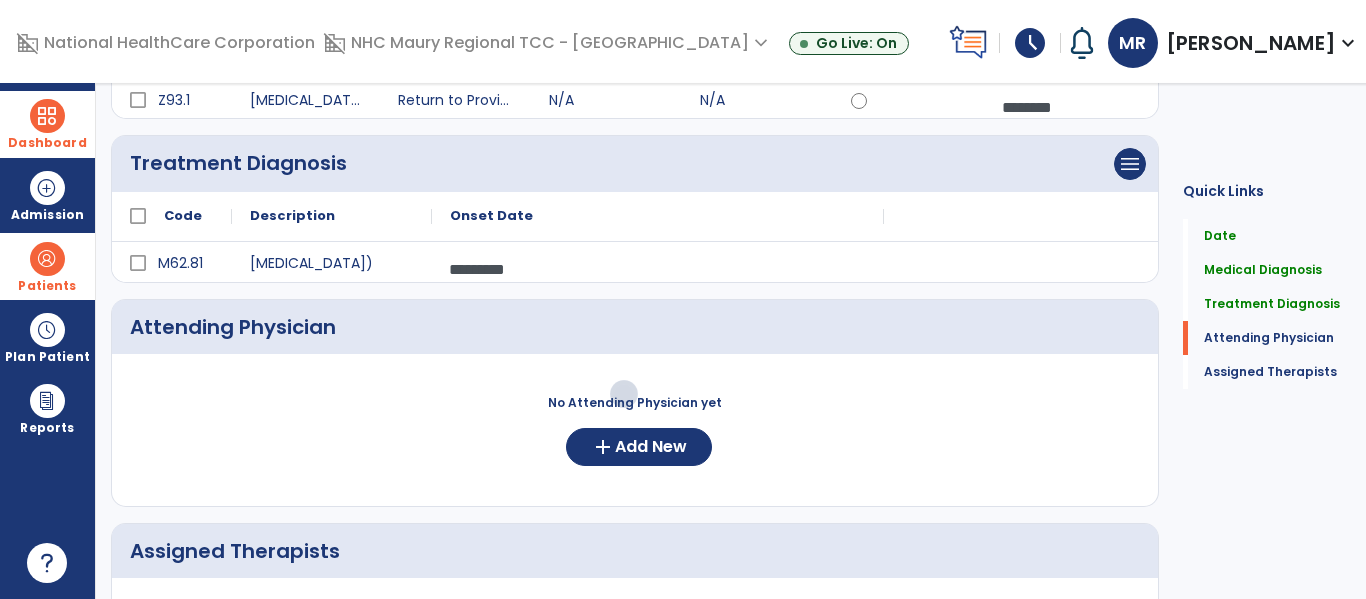 scroll, scrollTop: 401, scrollLeft: 0, axis: vertical 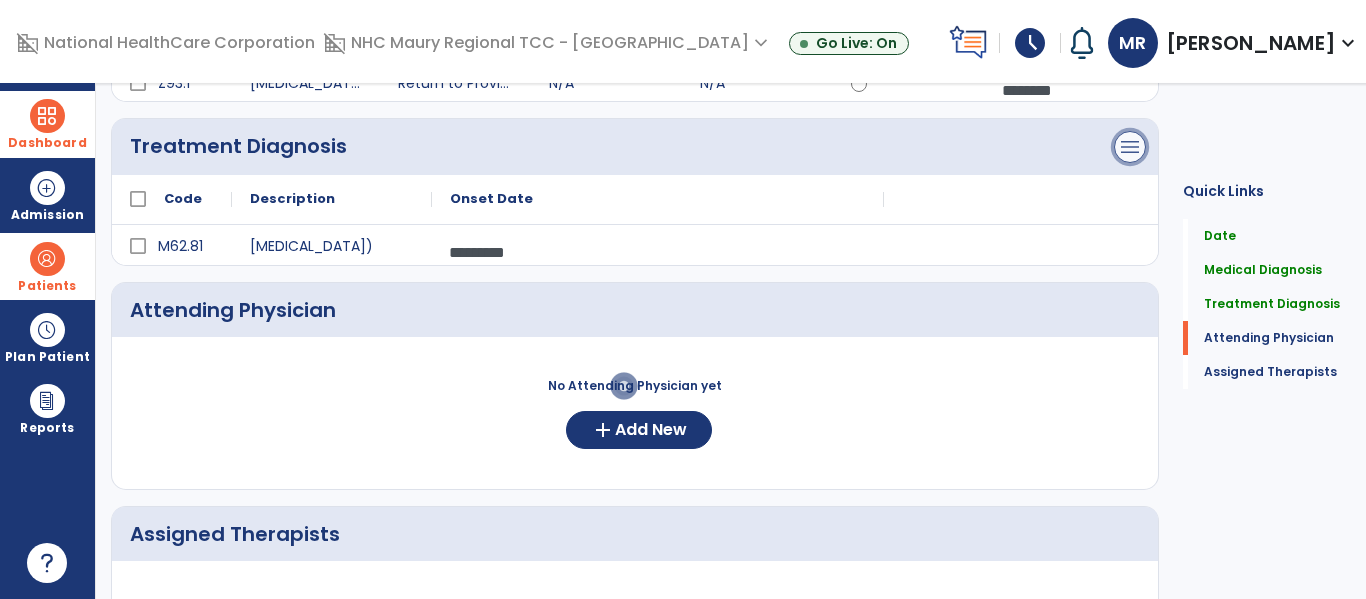 click on "menu" at bounding box center [1130, -97] 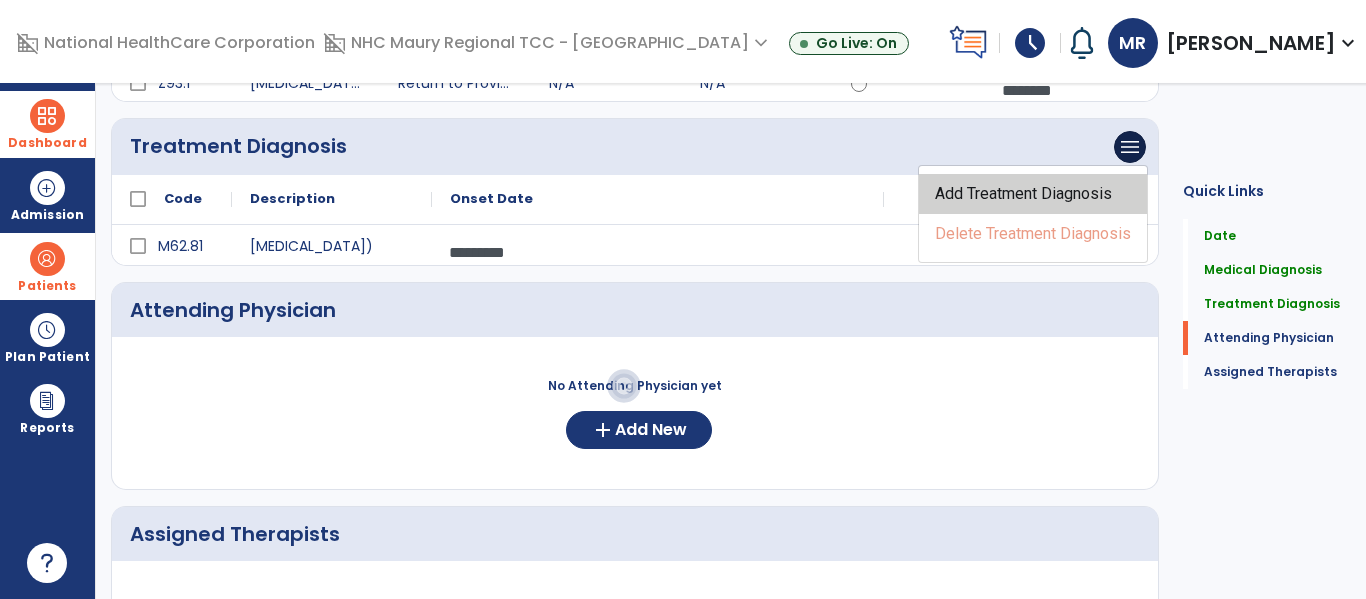 click on "Add Treatment Diagnosis" 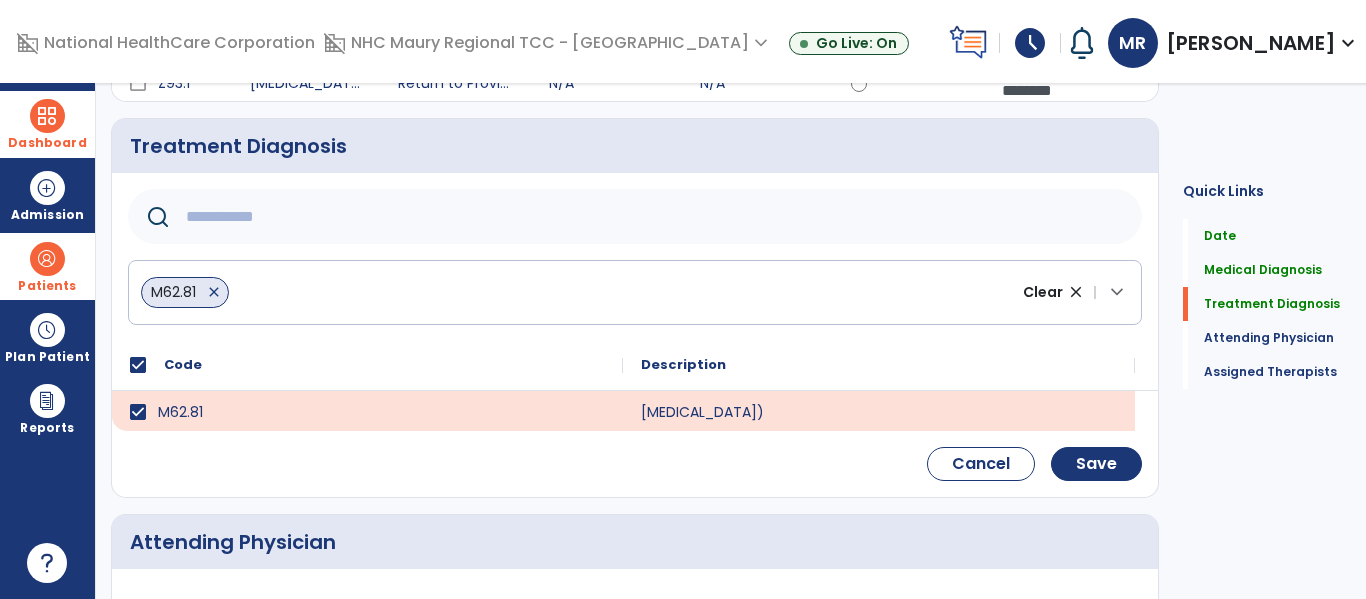 click 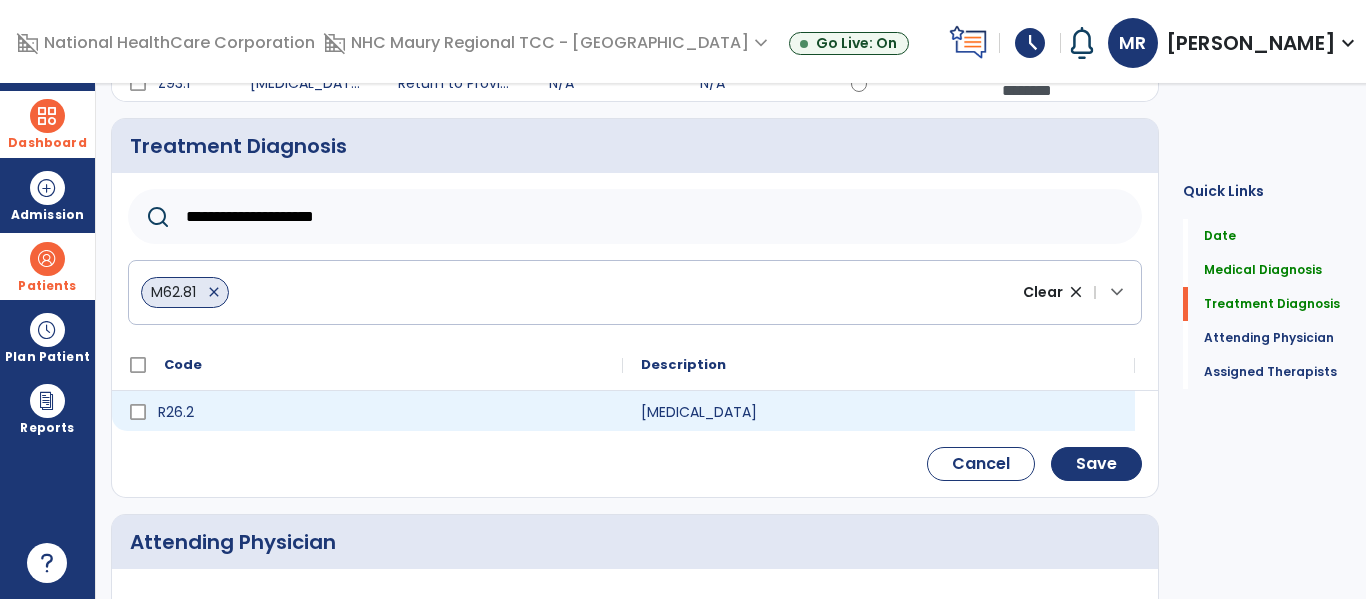 type on "**********" 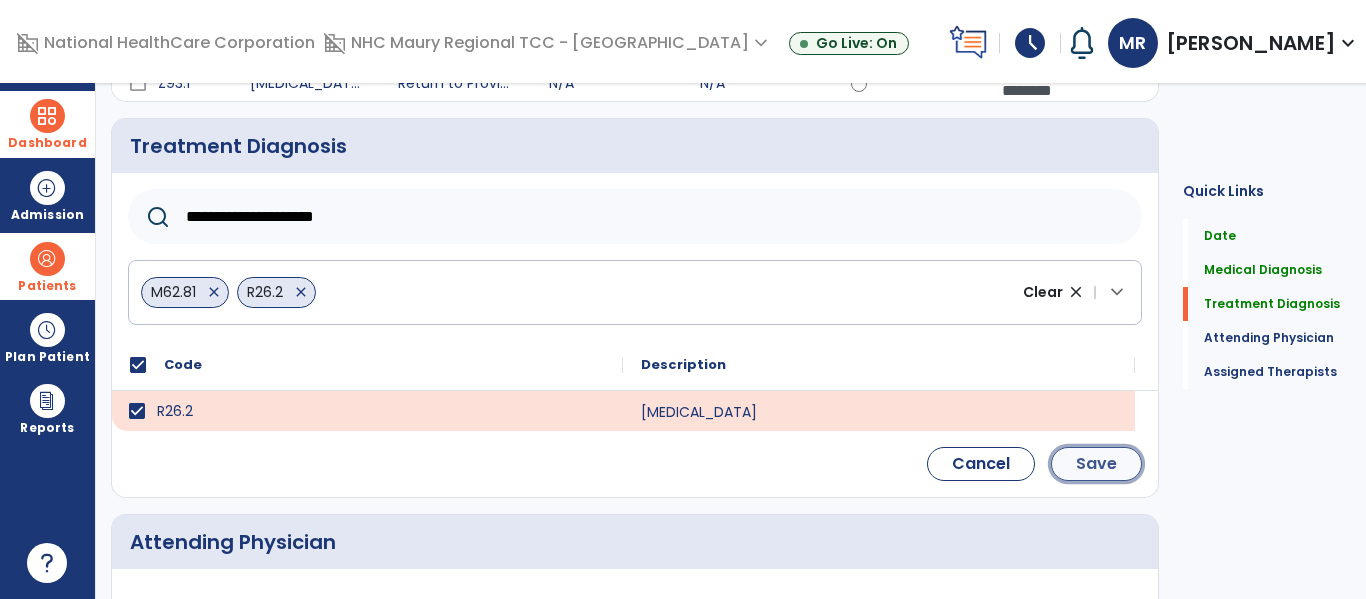 click on "Save" 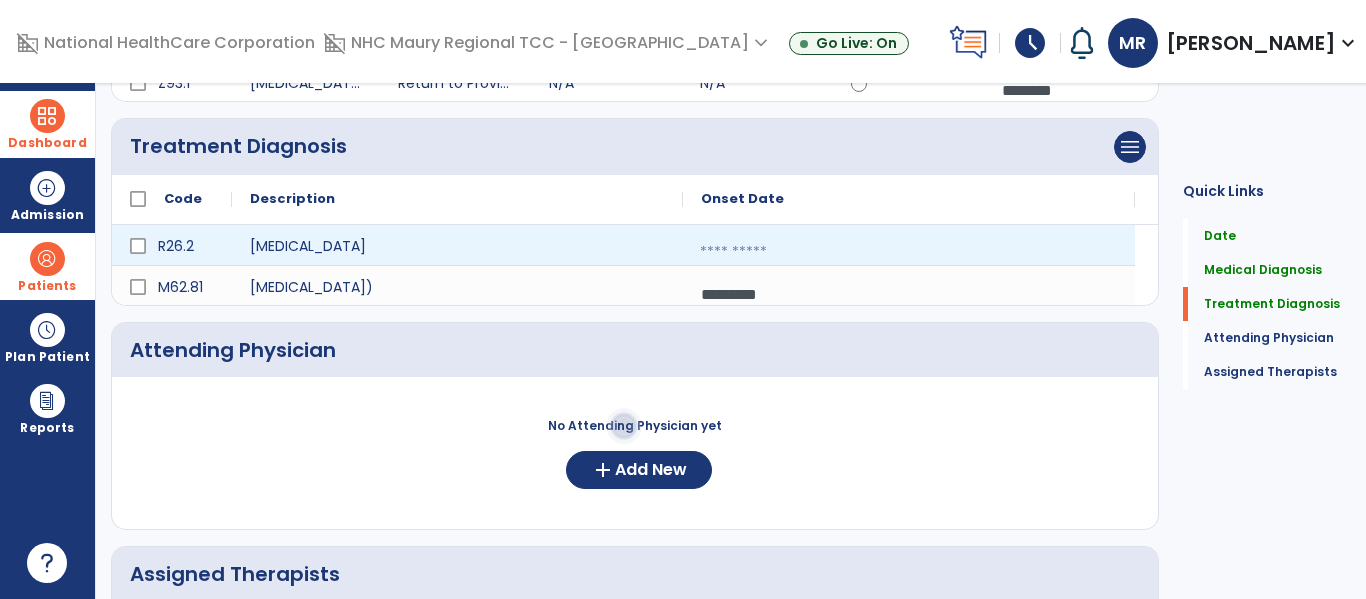 click at bounding box center (909, 252) 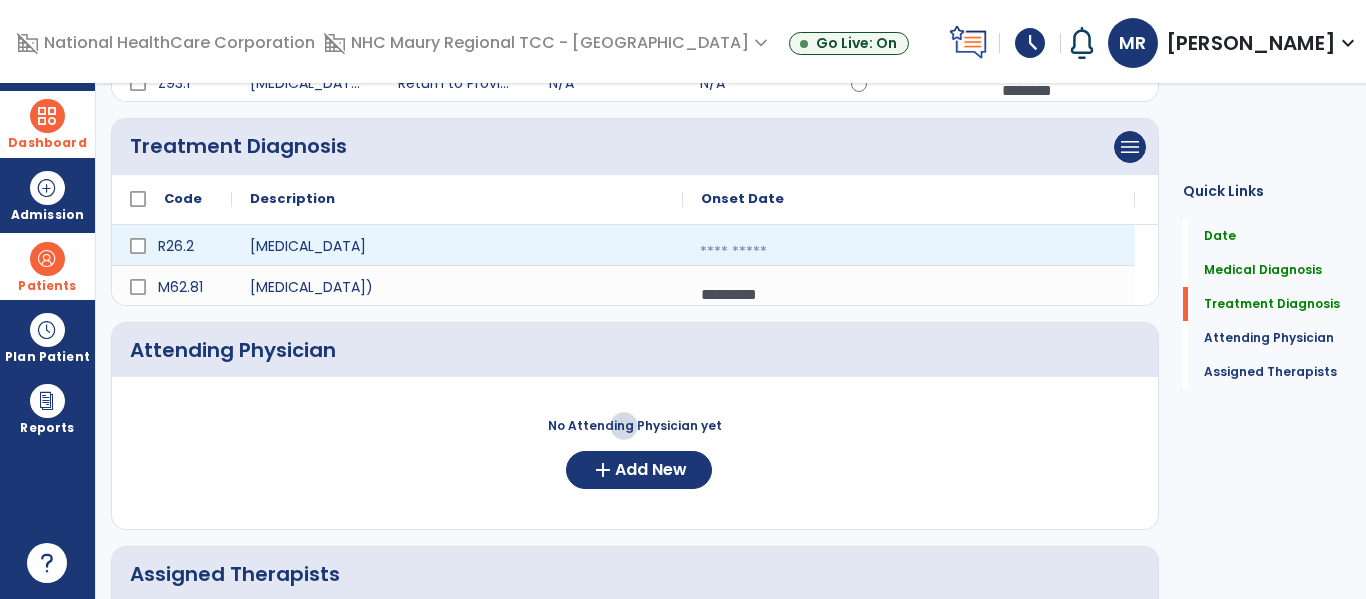 select on "*" 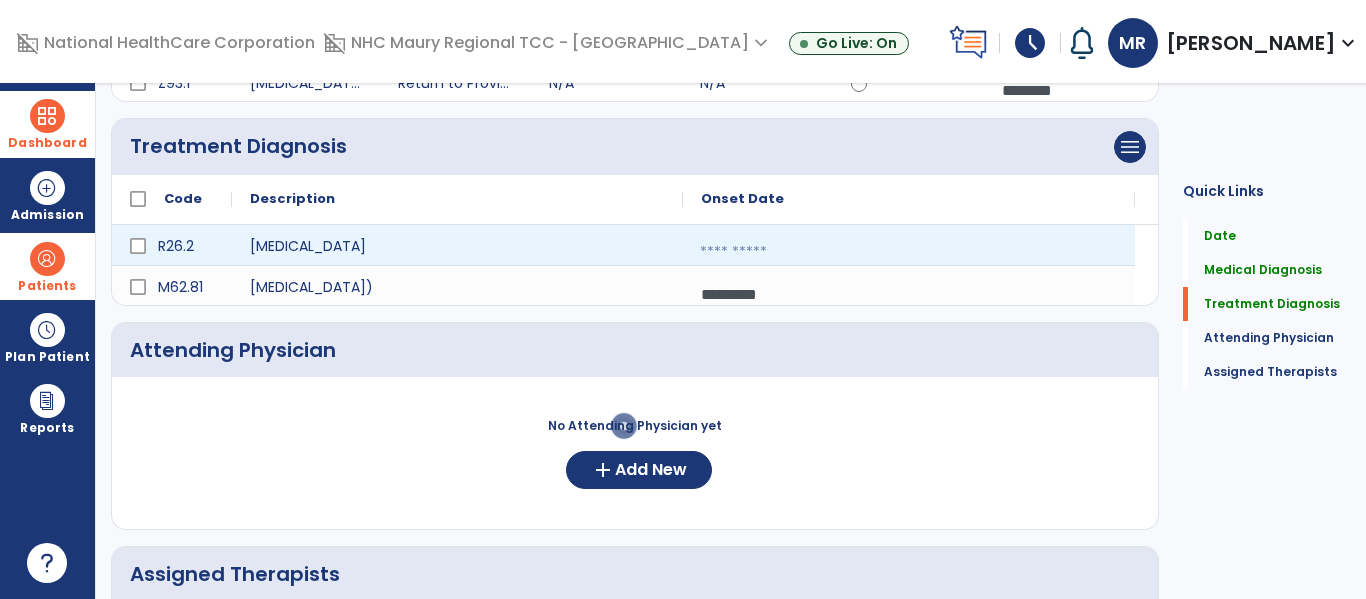 select on "****" 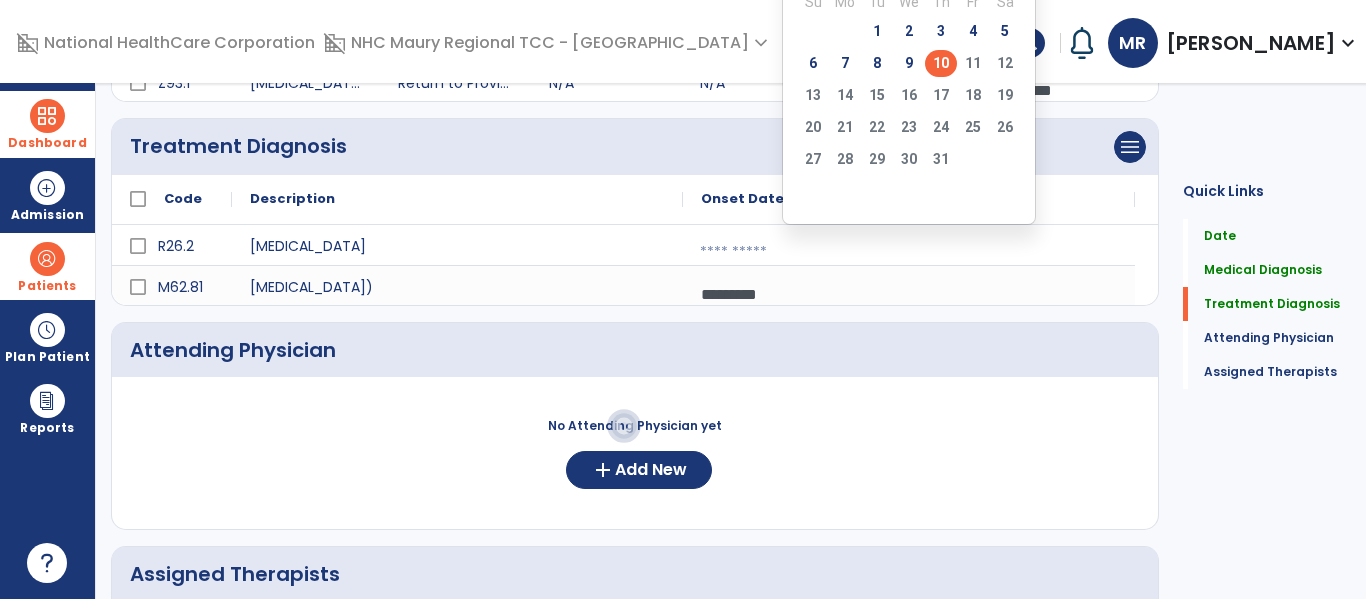 click on "10" 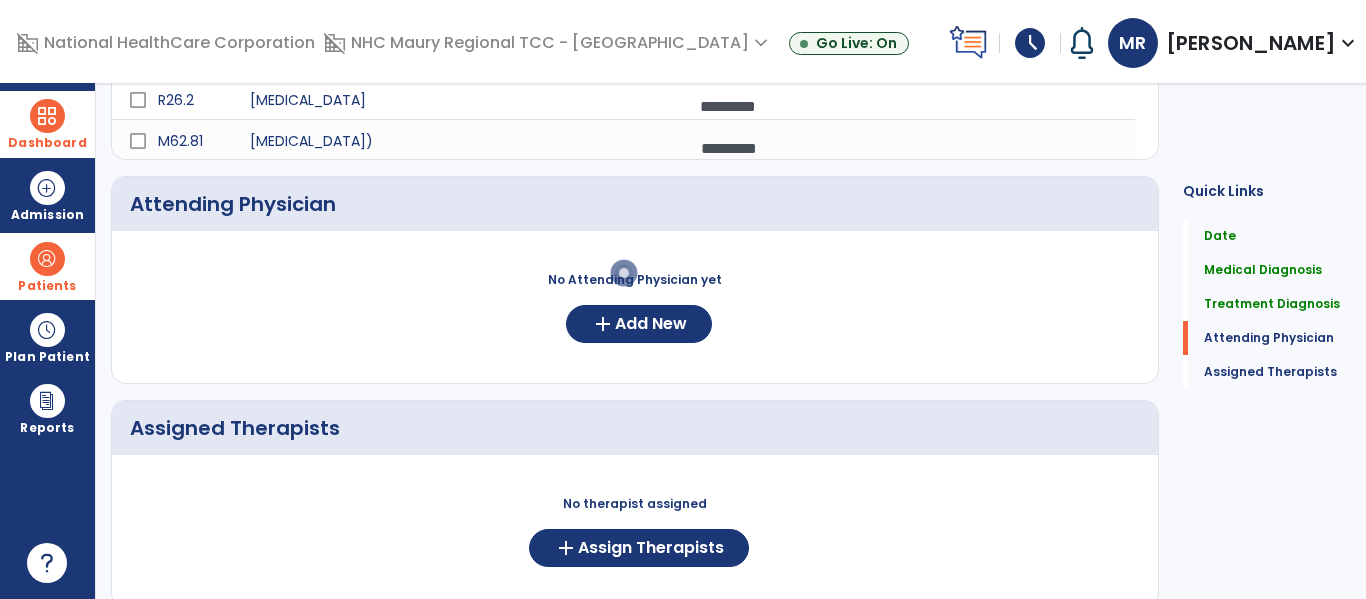scroll, scrollTop: 555, scrollLeft: 0, axis: vertical 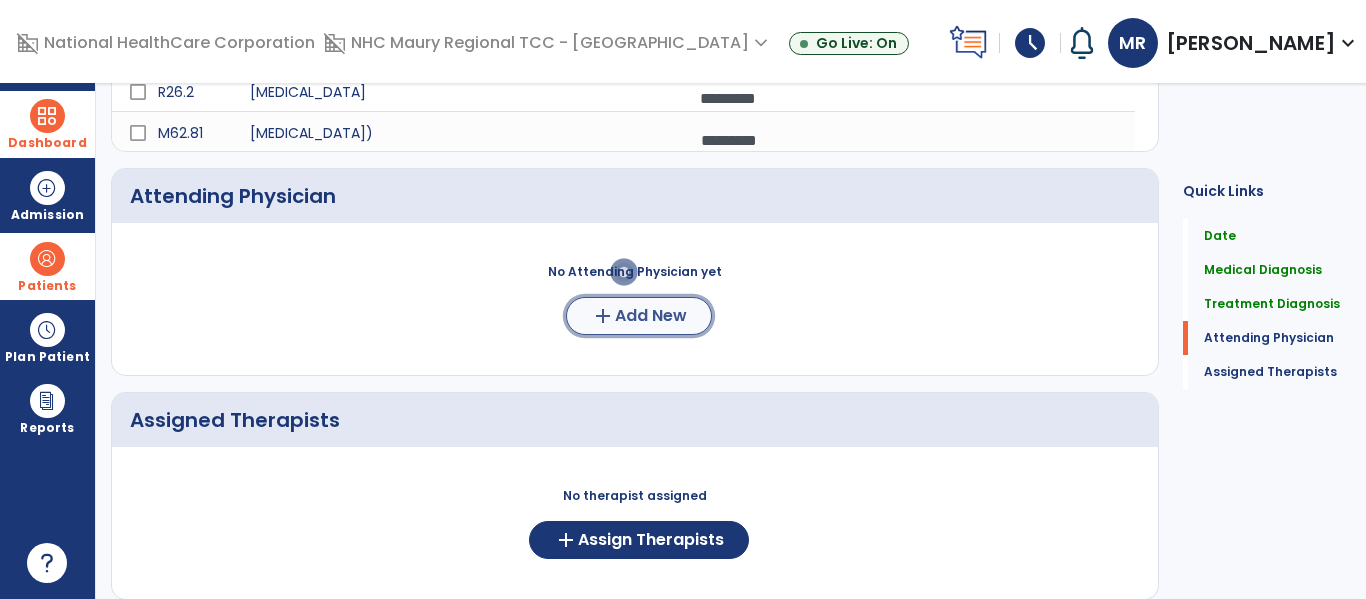 click on "add" 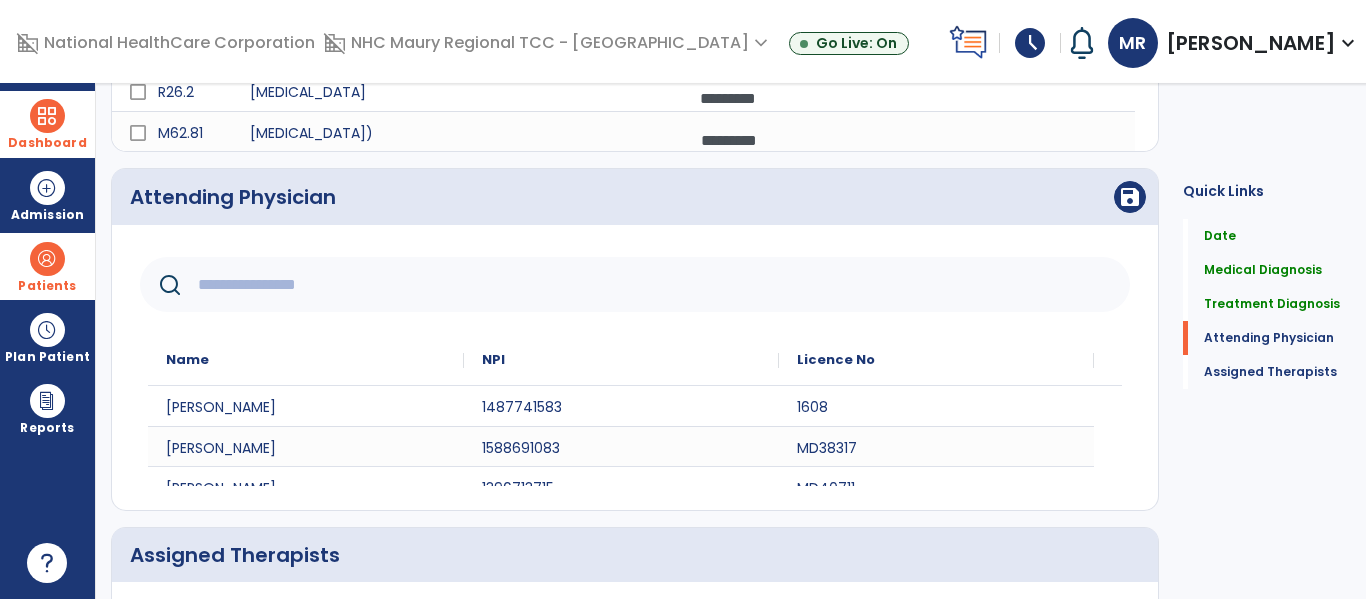 click 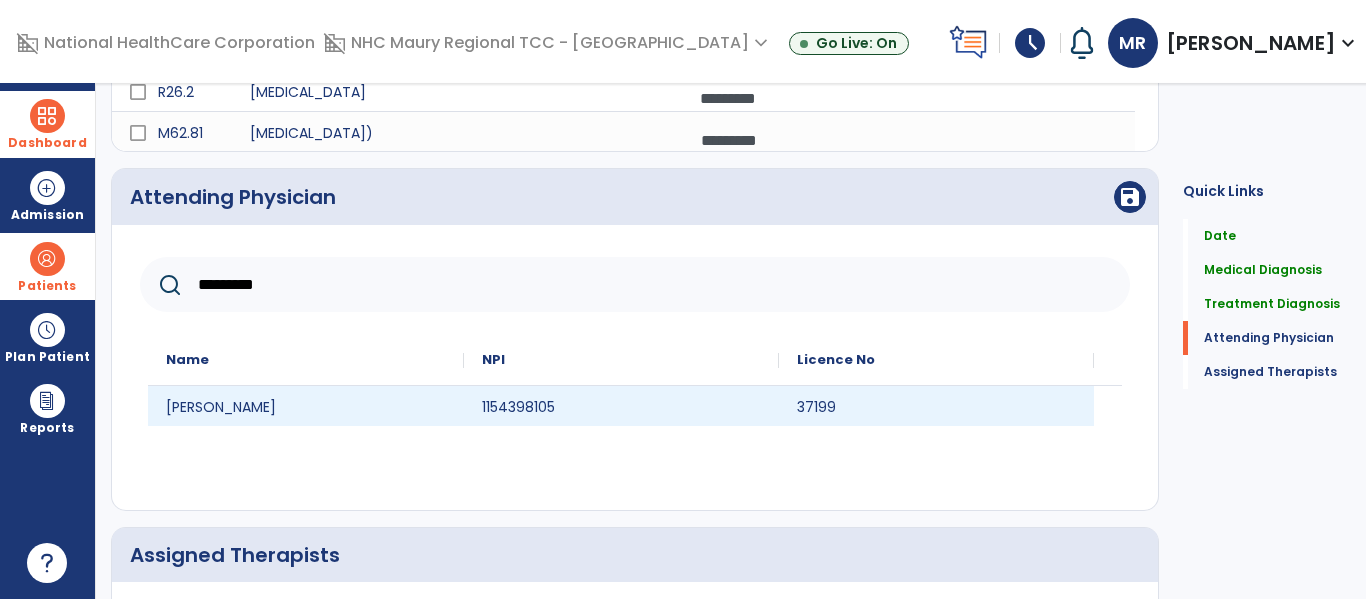 type on "*********" 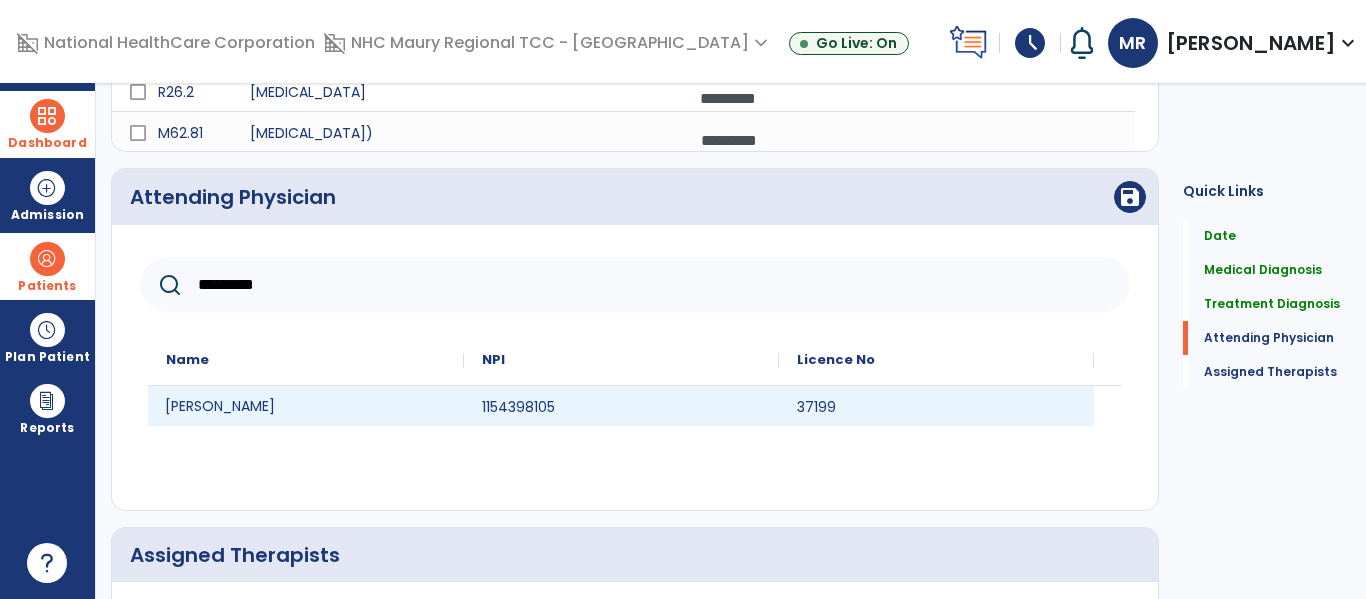click on "[PERSON_NAME]" 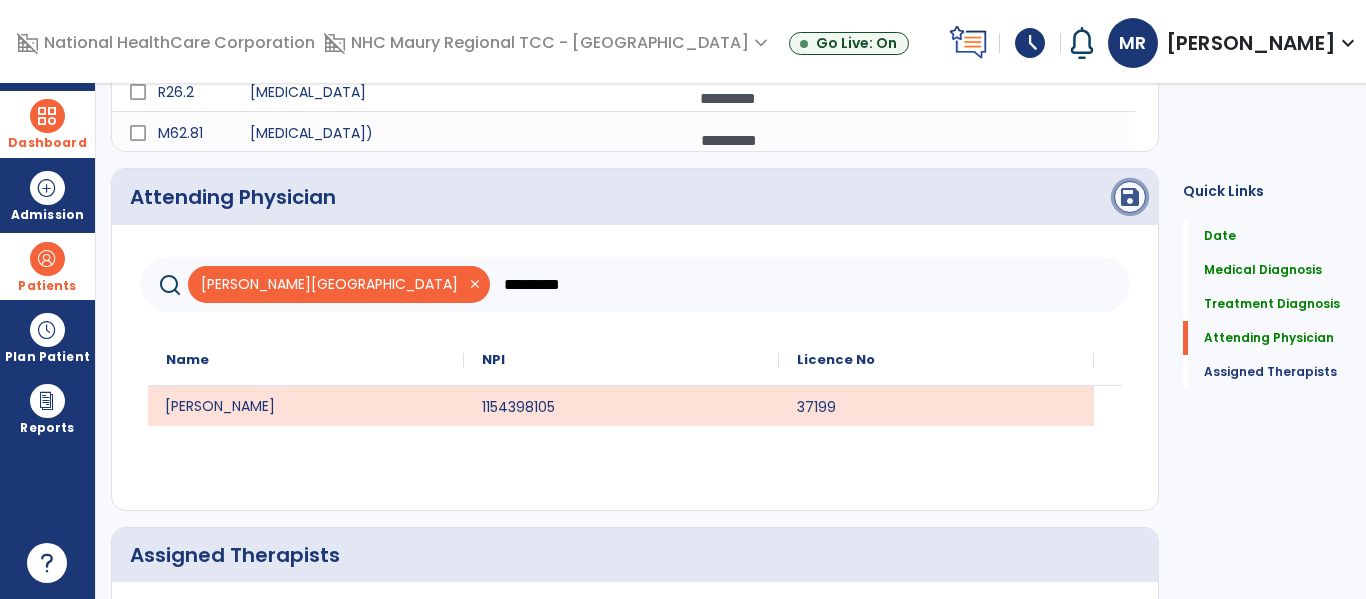 click on "save" 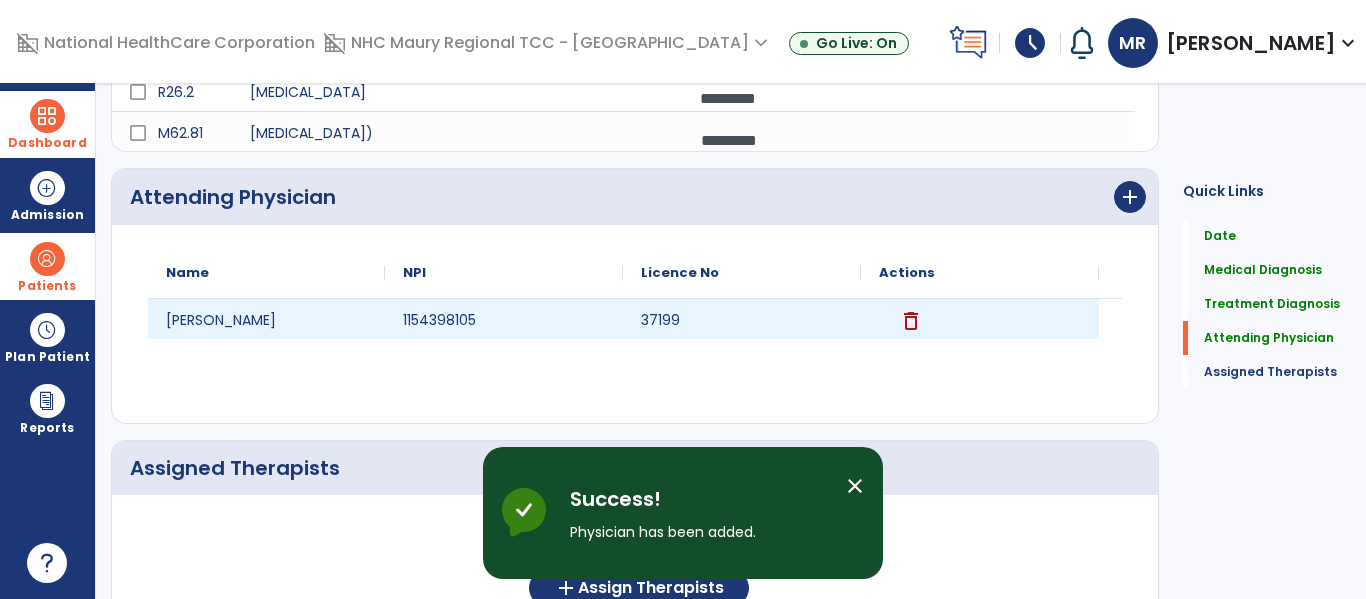 scroll, scrollTop: 697, scrollLeft: 0, axis: vertical 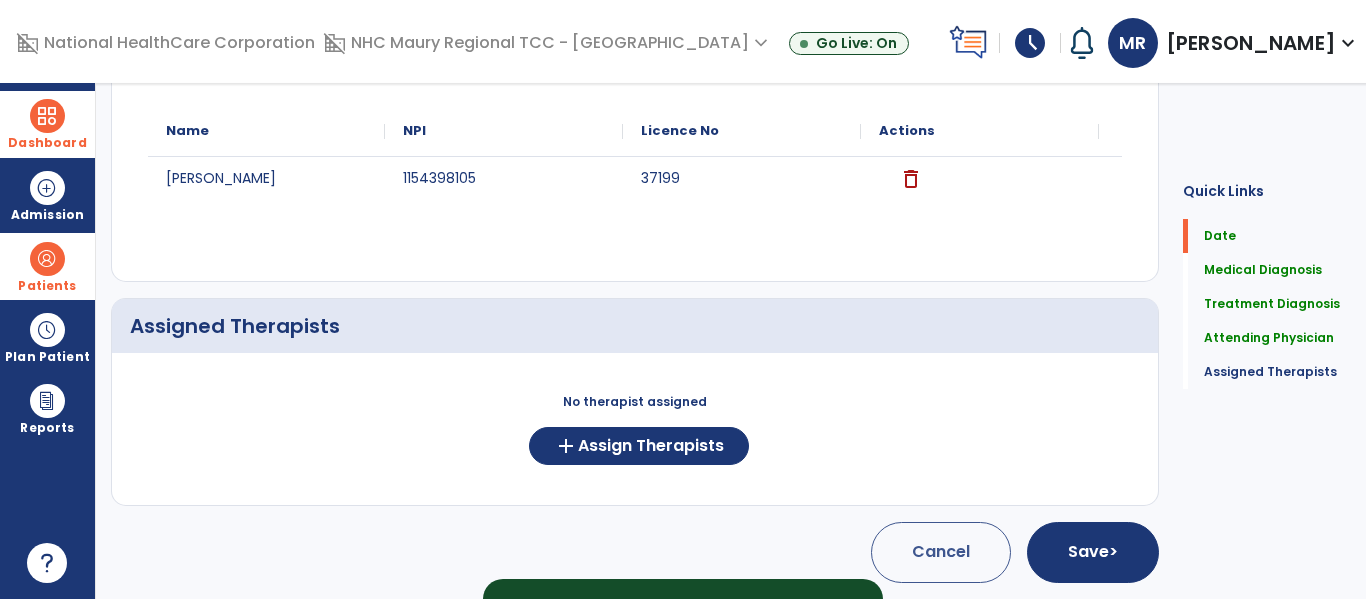 click on "Success! Physician  has been added.  close   Innova Health  Success!" at bounding box center [683, 513] 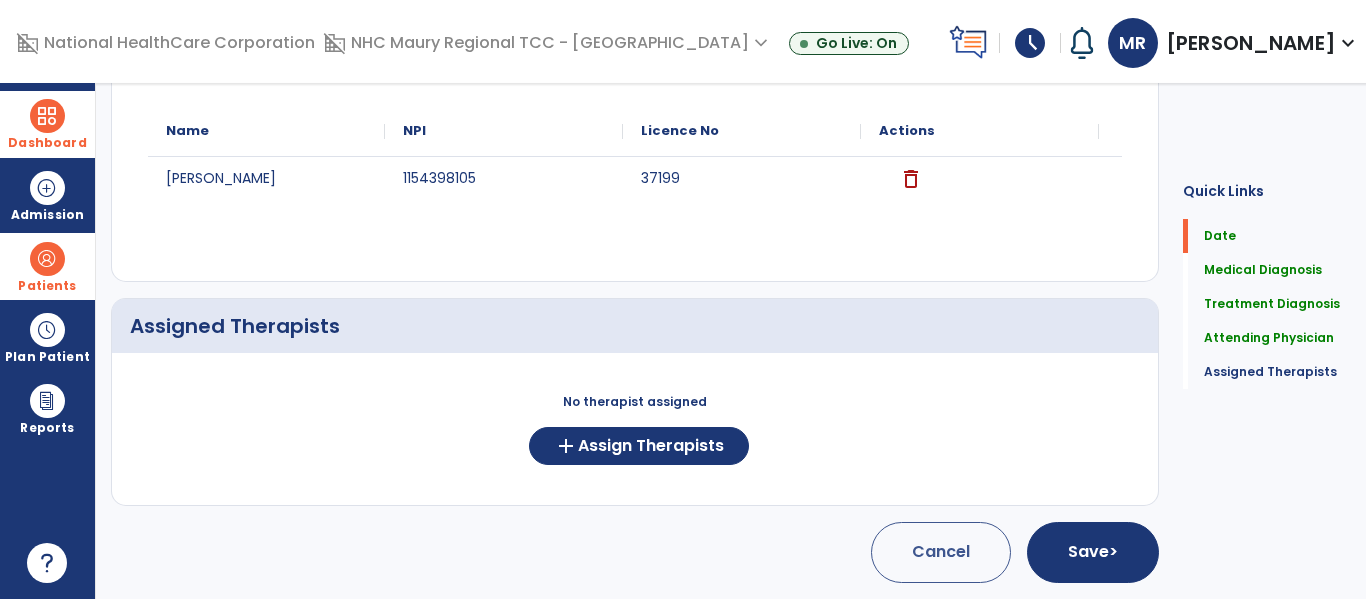click on "No therapist assigned  add  Assign Therapists" 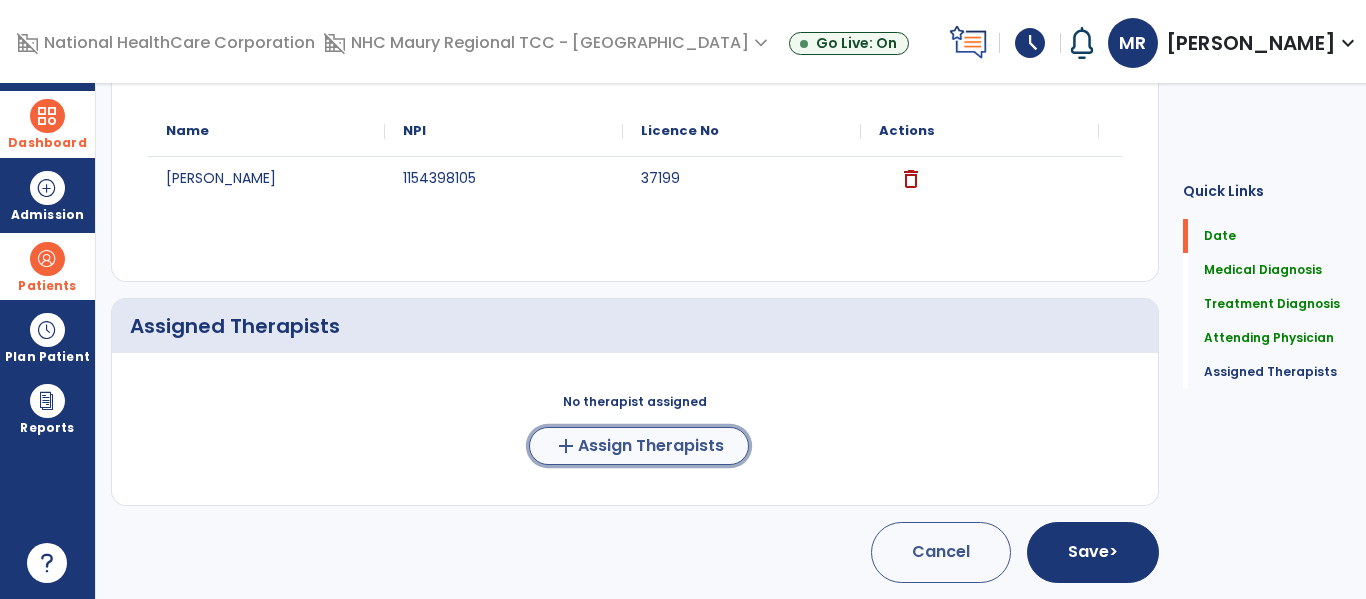 click on "add" 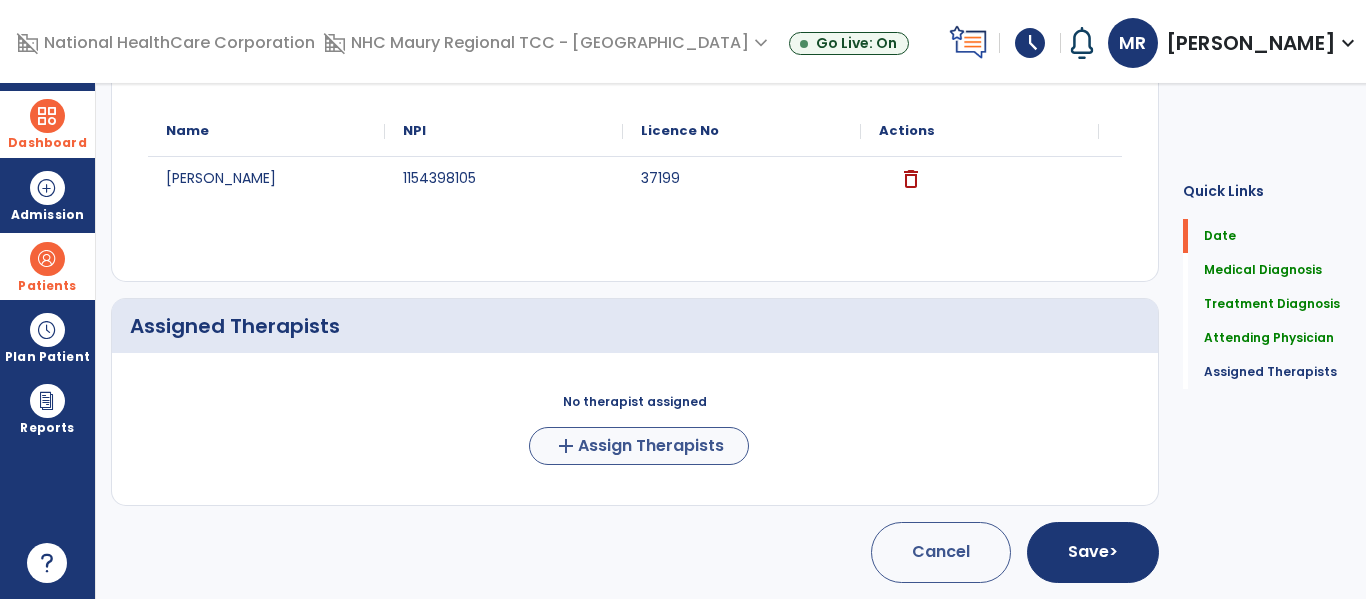 scroll, scrollTop: 693, scrollLeft: 0, axis: vertical 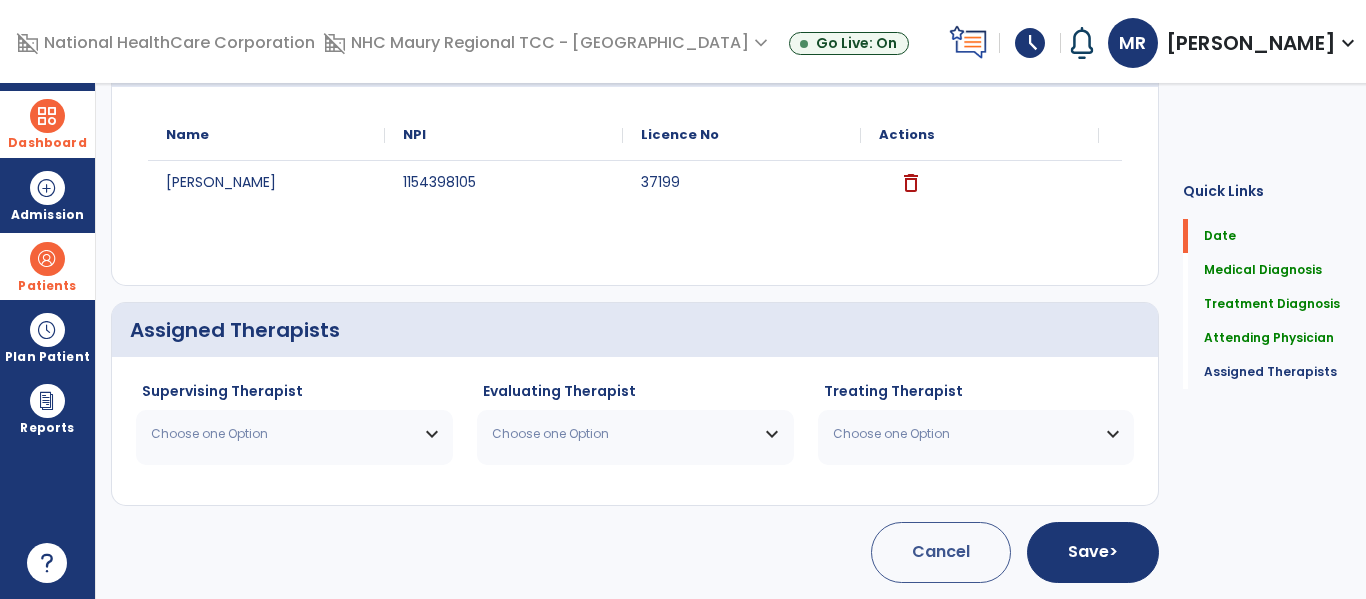 click on "Choose one Option" at bounding box center [294, 434] 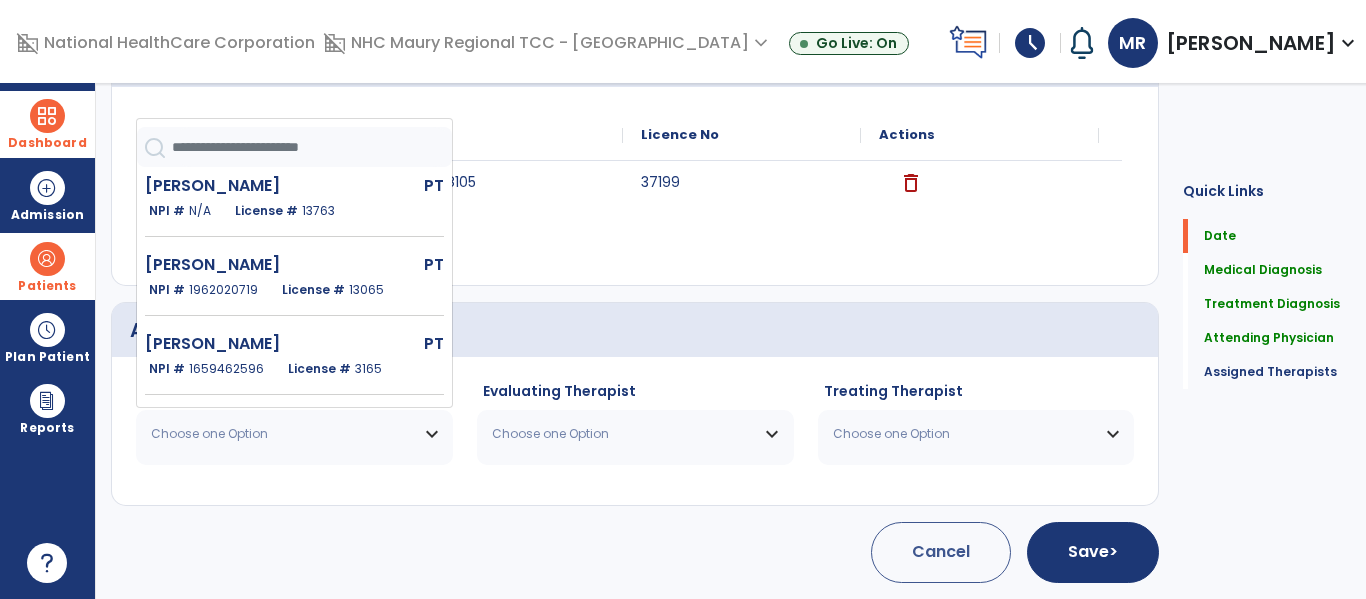 scroll, scrollTop: 869, scrollLeft: 0, axis: vertical 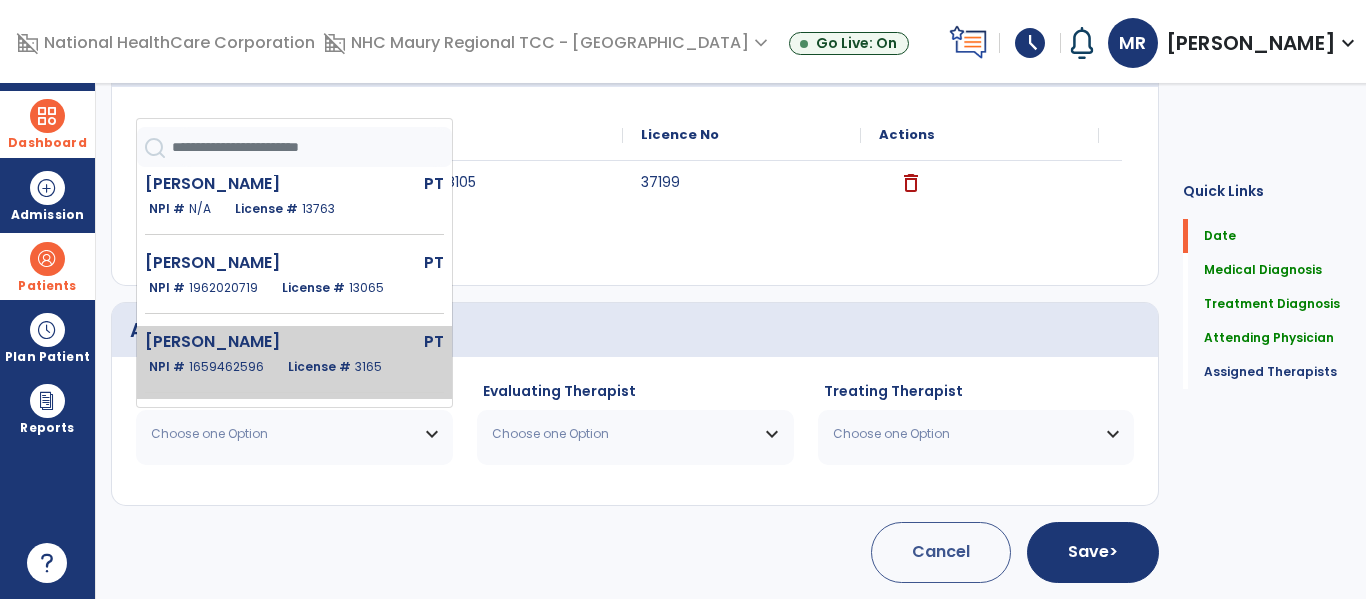 click on "1659462596" 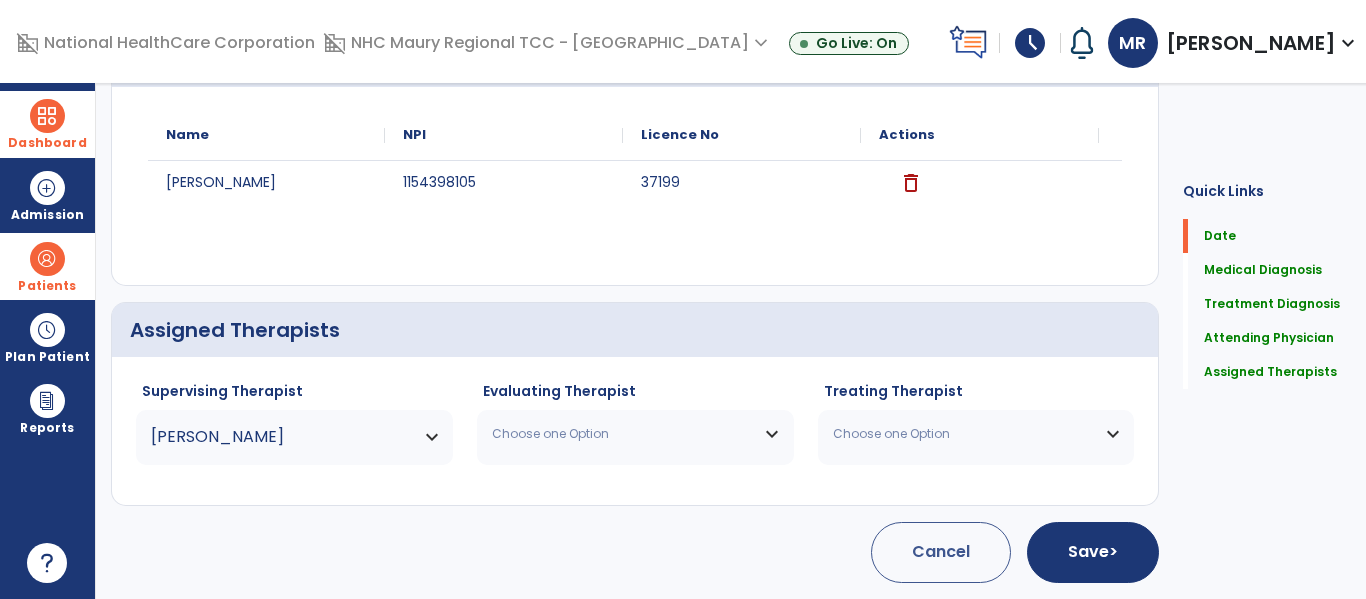 click on "Choose one Option" at bounding box center [635, 434] 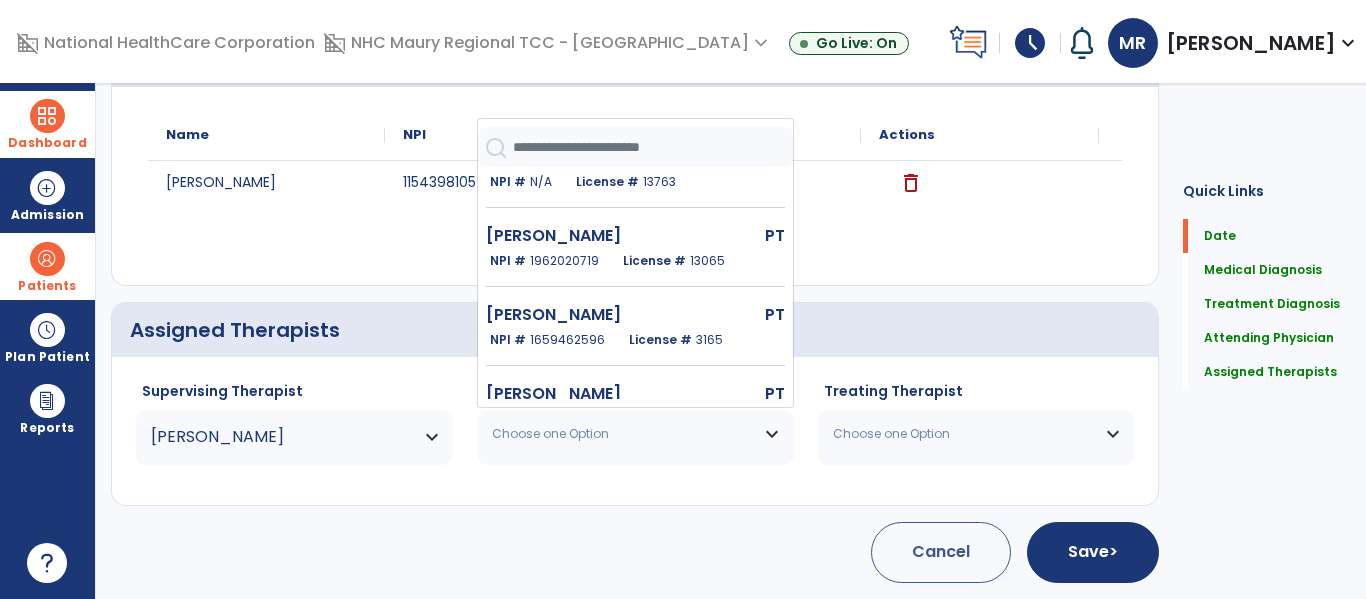 scroll, scrollTop: 898, scrollLeft: 0, axis: vertical 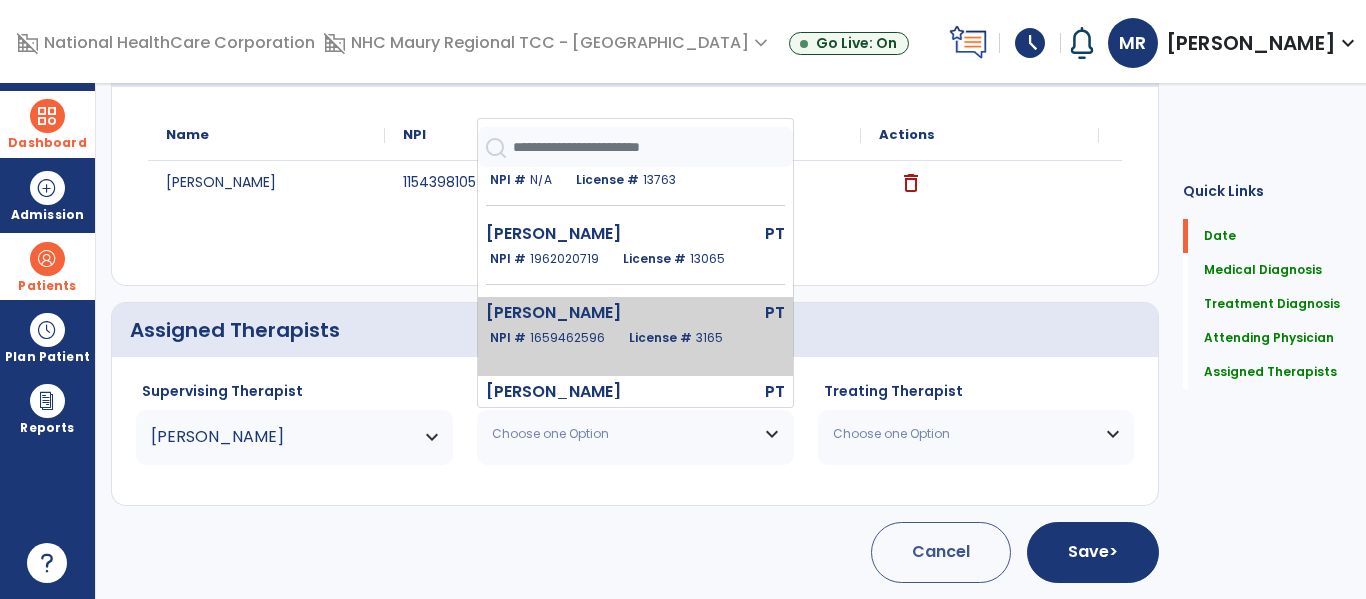 click on "1659462596" 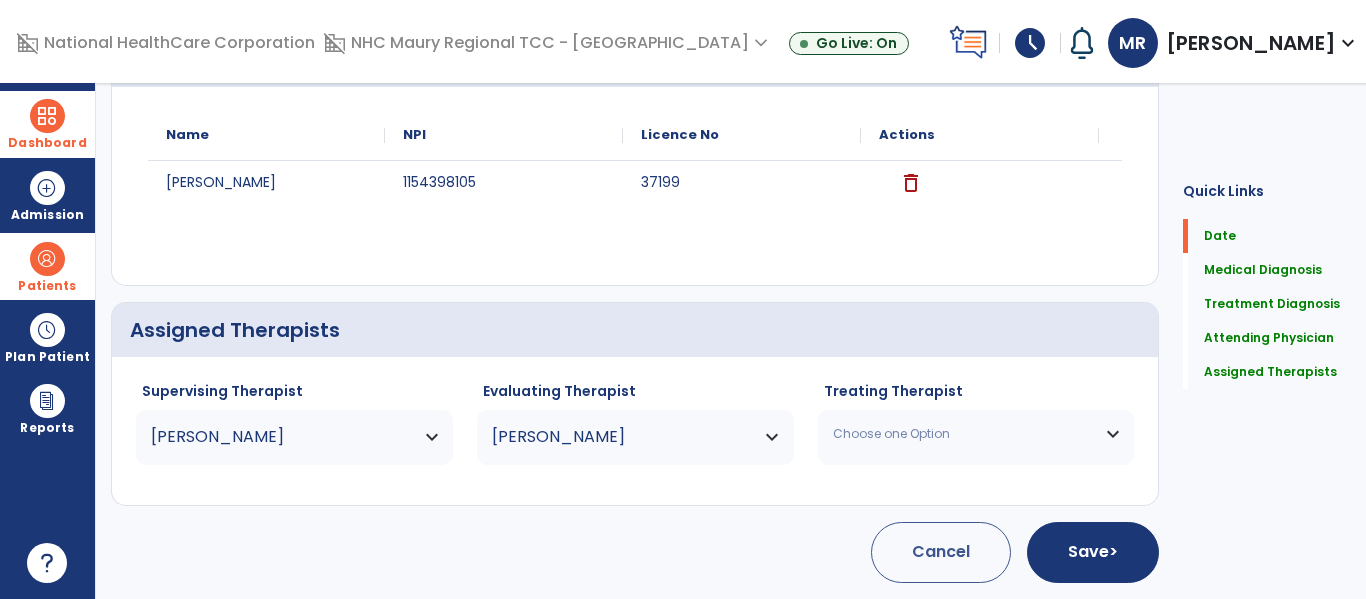 click on "Choose one Option" at bounding box center [976, 434] 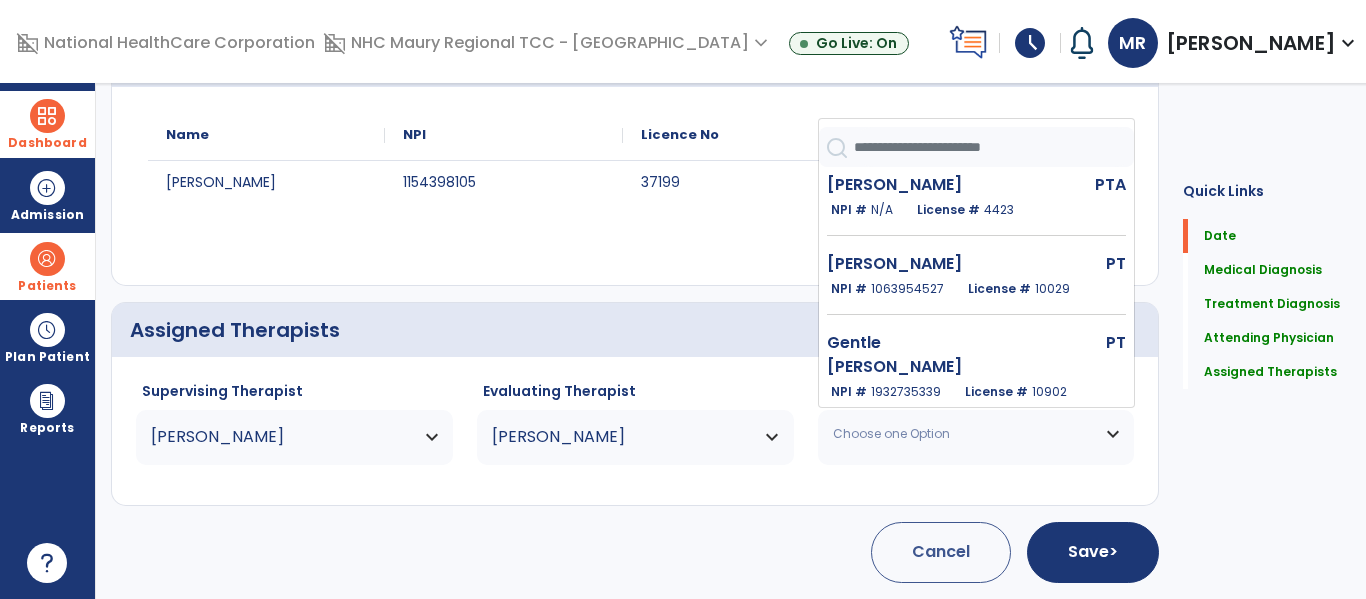 scroll, scrollTop: 481, scrollLeft: 0, axis: vertical 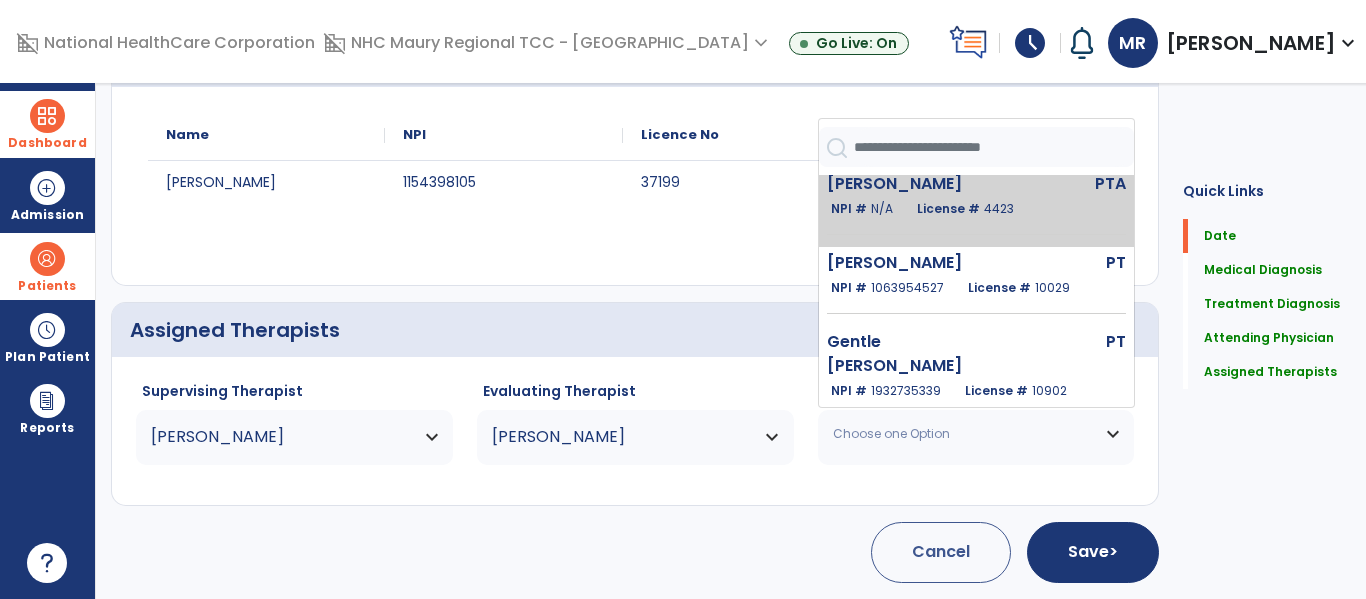 click on "[PERSON_NAME]" 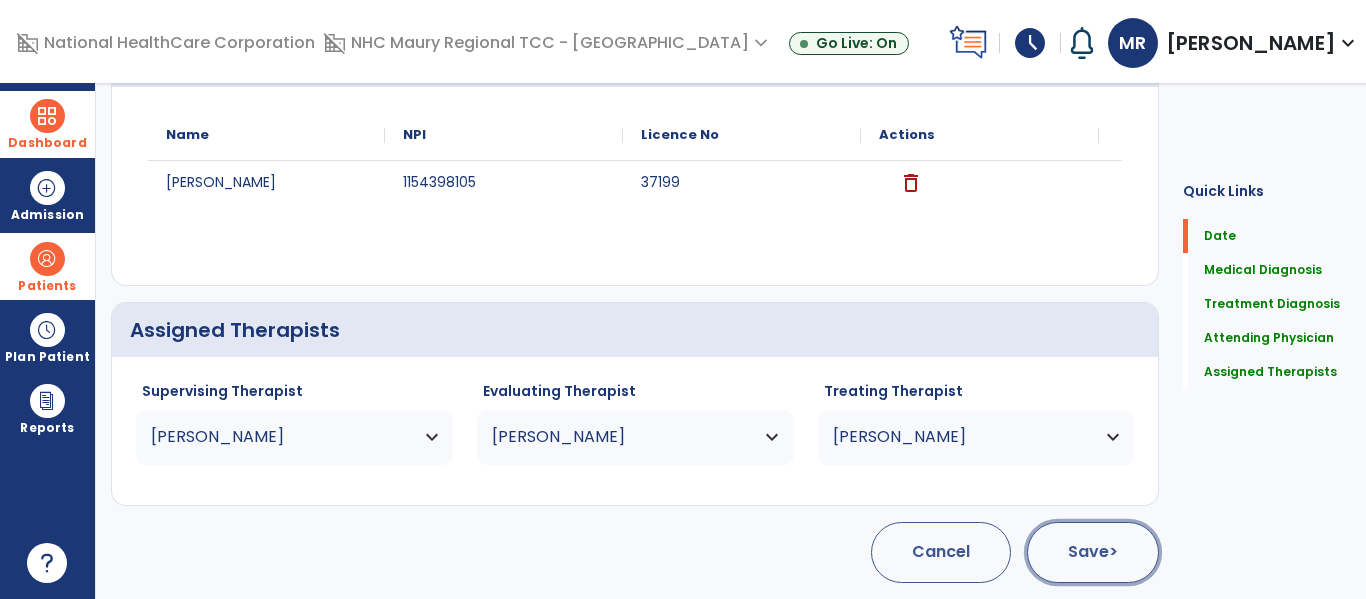 click on "Save  >" 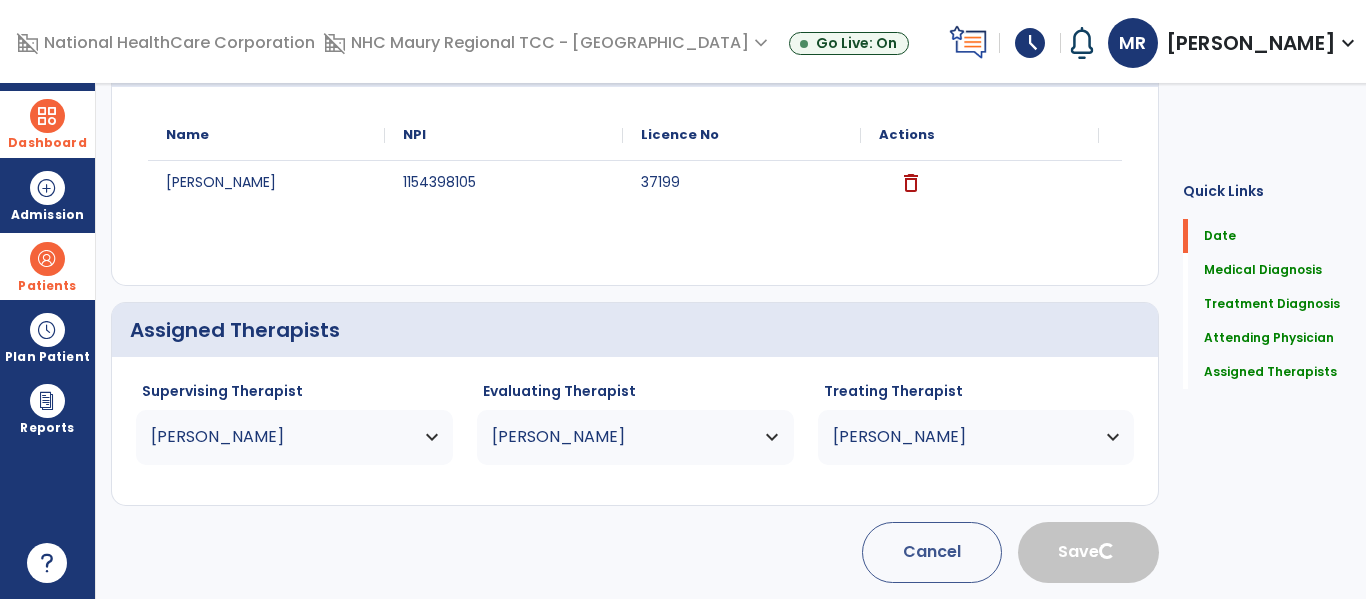 type 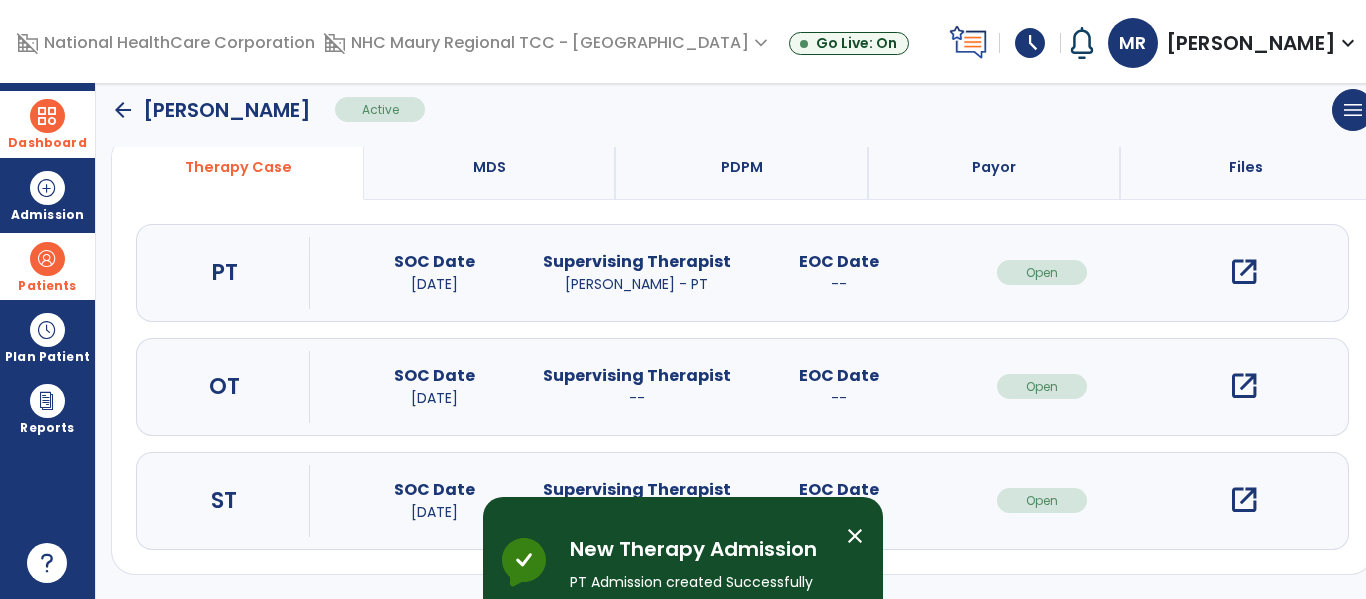 scroll, scrollTop: 162, scrollLeft: 0, axis: vertical 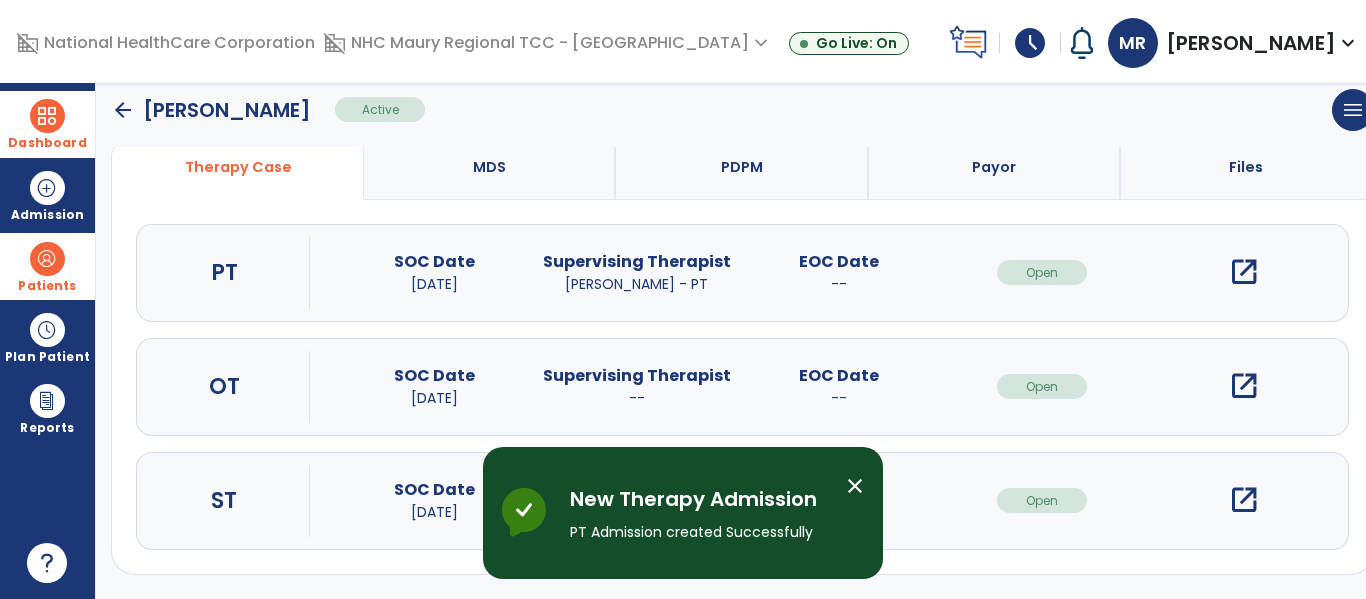 click on "open_in_new" at bounding box center [1244, 272] 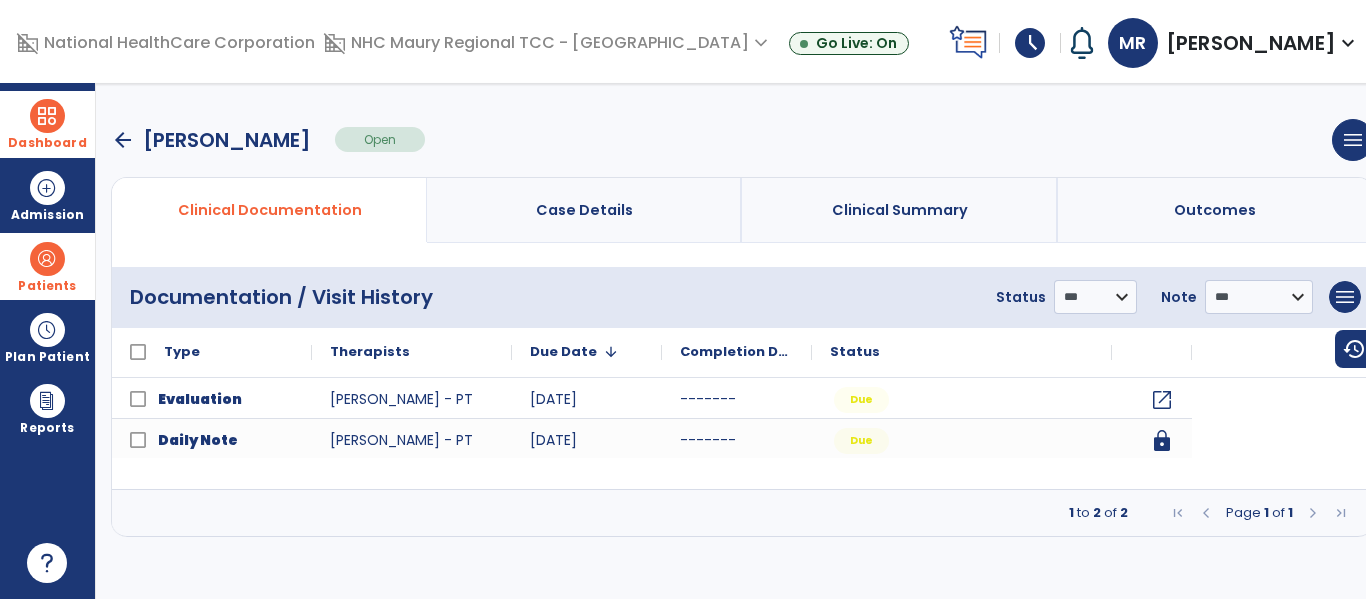 scroll, scrollTop: 0, scrollLeft: 0, axis: both 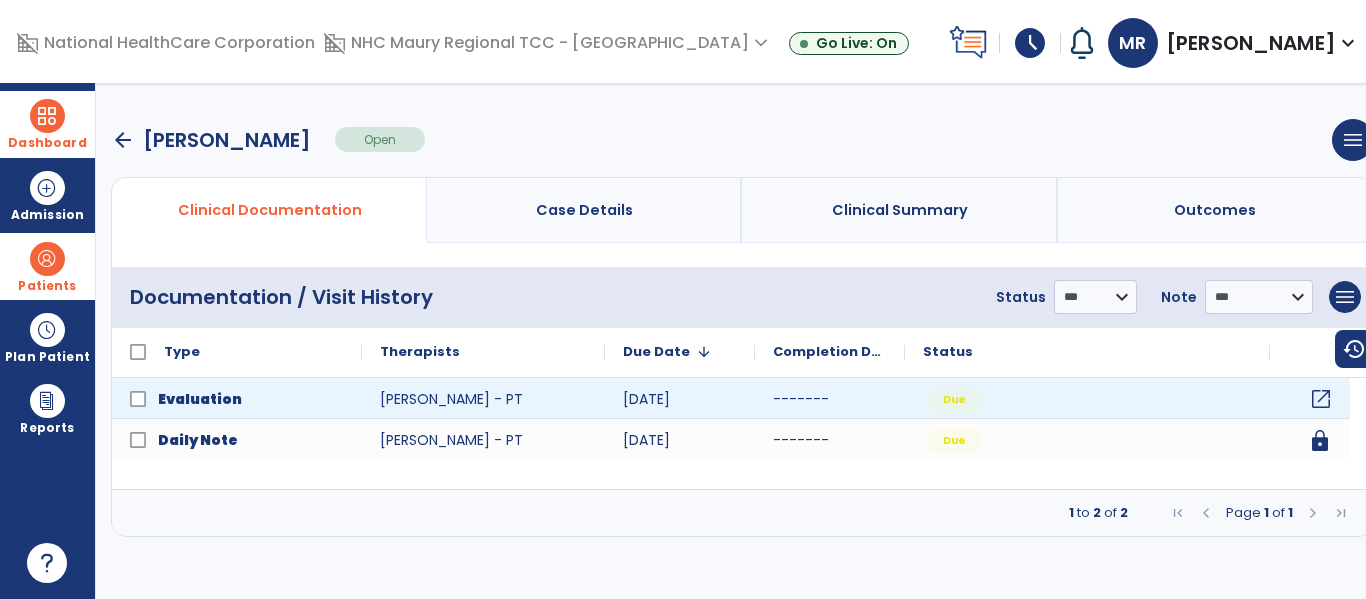 click on "open_in_new" 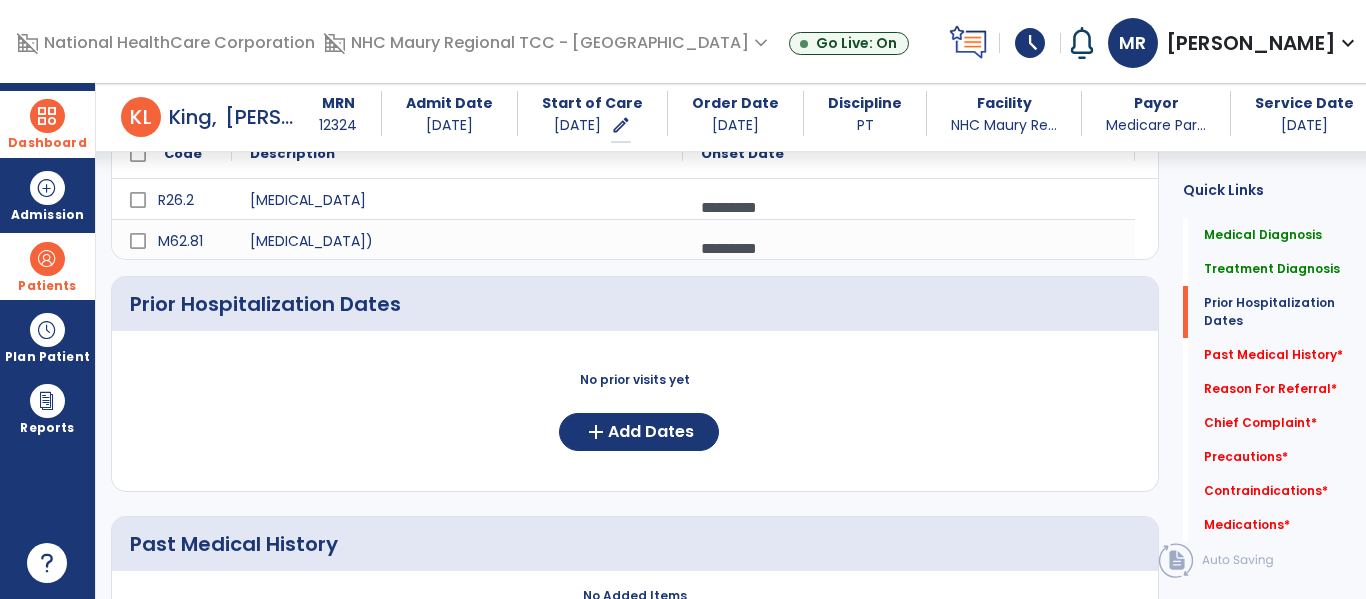 scroll, scrollTop: 509, scrollLeft: 0, axis: vertical 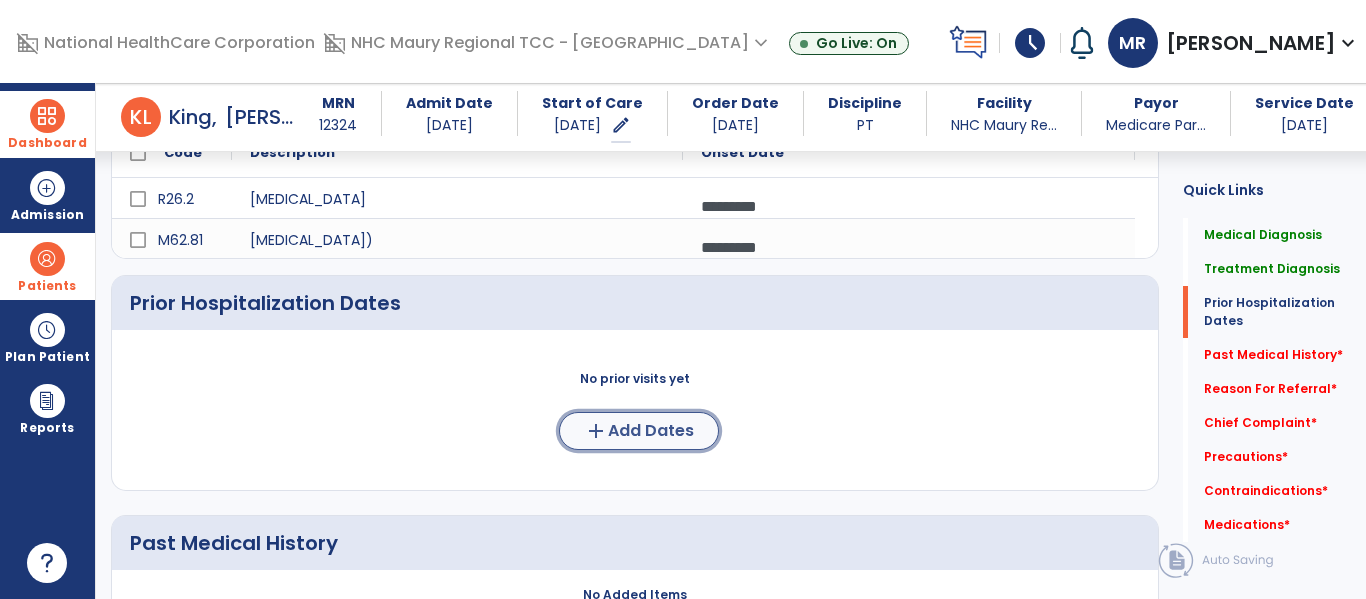 click on "add" 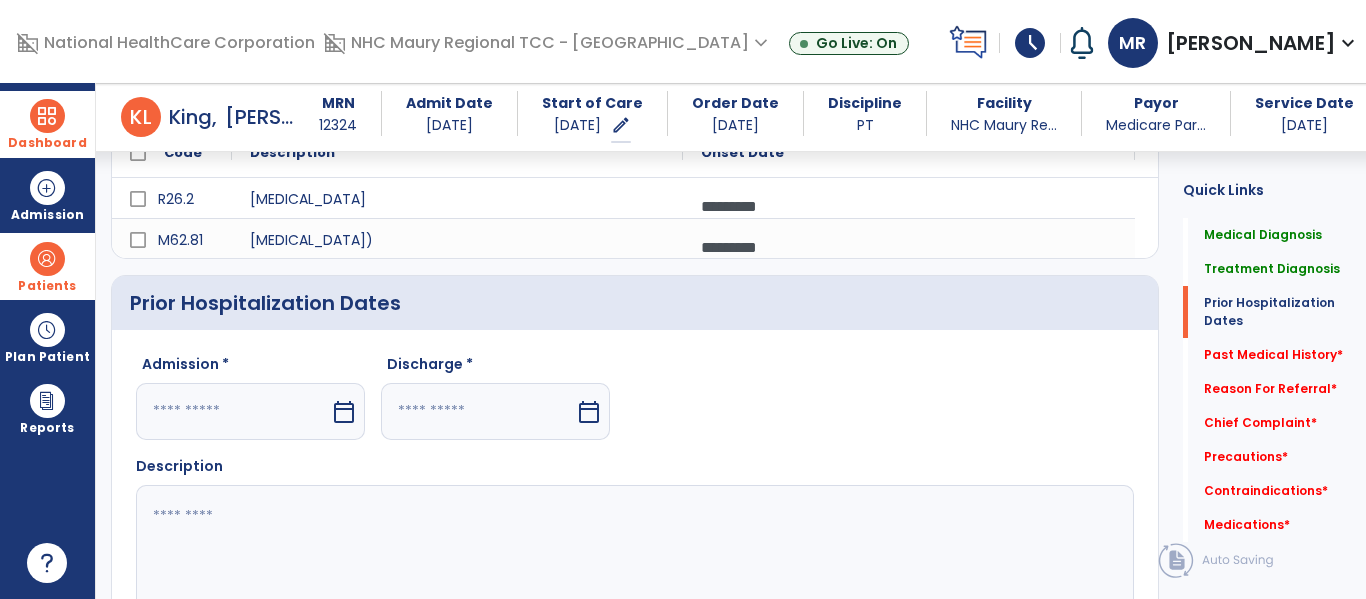 click on "calendar_today" at bounding box center (344, 412) 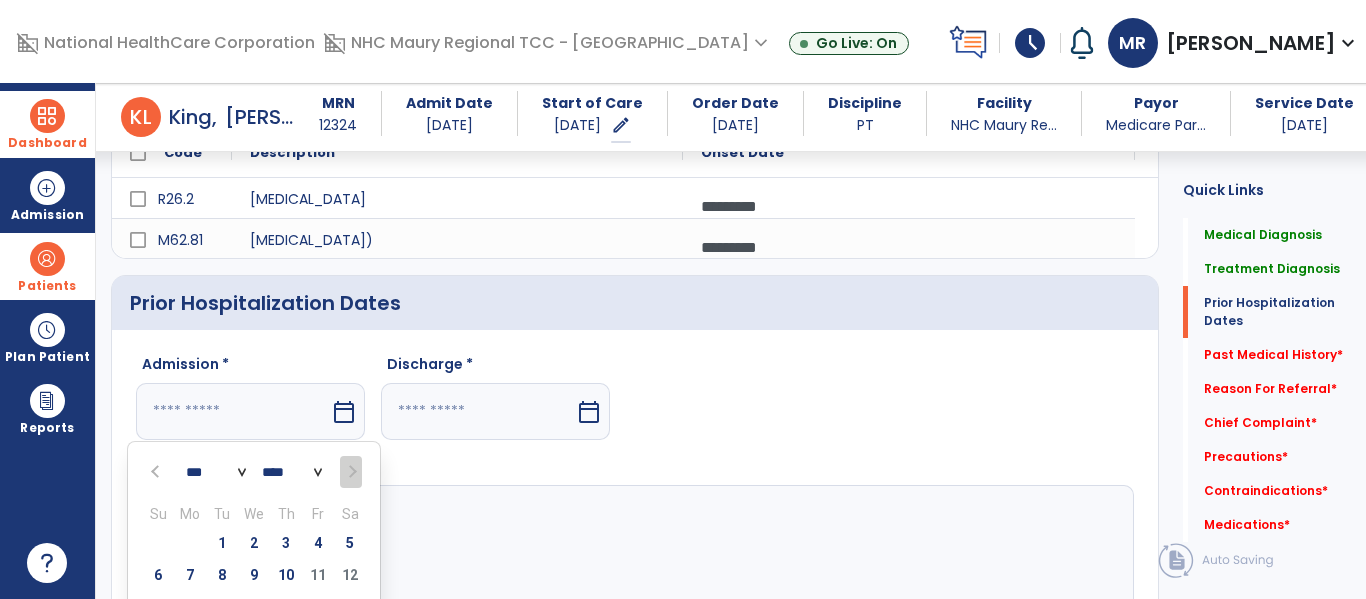 click at bounding box center (157, 472) 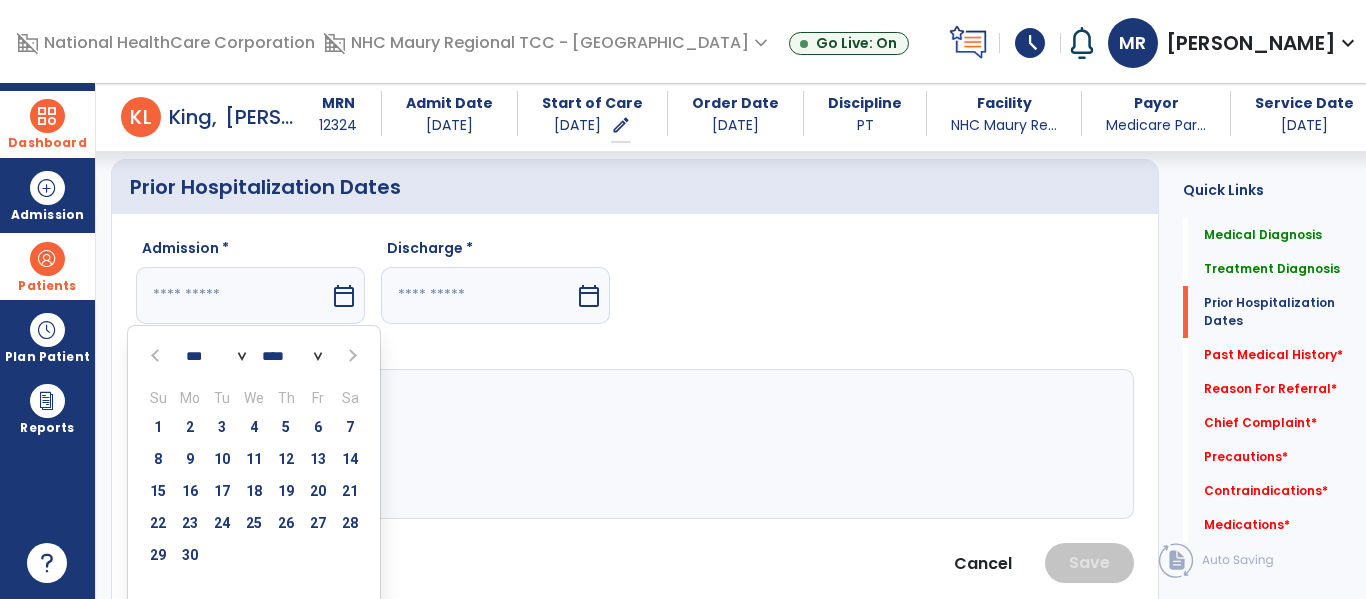 scroll, scrollTop: 626, scrollLeft: 0, axis: vertical 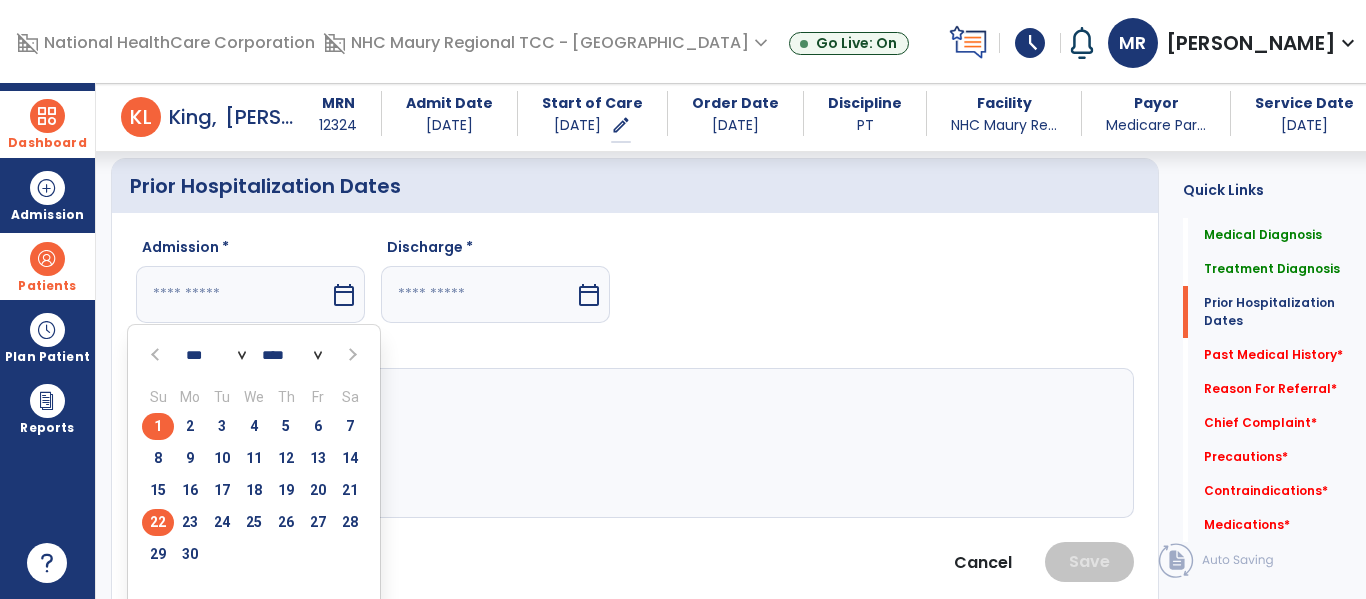 click on "22" at bounding box center (158, 522) 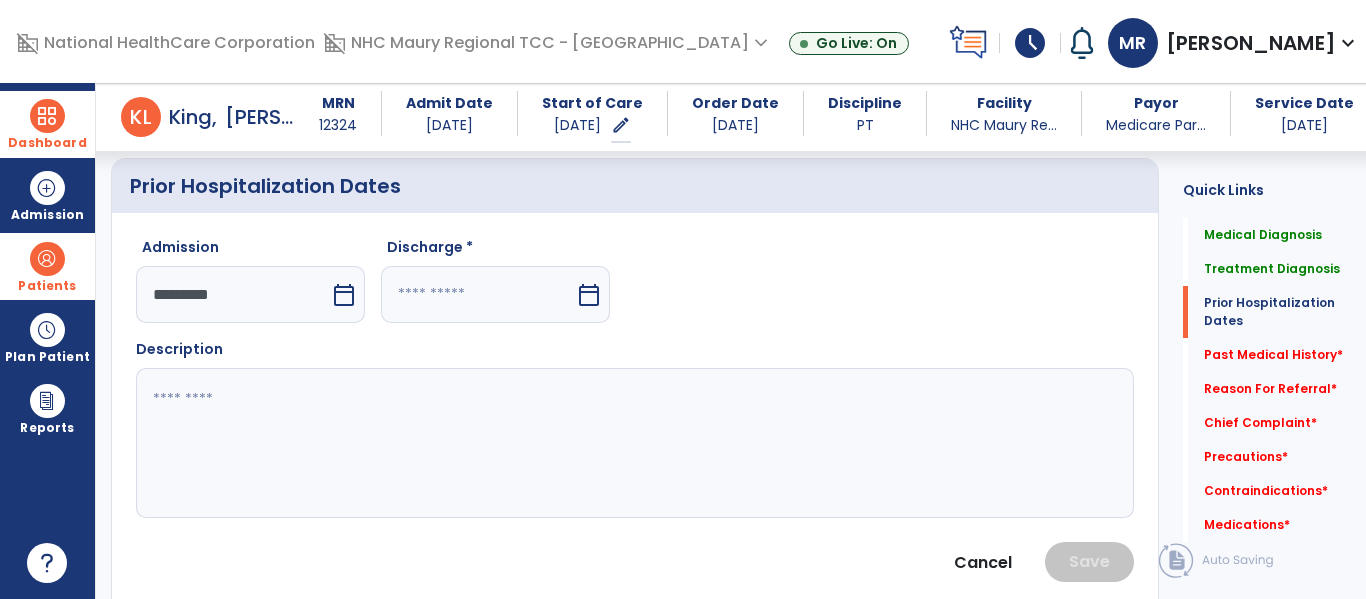 click on "calendar_today" at bounding box center [589, 295] 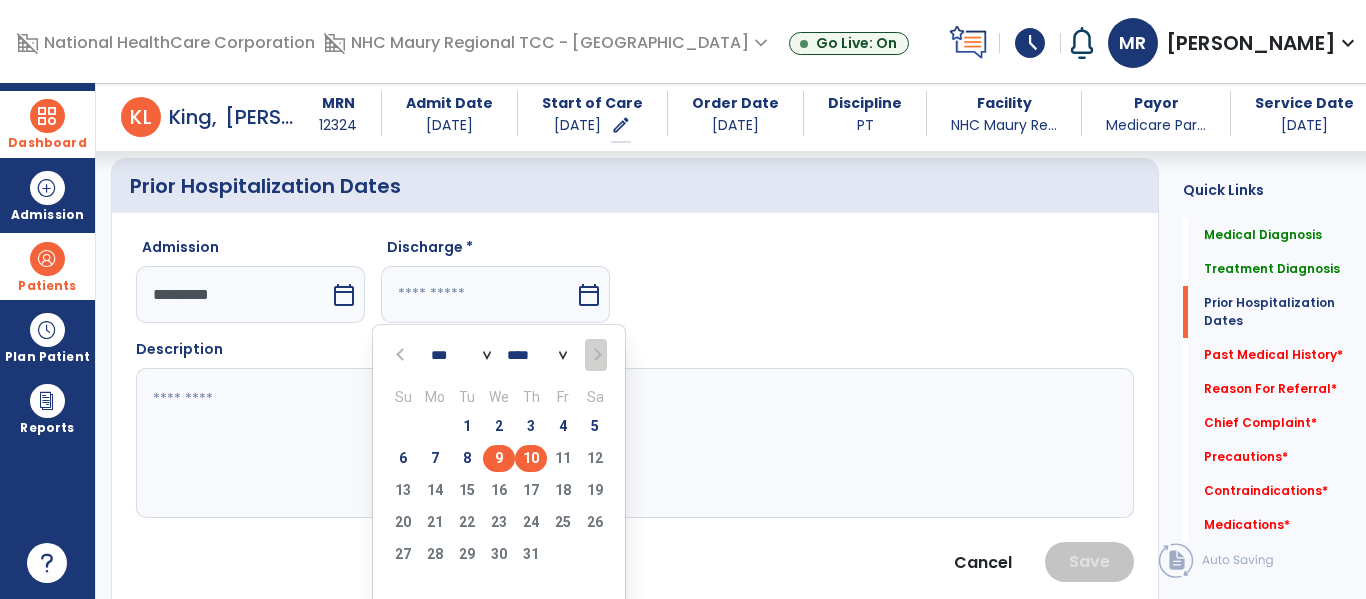 click on "9" at bounding box center (499, 458) 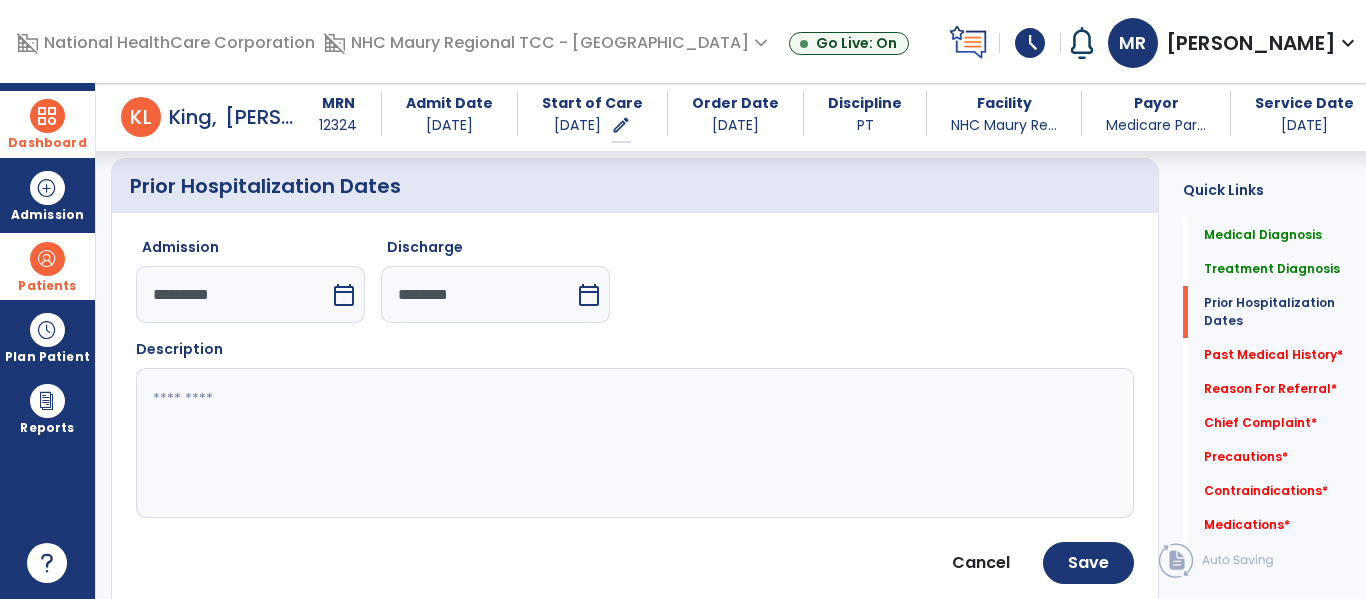 click 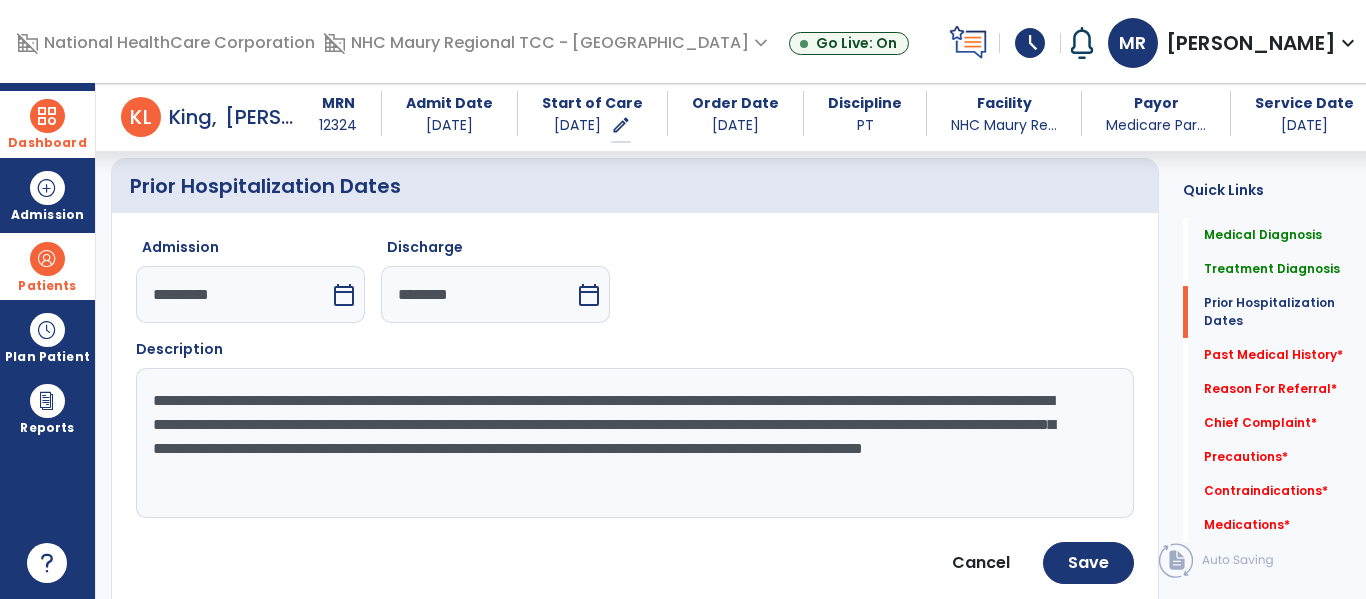 scroll, scrollTop: 16, scrollLeft: 0, axis: vertical 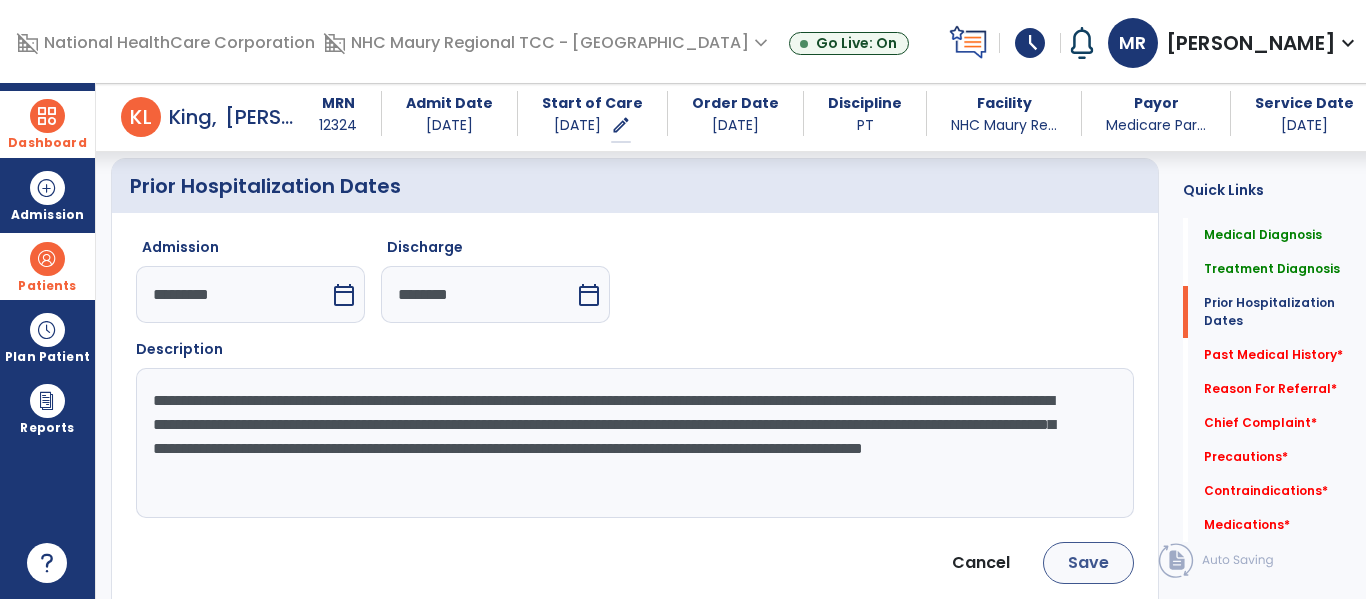 type on "**********" 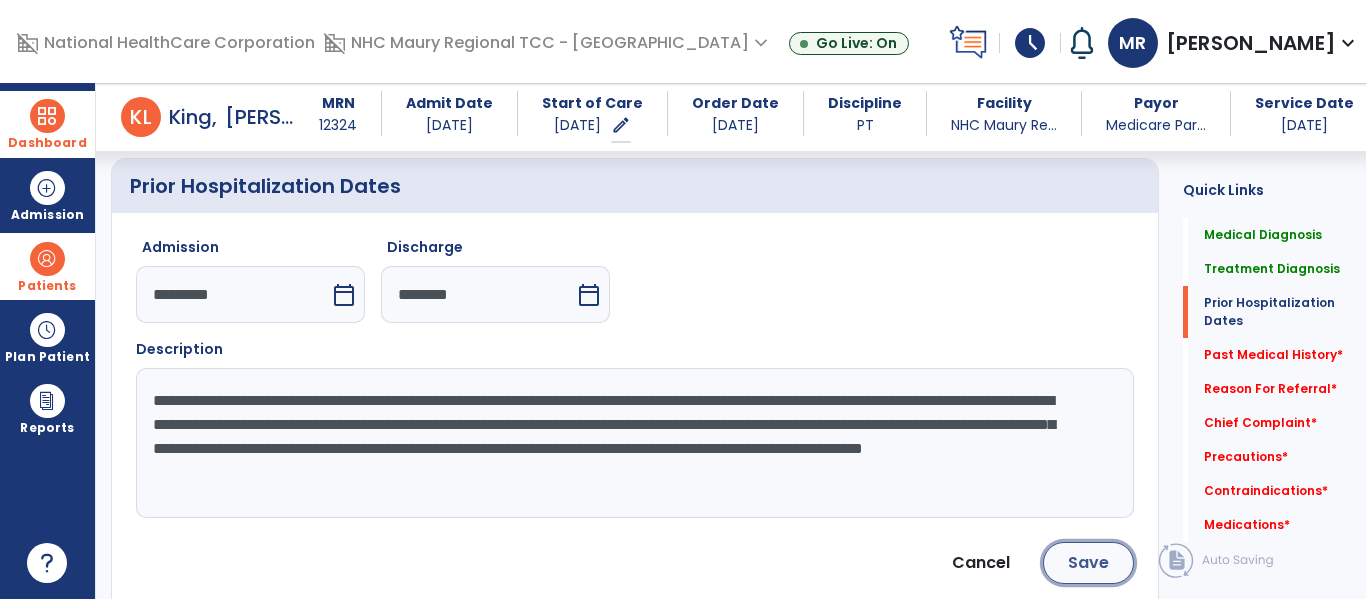 click on "Save" 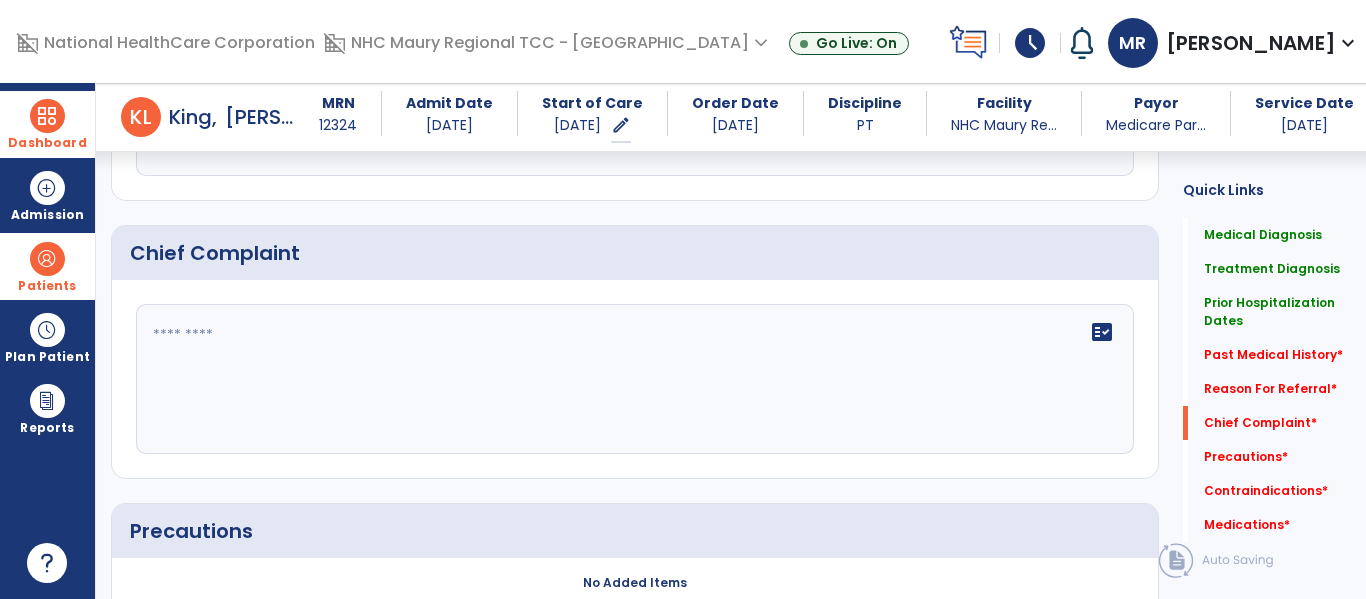 scroll, scrollTop: 1248, scrollLeft: 0, axis: vertical 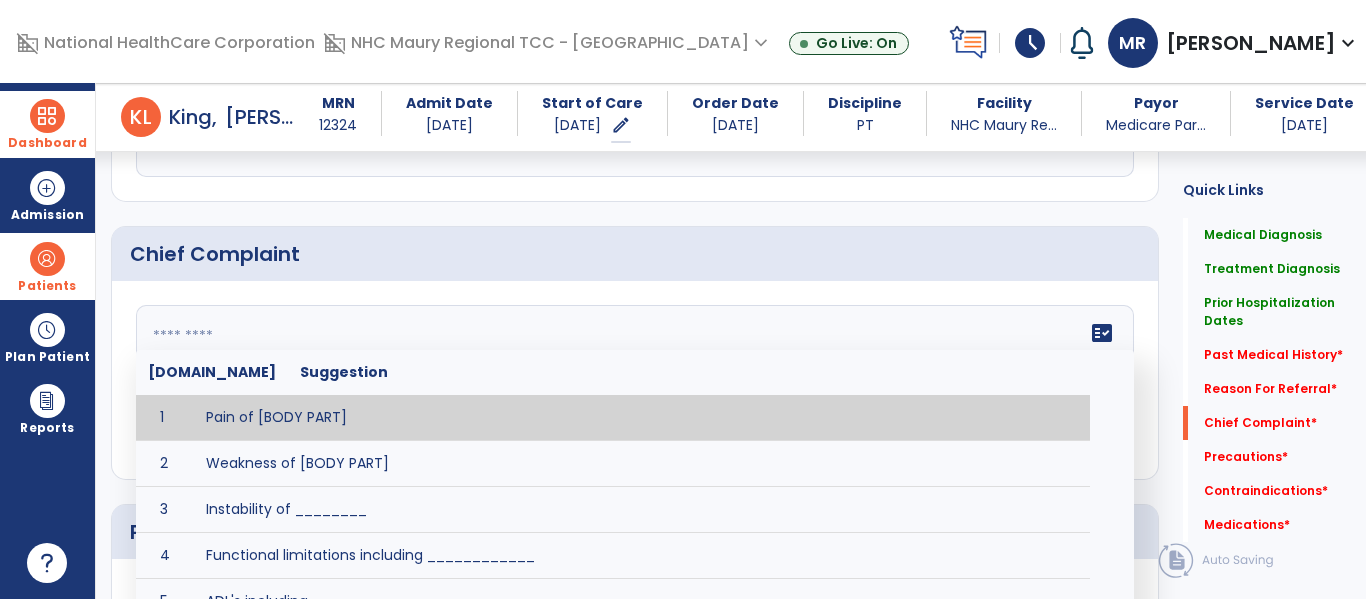 click 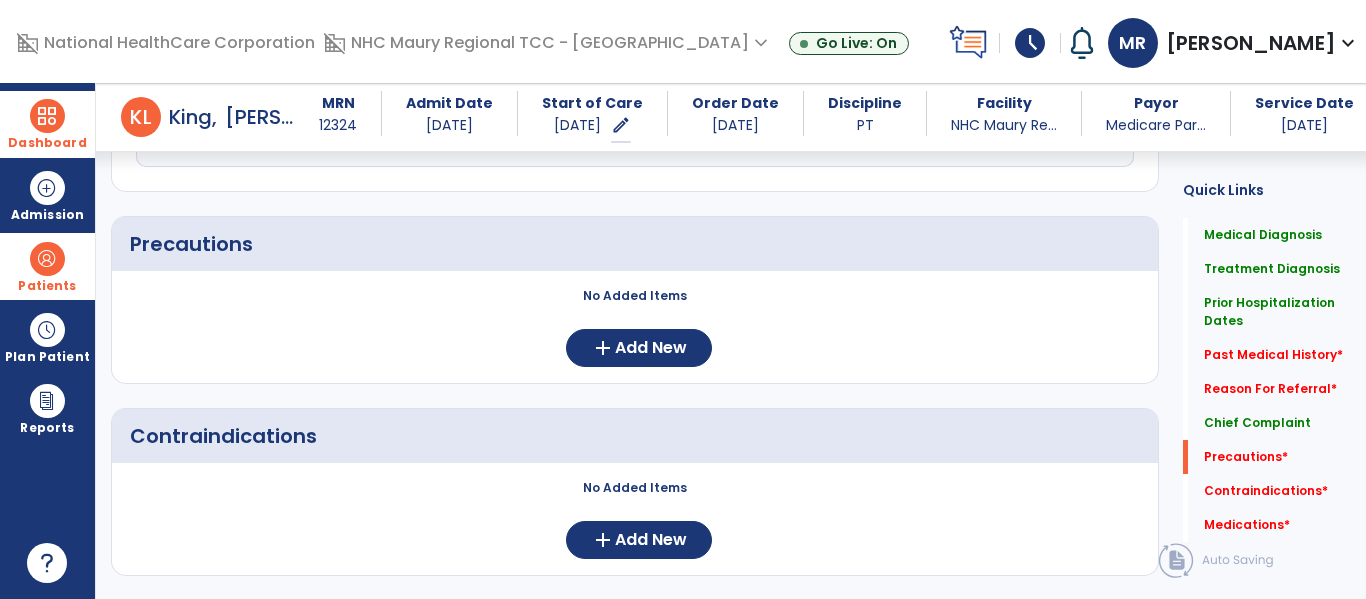 scroll, scrollTop: 1538, scrollLeft: 0, axis: vertical 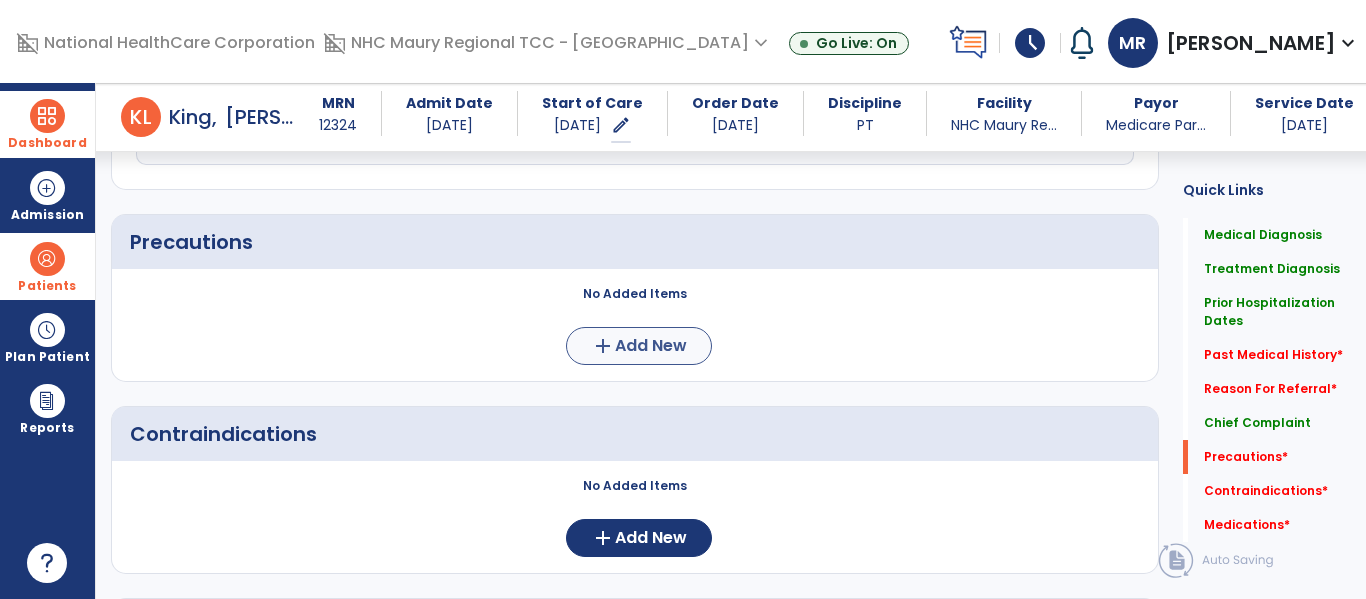 type on "**********" 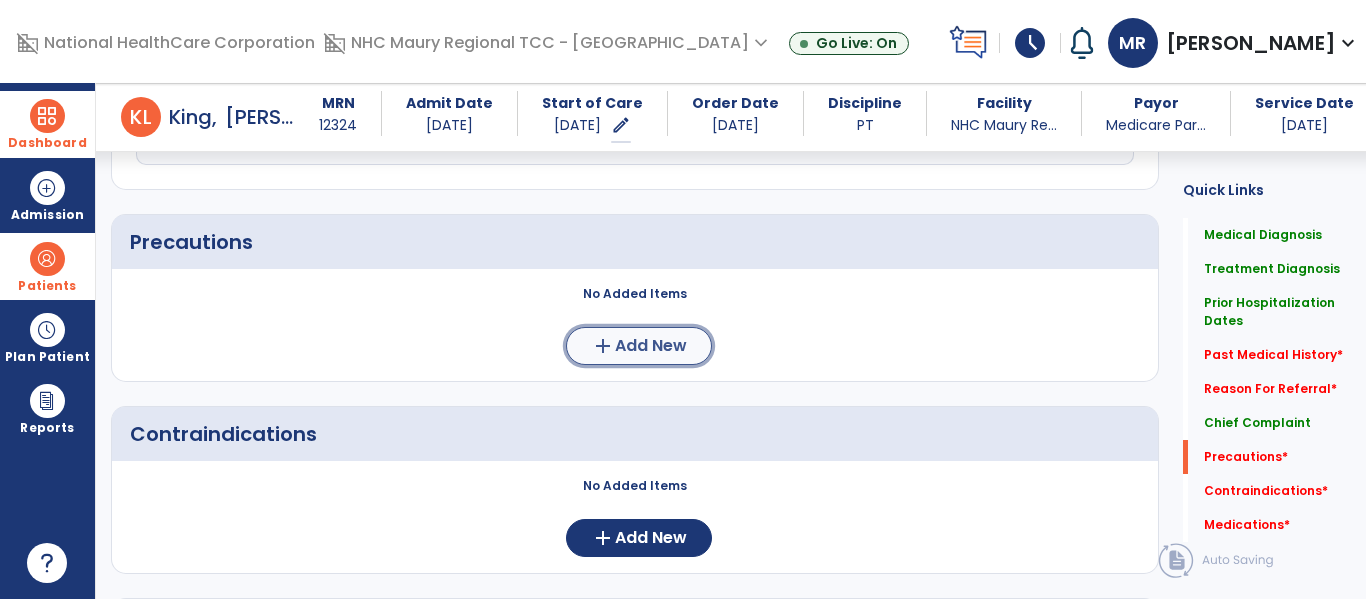 click on "add" 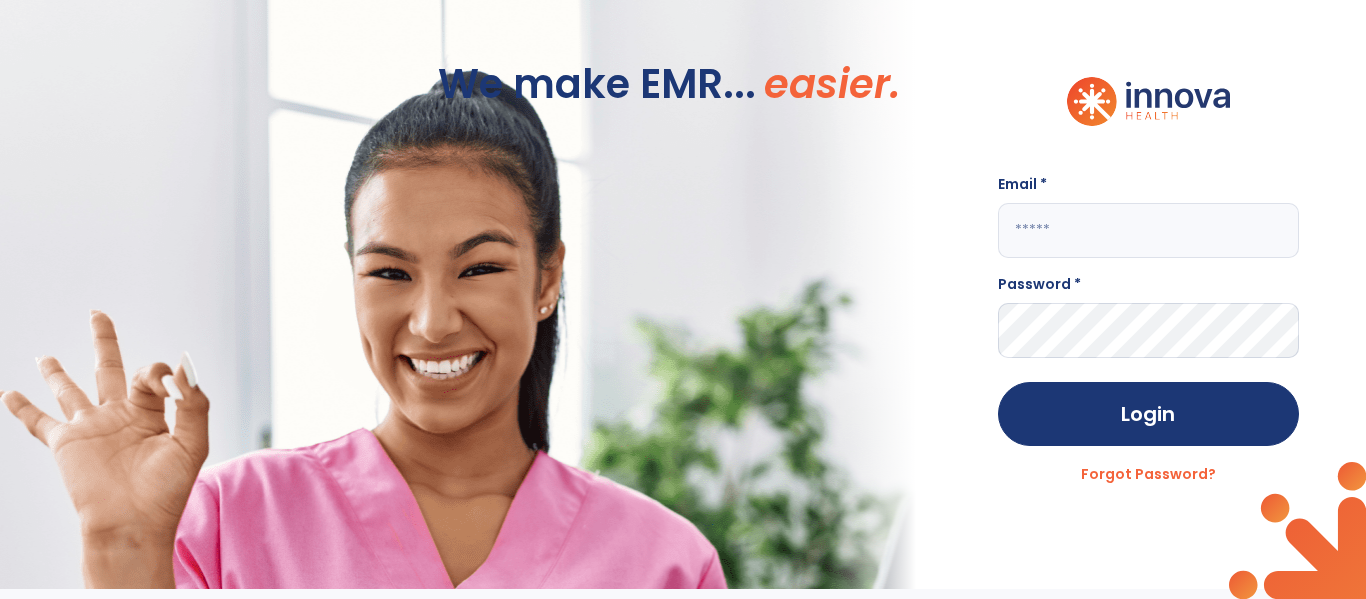 scroll, scrollTop: 0, scrollLeft: 0, axis: both 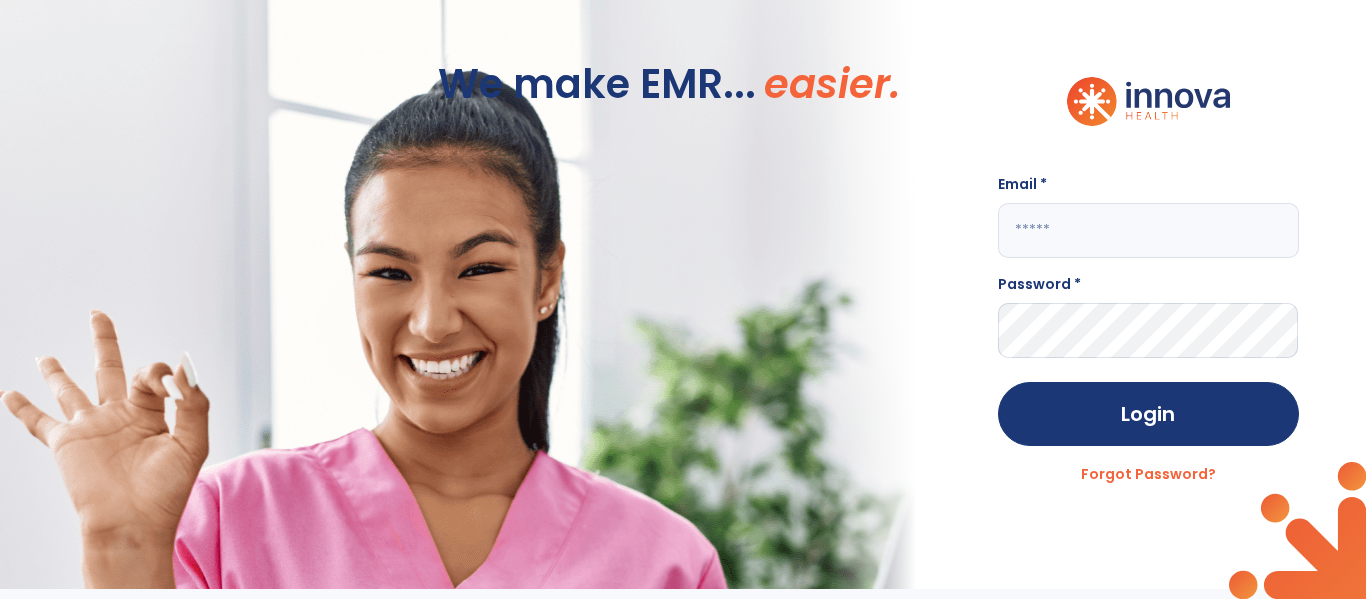 click 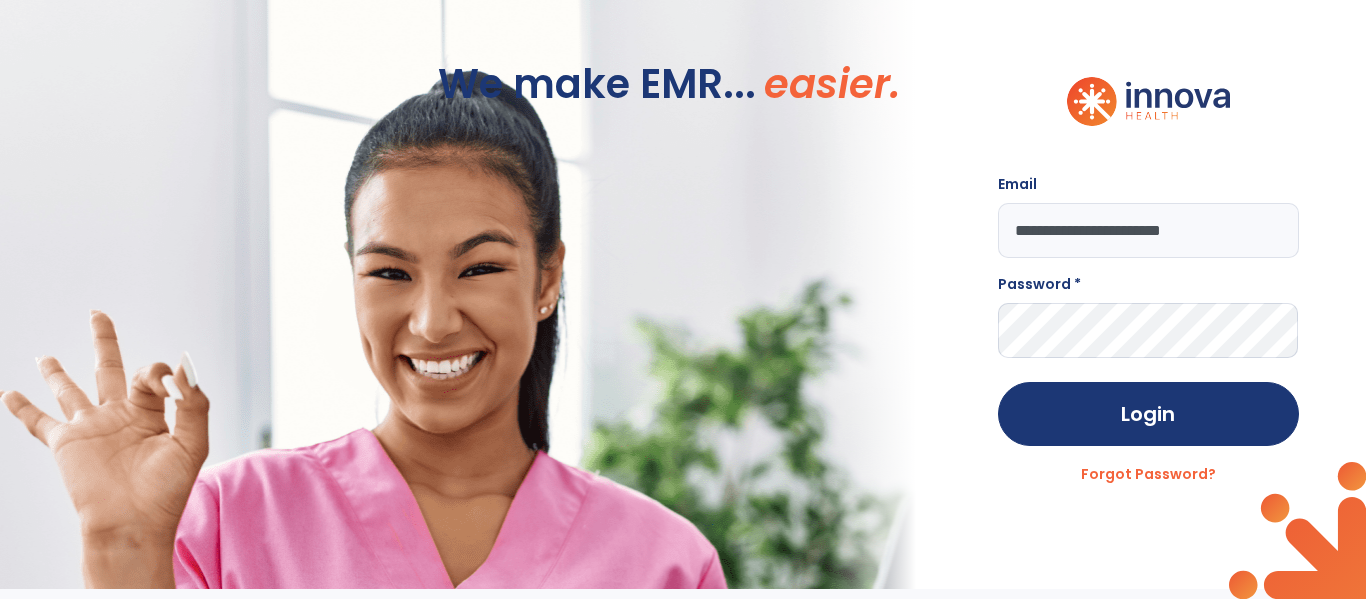 type on "**********" 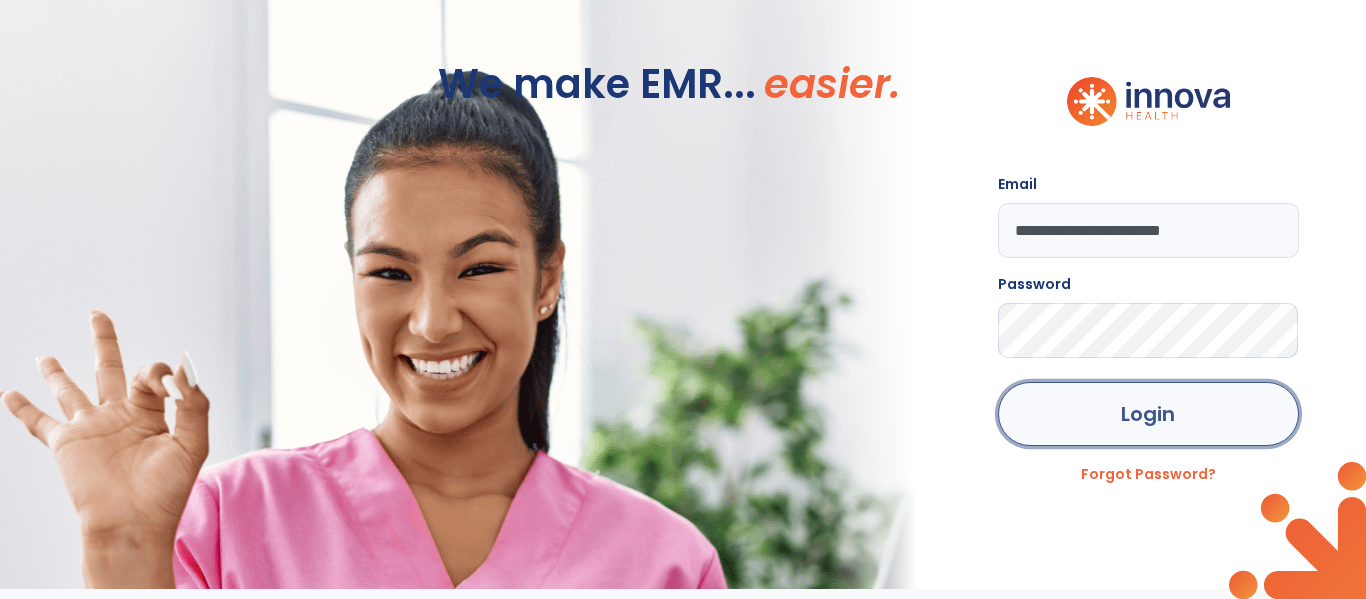 click on "Login" 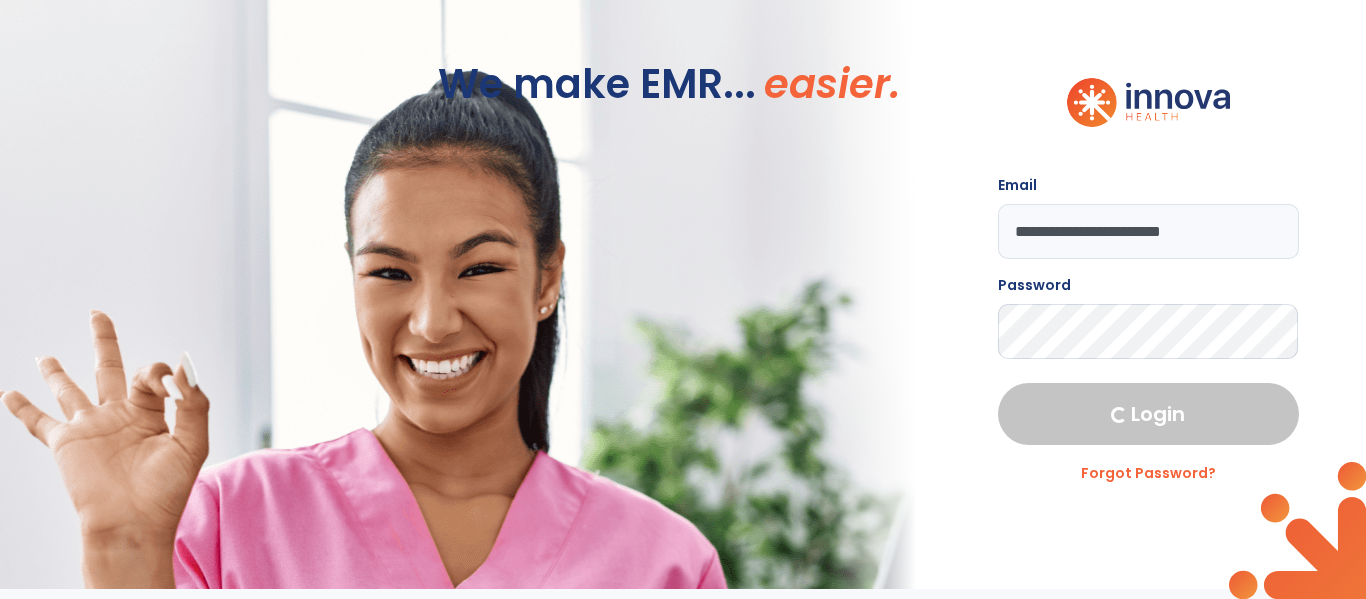 select on "****" 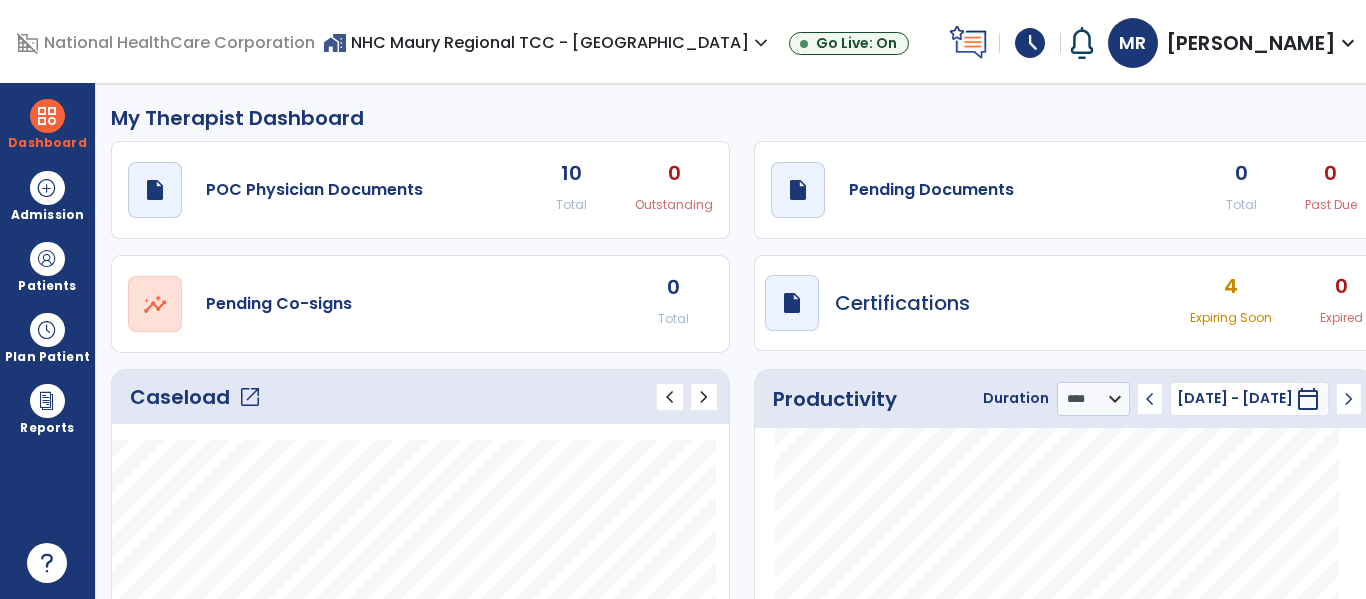 click on "Caseload   open_in_new" 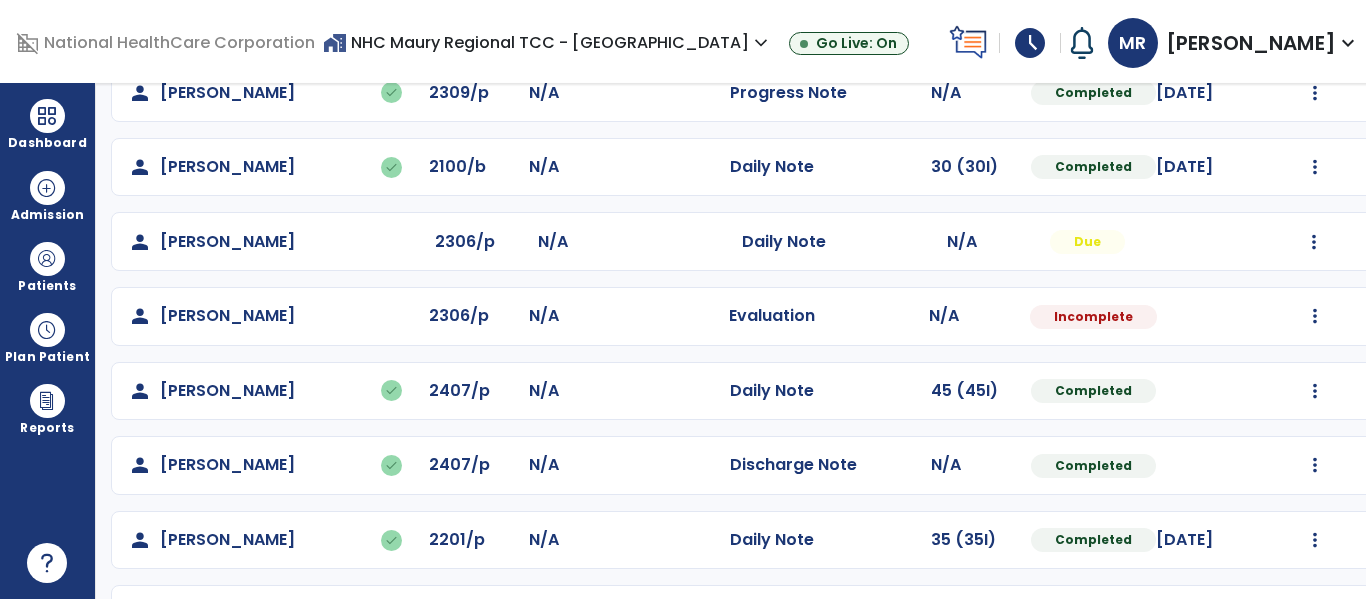 scroll, scrollTop: 416, scrollLeft: 0, axis: vertical 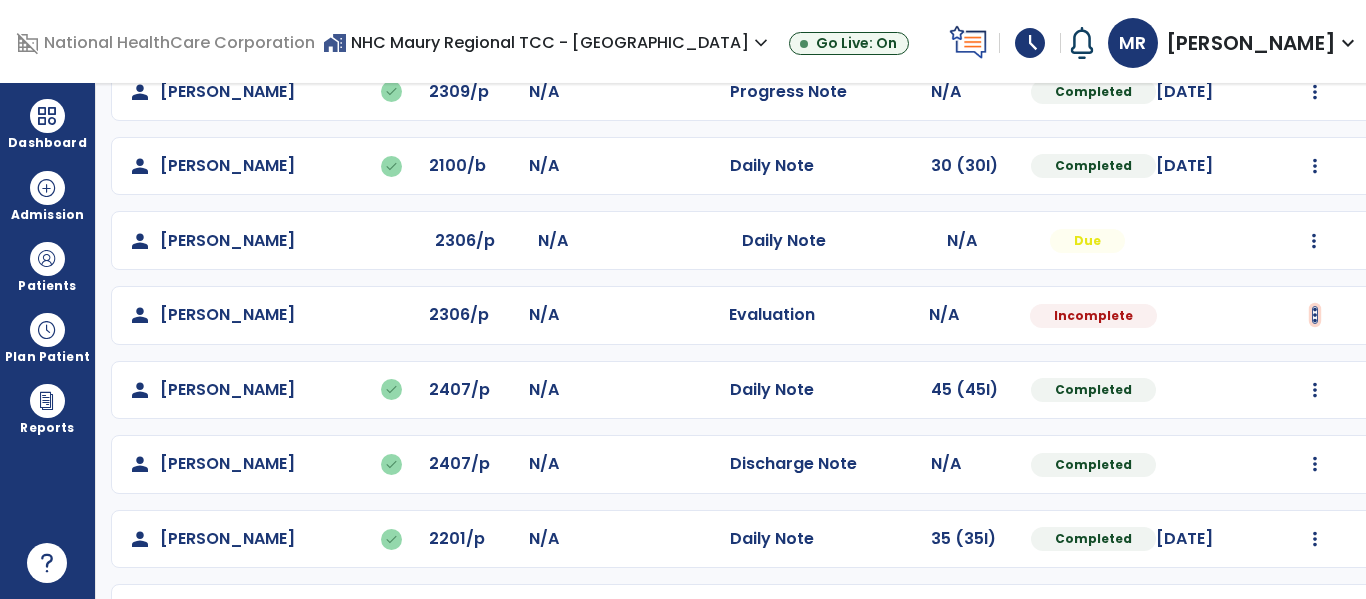 click at bounding box center (1315, 17) 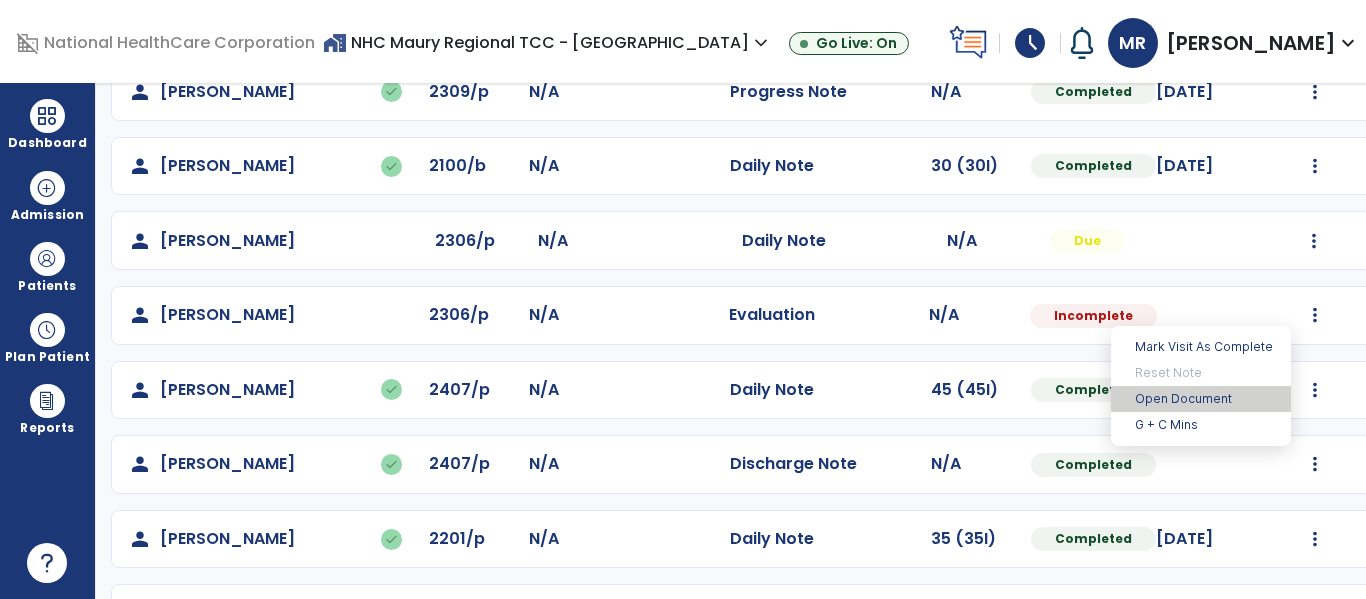 click on "Open Document" at bounding box center [1201, 399] 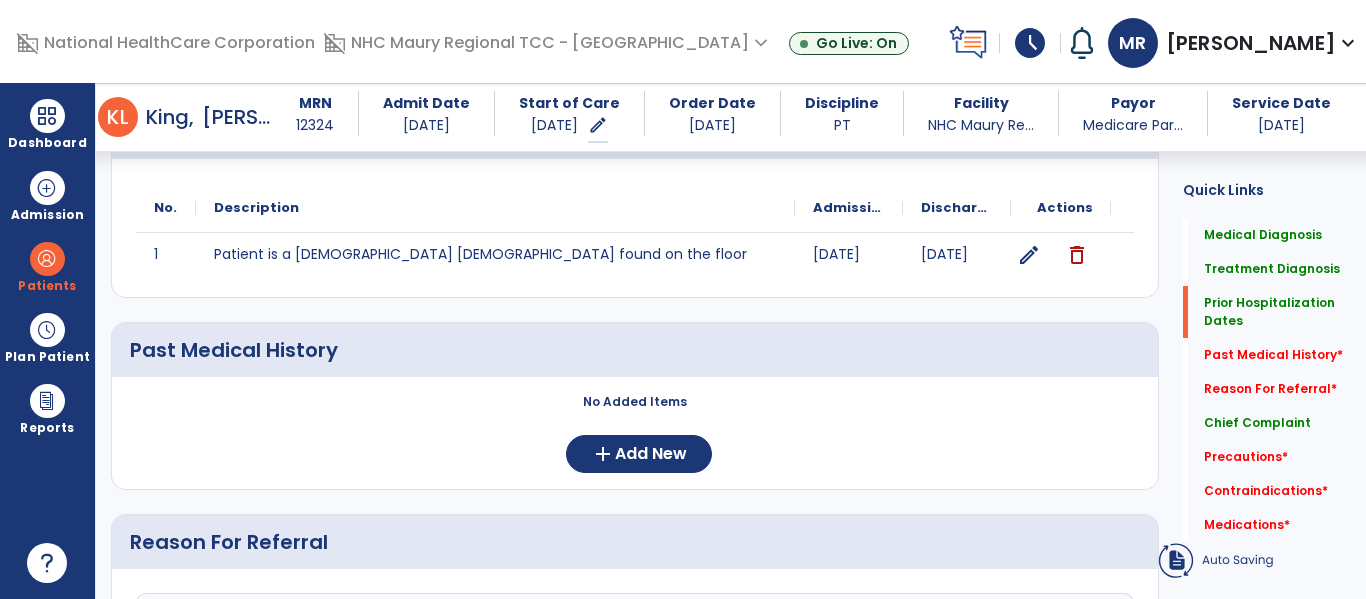 scroll, scrollTop: 684, scrollLeft: 0, axis: vertical 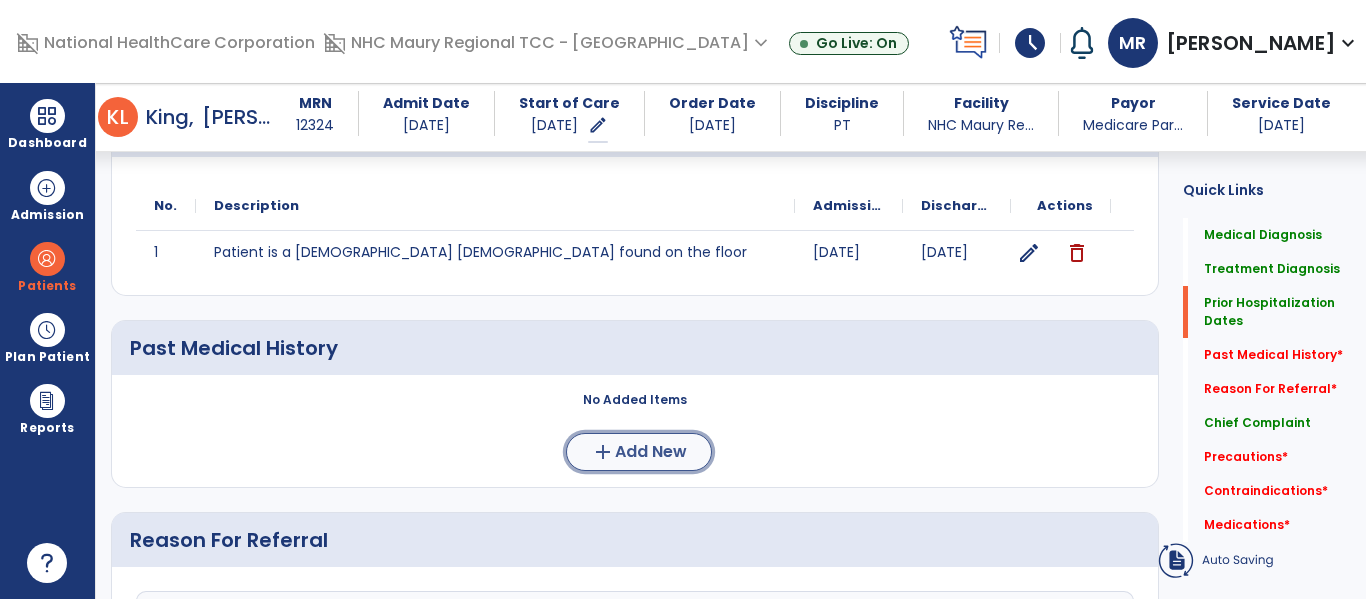 click on "add" 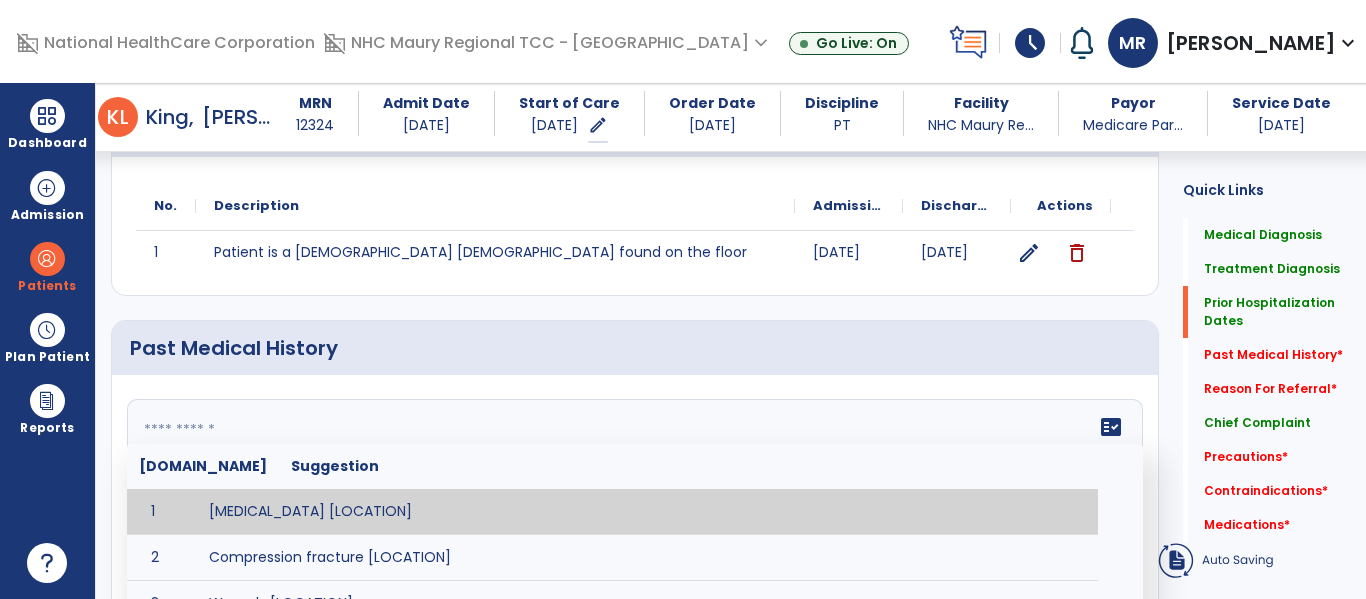 click 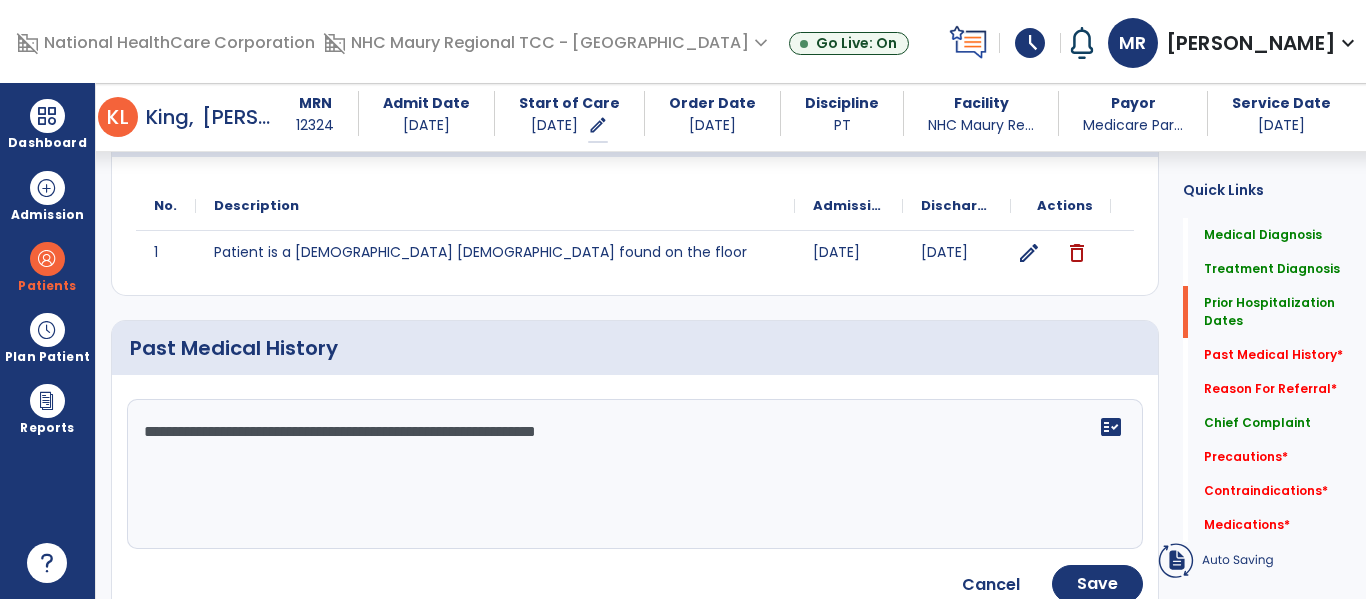 click on "**********" 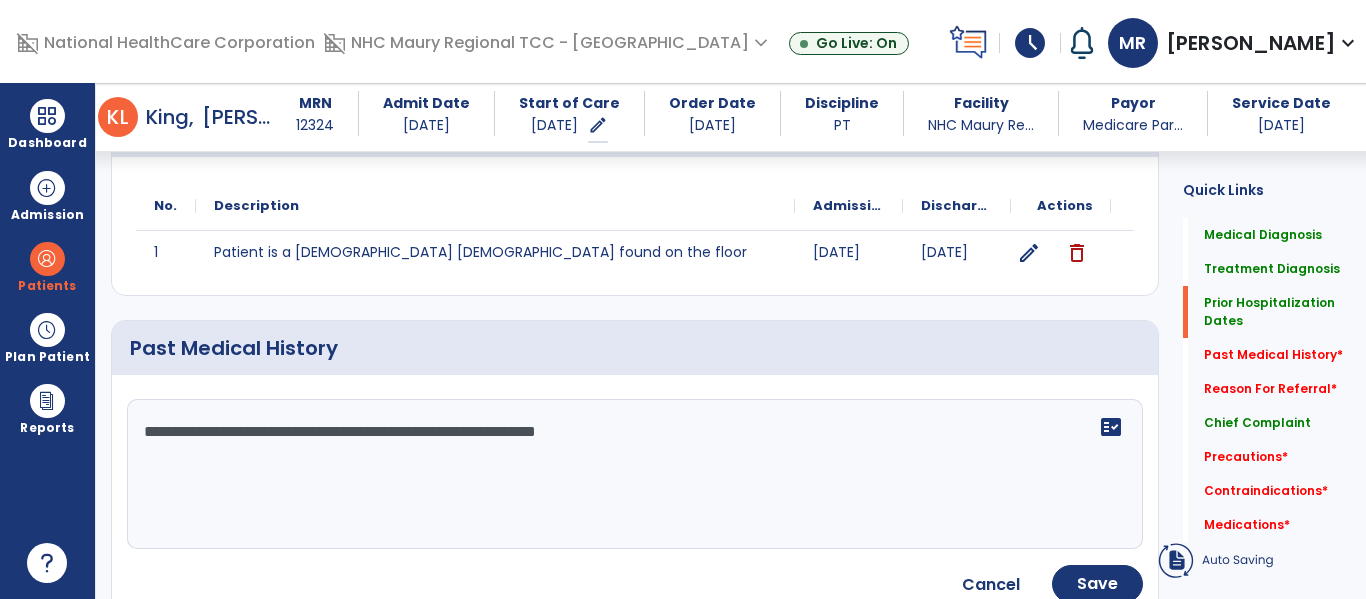 click on "**********" 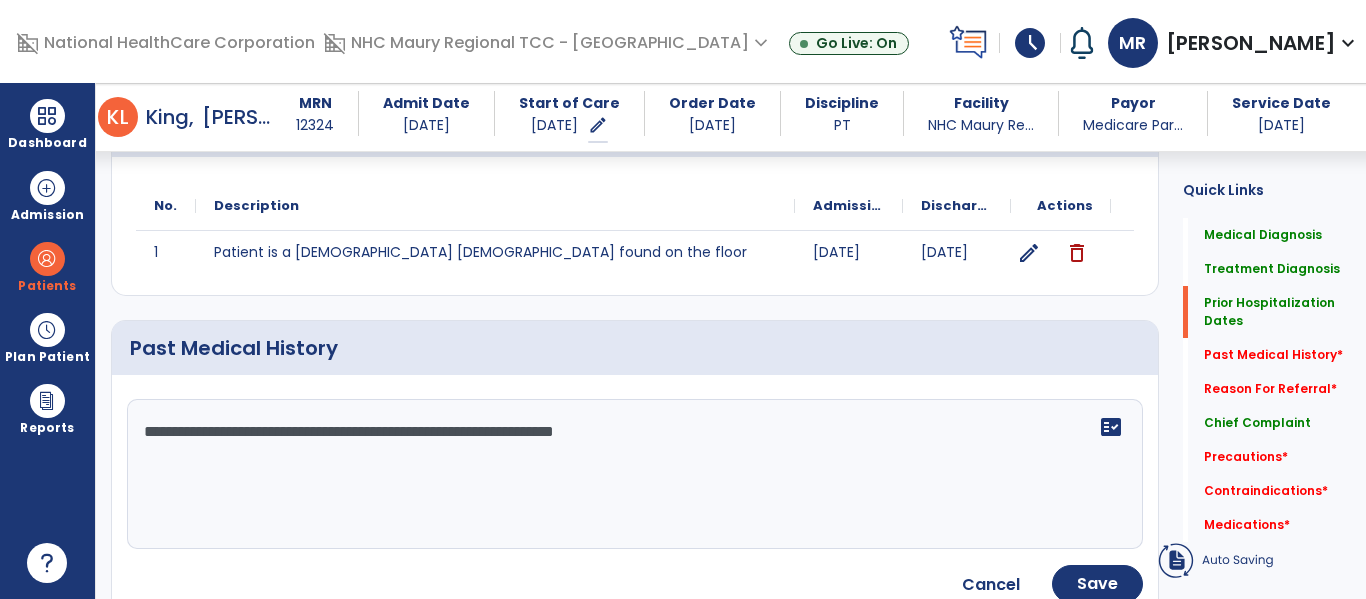 click on "**********" 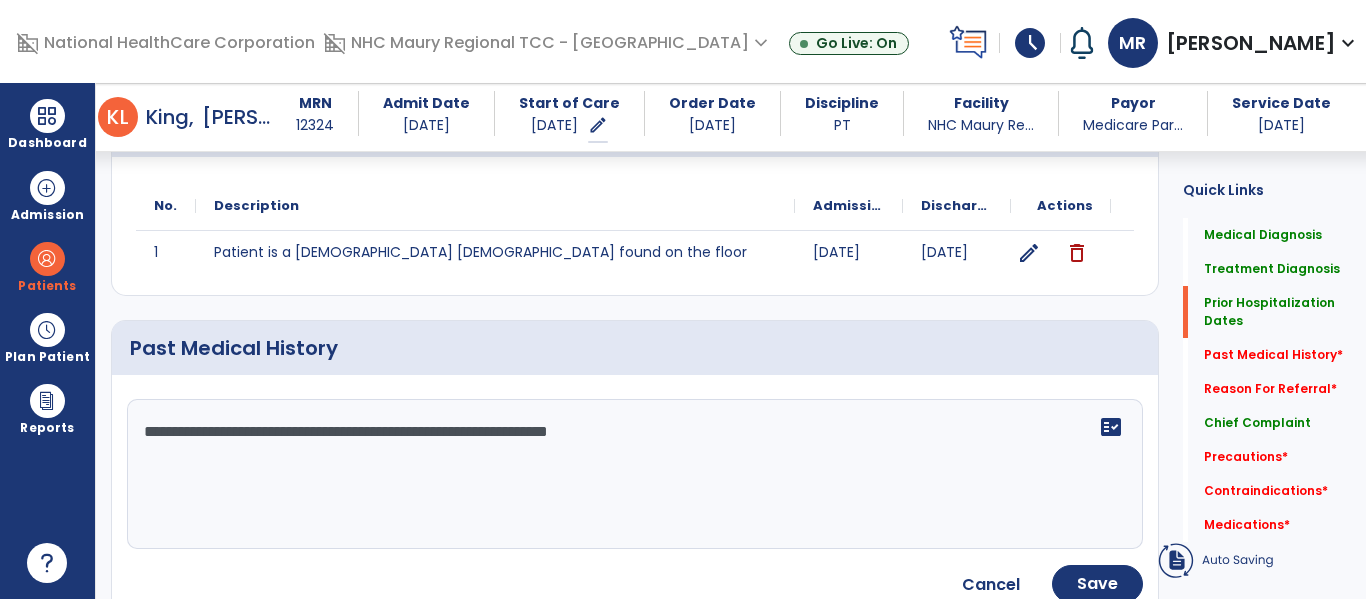 click on "**********" 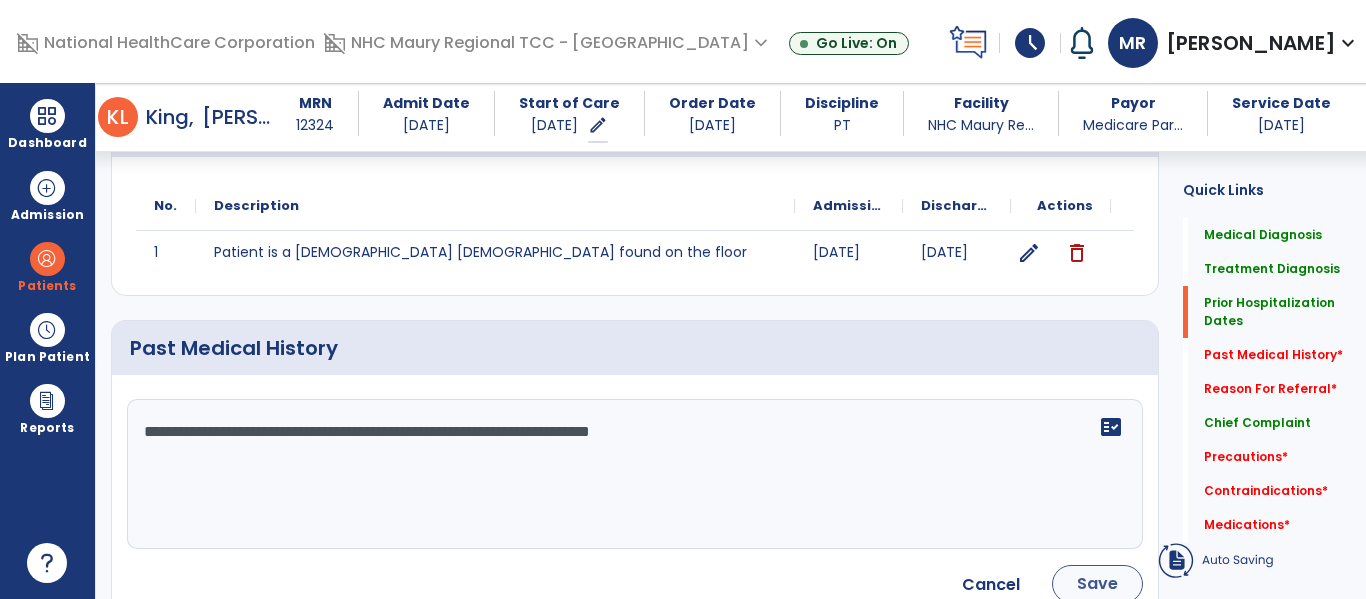type on "**********" 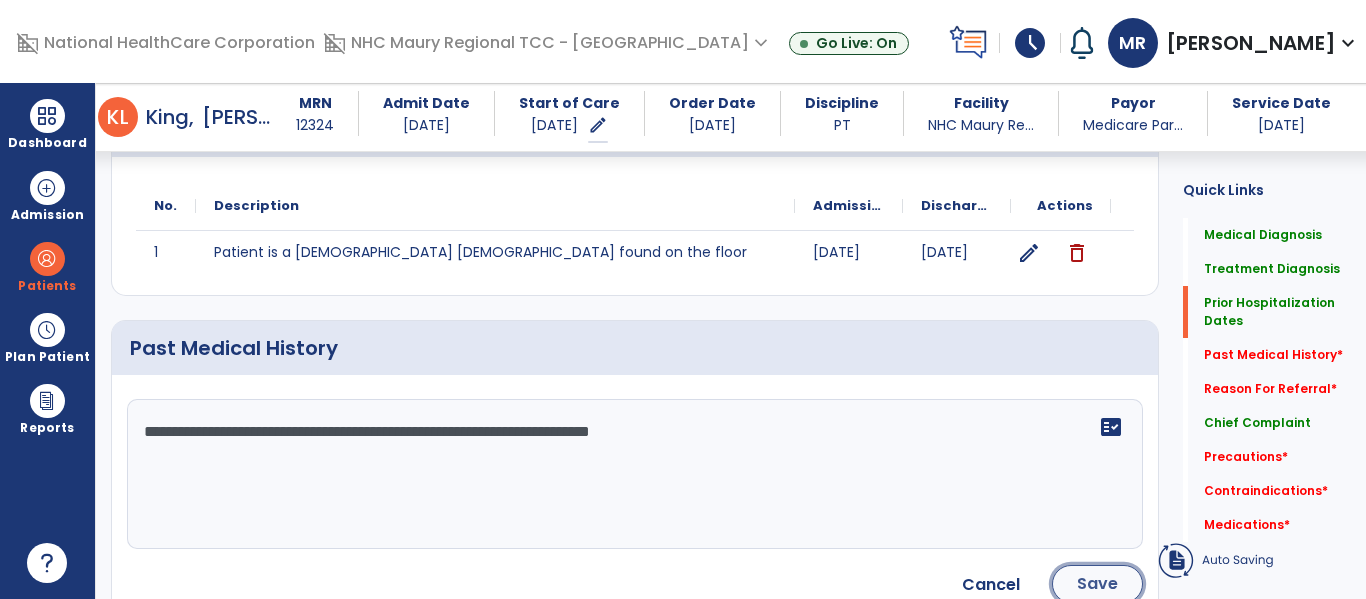 click on "Save" 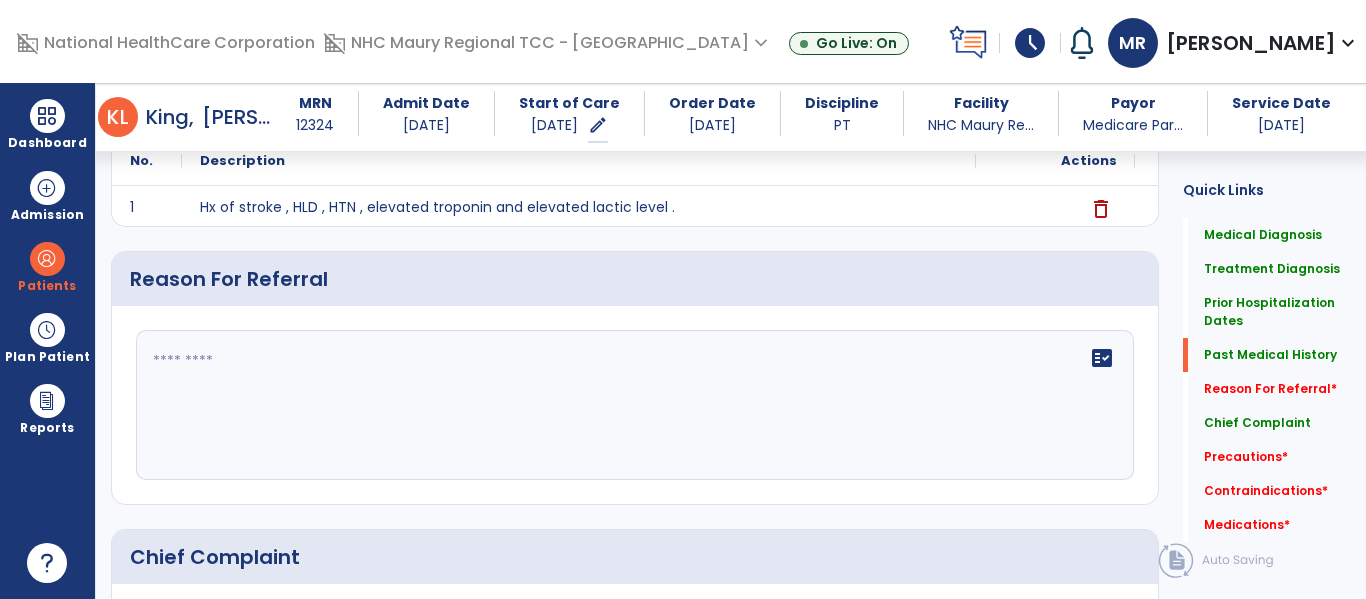 scroll, scrollTop: 940, scrollLeft: 0, axis: vertical 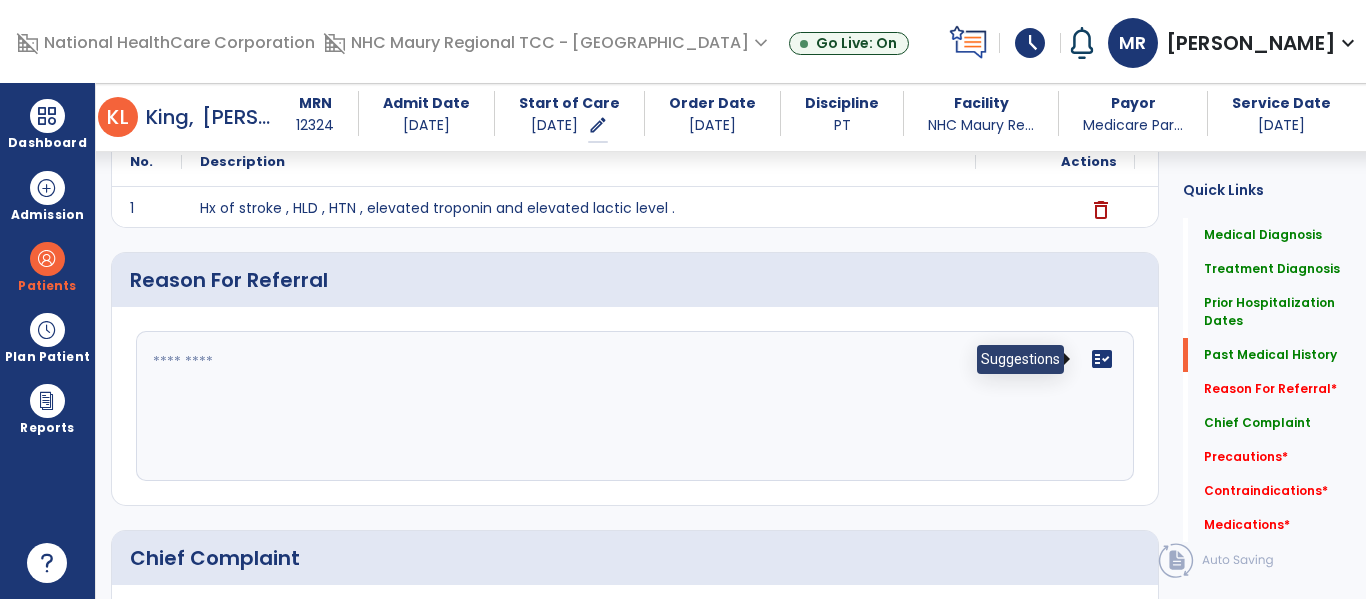 click on "fact_check" 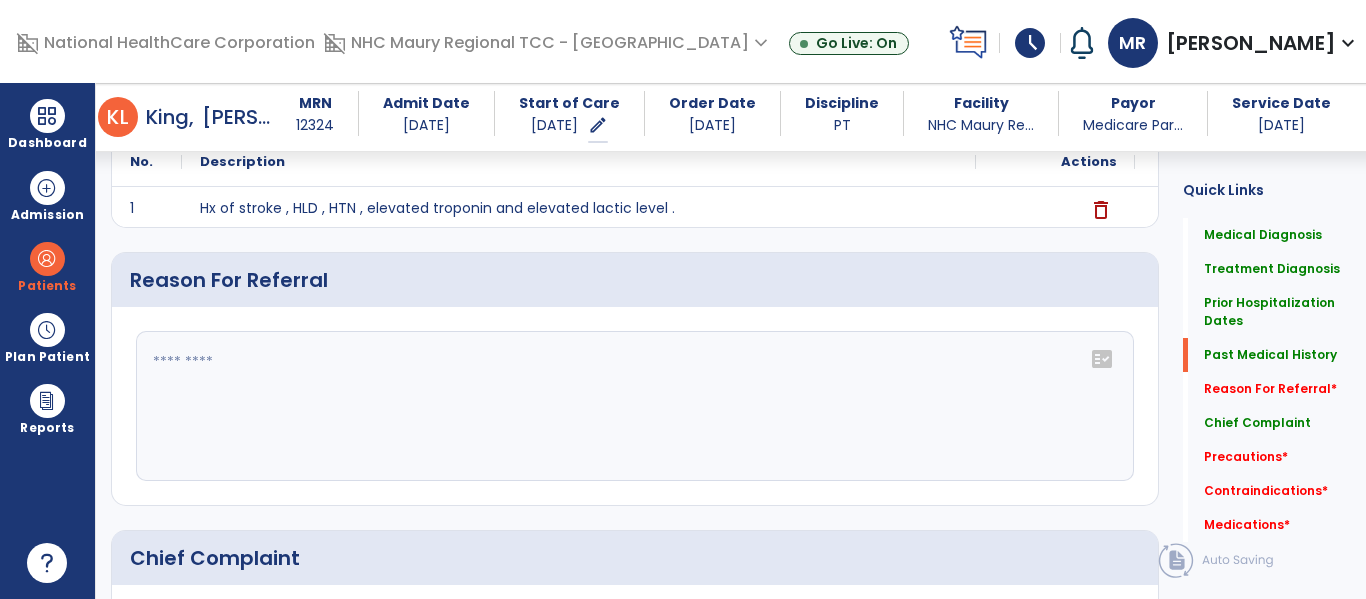 click on "fact_check" 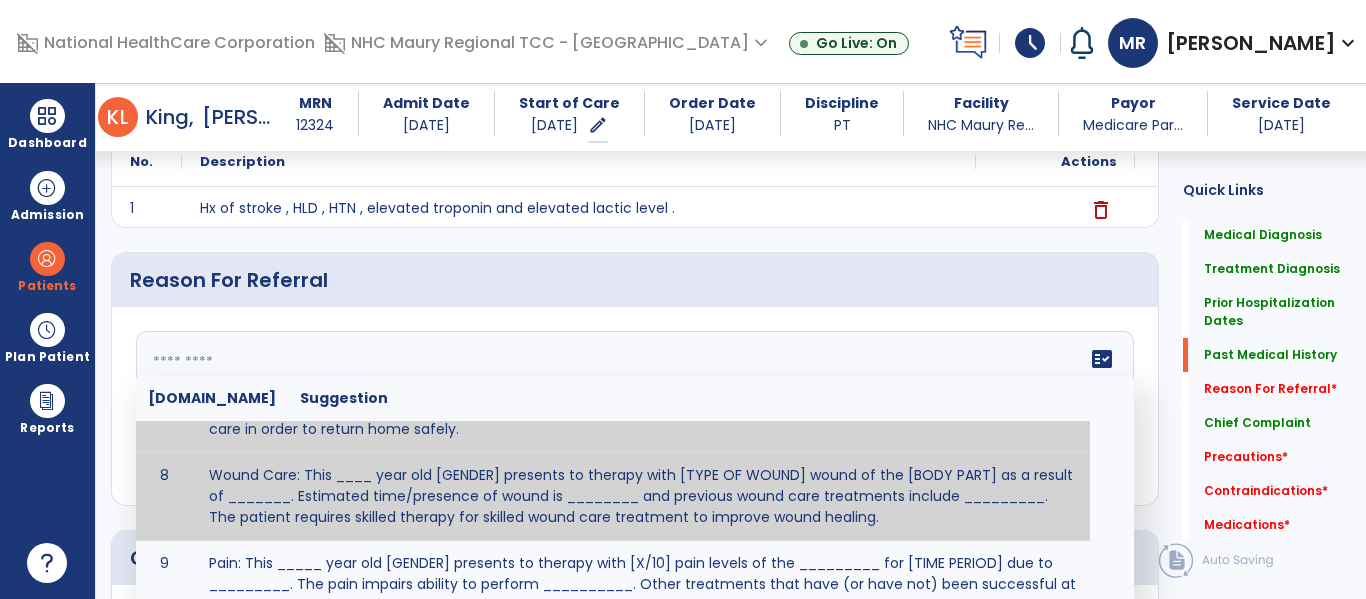 scroll, scrollTop: 609, scrollLeft: 0, axis: vertical 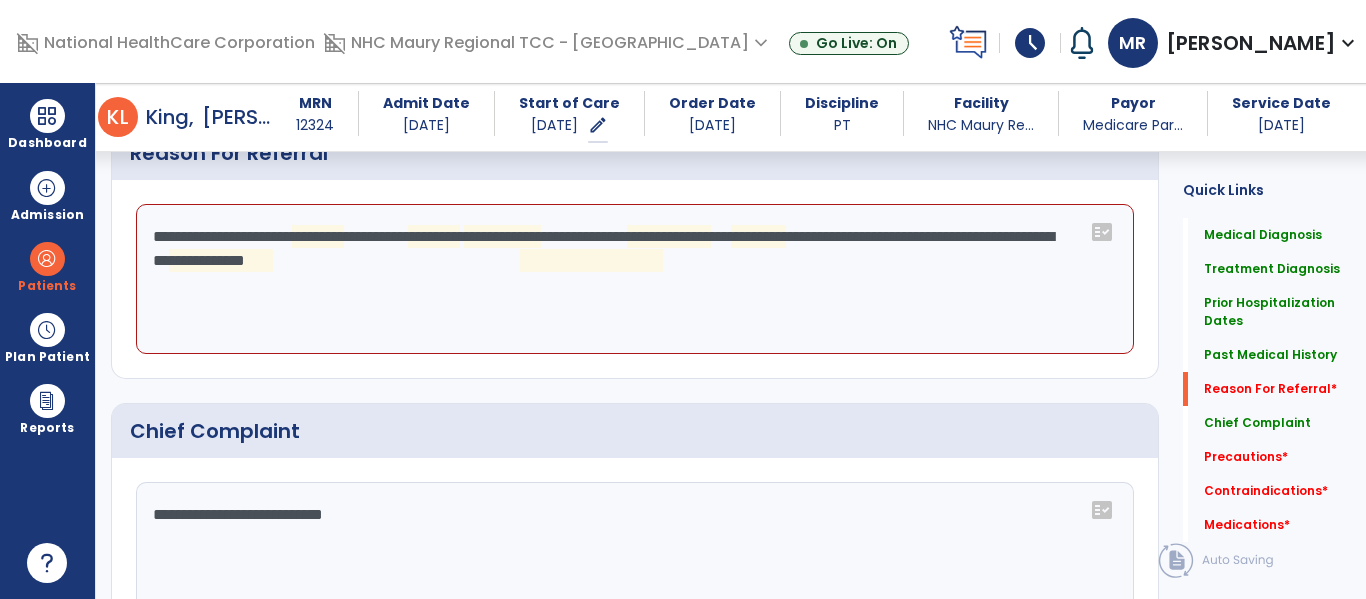 click on "**********" 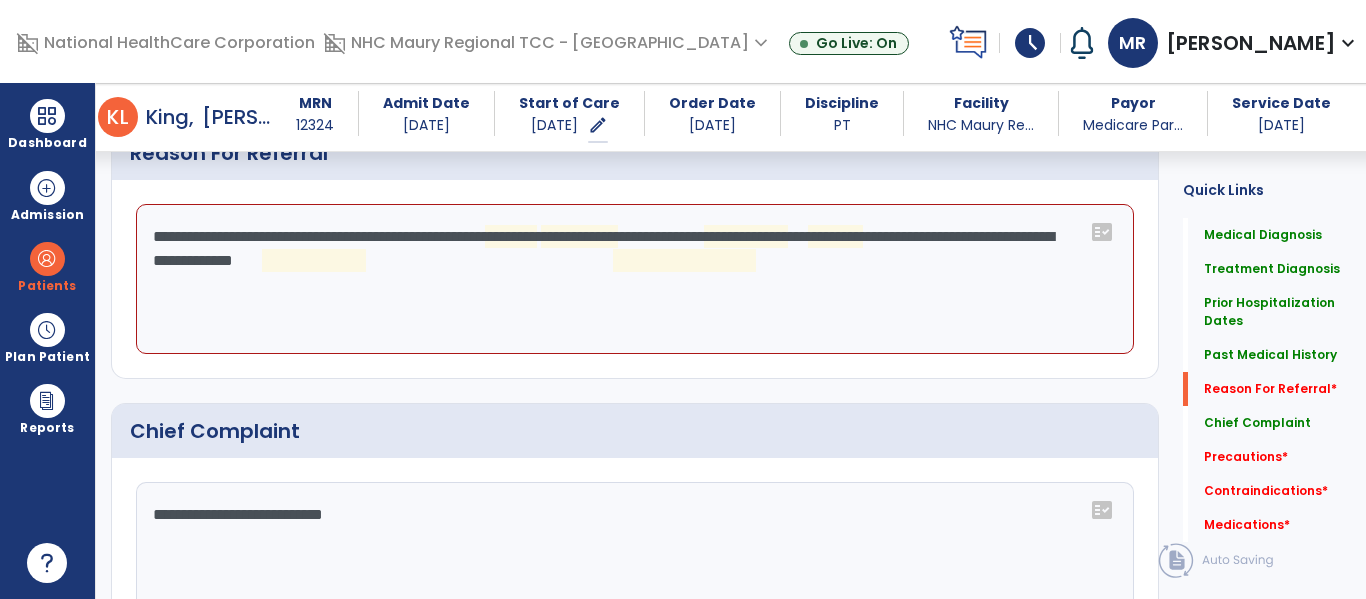 click on "**********" 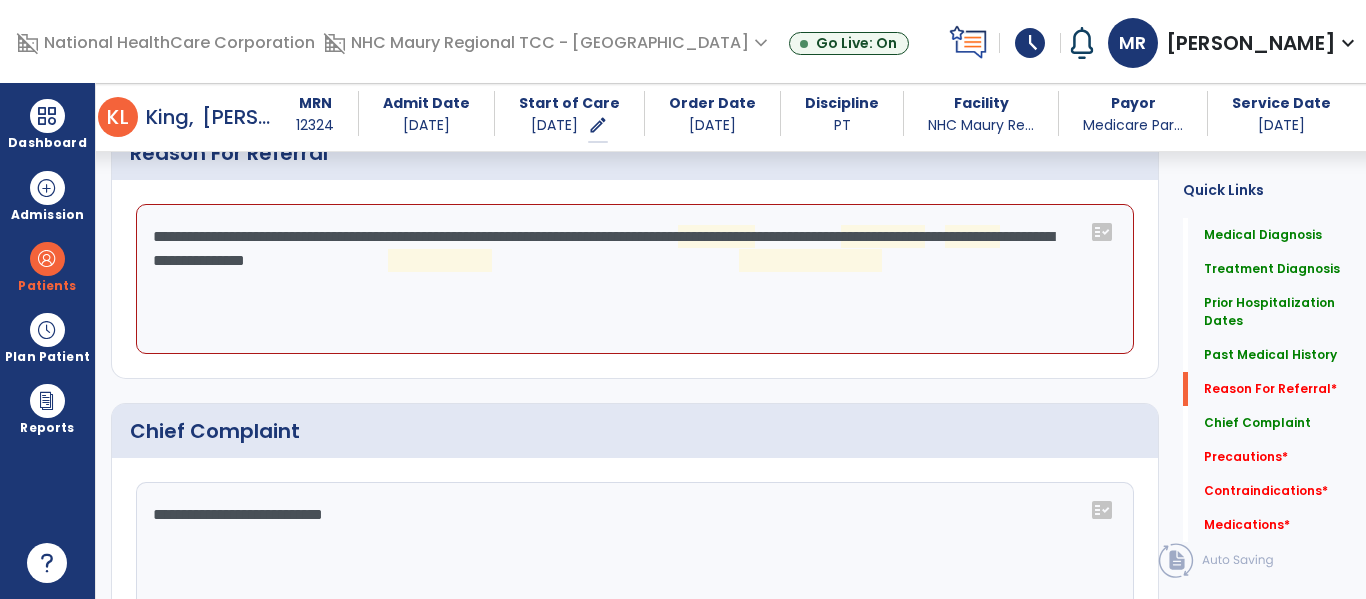 click on "**********" 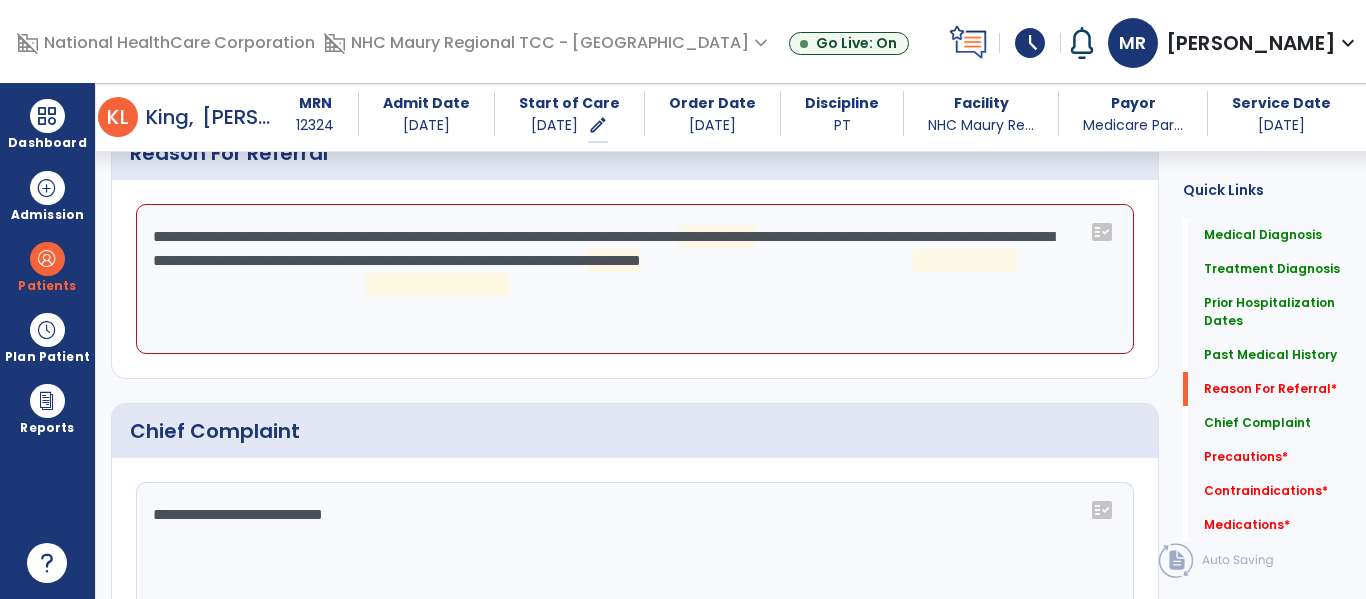click on "**********" 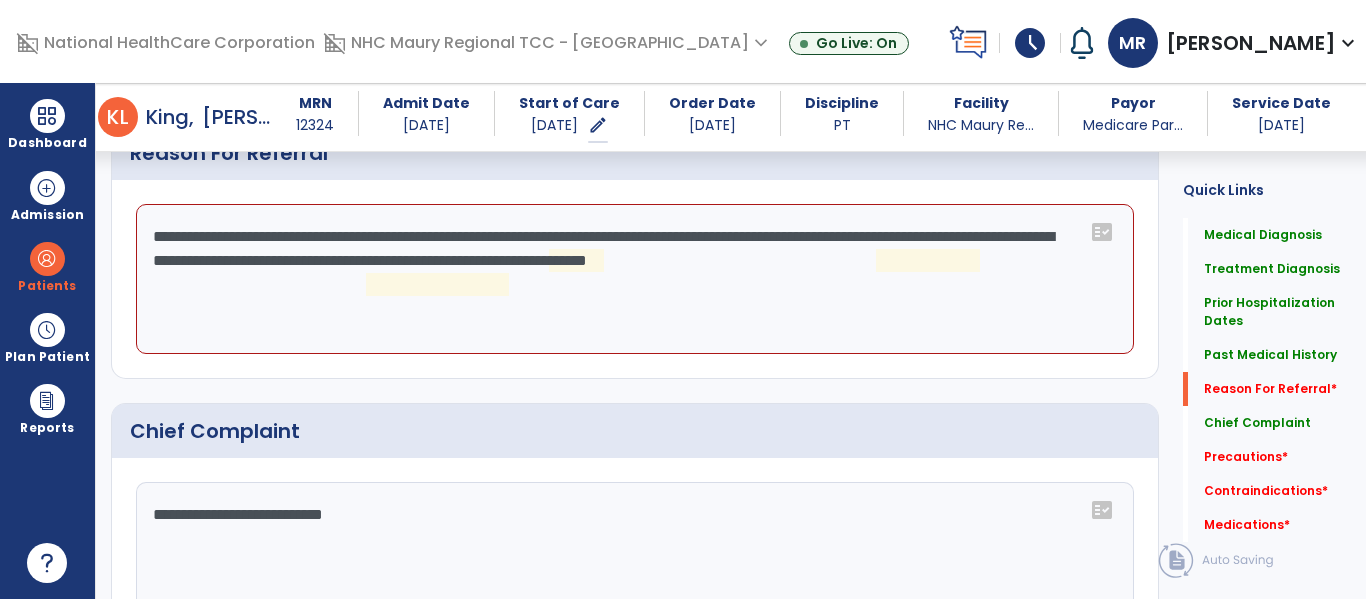 click on "**********" 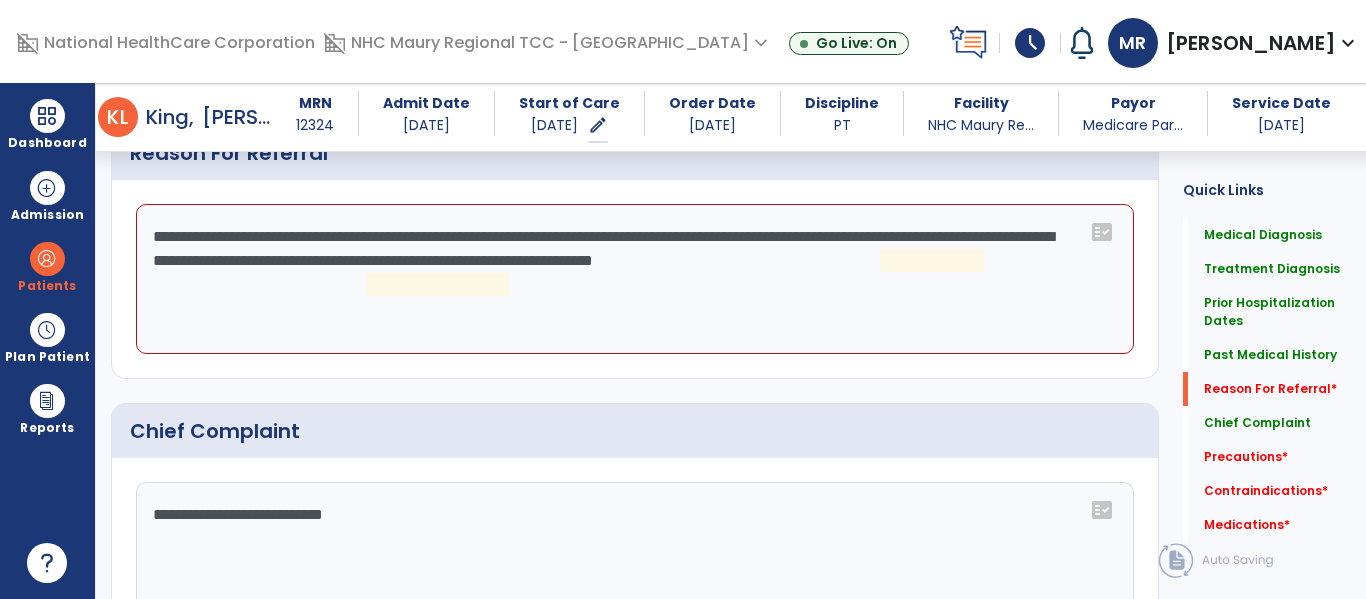 click on "**********" 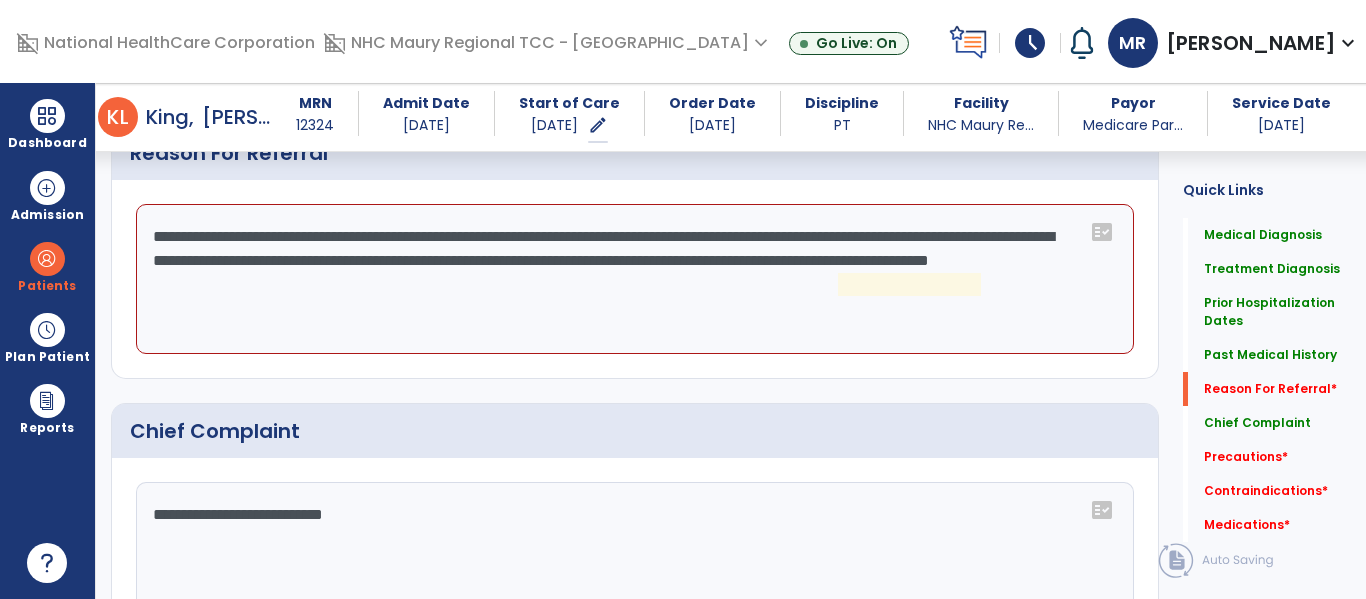 click on "**********" 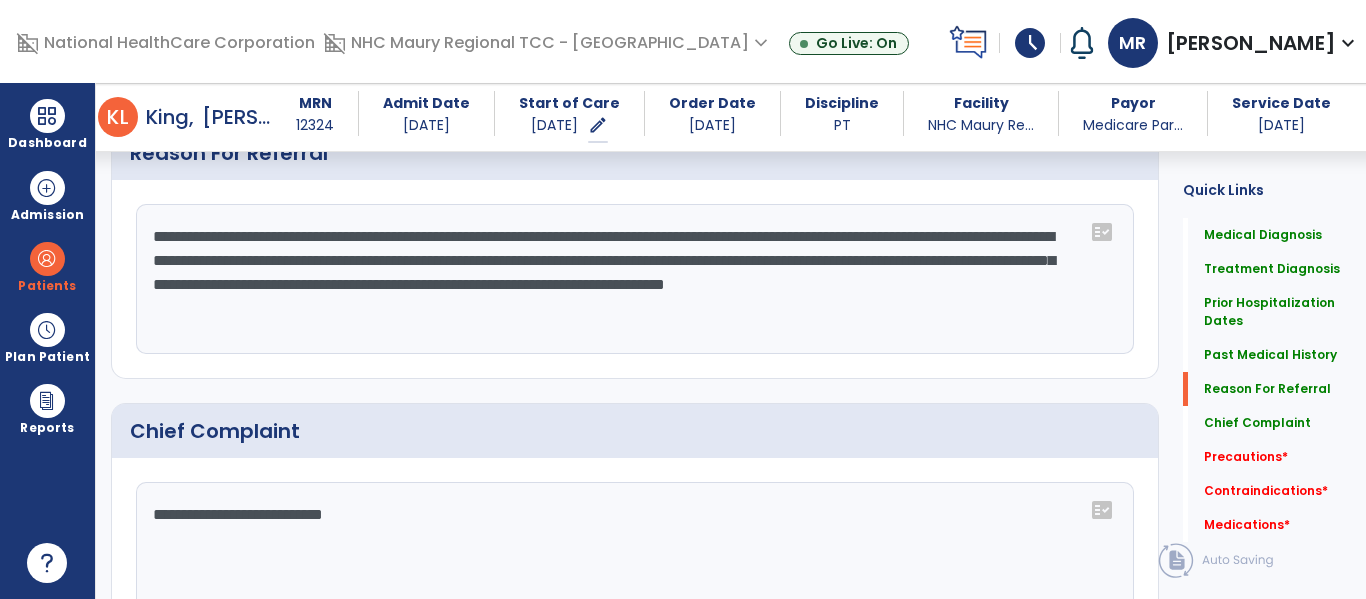 click on "**********" 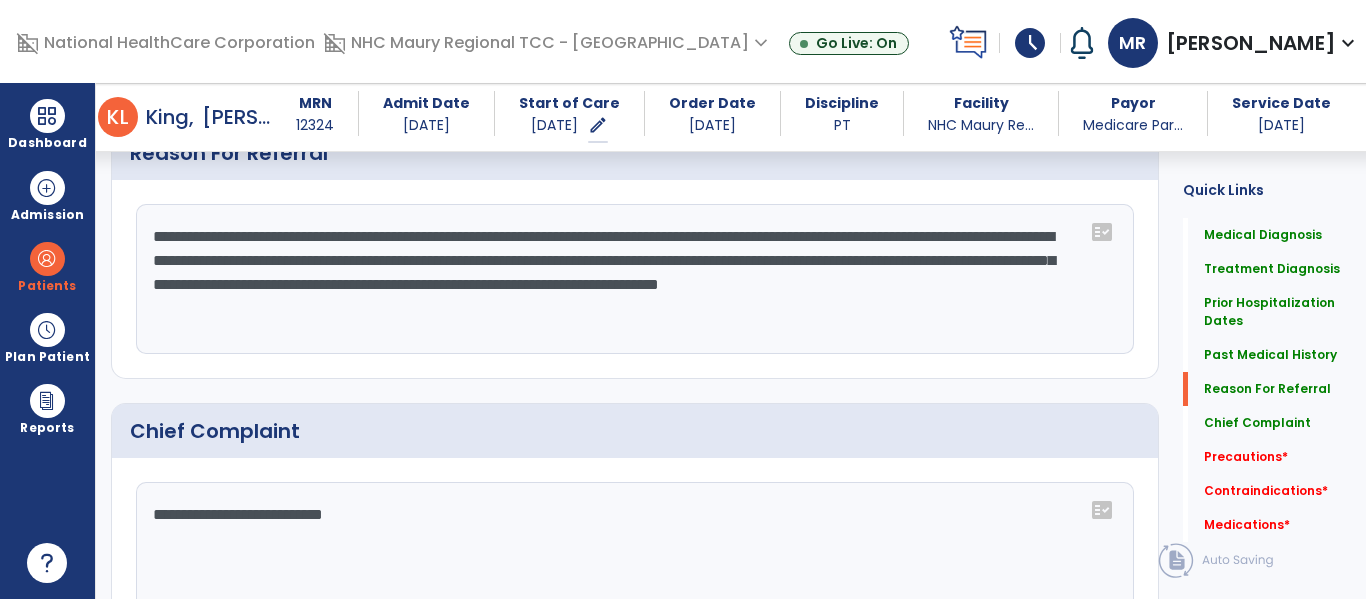 click on "**********" 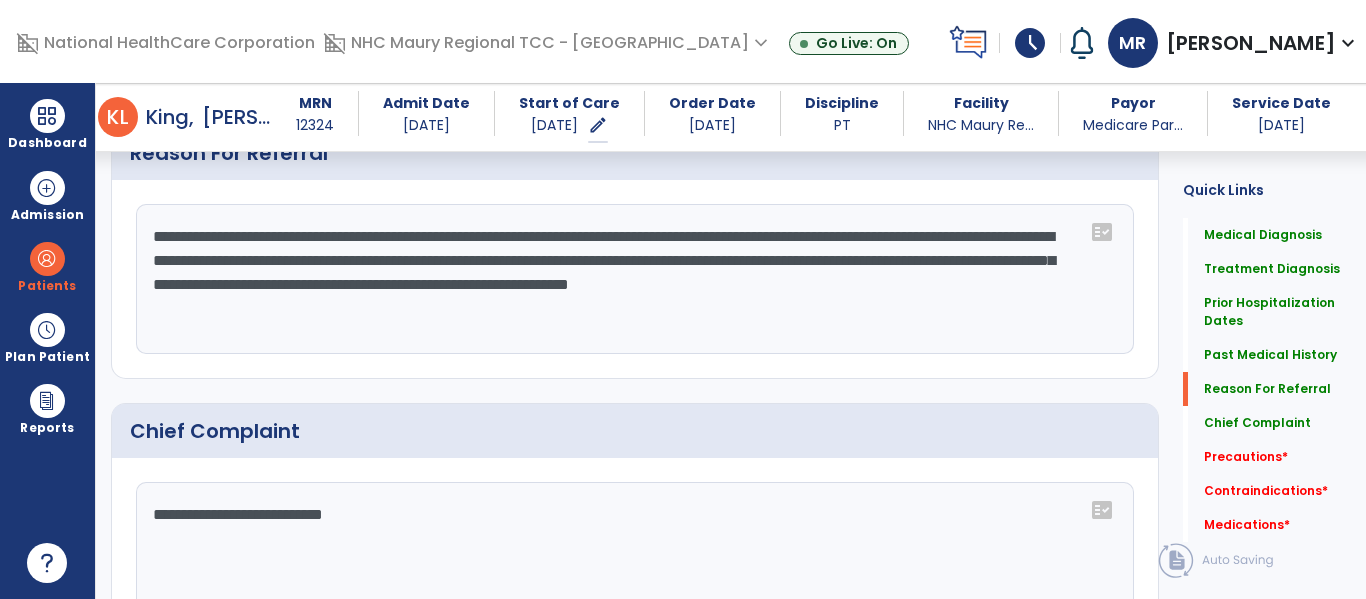 click on "**********" 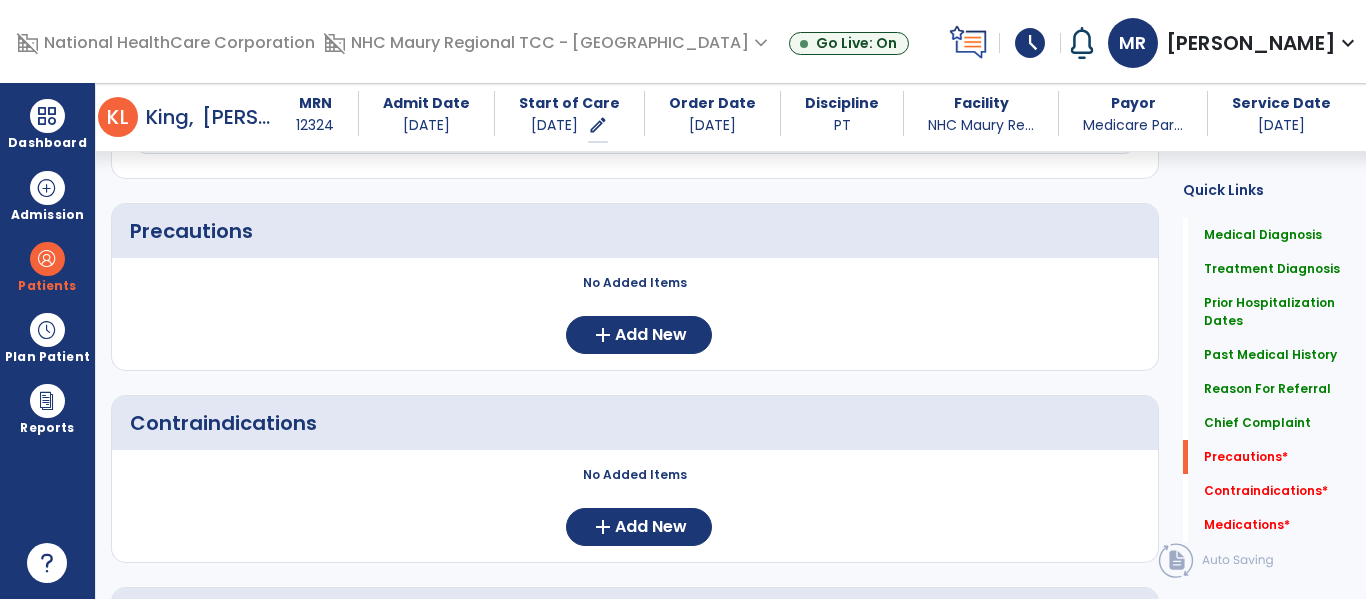 scroll, scrollTop: 1546, scrollLeft: 0, axis: vertical 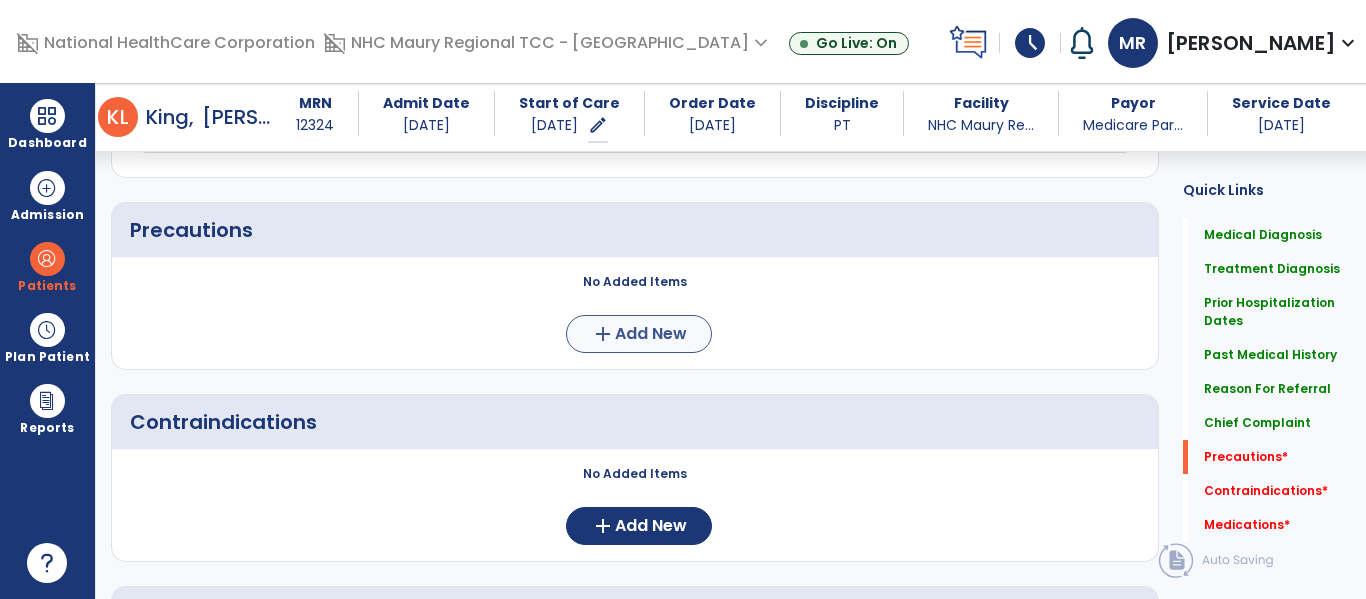 type on "**********" 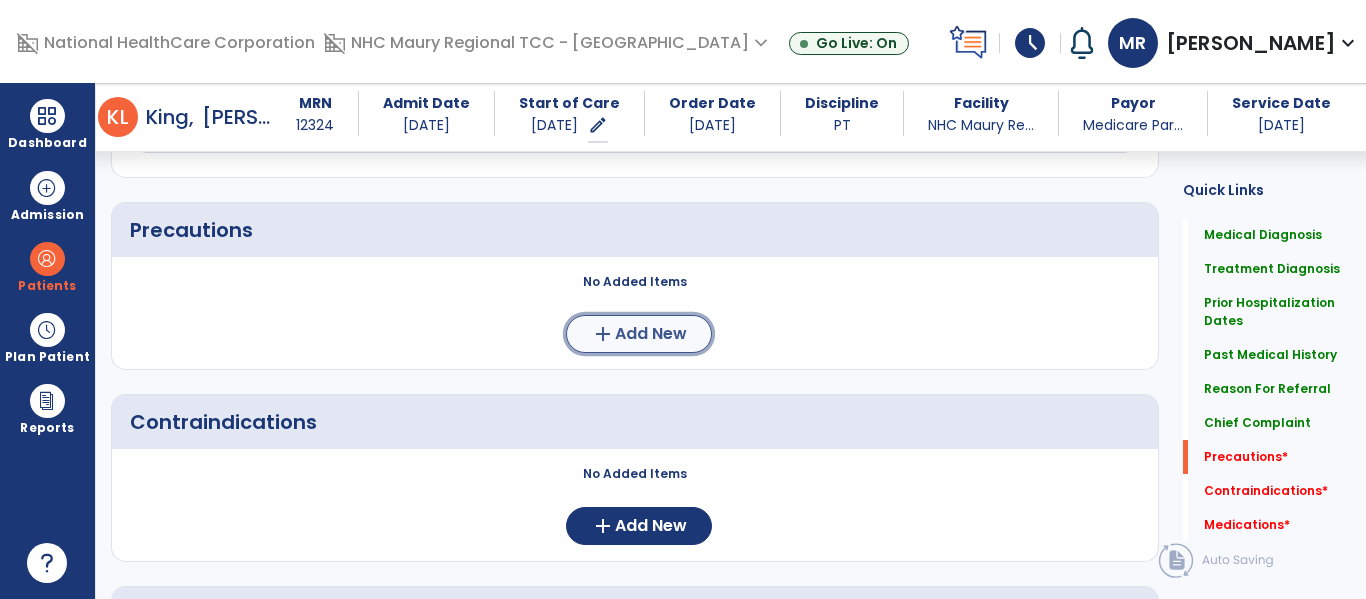 click on "add" 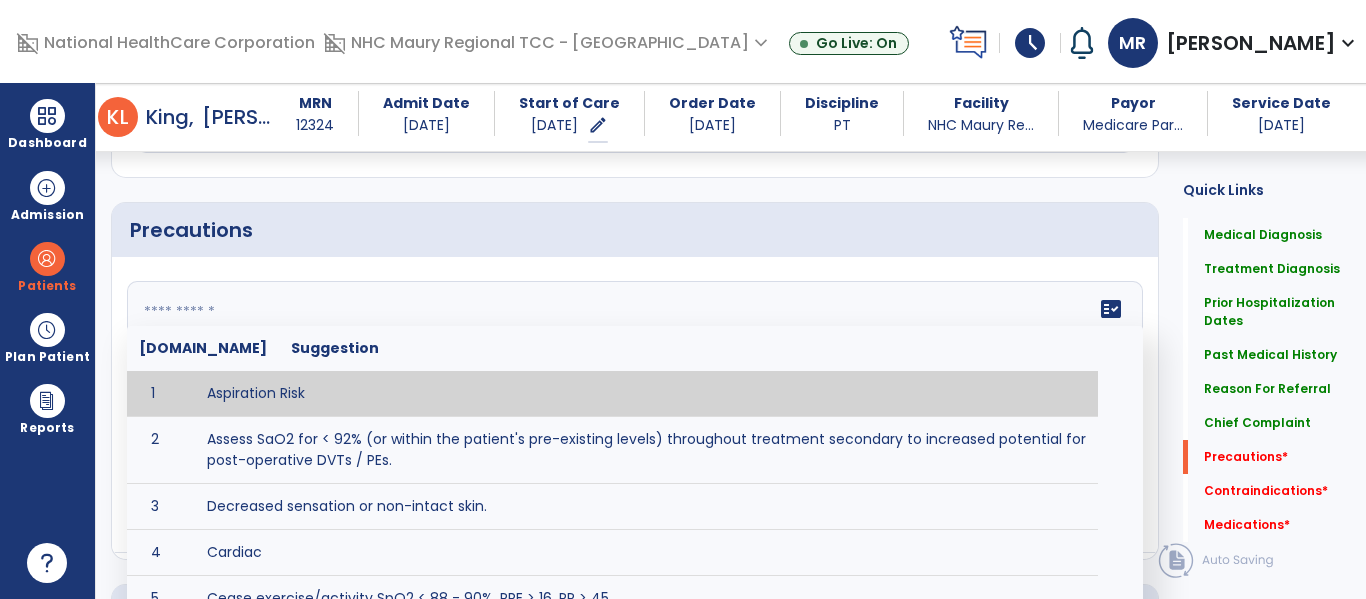 click on "fact_check  [DOMAIN_NAME] Suggestion 1 Aspiration Risk 2 Assess SaO2 for < 92% (or within the patient's pre-existing levels) throughout treatment secondary to increased potential for post-operative DVTs / PEs. 3 Decreased sensation or non-intact skin. 4 Cardiac 5 Cease exercise/activity SpO2 < 88 - 90%, RPE > 16, RR > 45 6 Check for modified diet / oral intake restrictions related to swallowing impairments. Consult ST as appropriate. 7 Check INR lab results prior to activity if patient on [MEDICAL_DATA]. 8 Closely monitor anxiety or stress due to increased SOB/dyspnea and cease activity/exercise until patient is able to control this response 9 Code Status:  10 Confirm surgical approach and discoloration or other precautions. 11 Confirm surgical procedure and specific precautions based on procedure (e.g., no twisting/bending/lifting, need for post-op brace, limiting time in sitting, etc.). 12 Confirm [MEDICAL_DATA] status as defined by the surgeon. 13 14 Precautions for exercise include:  15 [MEDICAL_DATA] 16 17 18 19 20" 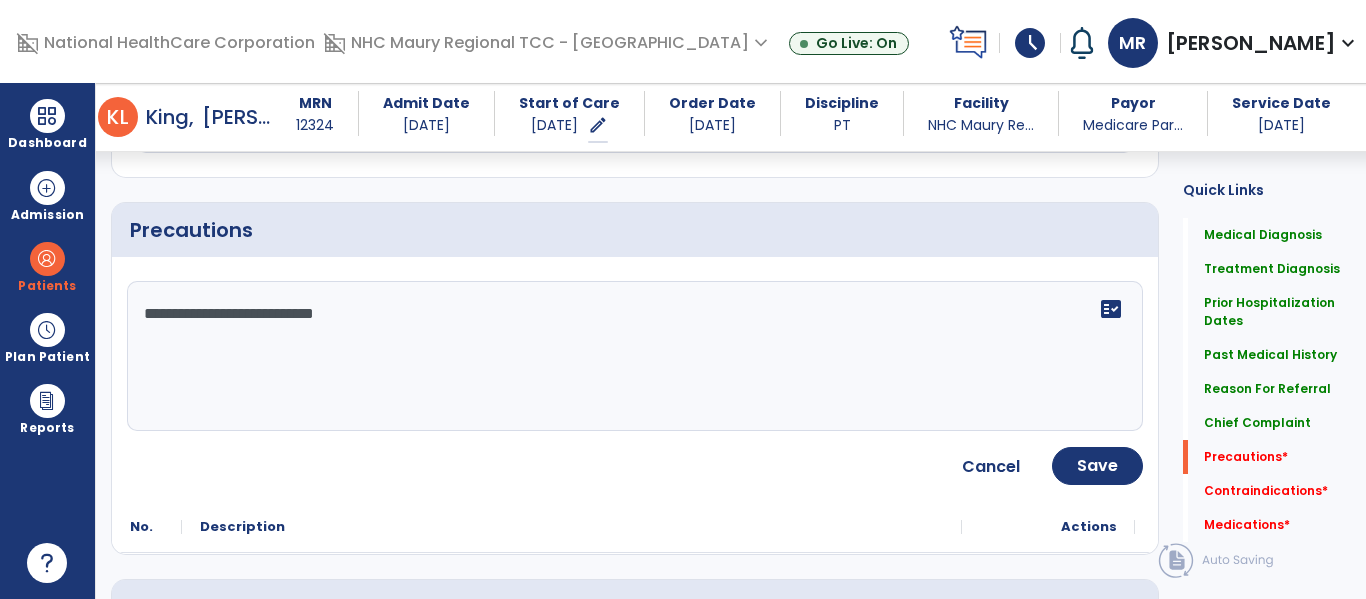click on "**********" 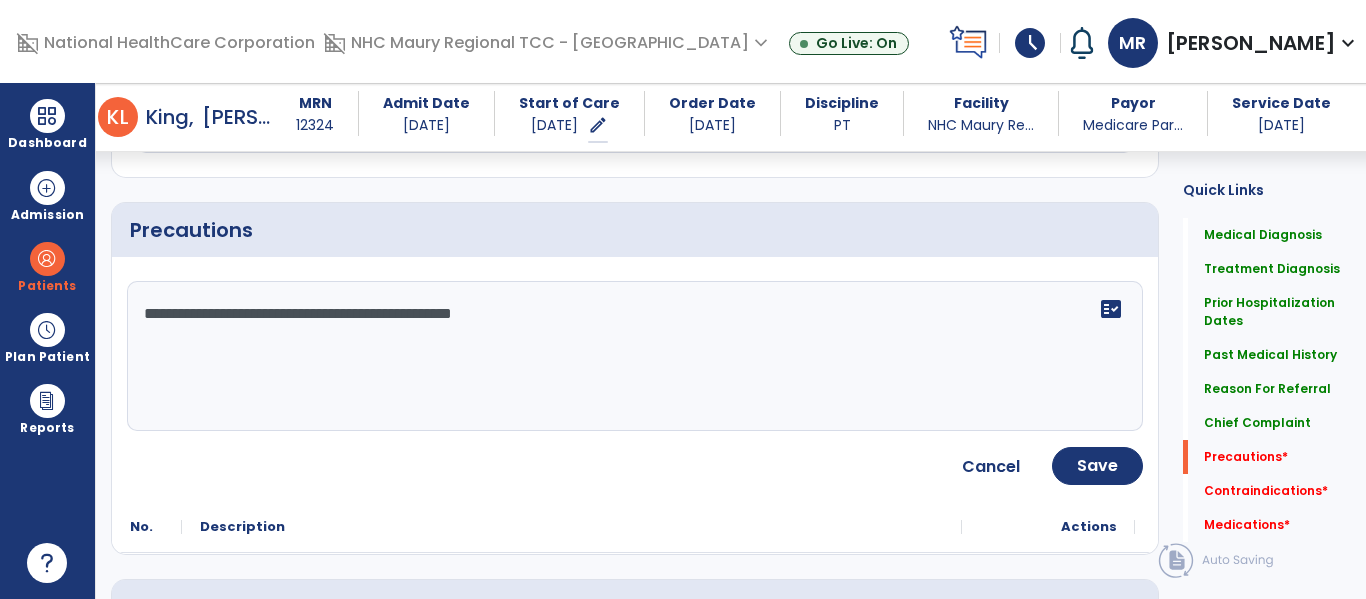 click on "**********" 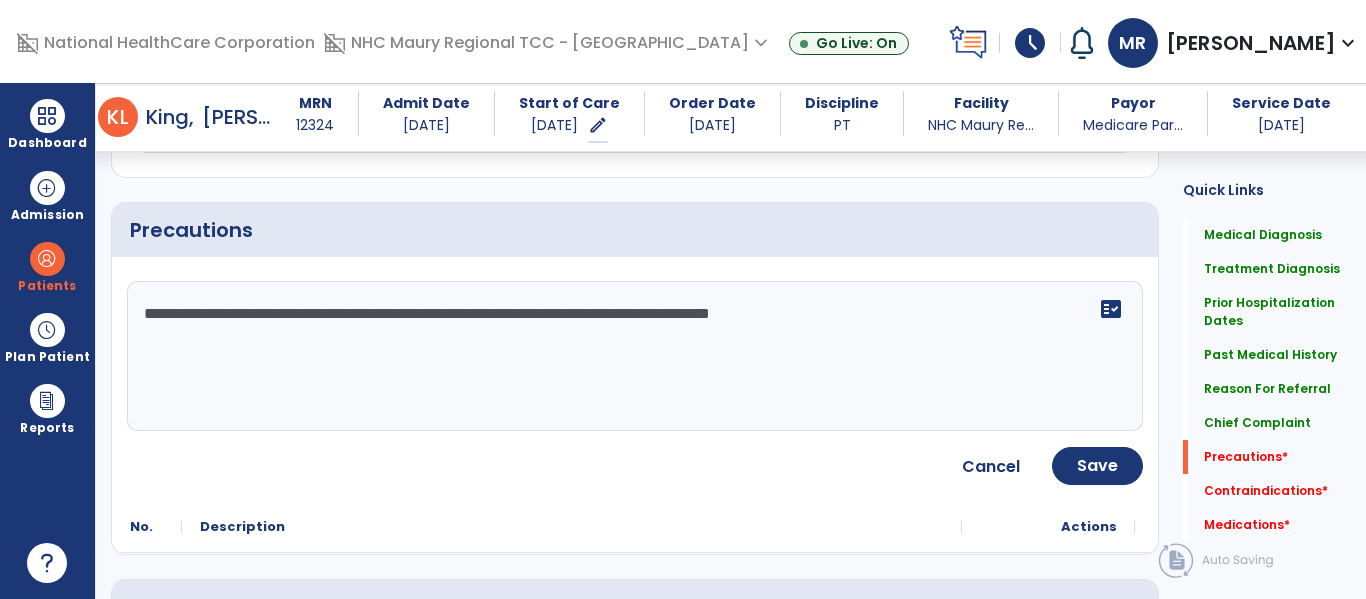 click on "**********" 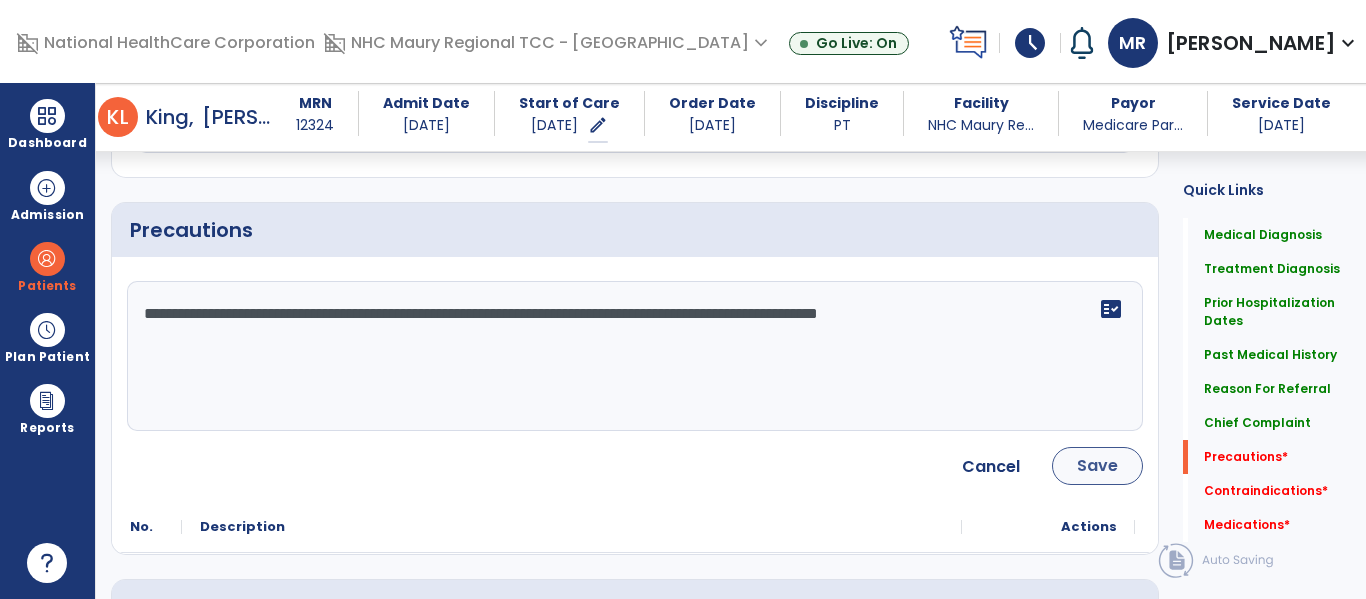 type on "**********" 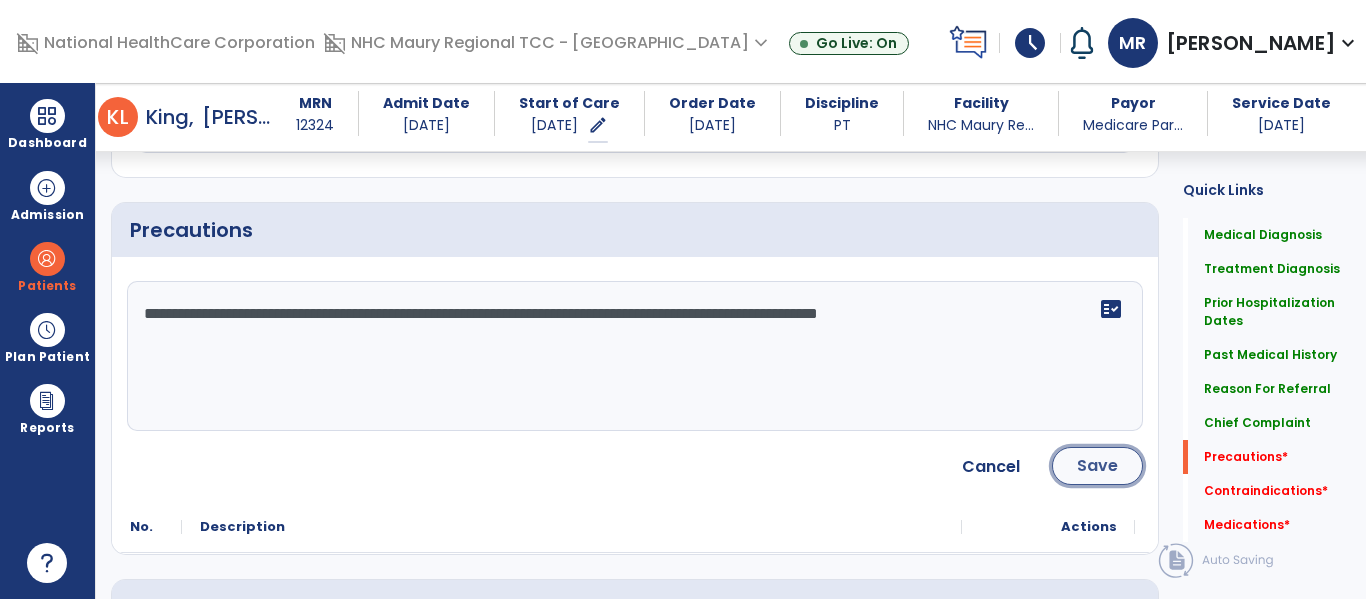 click on "Save" 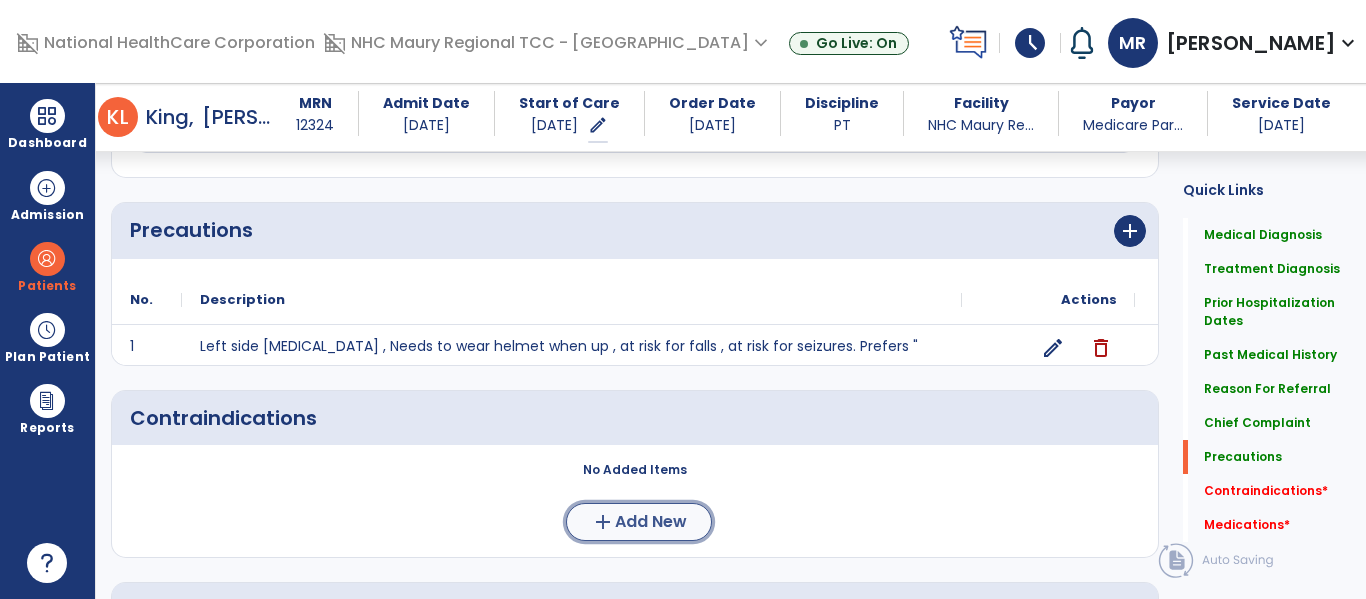 click on "add" 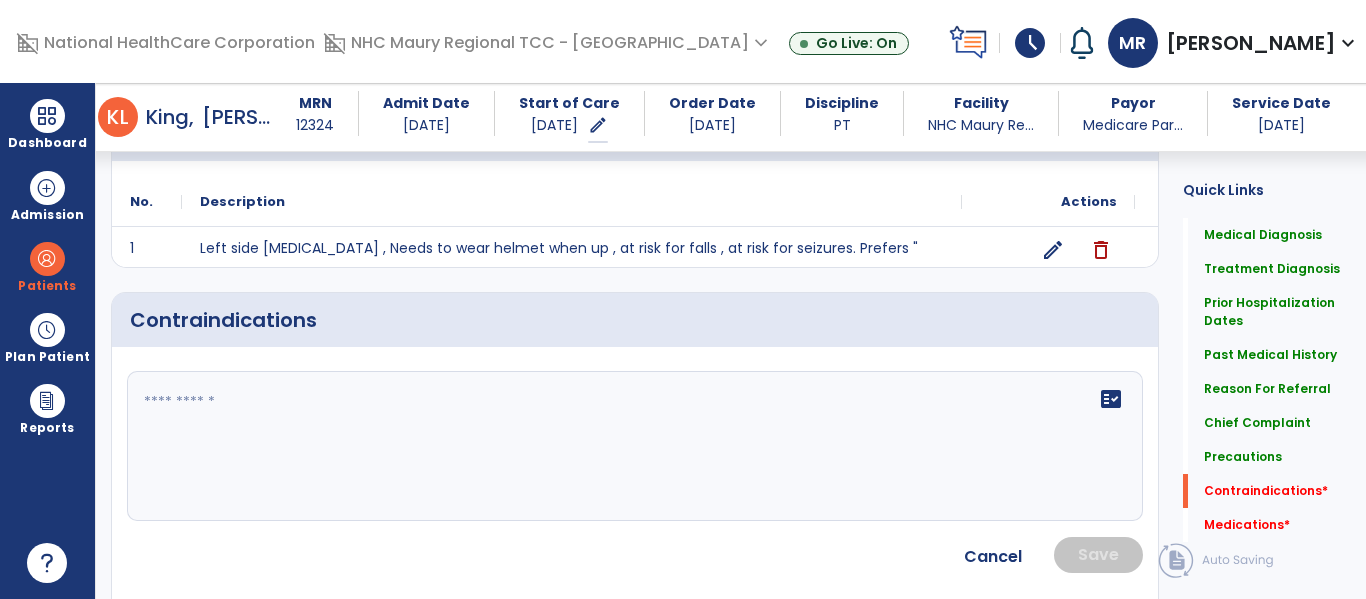 scroll, scrollTop: 1646, scrollLeft: 0, axis: vertical 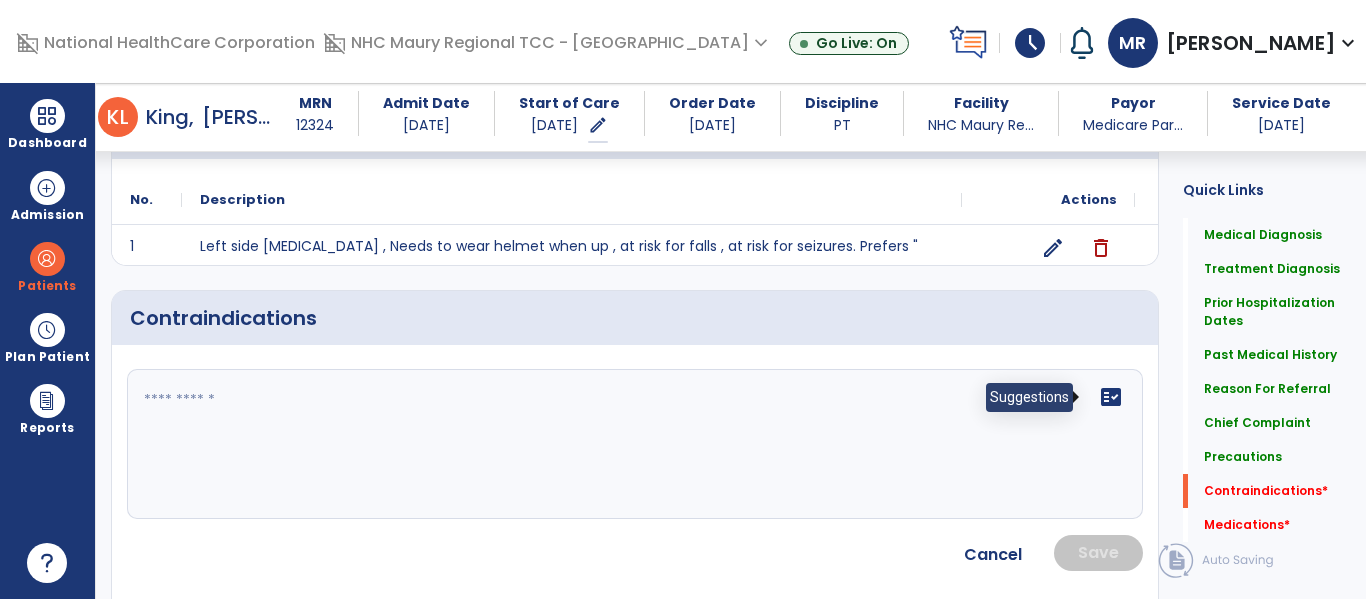 click on "fact_check" 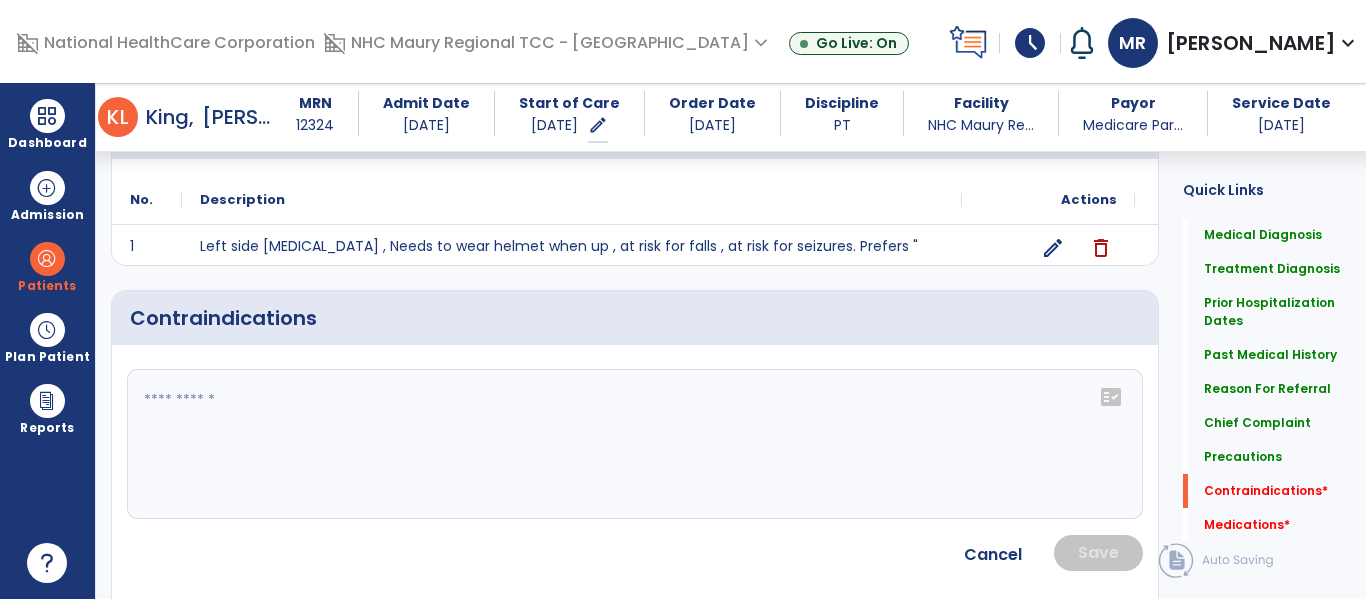 click on "fact_check" 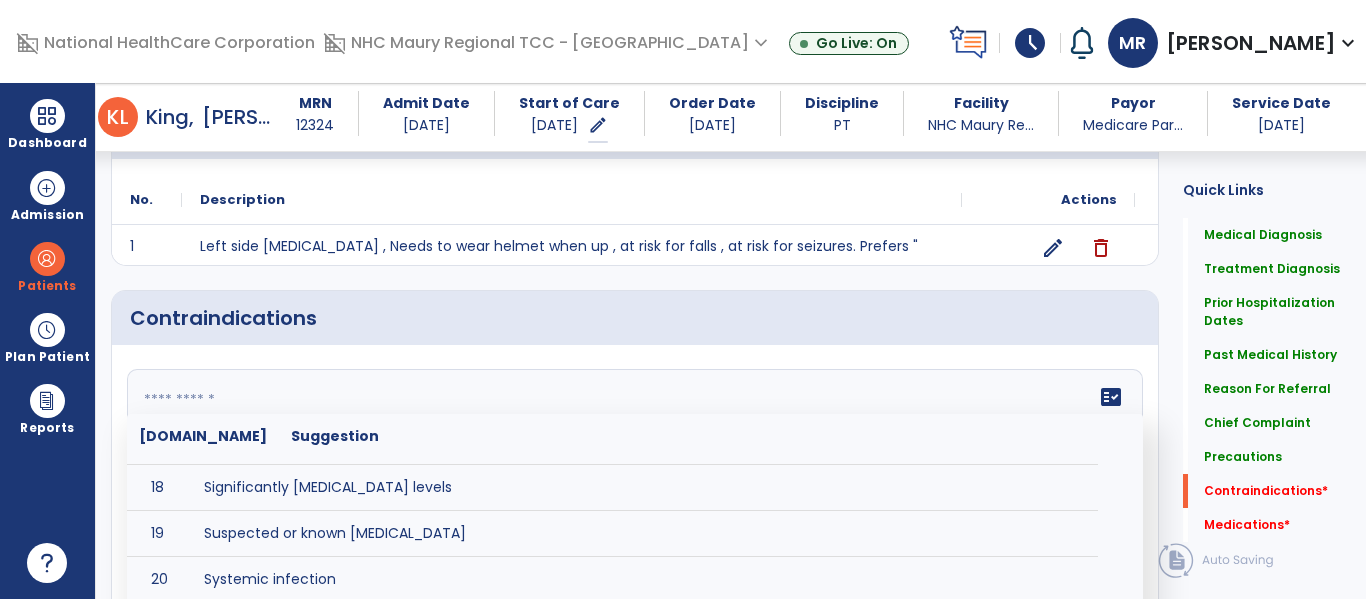scroll, scrollTop: 808, scrollLeft: 0, axis: vertical 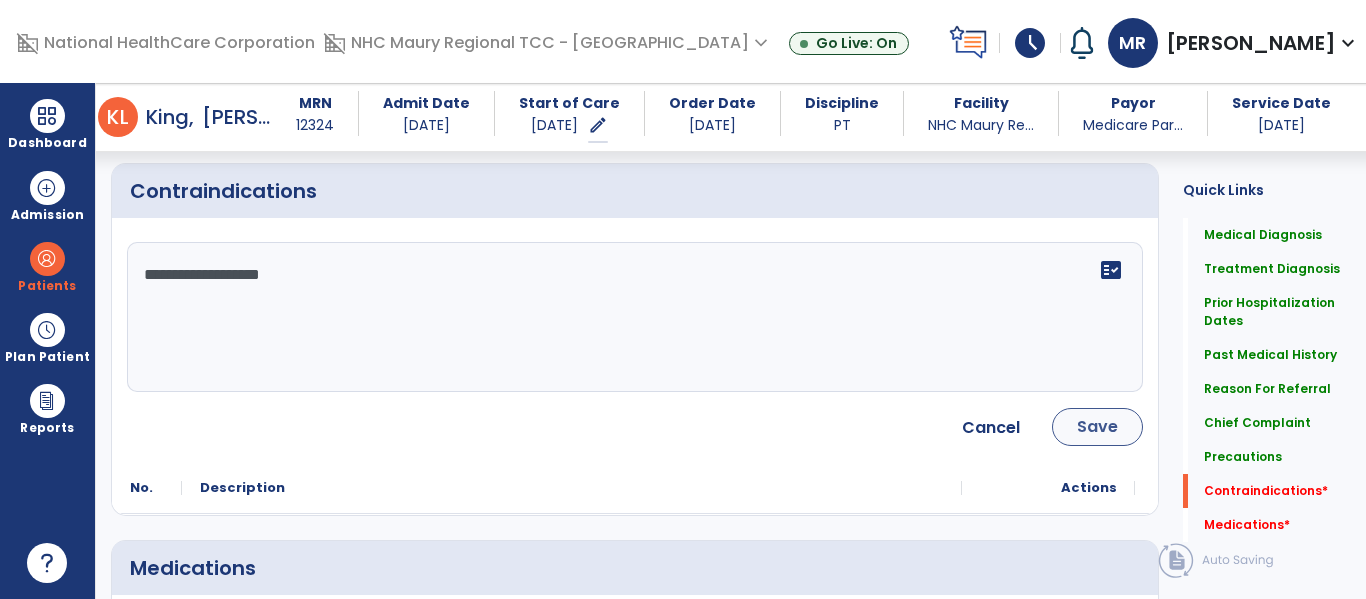 type on "**********" 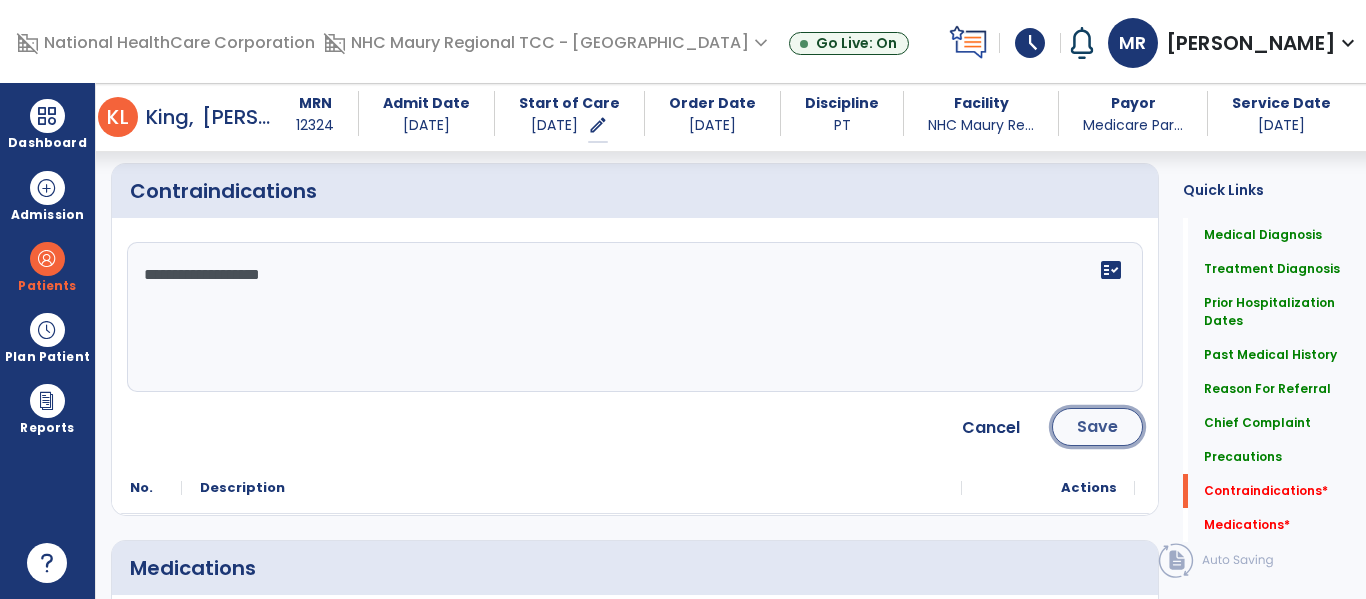 click on "Save" 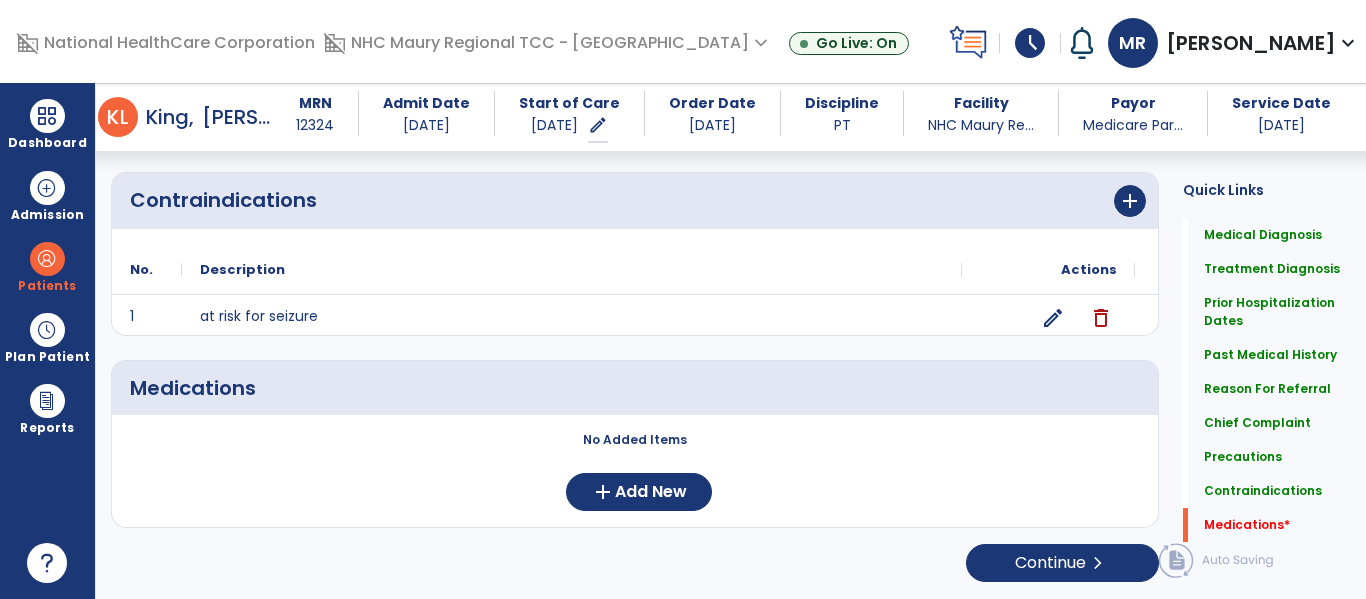 scroll, scrollTop: 1764, scrollLeft: 0, axis: vertical 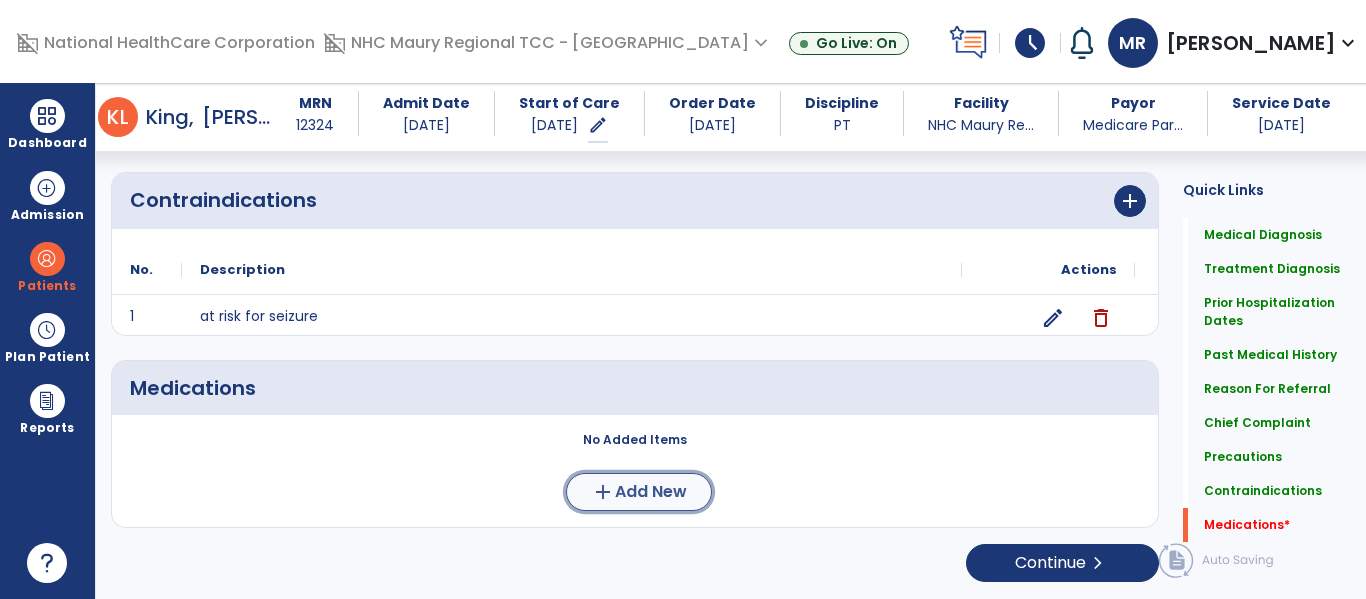 click on "add" 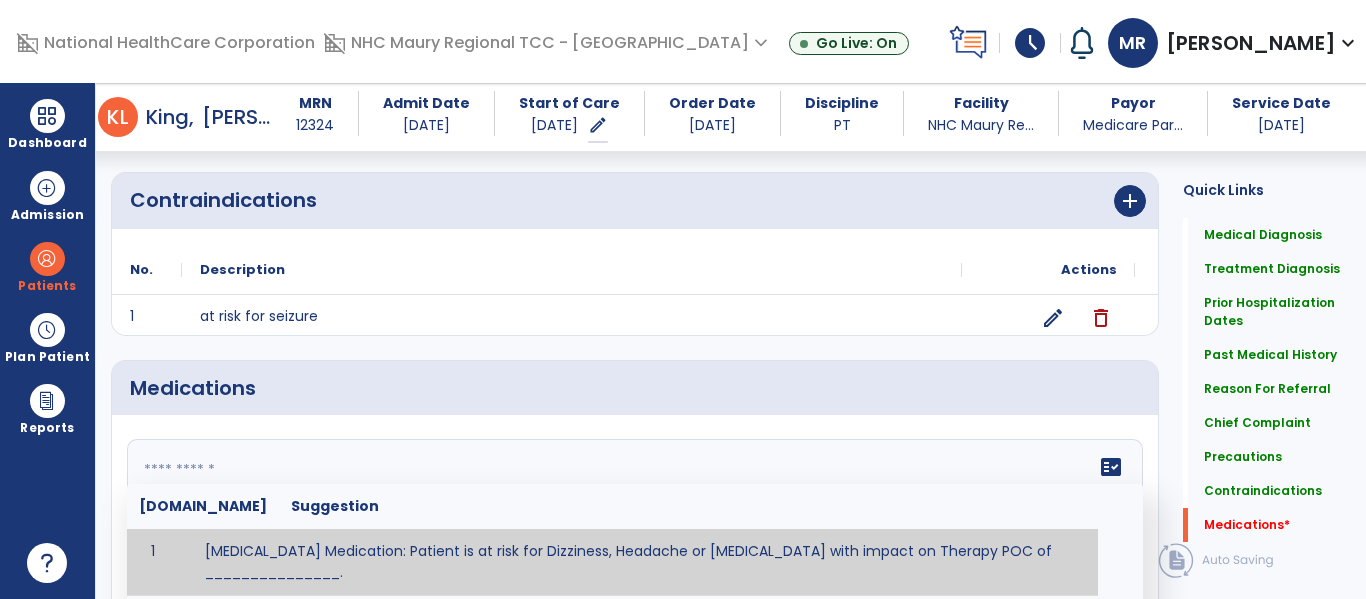 click 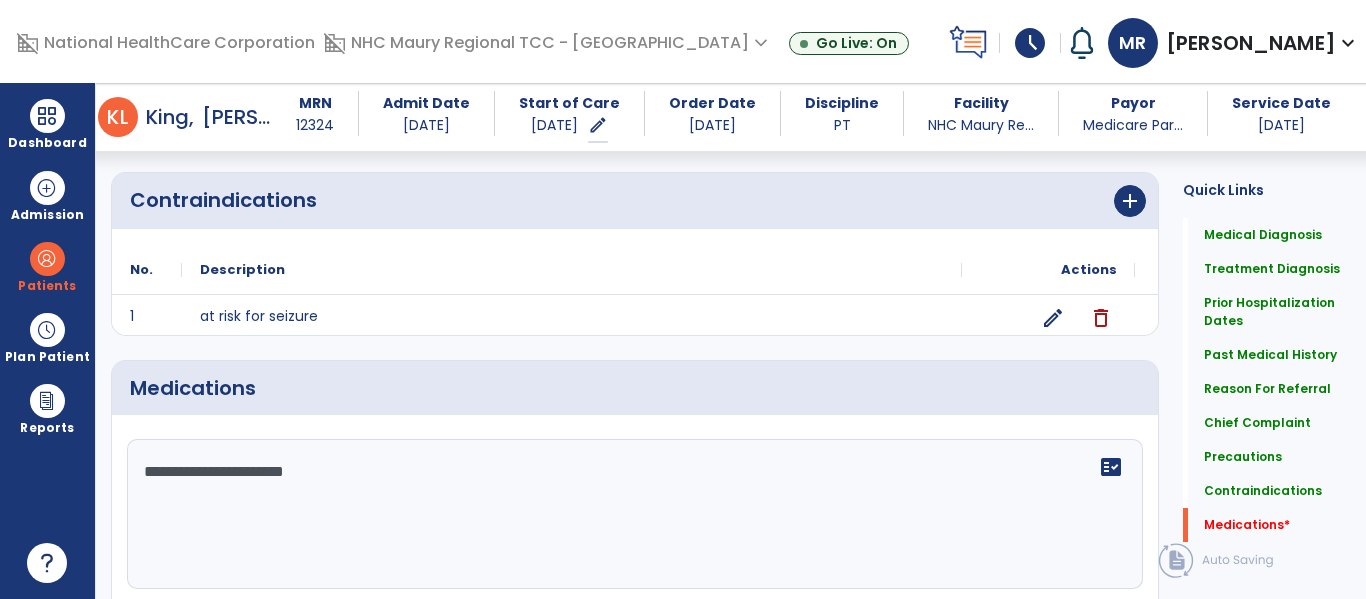 click on "**********" 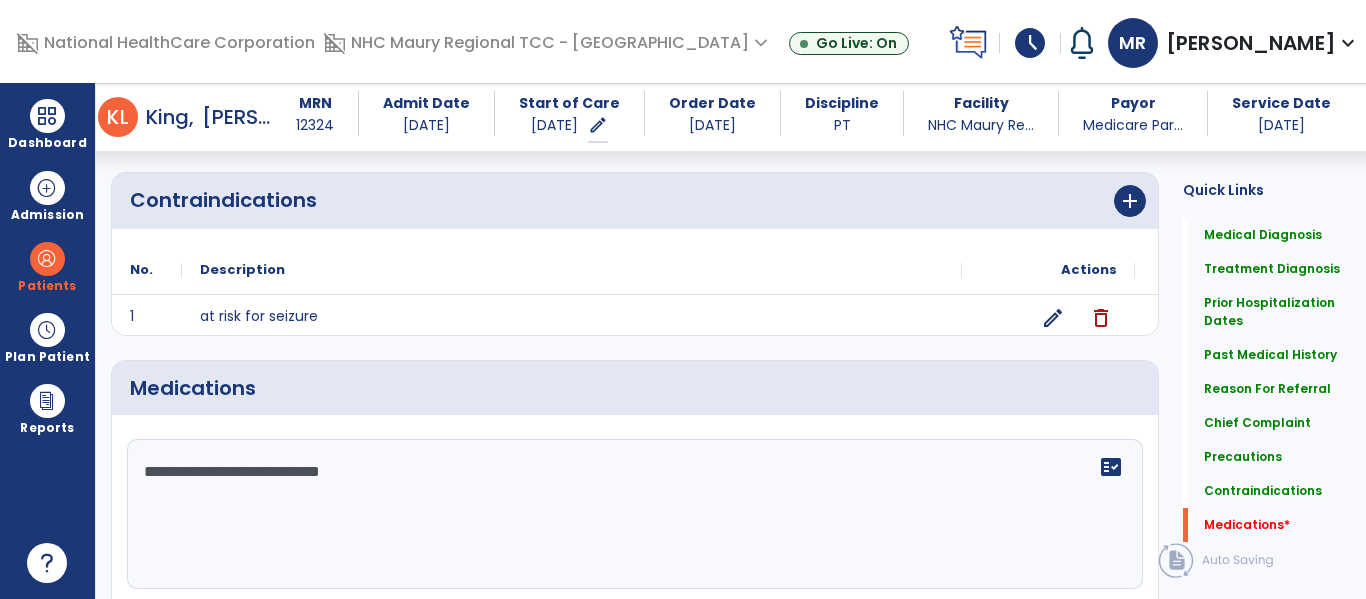 drag, startPoint x: 421, startPoint y: 446, endPoint x: 401, endPoint y: 467, distance: 29 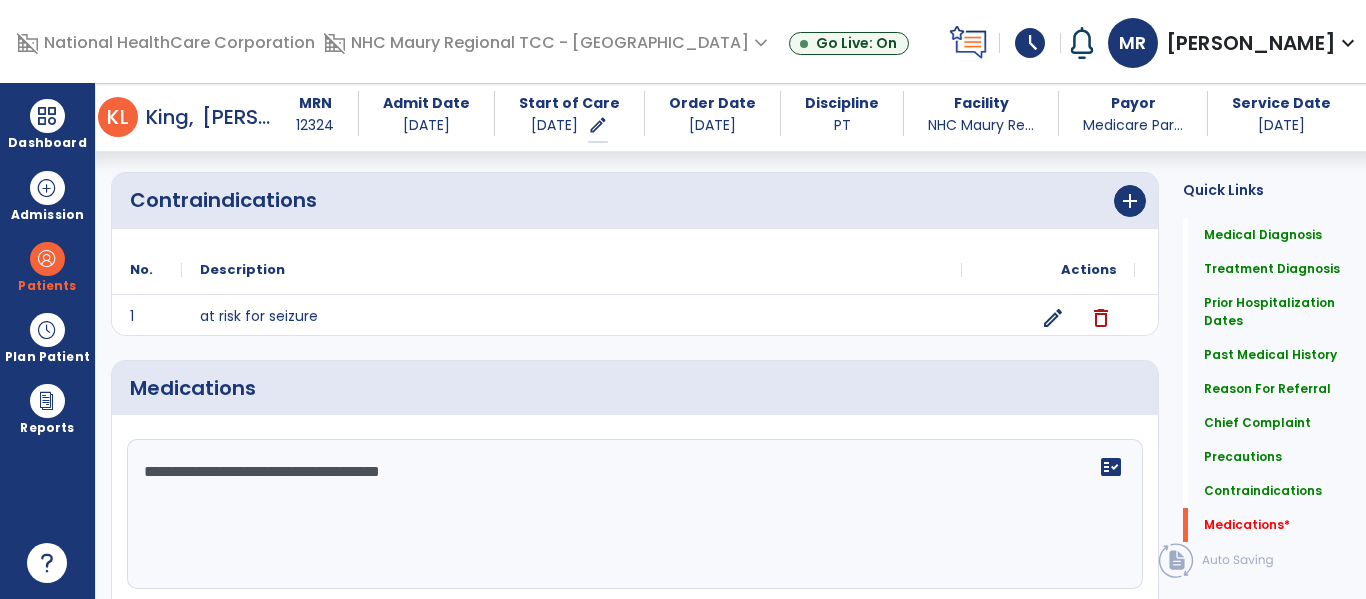 scroll, scrollTop: 1948, scrollLeft: 0, axis: vertical 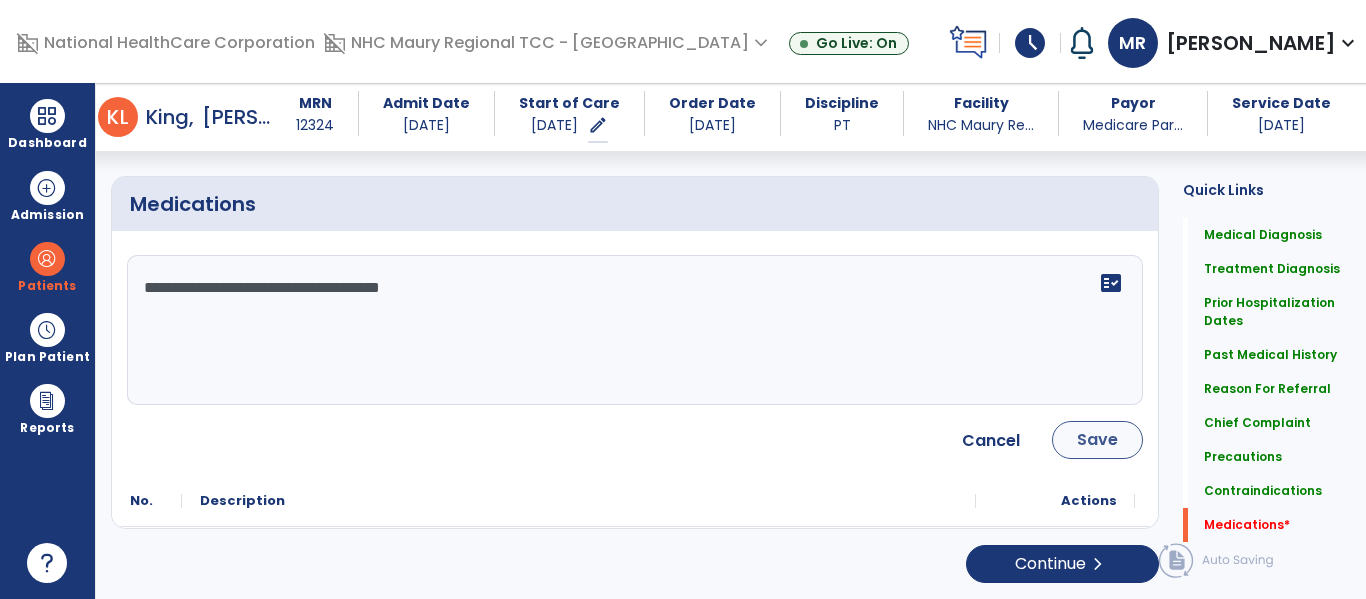 type on "**********" 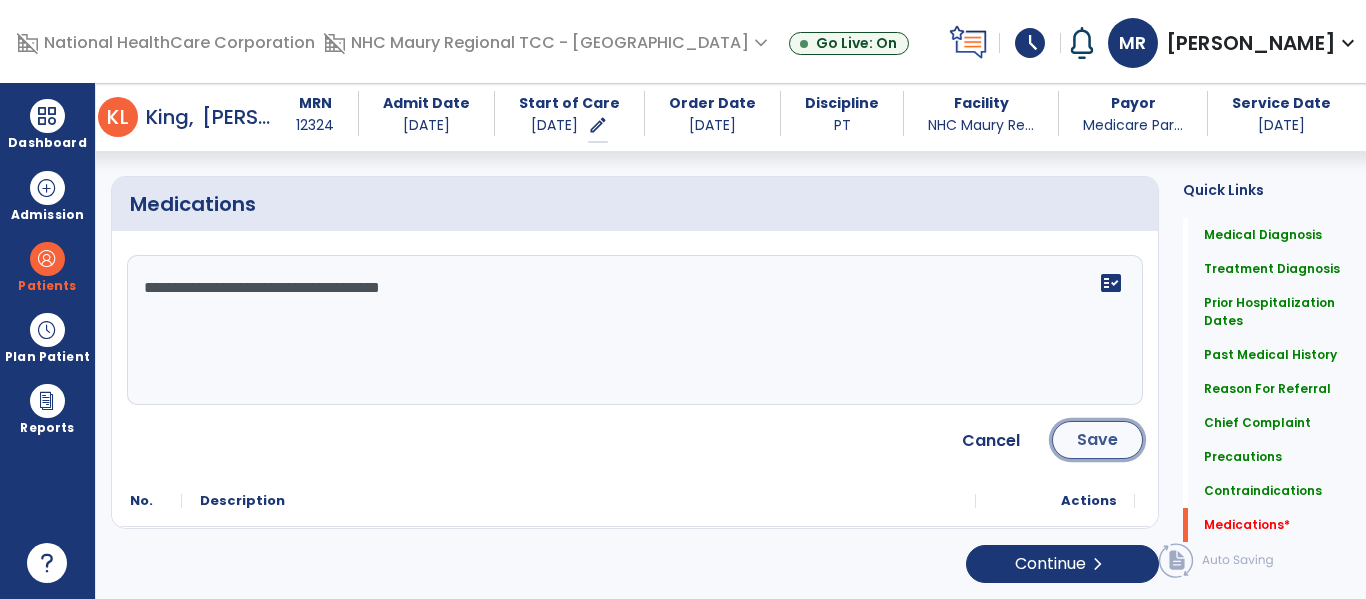 click on "Save" 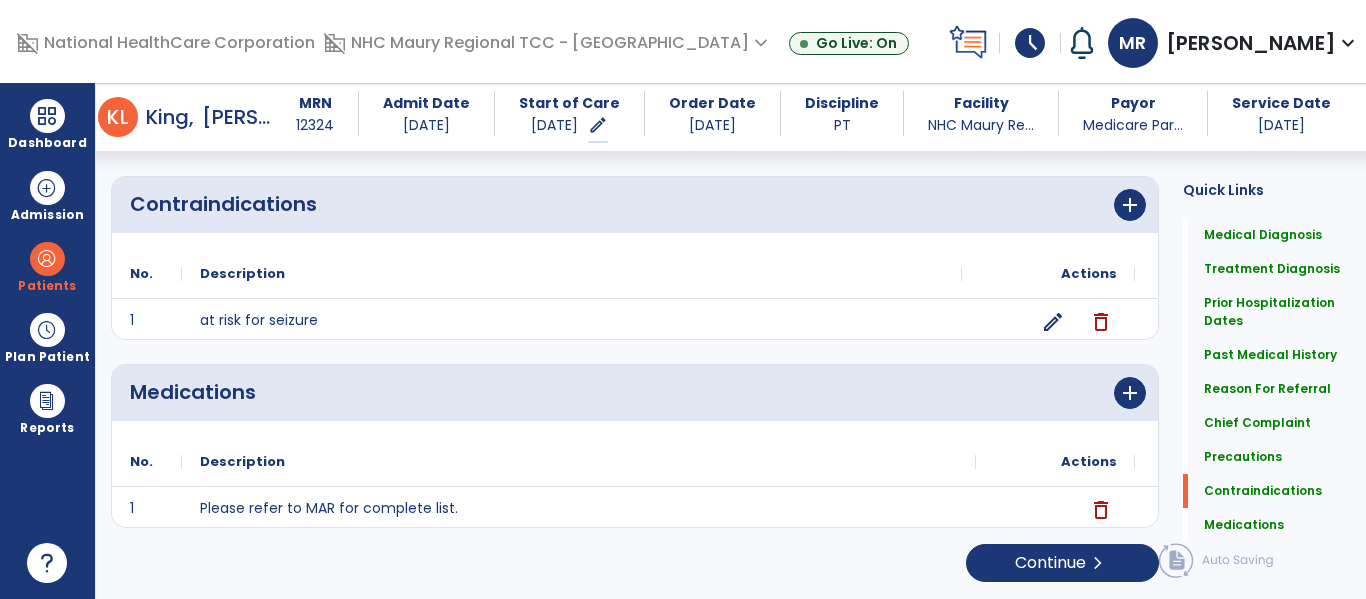scroll, scrollTop: 1759, scrollLeft: 0, axis: vertical 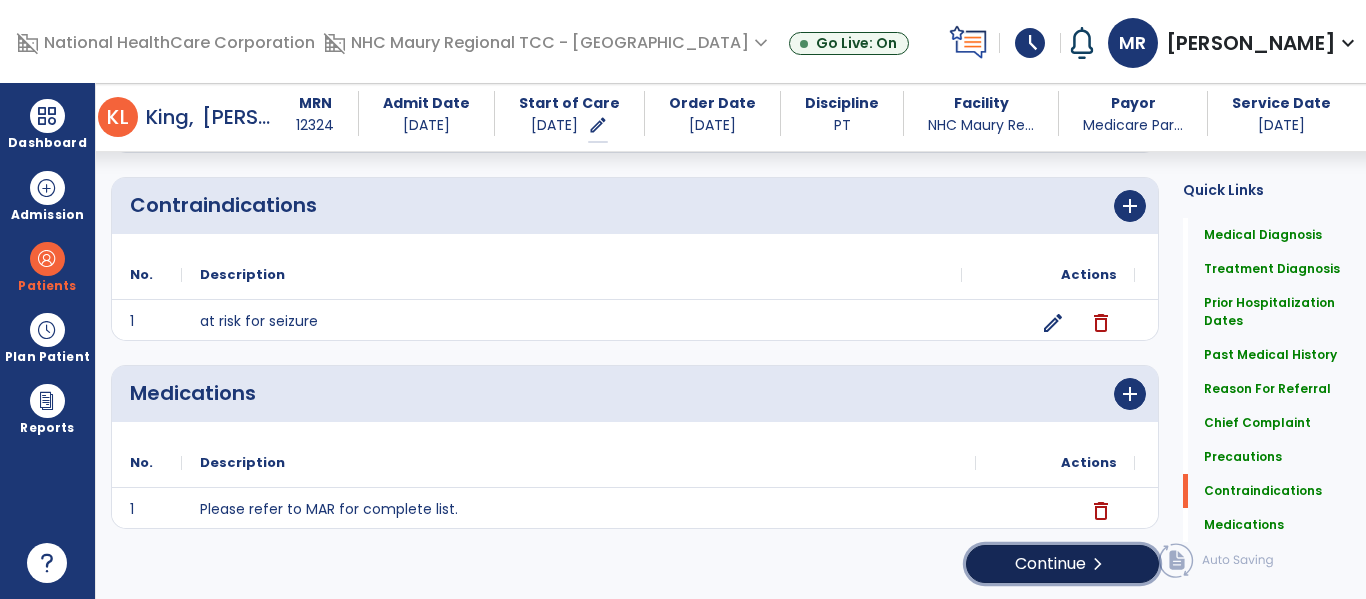 click on "Continue  chevron_right" 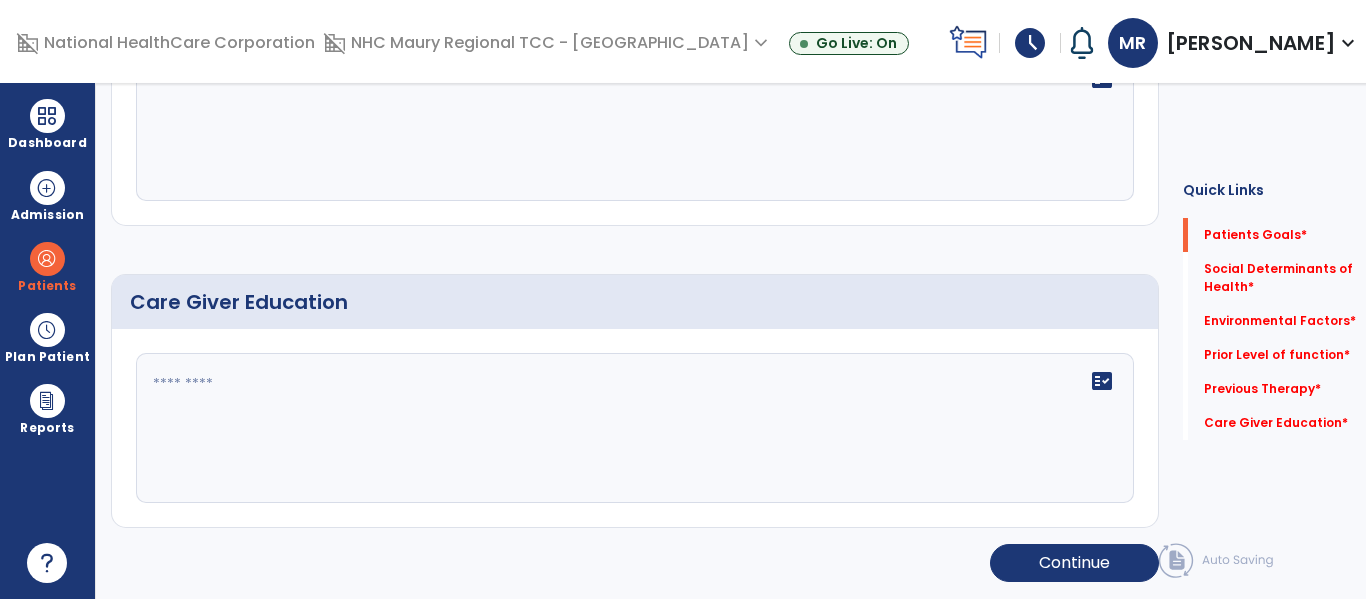 scroll, scrollTop: 0, scrollLeft: 0, axis: both 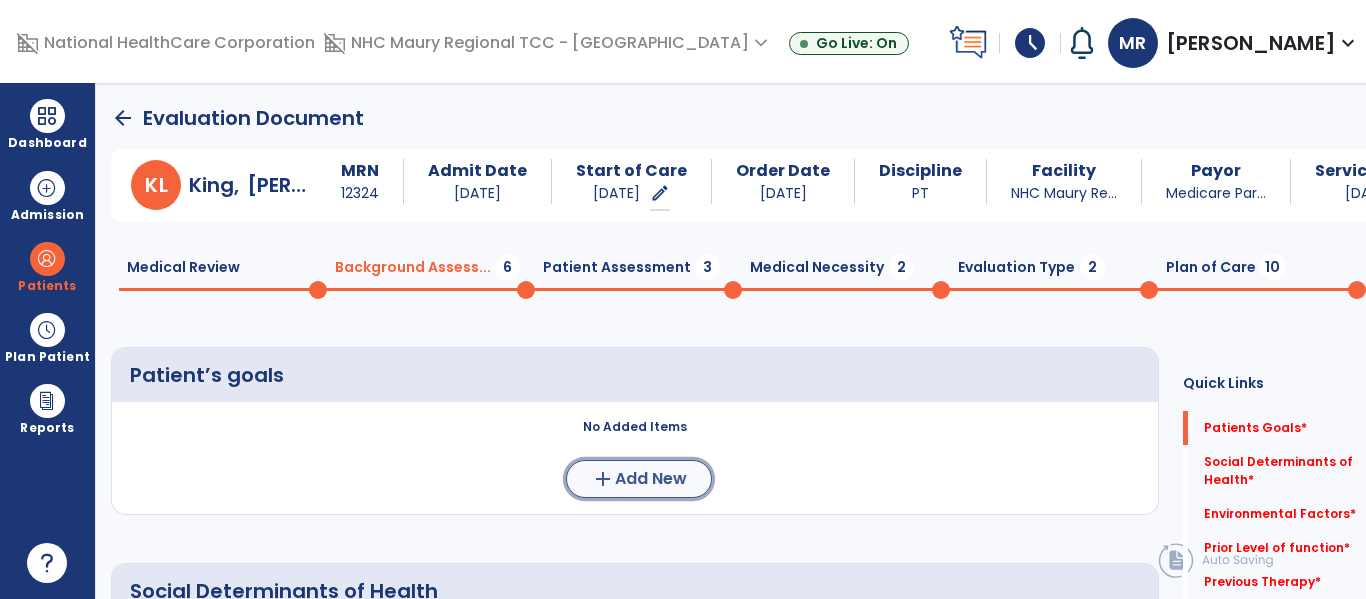 click on "add" 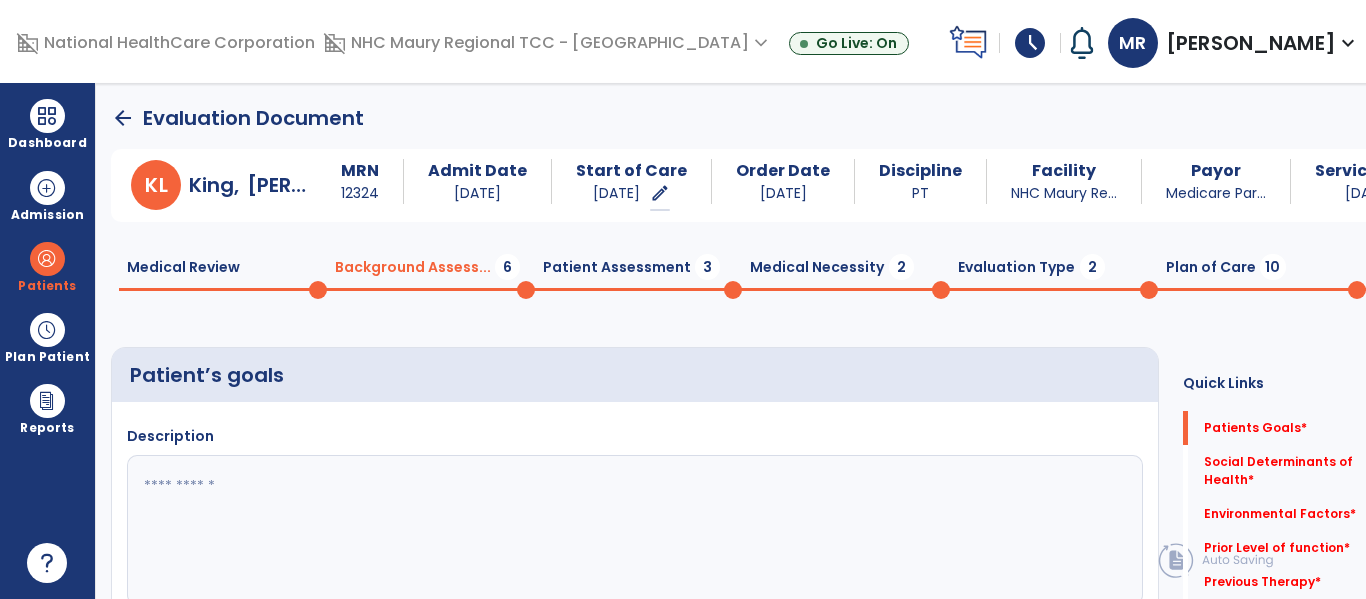 click 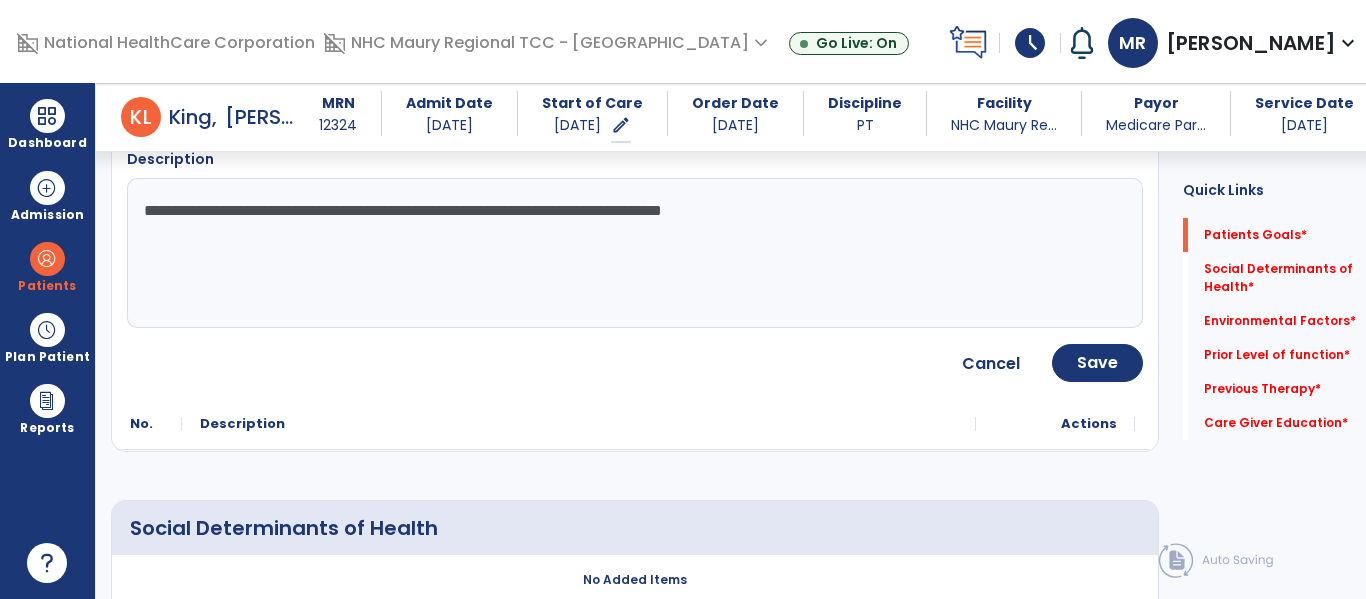 scroll, scrollTop: 259, scrollLeft: 0, axis: vertical 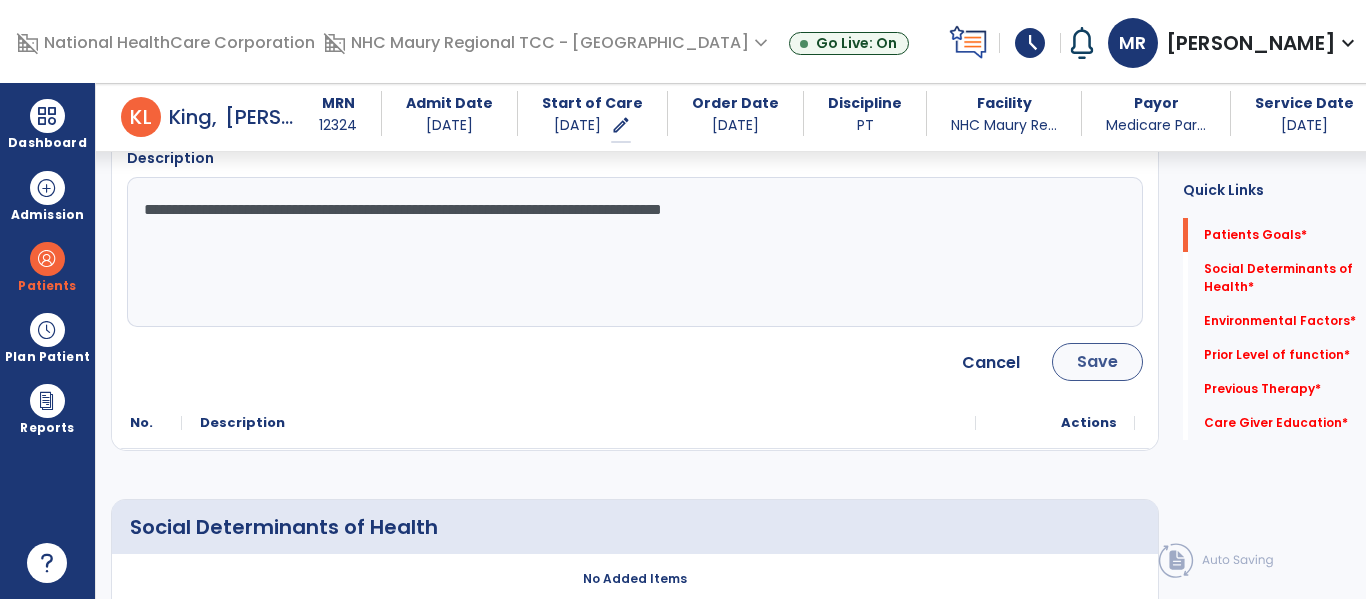 type on "**********" 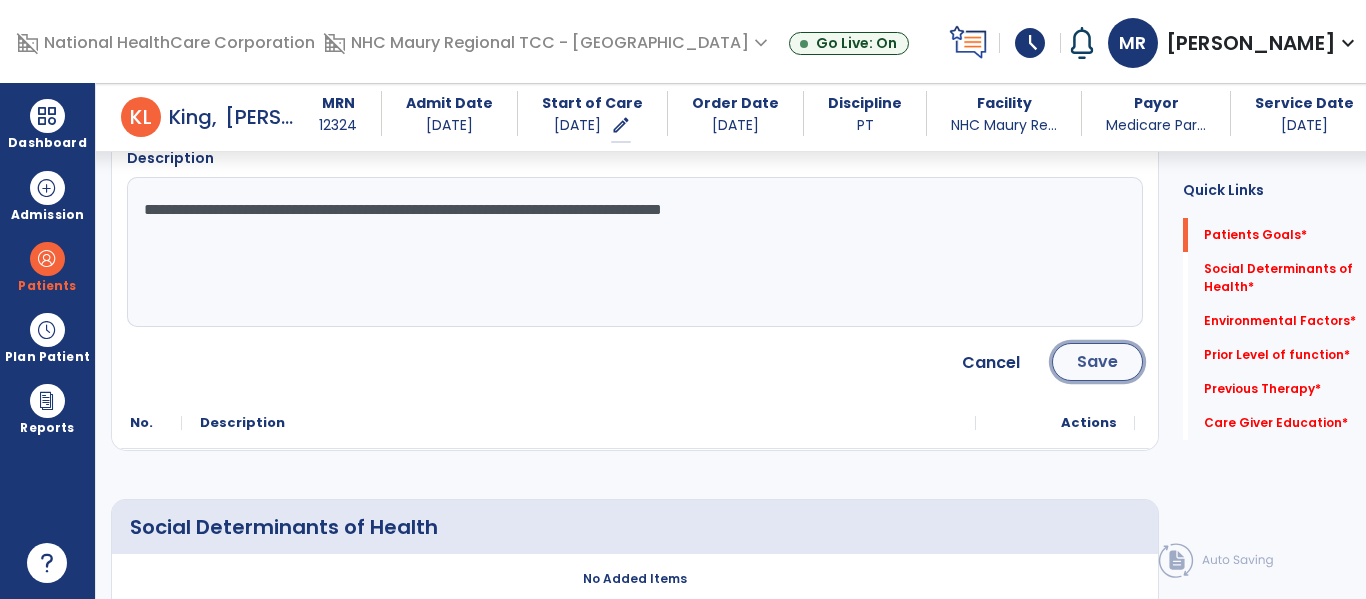 click on "Save" 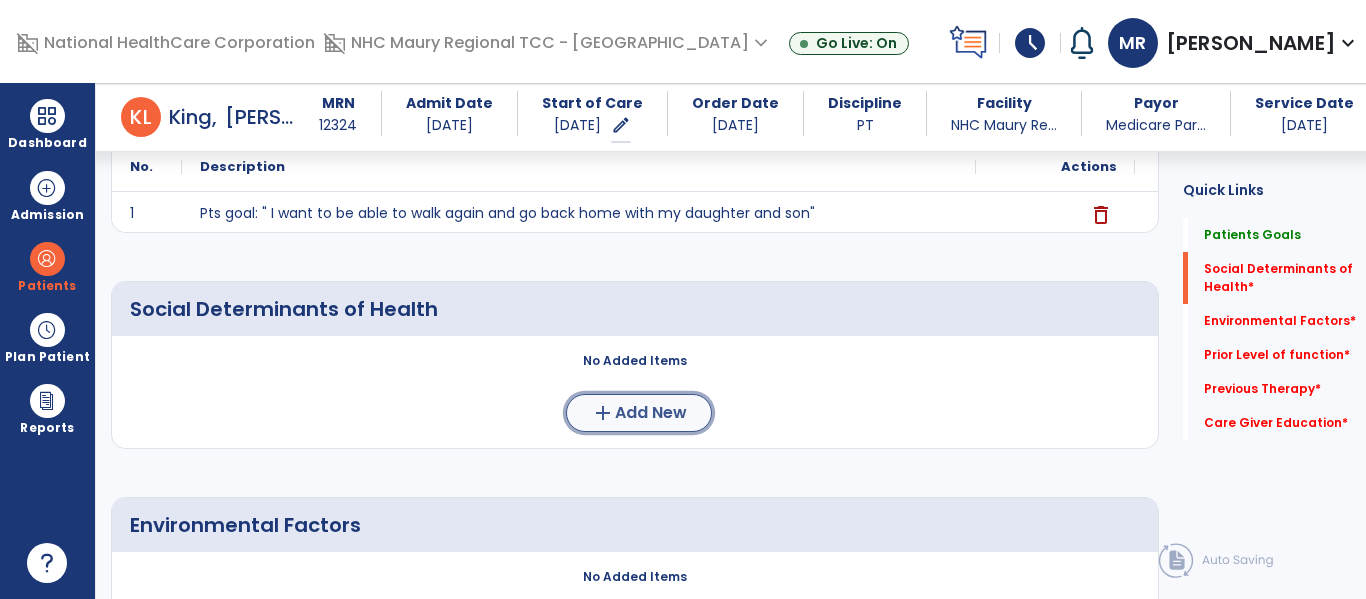 click on "add" 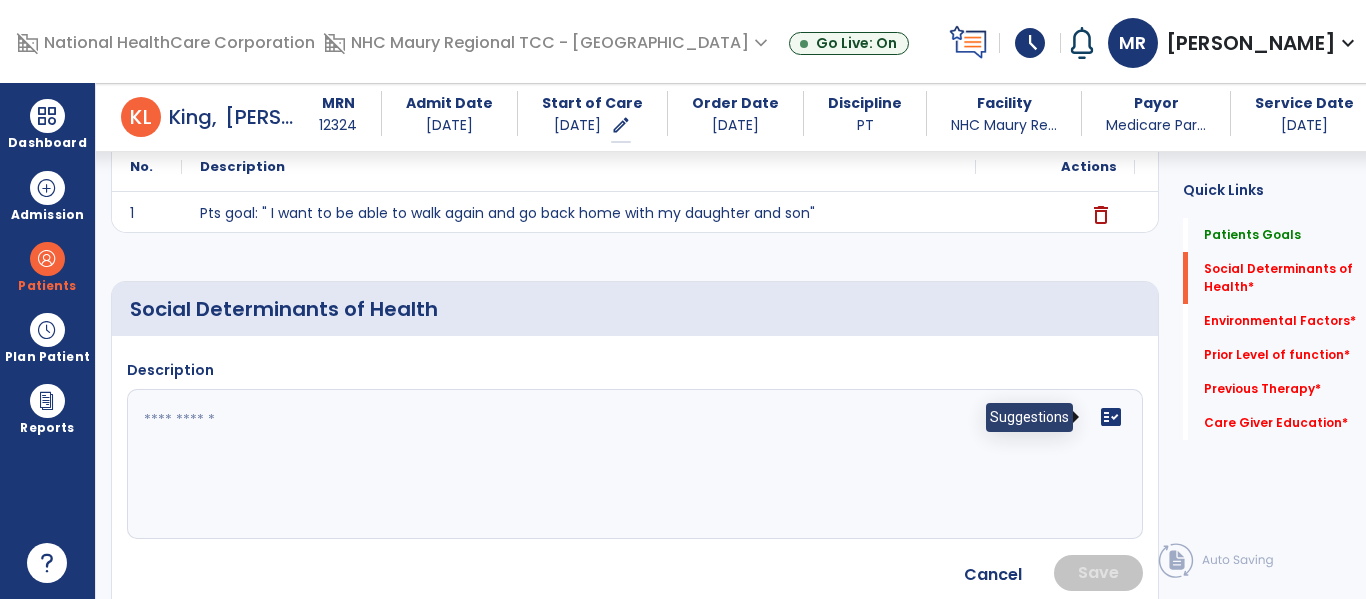 click on "fact_check" 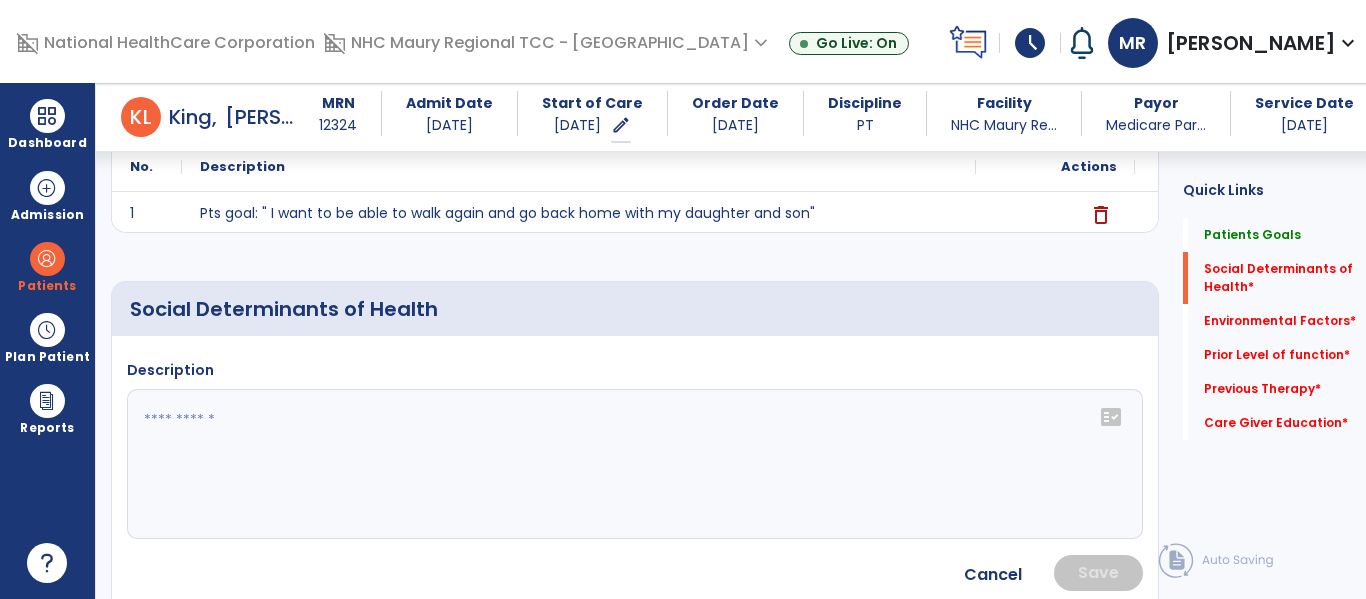 click on "fact_check" 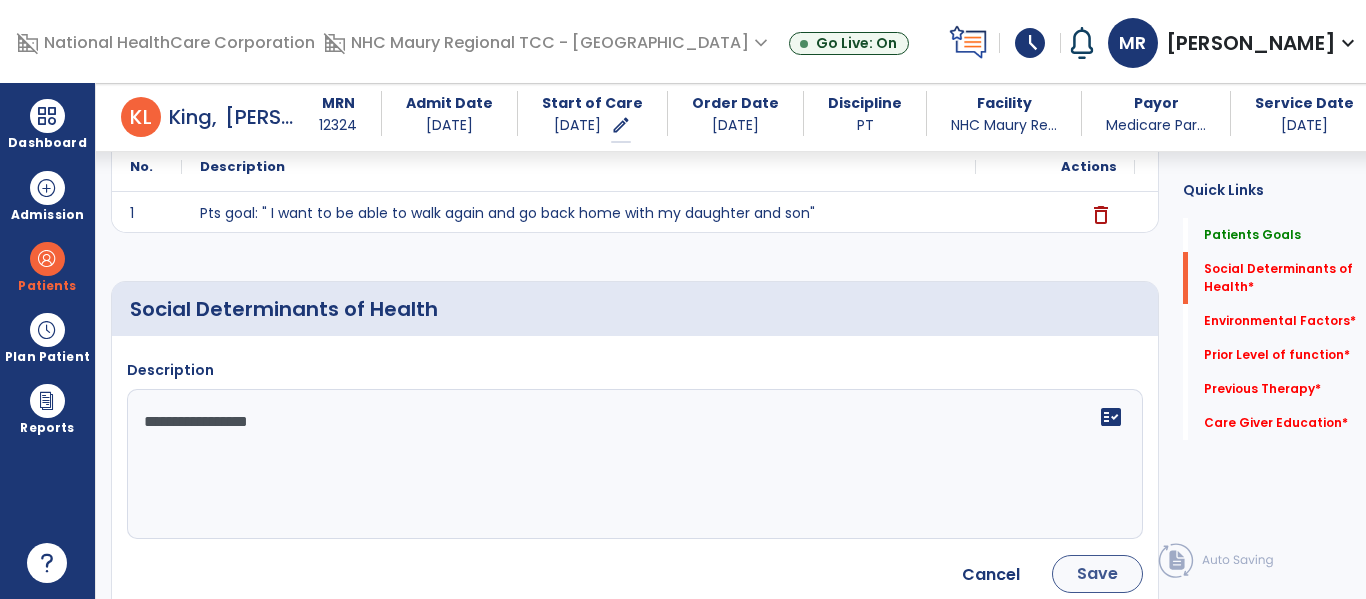type on "**********" 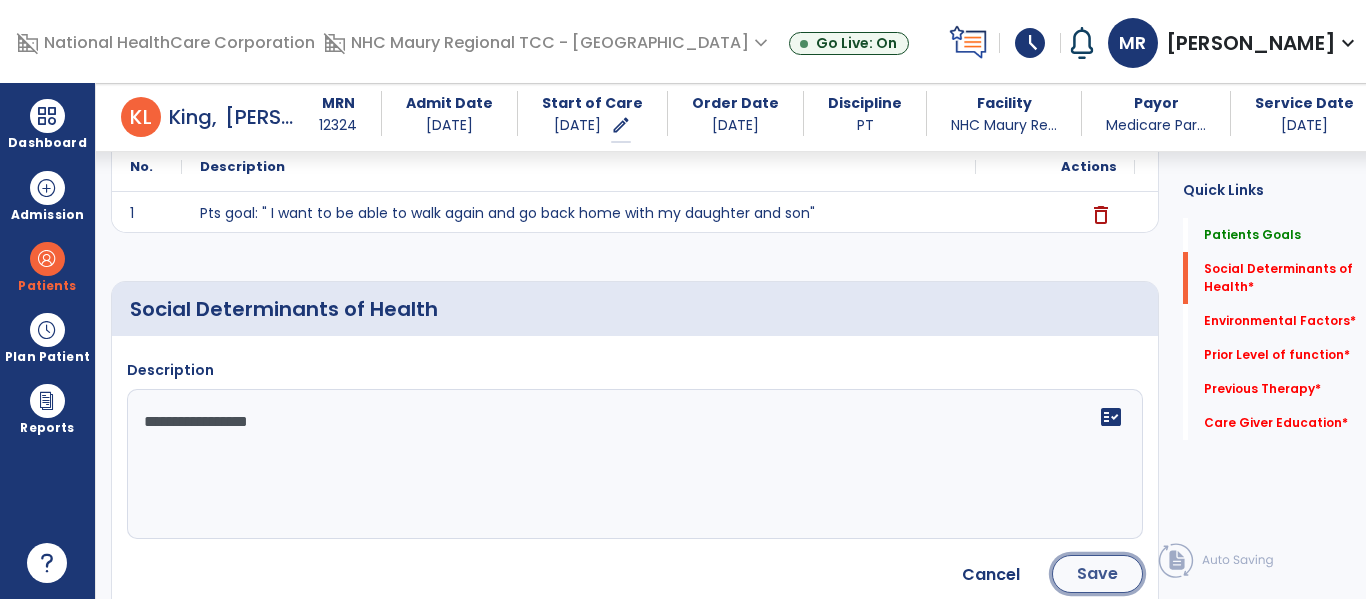 click on "Save" 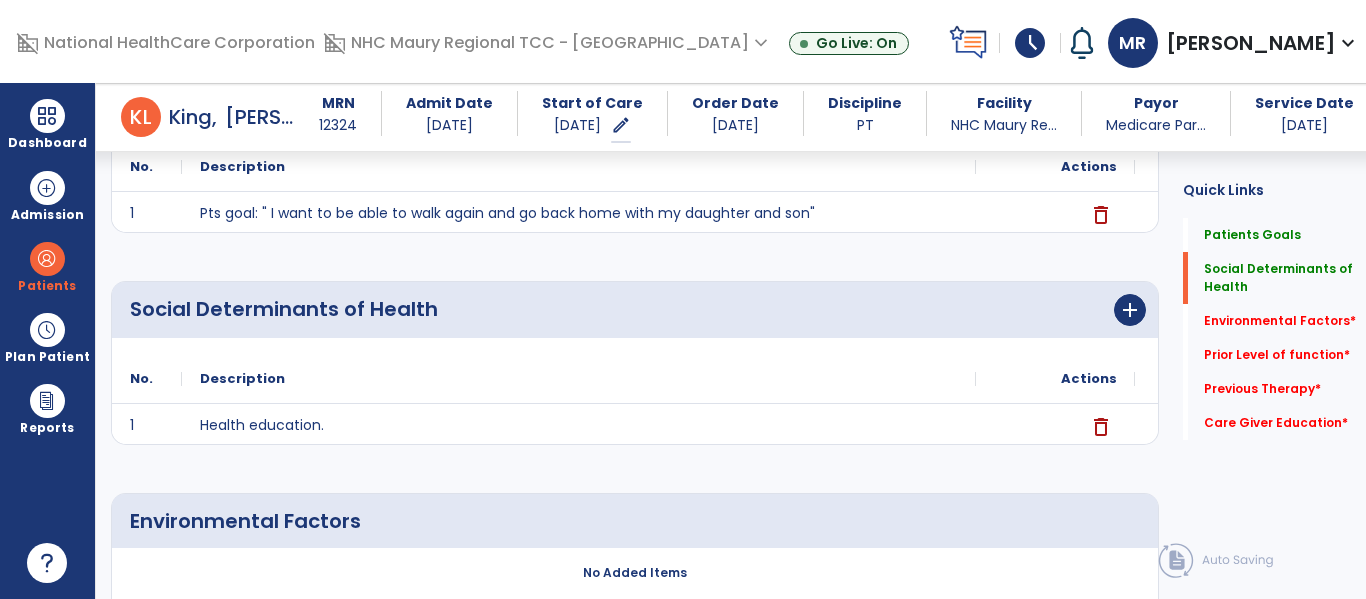 scroll, scrollTop: 477, scrollLeft: 0, axis: vertical 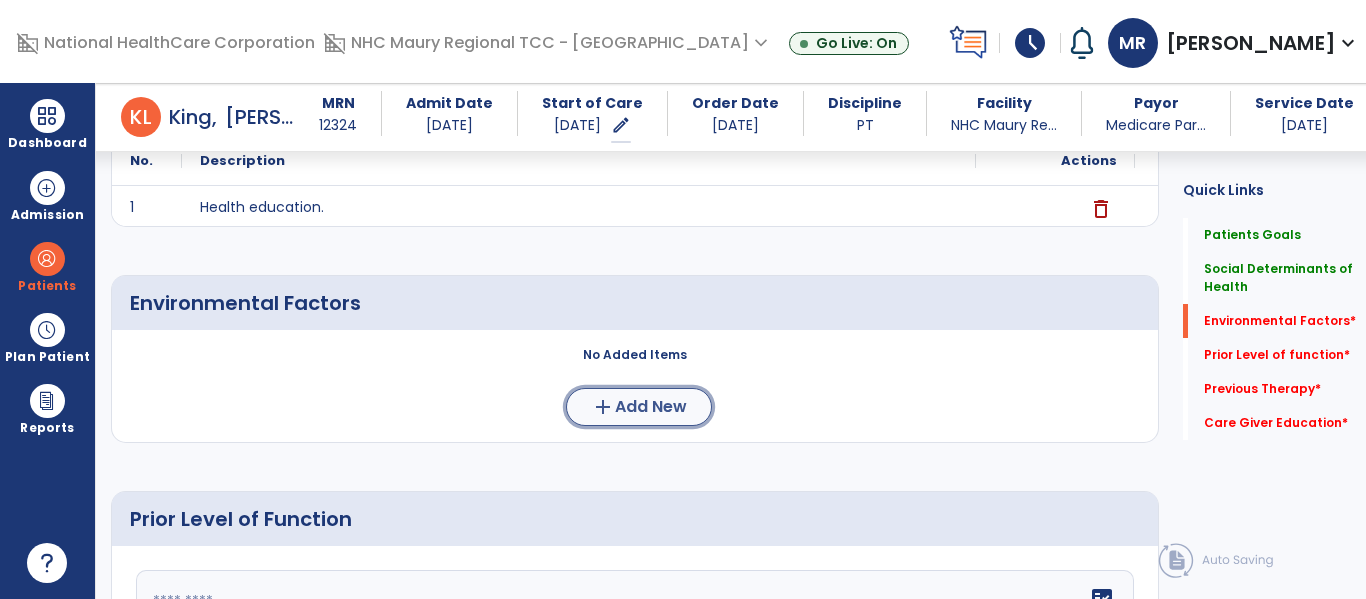 click on "add" 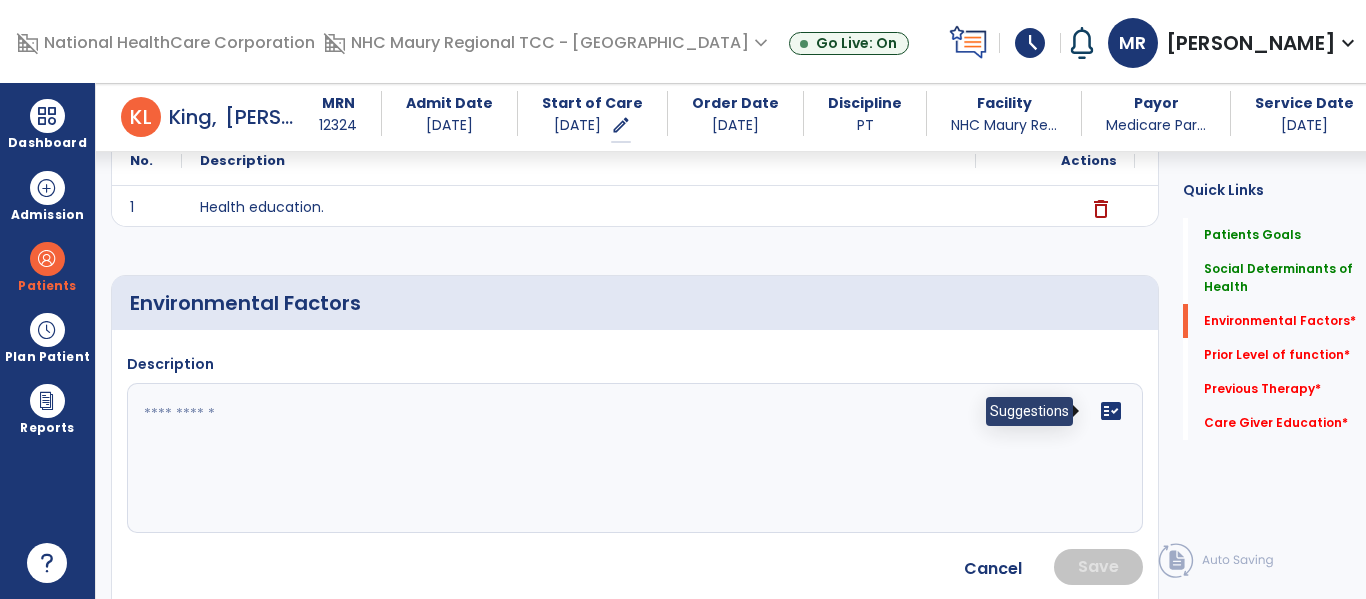 click on "fact_check" 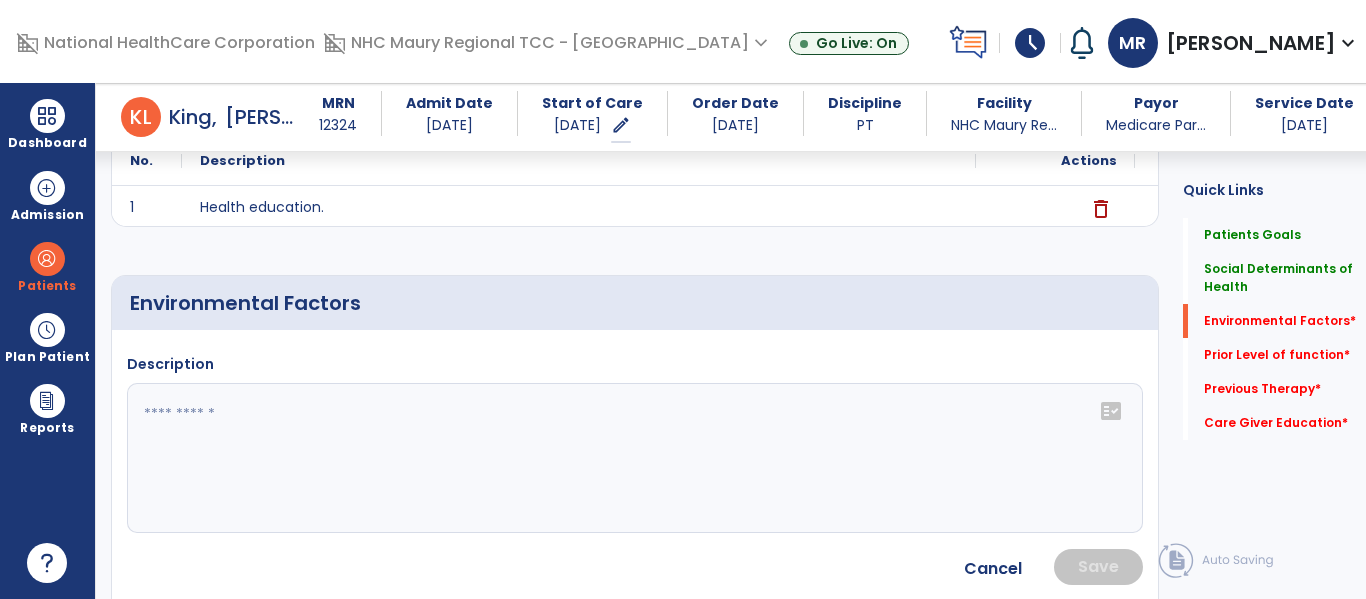 click on "fact_check" 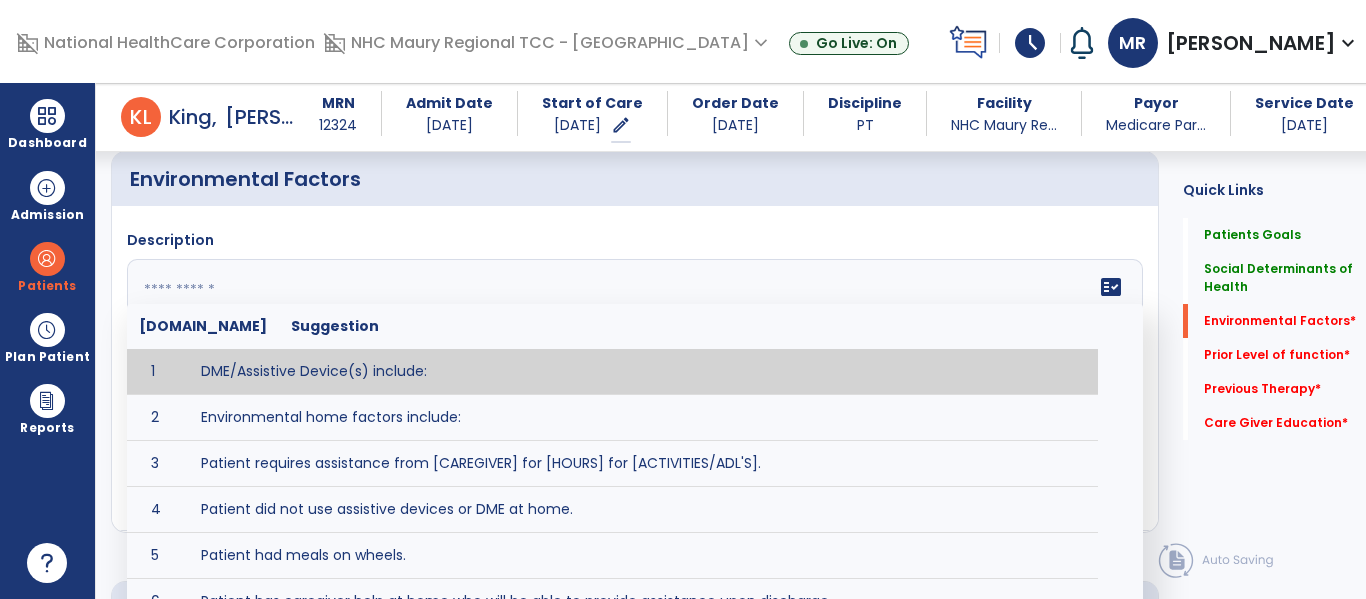 scroll, scrollTop: 631, scrollLeft: 0, axis: vertical 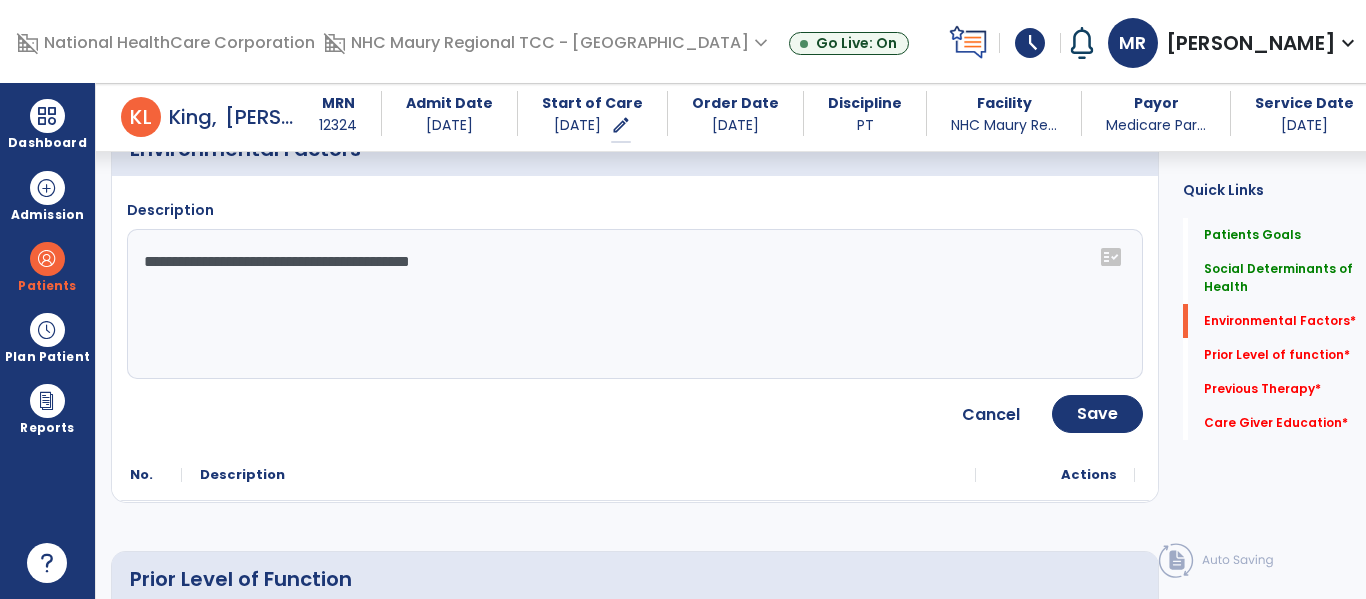 click on "**********" 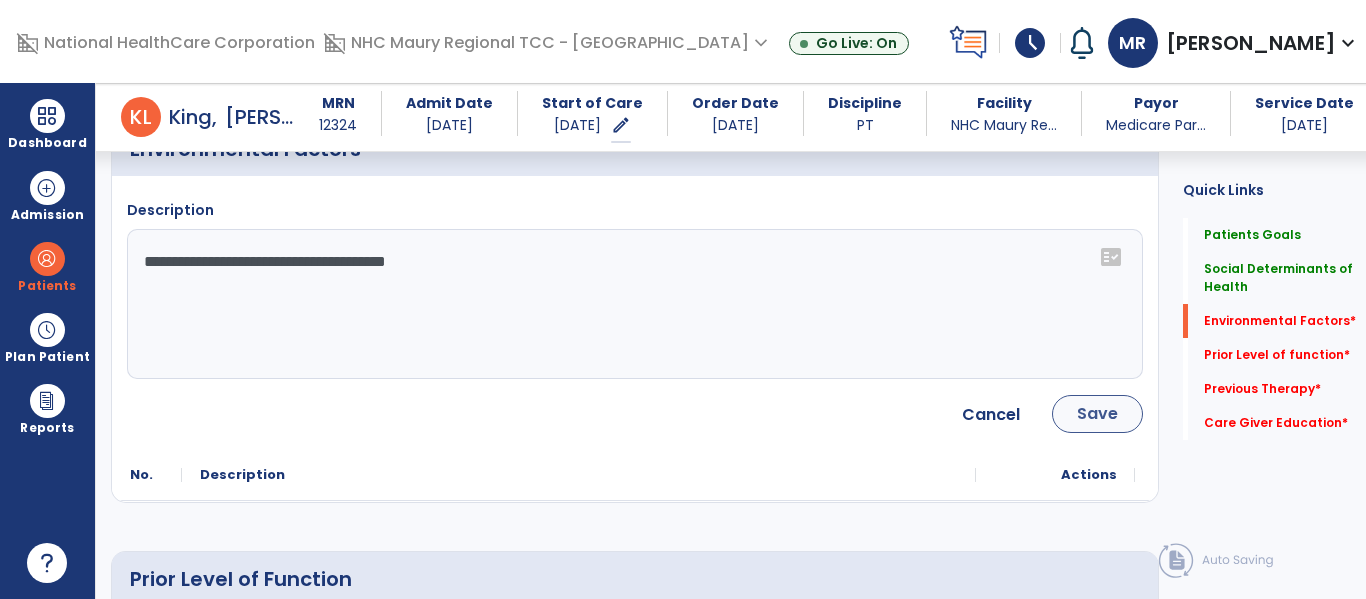 type on "**********" 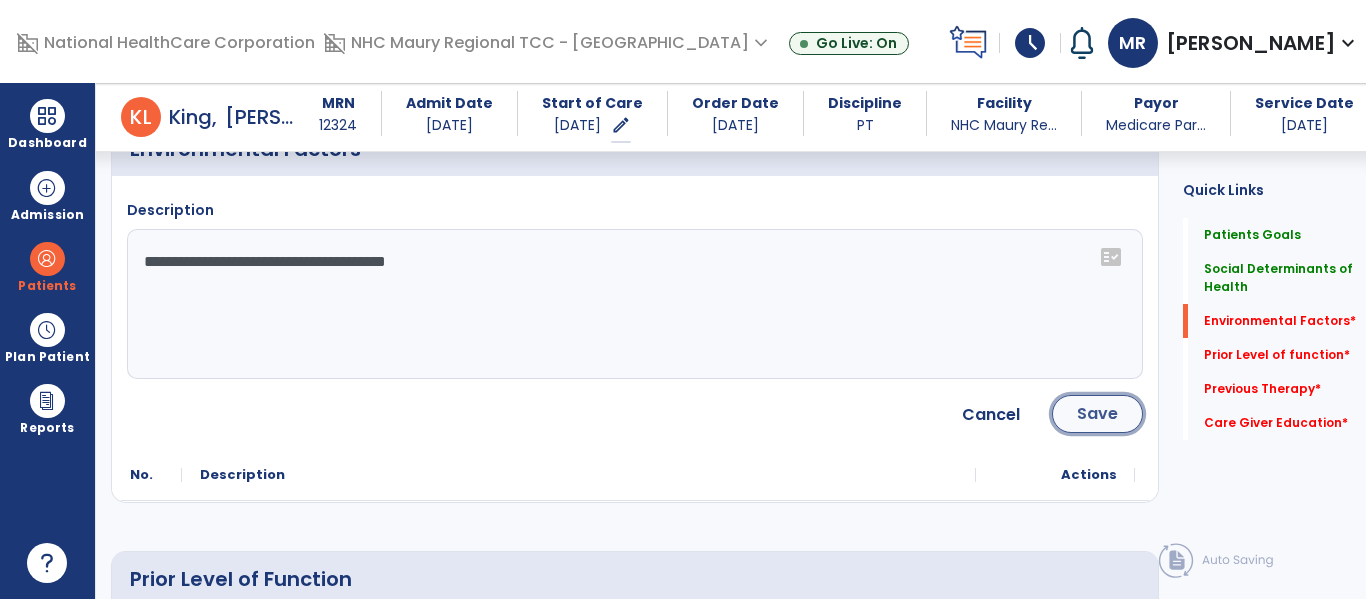 click on "Save" 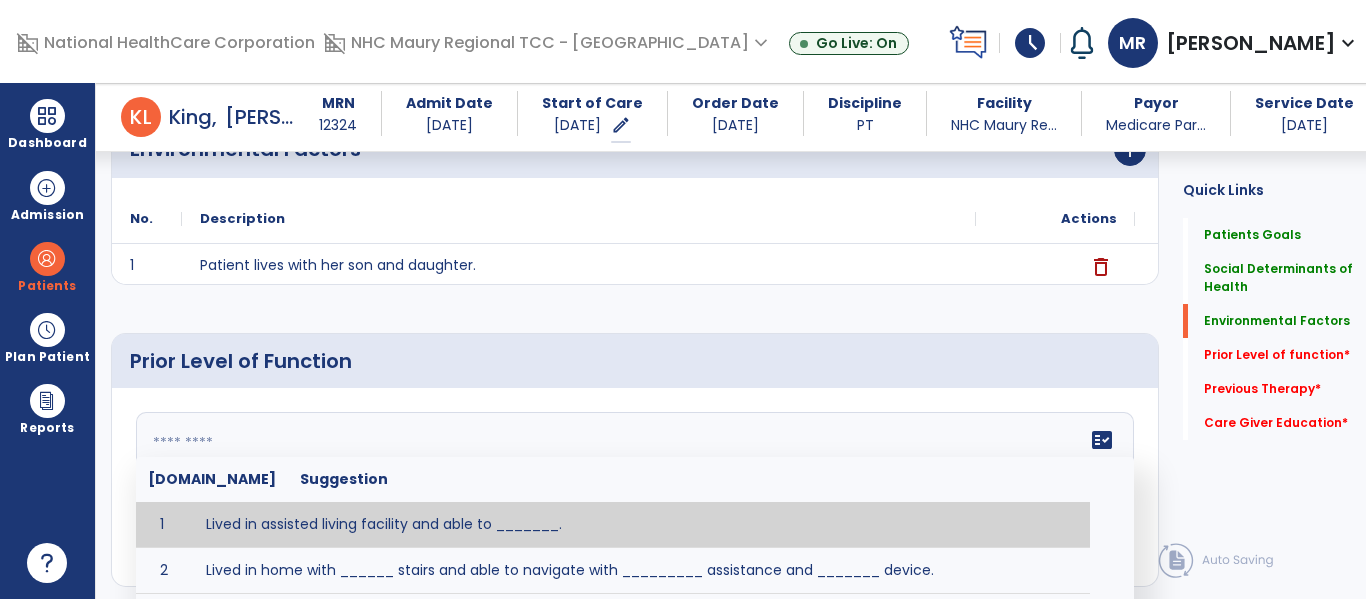 click 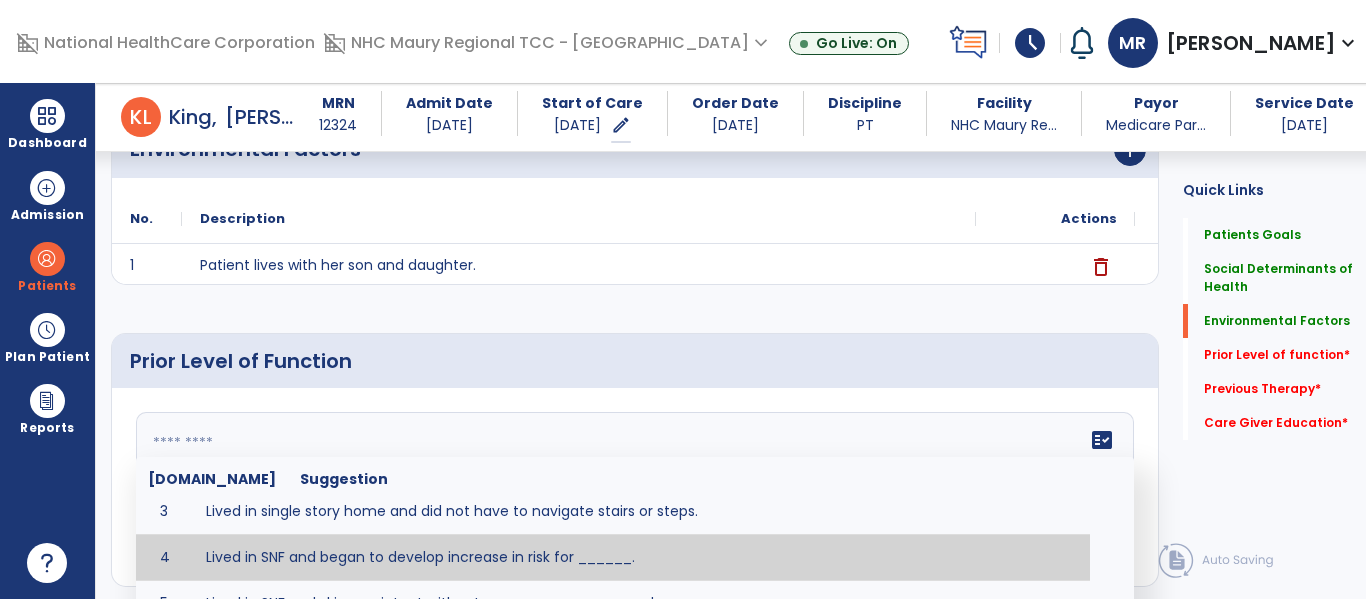 scroll, scrollTop: 118, scrollLeft: 0, axis: vertical 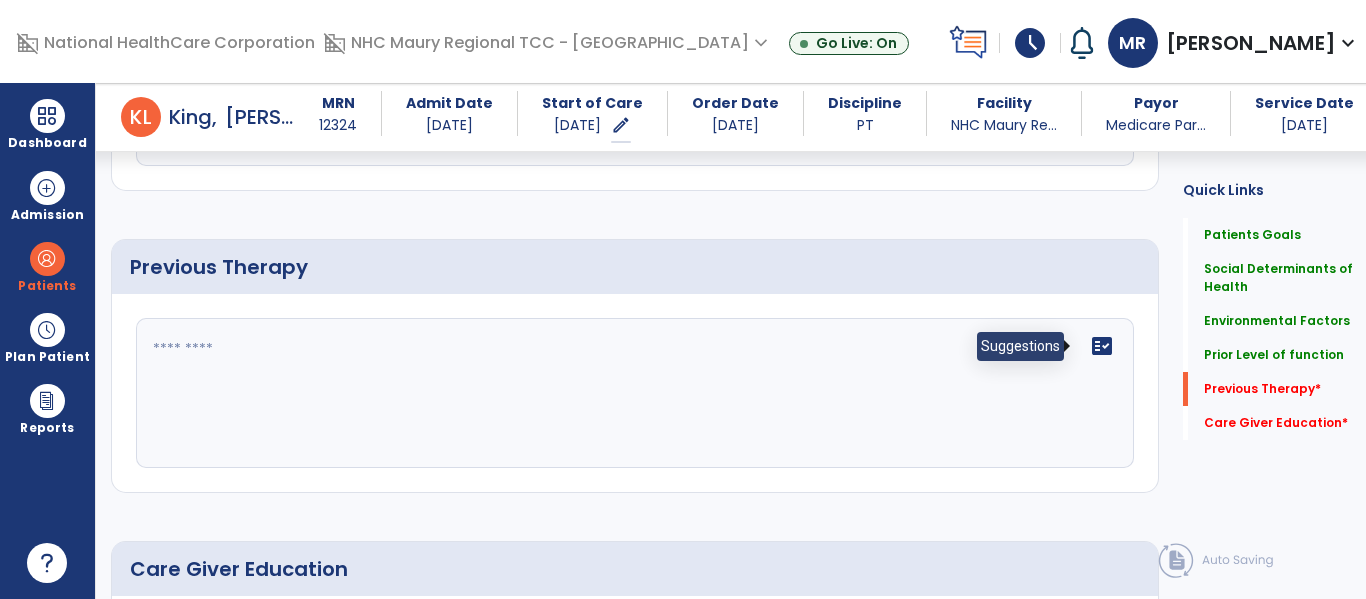 type on "**********" 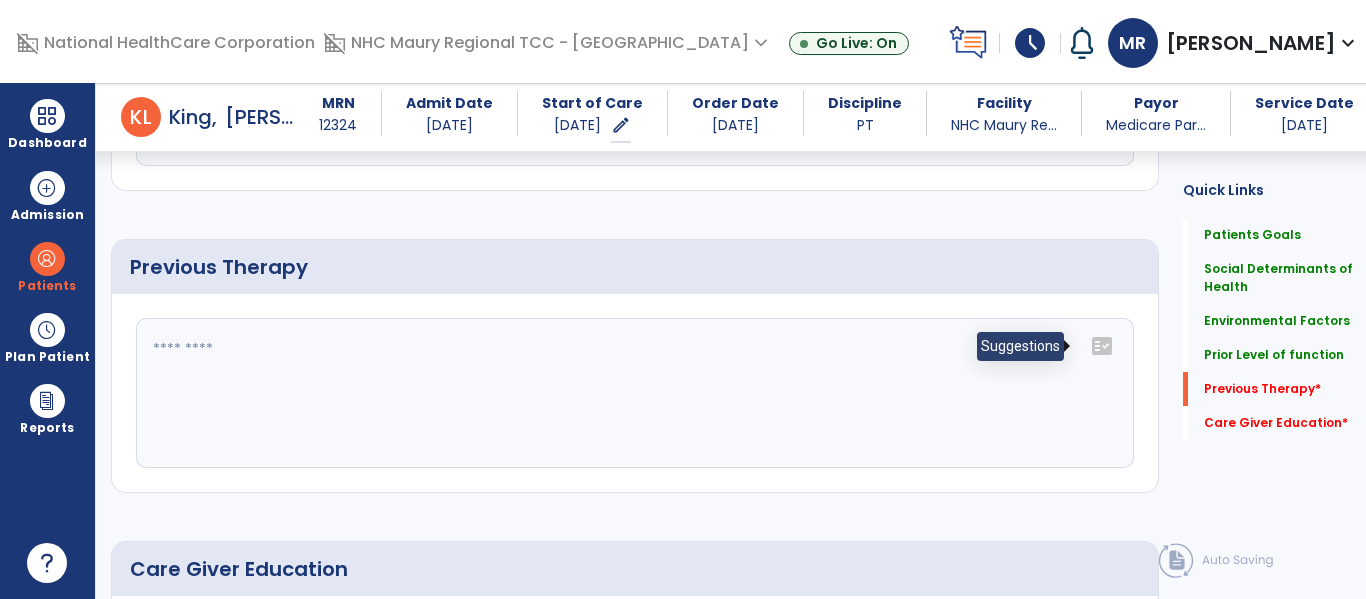 click on "fact_check" 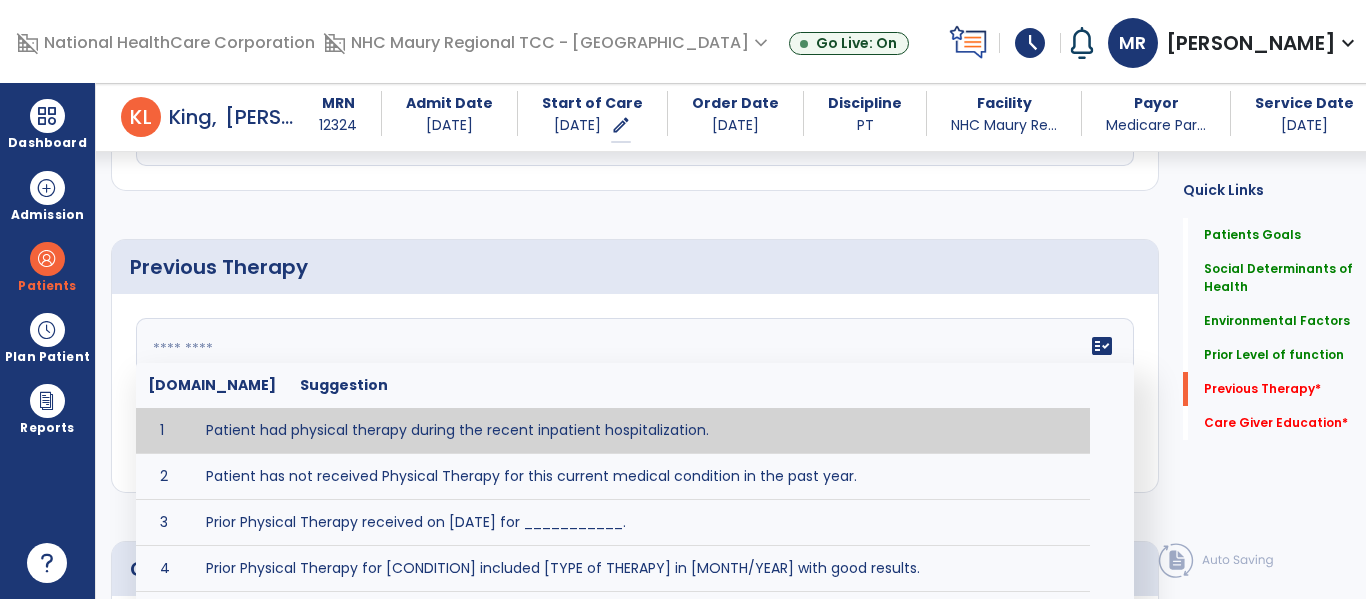 type on "**********" 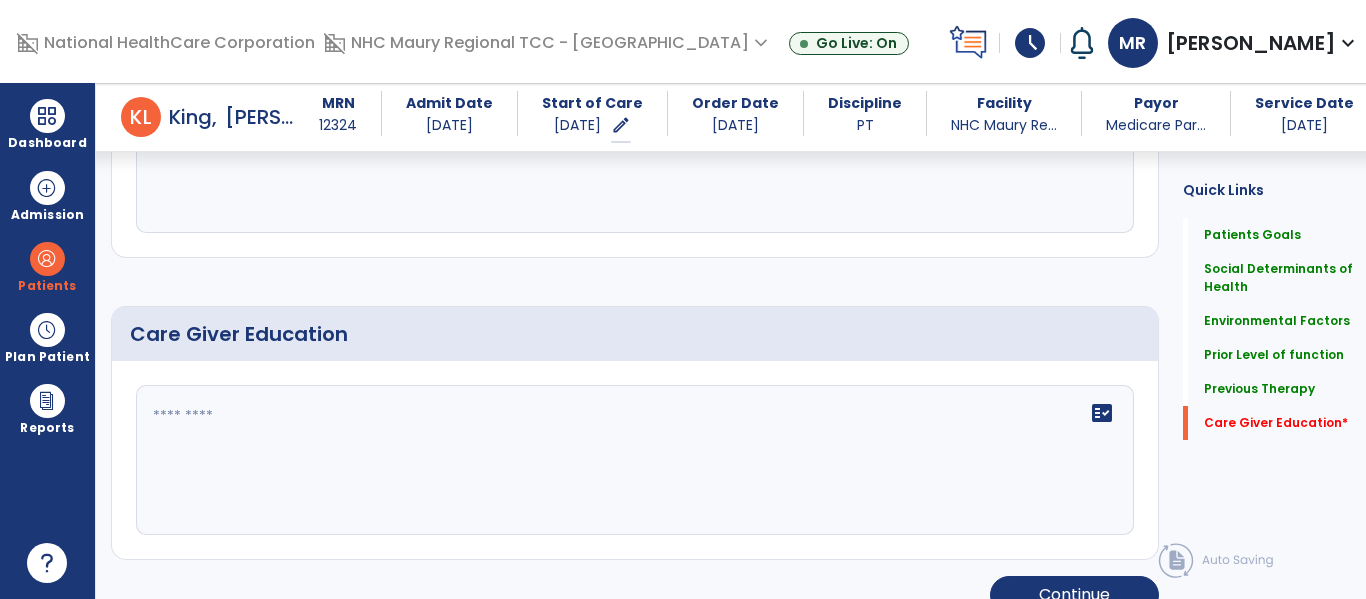 scroll, scrollTop: 1293, scrollLeft: 0, axis: vertical 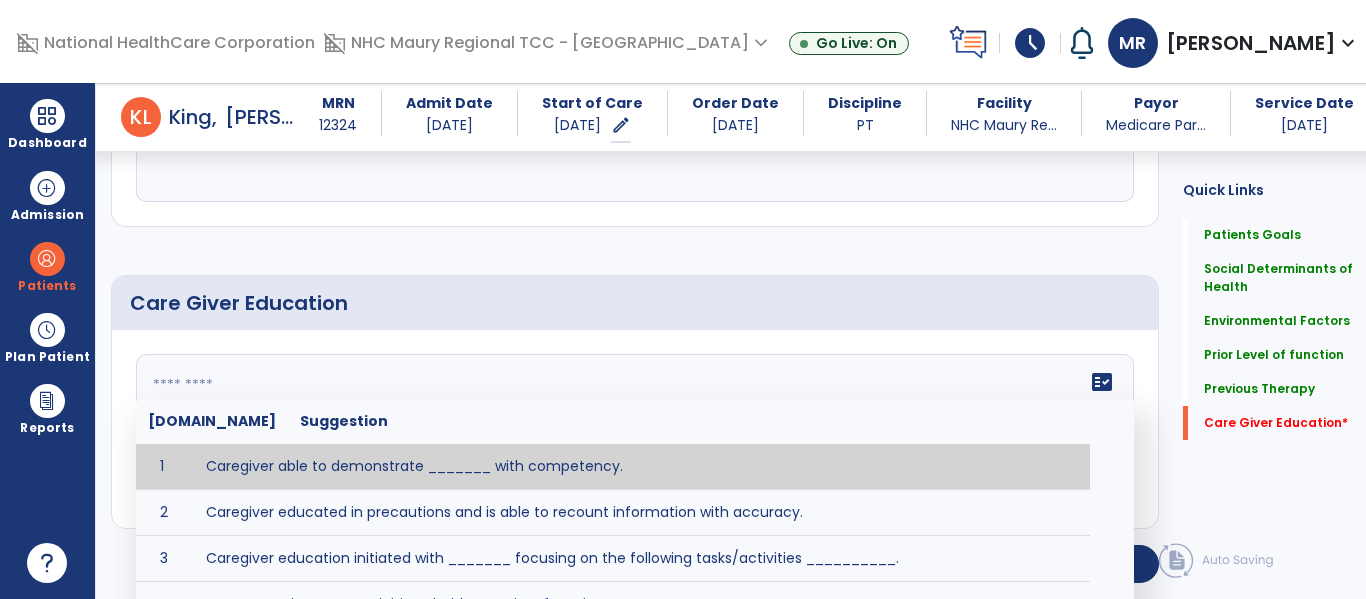 click on "fact_check  [DOMAIN_NAME] Suggestion 1 Caregiver able to demonstrate _______ with competency. 2 Caregiver educated in precautions and is able to recount information with accuracy. 3 Caregiver education initiated with _______ focusing on the following tasks/activities __________. 4 Home exercise program initiated with caregiver focusing on __________. 5 Patient educated in precautions and is able to recount information with [VALUE]% accuracy." 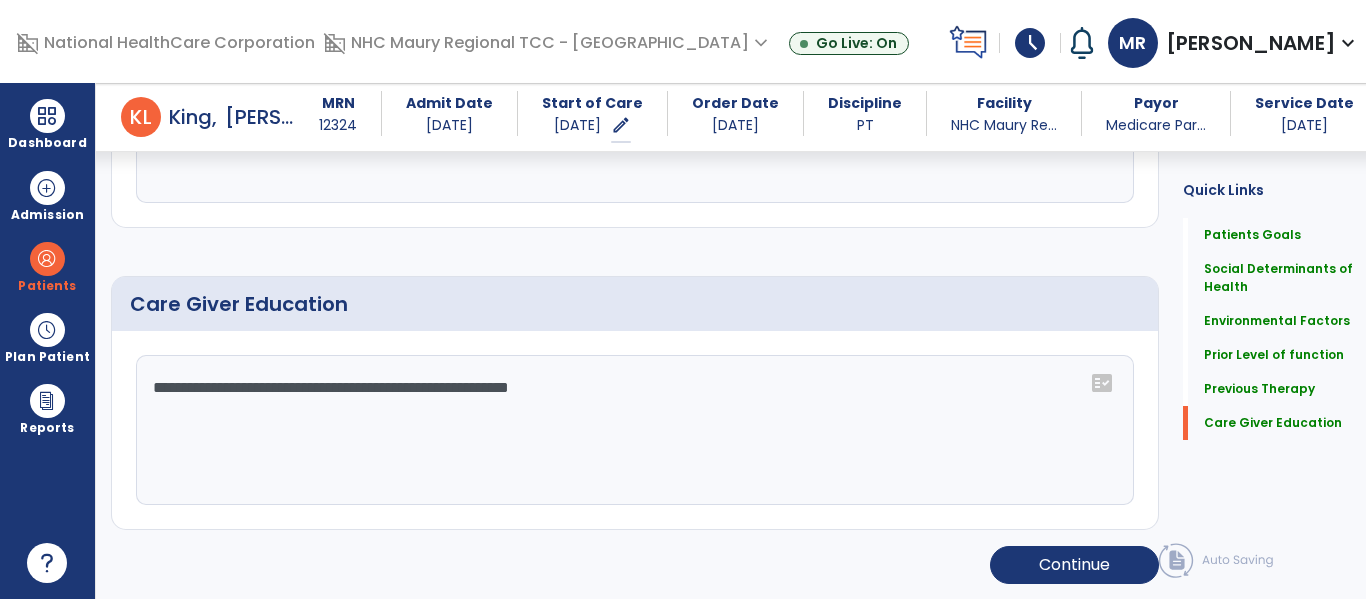 scroll, scrollTop: 1293, scrollLeft: 0, axis: vertical 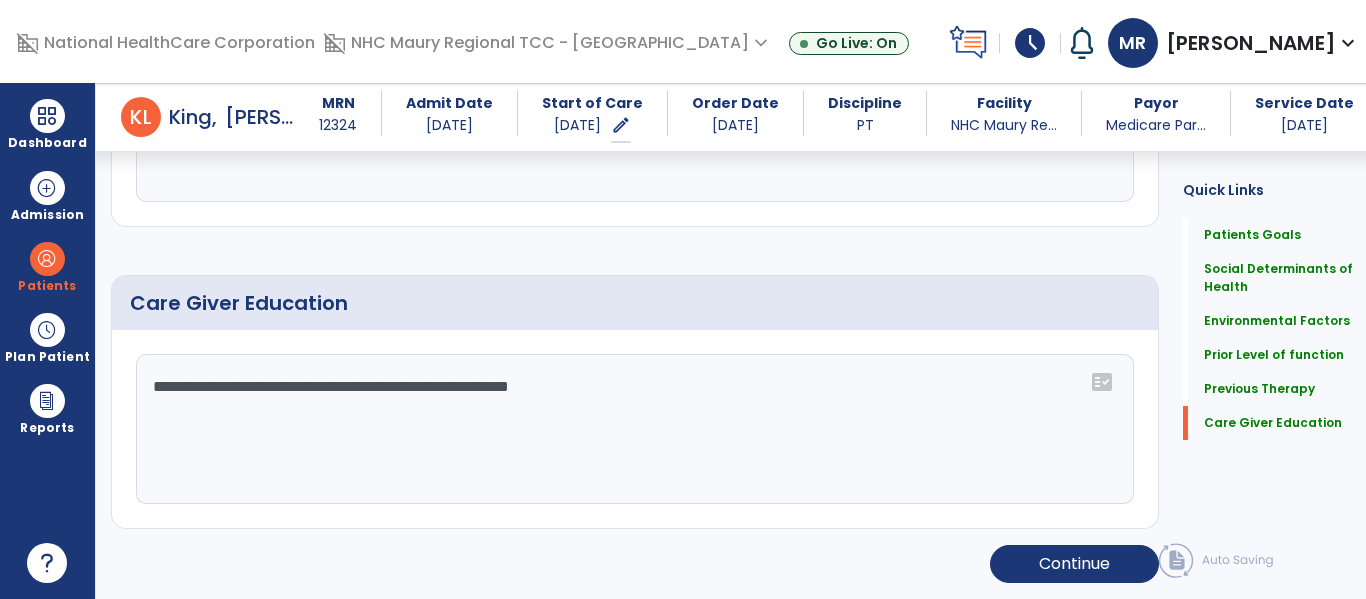 click on "**********" 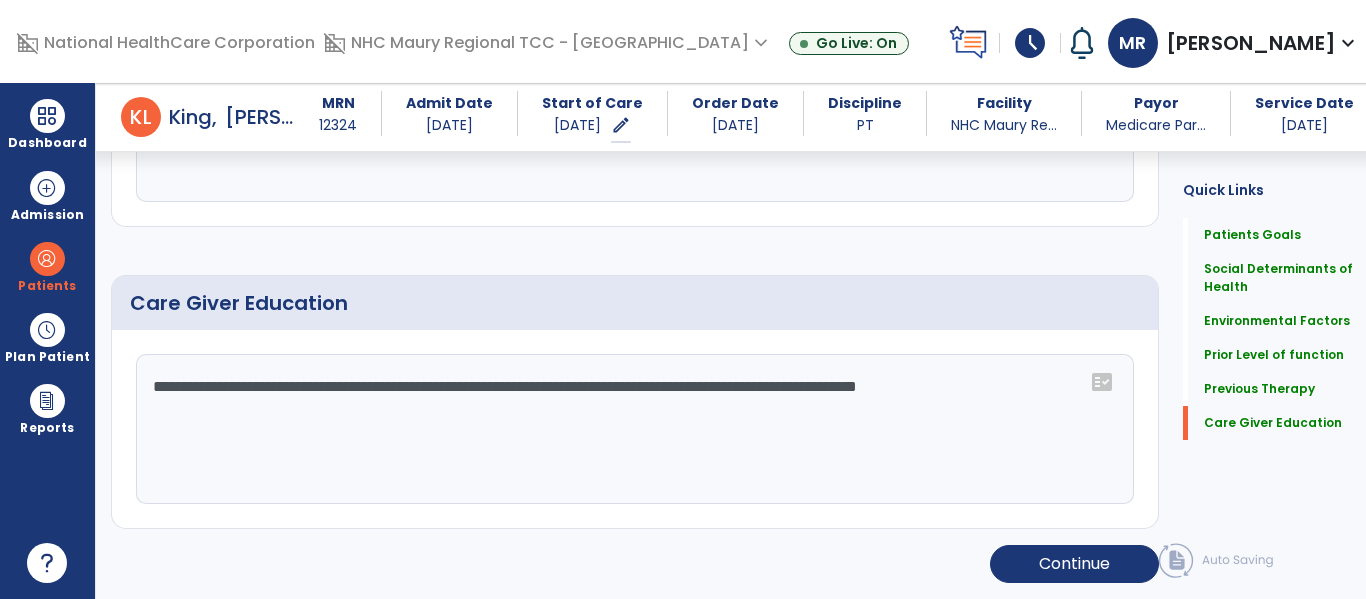 scroll, scrollTop: 1293, scrollLeft: 0, axis: vertical 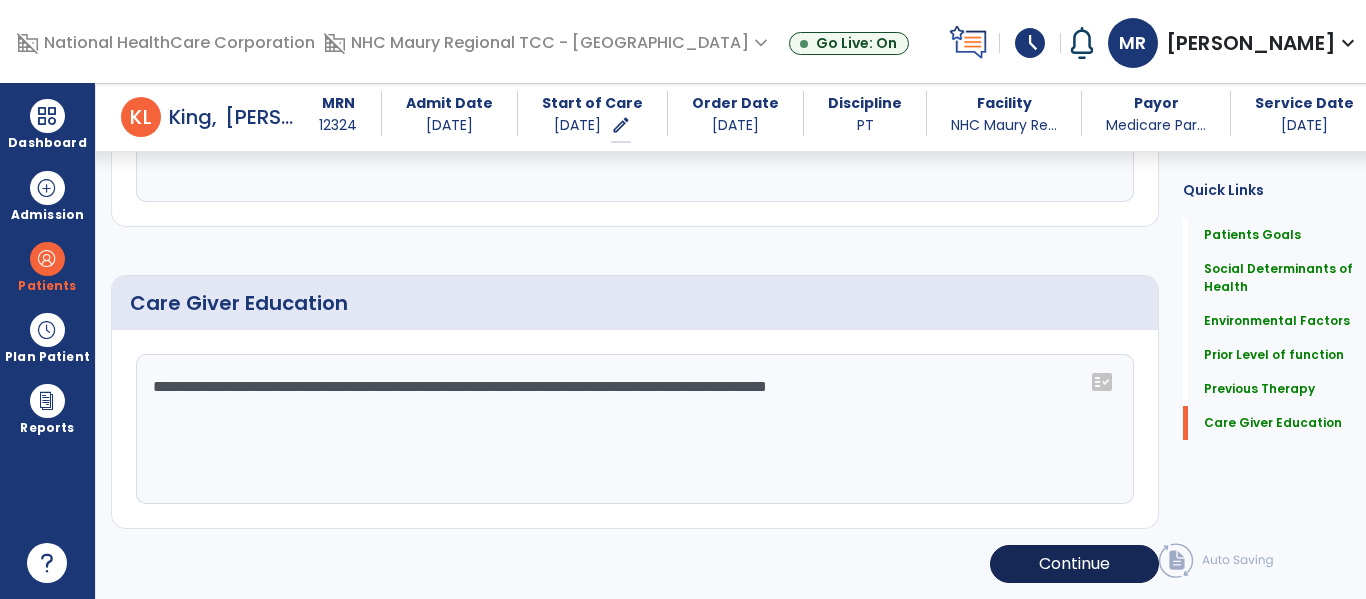 type on "**********" 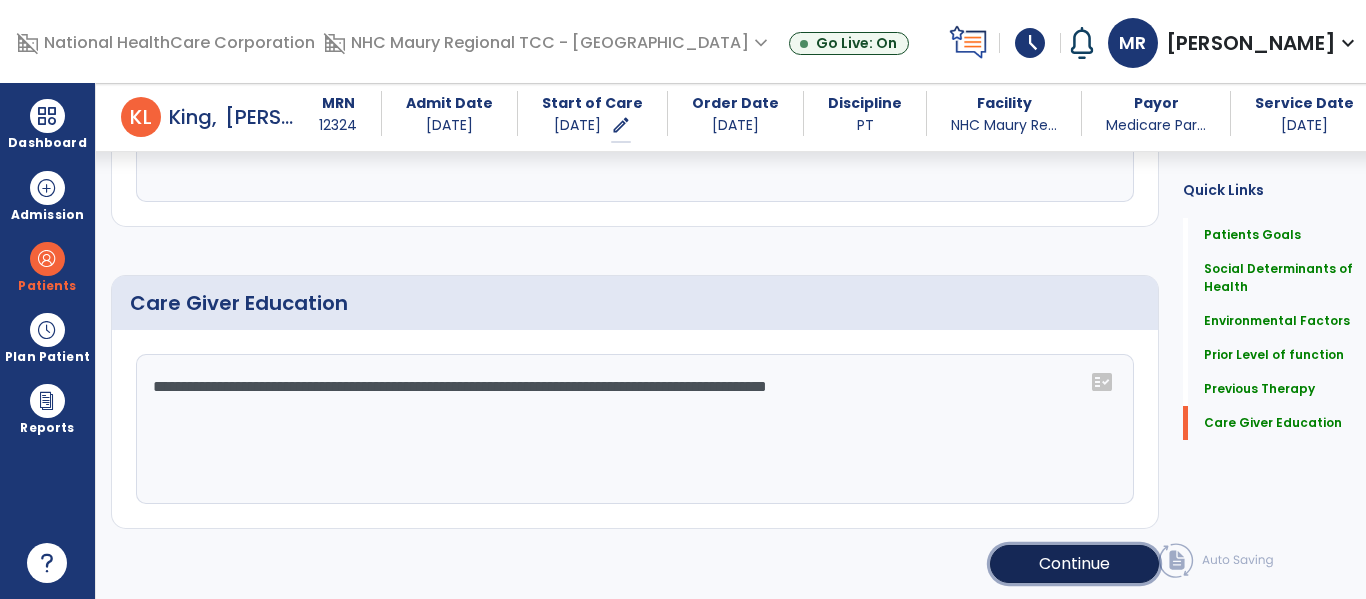 click on "Continue" 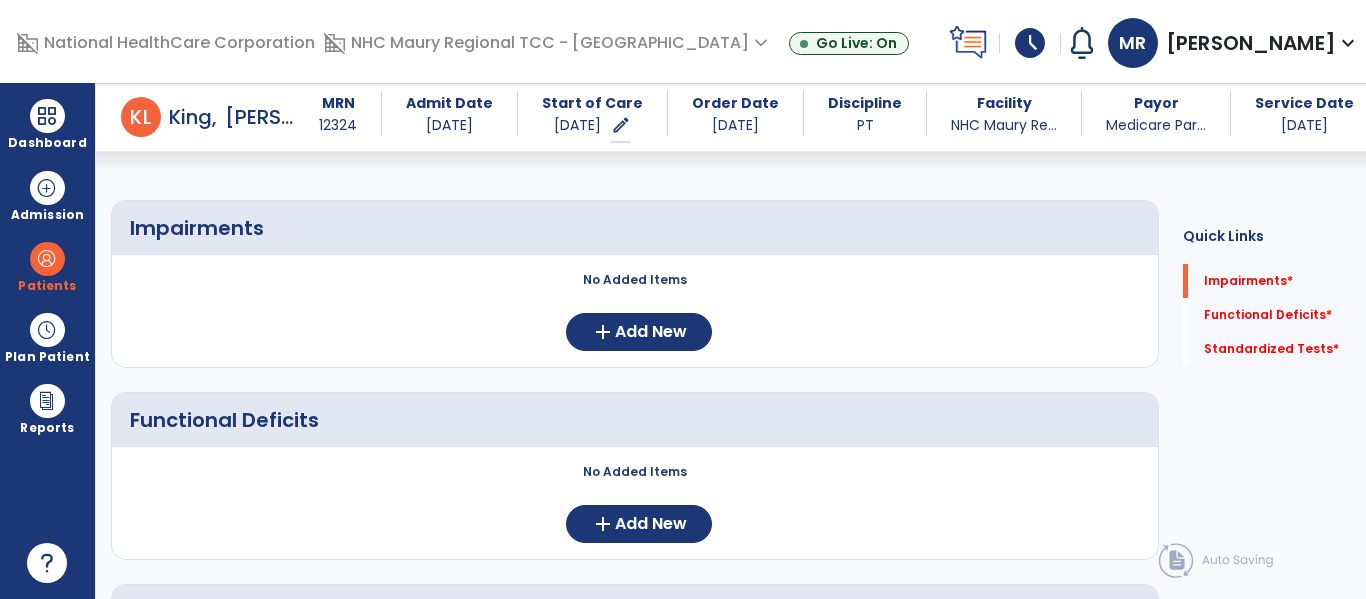 scroll, scrollTop: 129, scrollLeft: 0, axis: vertical 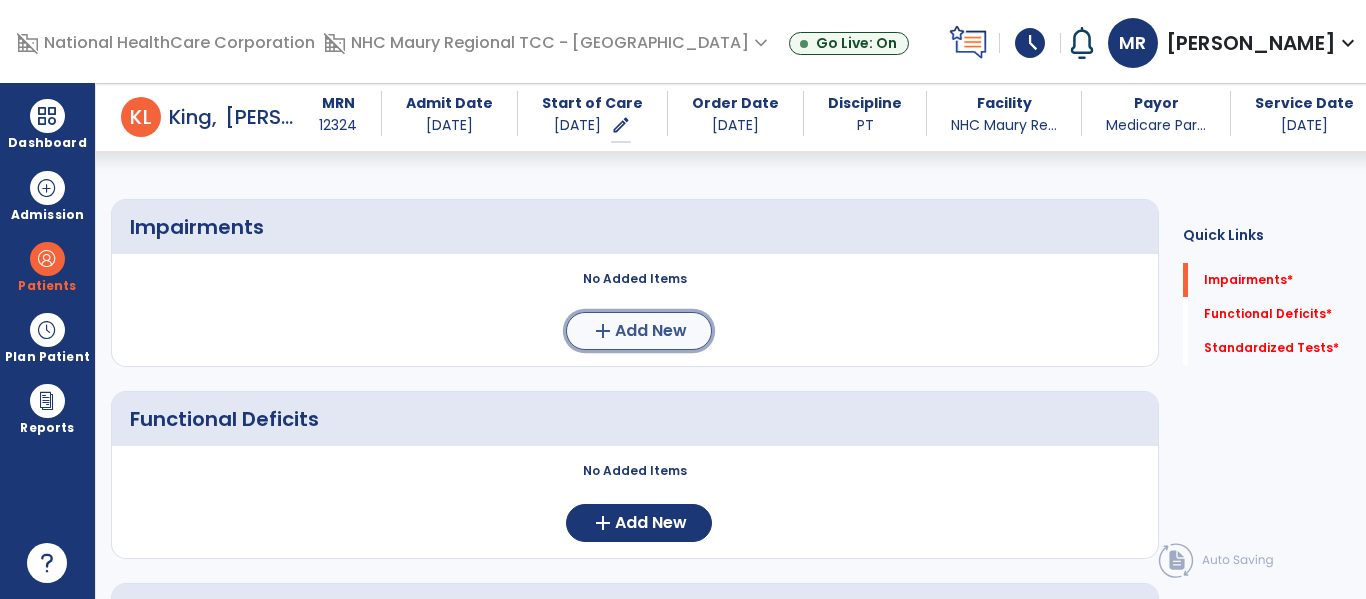 click on "add" 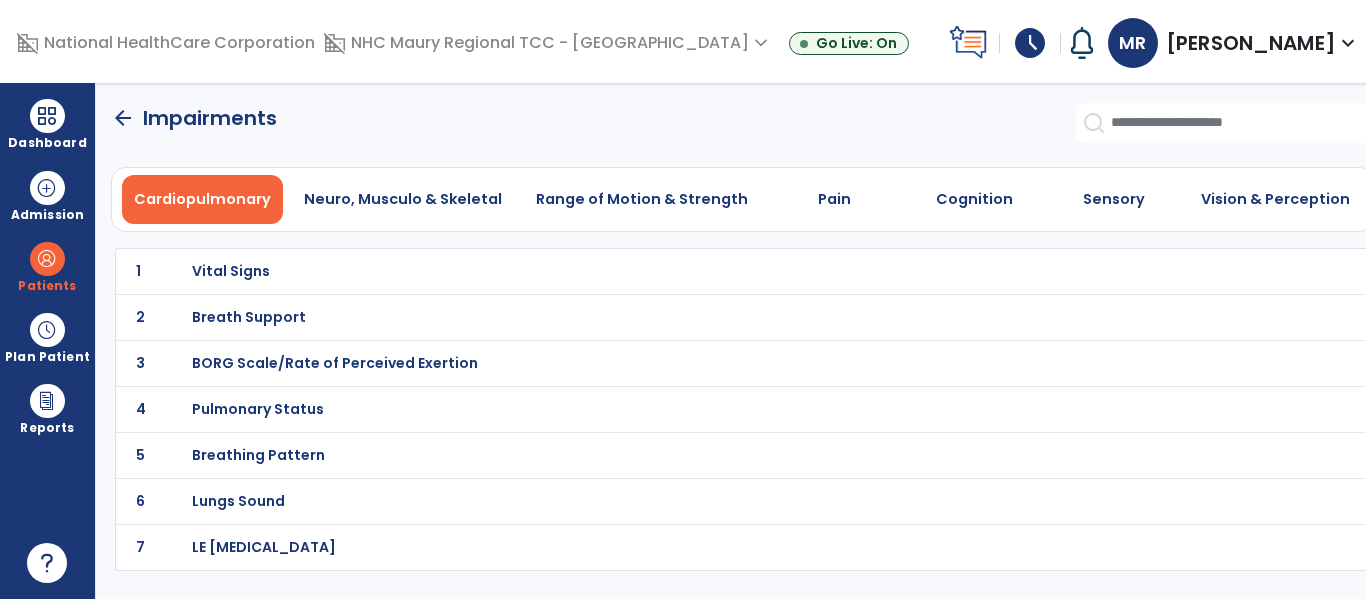 scroll, scrollTop: 0, scrollLeft: 0, axis: both 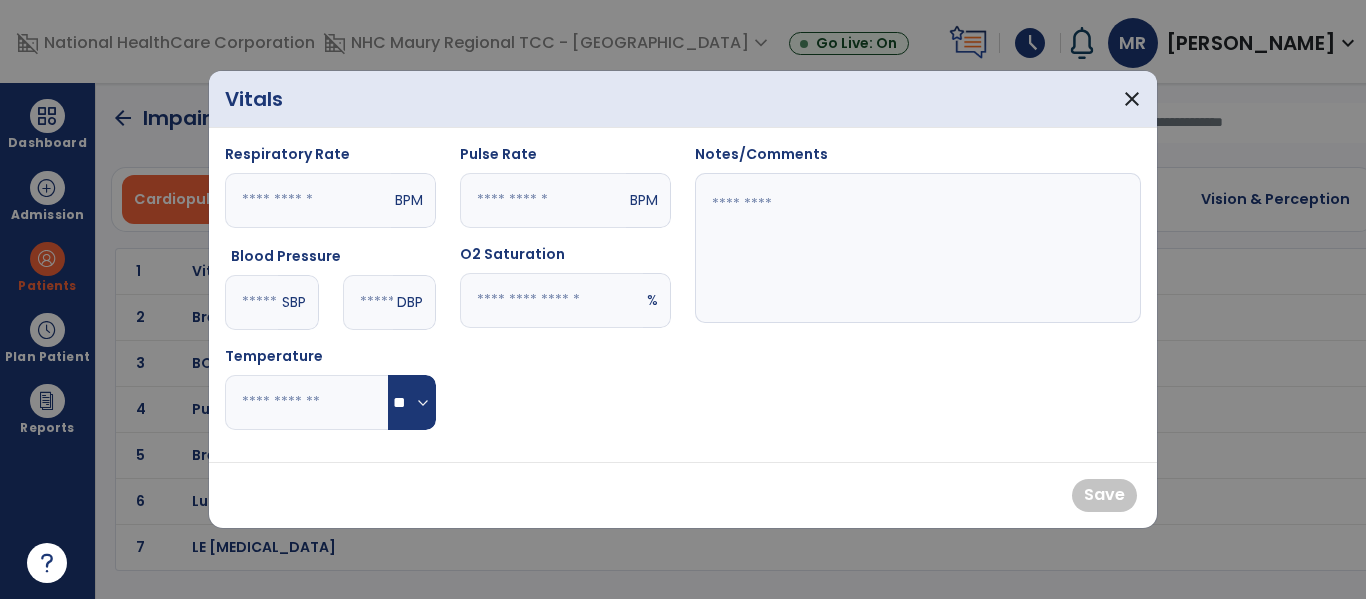 click on "SBP" at bounding box center (298, 302) 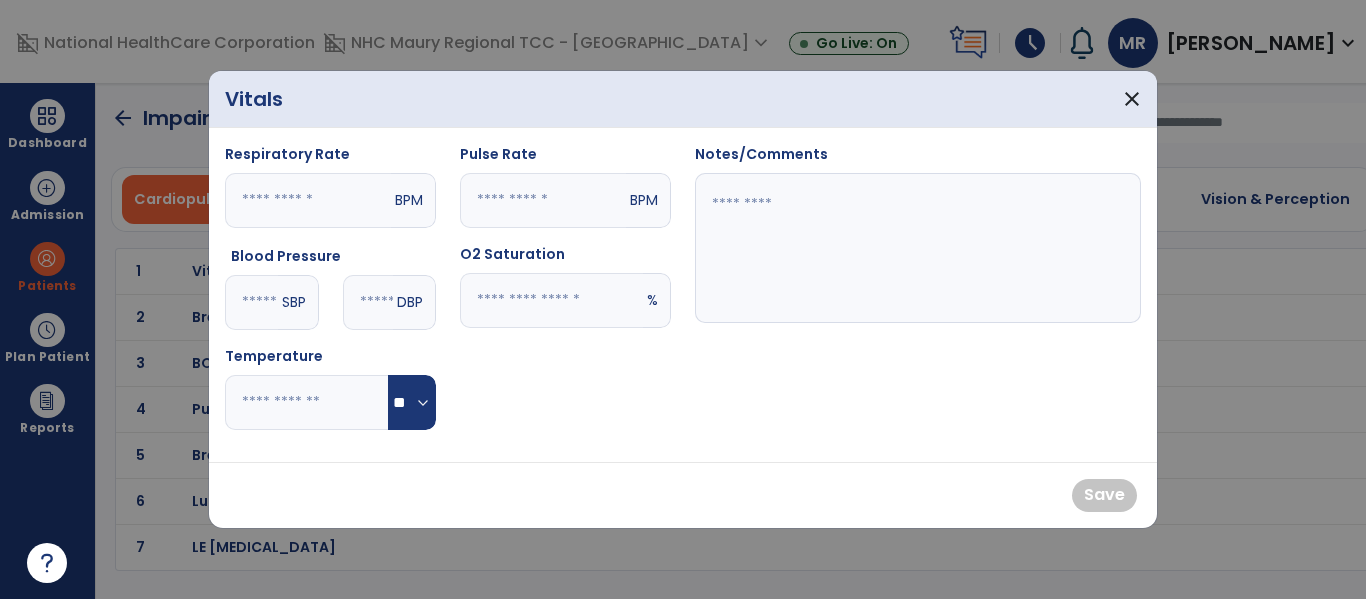 click at bounding box center [251, 302] 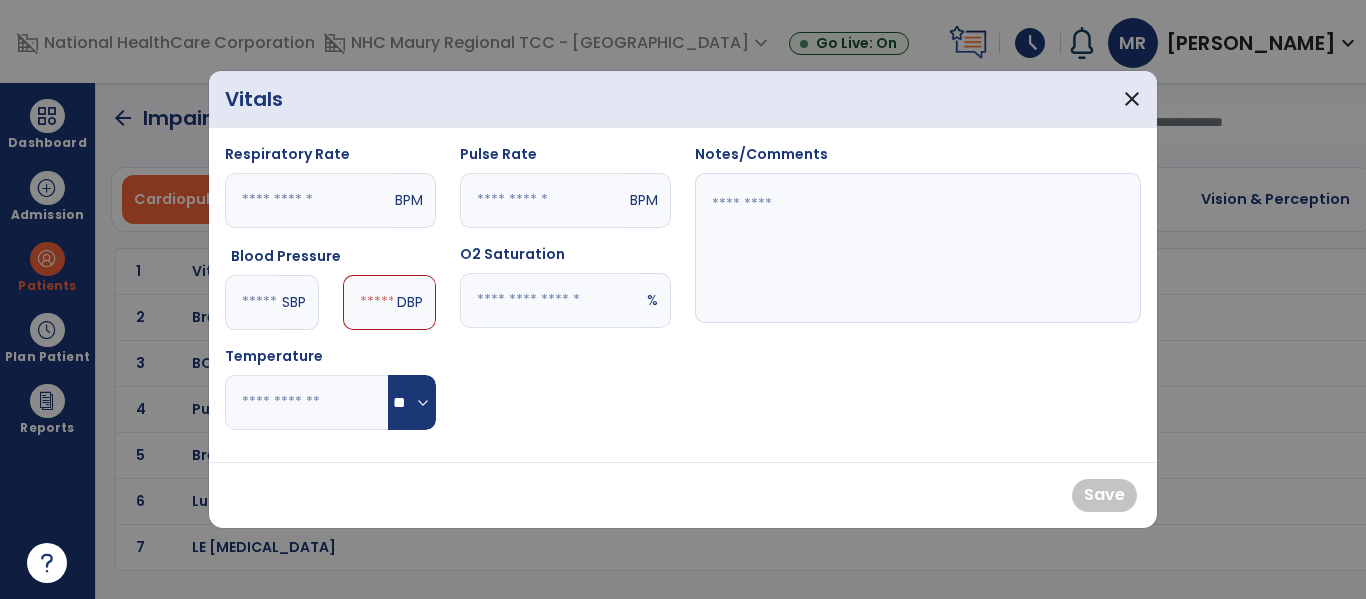 type on "***" 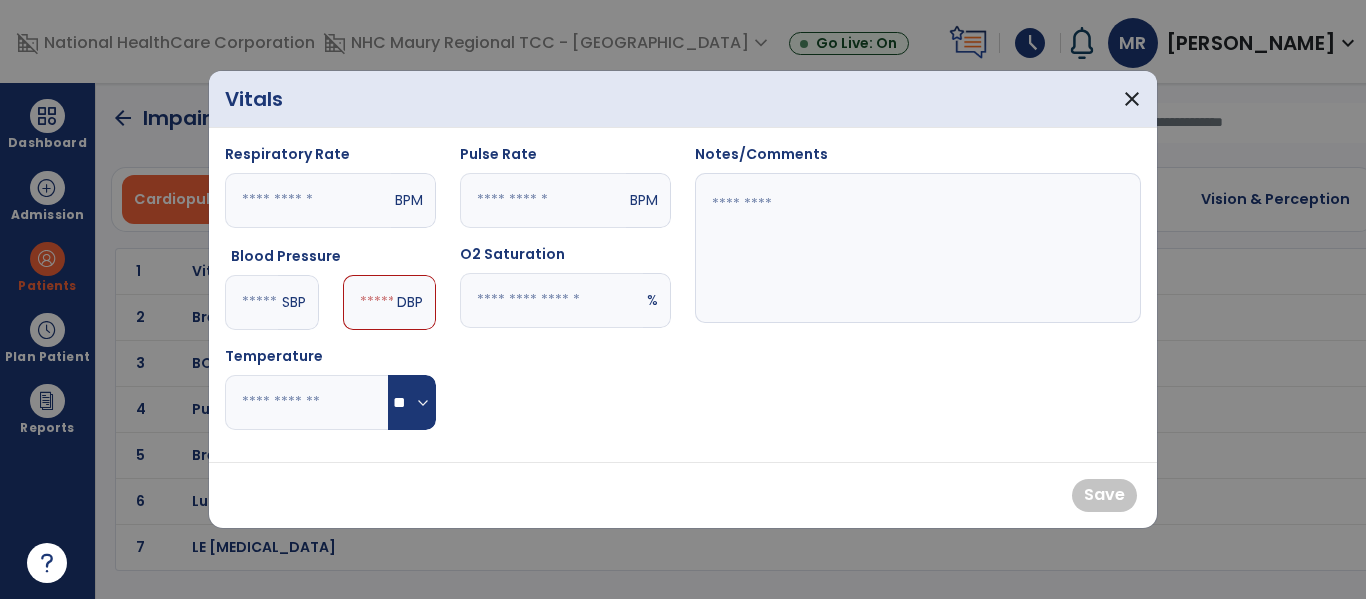 click at bounding box center (368, 302) 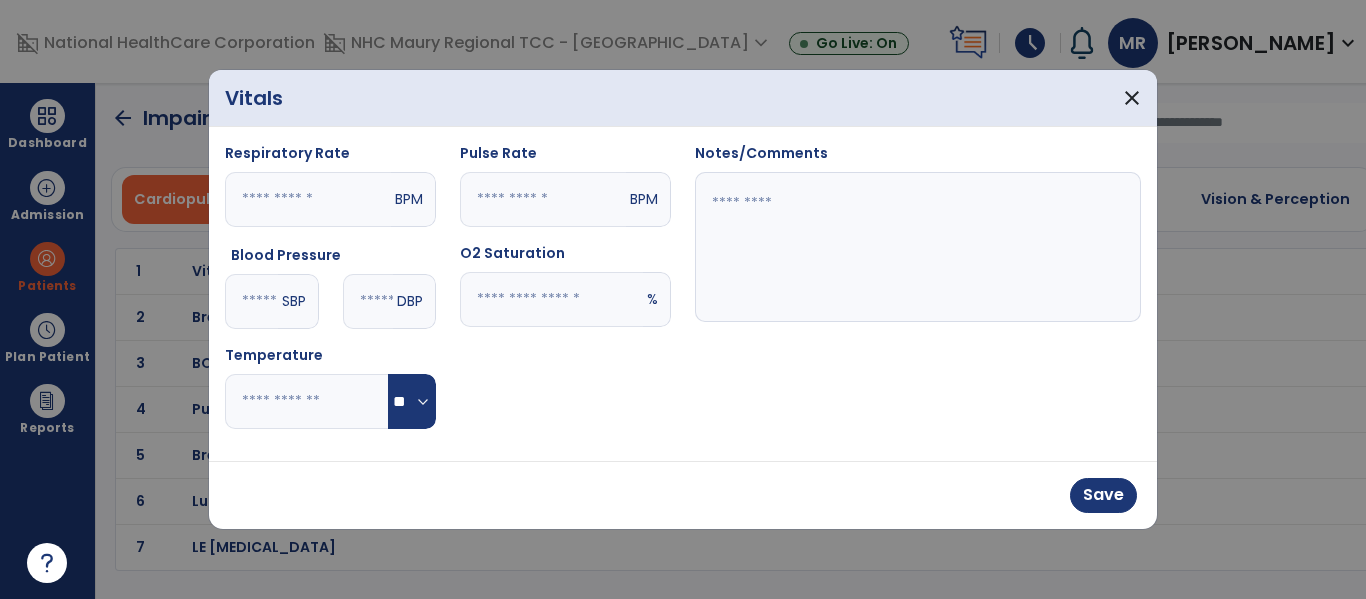 type on "**" 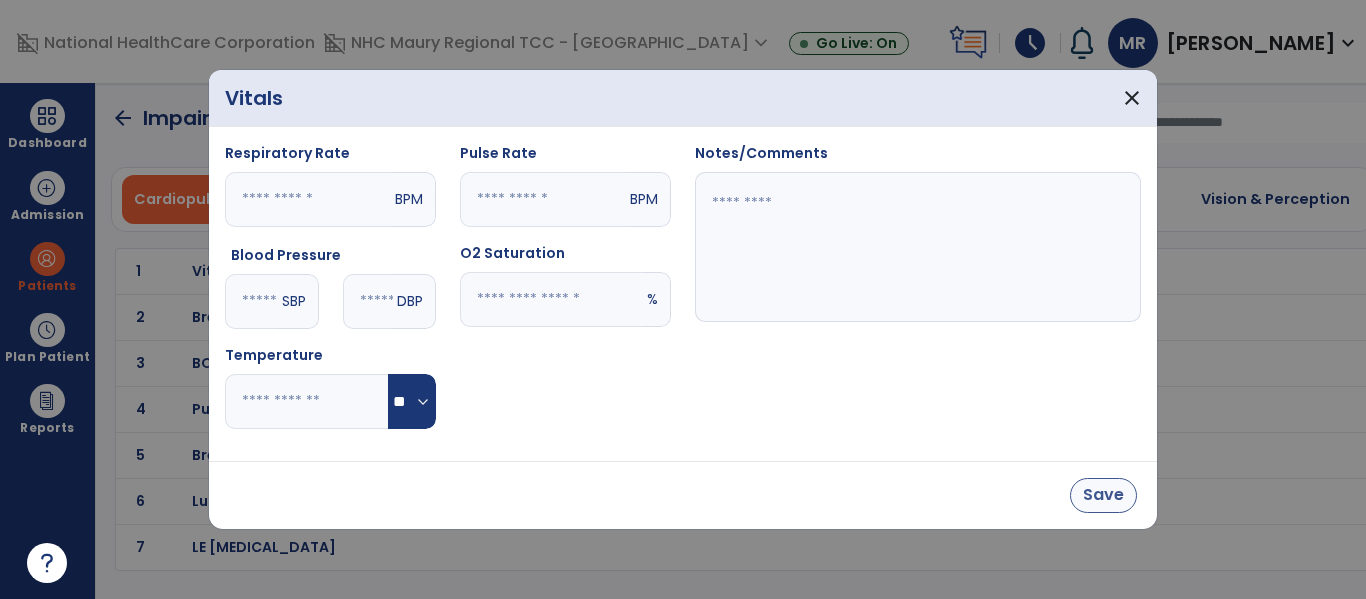 type on "**" 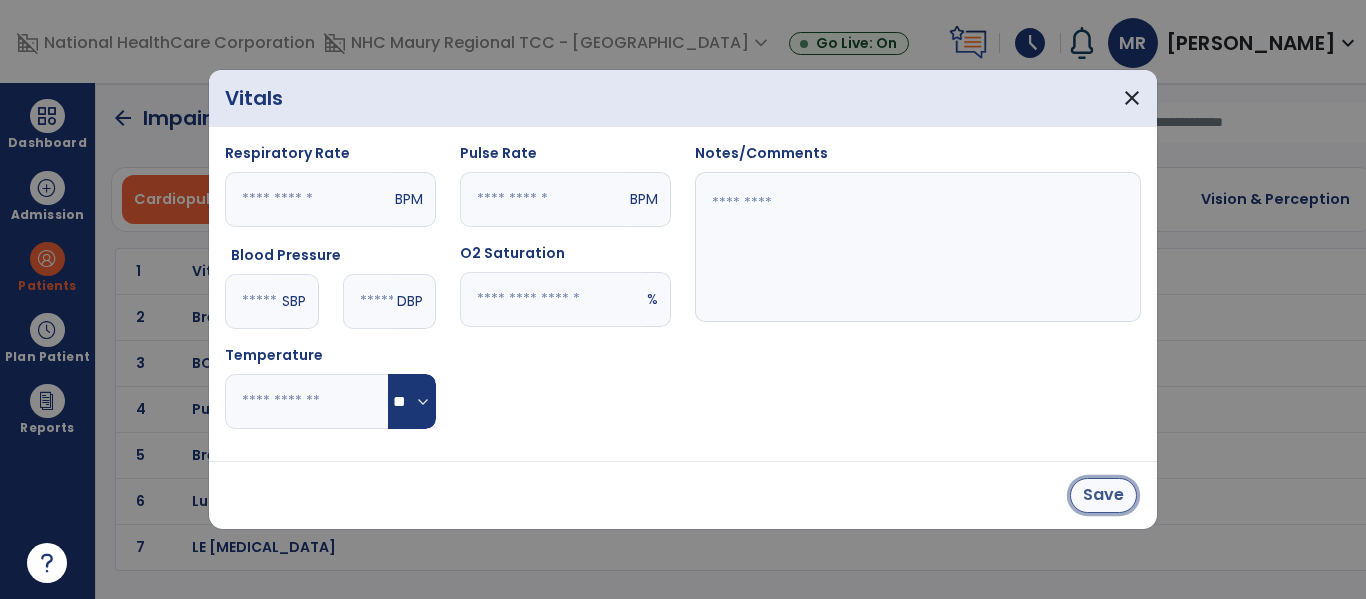 click on "Save" at bounding box center (1103, 495) 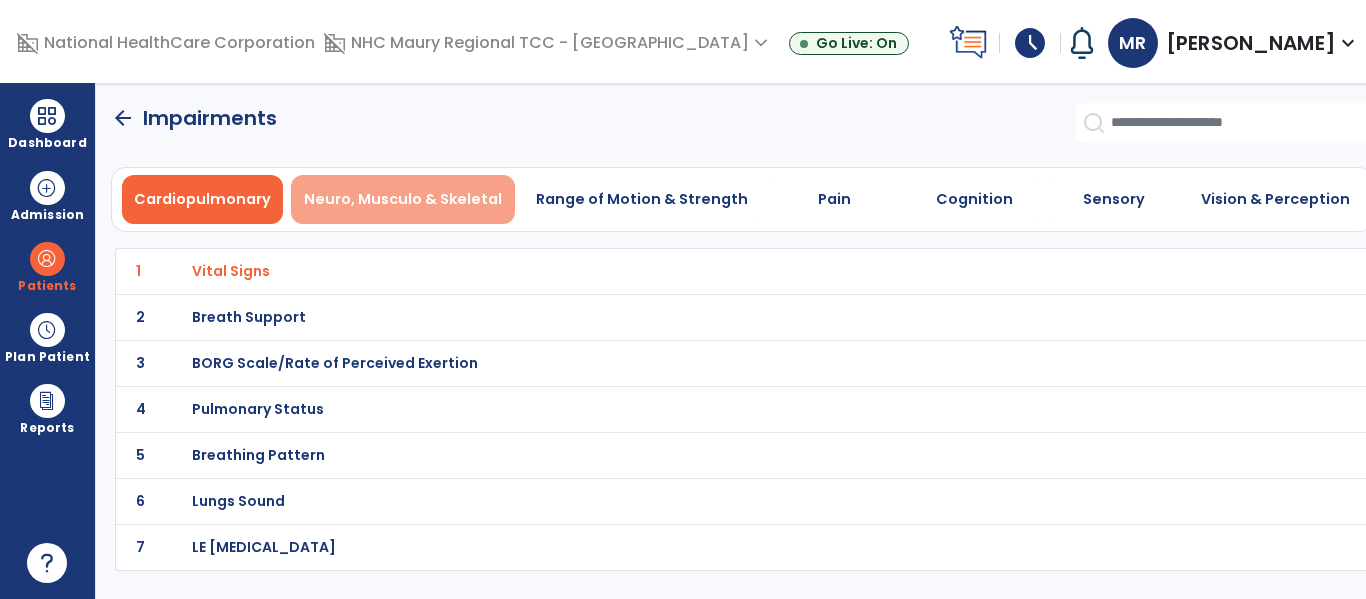 click on "Neuro, Musculo & Skeletal" at bounding box center (403, 199) 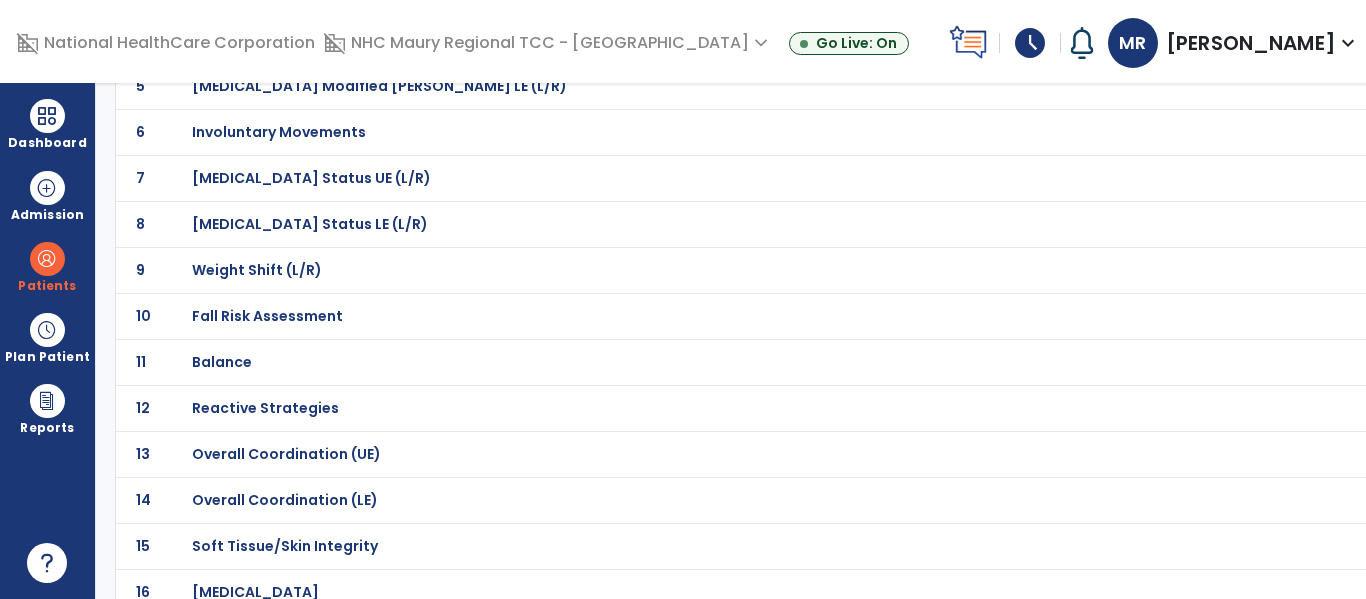 scroll, scrollTop: 371, scrollLeft: 0, axis: vertical 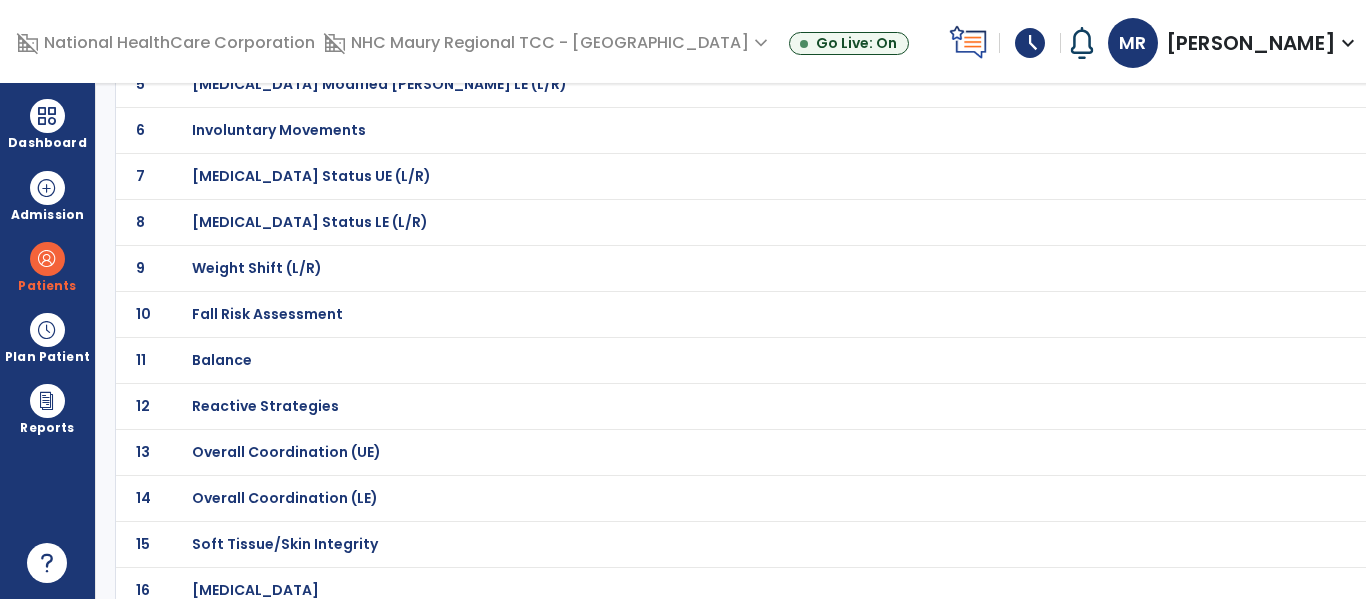 click on "Fall Risk Assessment" at bounding box center (698, -100) 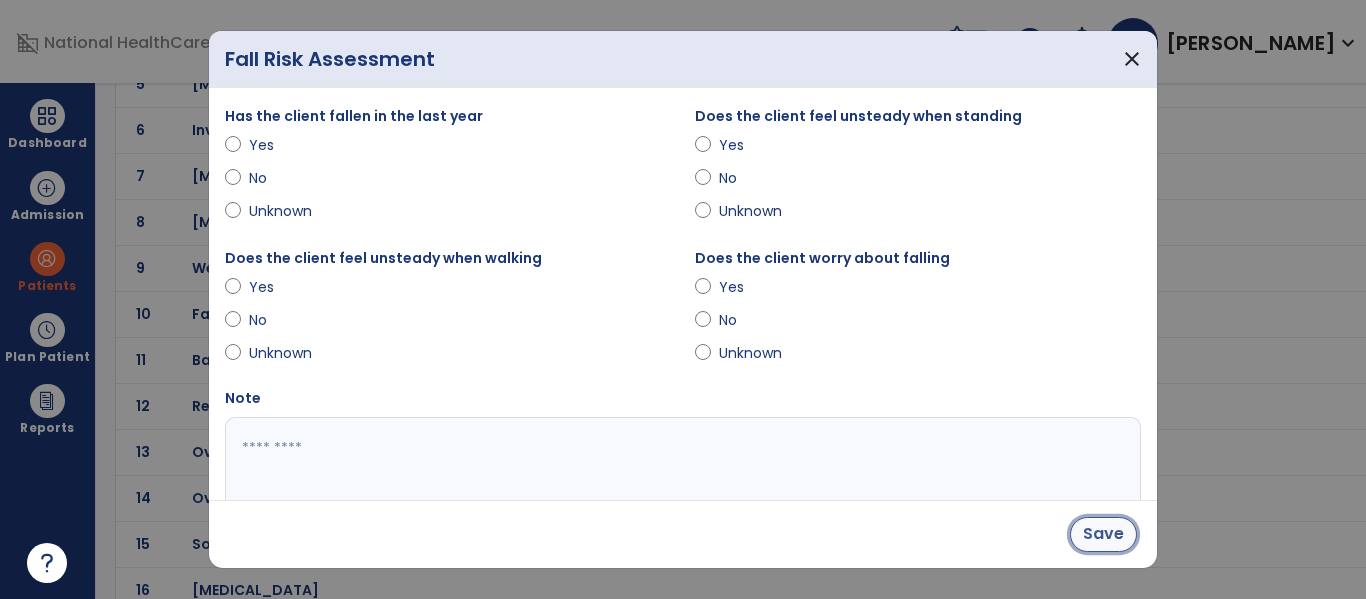 click on "Save" at bounding box center (1103, 534) 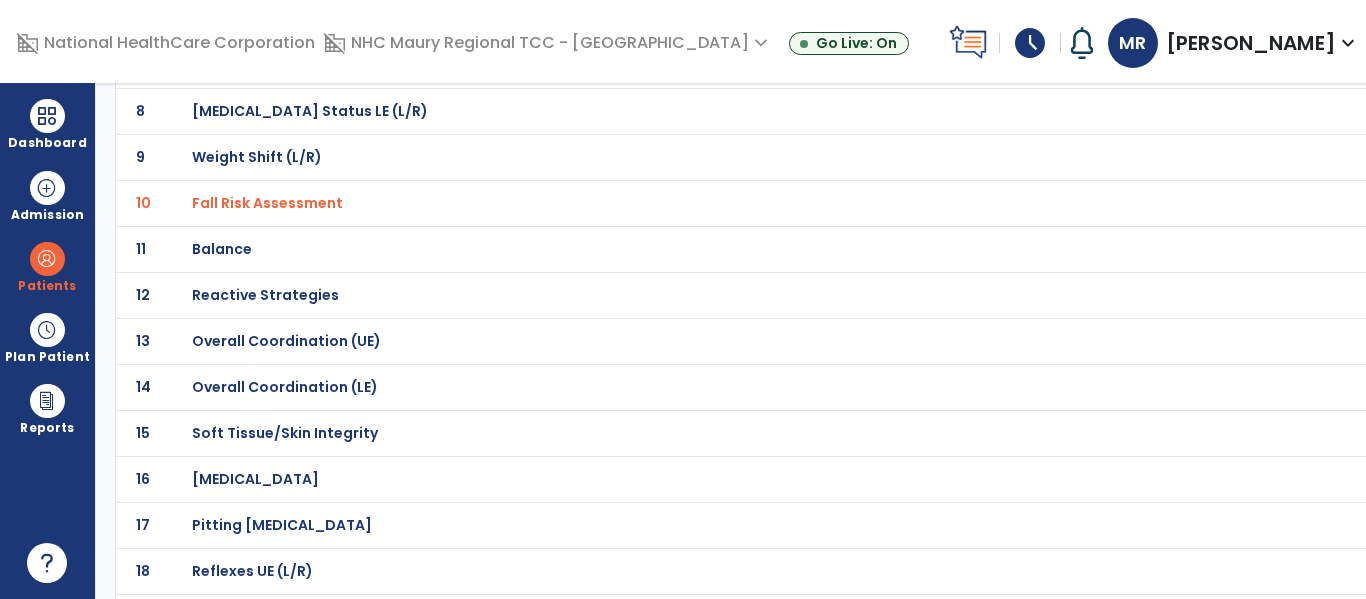 scroll, scrollTop: 483, scrollLeft: 0, axis: vertical 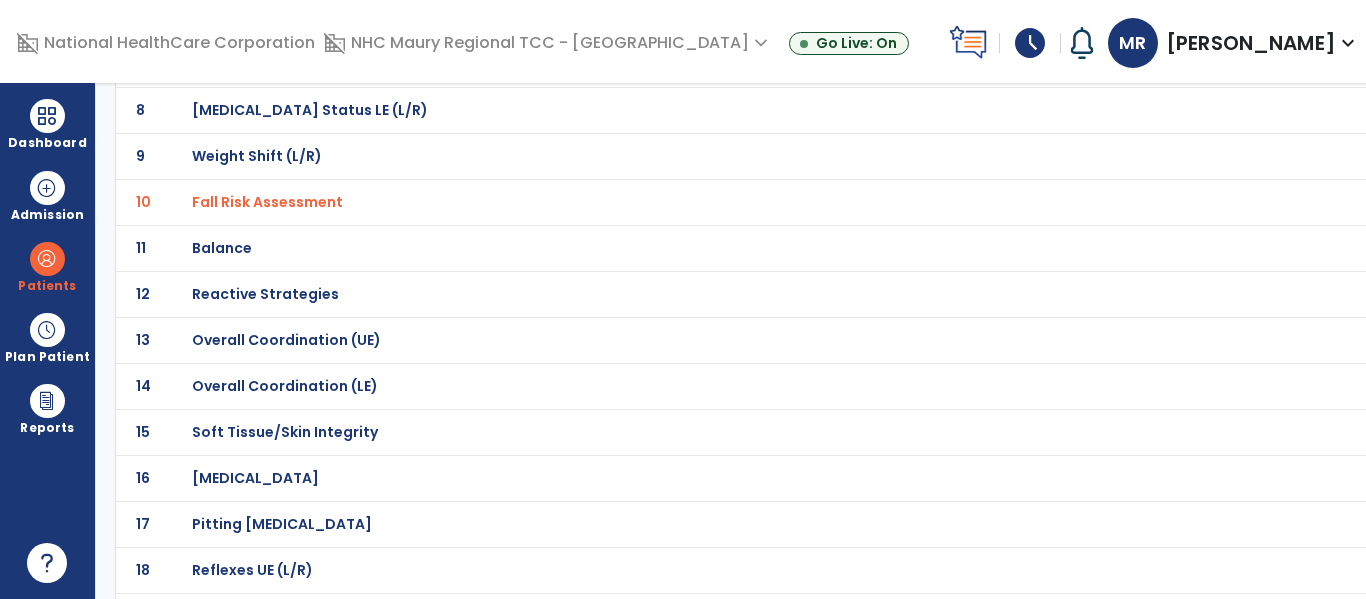 click on "Balance" at bounding box center (698, -212) 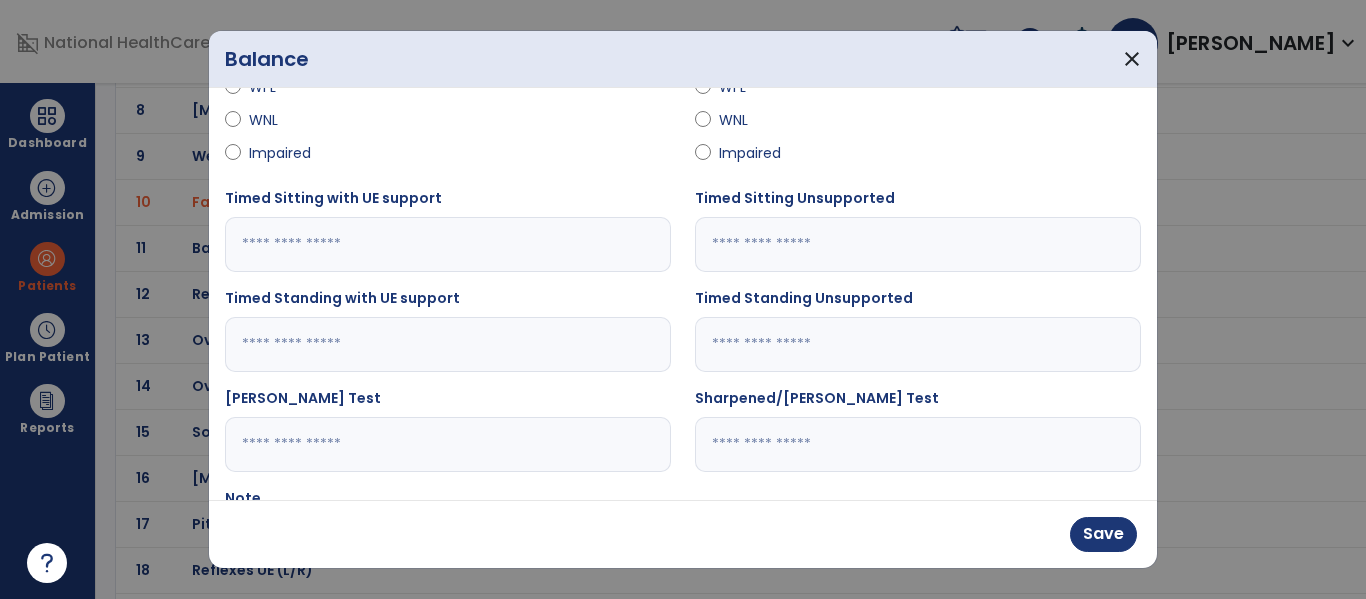 scroll, scrollTop: 401, scrollLeft: 0, axis: vertical 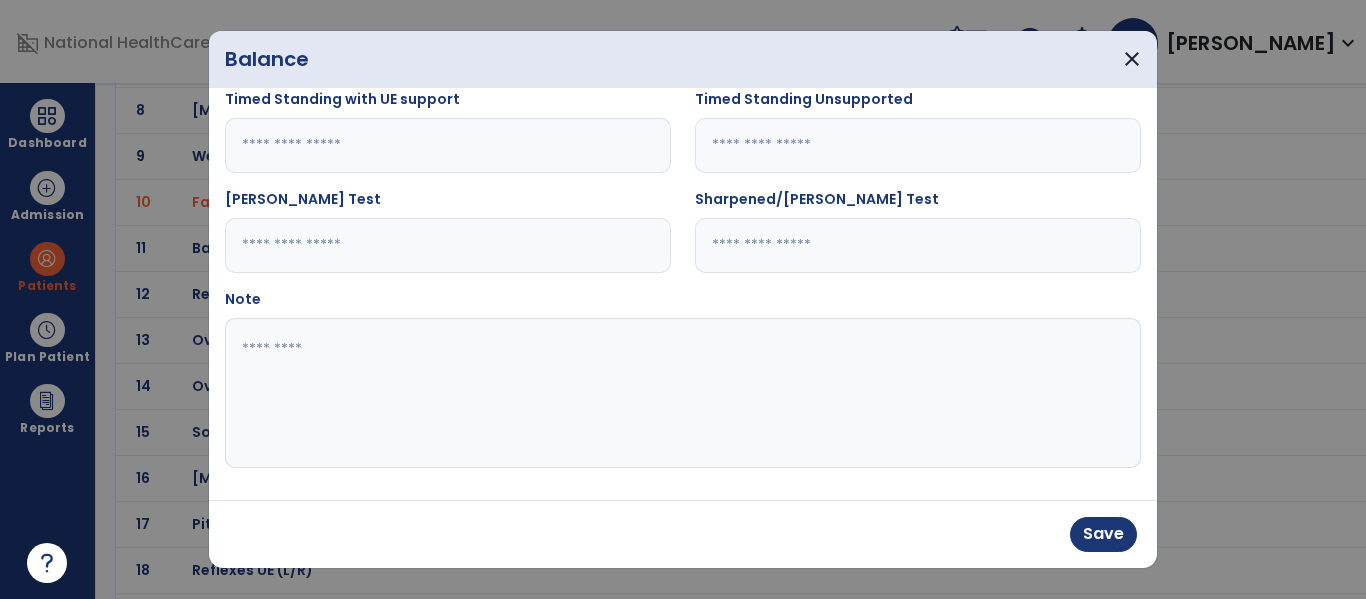click at bounding box center [680, 393] 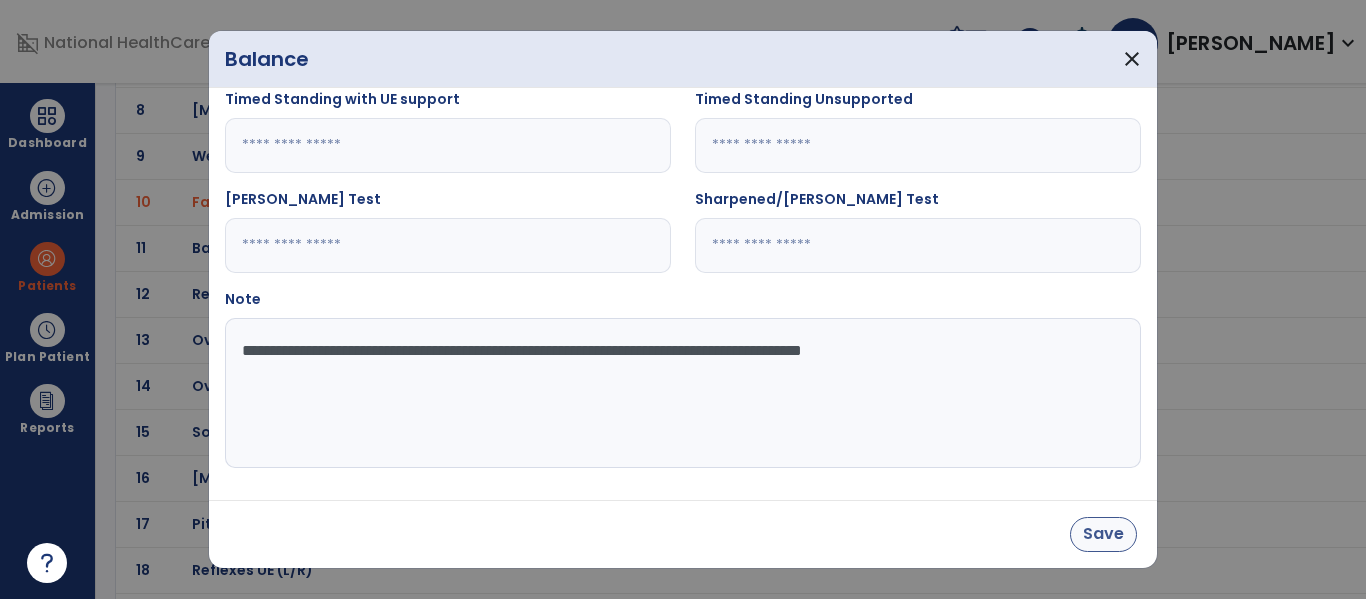 type on "**********" 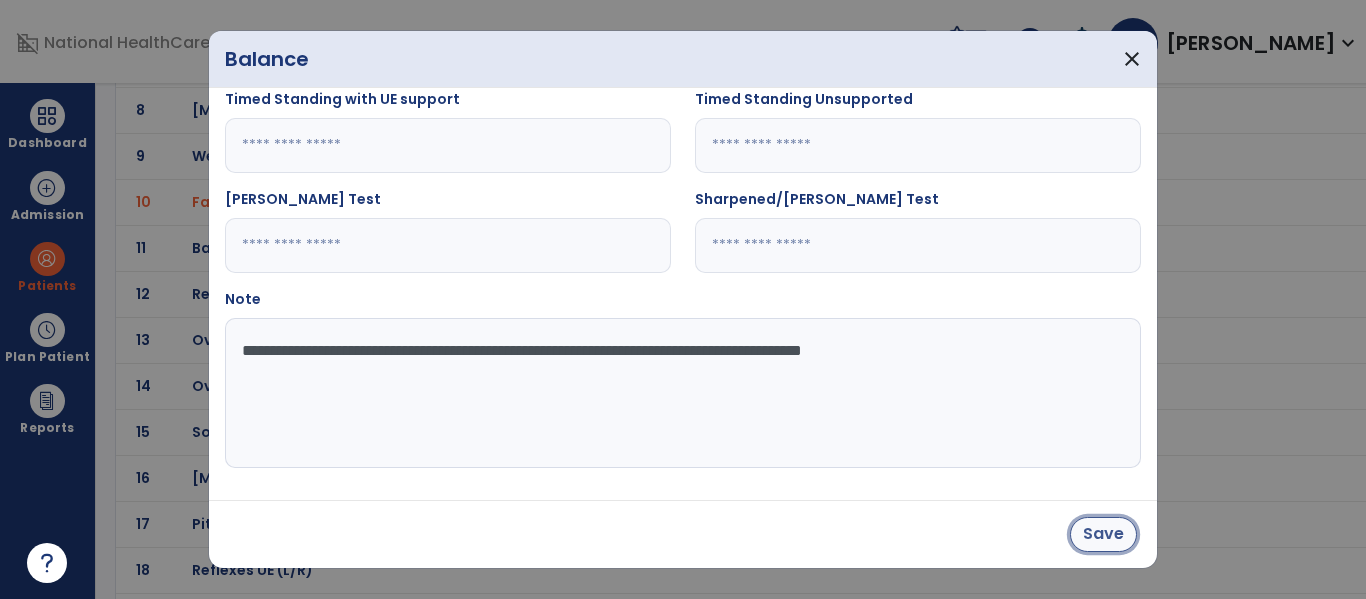 click on "Save" at bounding box center [1103, 534] 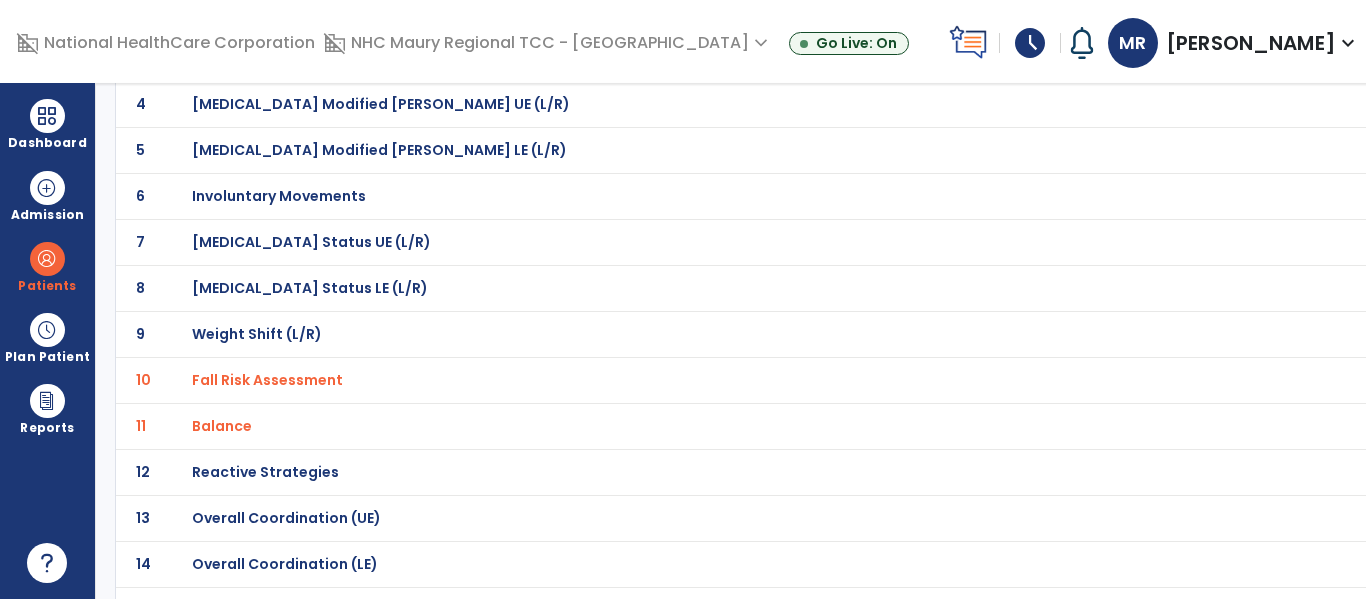 scroll, scrollTop: 0, scrollLeft: 0, axis: both 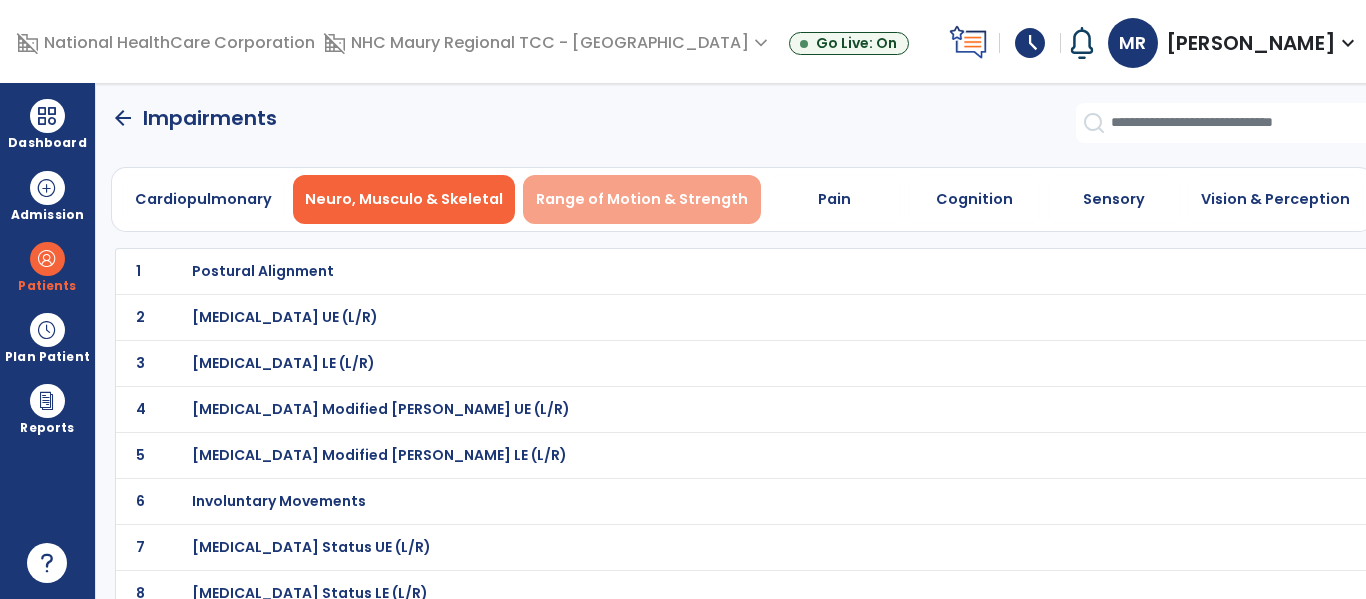 click on "Range of Motion & Strength" at bounding box center (642, 199) 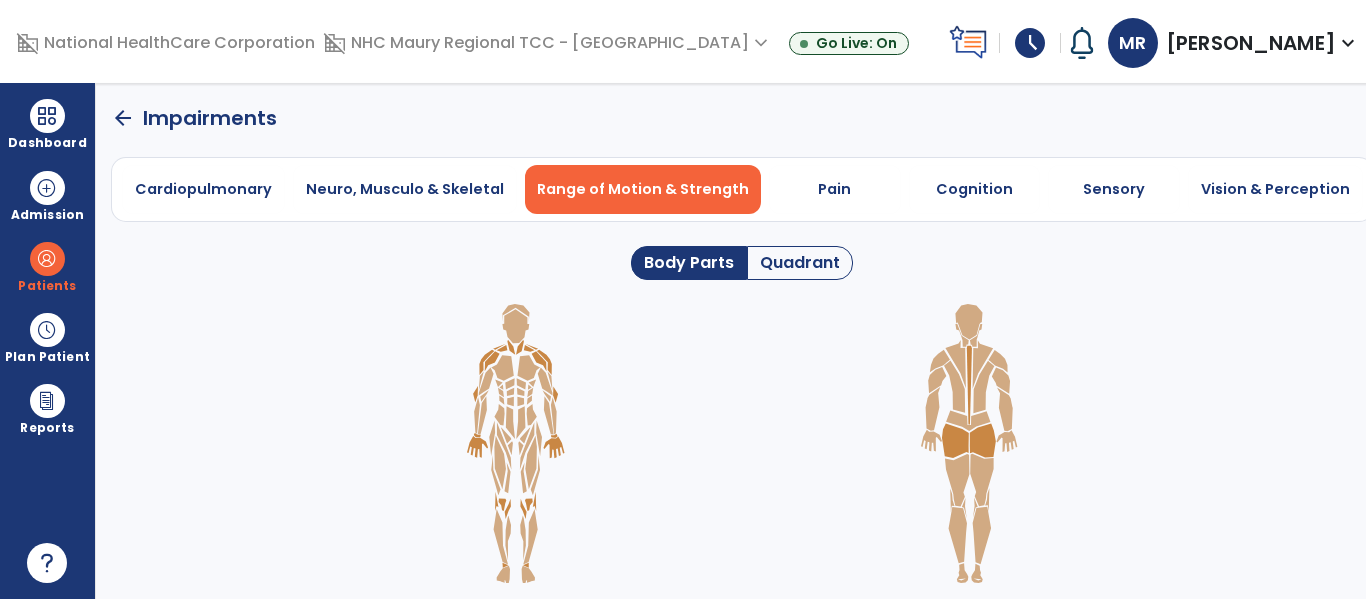 click on "Quadrant" 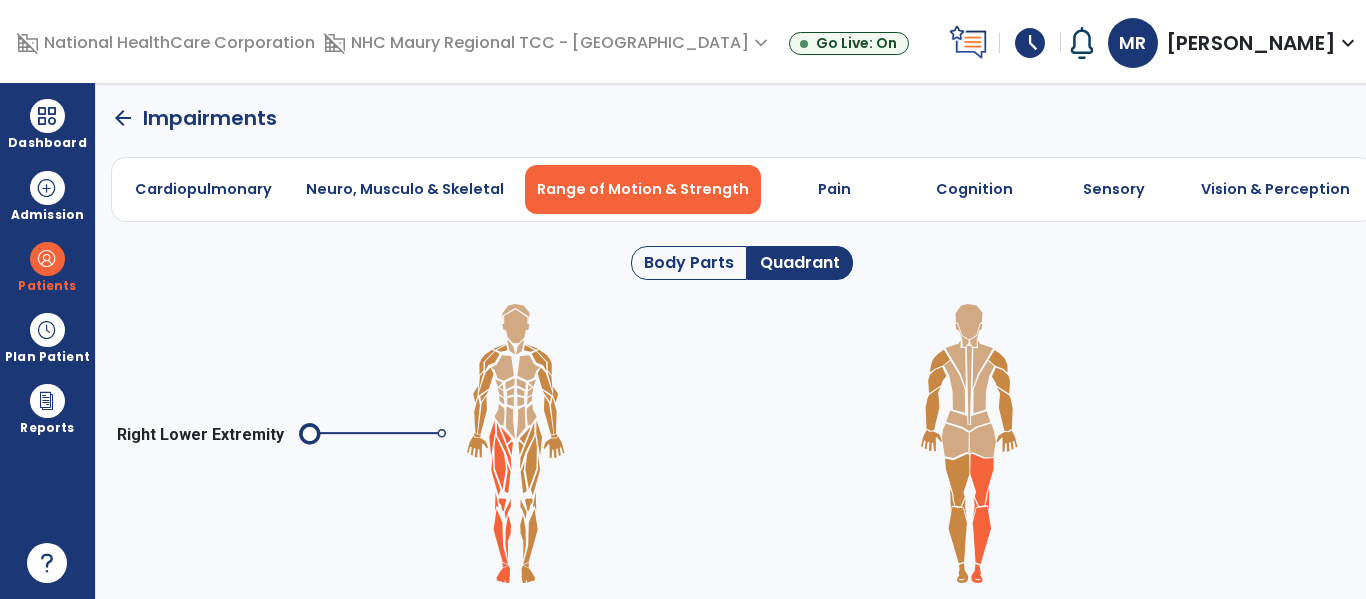 click 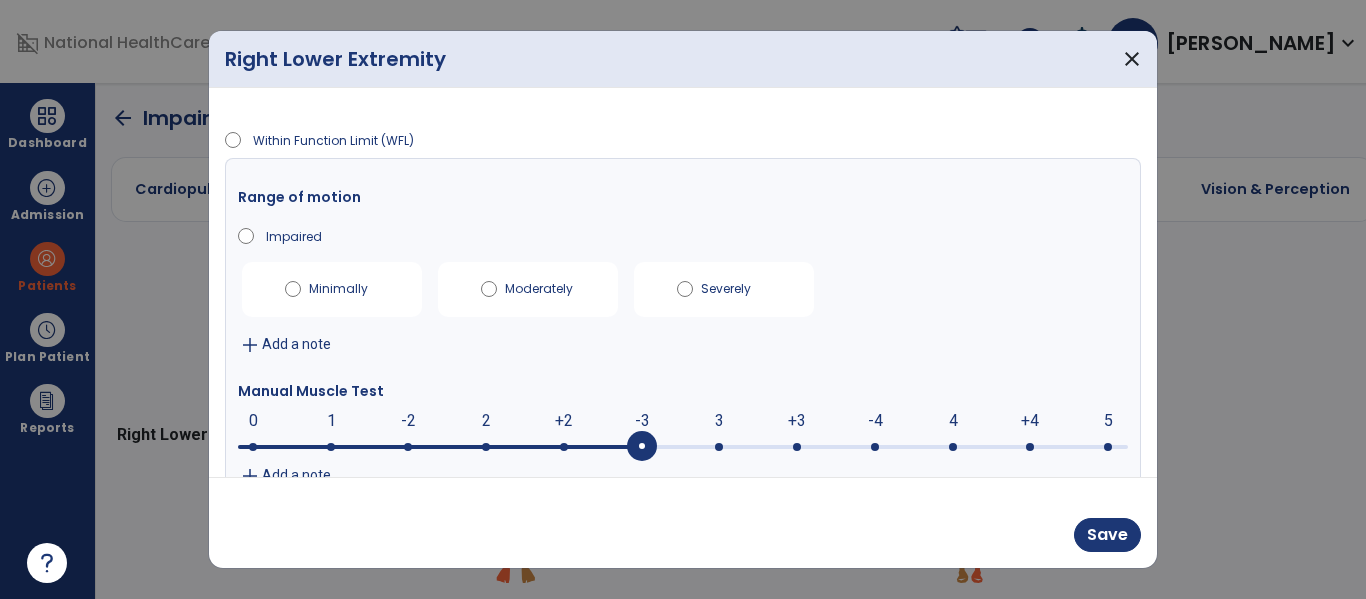 click at bounding box center (642, 447) 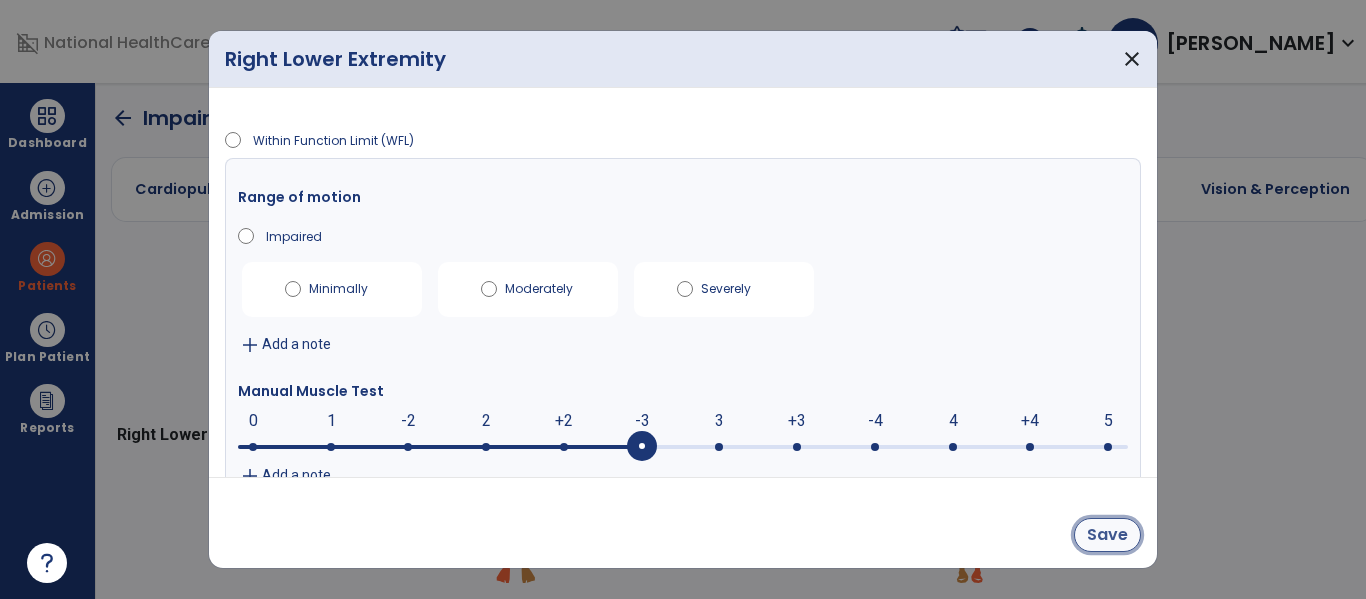 click on "Save" at bounding box center [1107, 535] 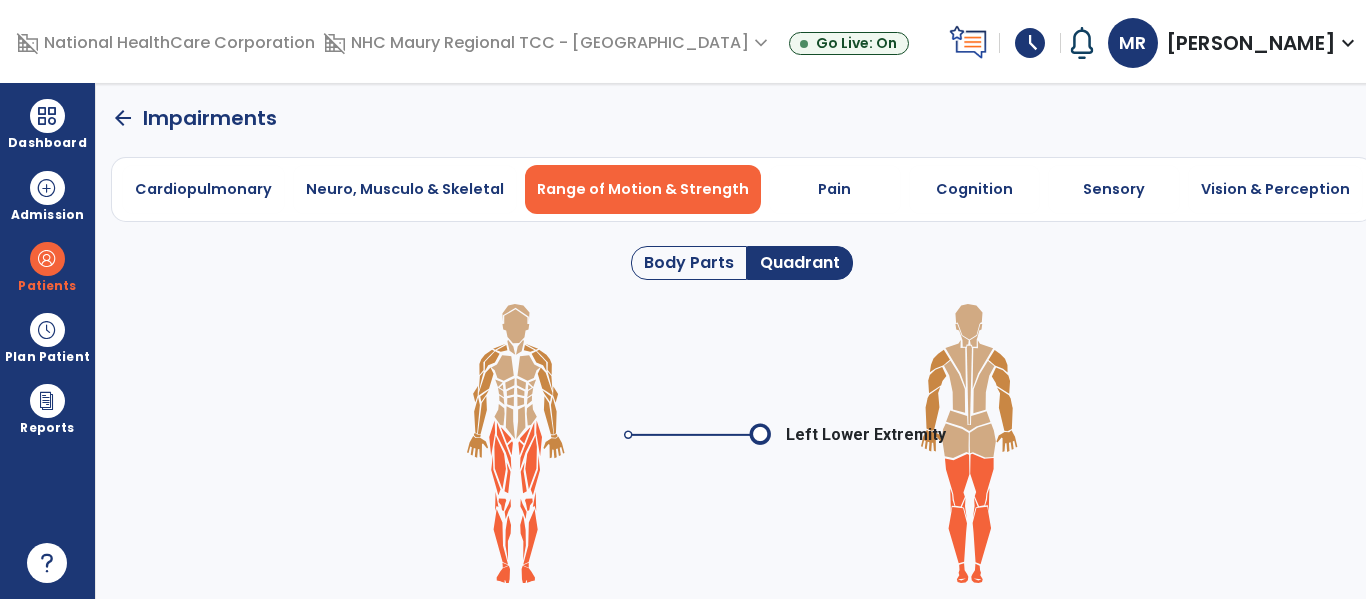 click 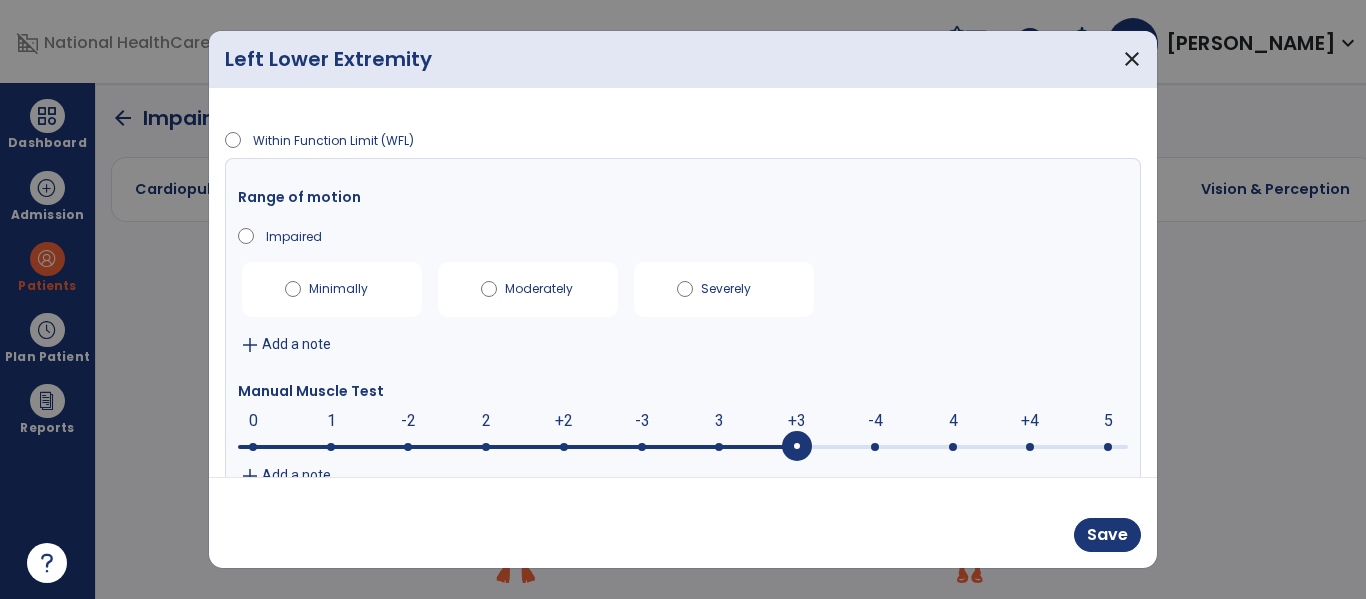 click at bounding box center [797, 447] 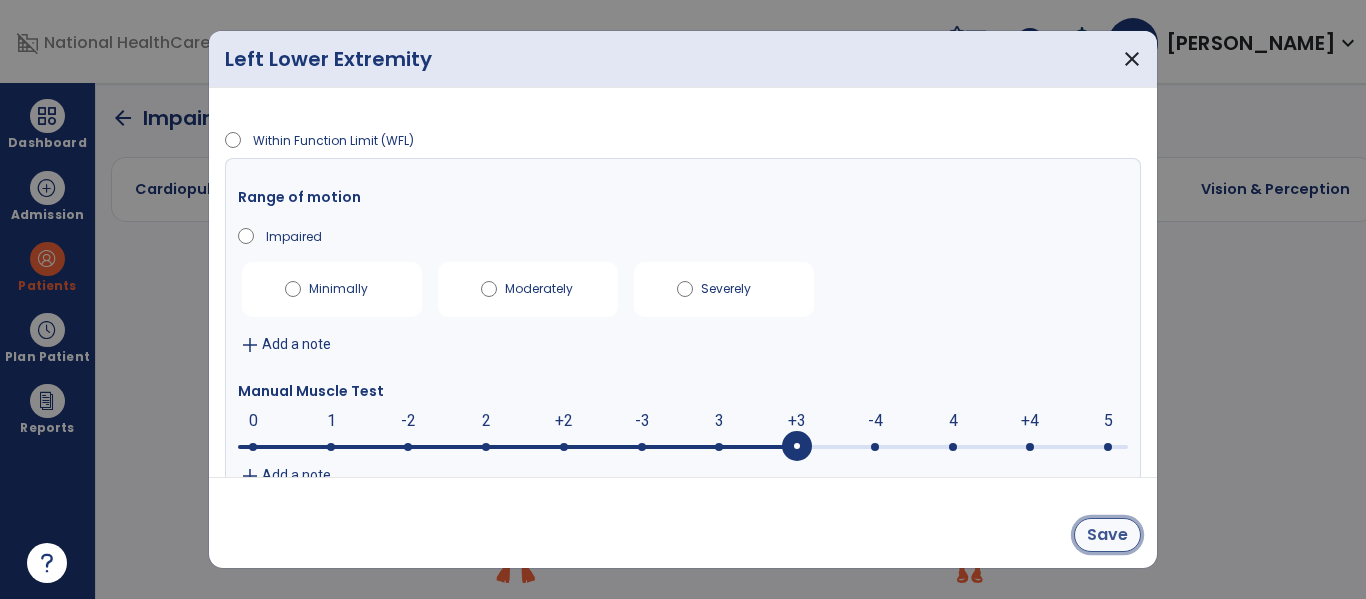 click on "Save" at bounding box center [1107, 535] 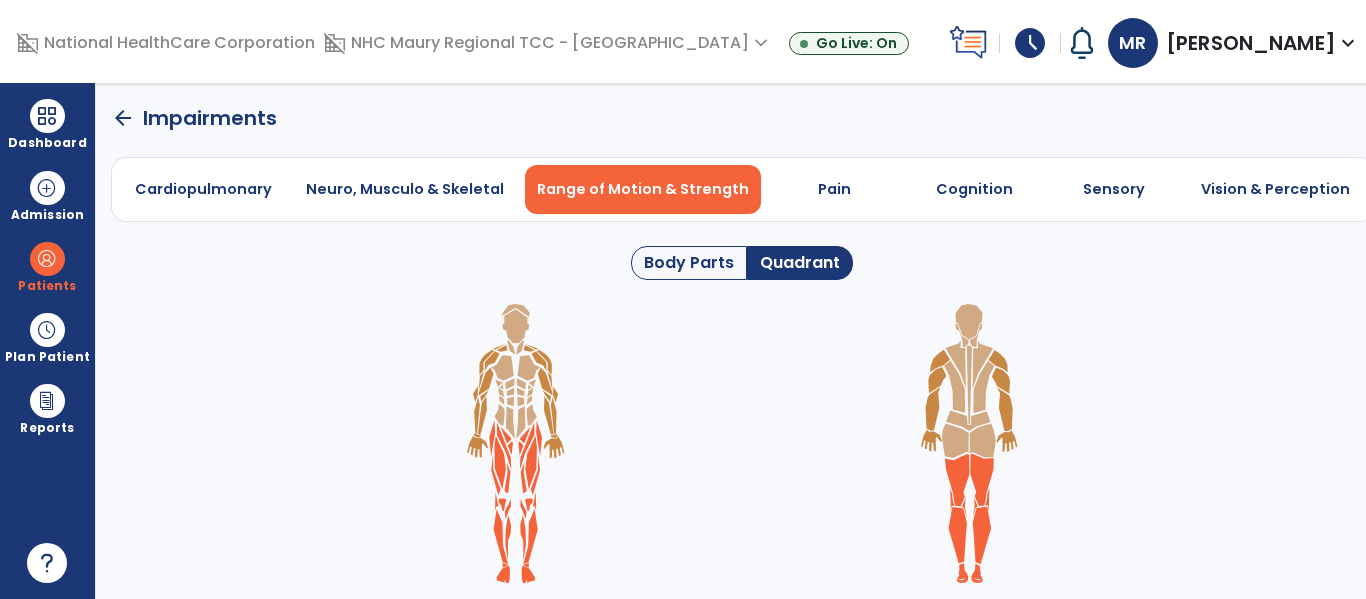 click on "arrow_back" 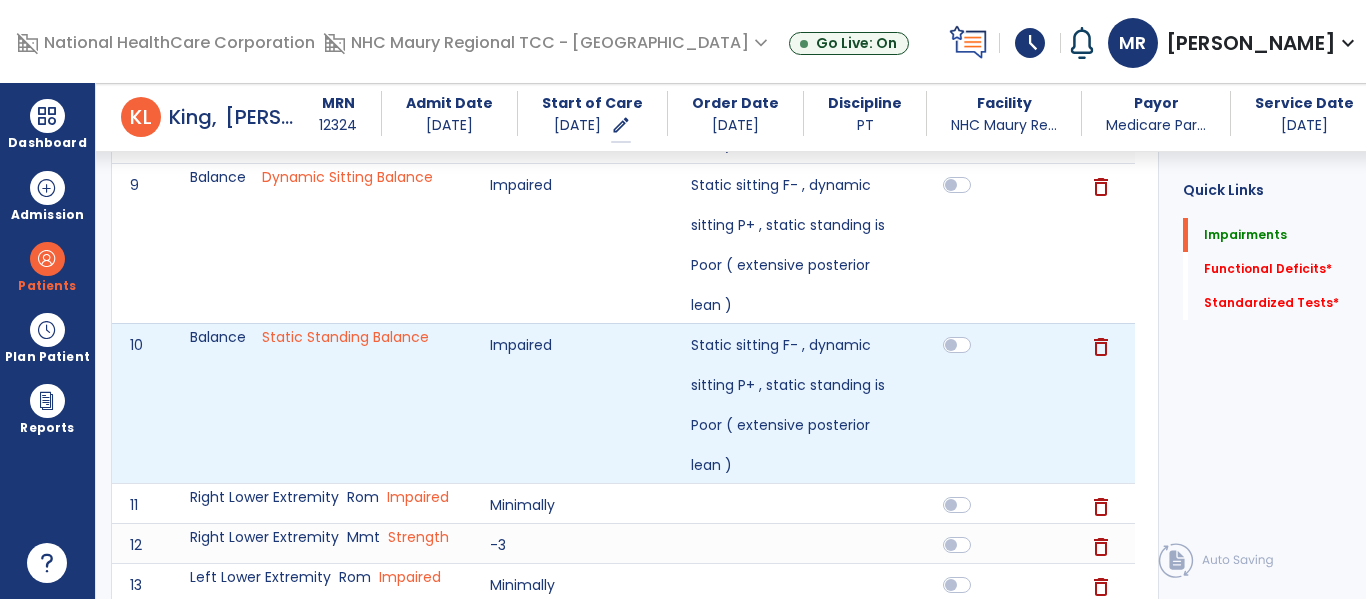 scroll, scrollTop: 1251, scrollLeft: 0, axis: vertical 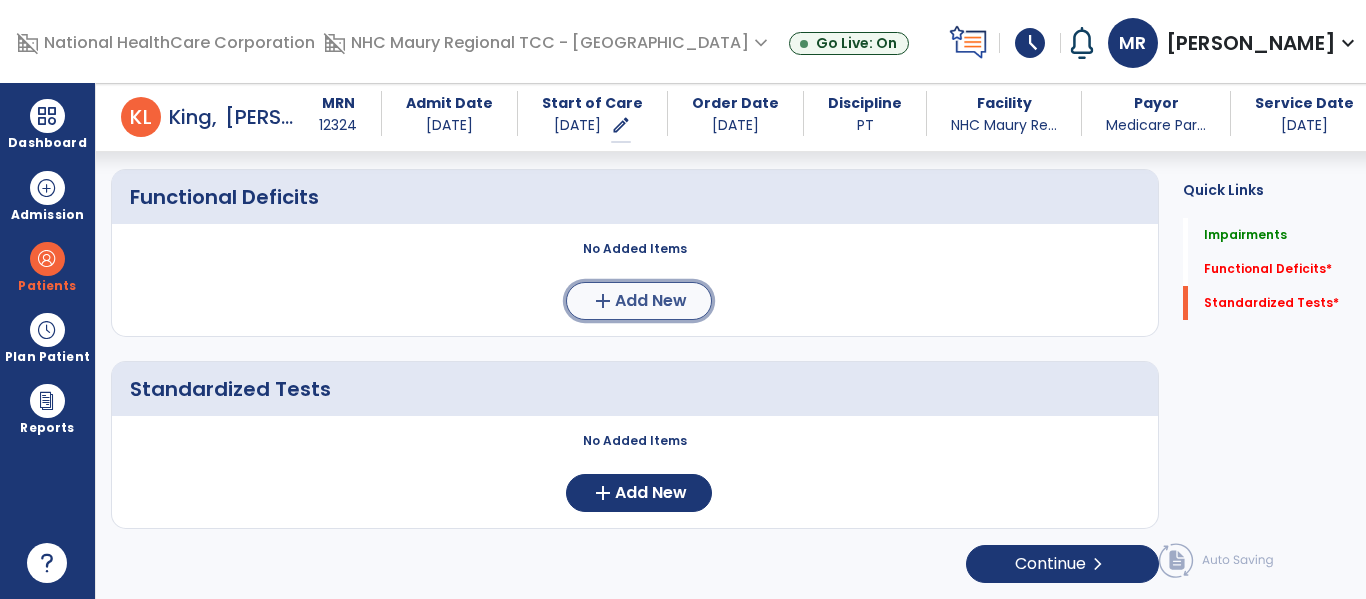 click on "add" 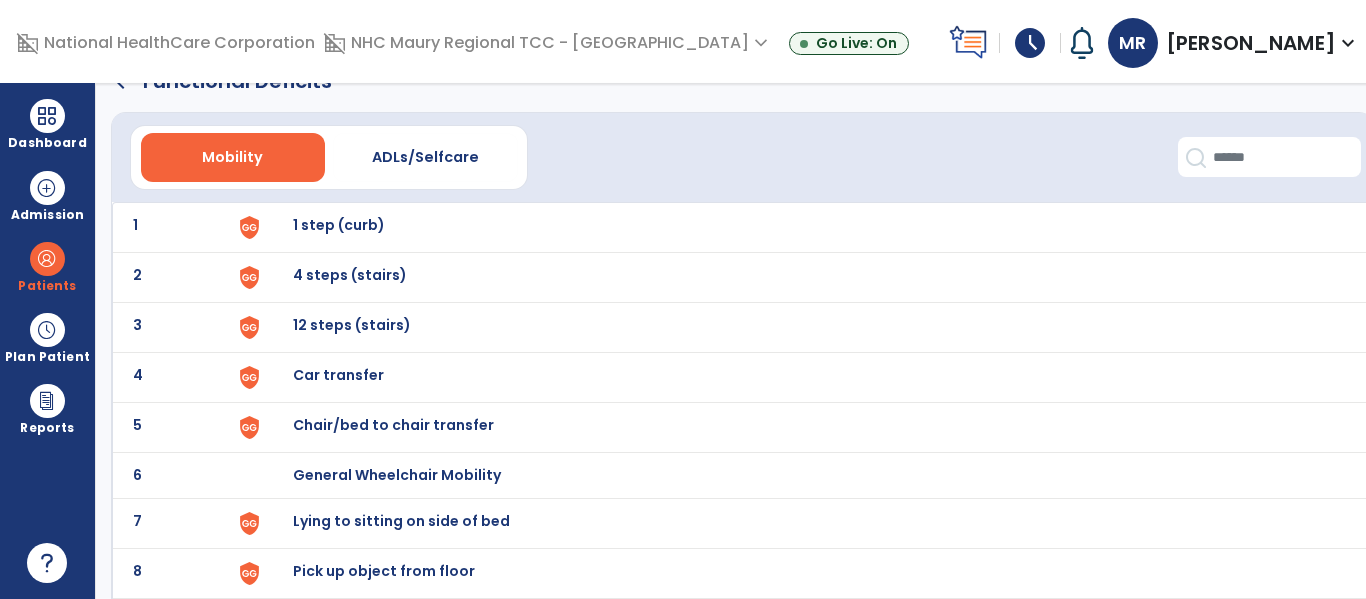 scroll, scrollTop: 38, scrollLeft: 0, axis: vertical 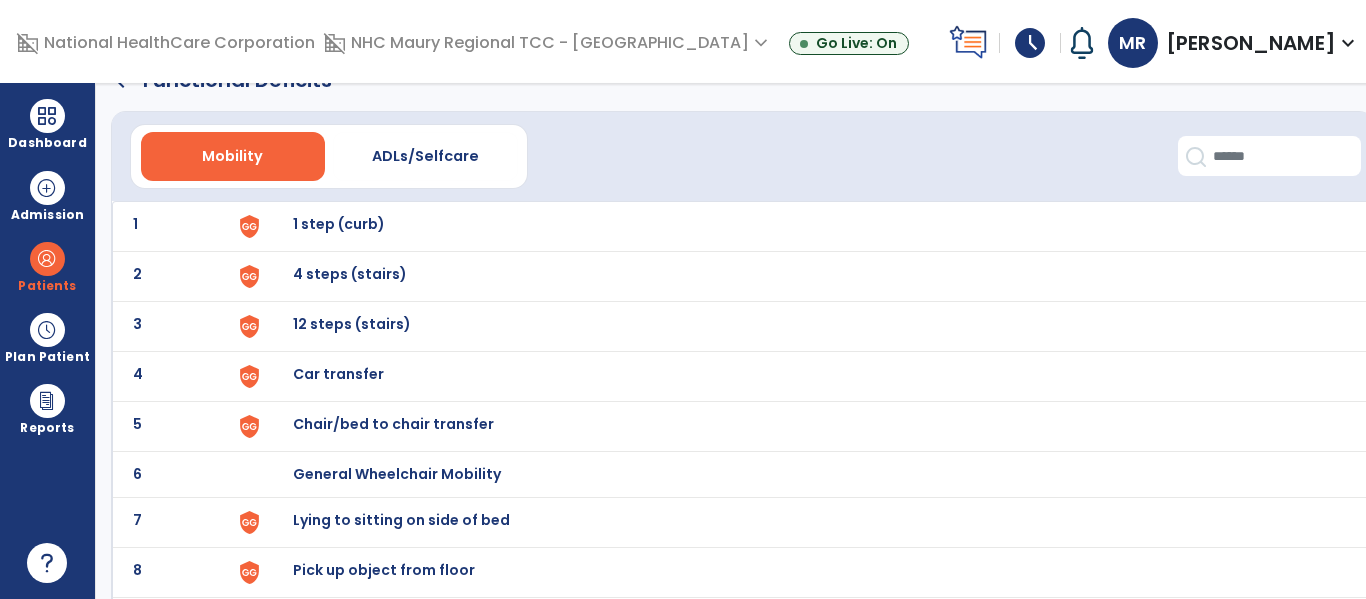 click on "4 steps (stairs)" at bounding box center [339, 224] 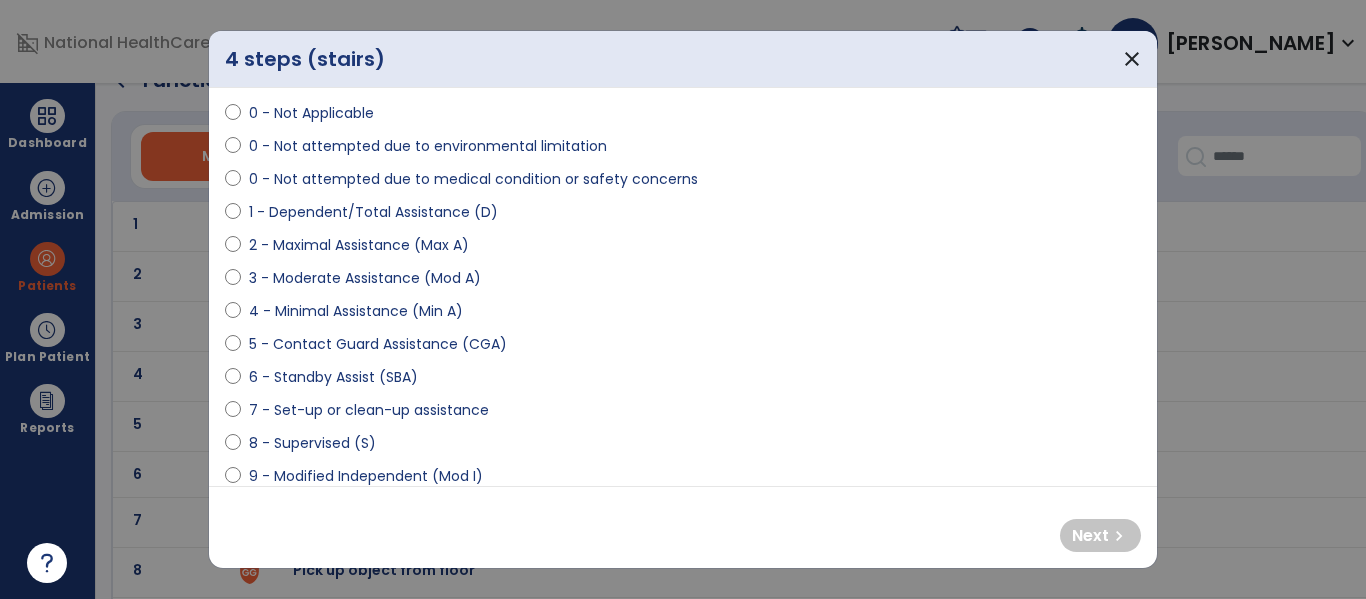 scroll, scrollTop: 124, scrollLeft: 0, axis: vertical 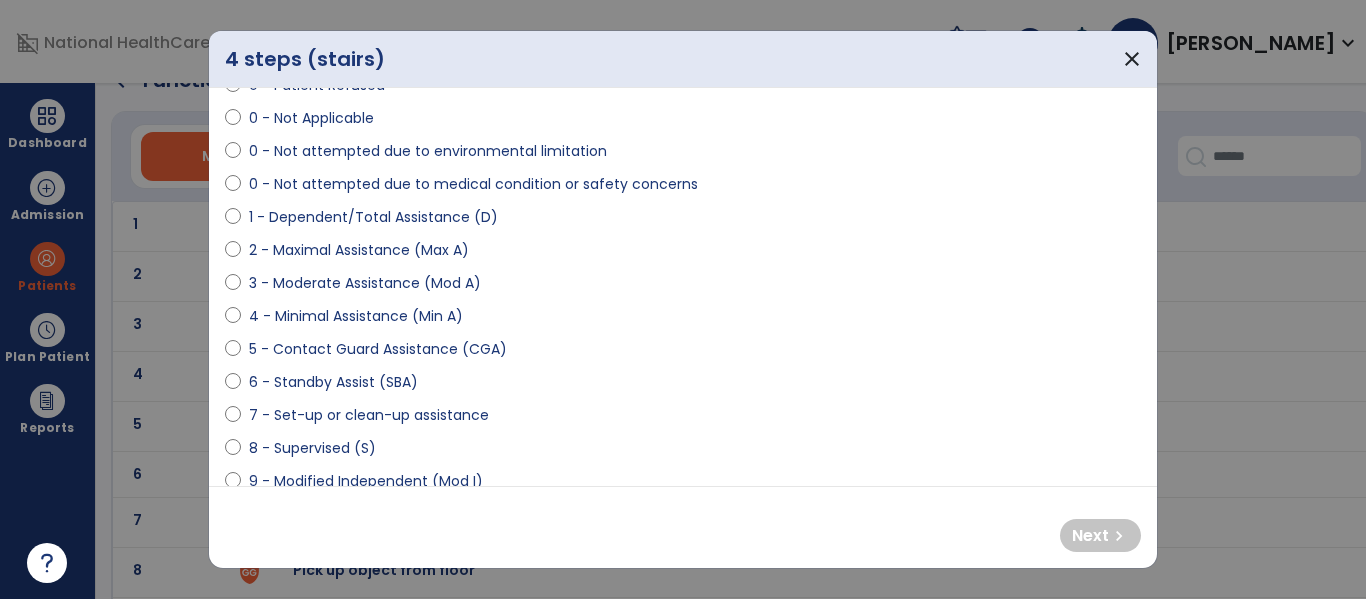 select on "**********" 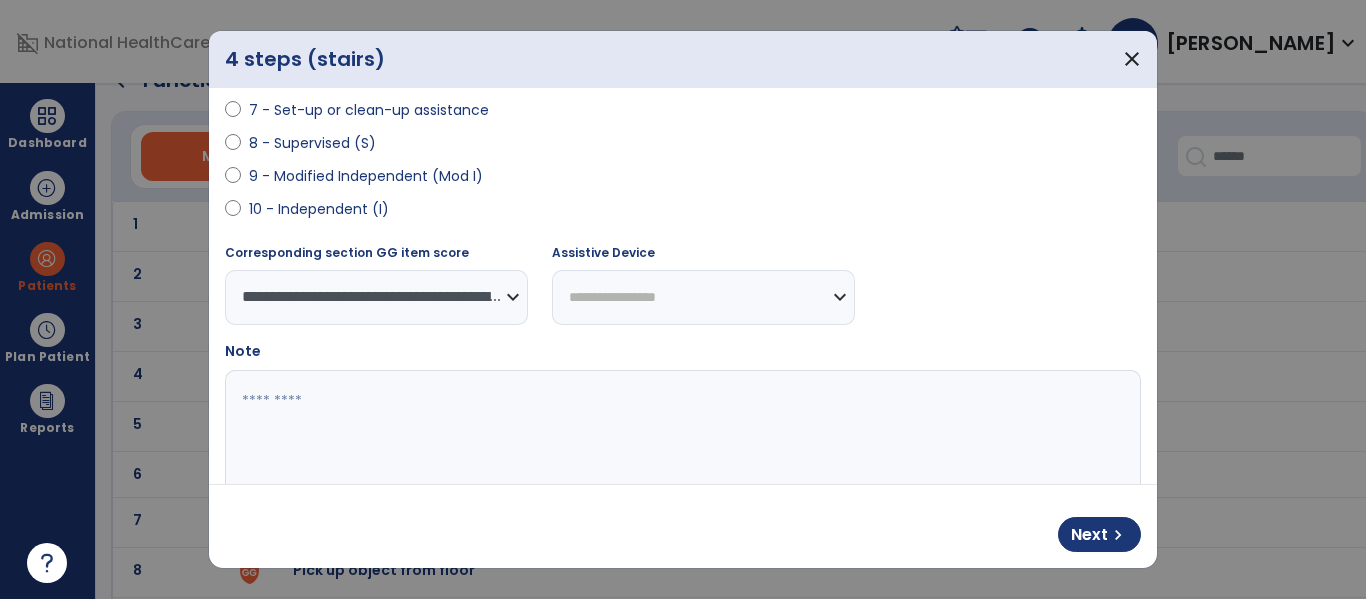 scroll, scrollTop: 430, scrollLeft: 0, axis: vertical 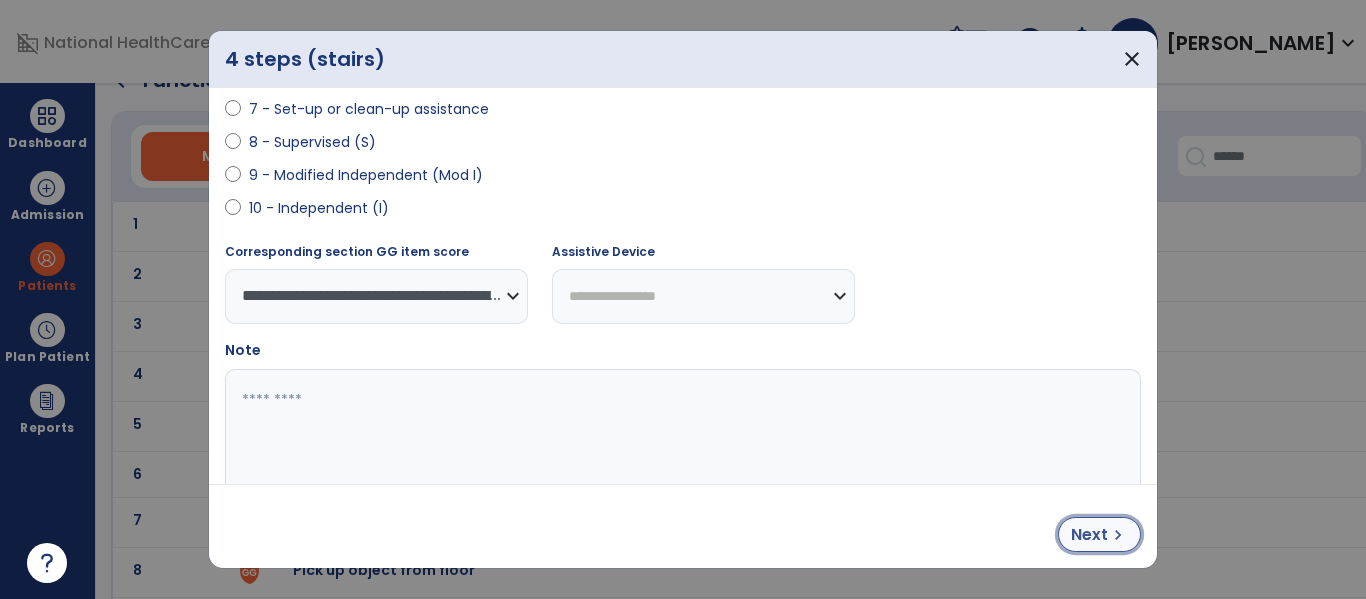 click on "Next" at bounding box center [1089, 535] 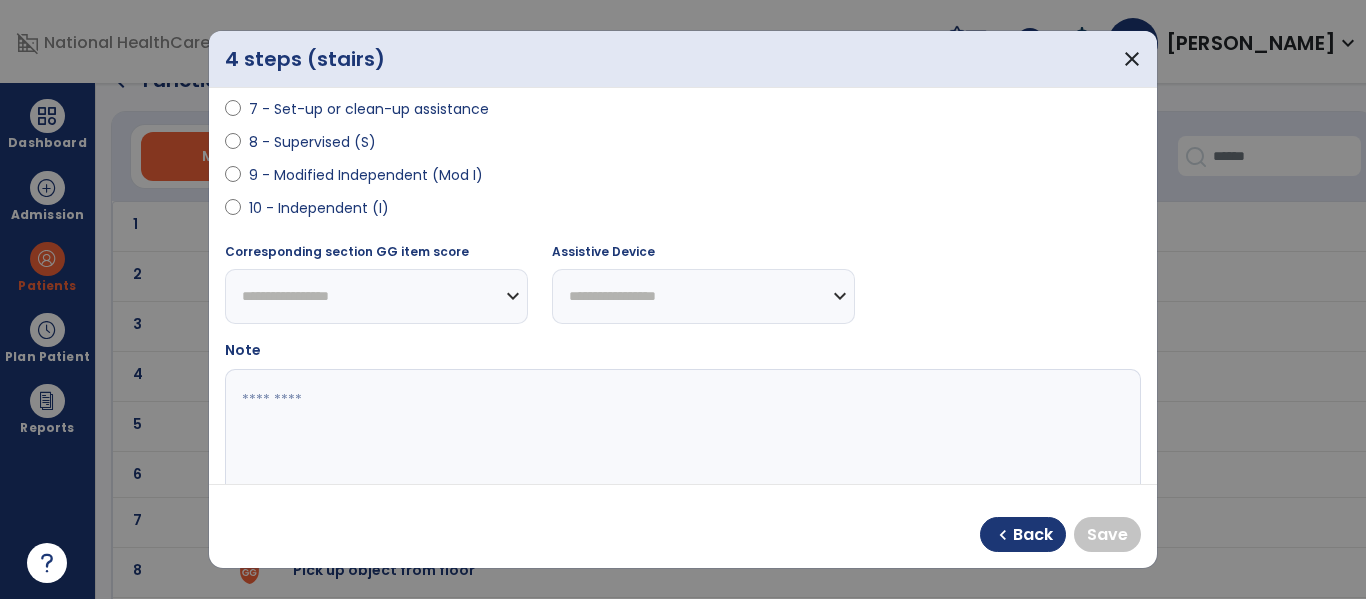 select on "**********" 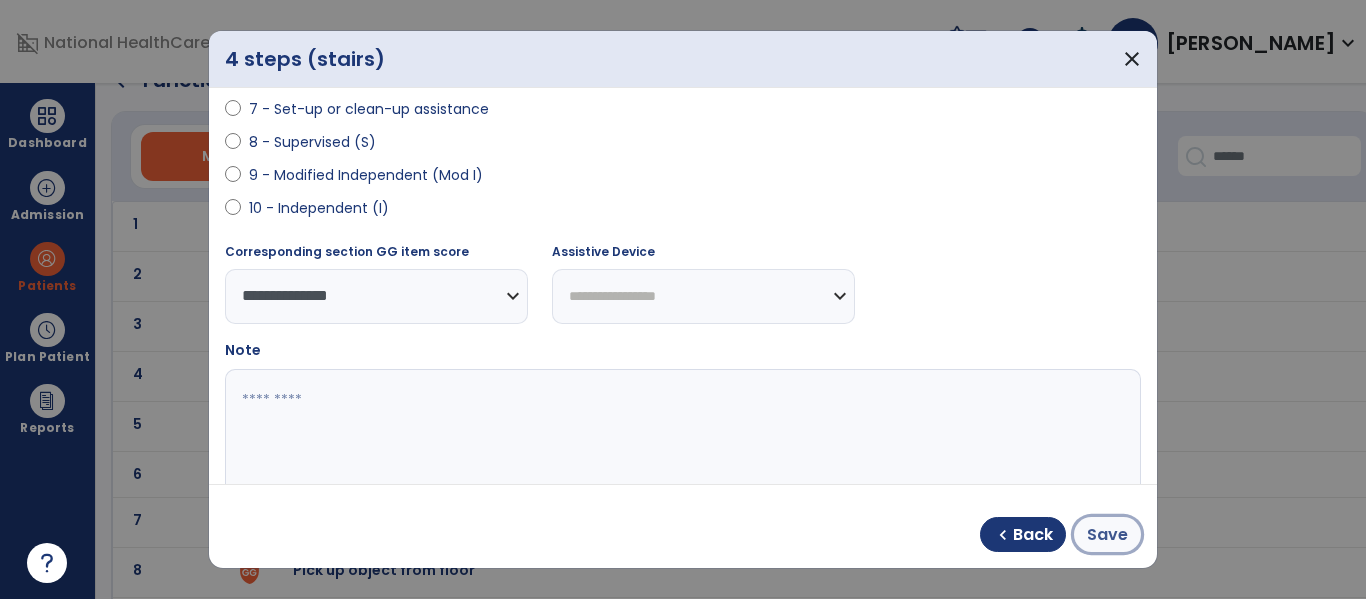 click on "Save" at bounding box center (1107, 535) 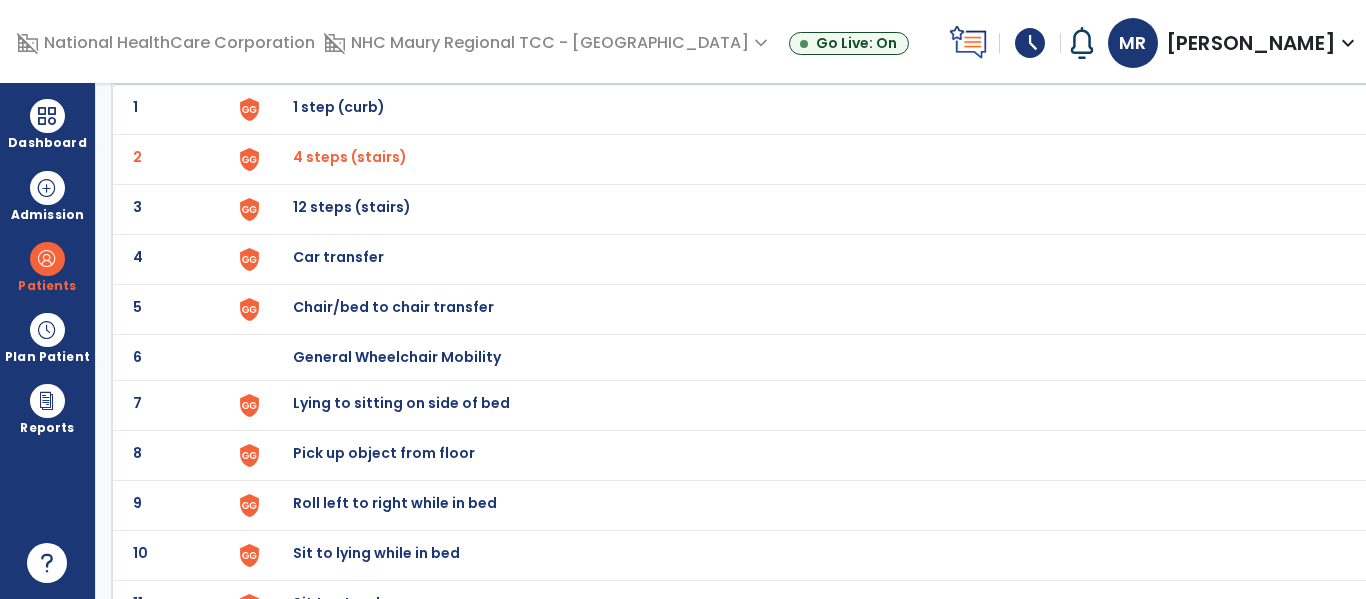 scroll, scrollTop: 156, scrollLeft: 0, axis: vertical 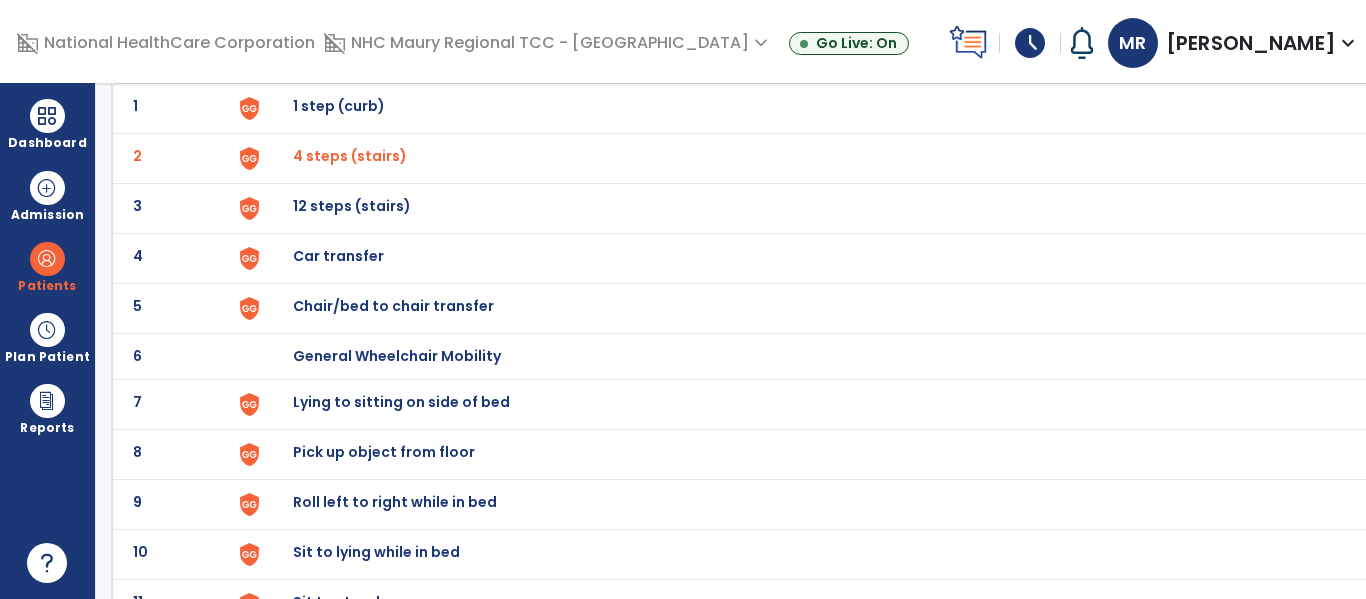 click on "Car transfer" at bounding box center (339, 106) 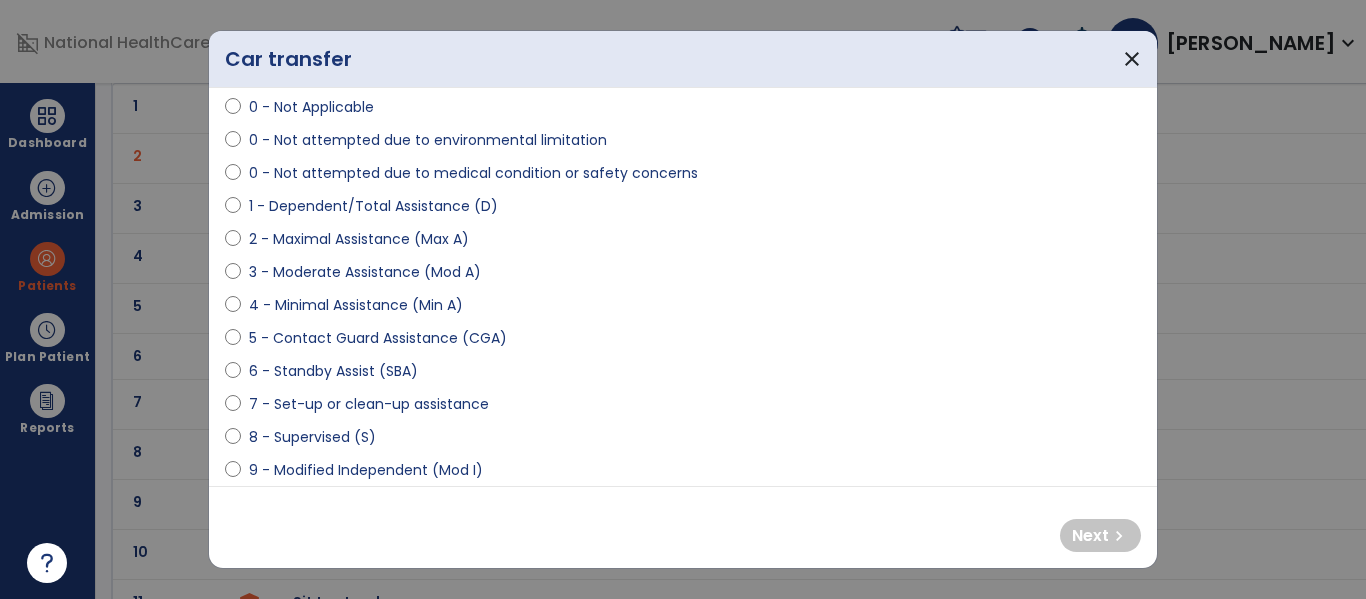 scroll, scrollTop: 130, scrollLeft: 0, axis: vertical 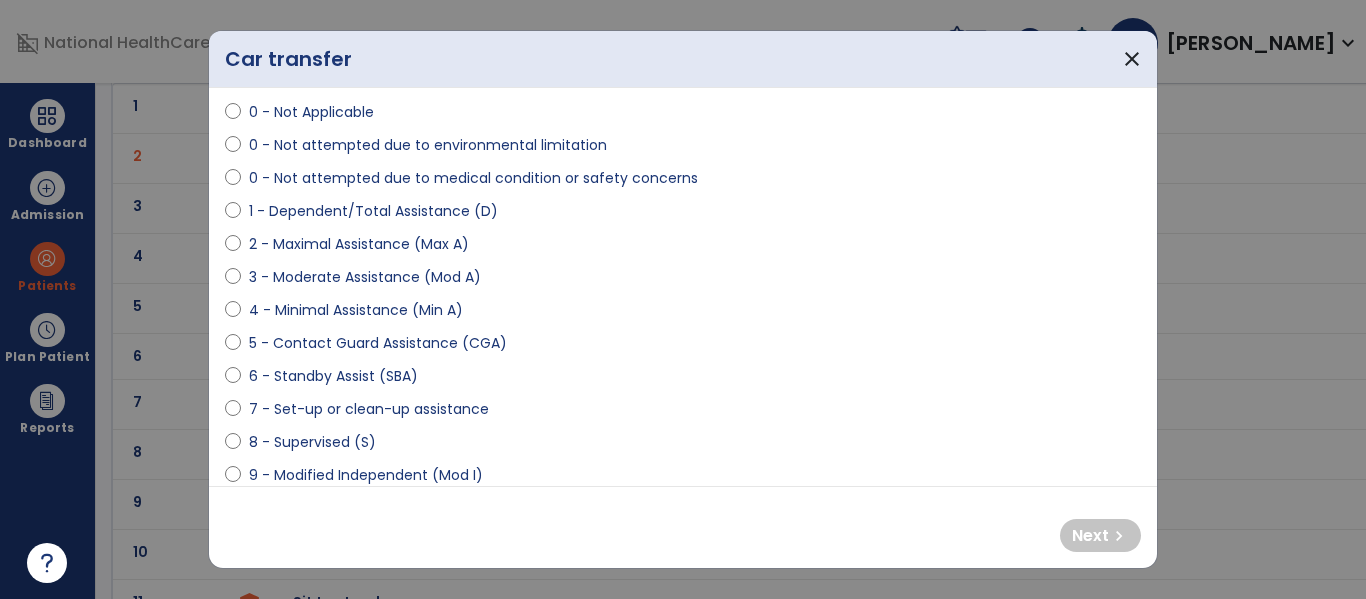 select on "**********" 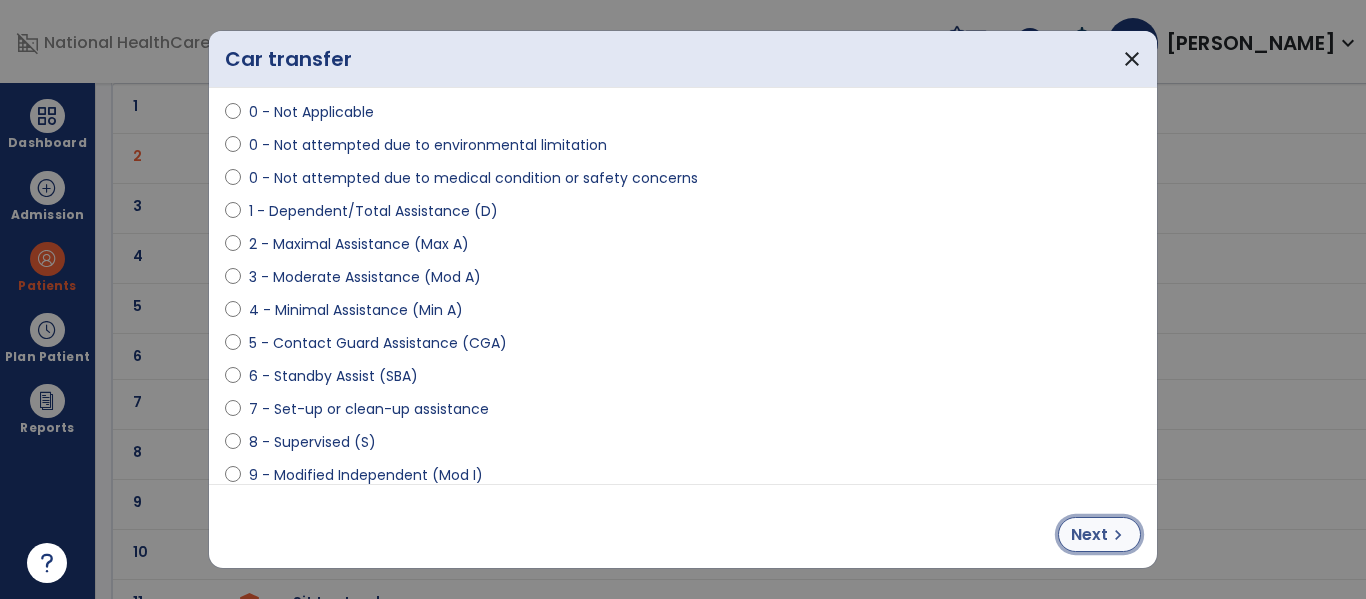 click on "Next" at bounding box center [1089, 535] 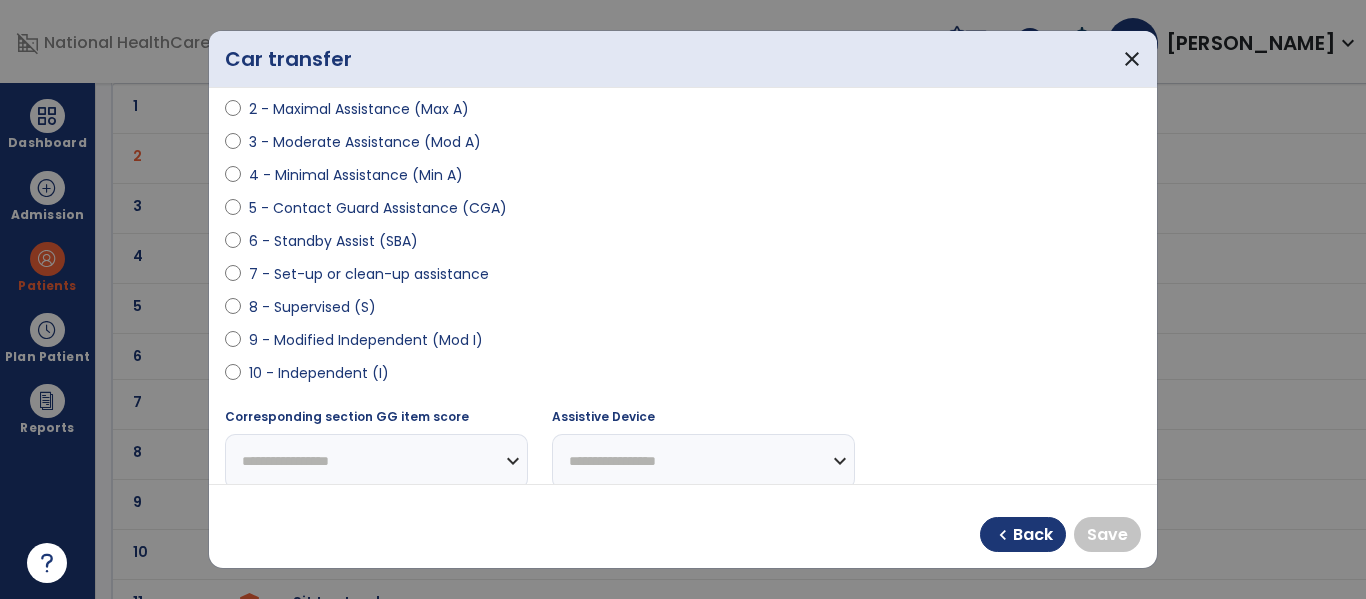 scroll, scrollTop: 266, scrollLeft: 0, axis: vertical 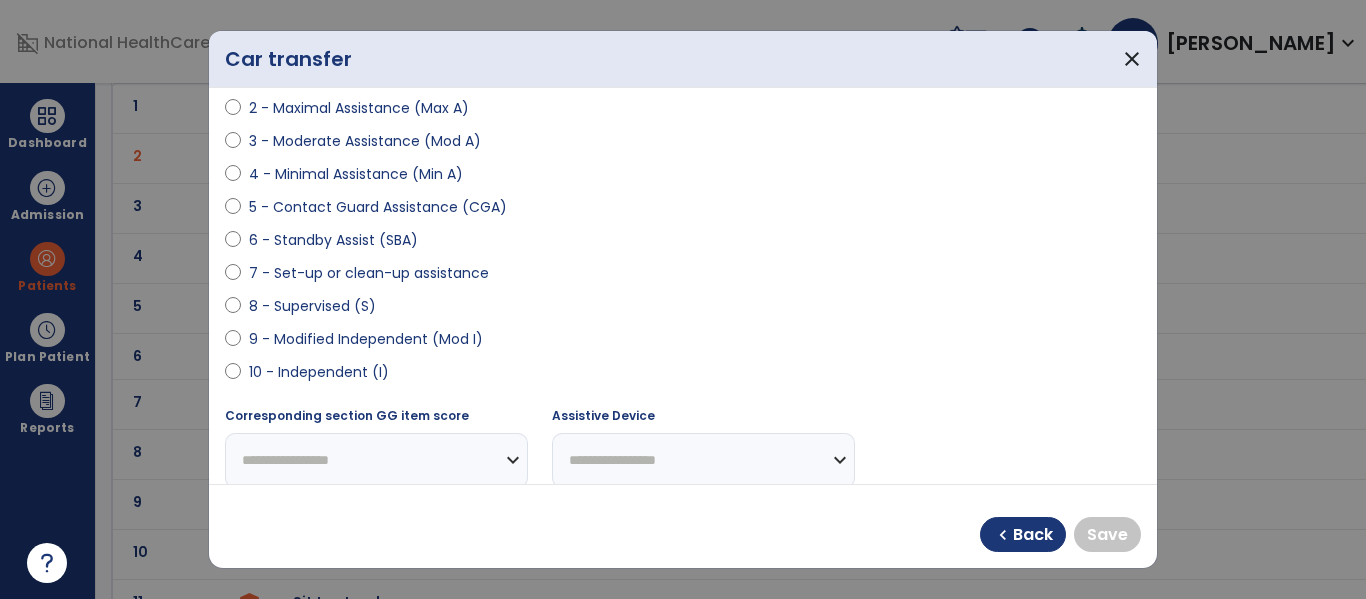 select on "**********" 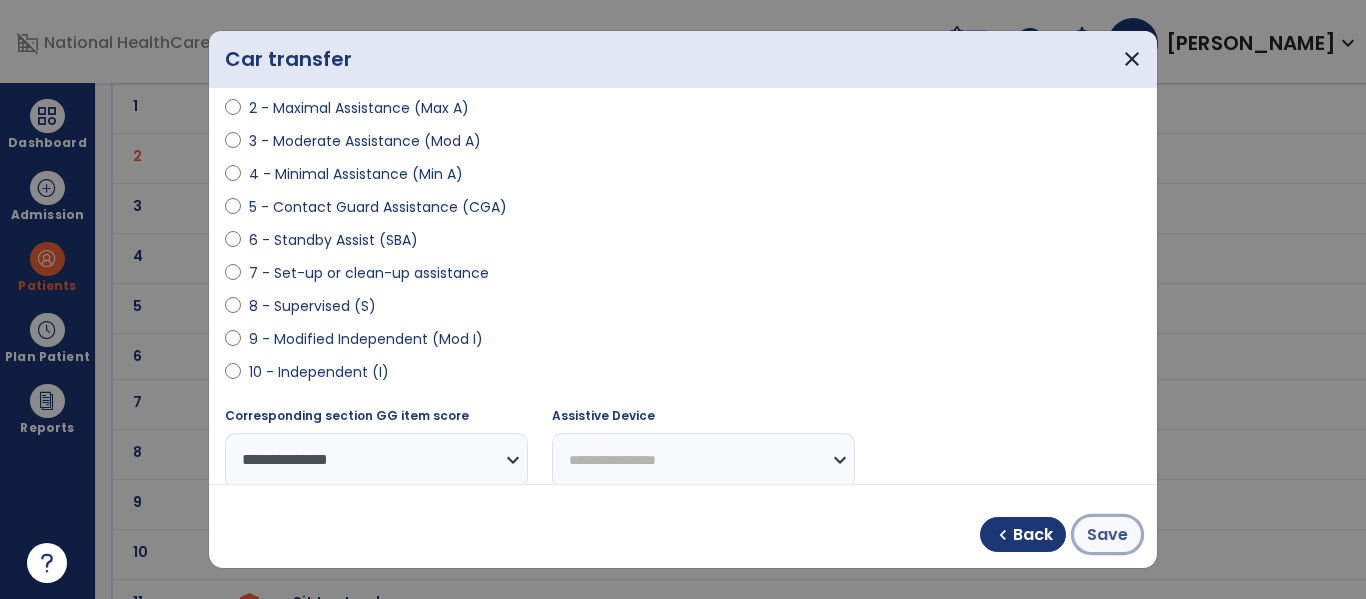 click on "Save" at bounding box center (1107, 535) 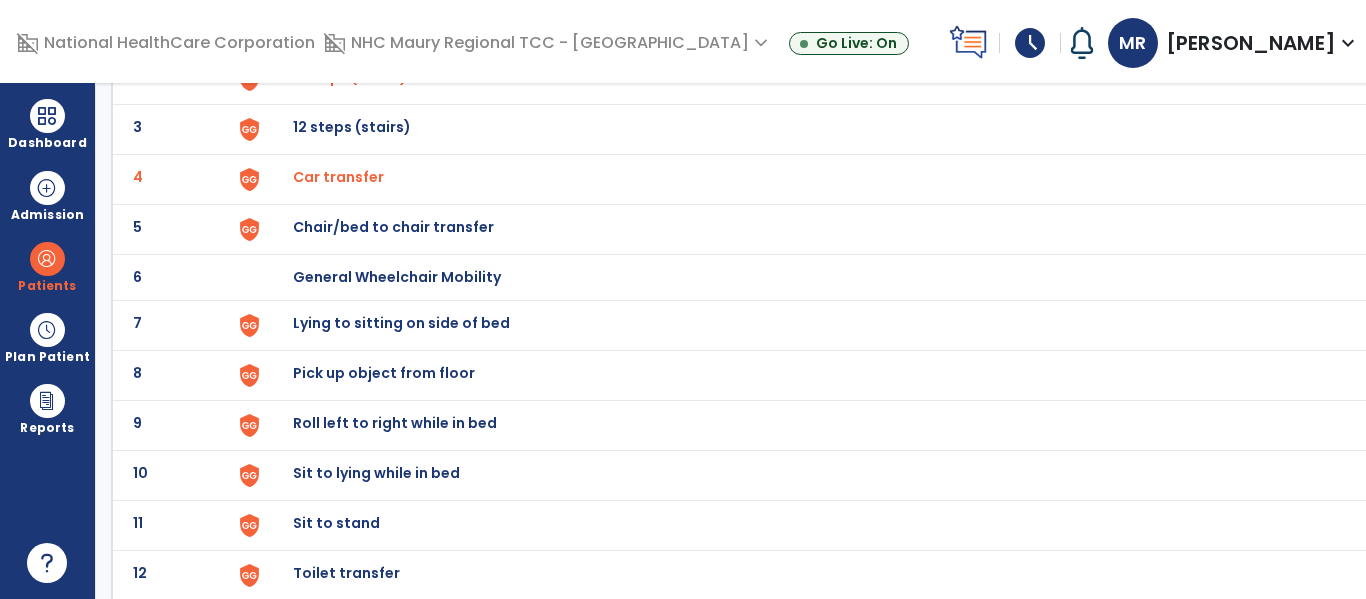scroll, scrollTop: 258, scrollLeft: 0, axis: vertical 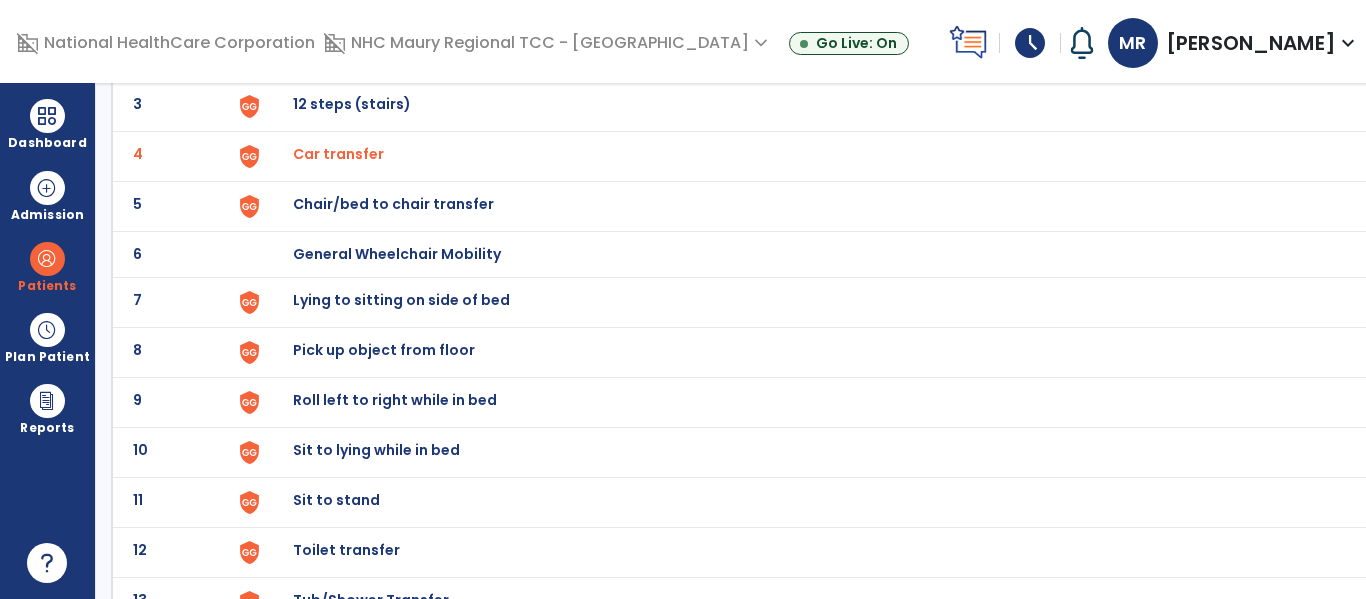 click on "Chair/bed to chair transfer" at bounding box center [339, 4] 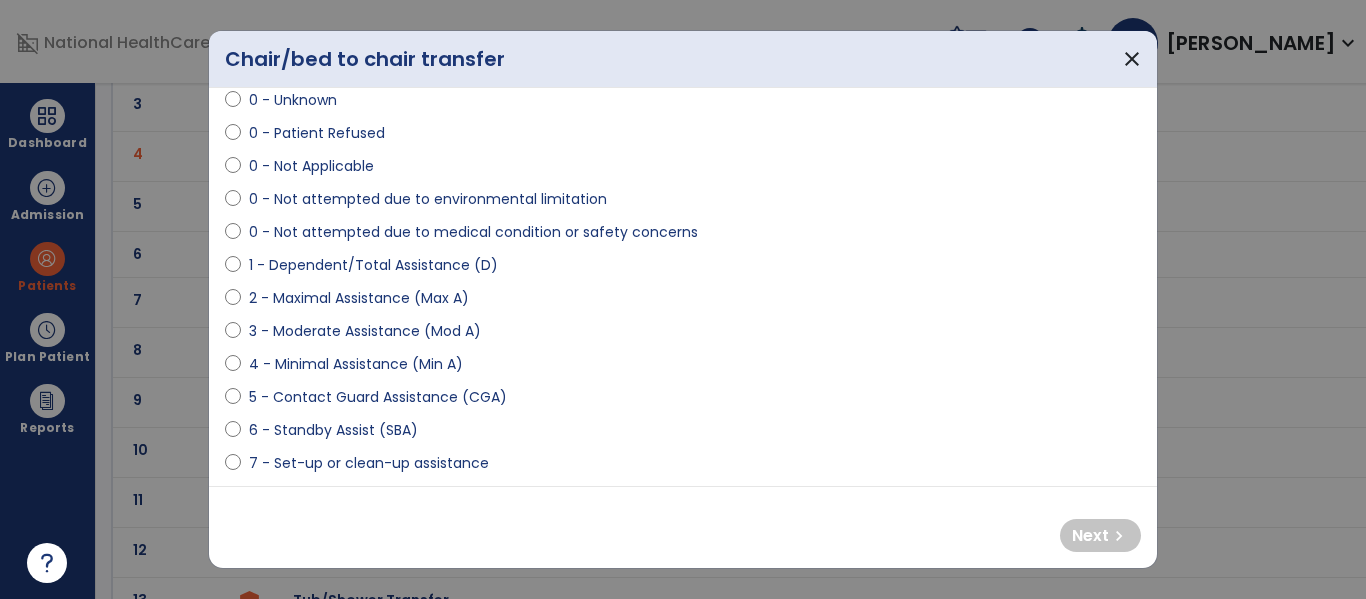 scroll, scrollTop: 79, scrollLeft: 0, axis: vertical 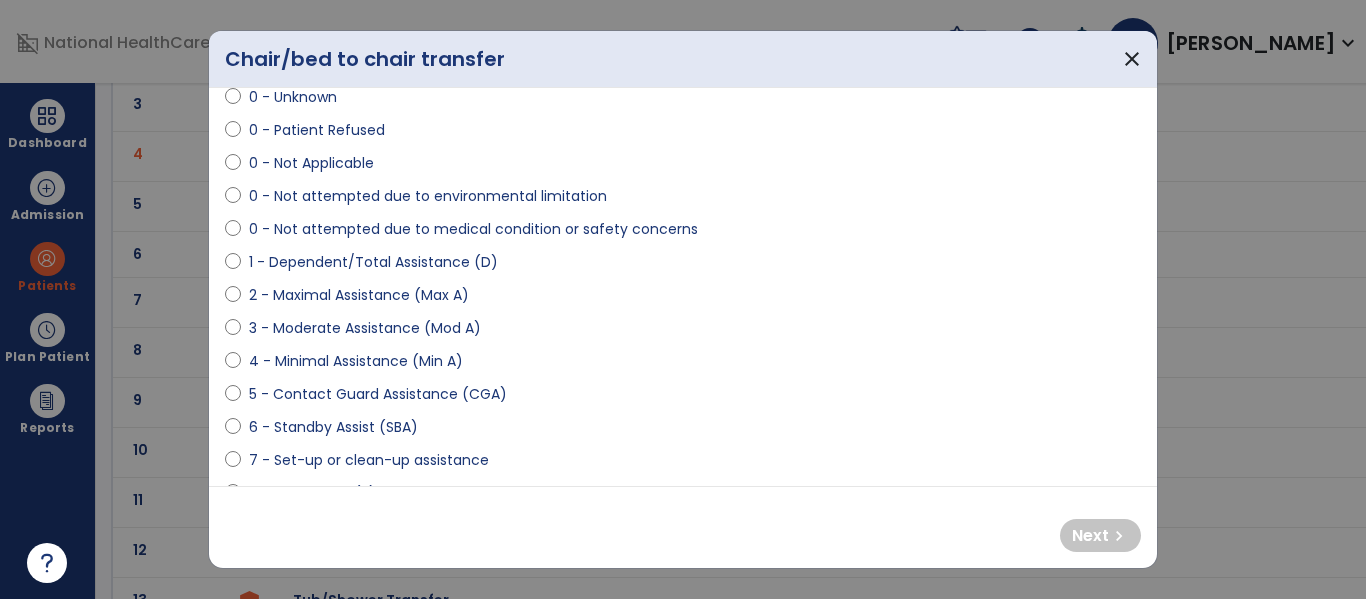 click on "2 - Maximal Assistance (Max A)" at bounding box center (683, 299) 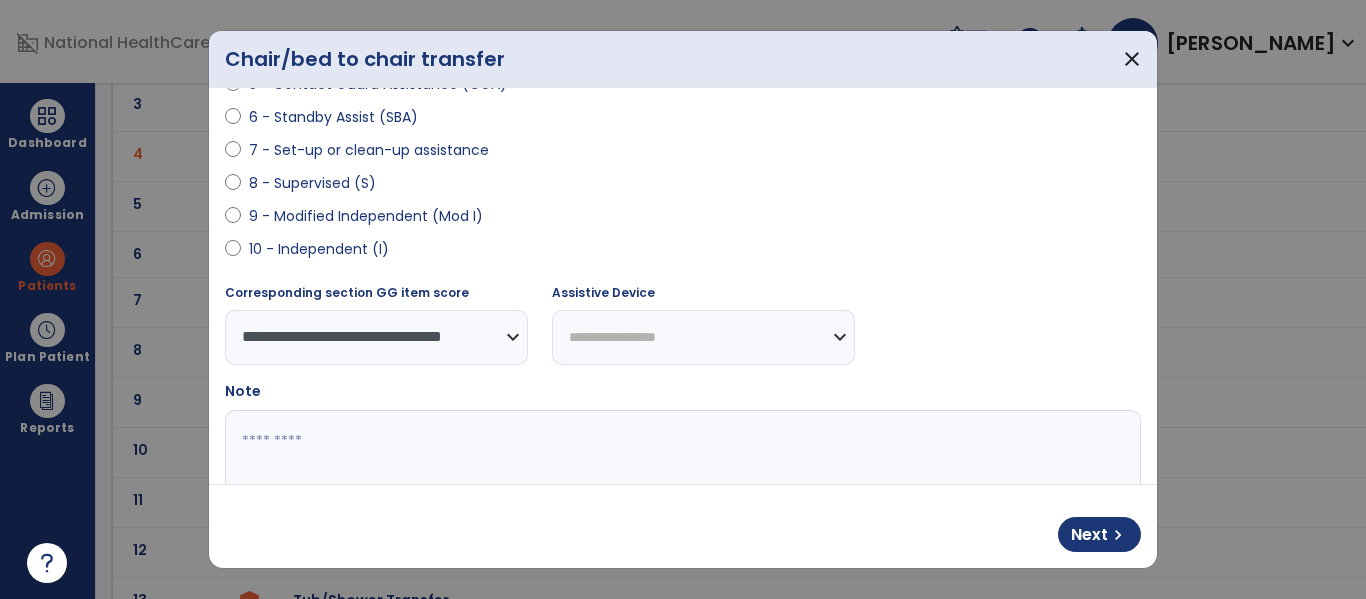 scroll, scrollTop: 390, scrollLeft: 0, axis: vertical 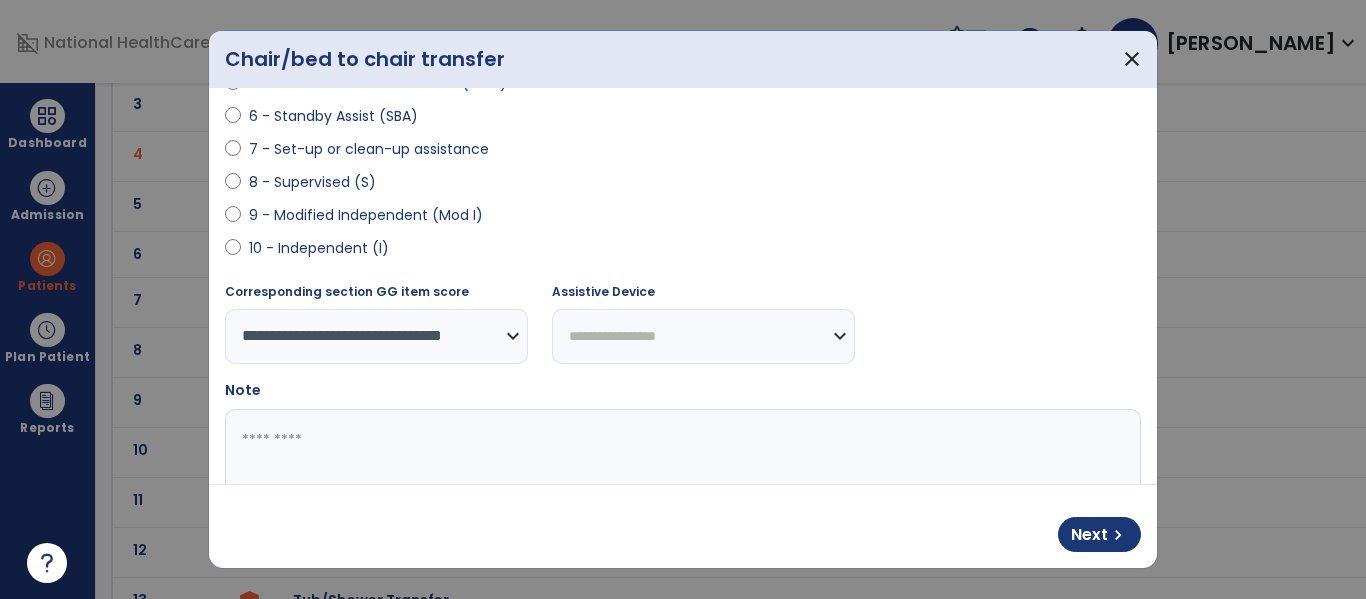 click at bounding box center (680, 484) 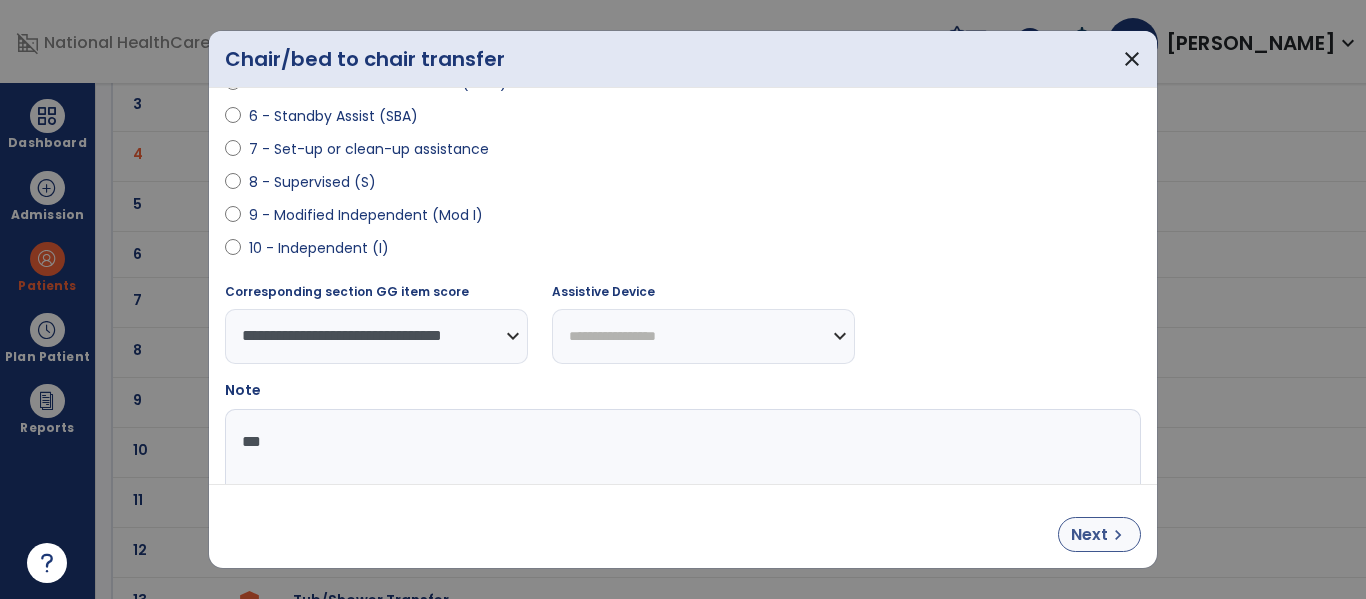 type on "***" 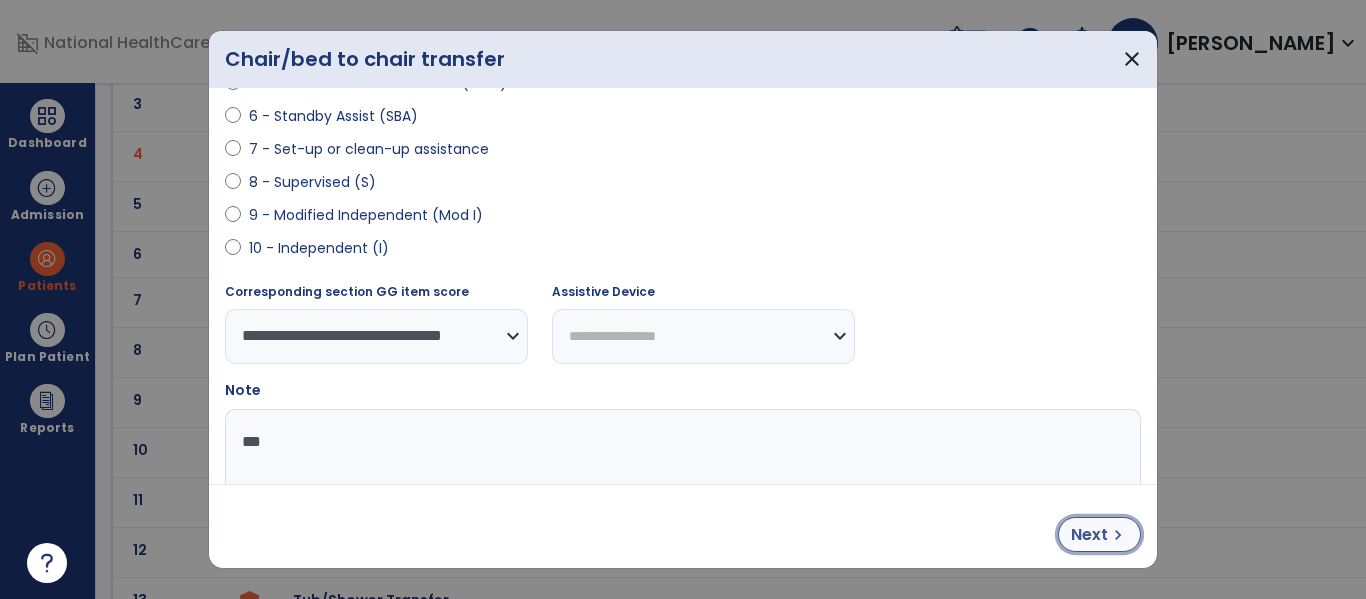 click on "Next" at bounding box center [1089, 535] 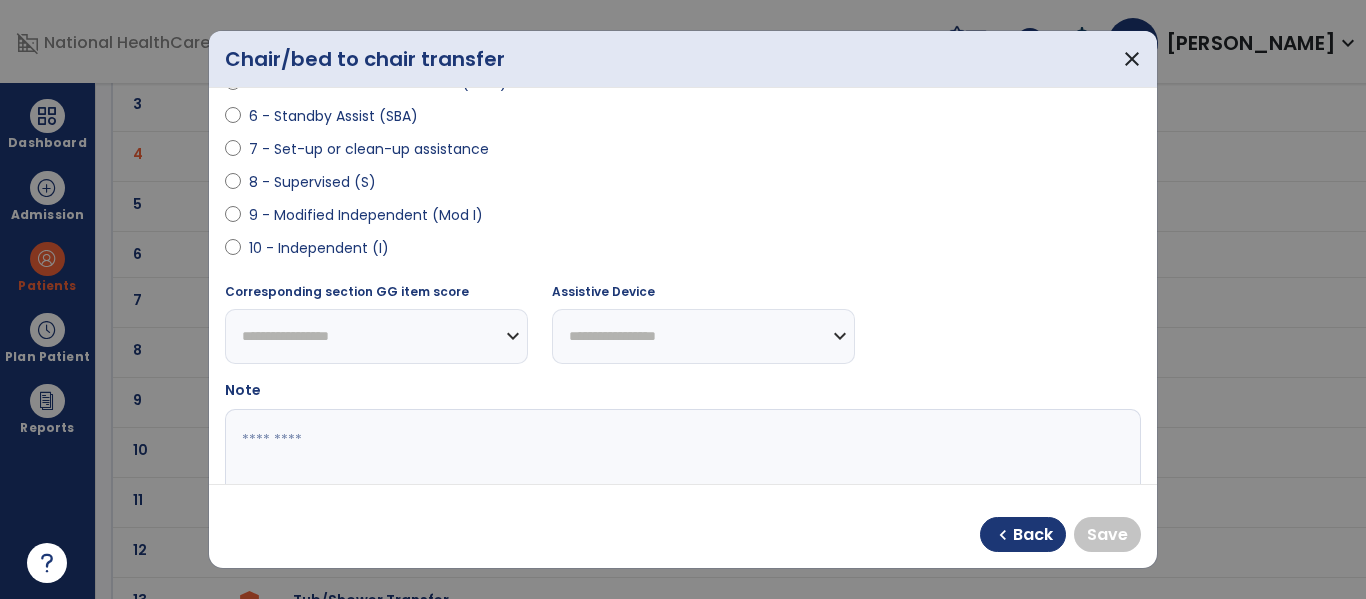 select on "**********" 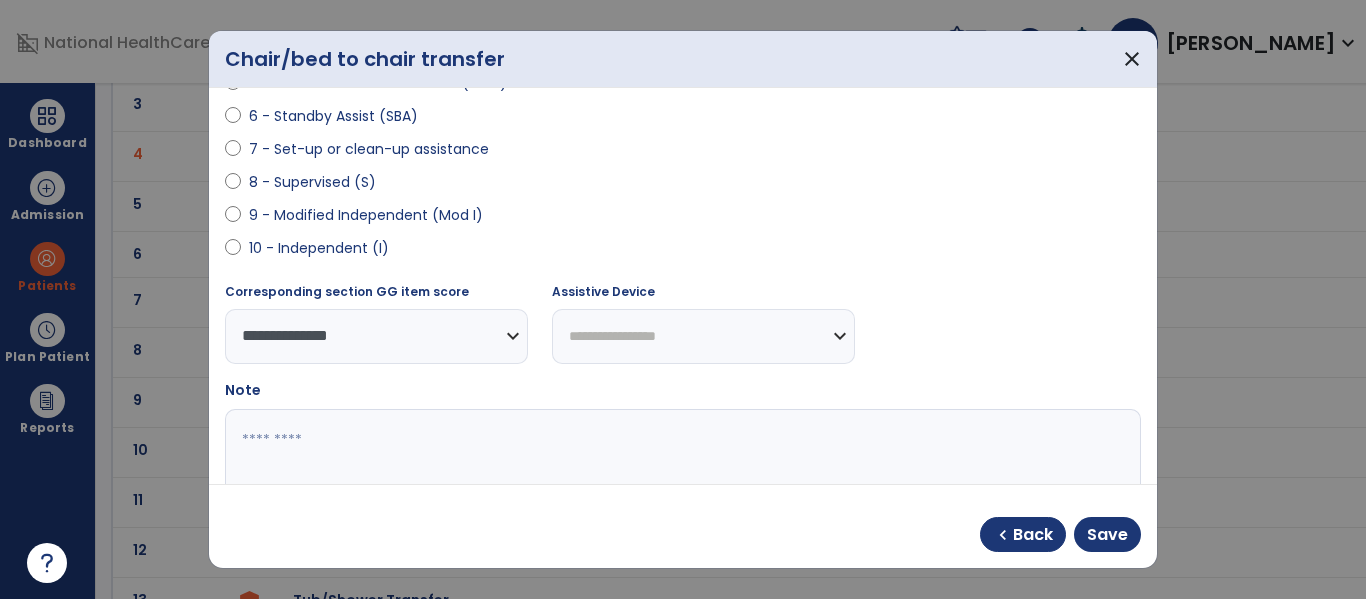 click on "**********" at bounding box center (703, 336) 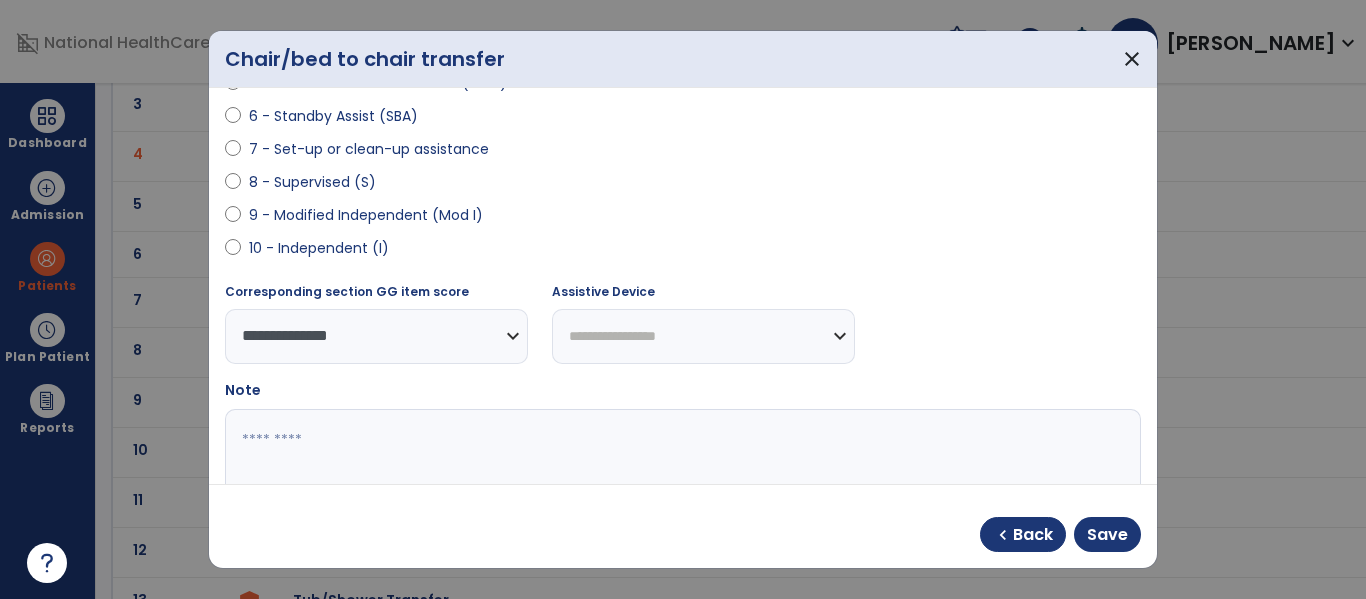 select on "****" 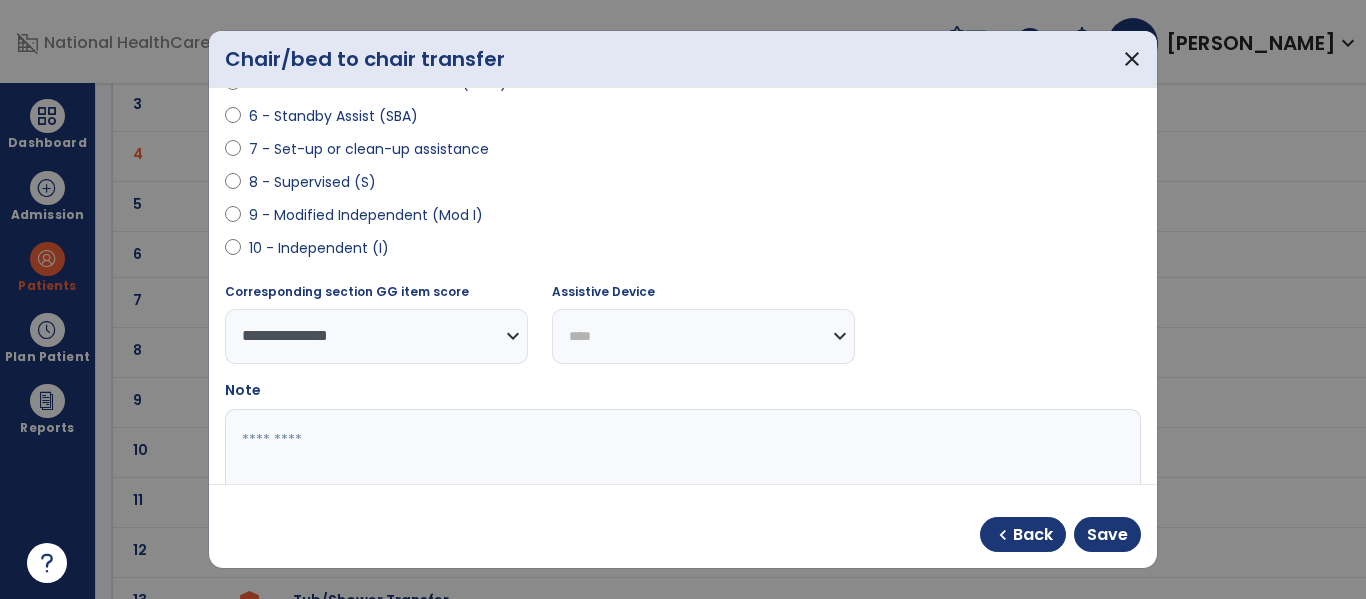 click on "**********" at bounding box center (703, 336) 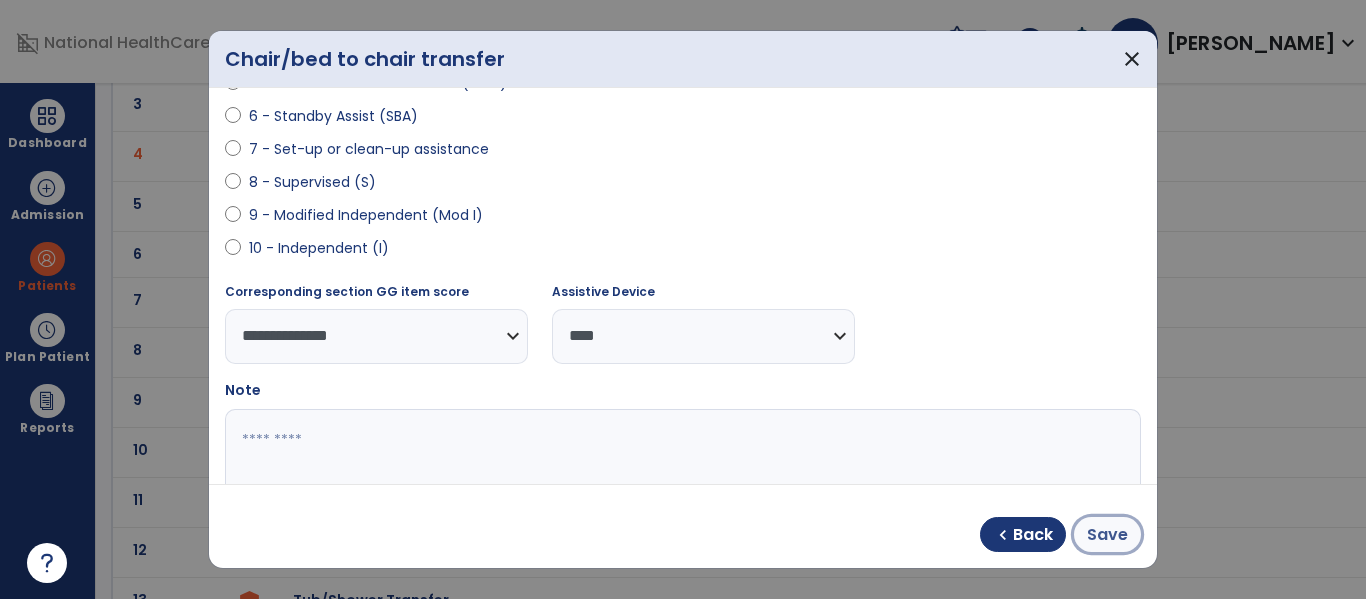 click on "Save" at bounding box center (1107, 535) 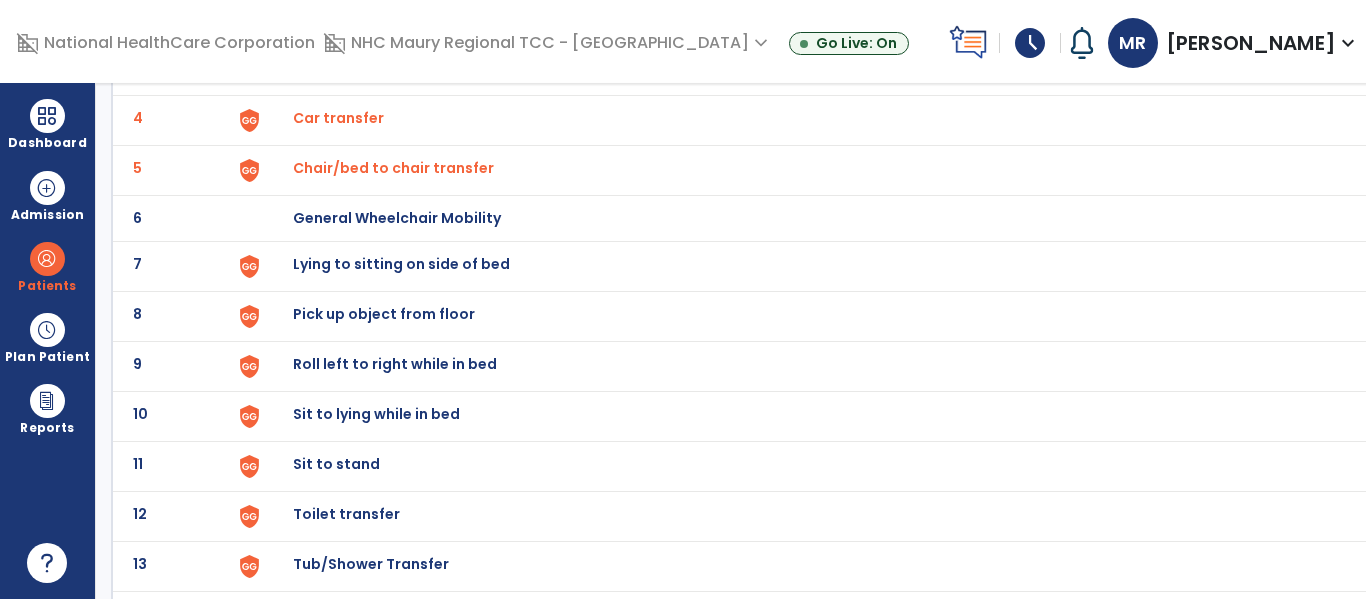 scroll, scrollTop: 317, scrollLeft: 0, axis: vertical 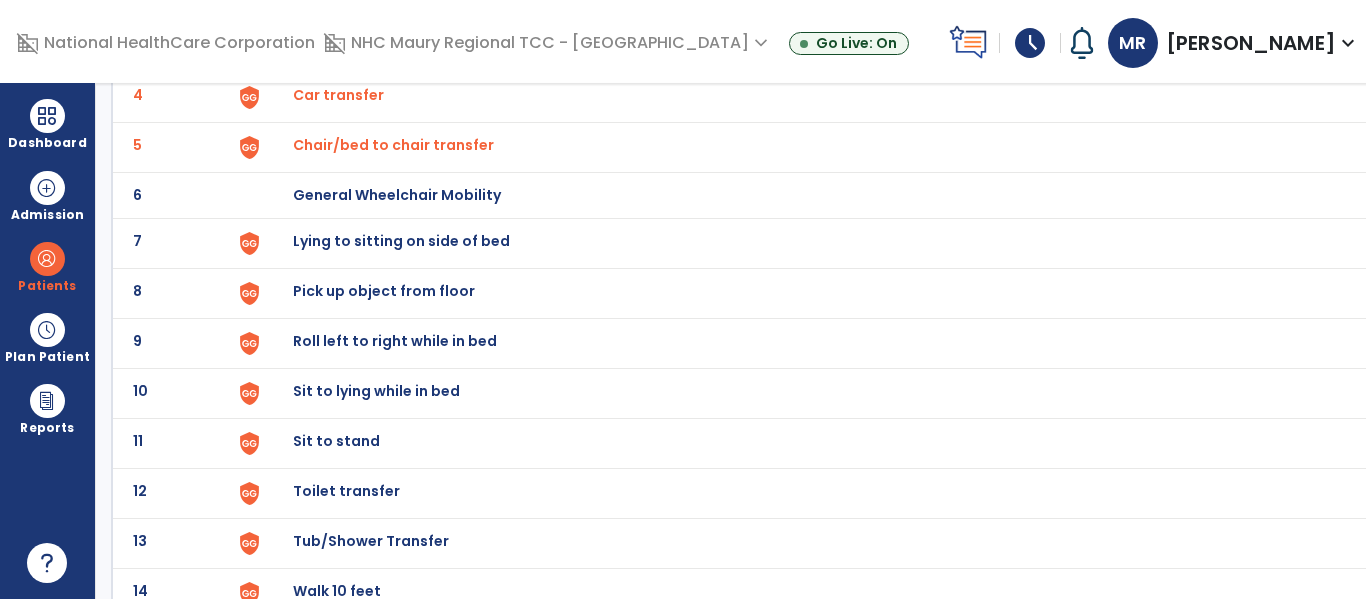 click on "Lying to sitting on side of bed" at bounding box center [339, -55] 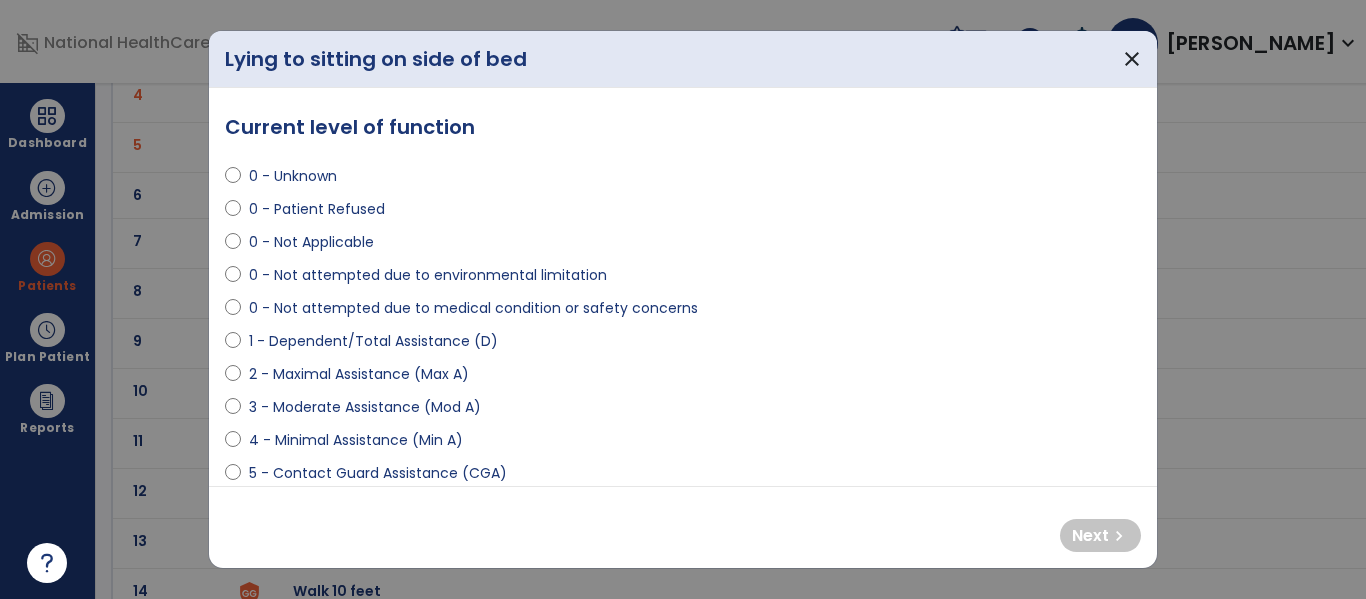 select on "**********" 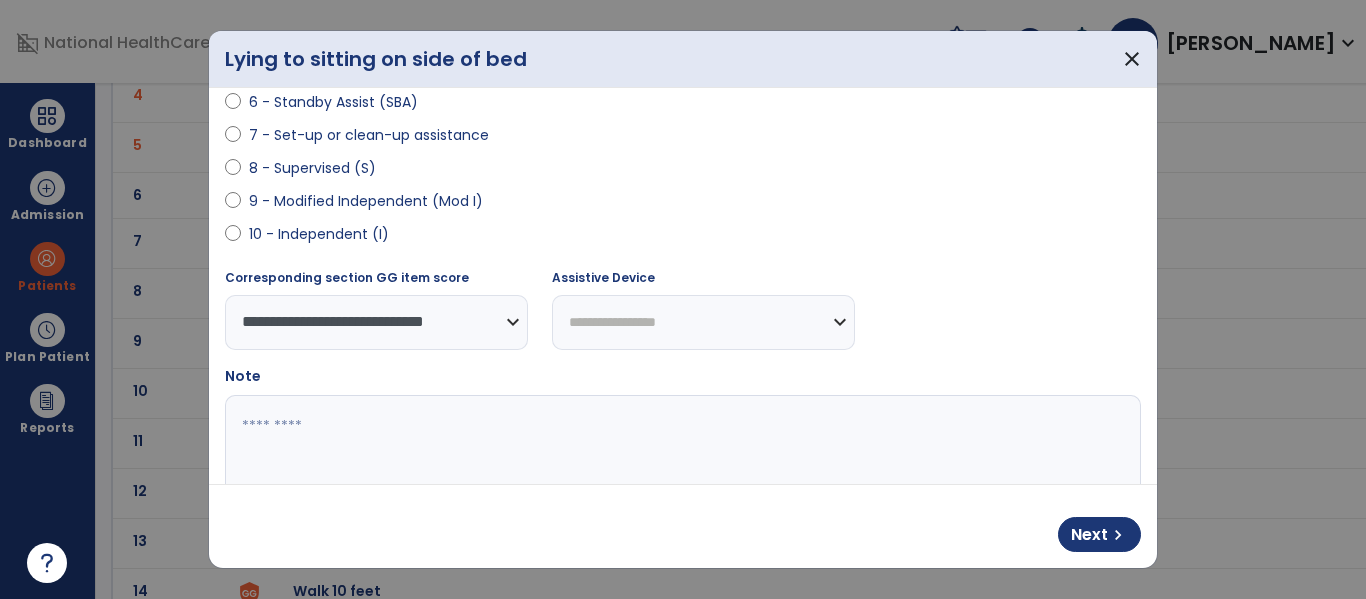 scroll, scrollTop: 405, scrollLeft: 0, axis: vertical 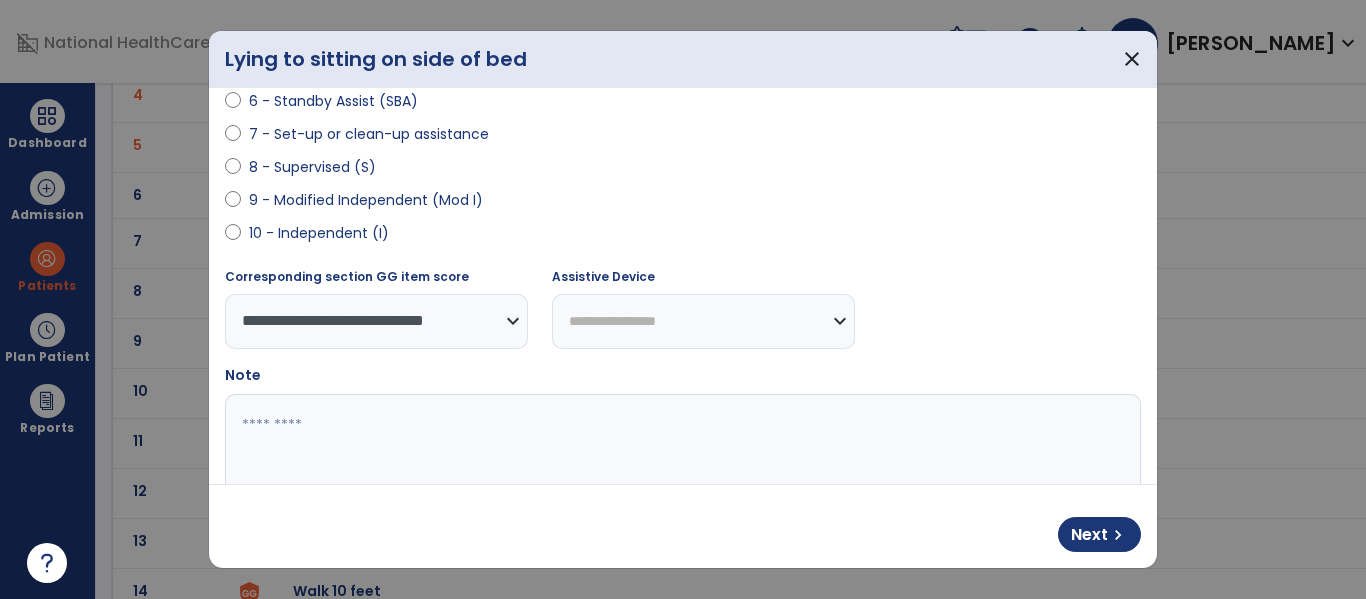 click on "**********" at bounding box center [703, 321] 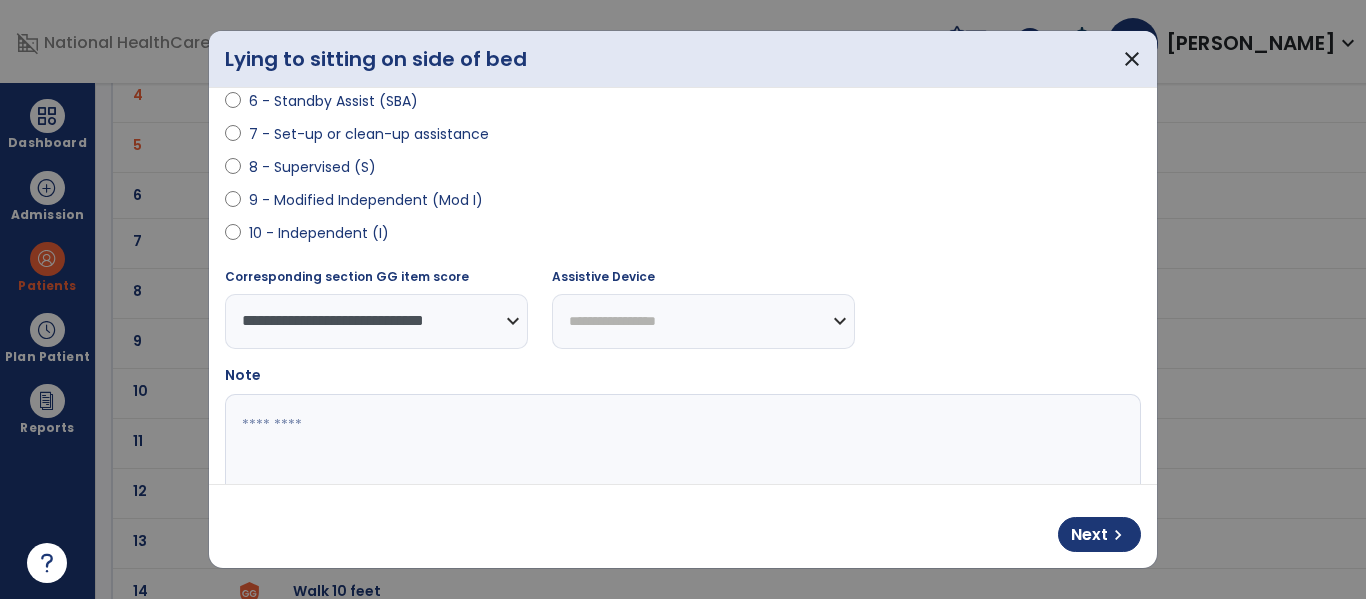 select on "*********" 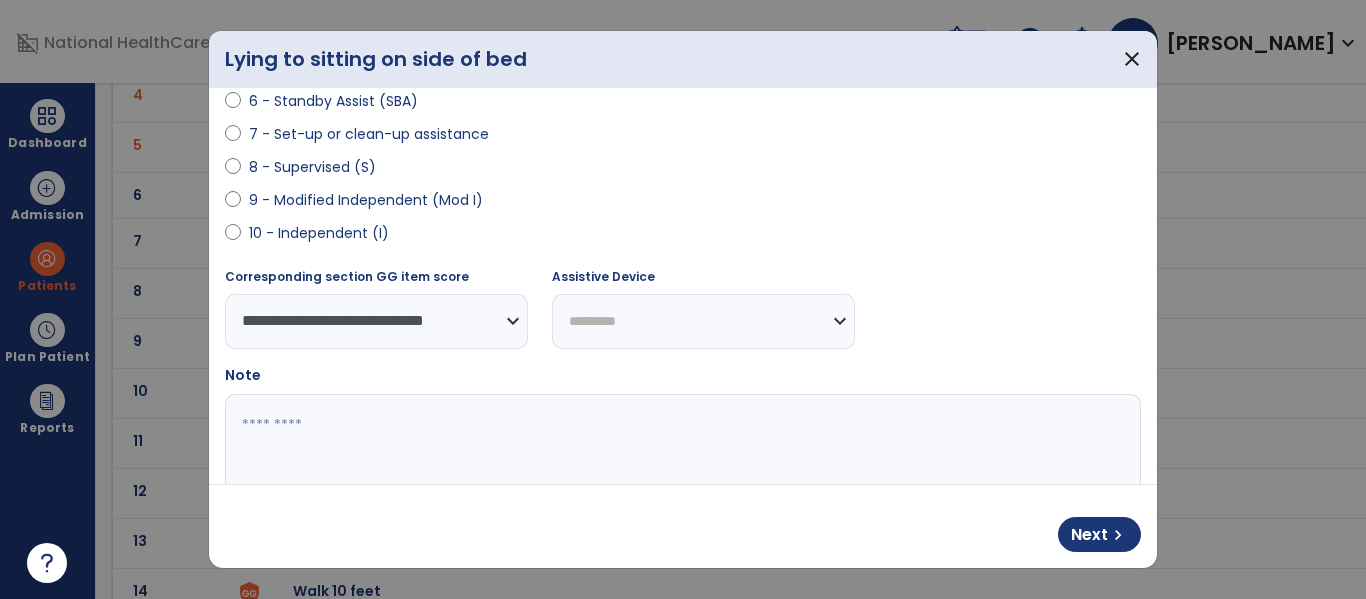 click on "**********" at bounding box center [703, 321] 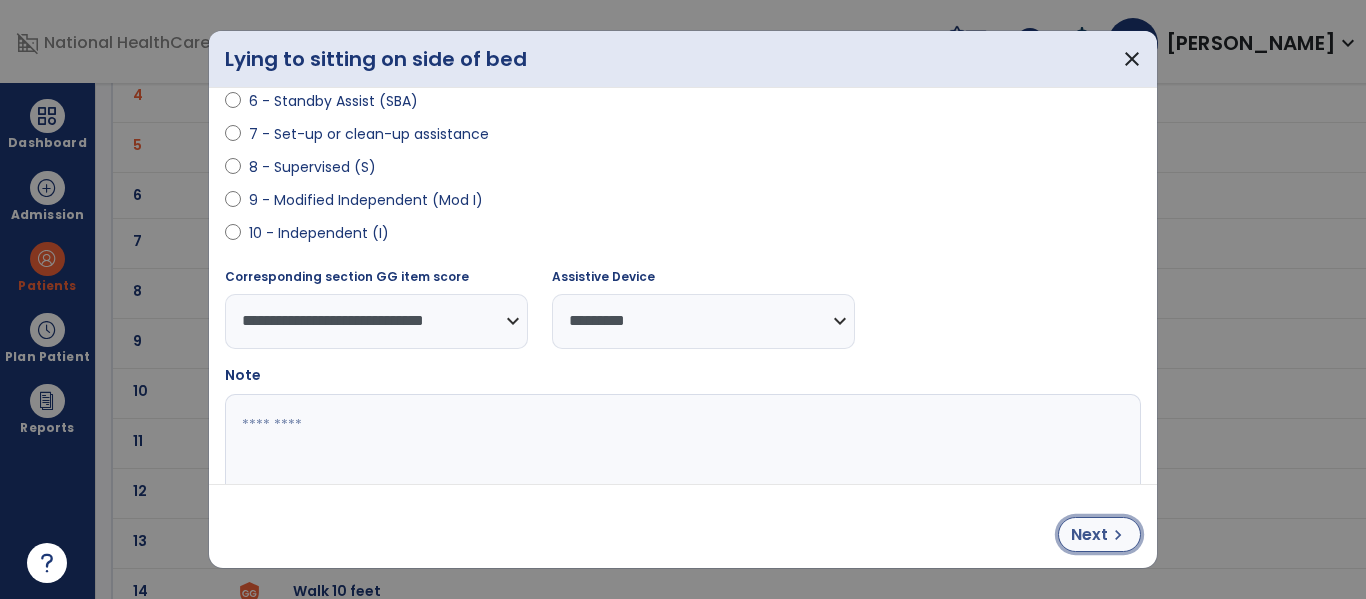 click on "Next" at bounding box center [1089, 535] 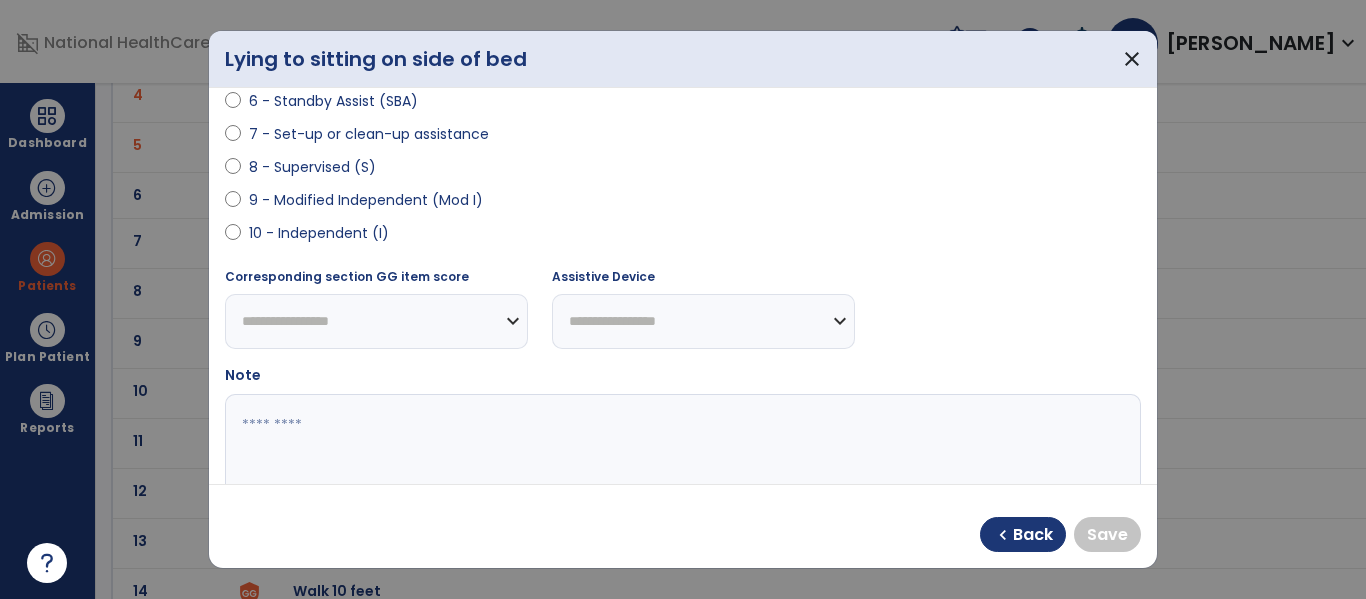 select on "**********" 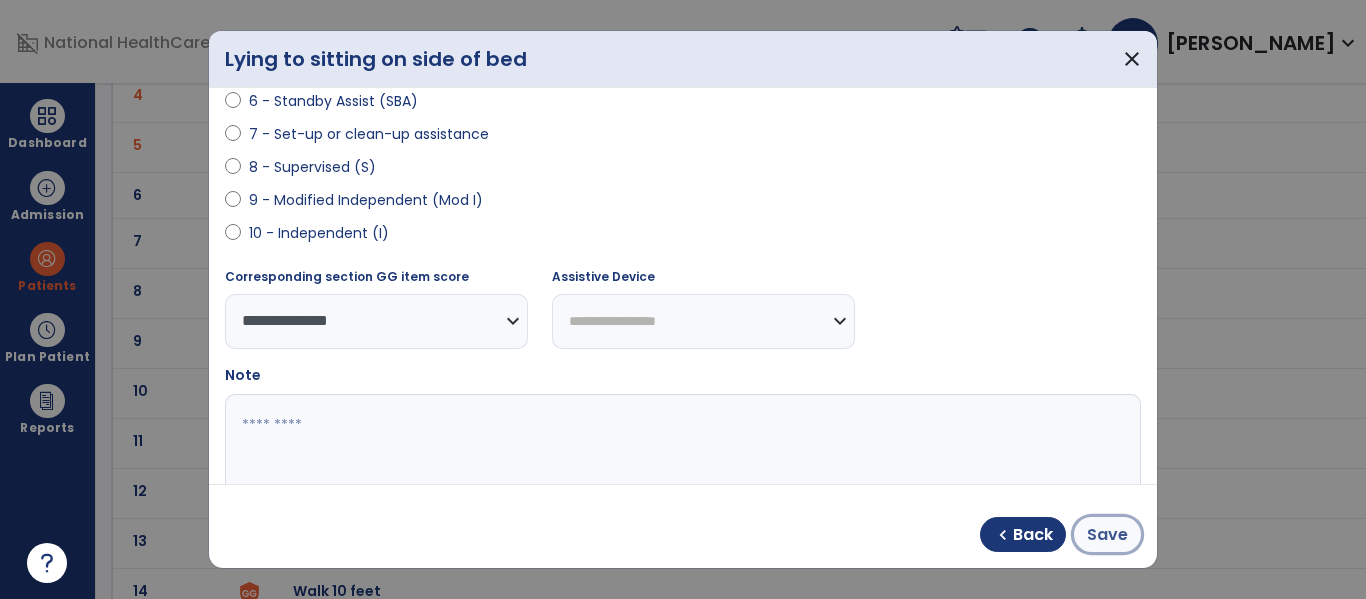 click on "Save" at bounding box center (1107, 535) 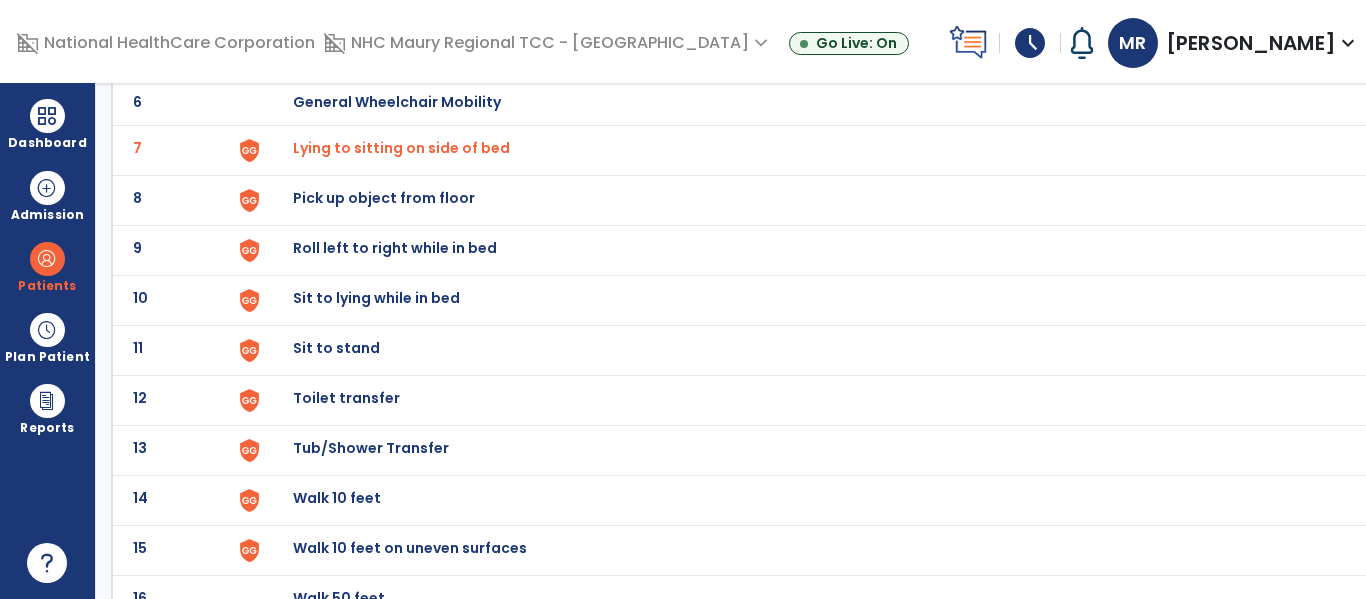 scroll, scrollTop: 411, scrollLeft: 0, axis: vertical 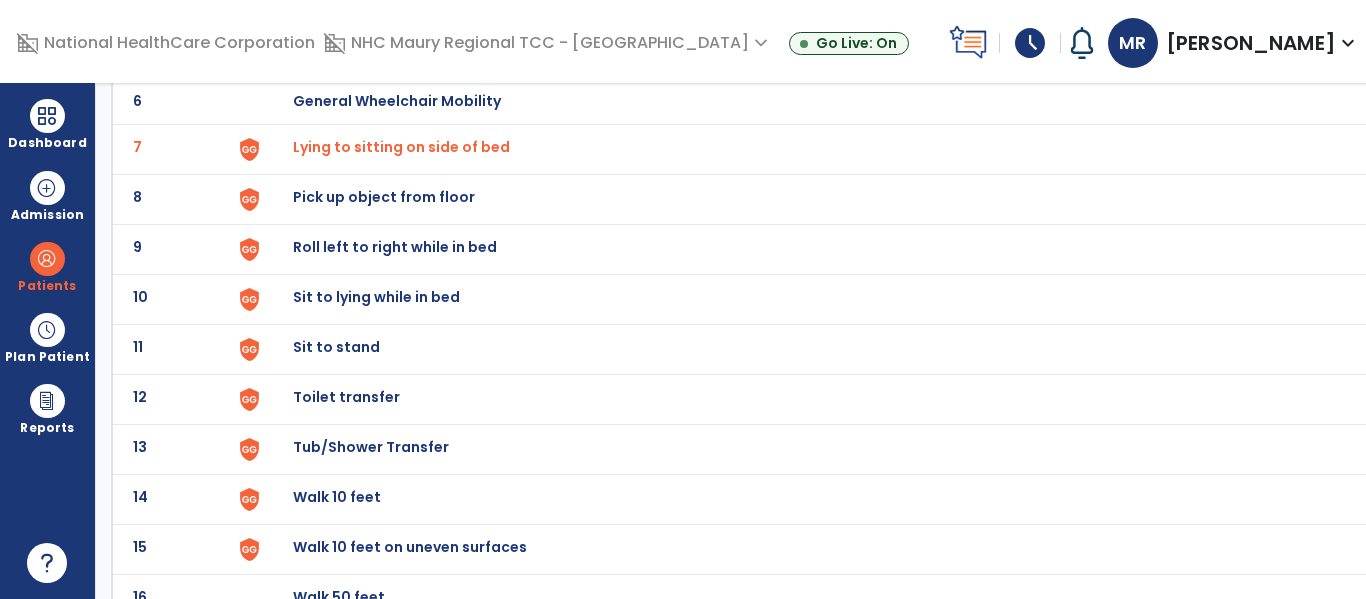 click on "Roll left to right while in bed" at bounding box center (339, -149) 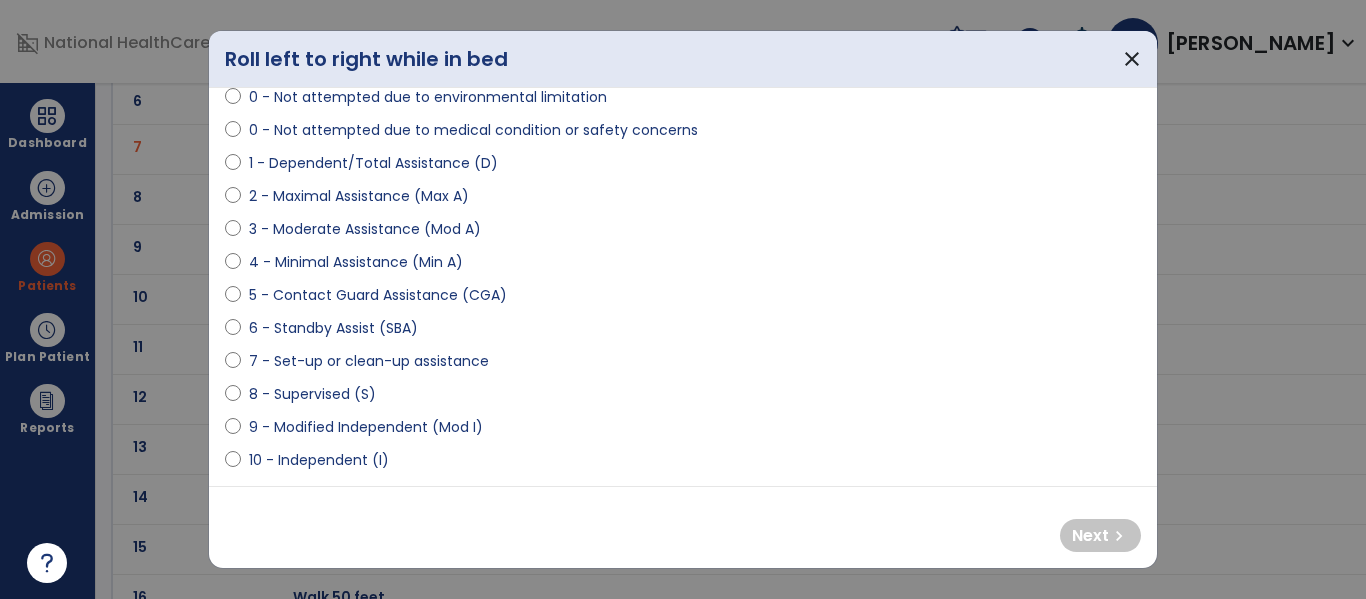 scroll, scrollTop: 179, scrollLeft: 0, axis: vertical 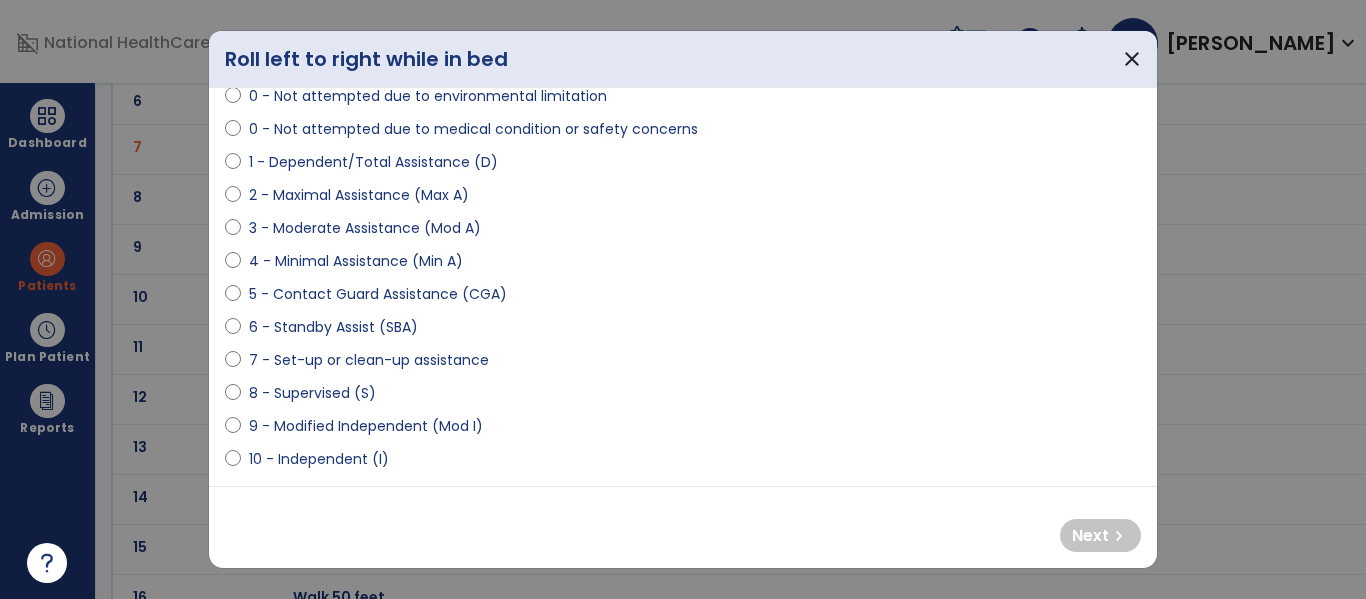 select on "**********" 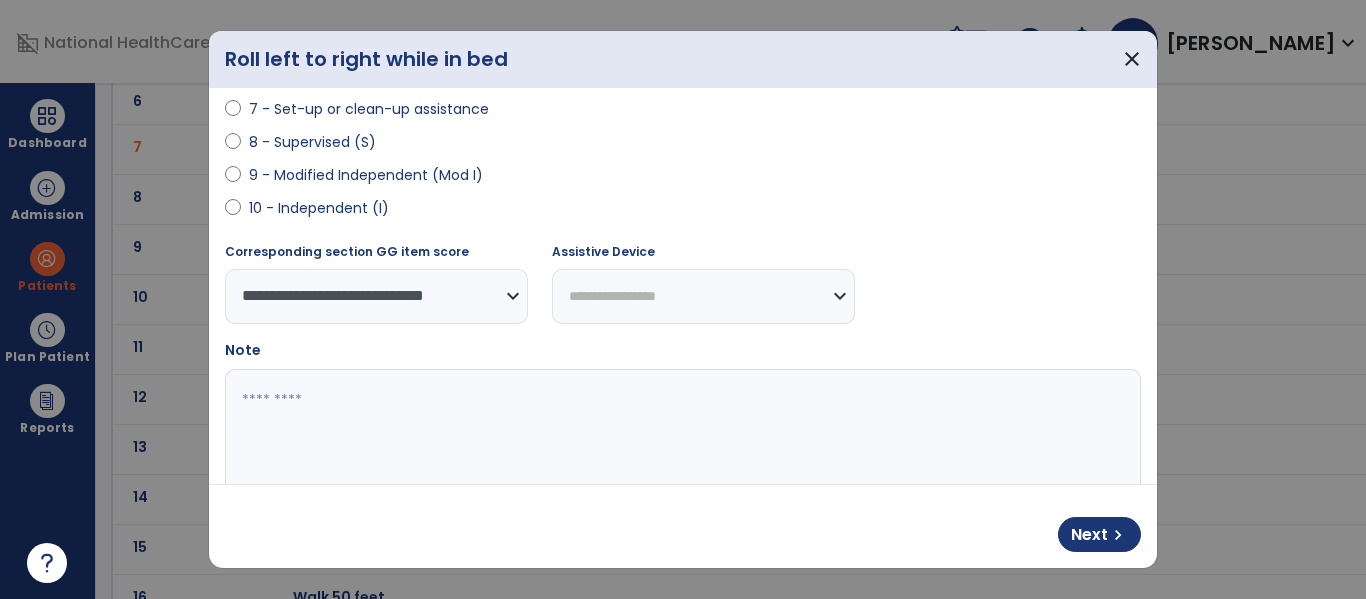 scroll, scrollTop: 431, scrollLeft: 0, axis: vertical 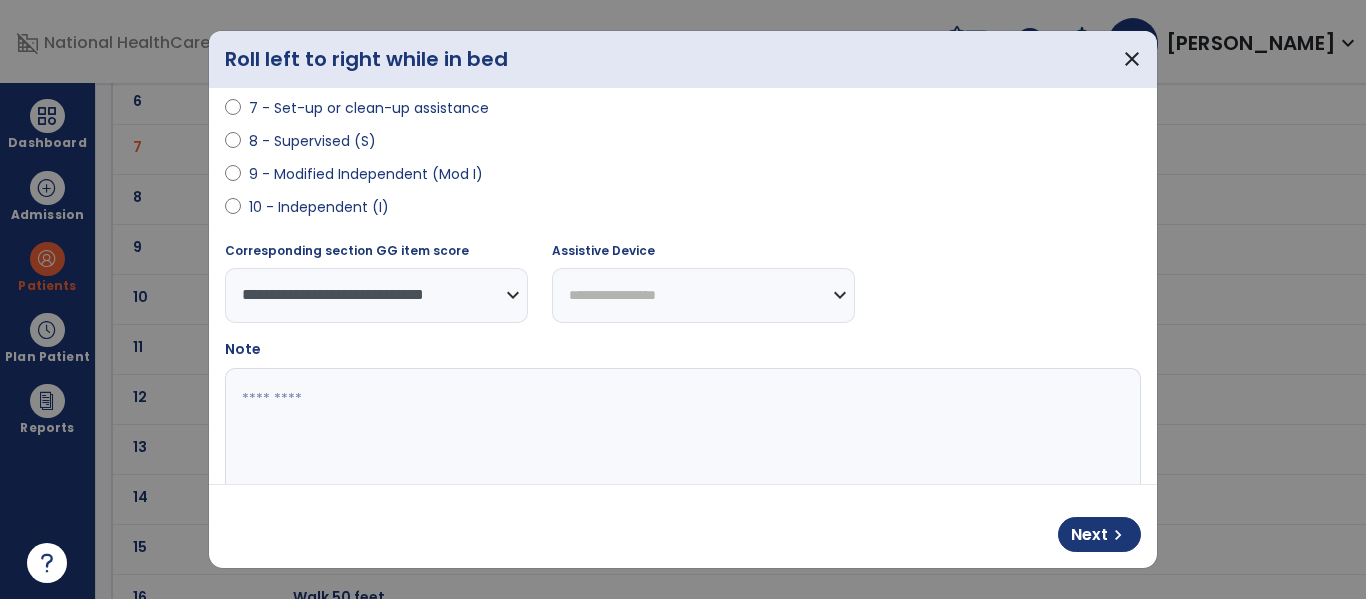 click on "**********" at bounding box center [703, 295] 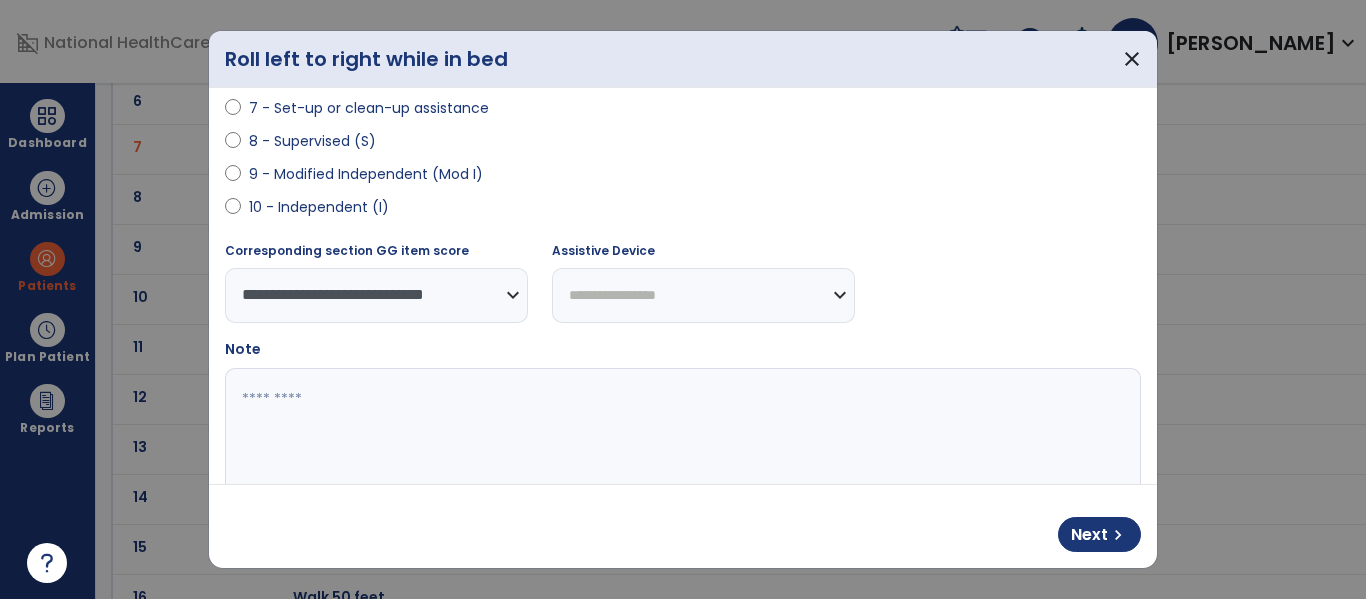 select on "*********" 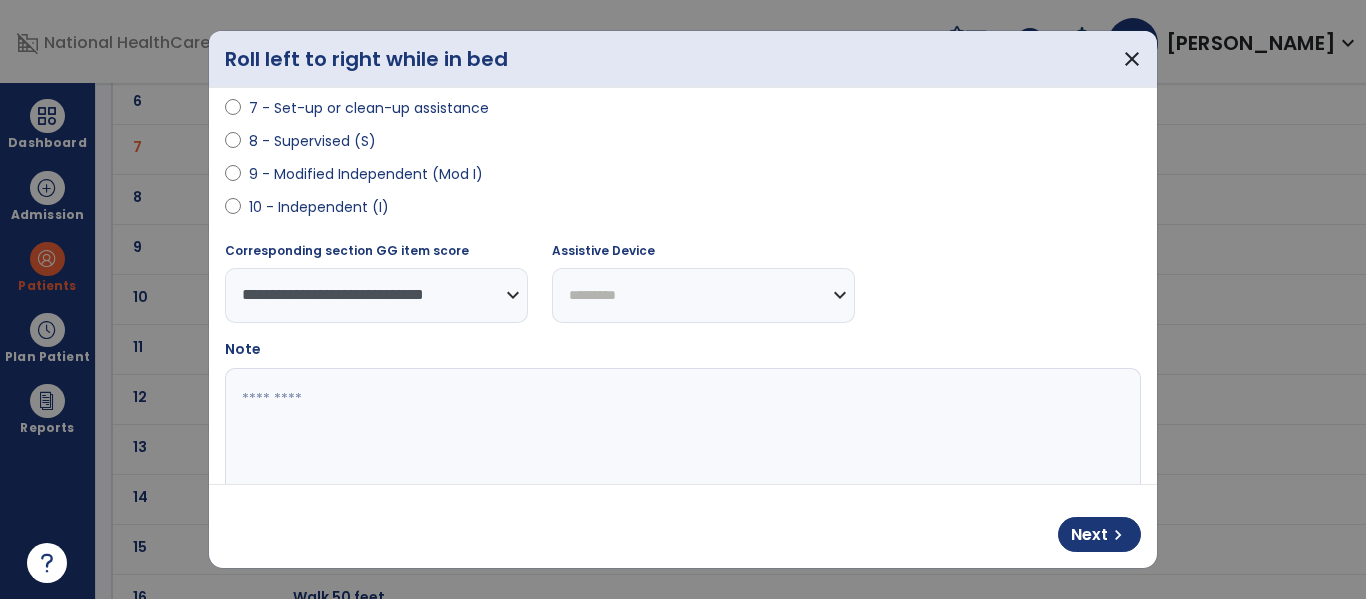 click on "**********" at bounding box center [703, 295] 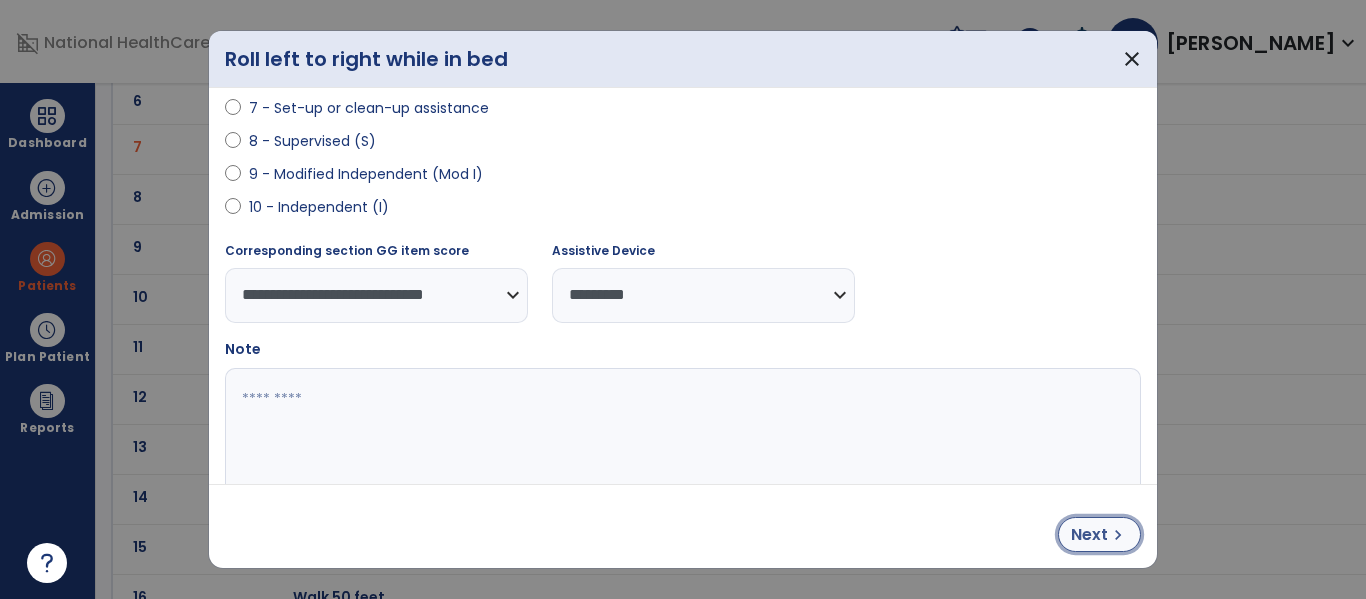 click on "Next" at bounding box center [1089, 535] 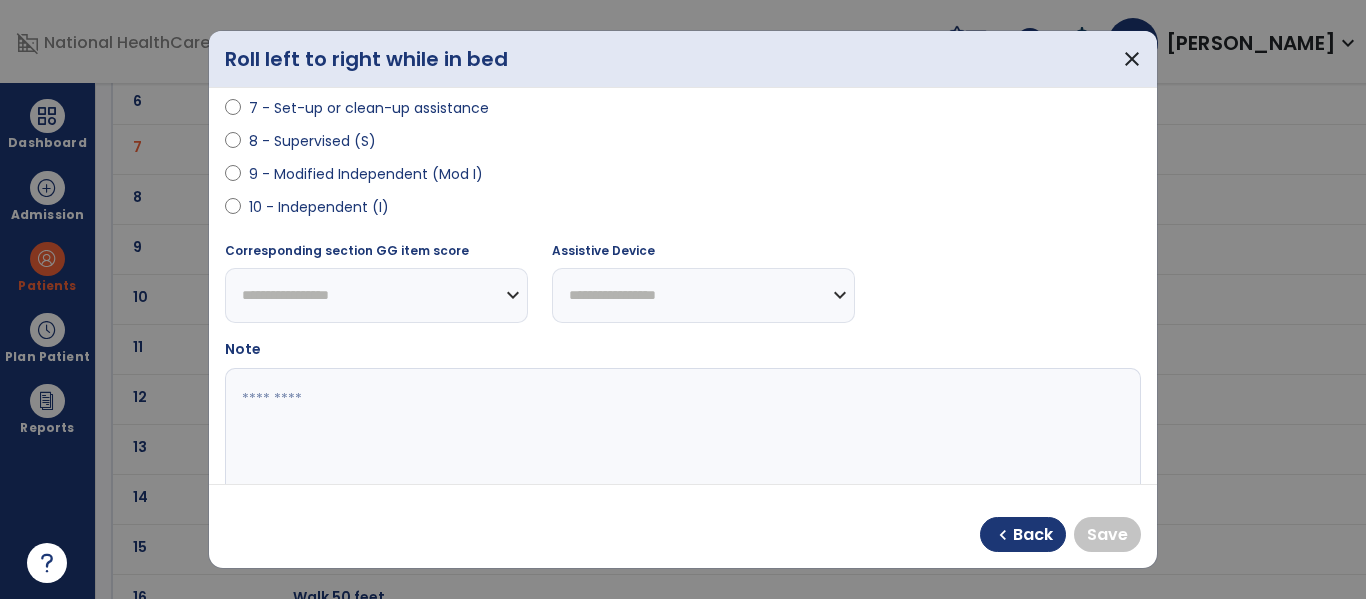 select on "**********" 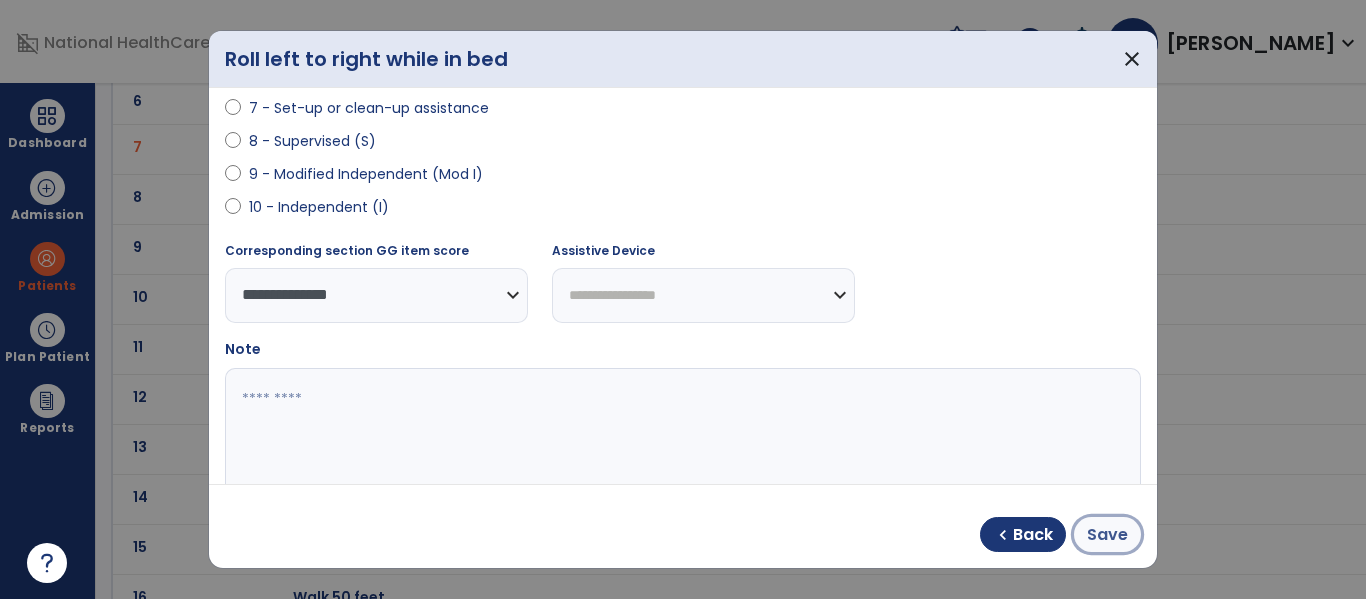 click on "Save" at bounding box center (1107, 535) 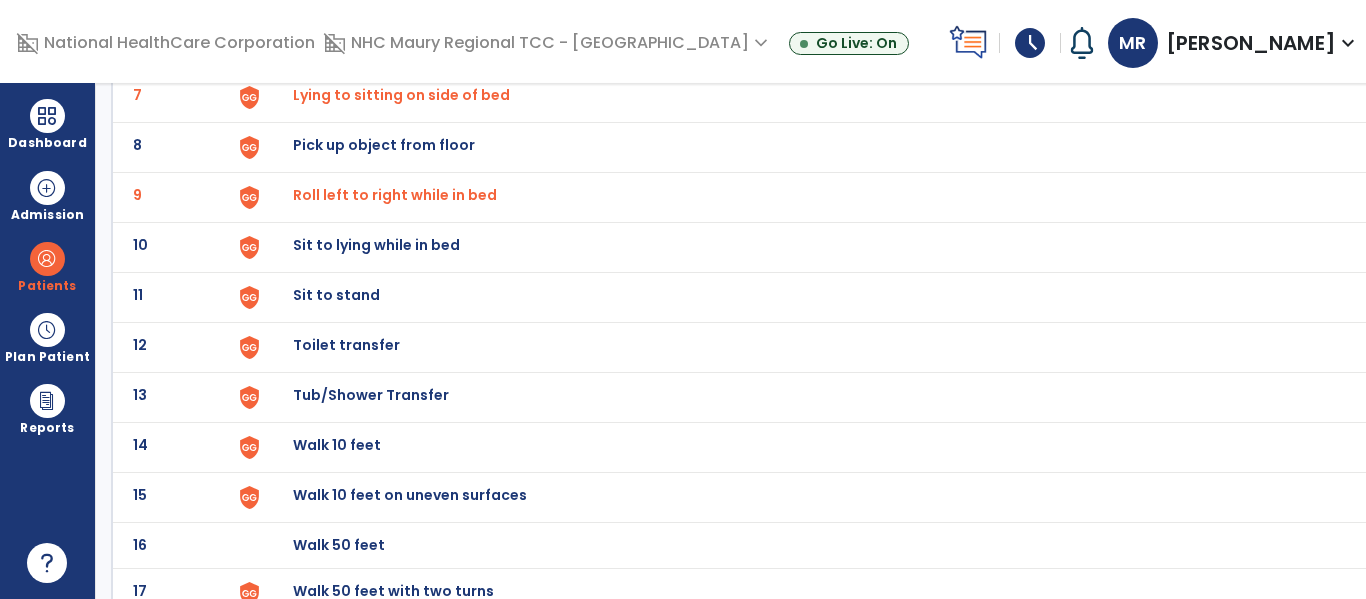 scroll, scrollTop: 474, scrollLeft: 0, axis: vertical 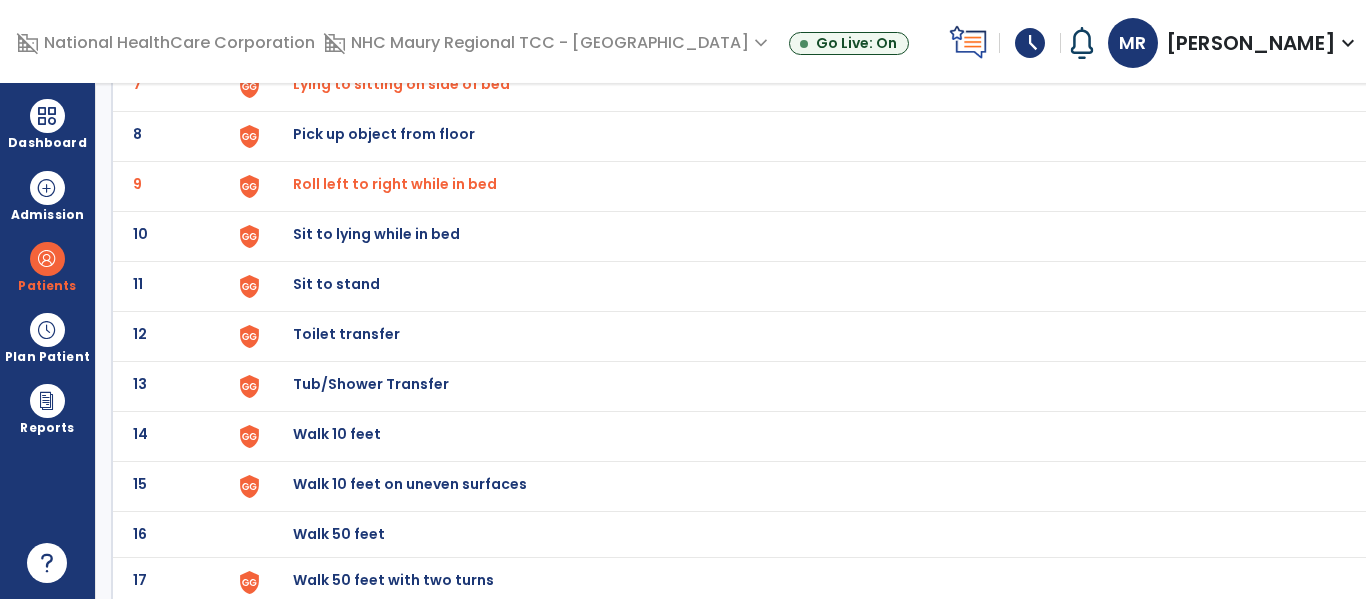 click on "Sit to lying while in bed" at bounding box center (339, -212) 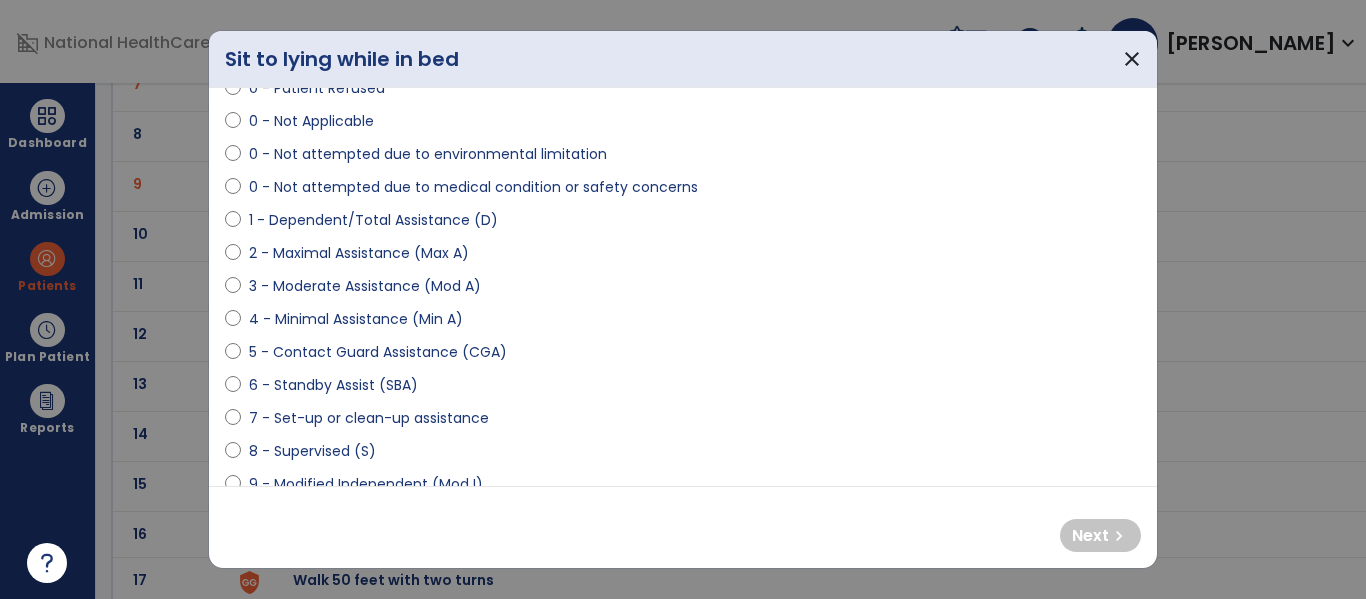 scroll, scrollTop: 122, scrollLeft: 0, axis: vertical 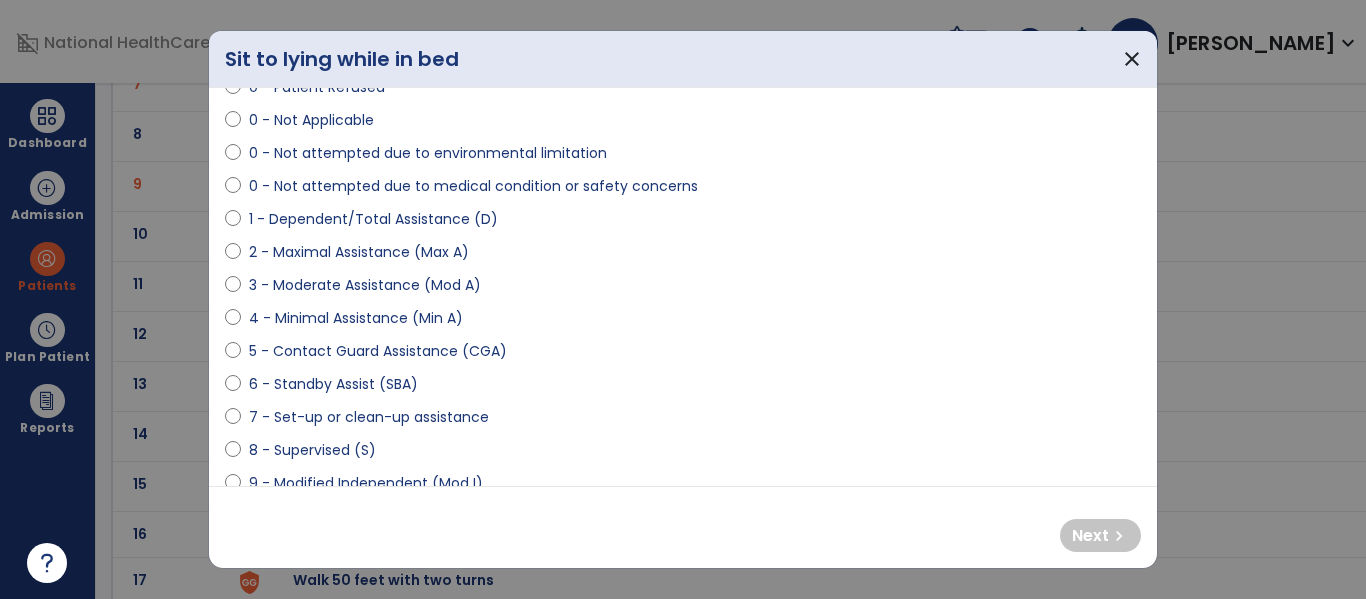 select on "**********" 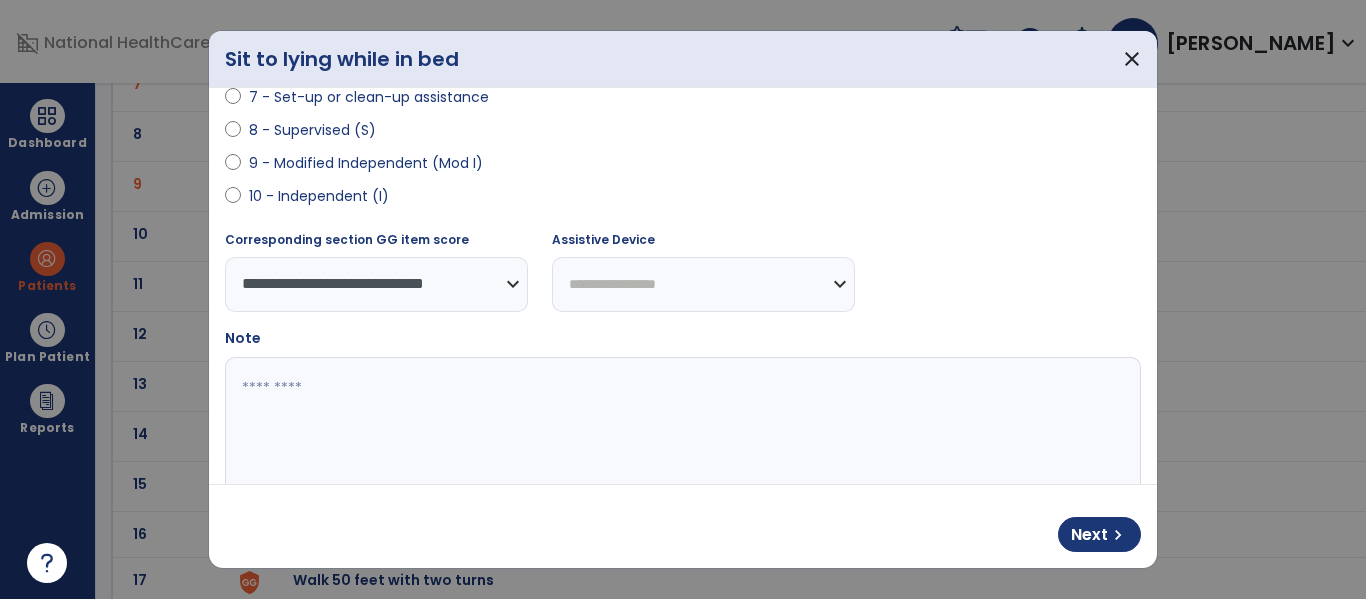 scroll, scrollTop: 444, scrollLeft: 0, axis: vertical 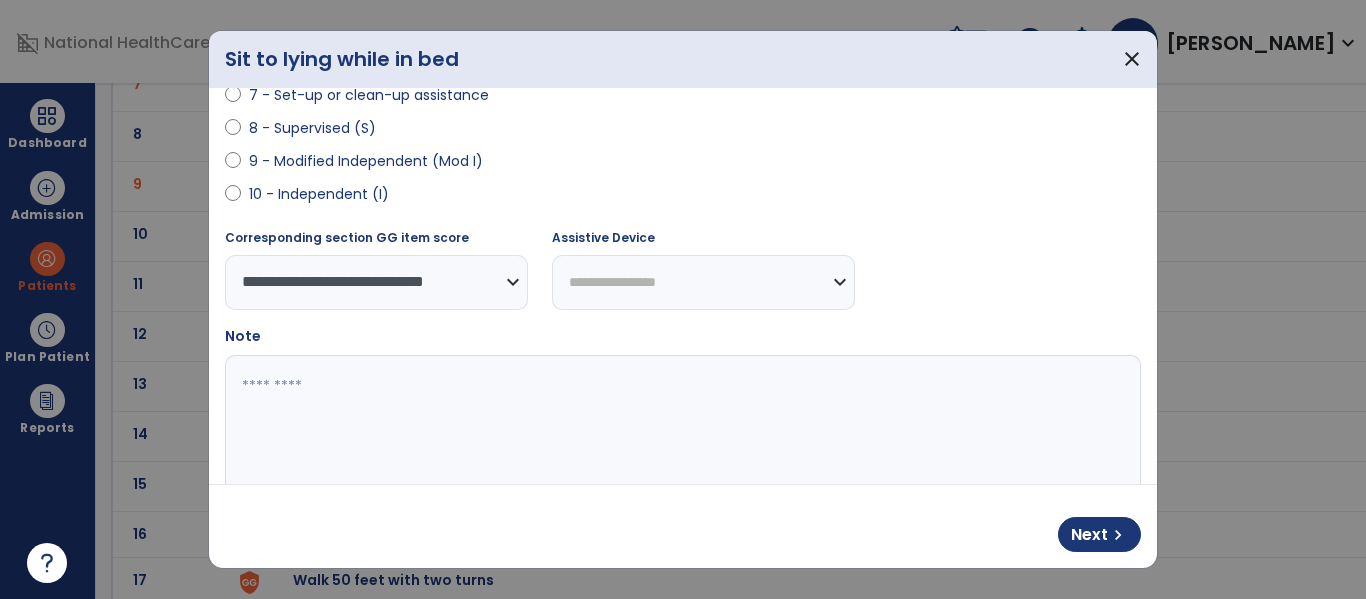 click on "**********" at bounding box center (703, 282) 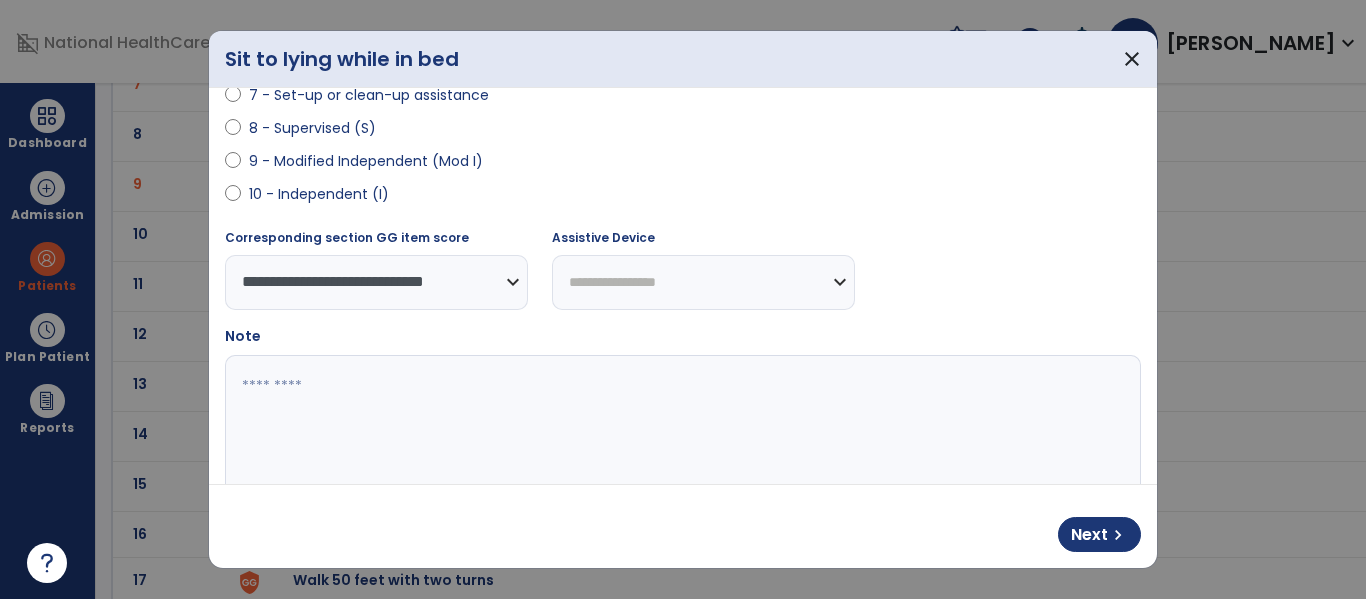 select on "*********" 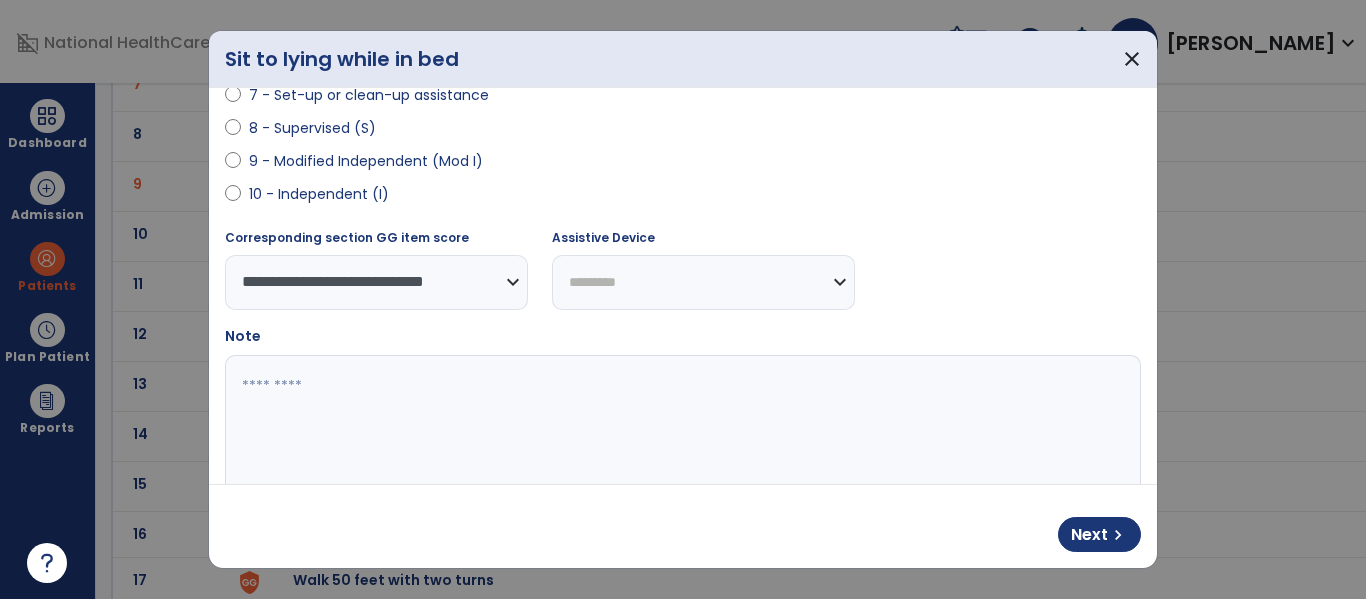 click on "**********" at bounding box center [703, 282] 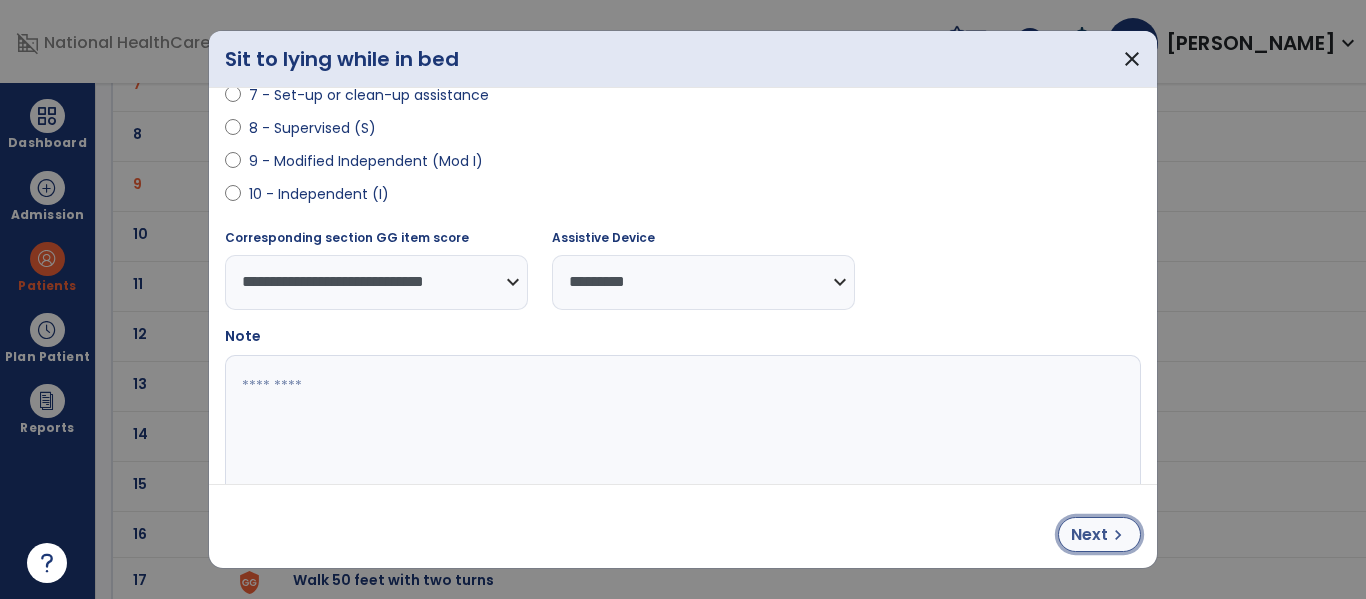 click on "Next" at bounding box center (1089, 535) 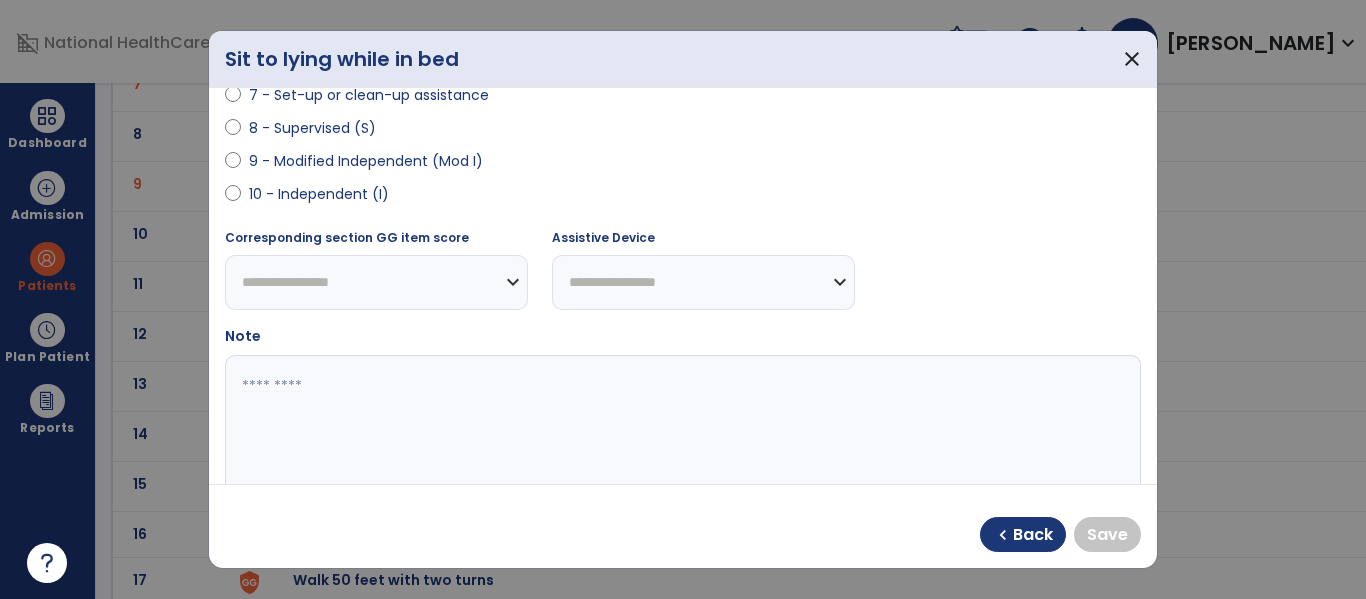 select on "**********" 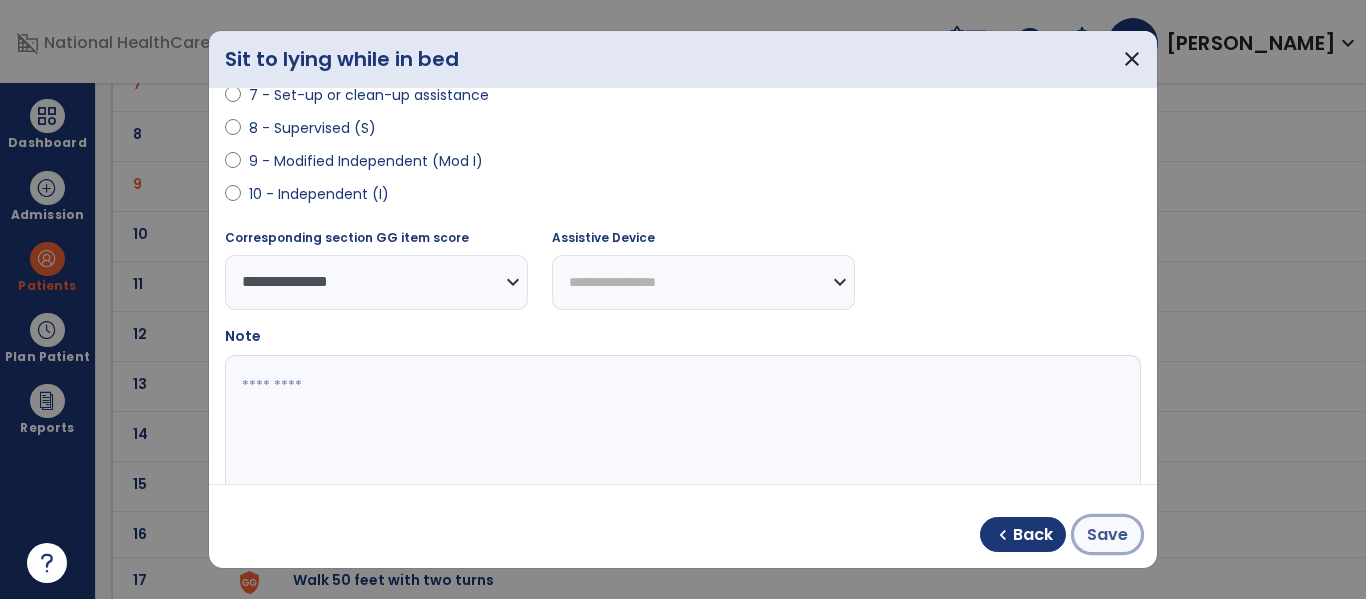 click on "Save" at bounding box center (1107, 535) 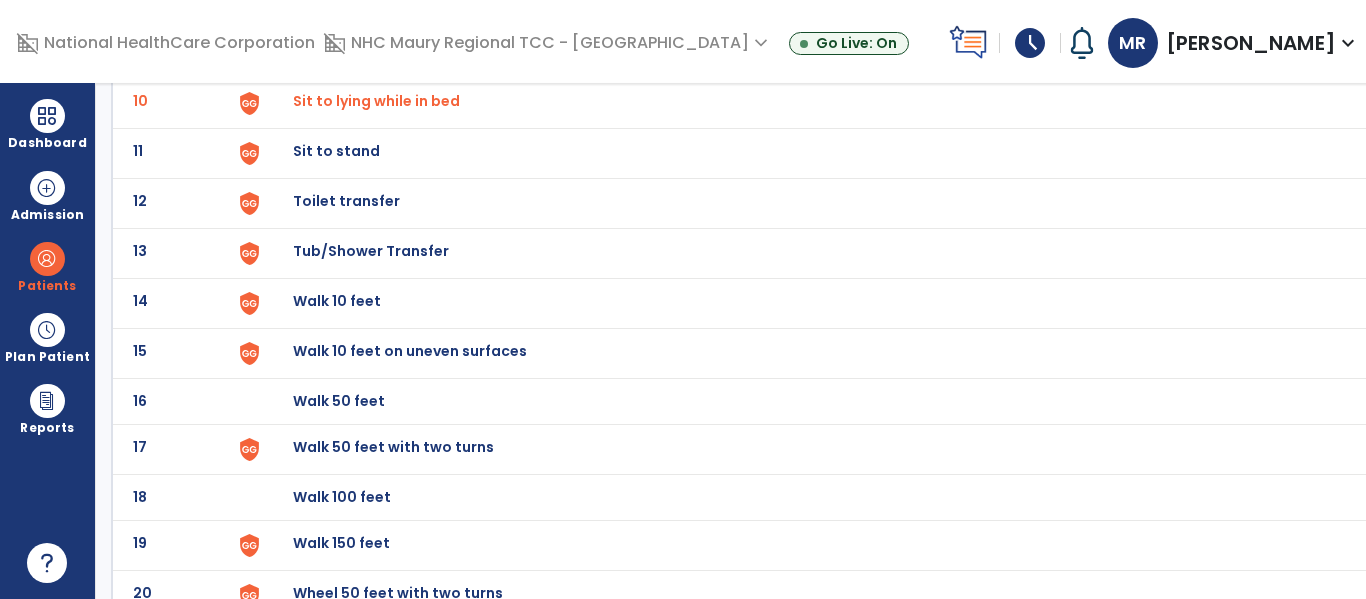 scroll, scrollTop: 608, scrollLeft: 0, axis: vertical 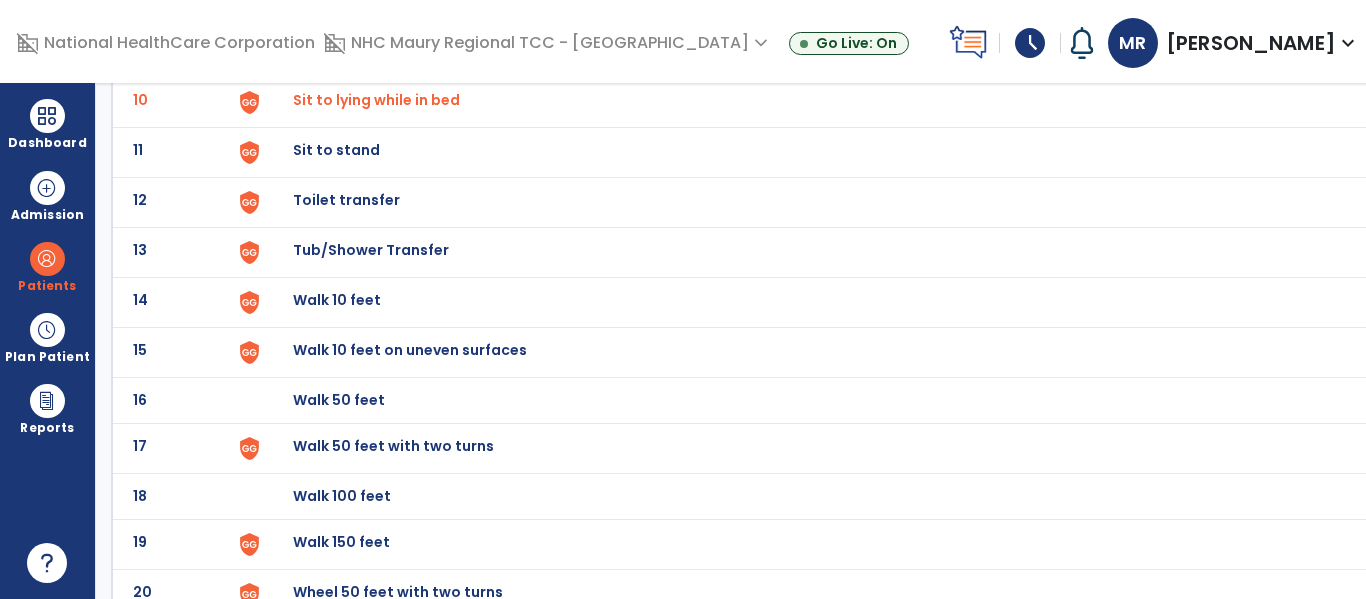 click on "Sit to stand" at bounding box center [339, -346] 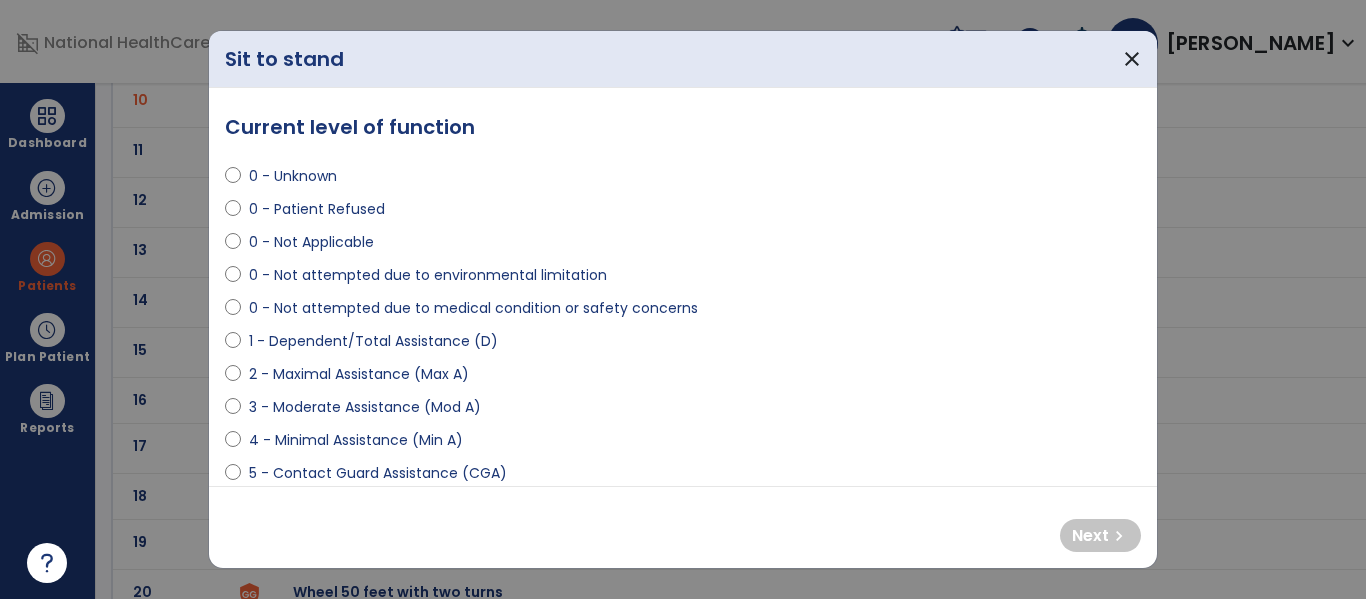 scroll, scrollTop: 106, scrollLeft: 0, axis: vertical 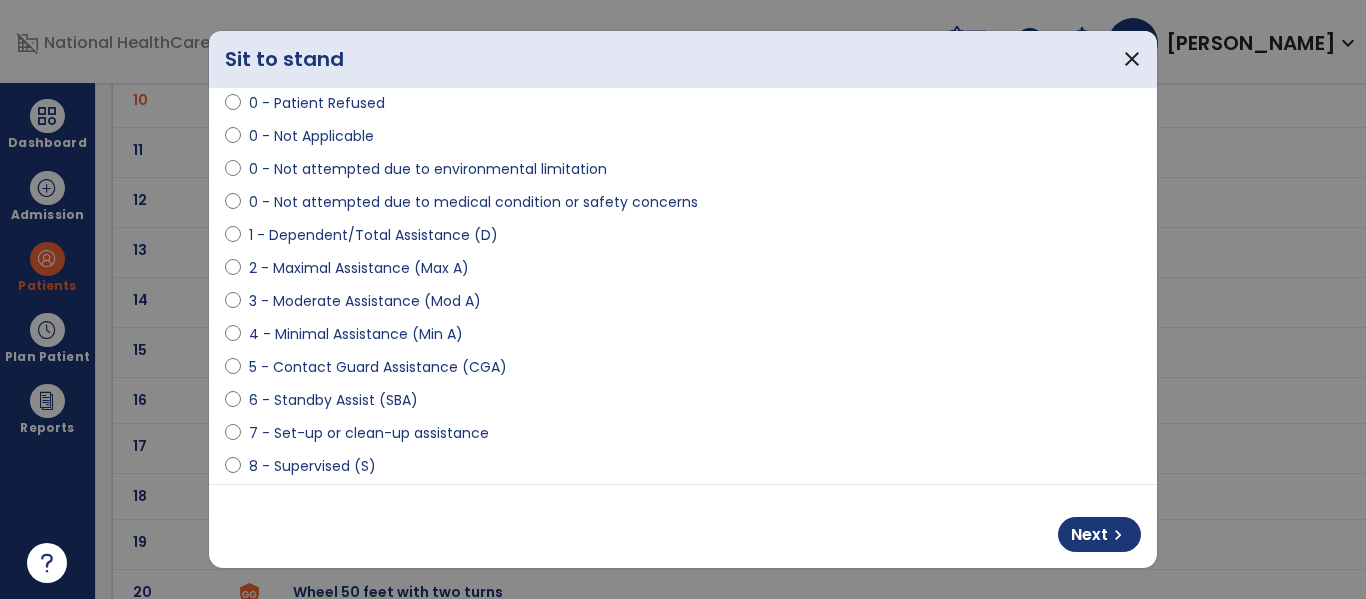 select on "**********" 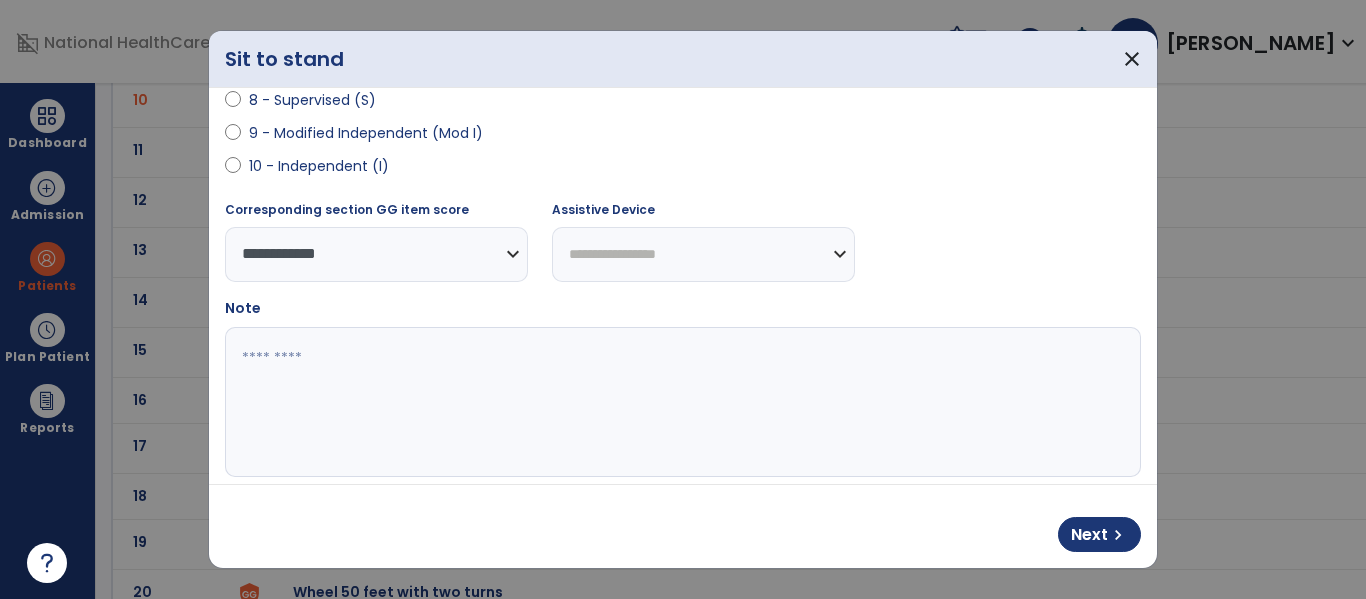 scroll, scrollTop: 473, scrollLeft: 0, axis: vertical 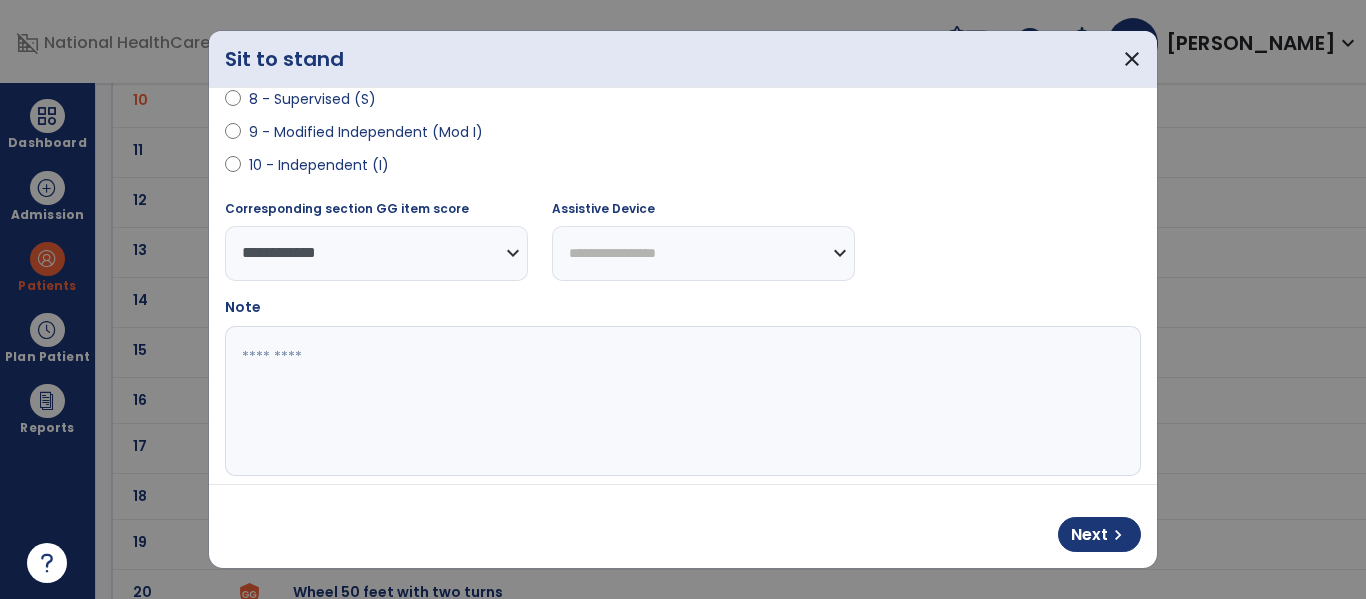 click on "**********" at bounding box center [703, 253] 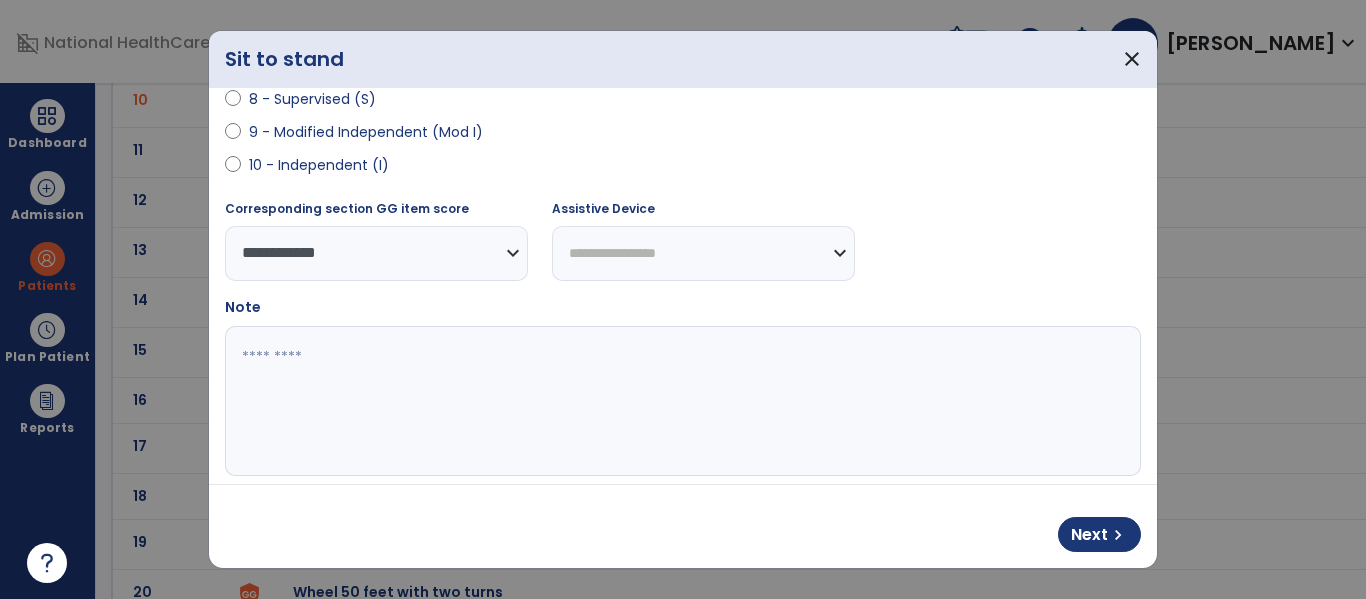 select on "**********" 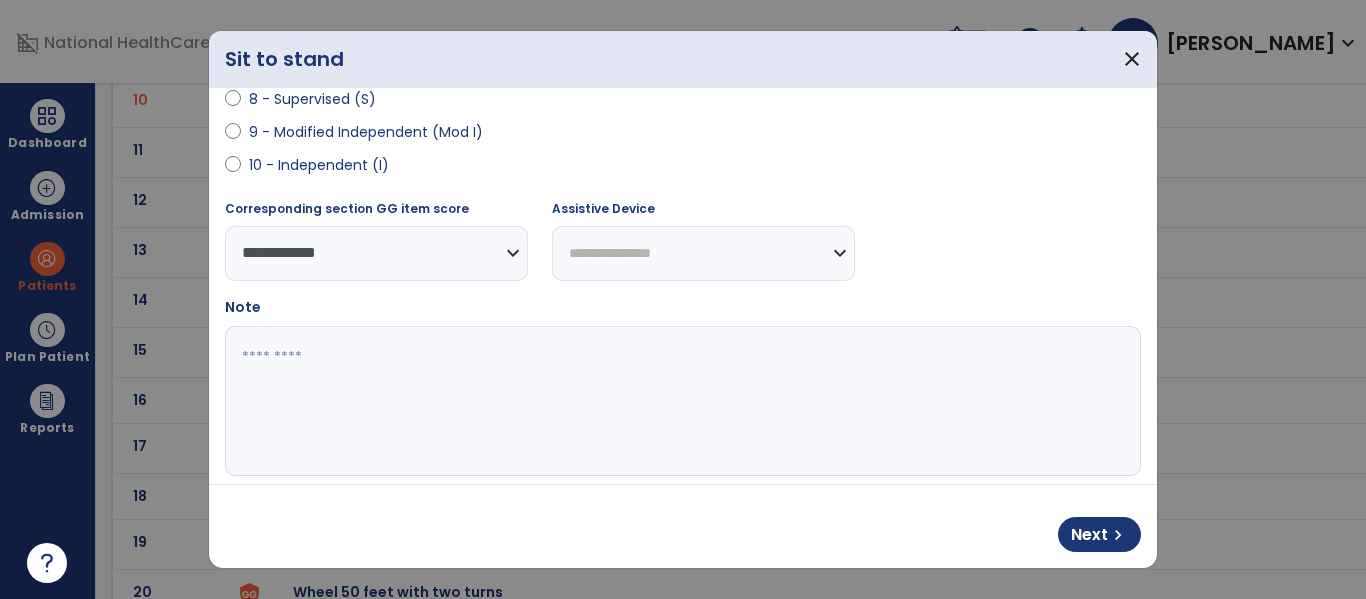 click on "**********" at bounding box center (703, 253) 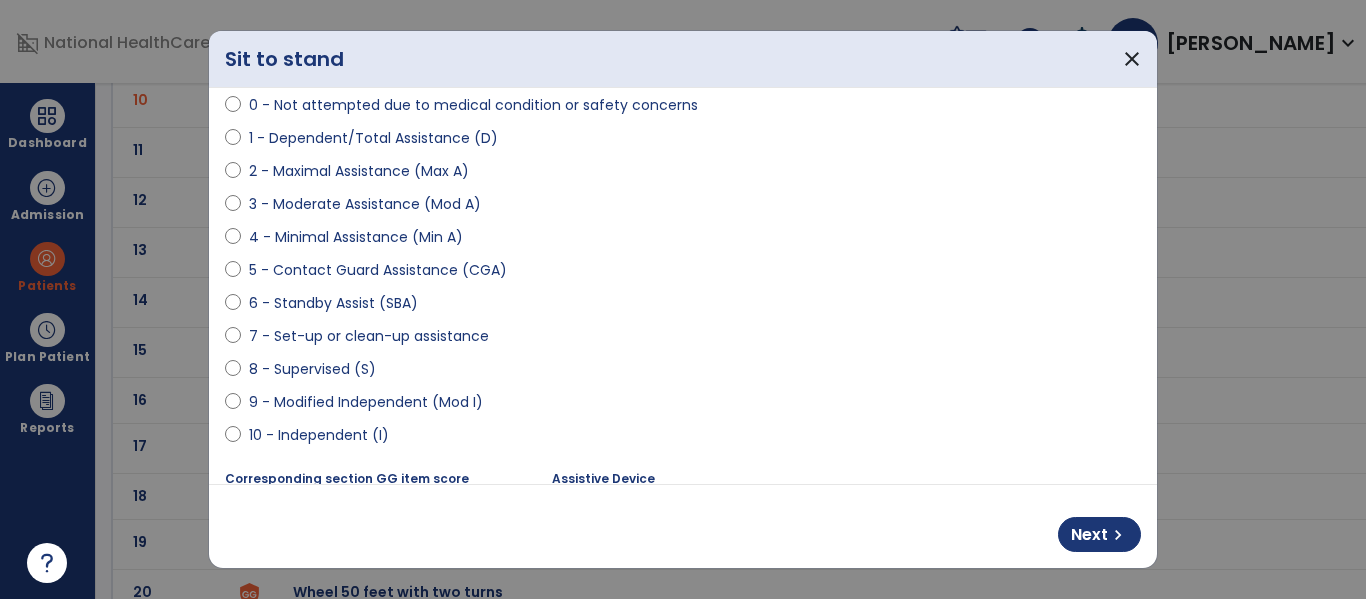 scroll, scrollTop: 202, scrollLeft: 0, axis: vertical 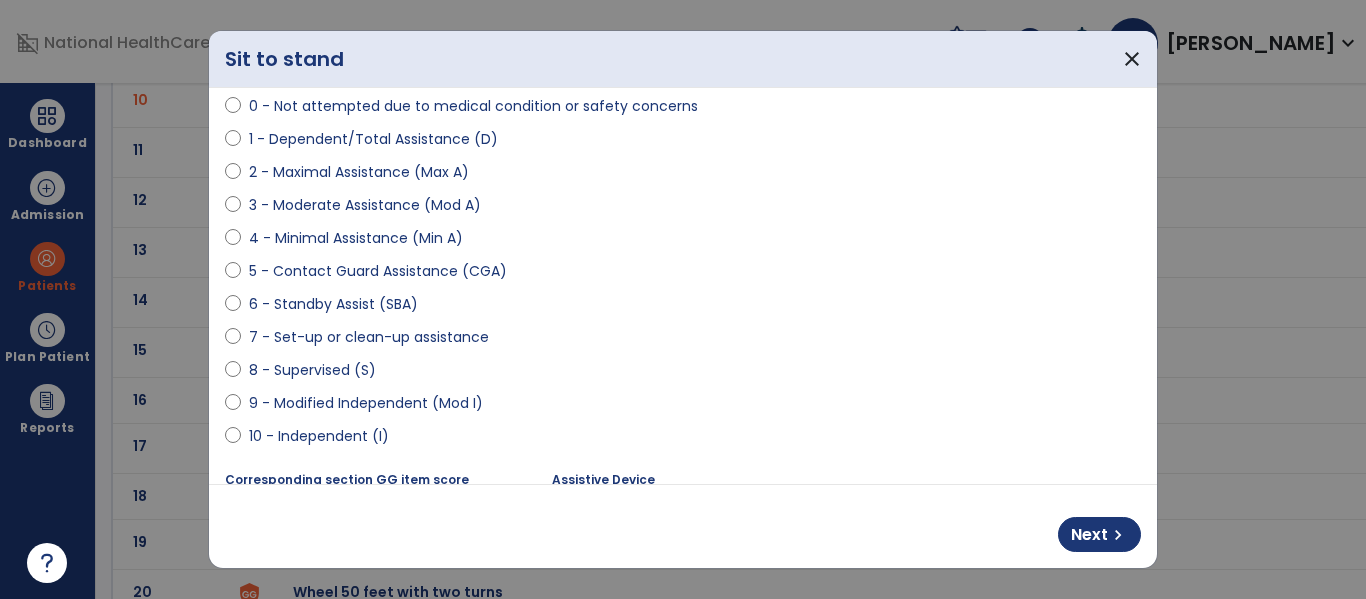 select on "**********" 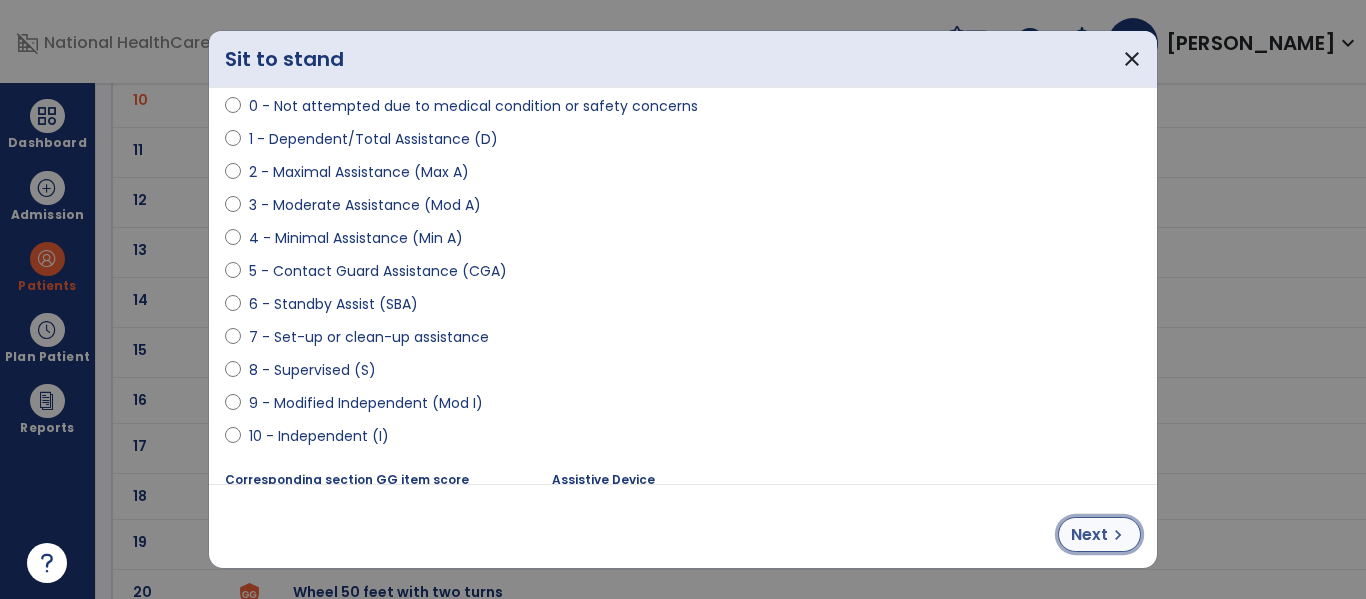 click on "Next" at bounding box center [1089, 535] 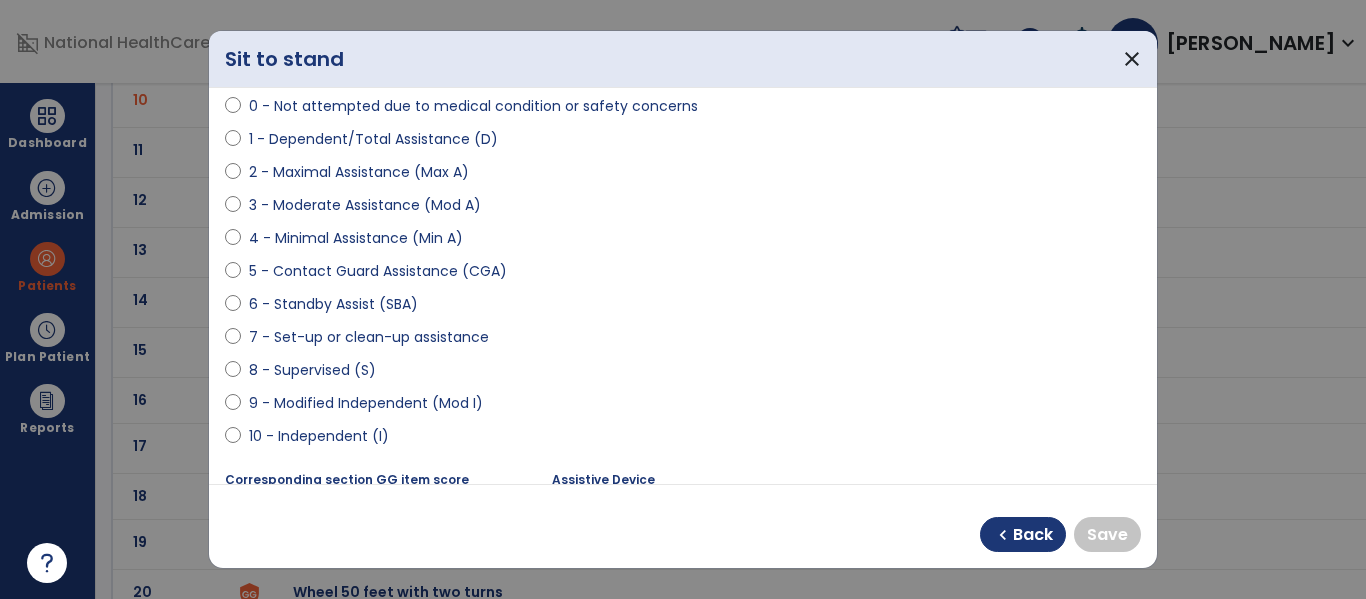 select on "**********" 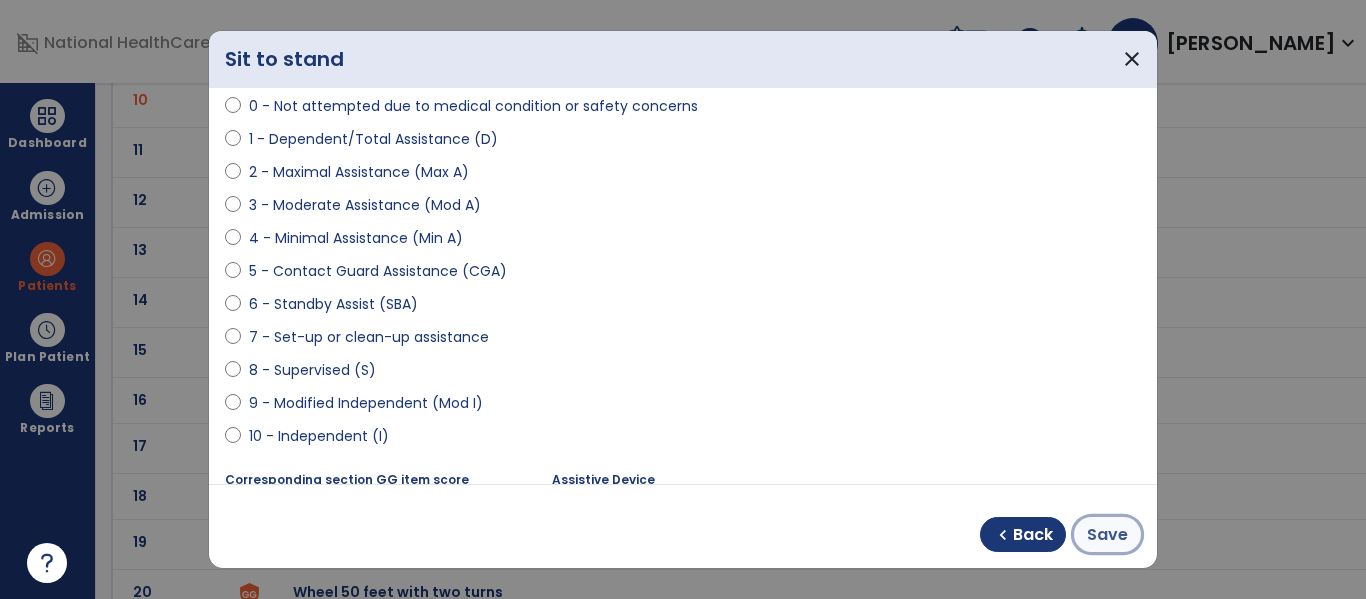 click on "Save" at bounding box center (1107, 535) 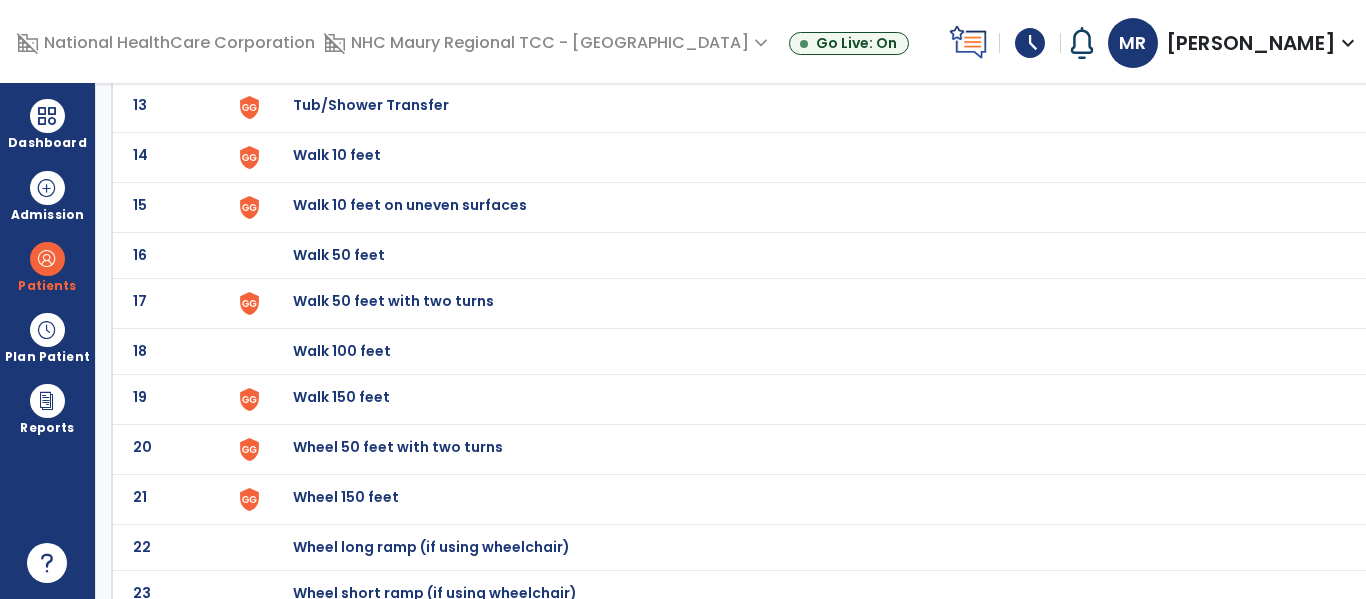 scroll, scrollTop: 754, scrollLeft: 0, axis: vertical 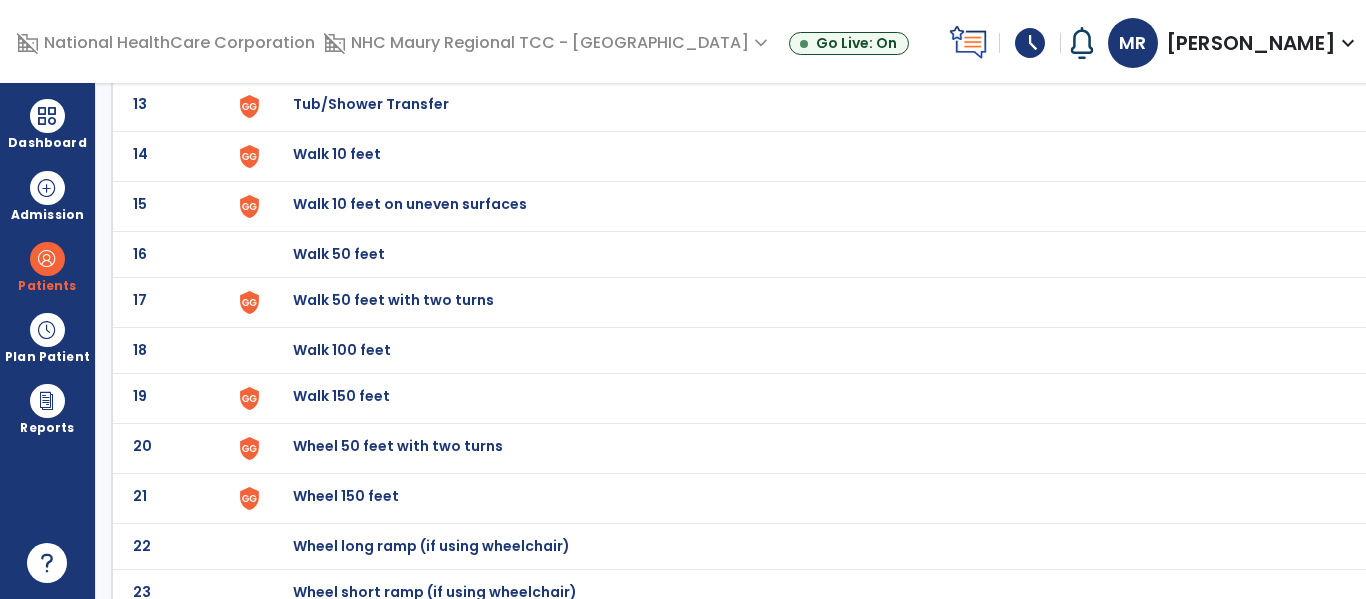 click on "Walk 10 feet" at bounding box center [339, -492] 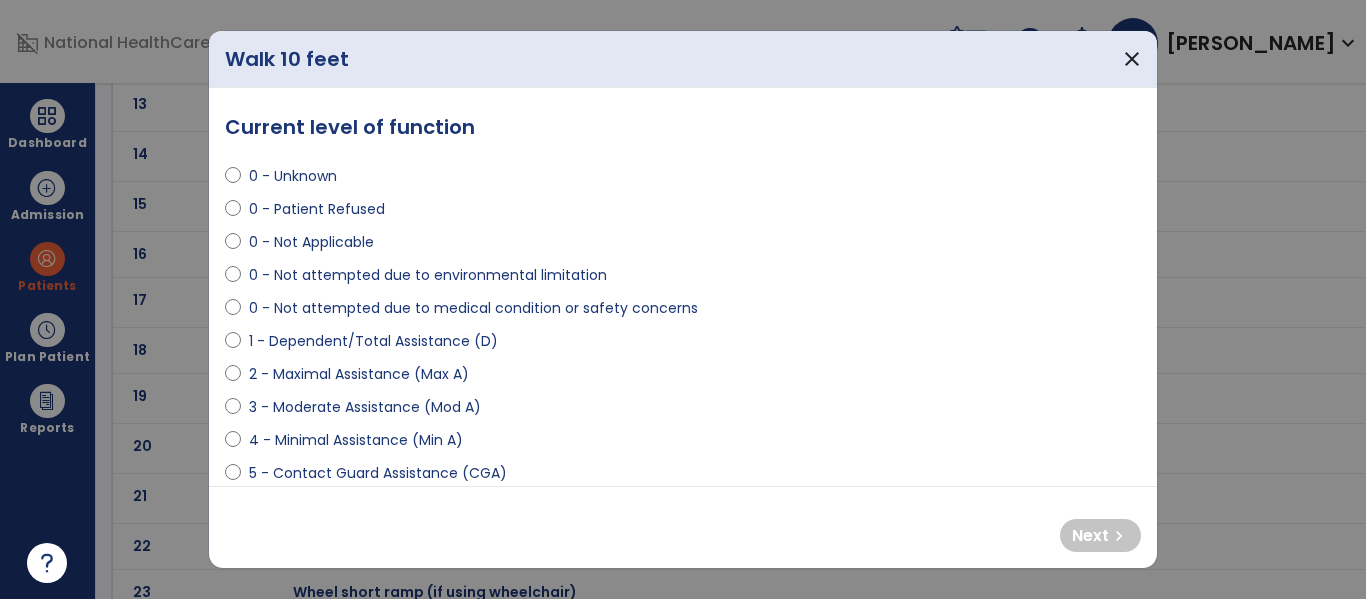 select on "**********" 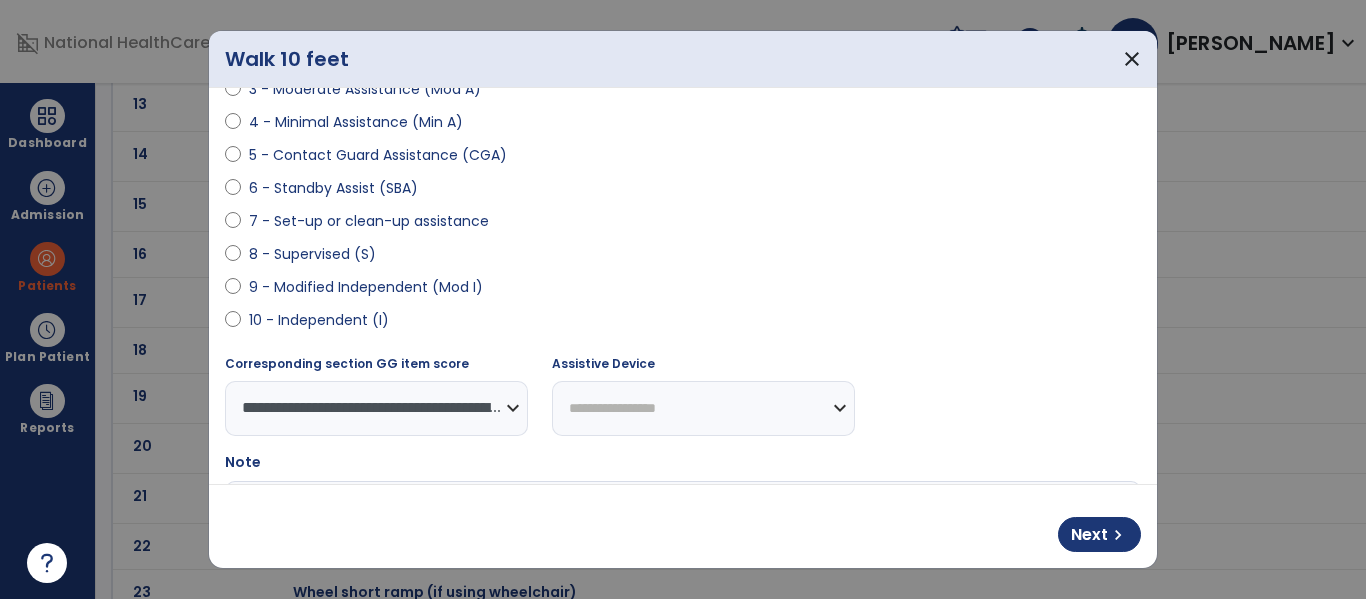 scroll, scrollTop: 341, scrollLeft: 0, axis: vertical 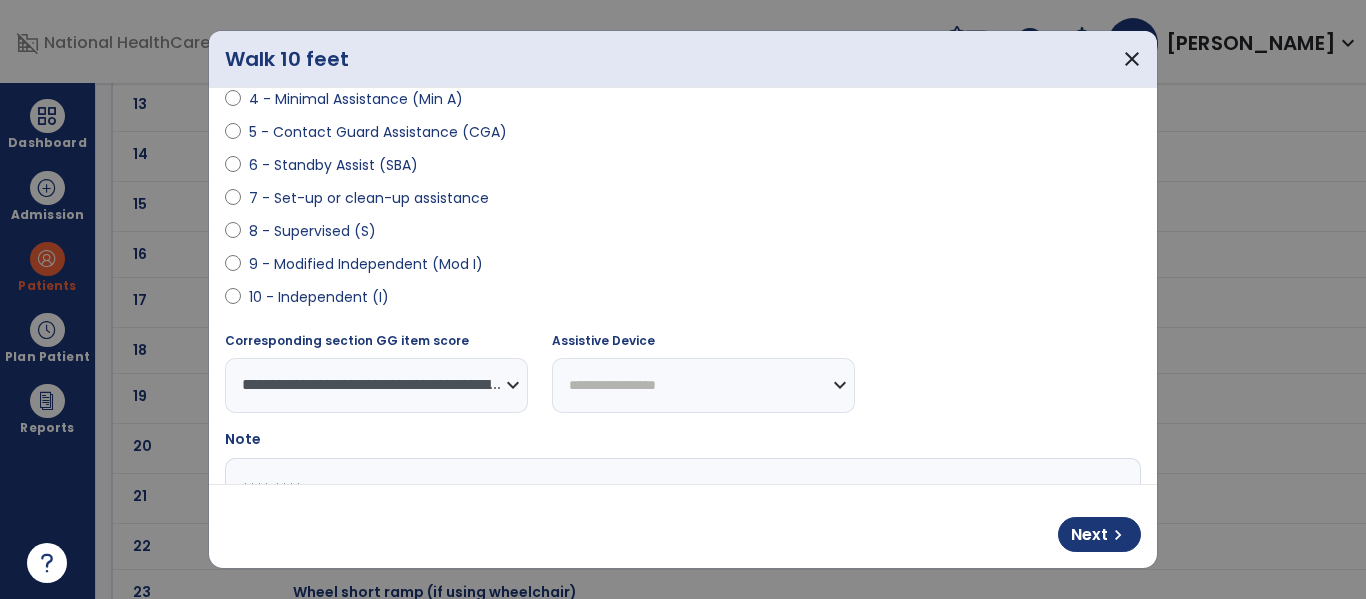 click on "**********" at bounding box center (703, 385) 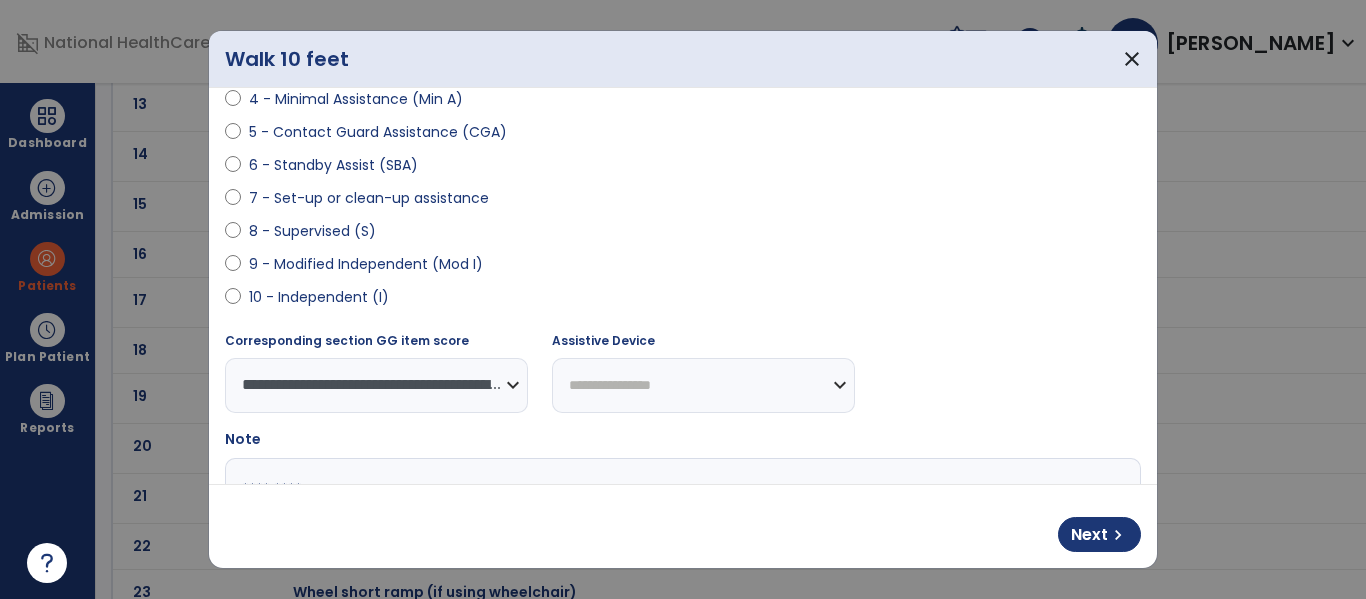 click on "**********" at bounding box center [703, 385] 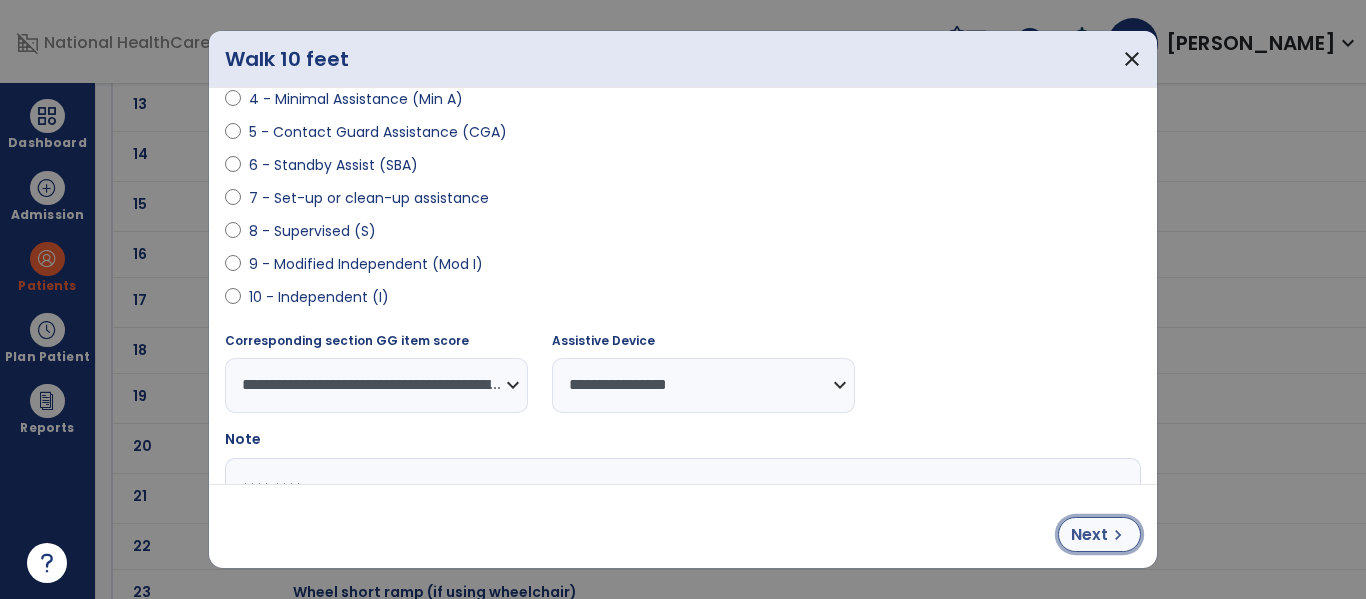 click on "Next" at bounding box center (1089, 535) 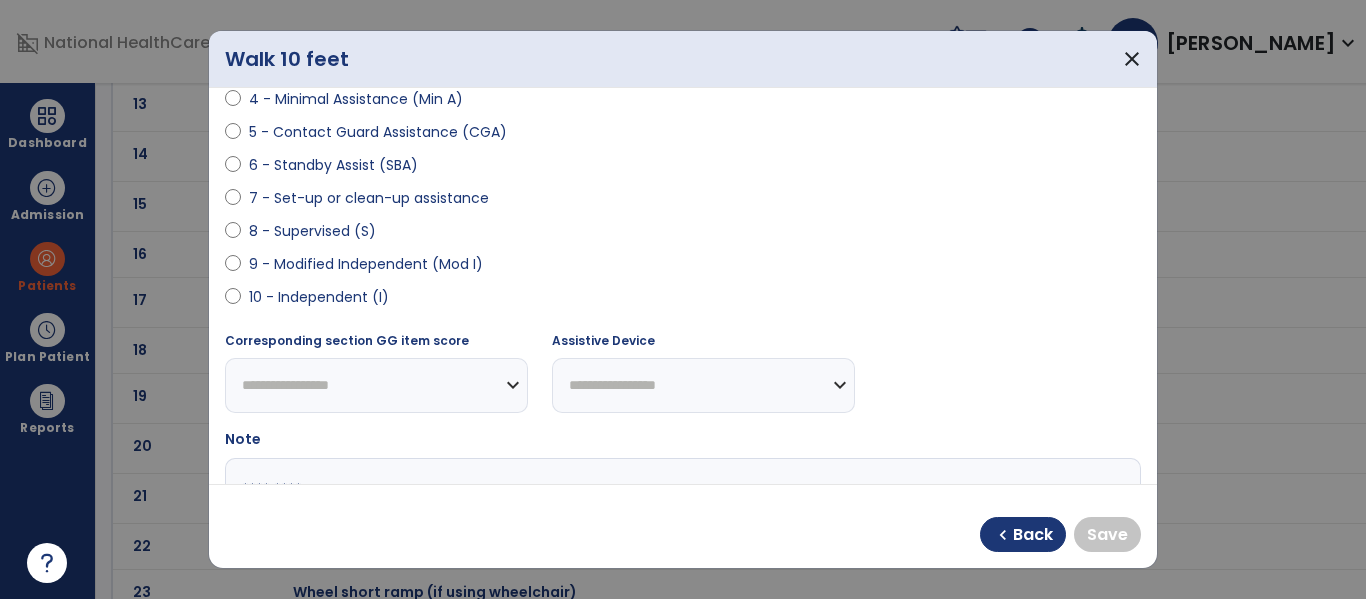 click on "**********" at bounding box center (683, 286) 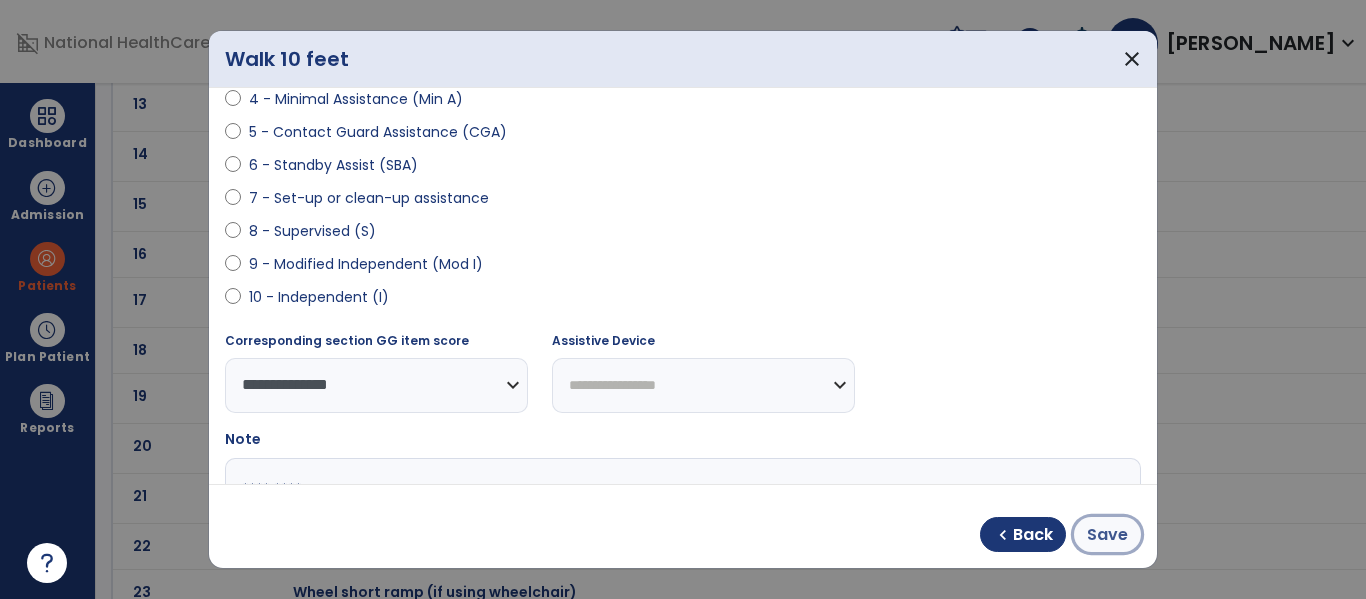 click on "Save" at bounding box center [1107, 535] 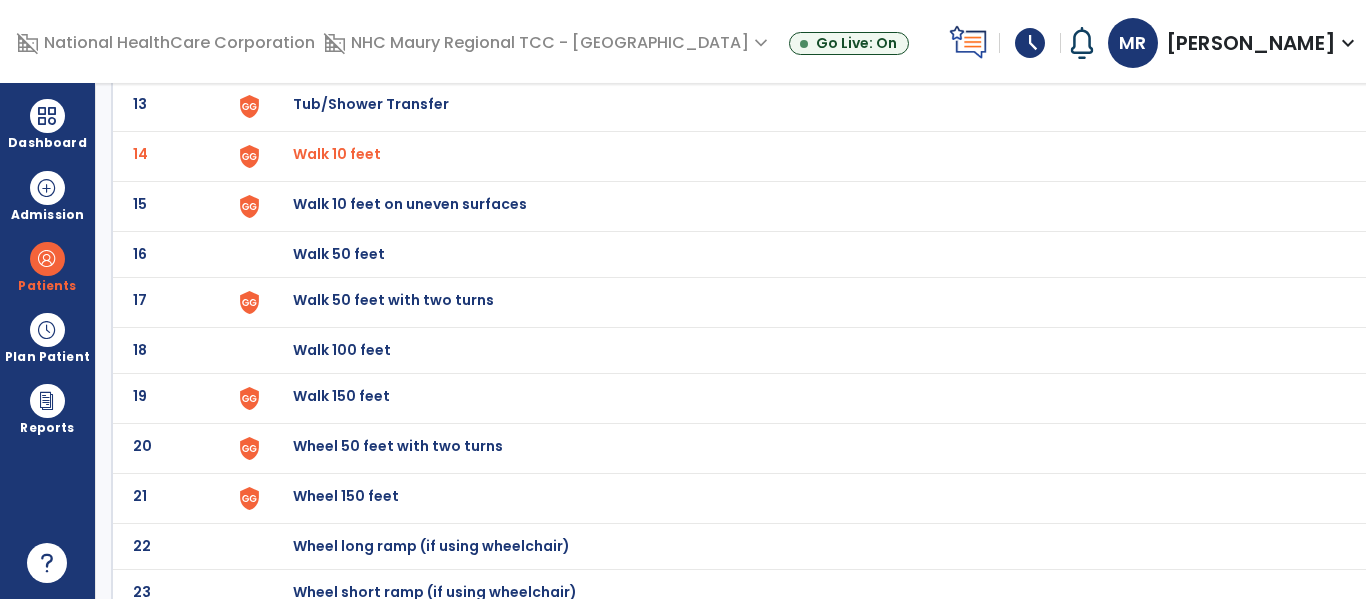 click on "Walk 150 feet" at bounding box center (339, -492) 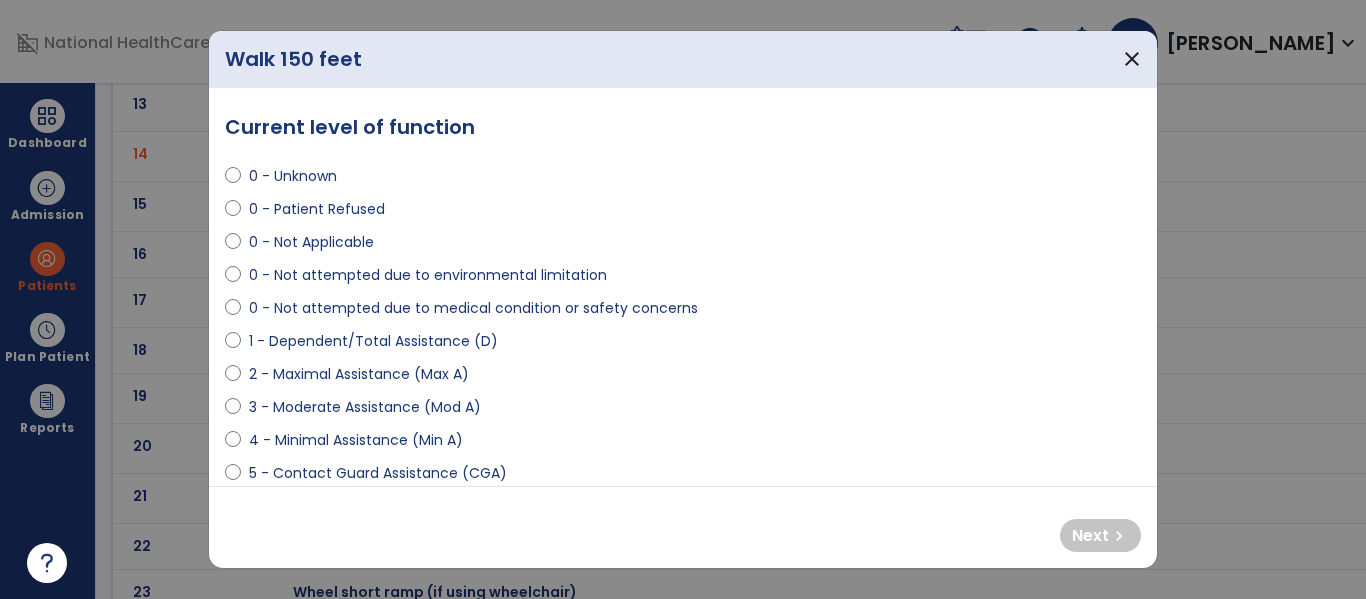 select on "**********" 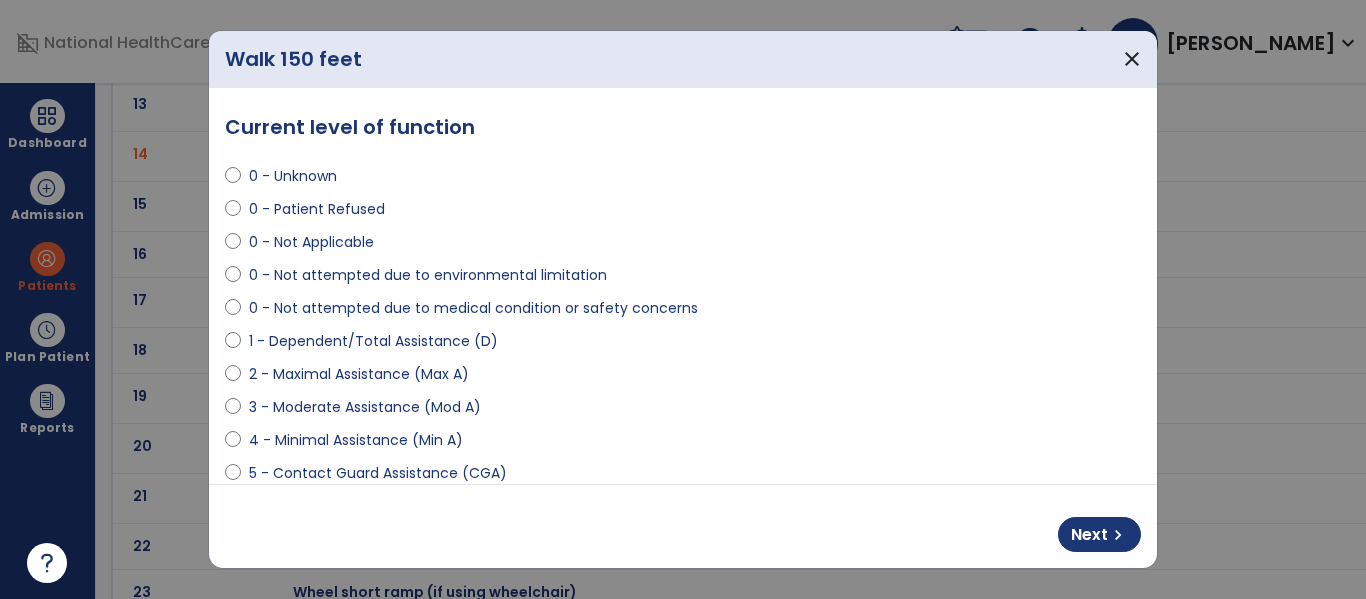 scroll, scrollTop: 205, scrollLeft: 0, axis: vertical 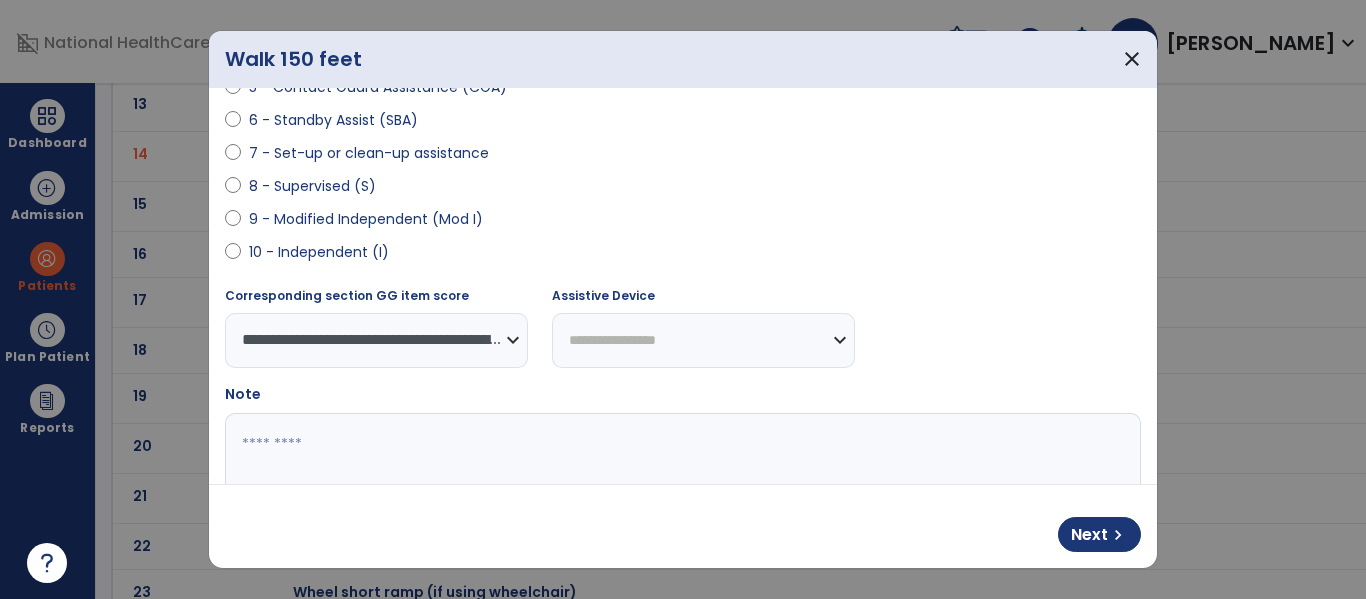 click on "**********" at bounding box center (683, 433) 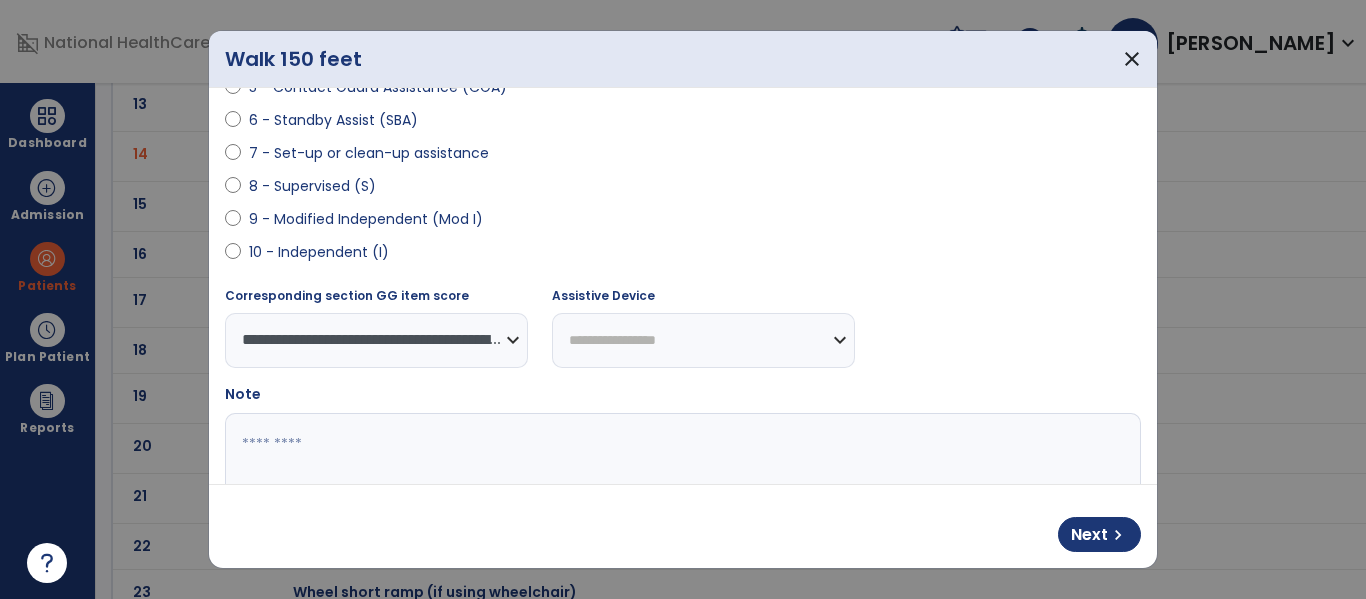 select on "**********" 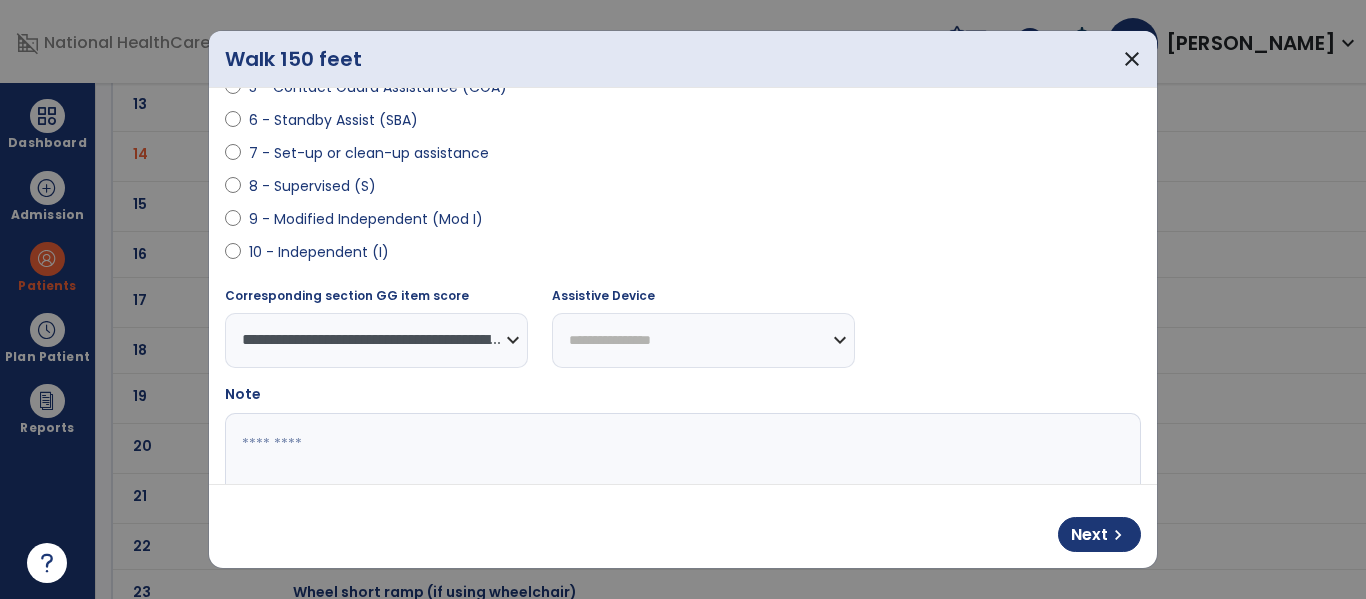 click on "**********" at bounding box center [703, 340] 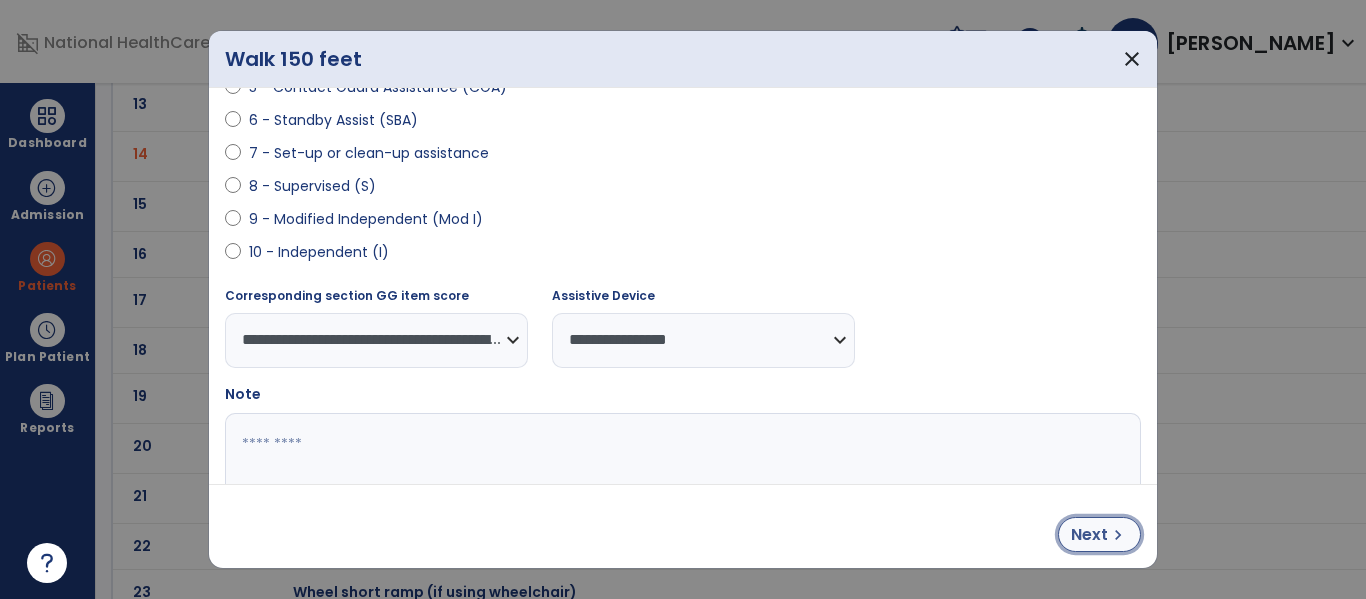 click on "Next" at bounding box center (1089, 535) 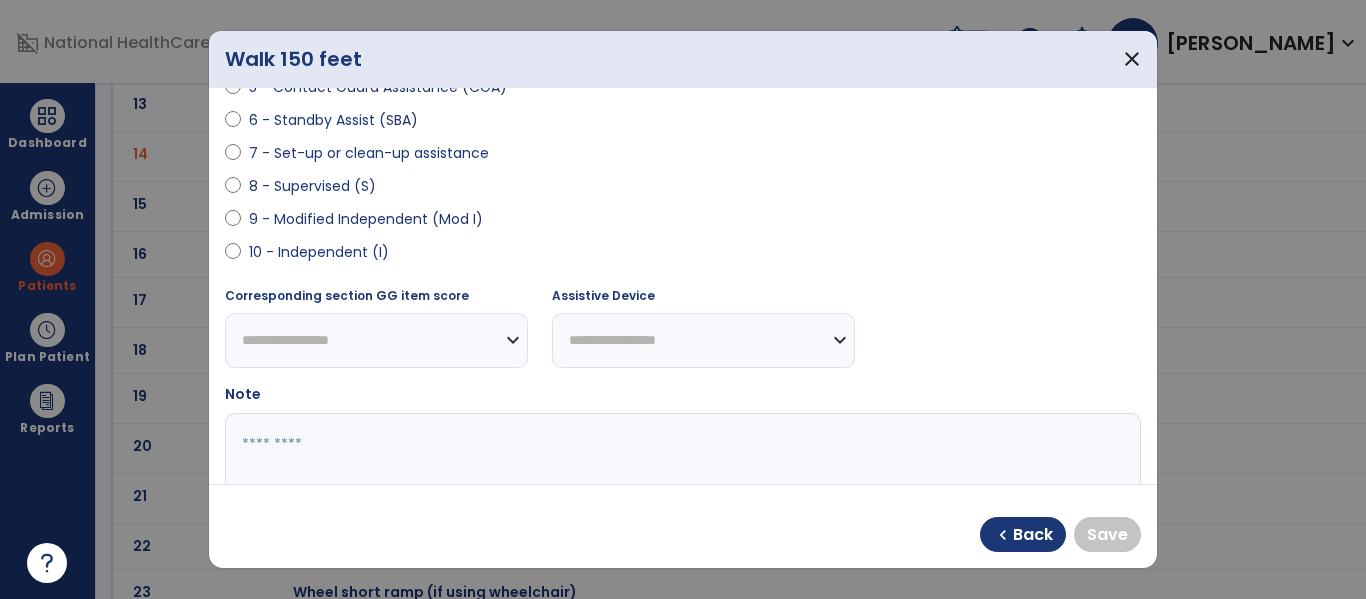 select on "**********" 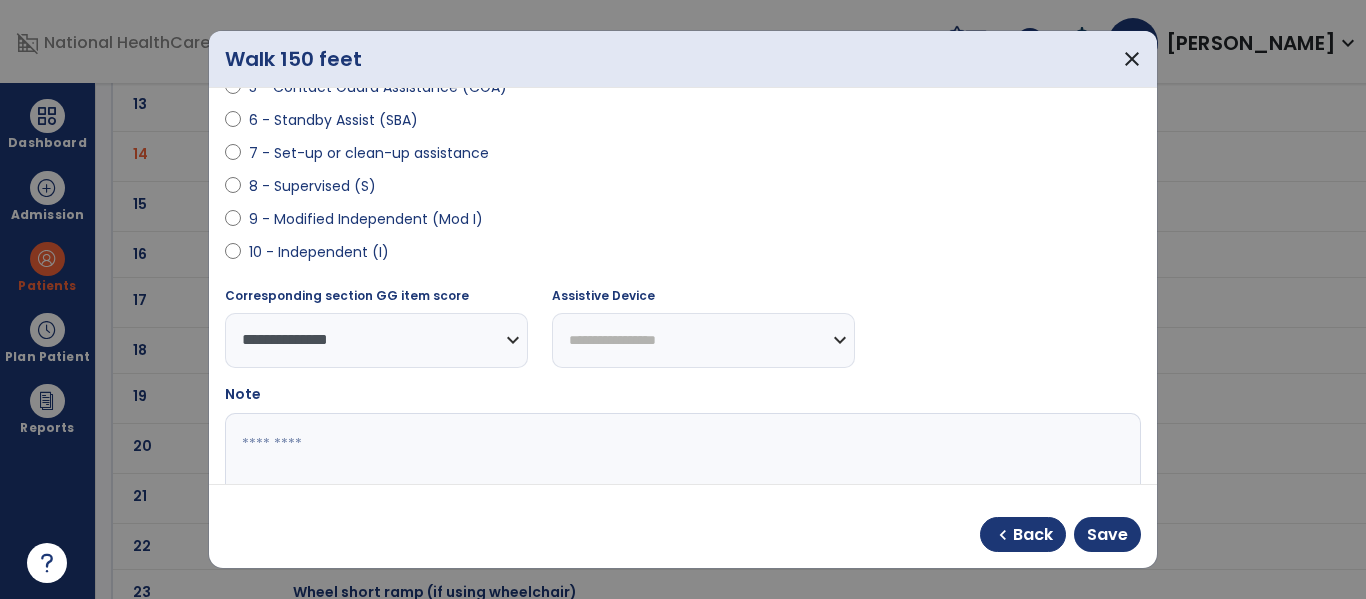 click on "**********" at bounding box center [703, 340] 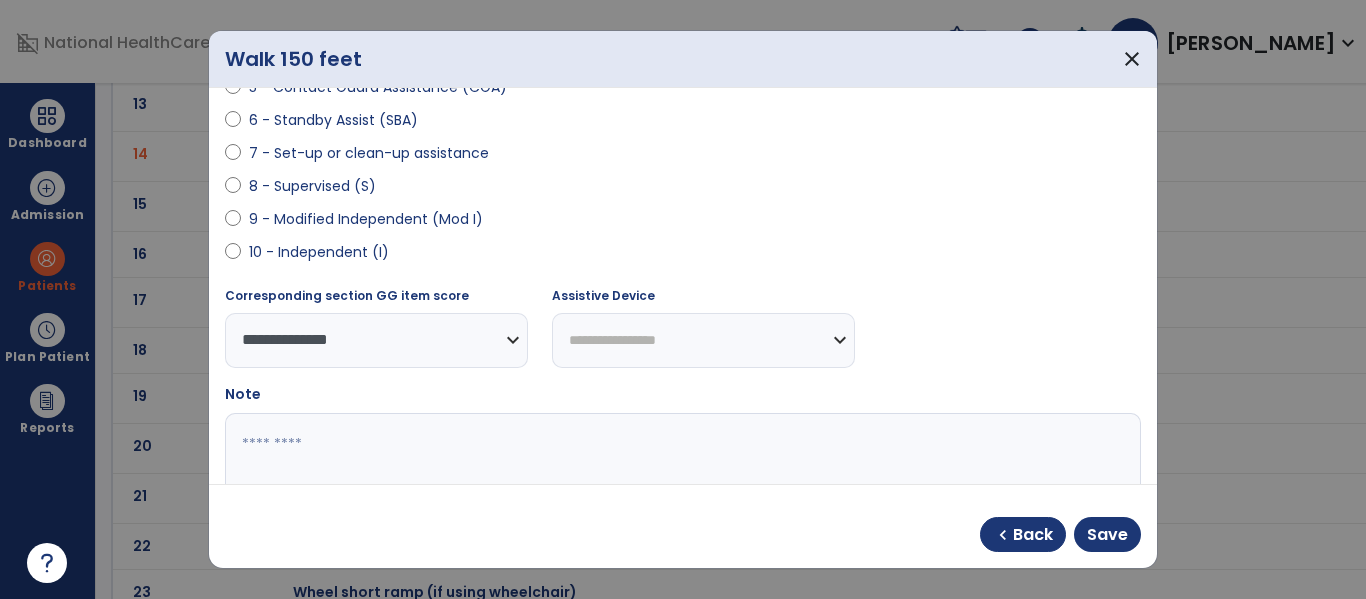 select on "****" 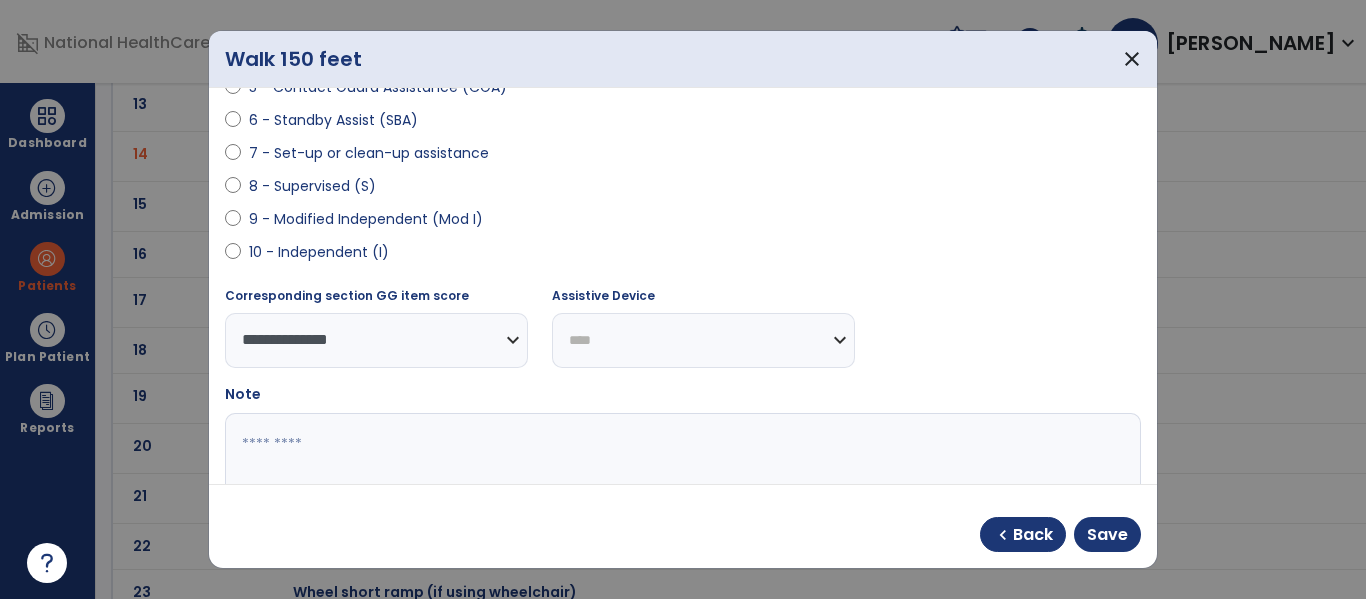click on "**********" at bounding box center (703, 340) 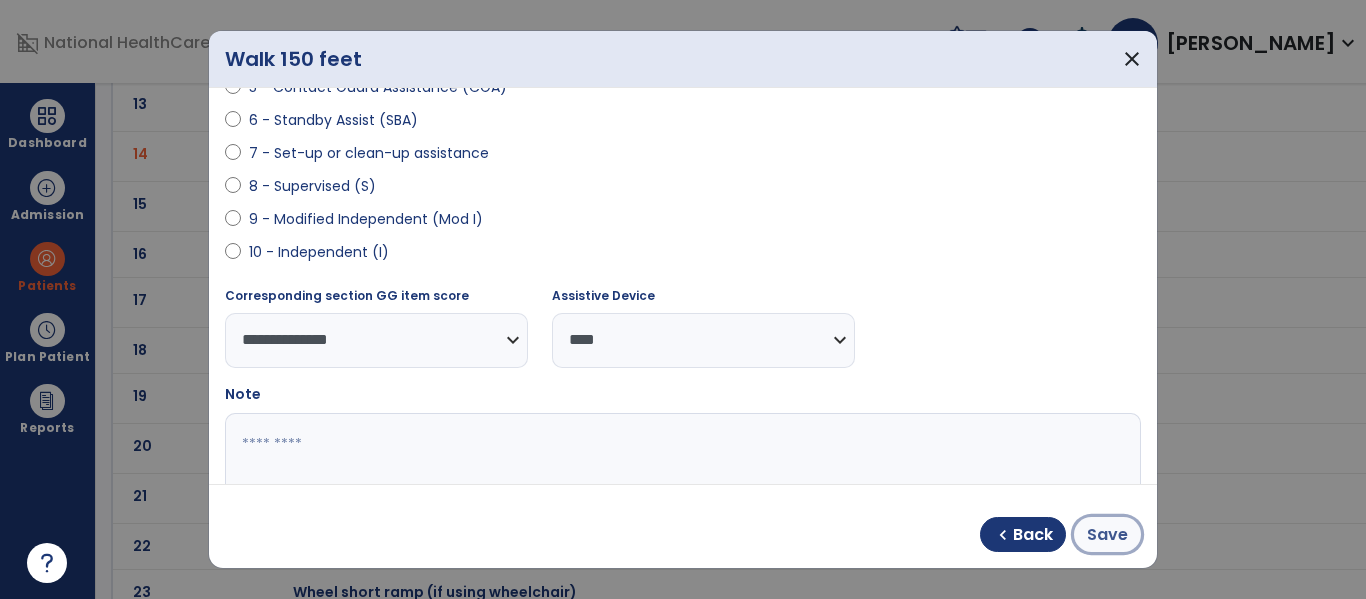 click on "Save" at bounding box center [1107, 535] 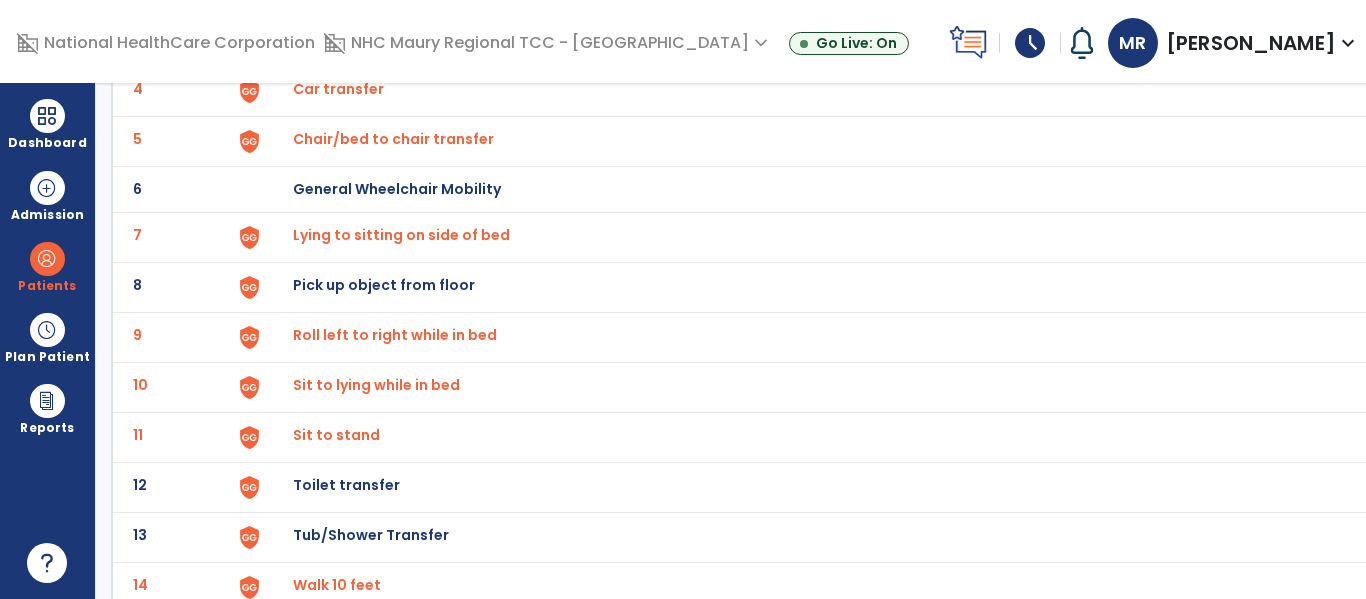 scroll, scrollTop: 0, scrollLeft: 0, axis: both 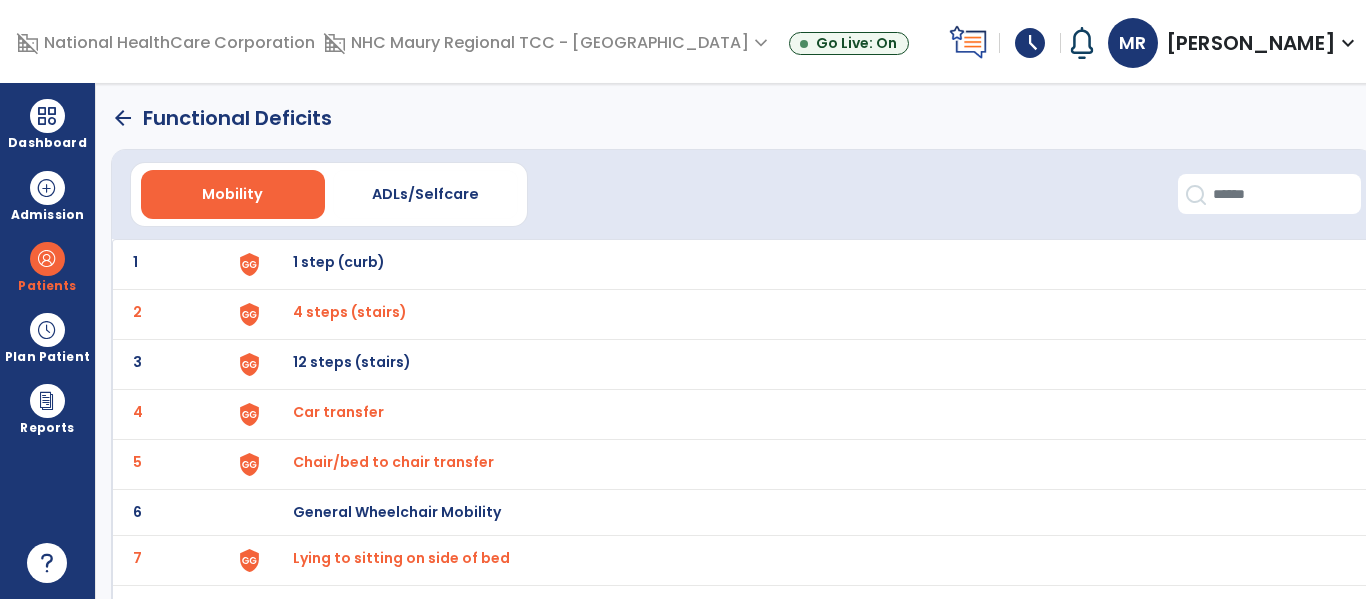 click on "arrow_back" 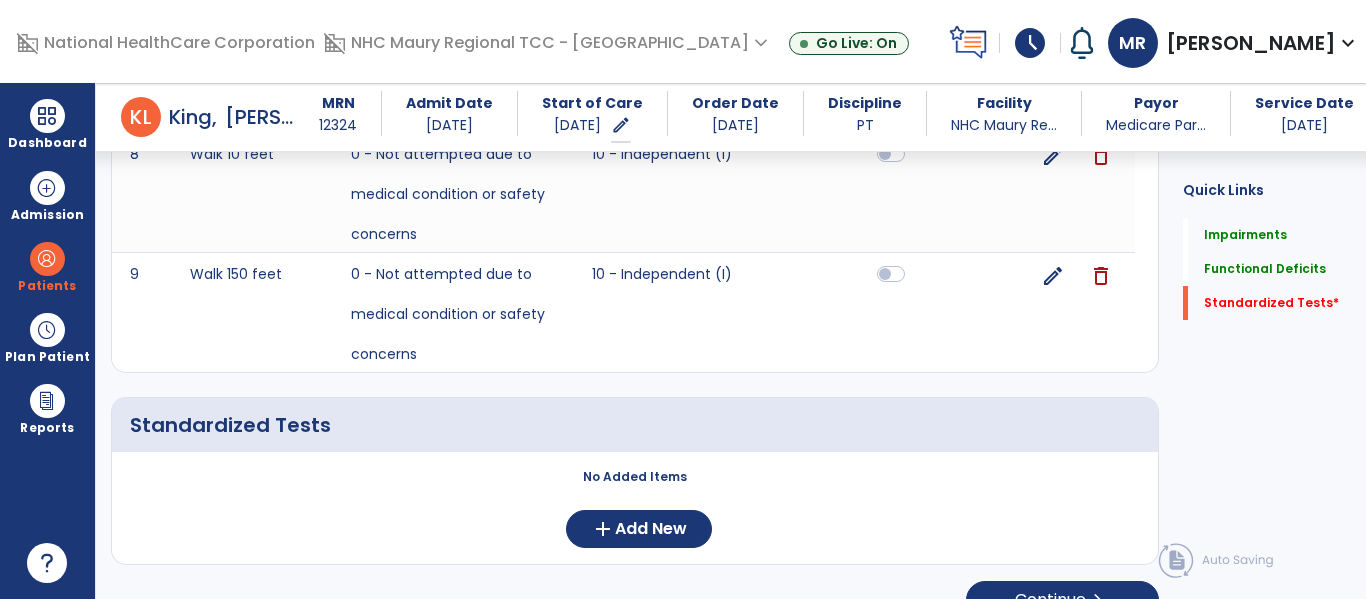 scroll, scrollTop: 2079, scrollLeft: 0, axis: vertical 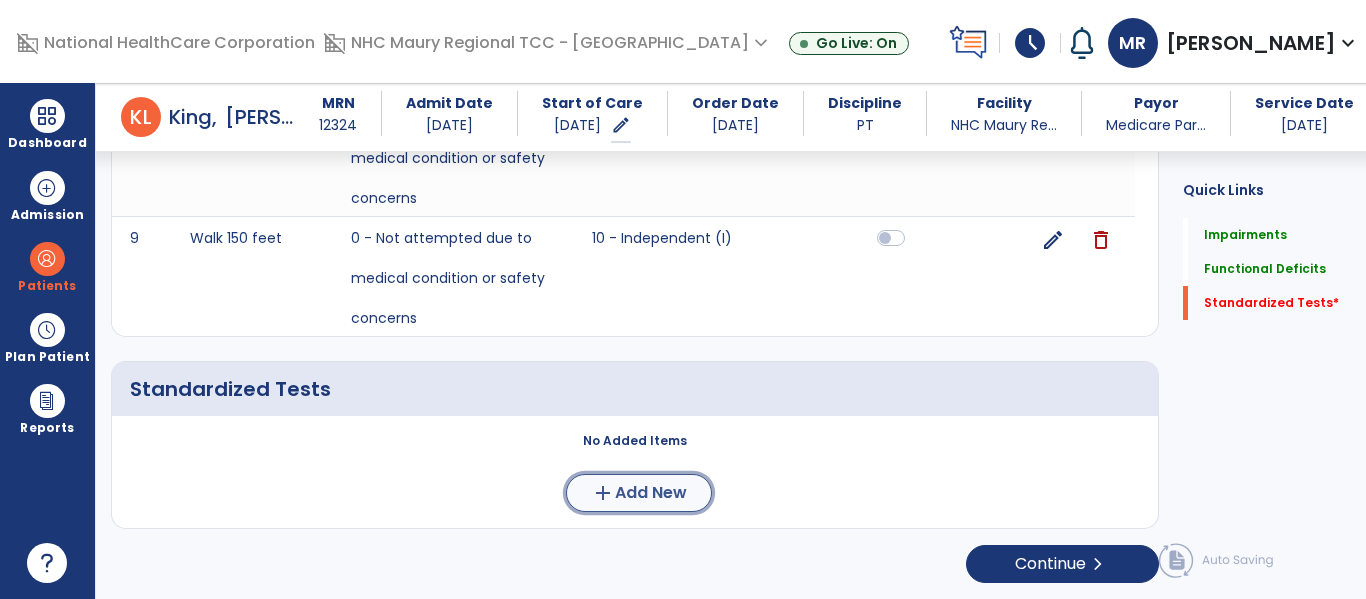 click on "add" 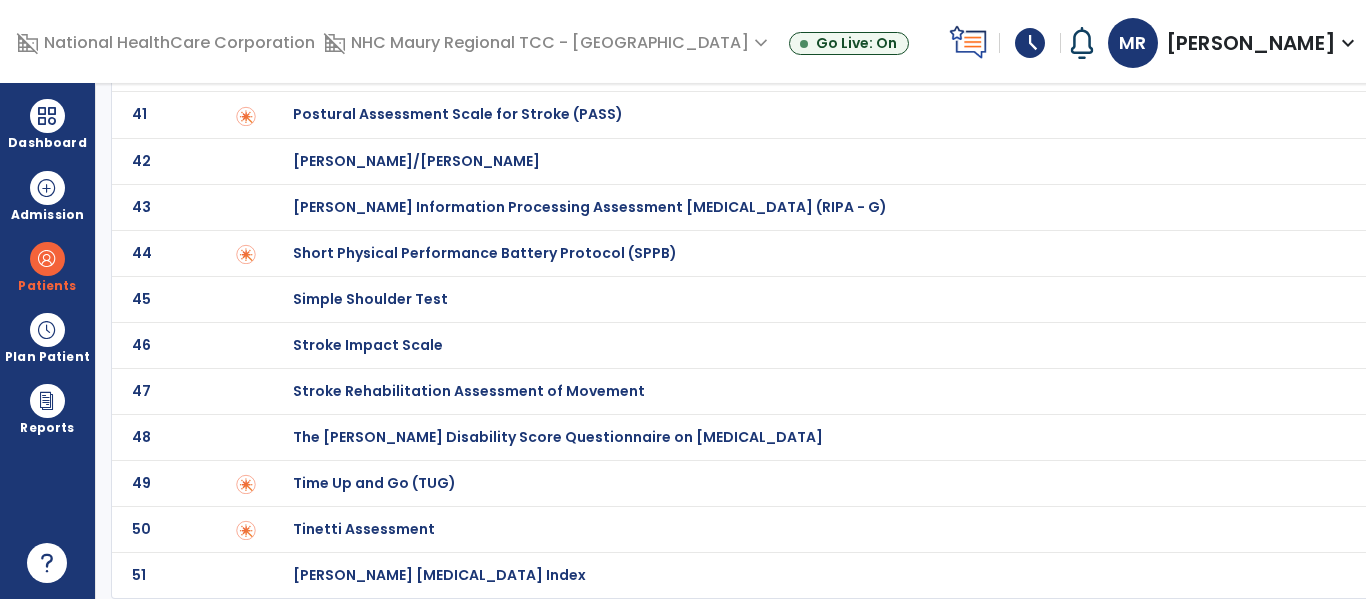 scroll, scrollTop: 0, scrollLeft: 0, axis: both 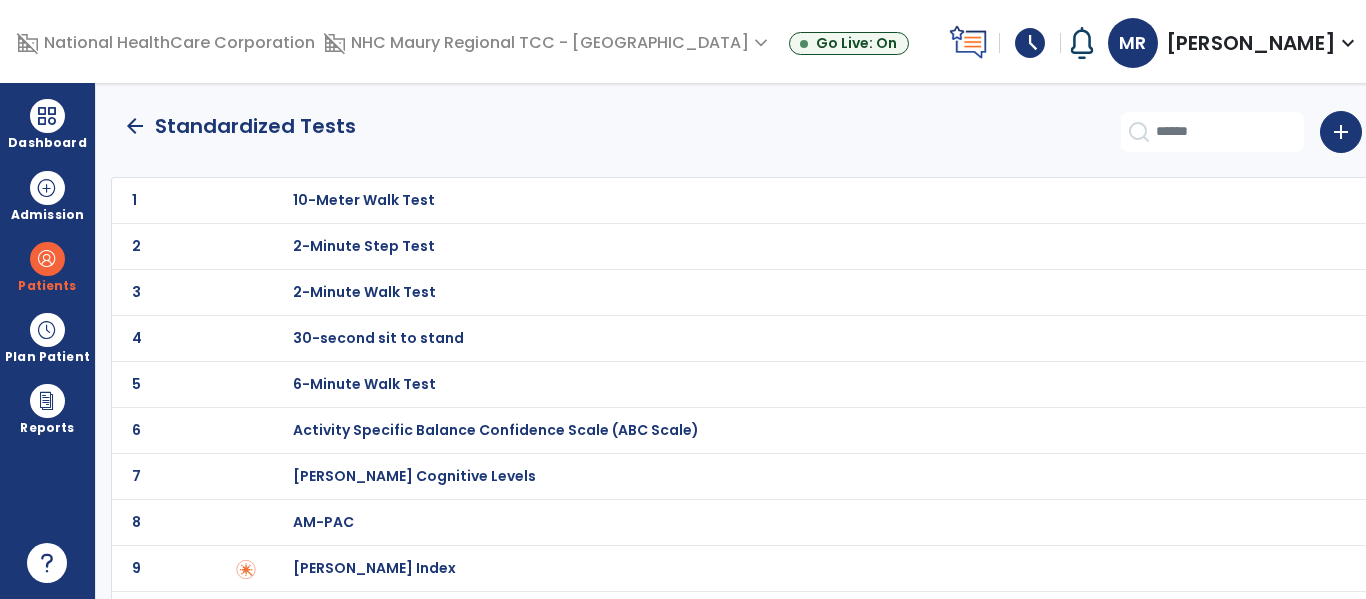 click on "2-Minute Walk Test" at bounding box center [803, 200] 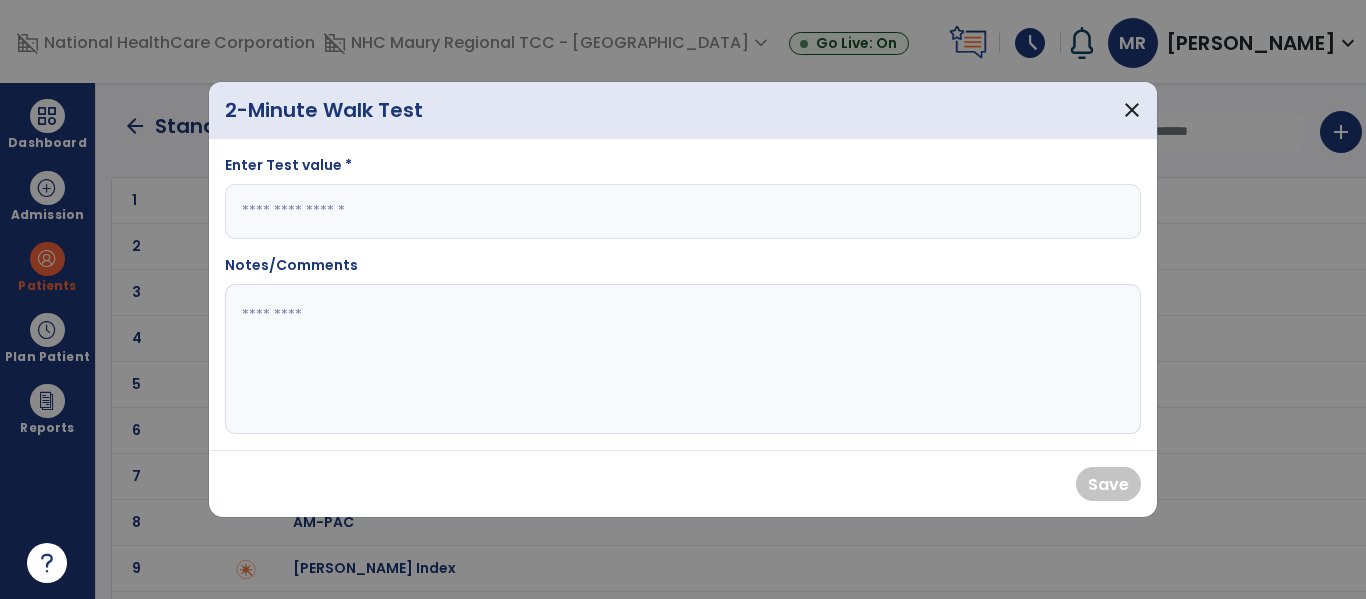 click 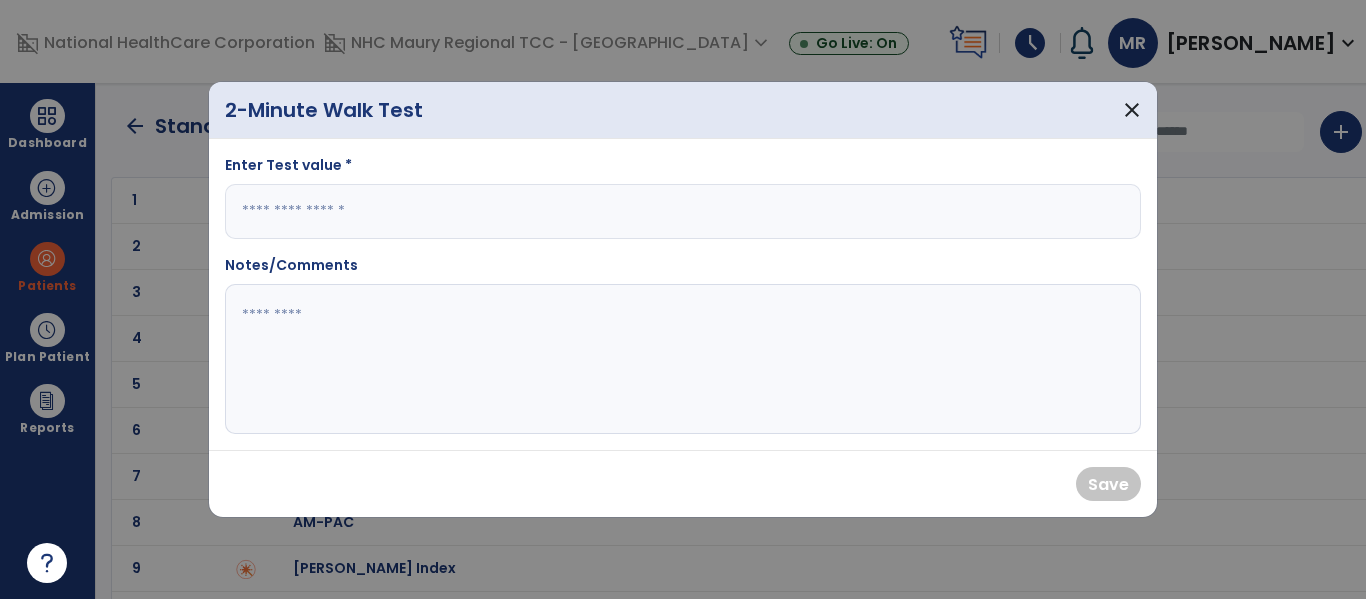click at bounding box center [683, 211] 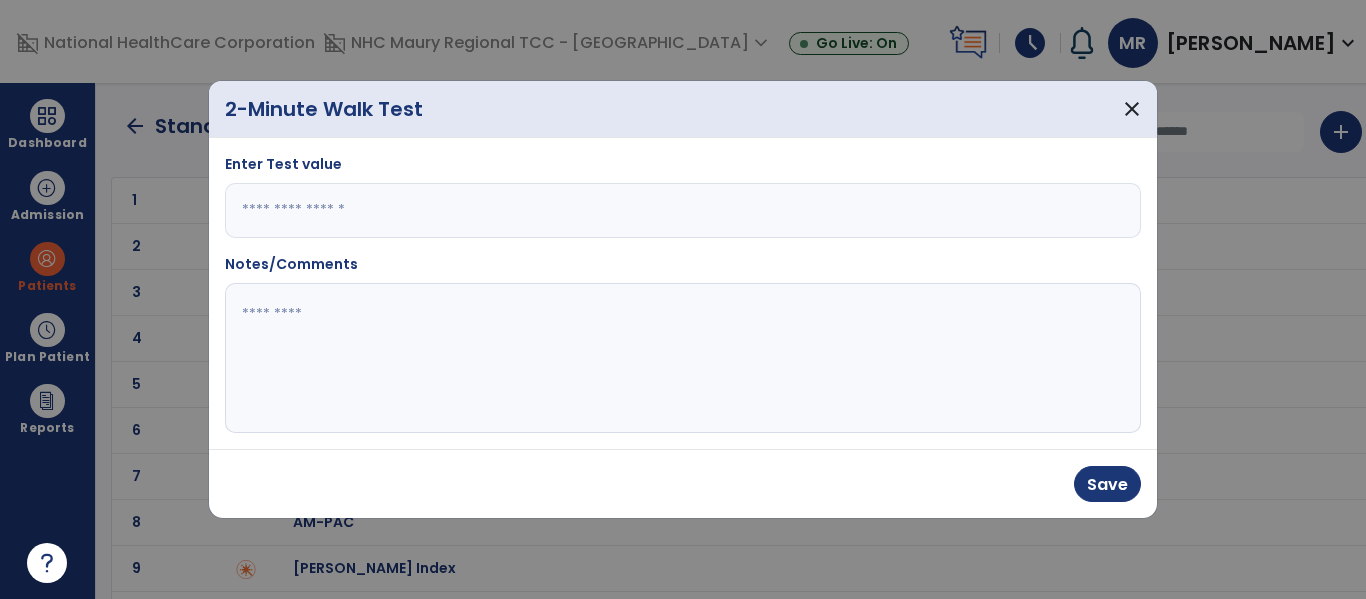 type on "*" 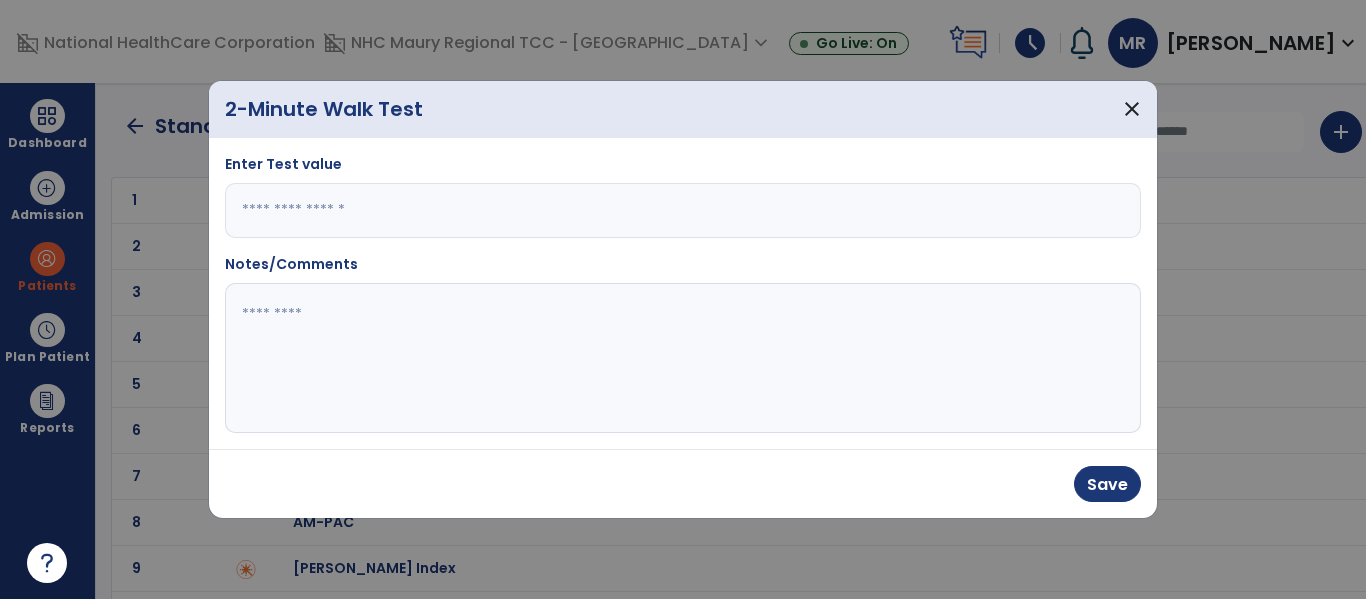 click 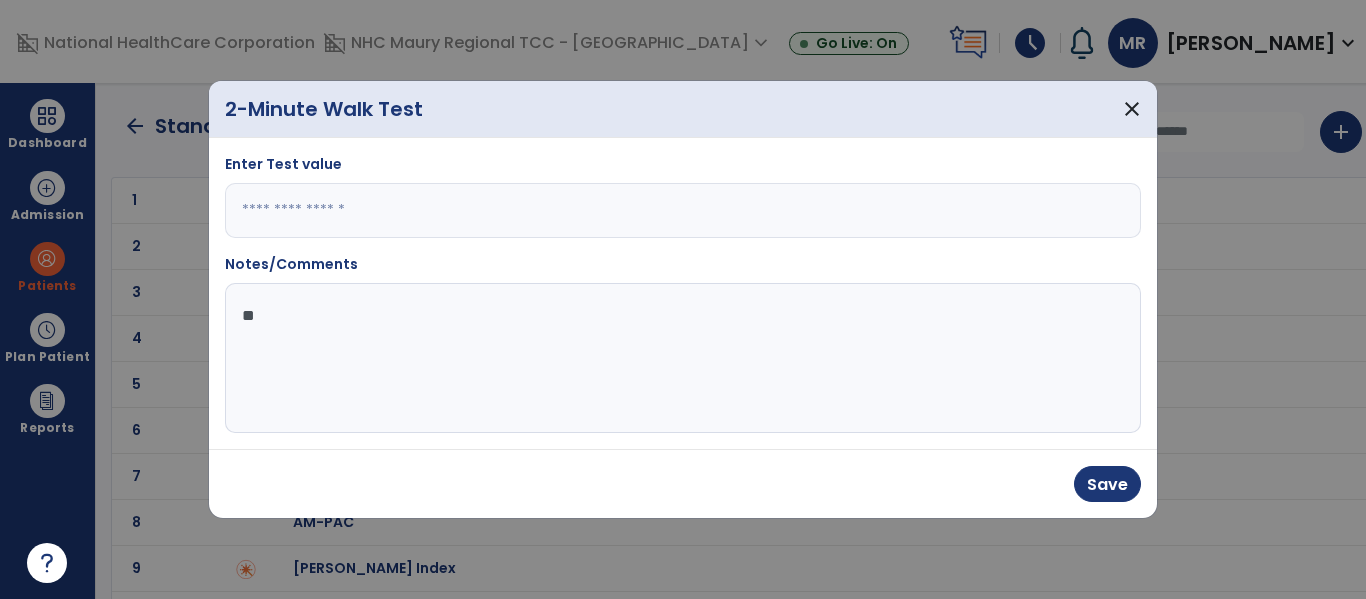 type on "*" 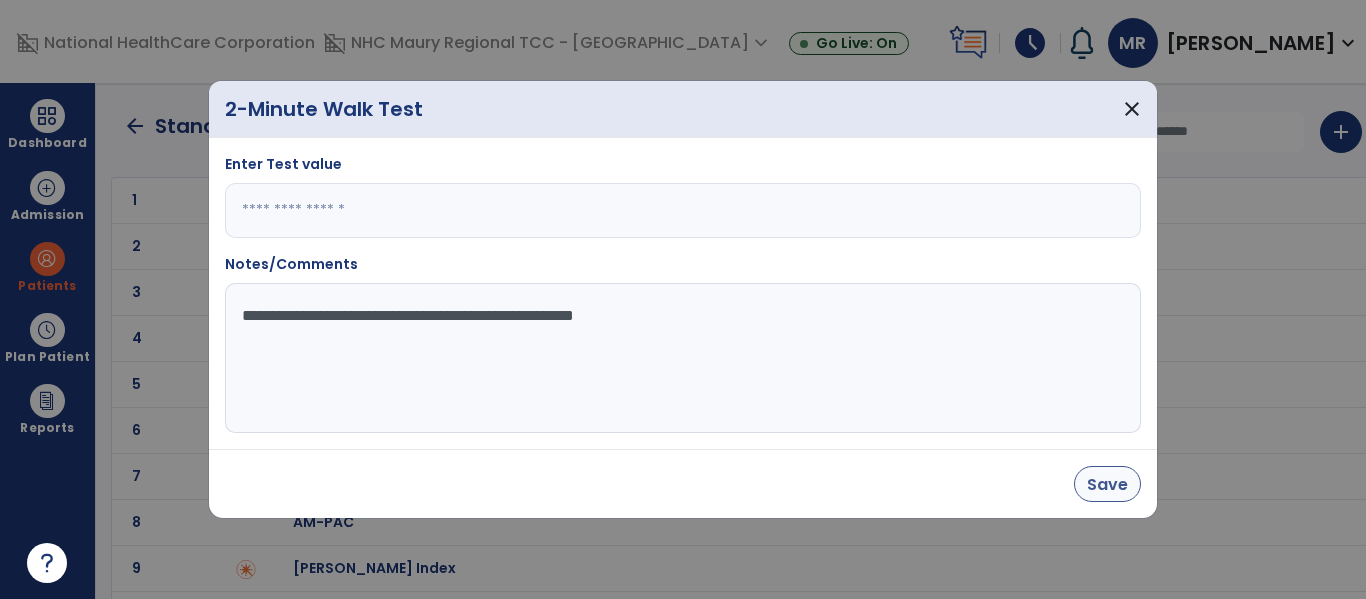 type on "**********" 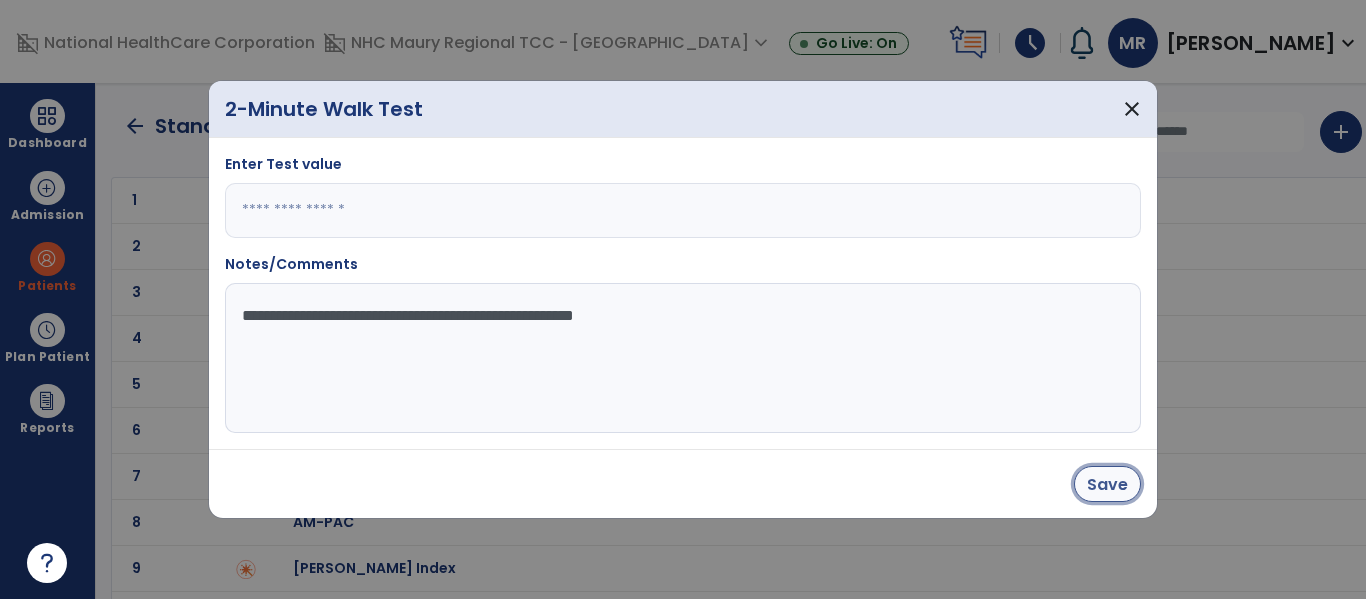 click on "Save" at bounding box center (1107, 484) 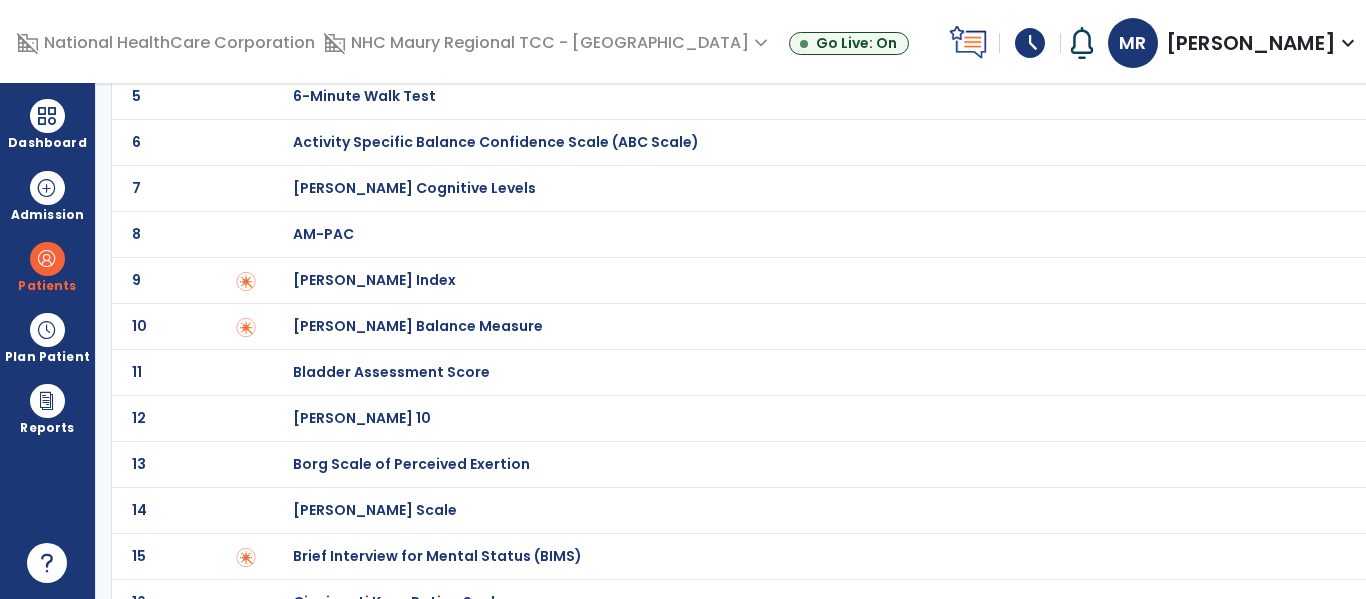 scroll, scrollTop: 0, scrollLeft: 0, axis: both 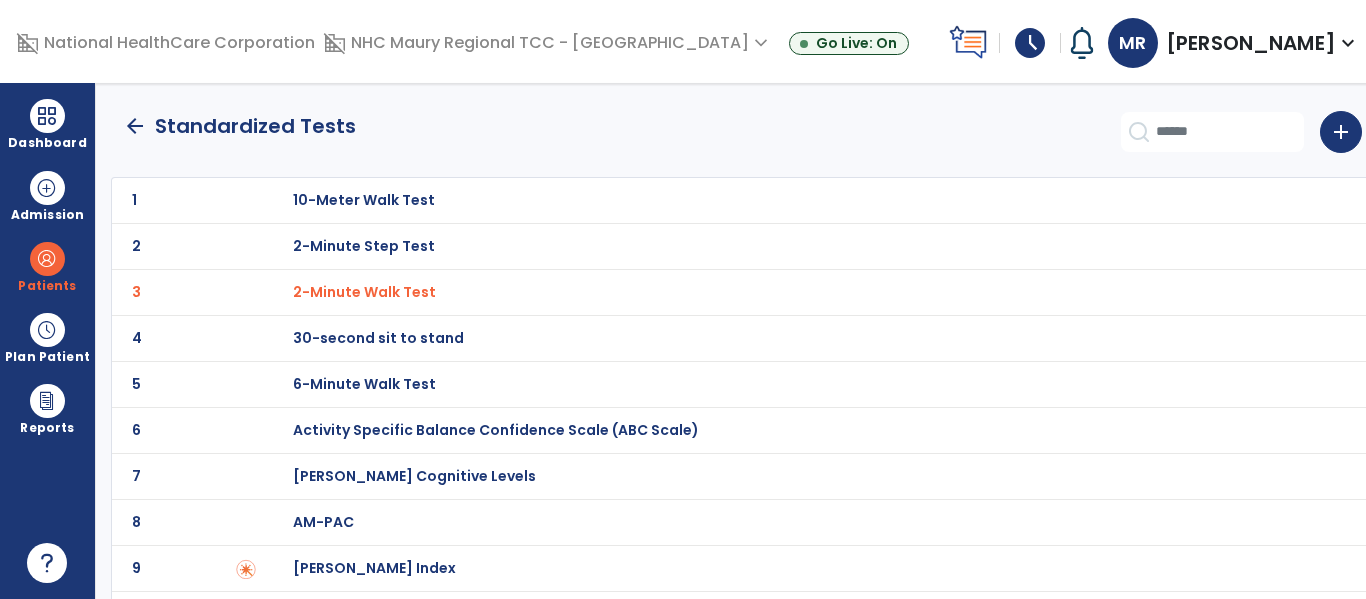 click on "arrow_back" 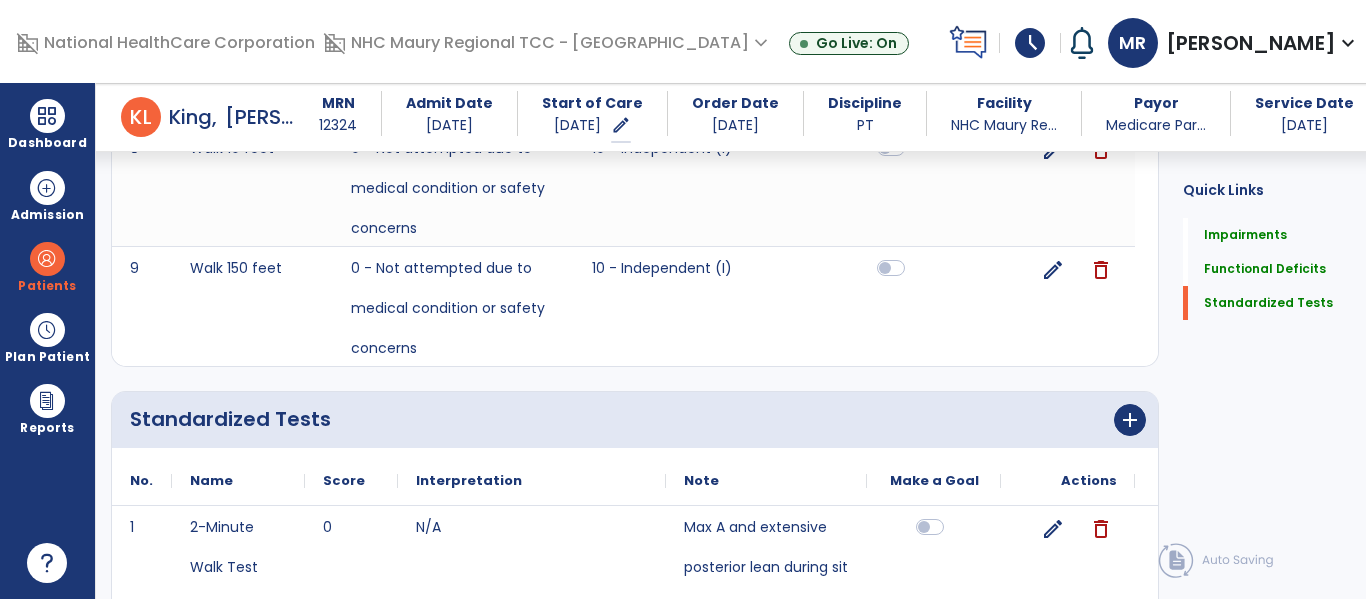scroll, scrollTop: 2147, scrollLeft: 0, axis: vertical 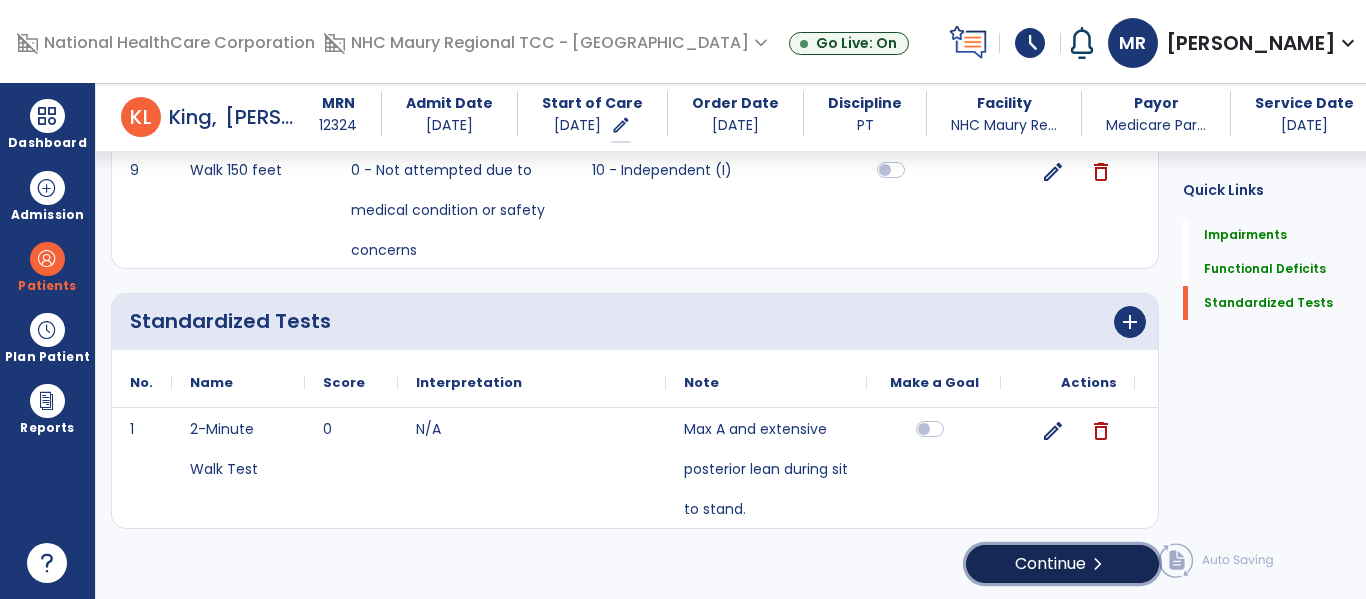 click on "Continue  chevron_right" 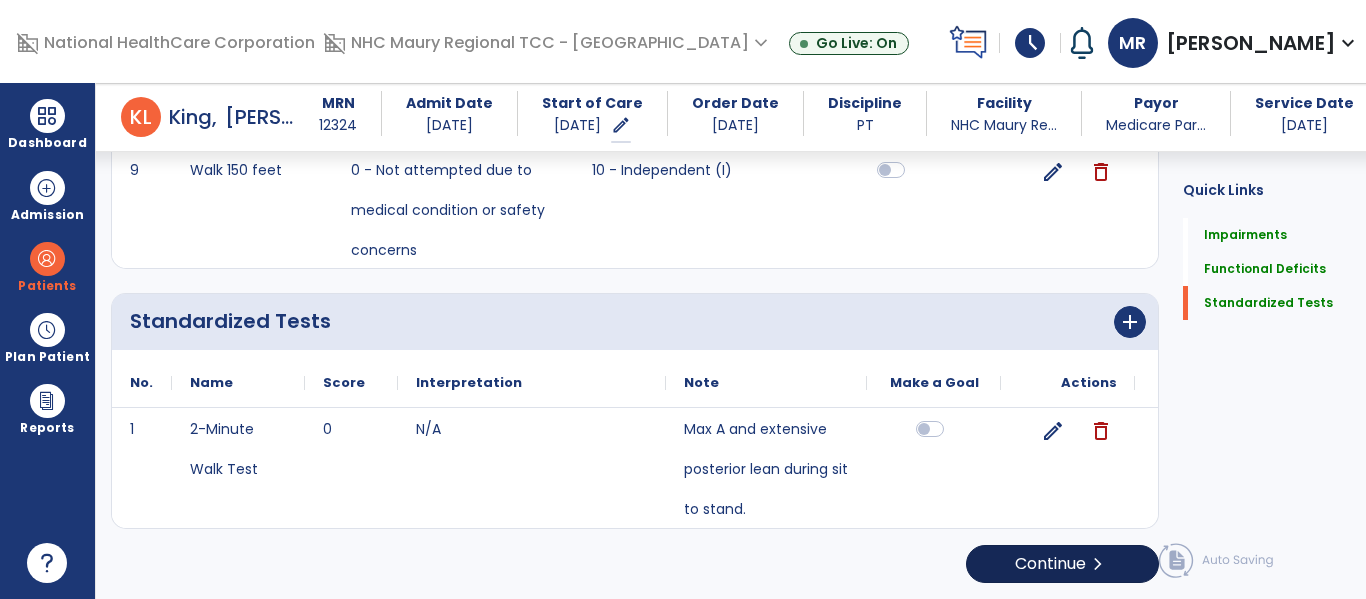 scroll, scrollTop: 29, scrollLeft: 0, axis: vertical 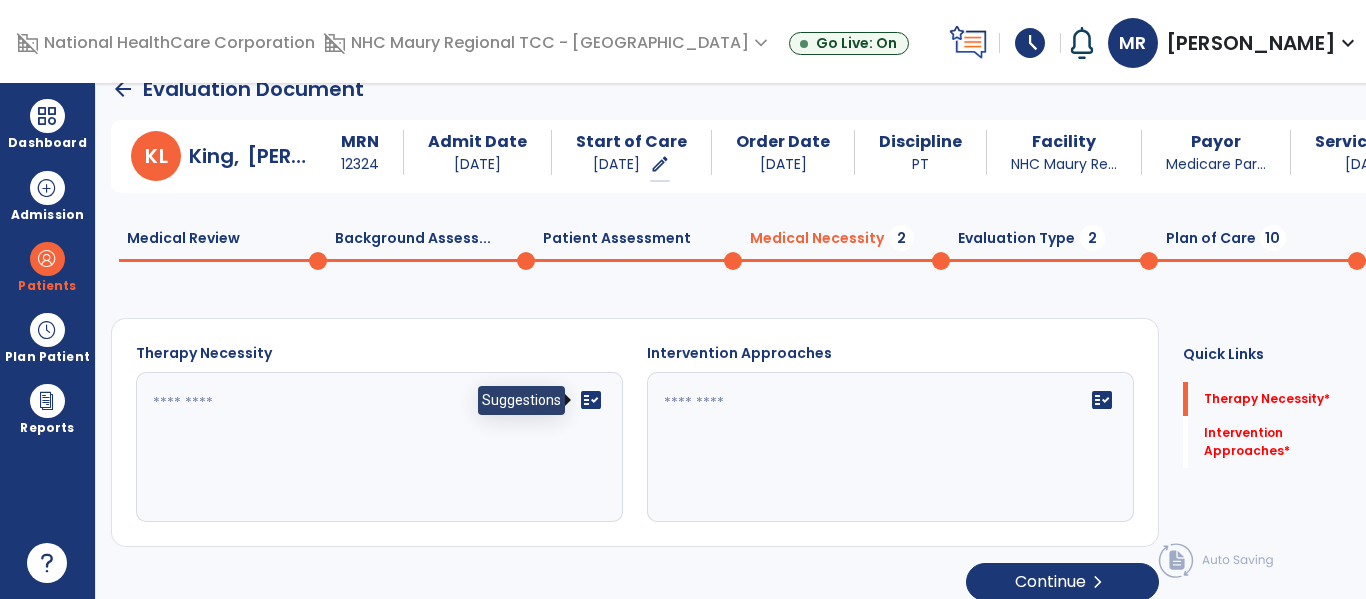 click on "fact_check" 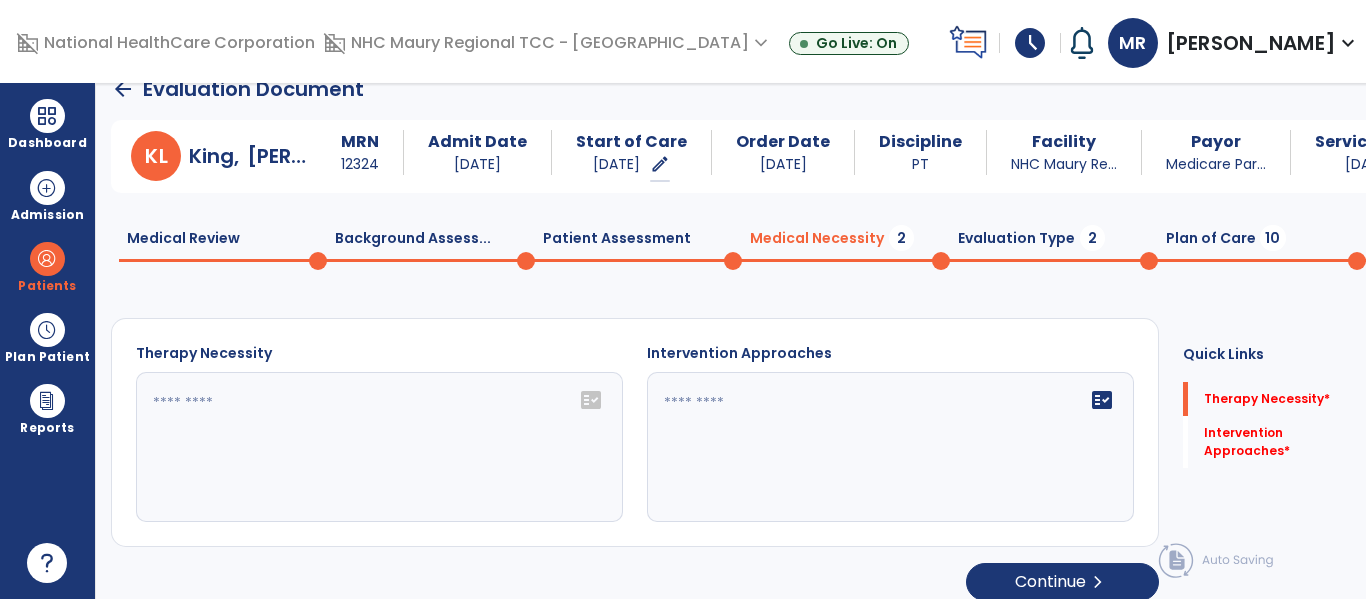 click on "fact_check" 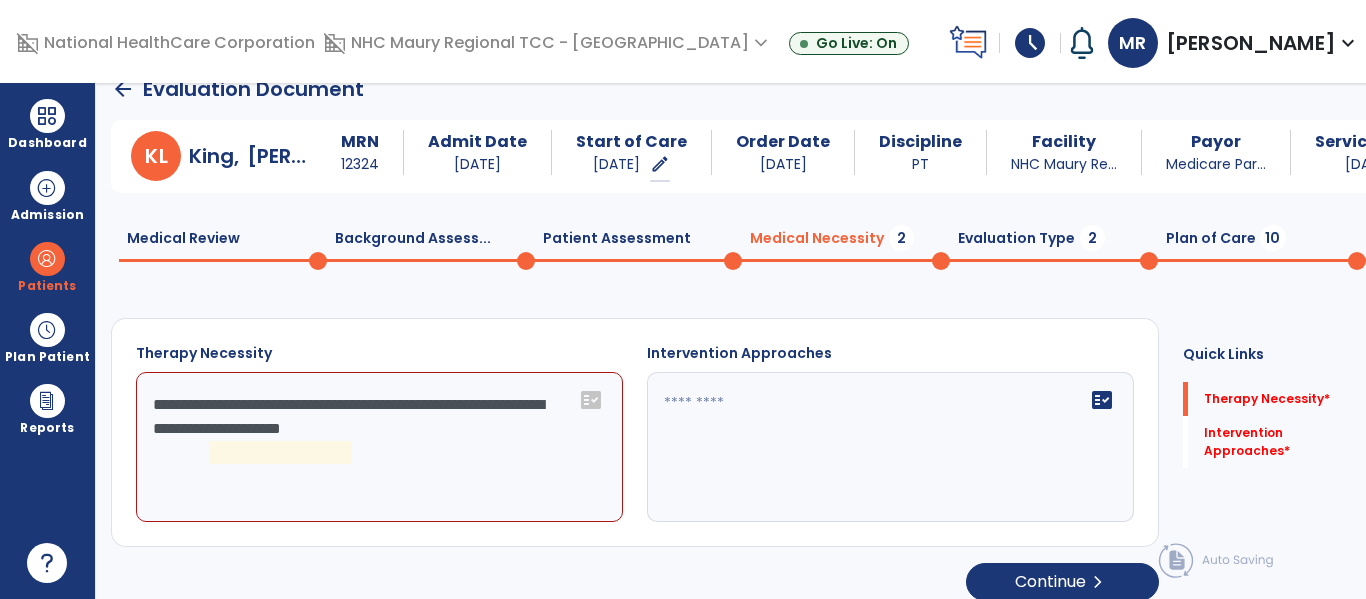 click on "**********" 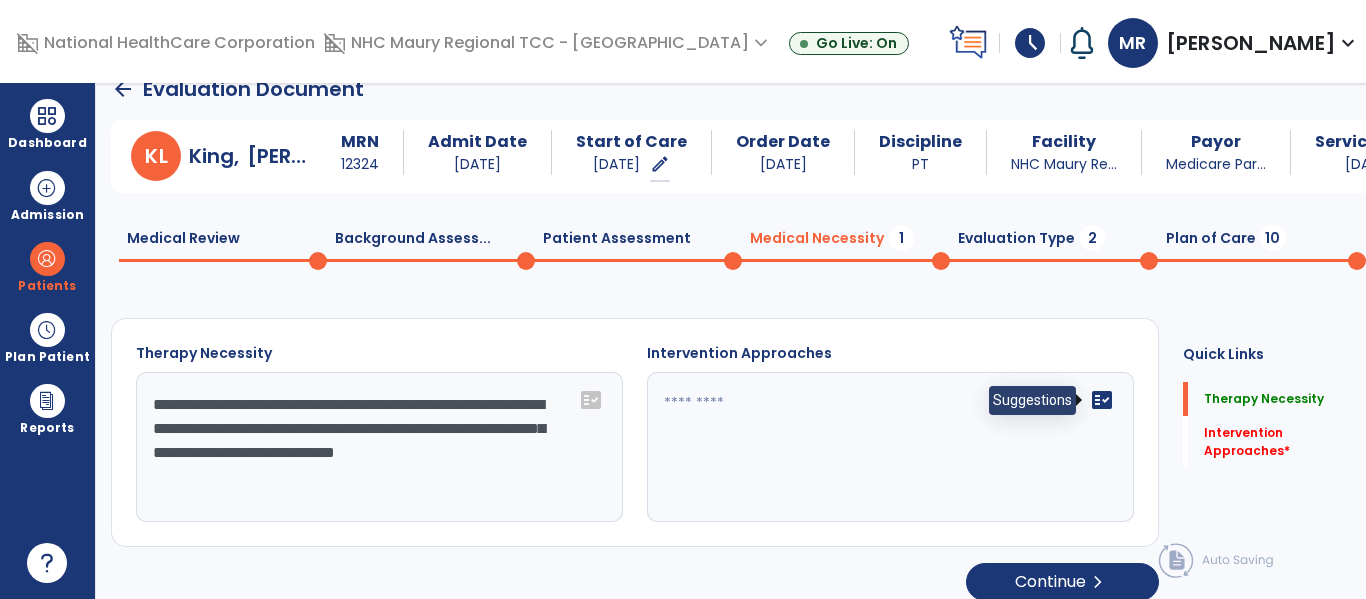type on "**********" 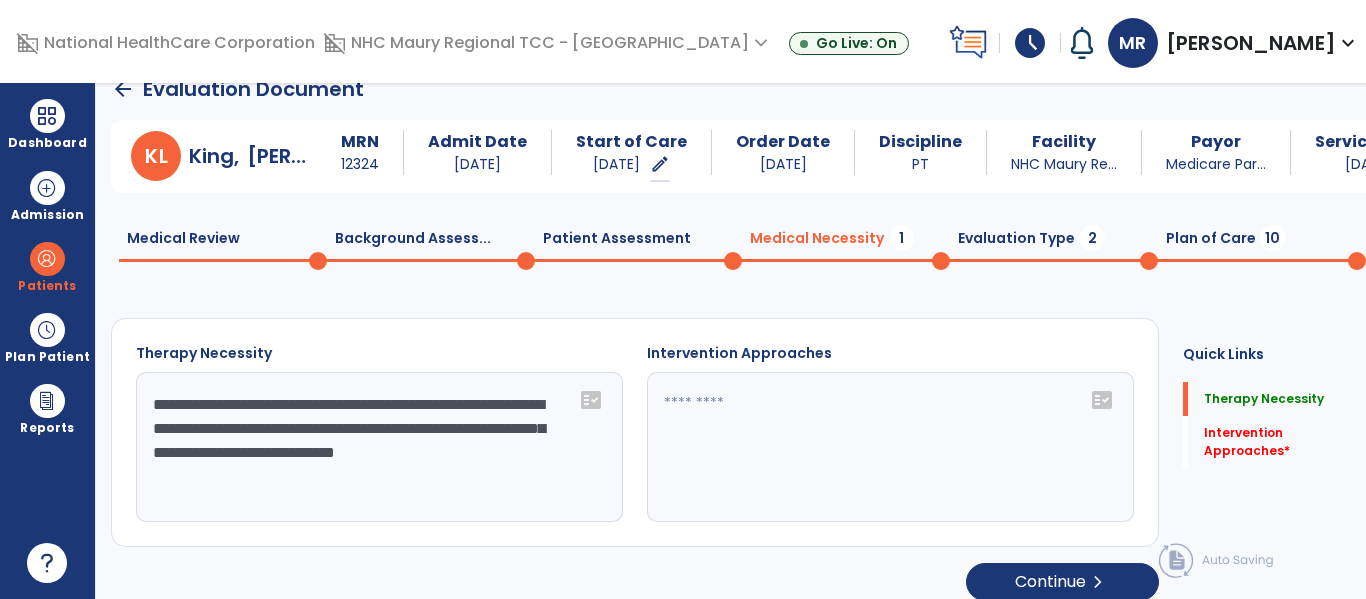 click on "fact_check" 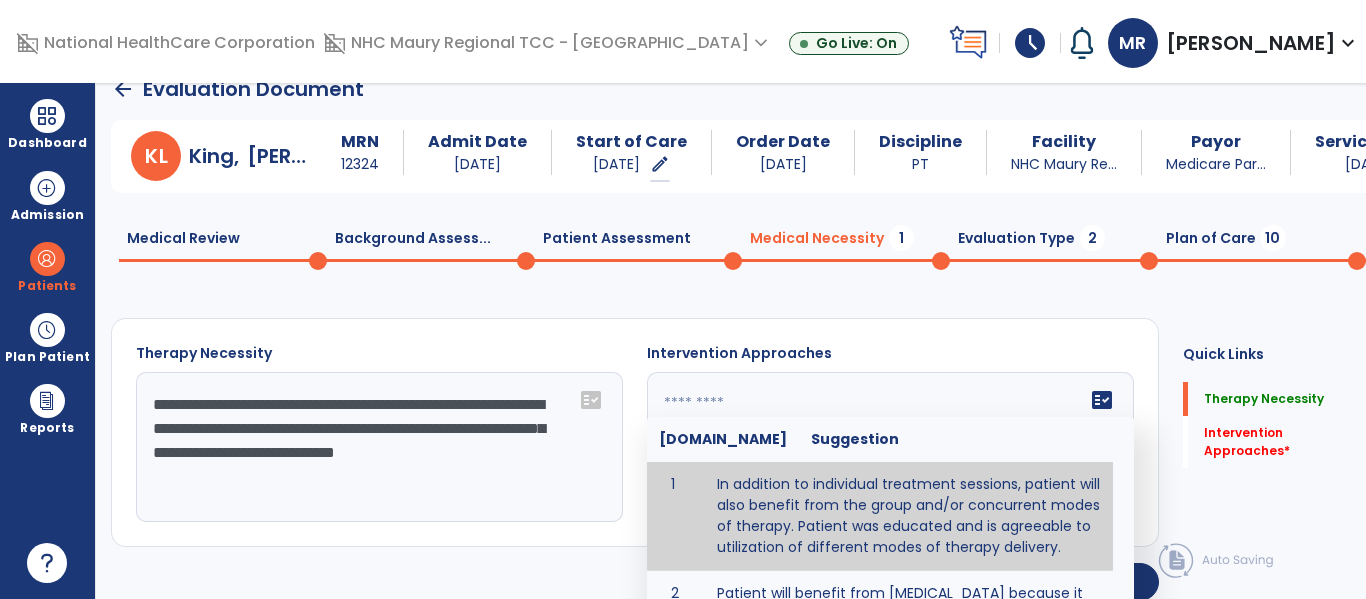 type on "**********" 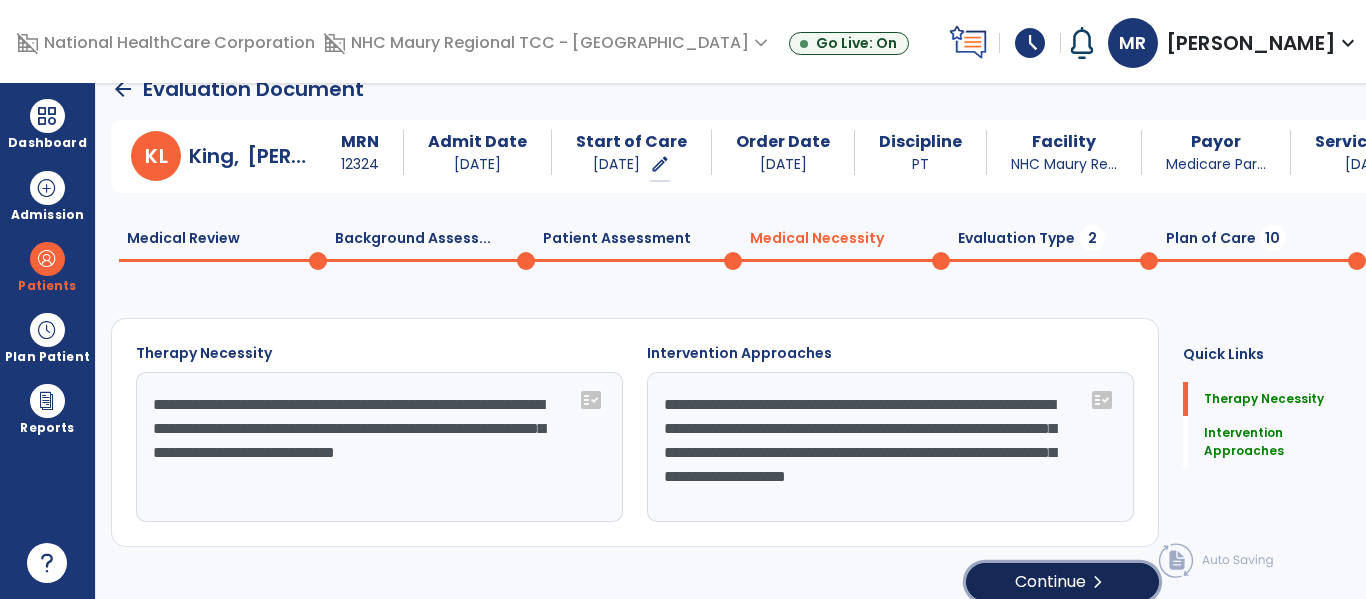 click on "Continue  chevron_right" 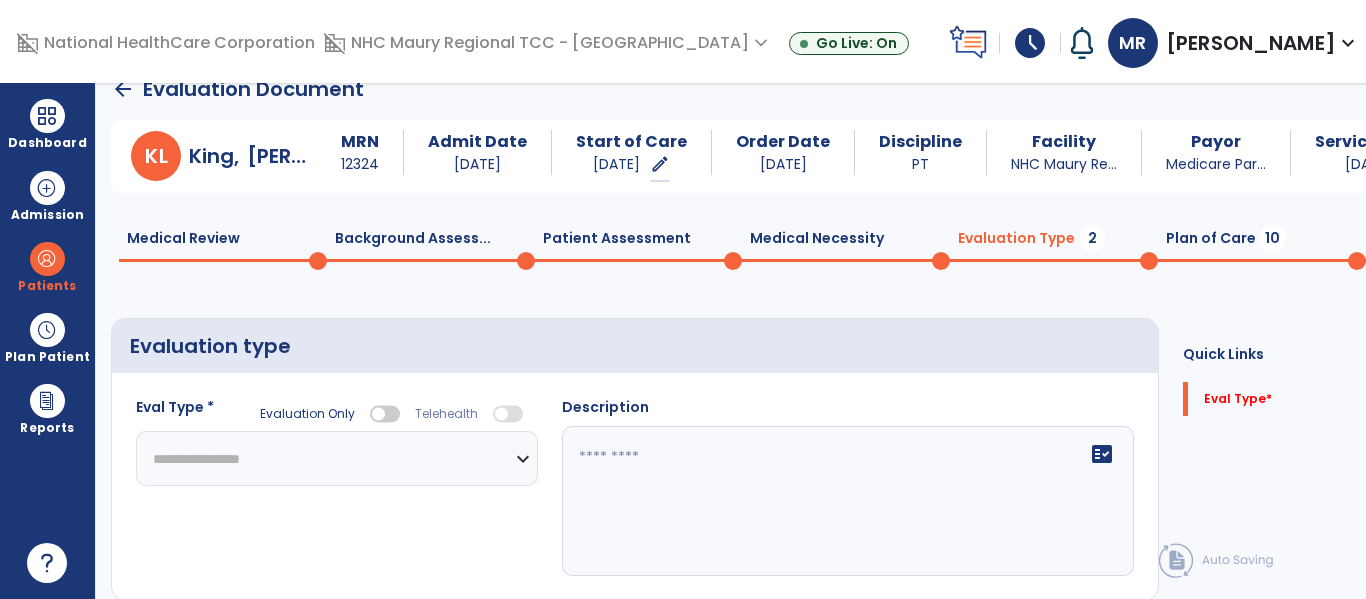 click on "**********" 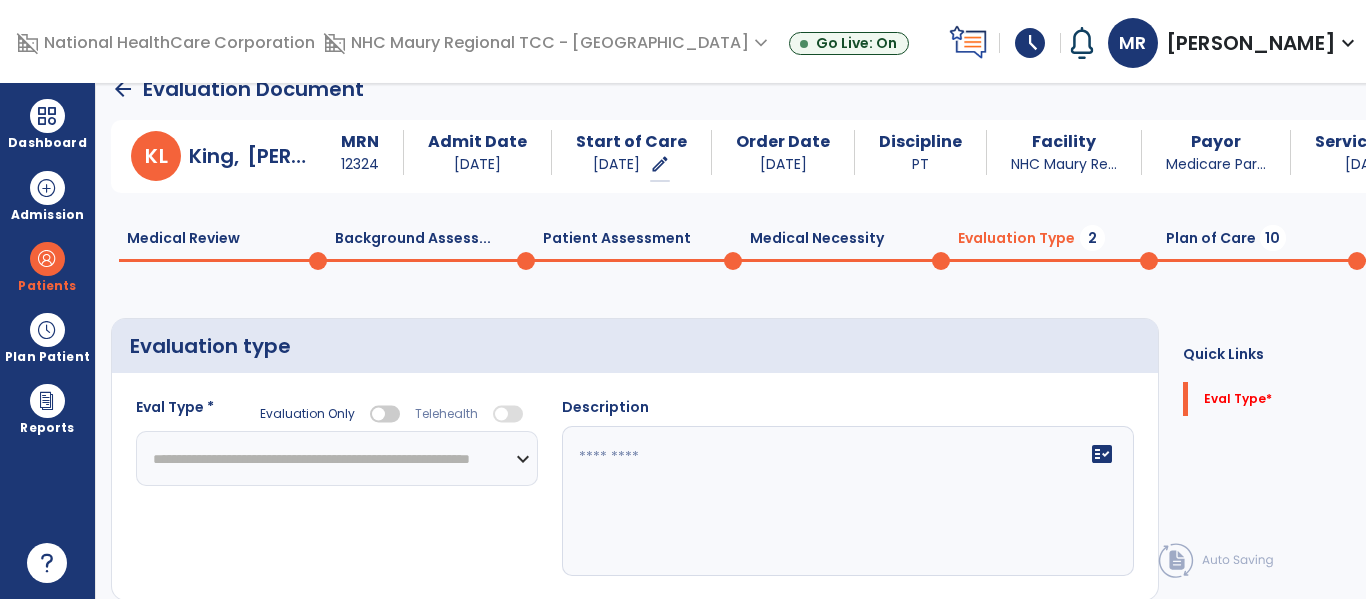 click on "**********" 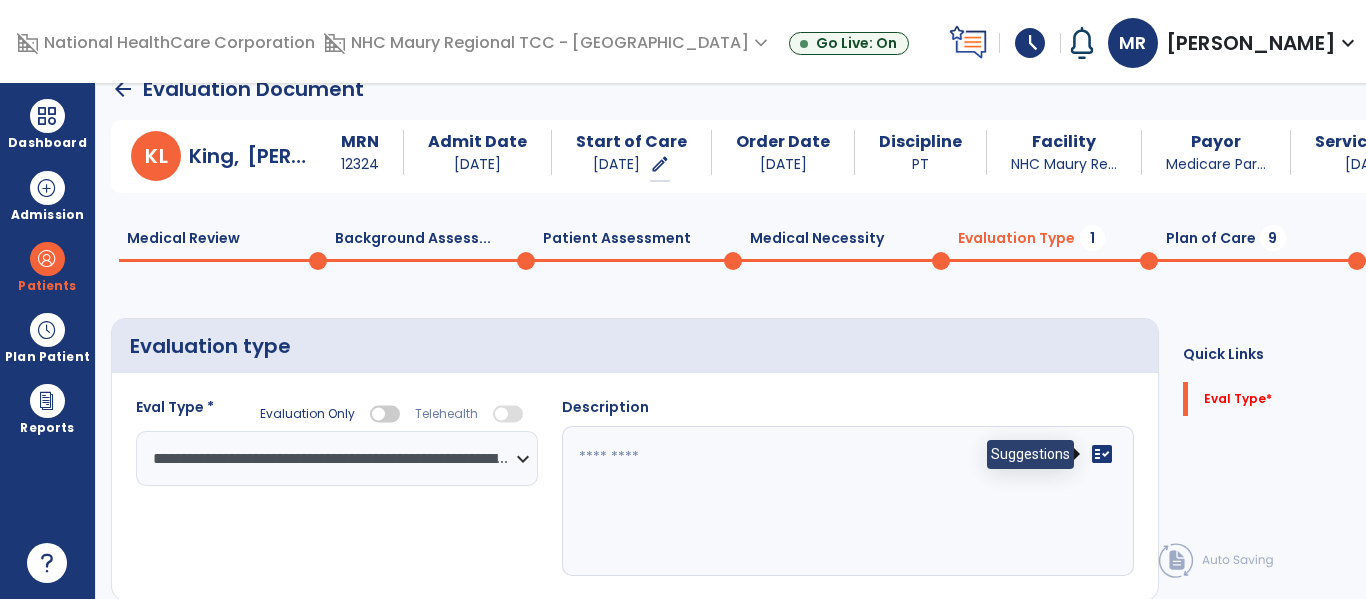 click on "fact_check" 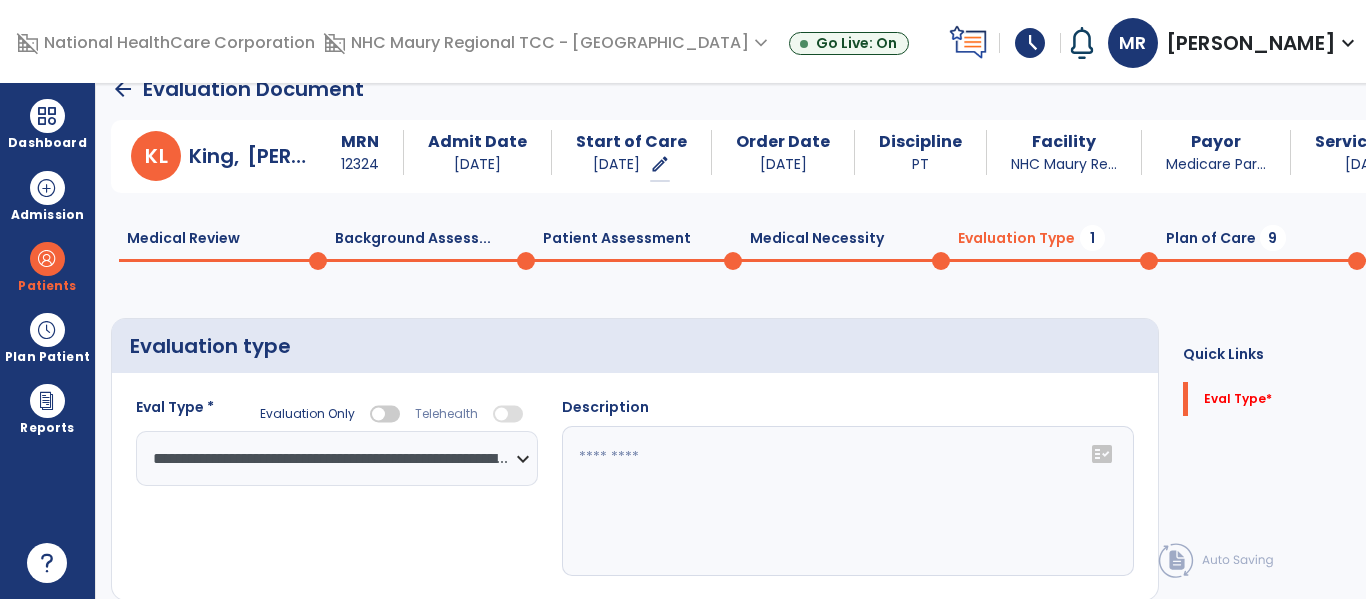 click on "fact_check" 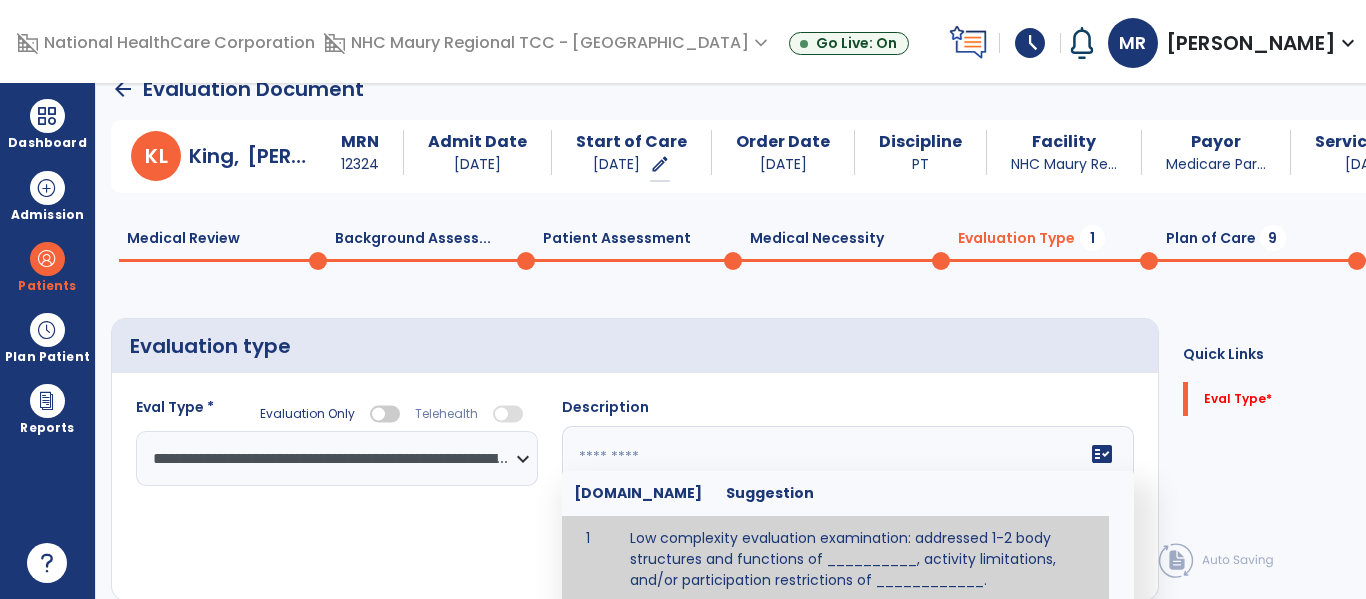 scroll, scrollTop: 14, scrollLeft: 0, axis: vertical 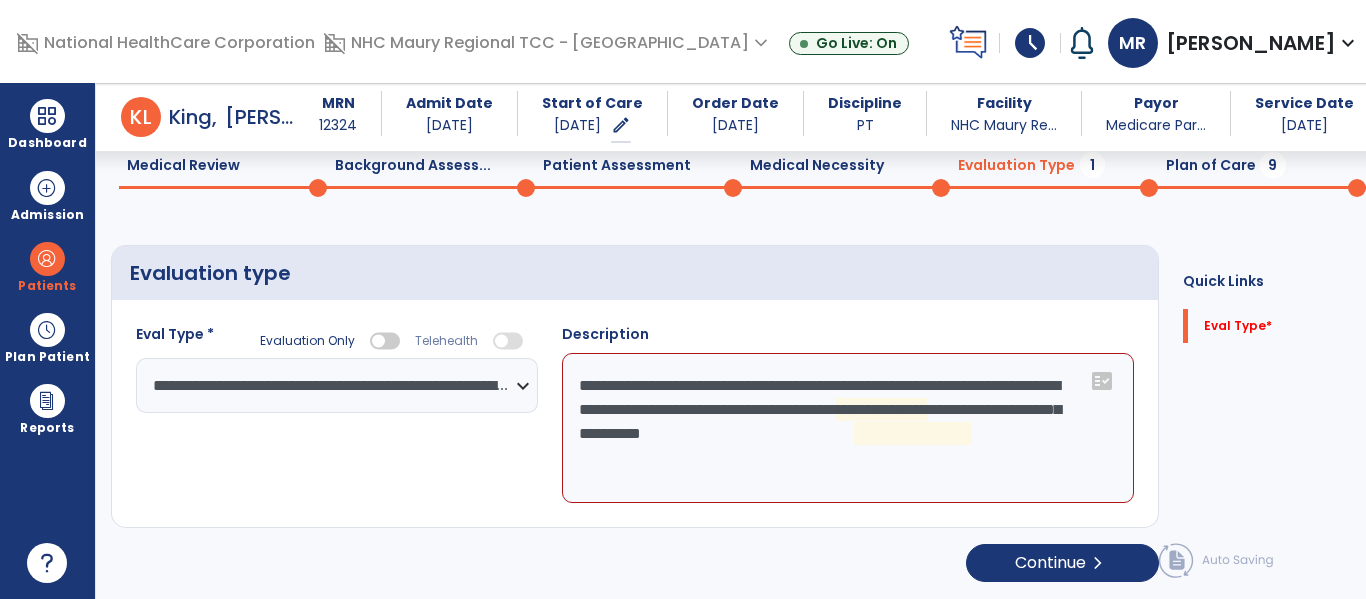 click on "**********" 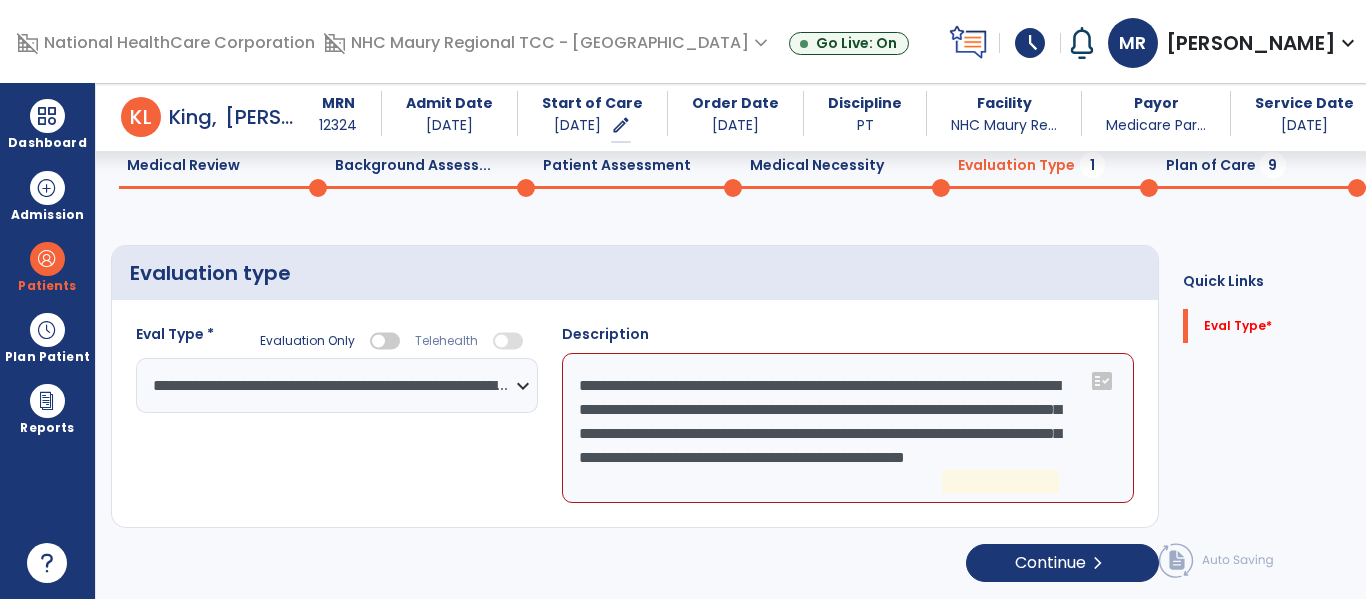 scroll, scrollTop: 24, scrollLeft: 0, axis: vertical 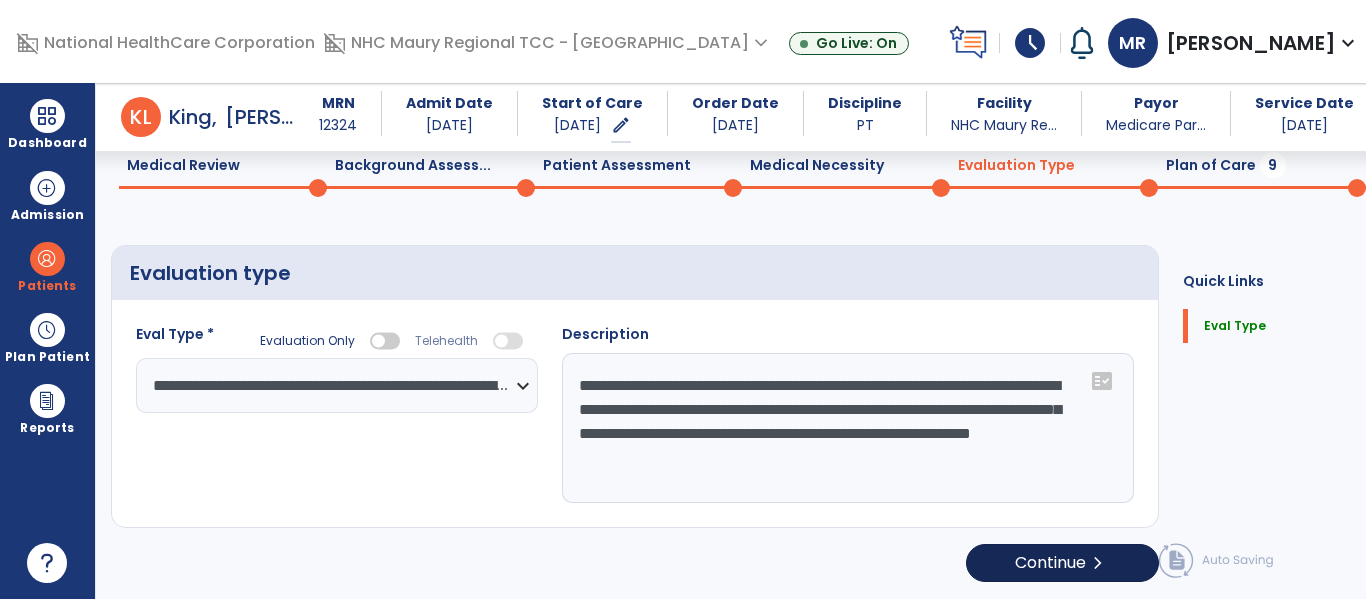 type on "**********" 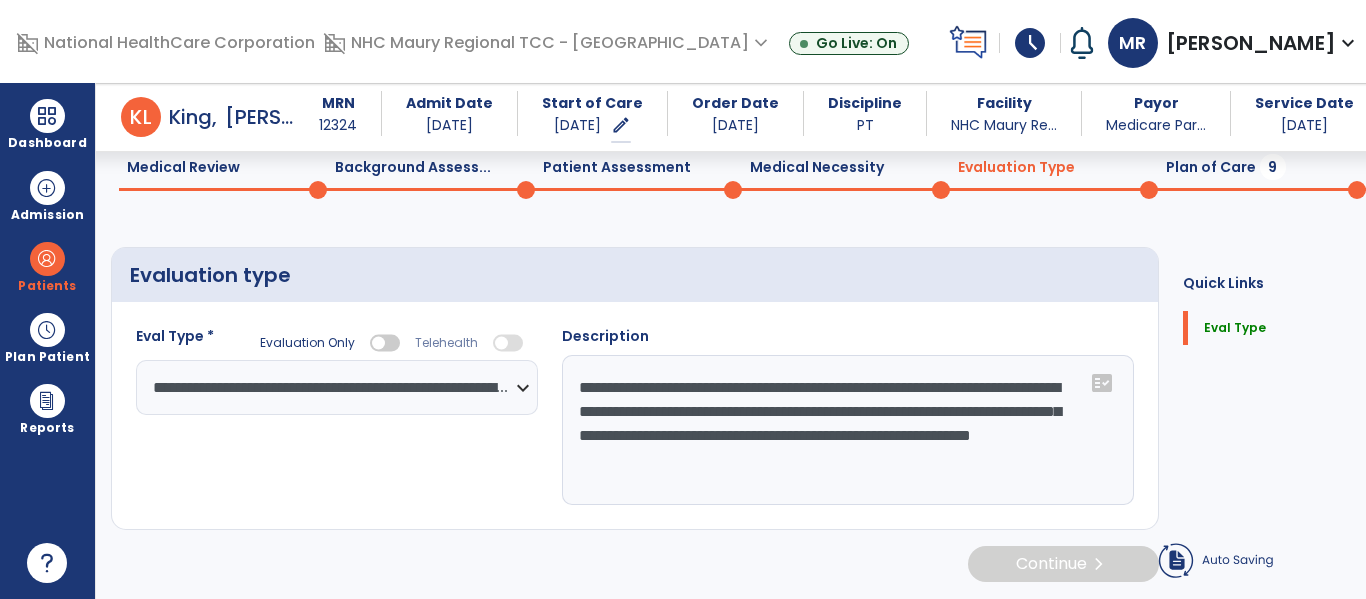 click on "Continue  chevron_right" 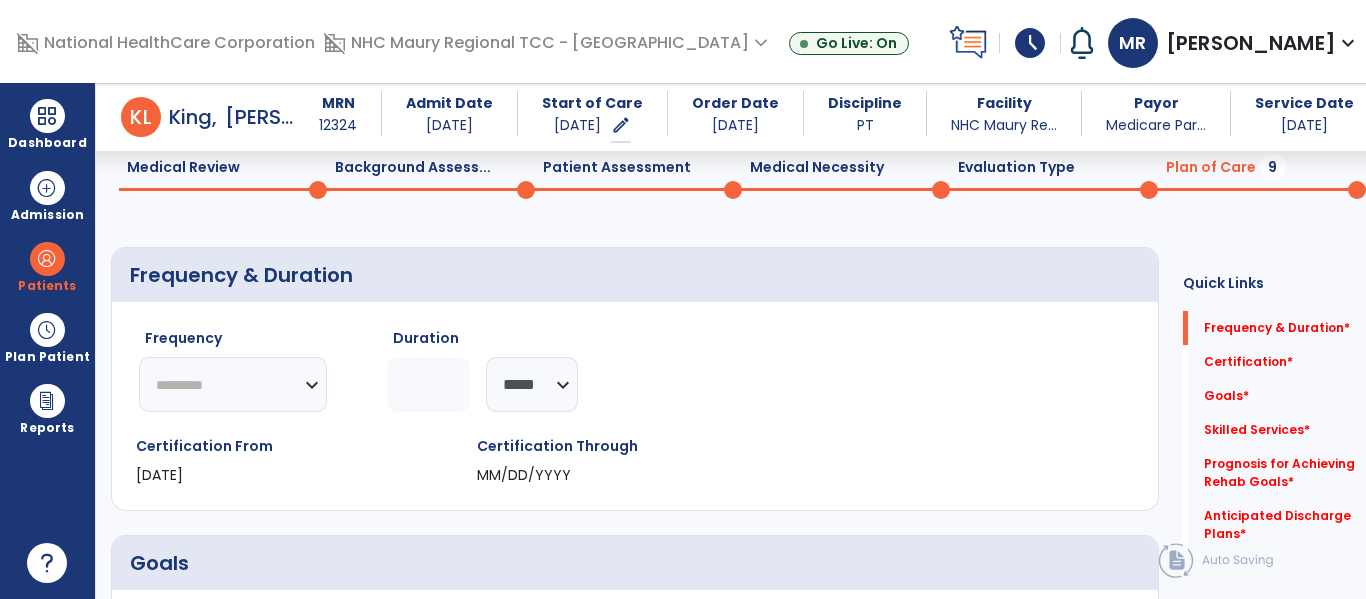 scroll, scrollTop: 83, scrollLeft: 0, axis: vertical 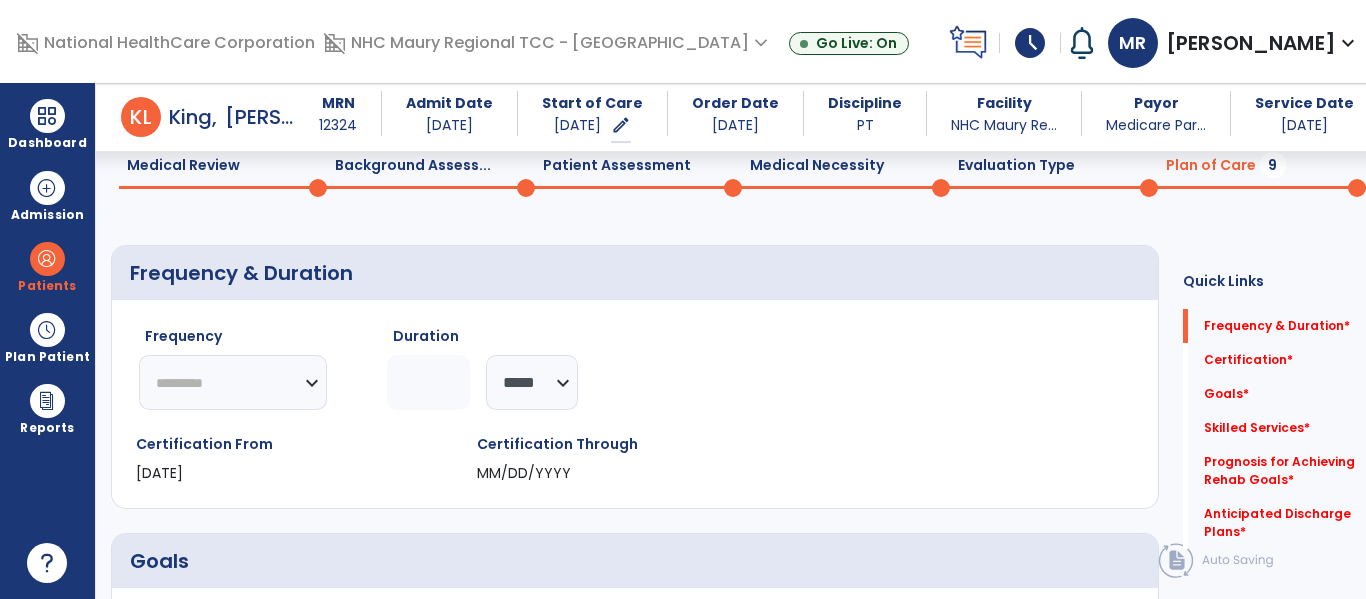 click on "********* ** ** ** ** ** ** **" 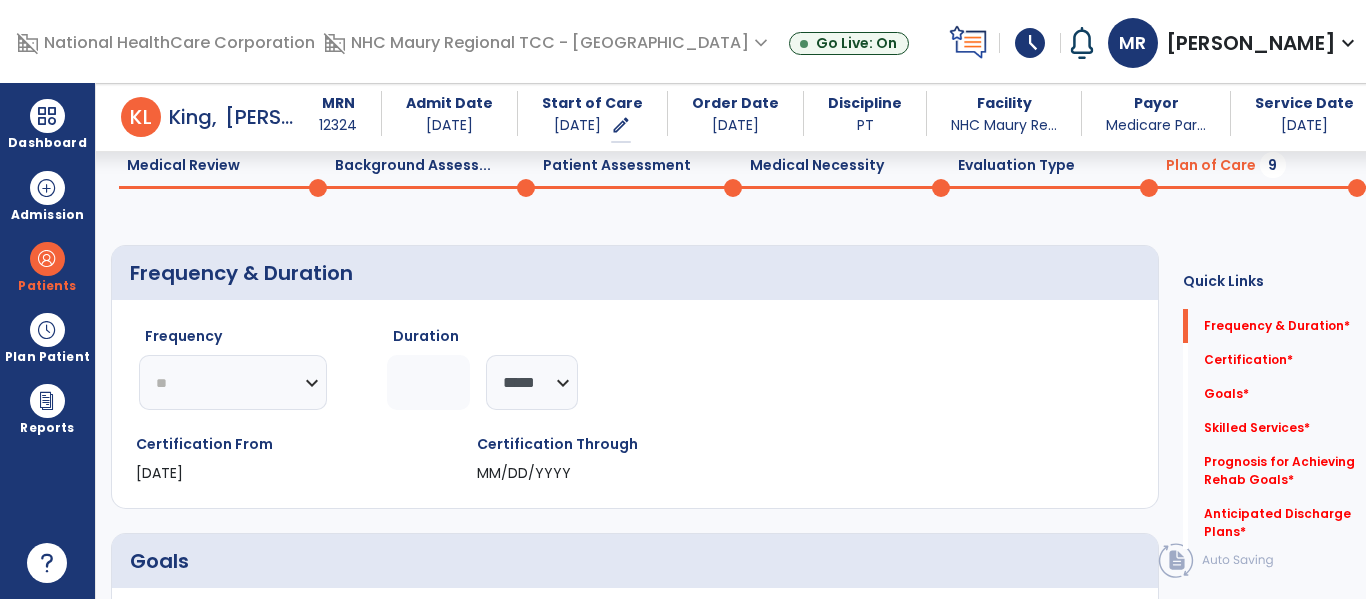 click on "********* ** ** ** ** ** ** **" 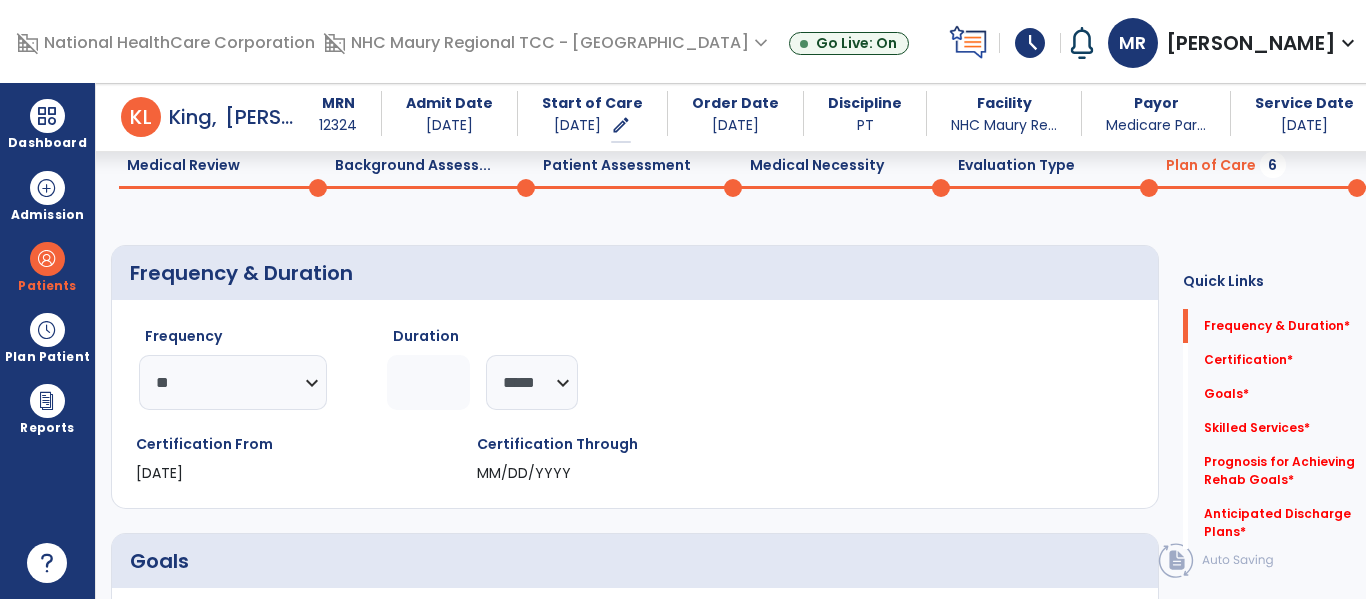 click 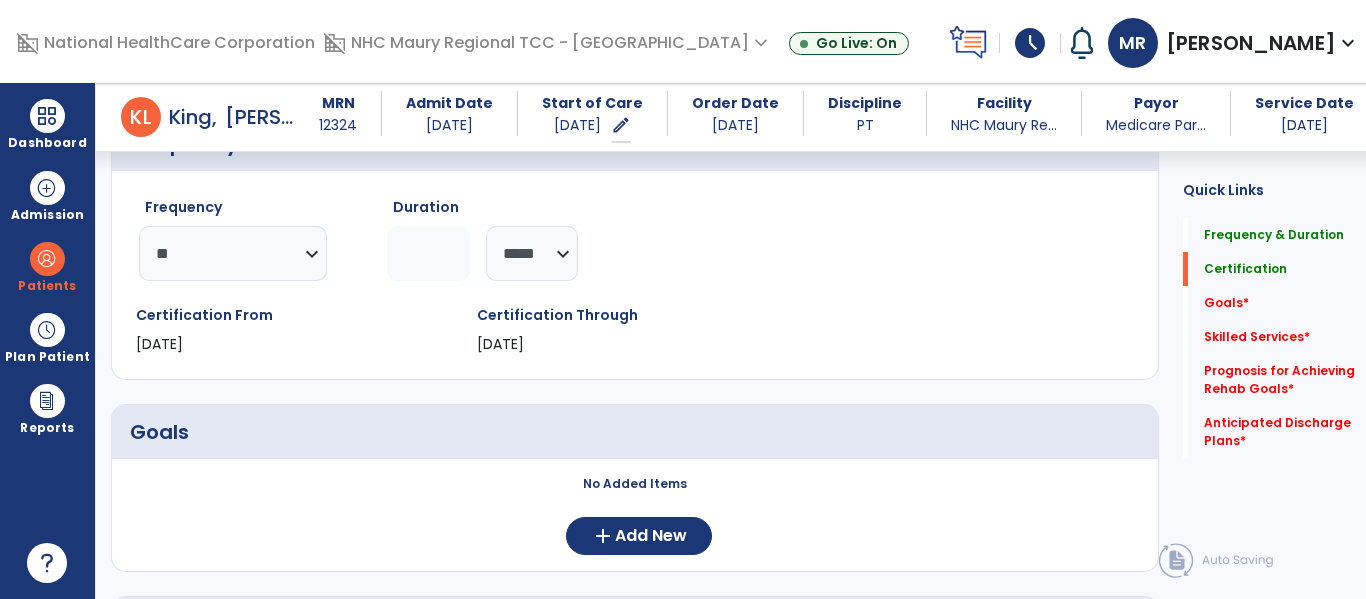 scroll, scrollTop: 224, scrollLeft: 0, axis: vertical 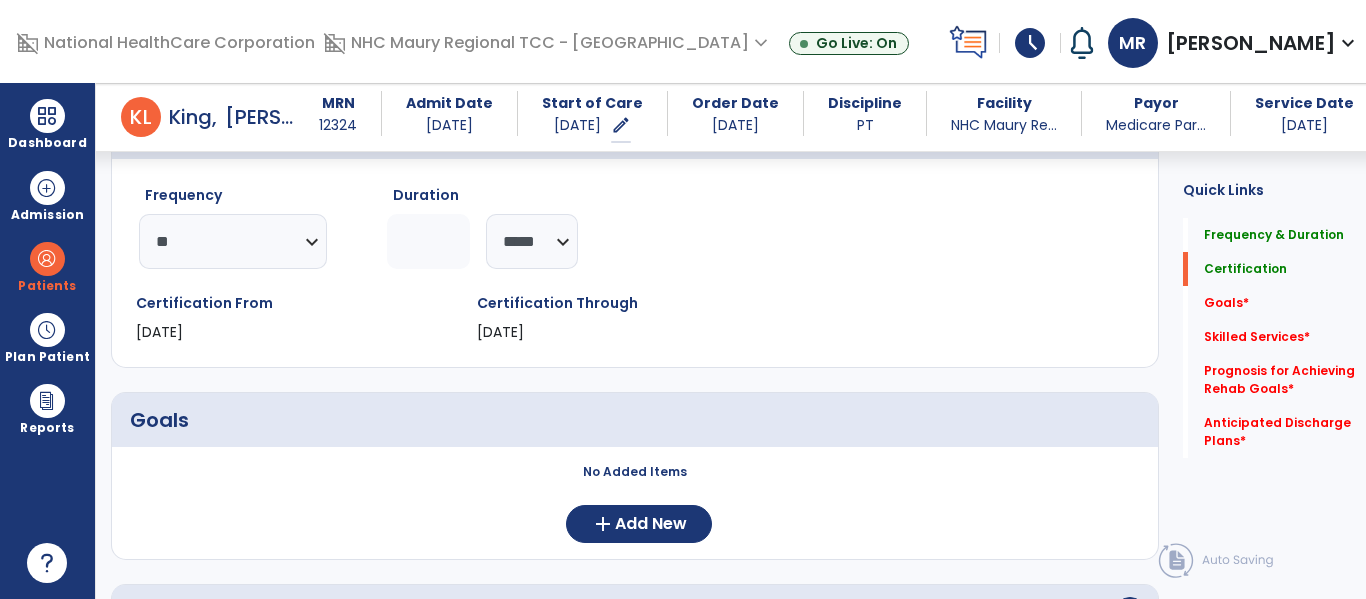 type on "*" 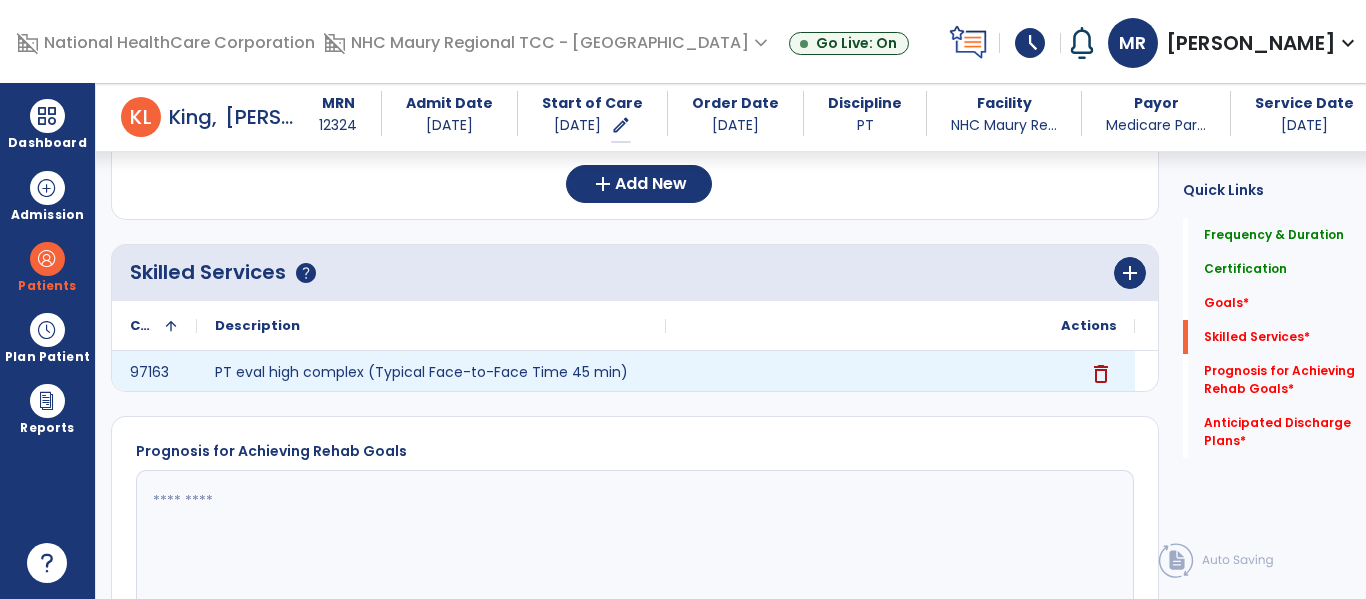 scroll, scrollTop: 565, scrollLeft: 0, axis: vertical 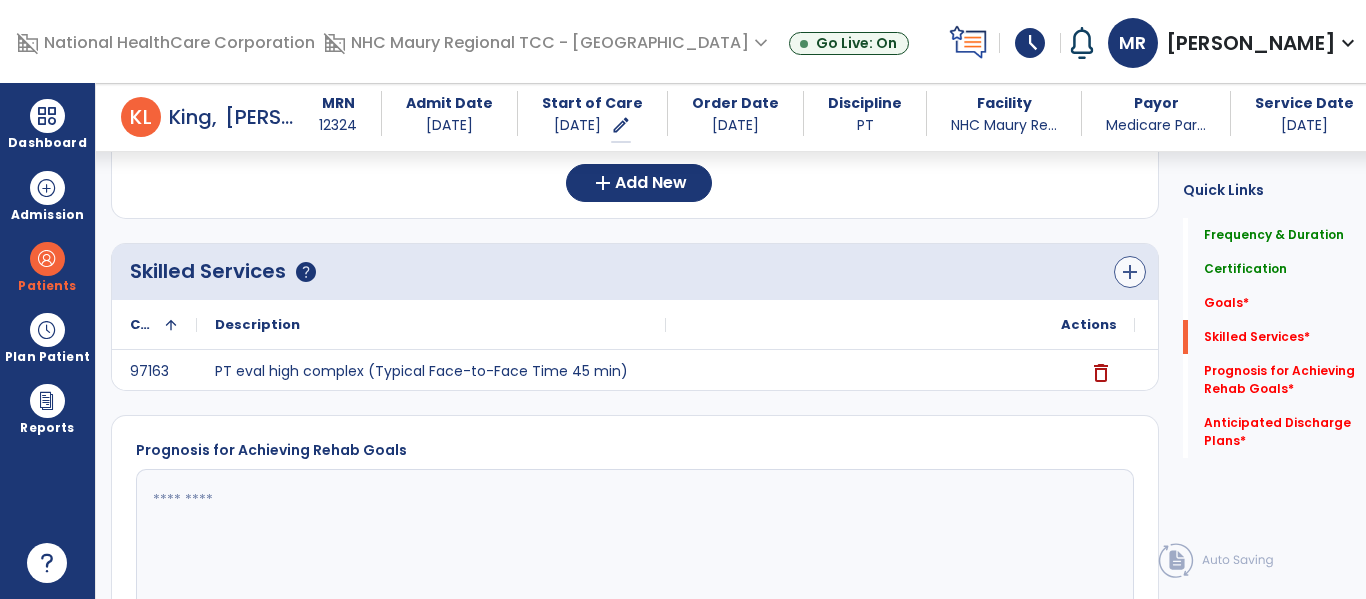 type on "*" 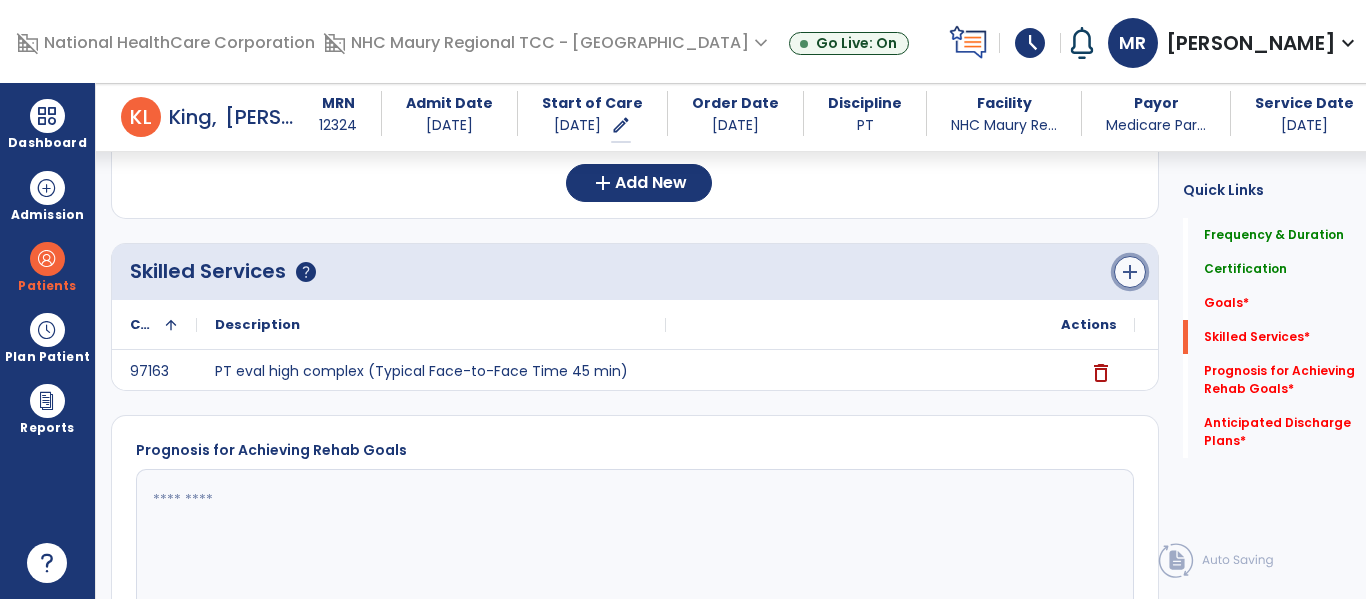 click on "add" 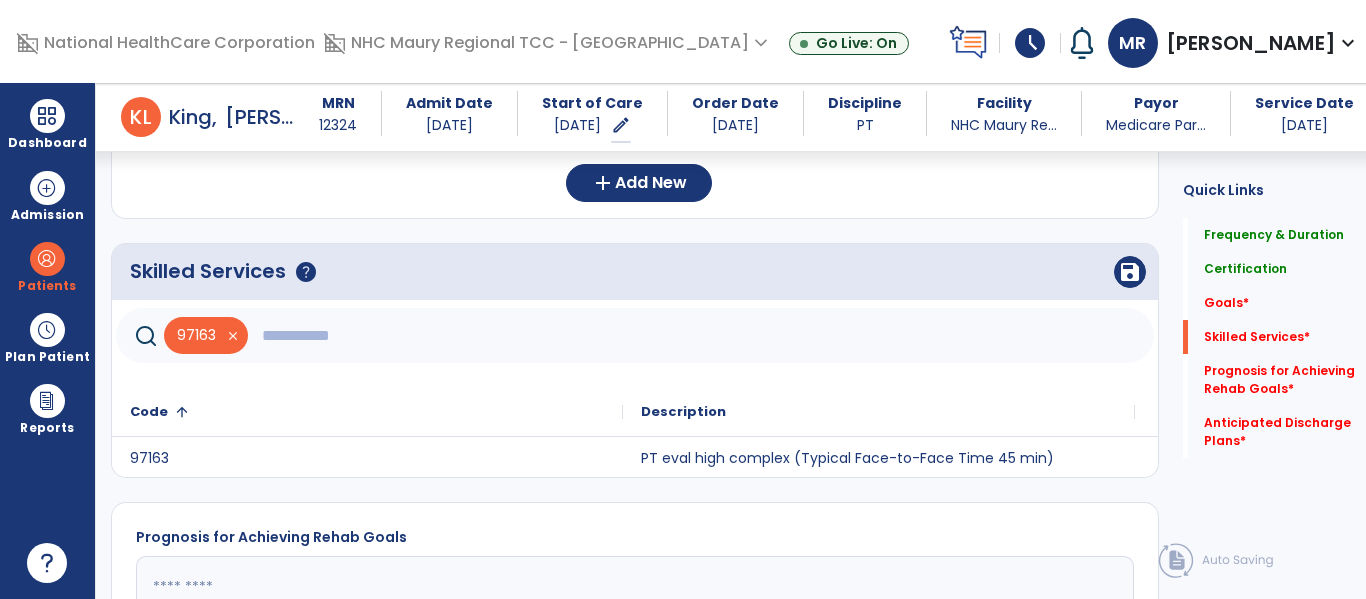 click 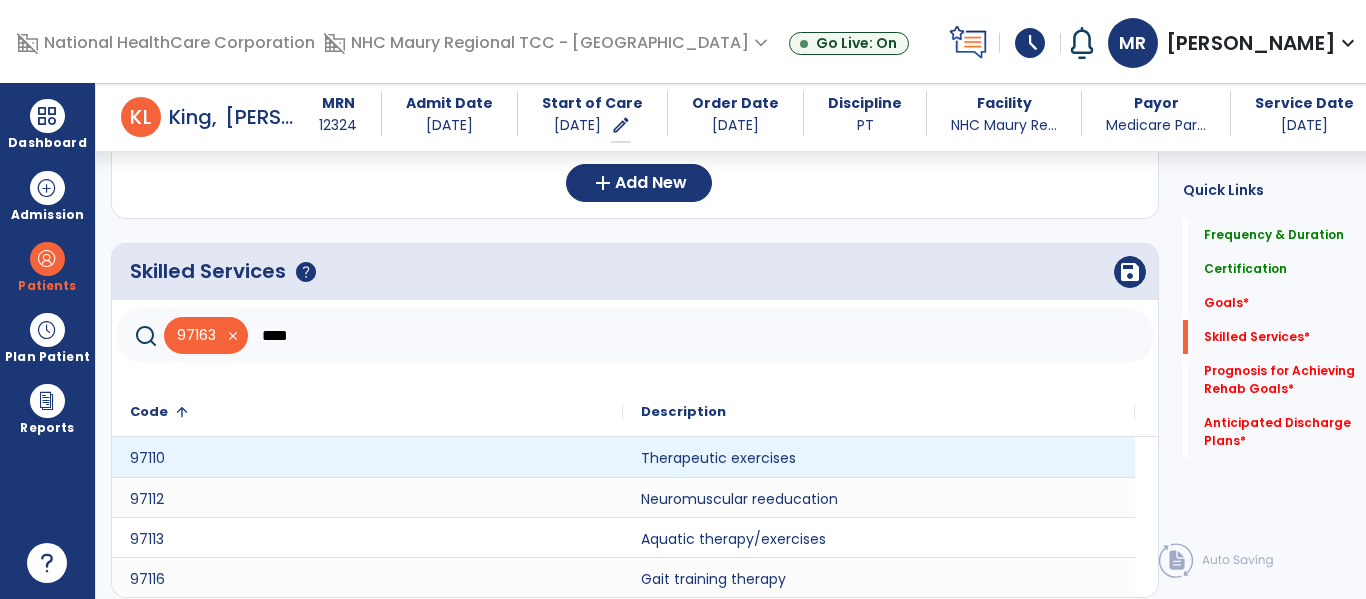 type on "****" 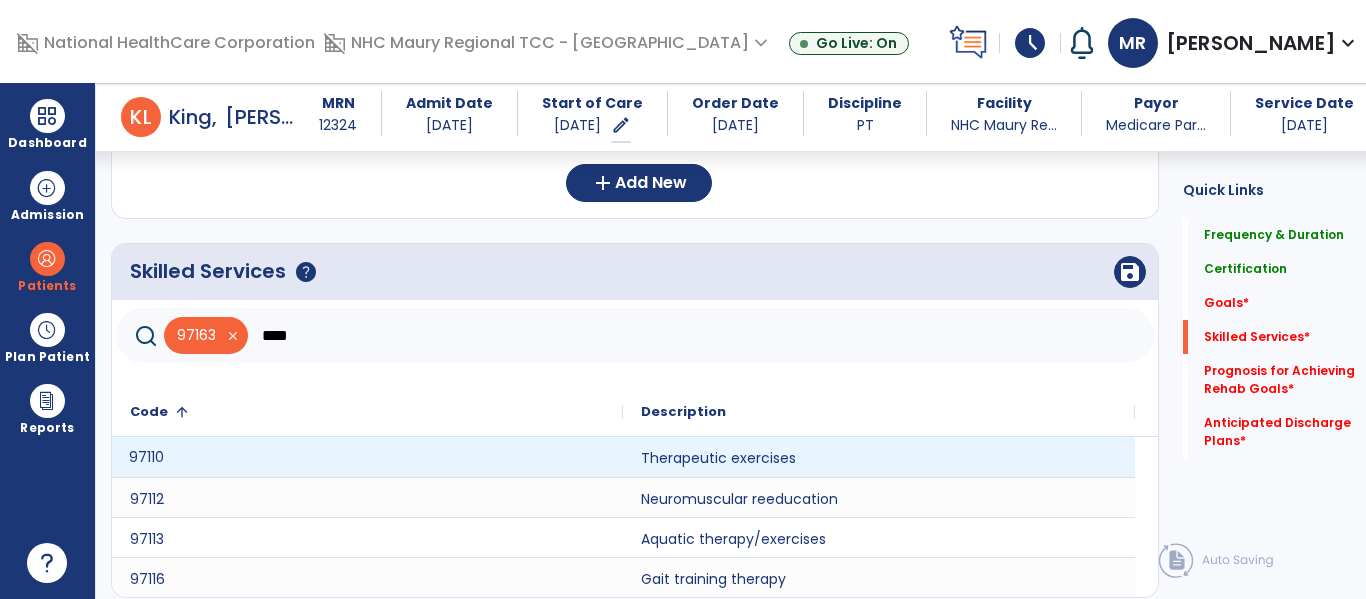 click on "97110" 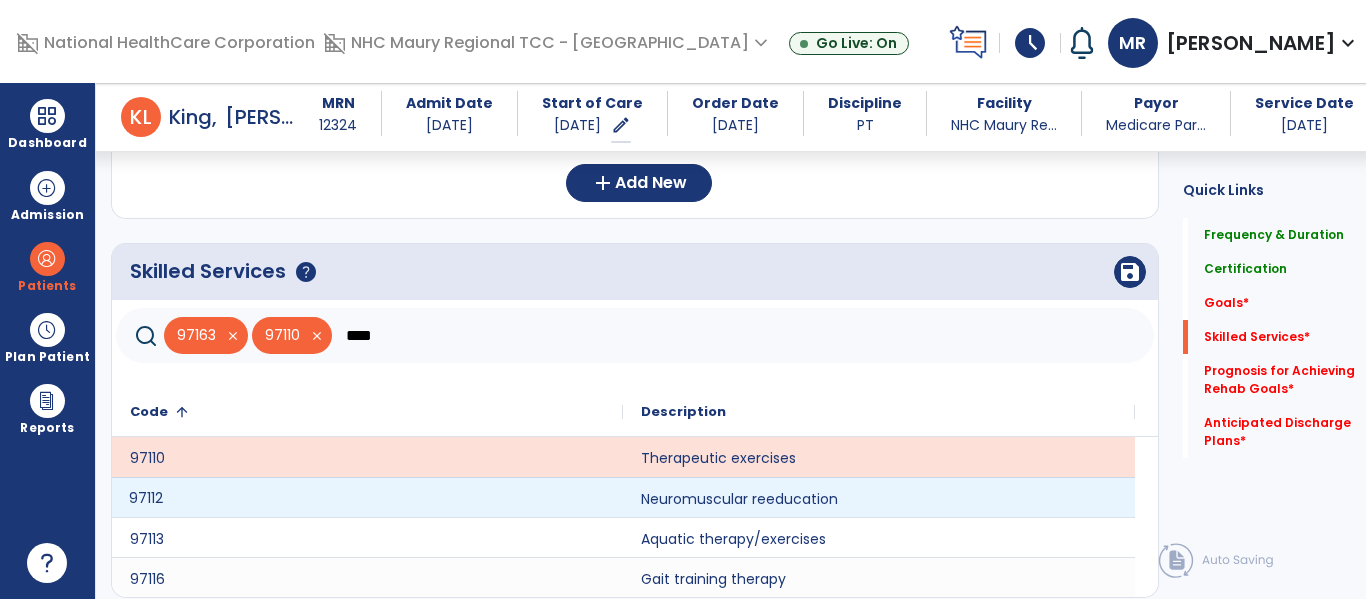 click on "97112" 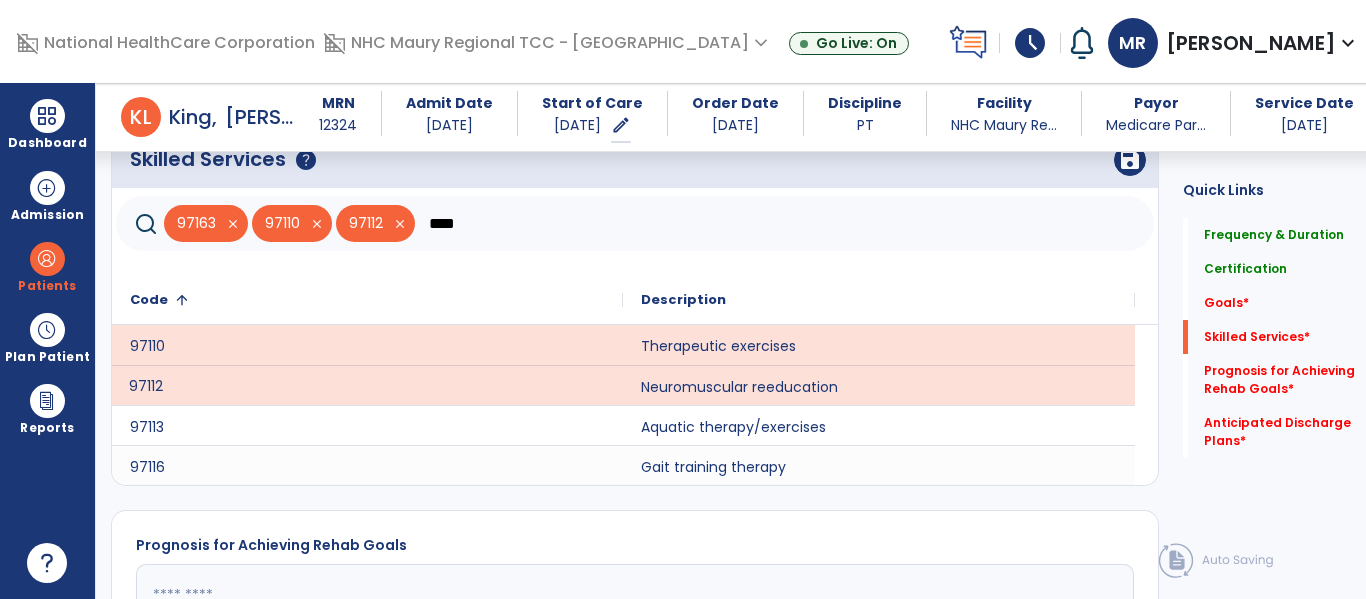 scroll, scrollTop: 678, scrollLeft: 0, axis: vertical 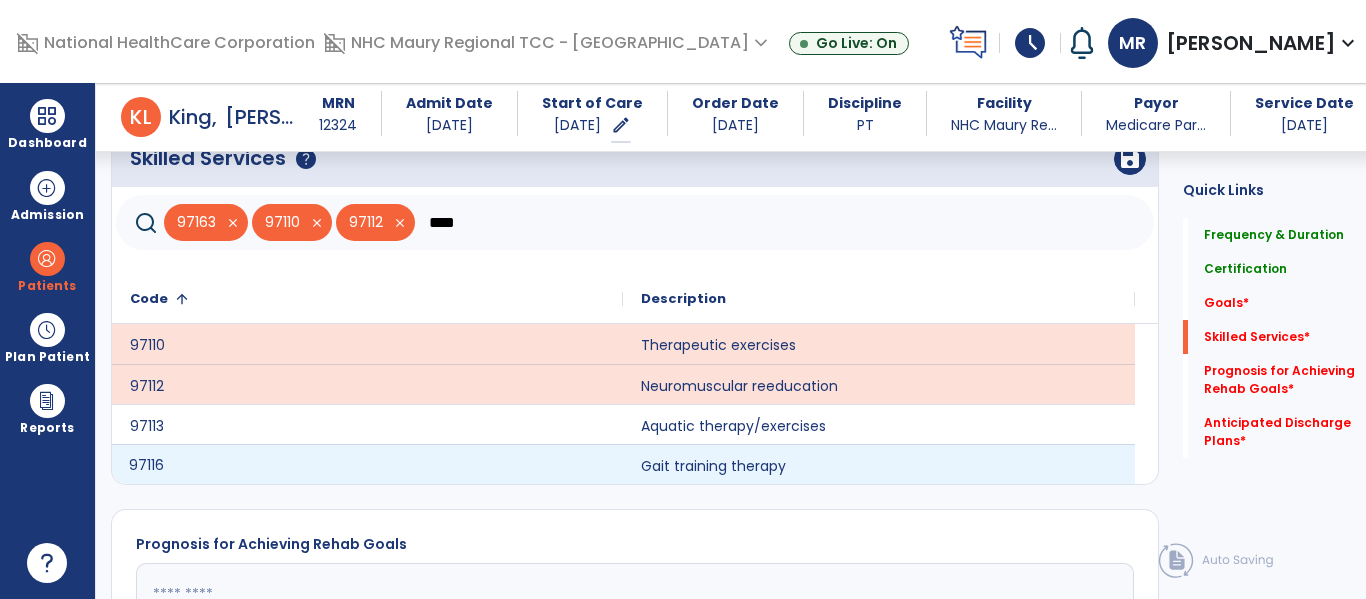 click on "97116" 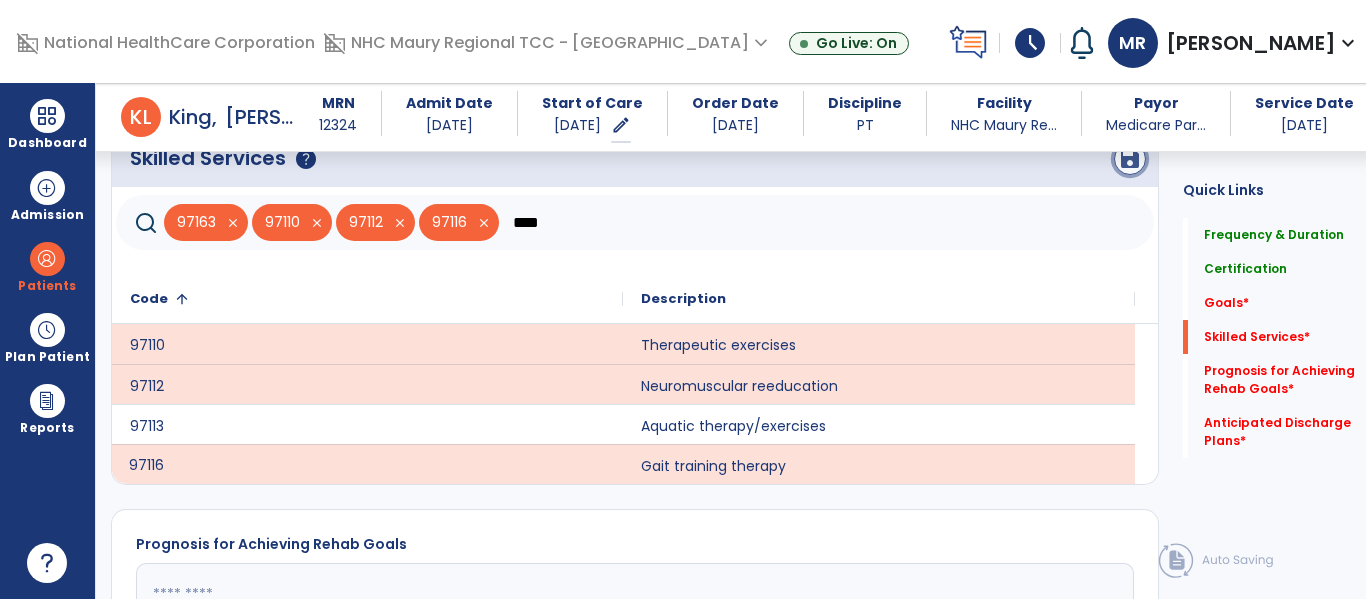 click on "save" 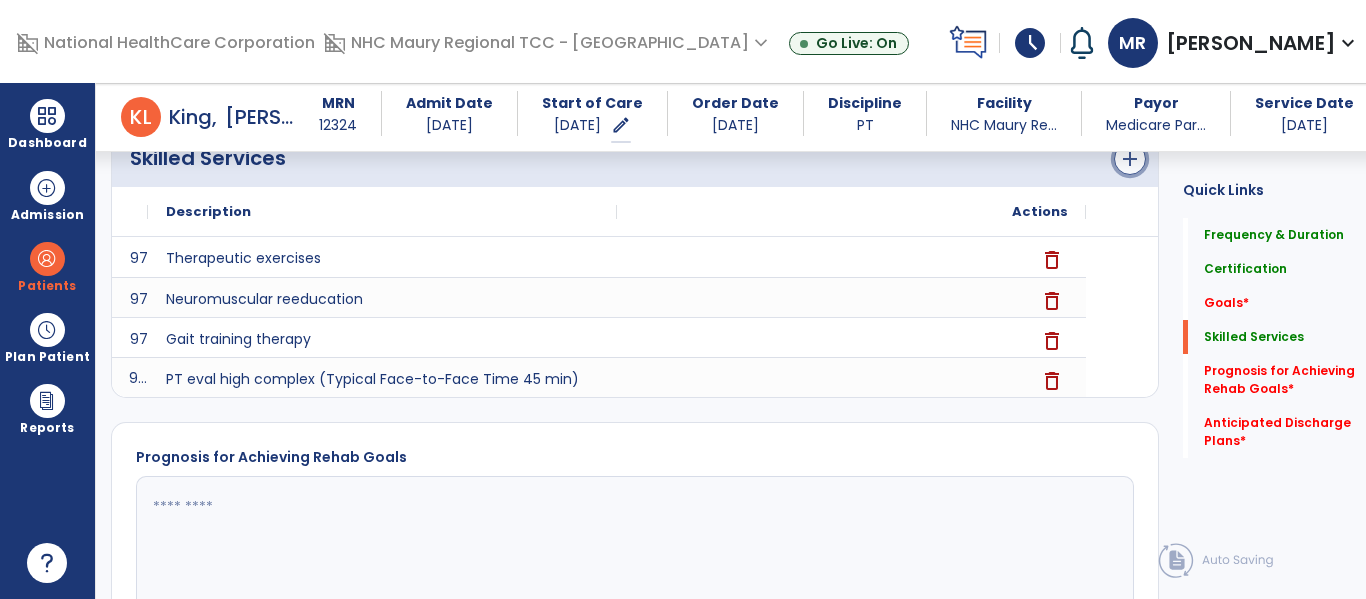 click on "add" 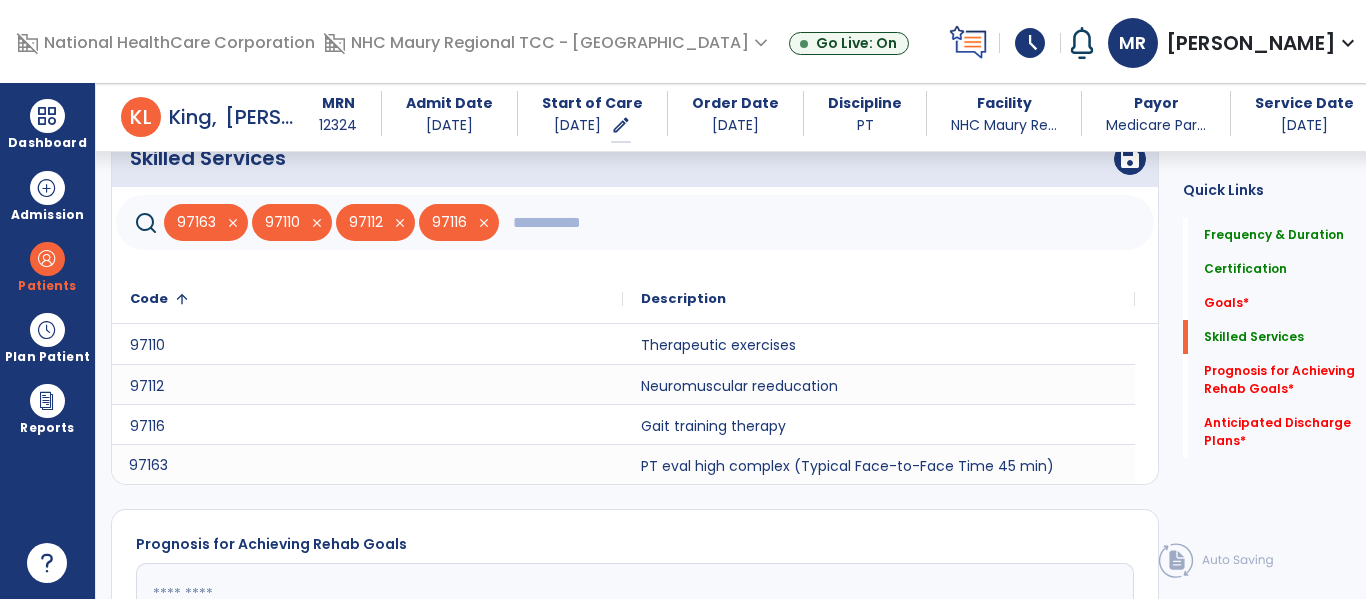 click 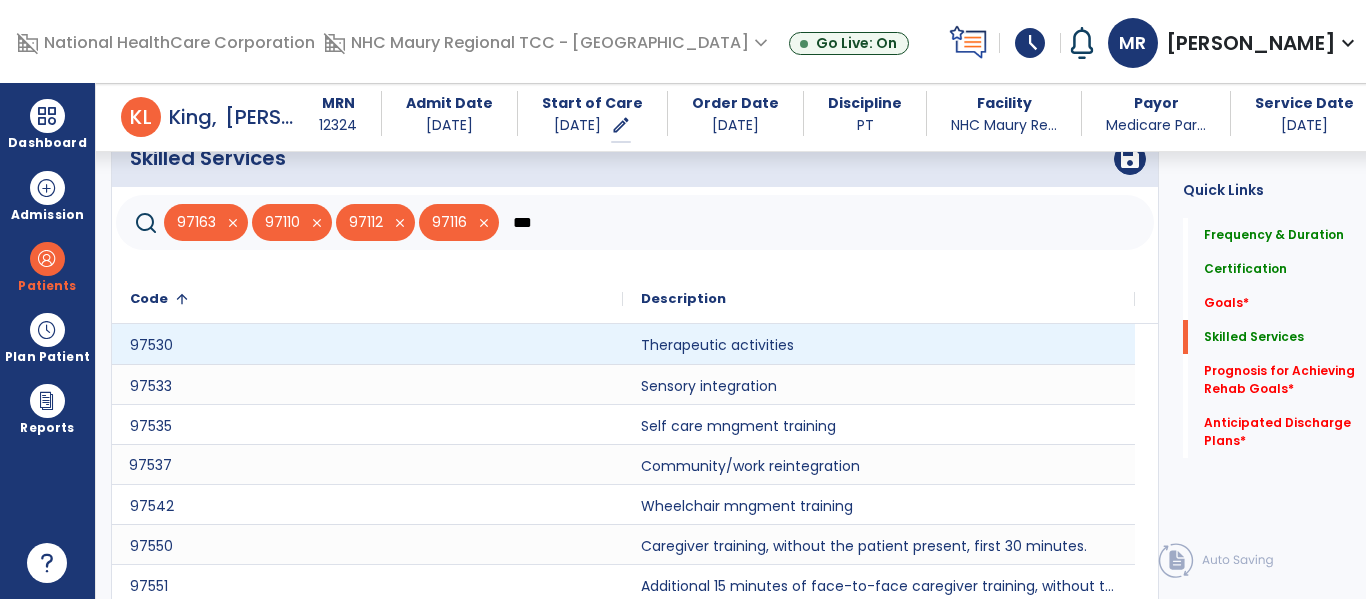 type on "***" 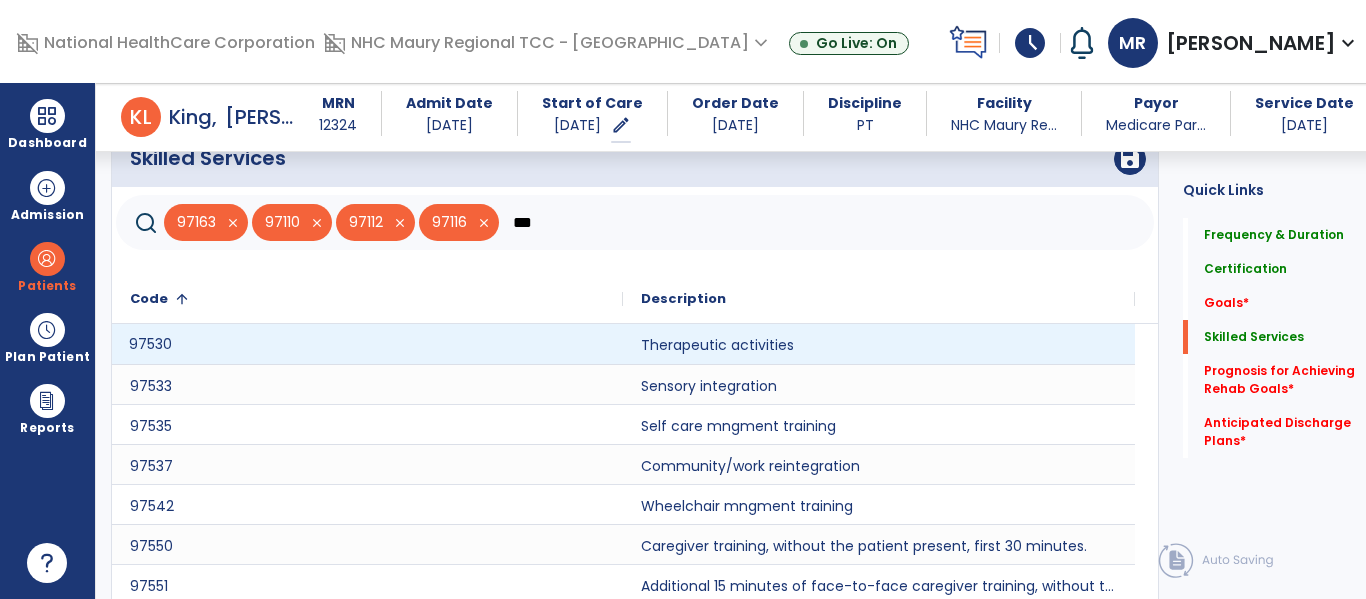 click on "97530" 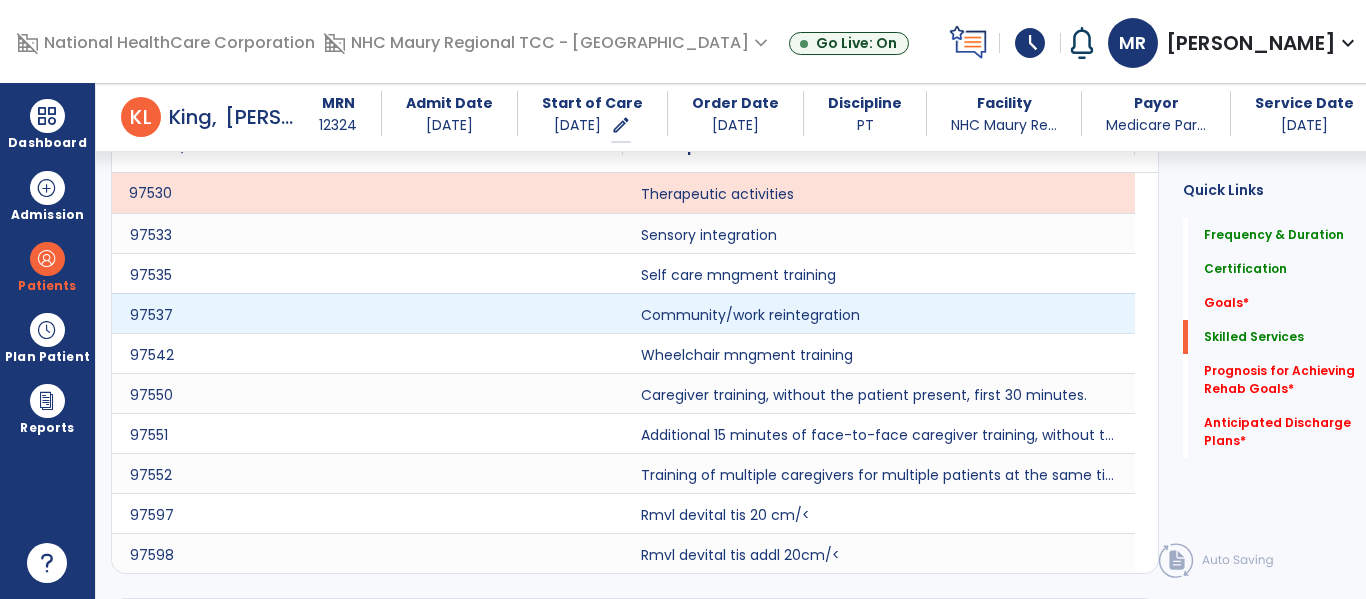 scroll, scrollTop: 828, scrollLeft: 0, axis: vertical 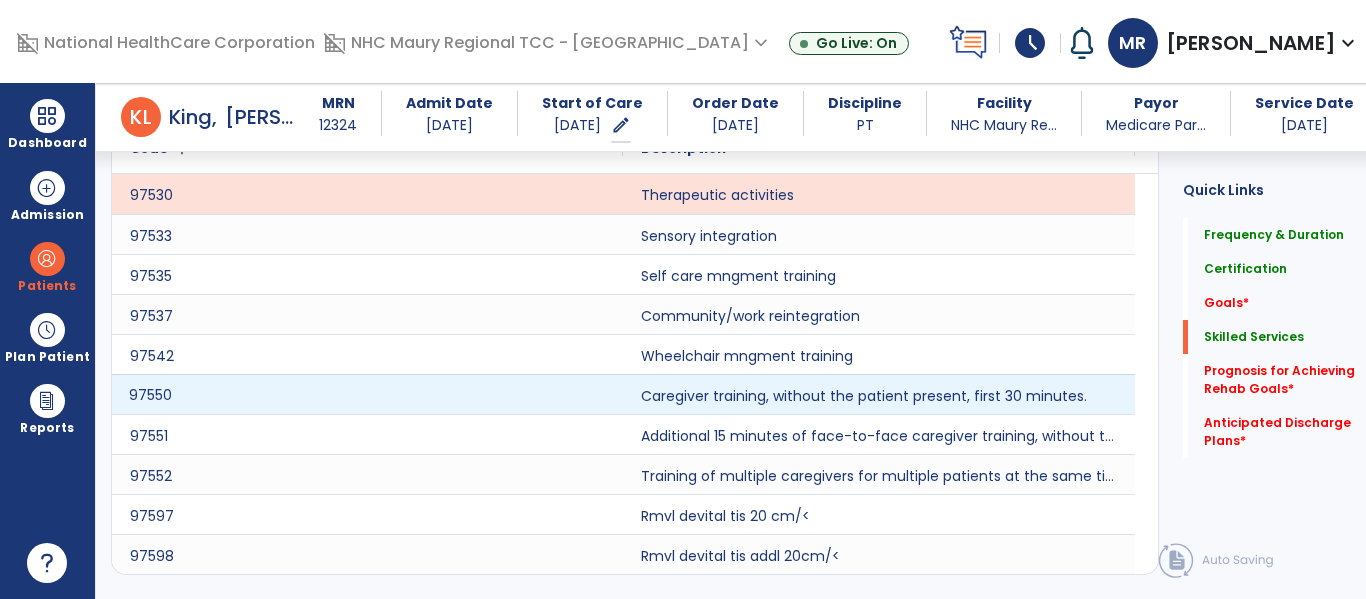 click on "97550" 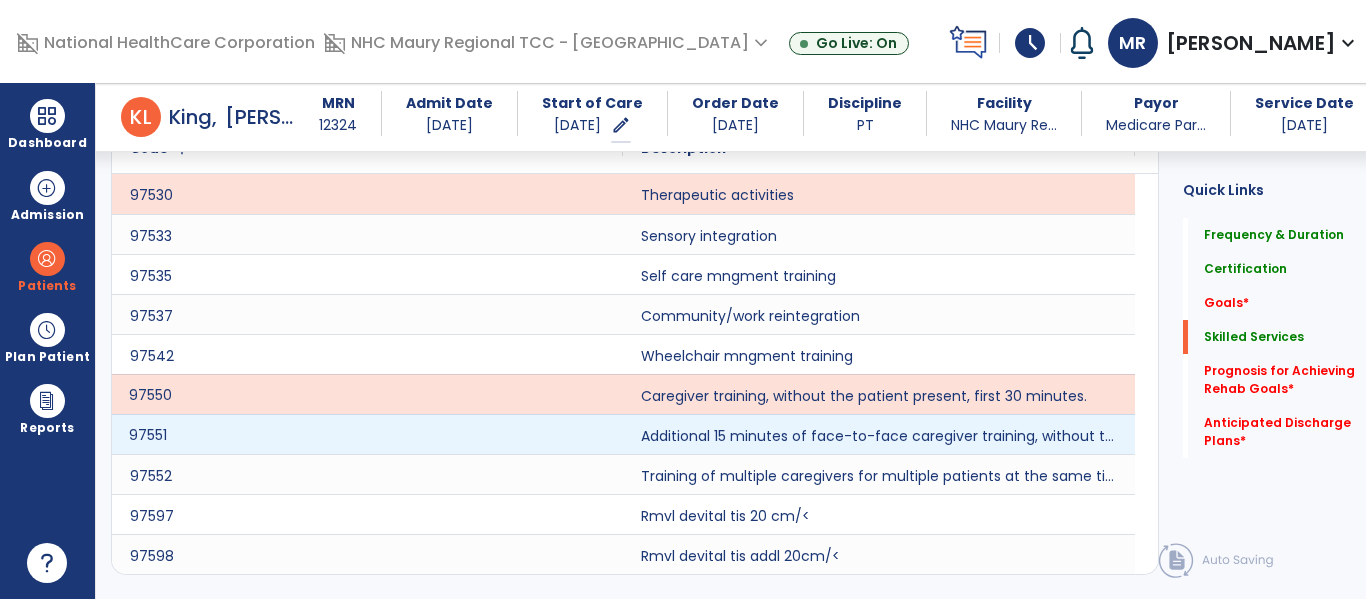 click on "97551" 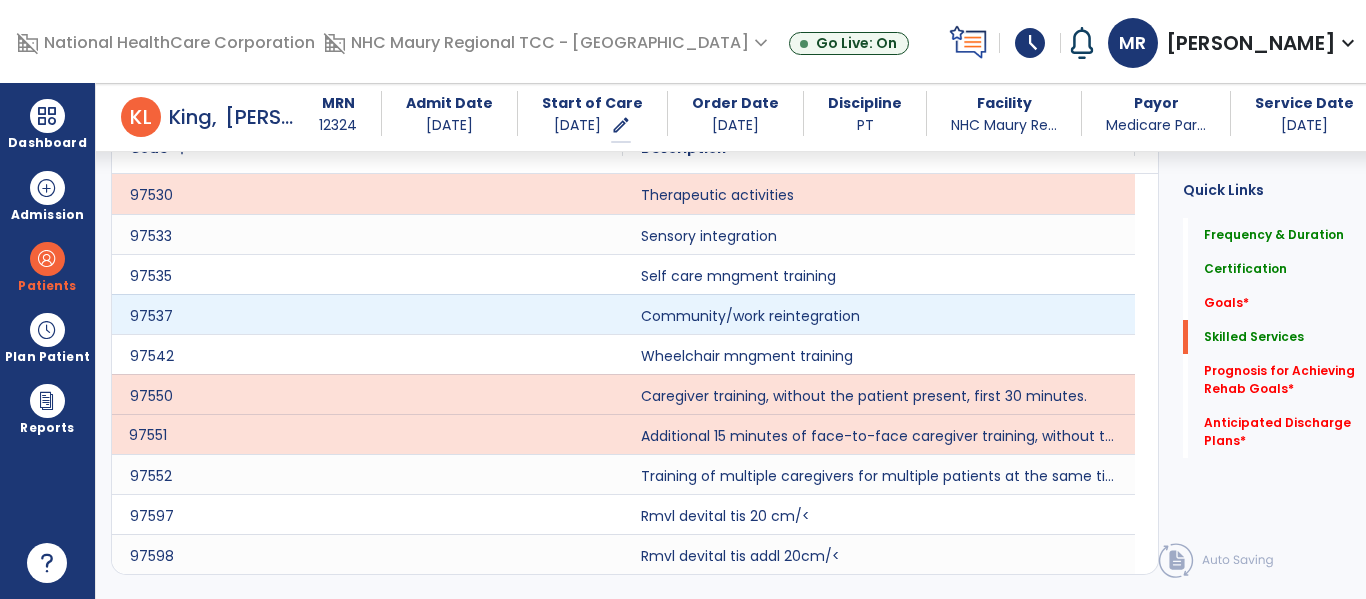 scroll, scrollTop: 590, scrollLeft: 0, axis: vertical 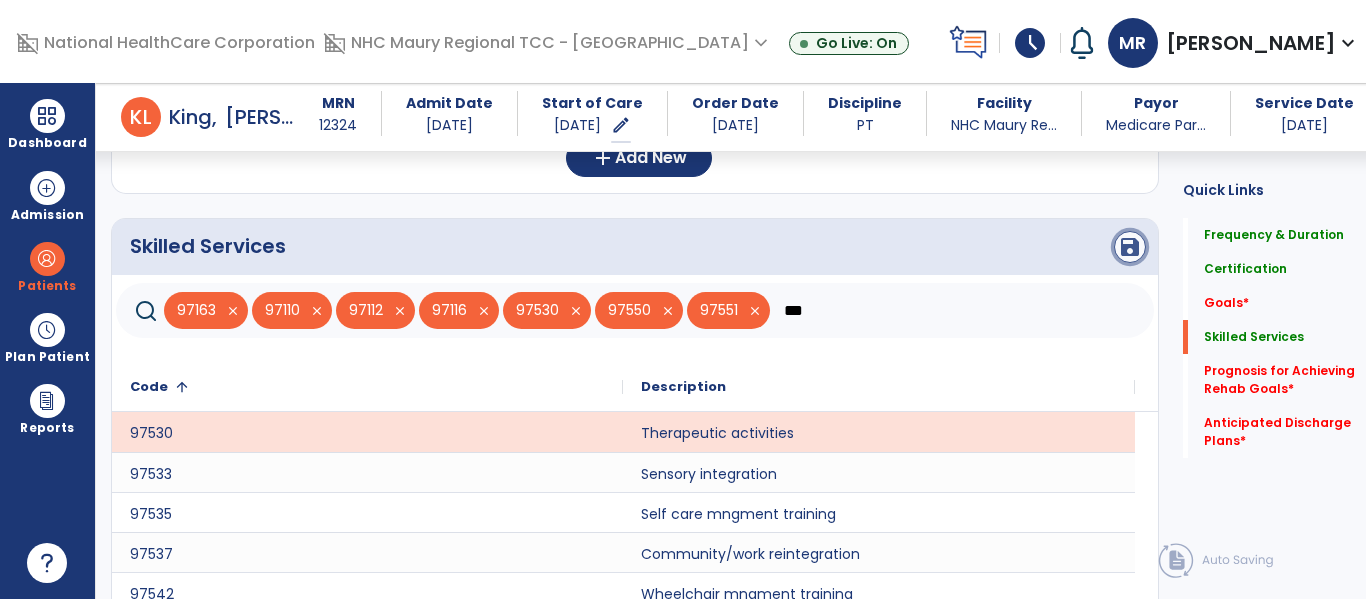 click on "save" 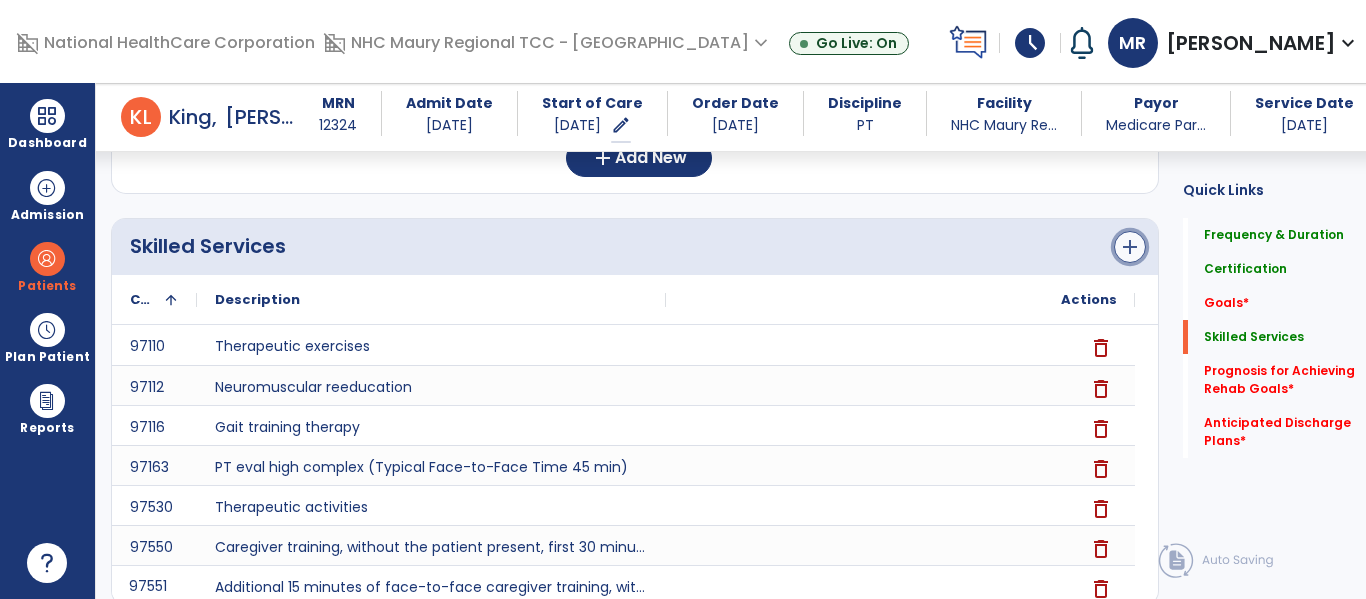 click on "add" 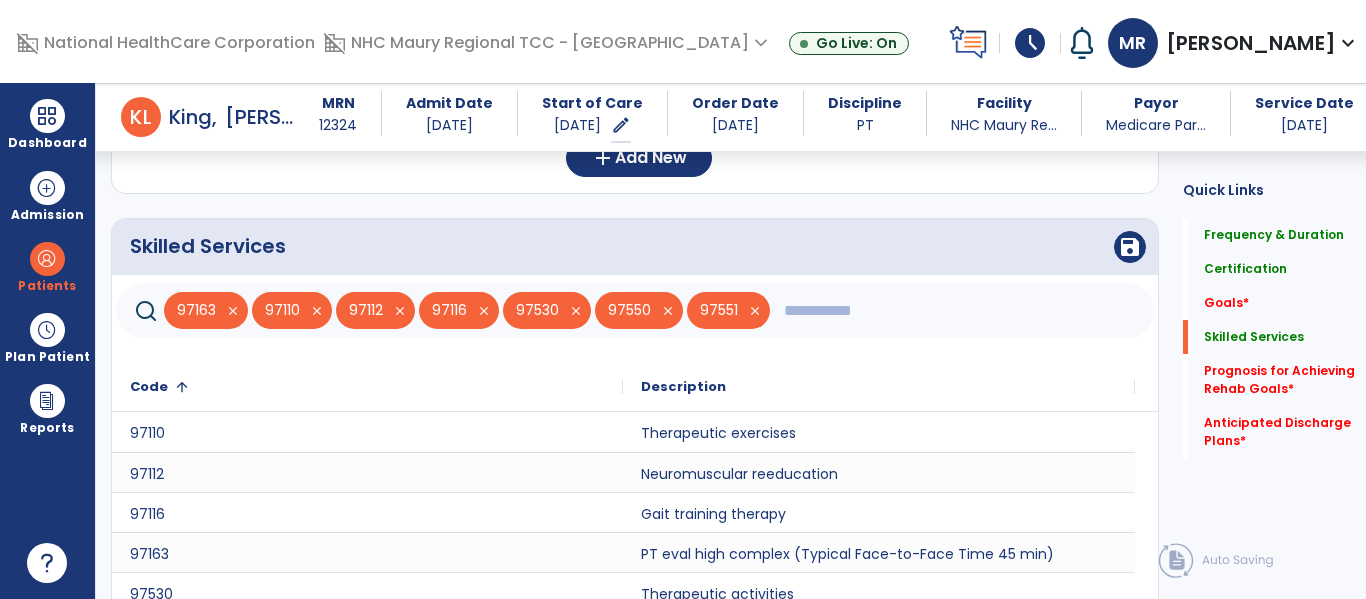 click 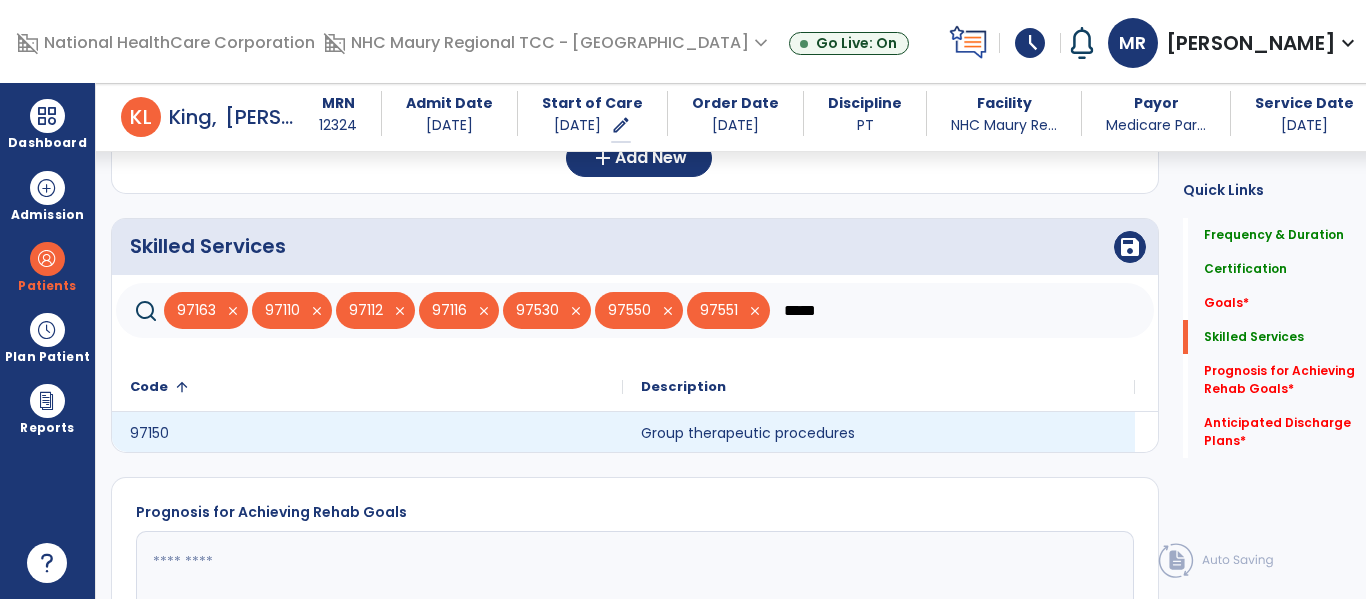 type on "*****" 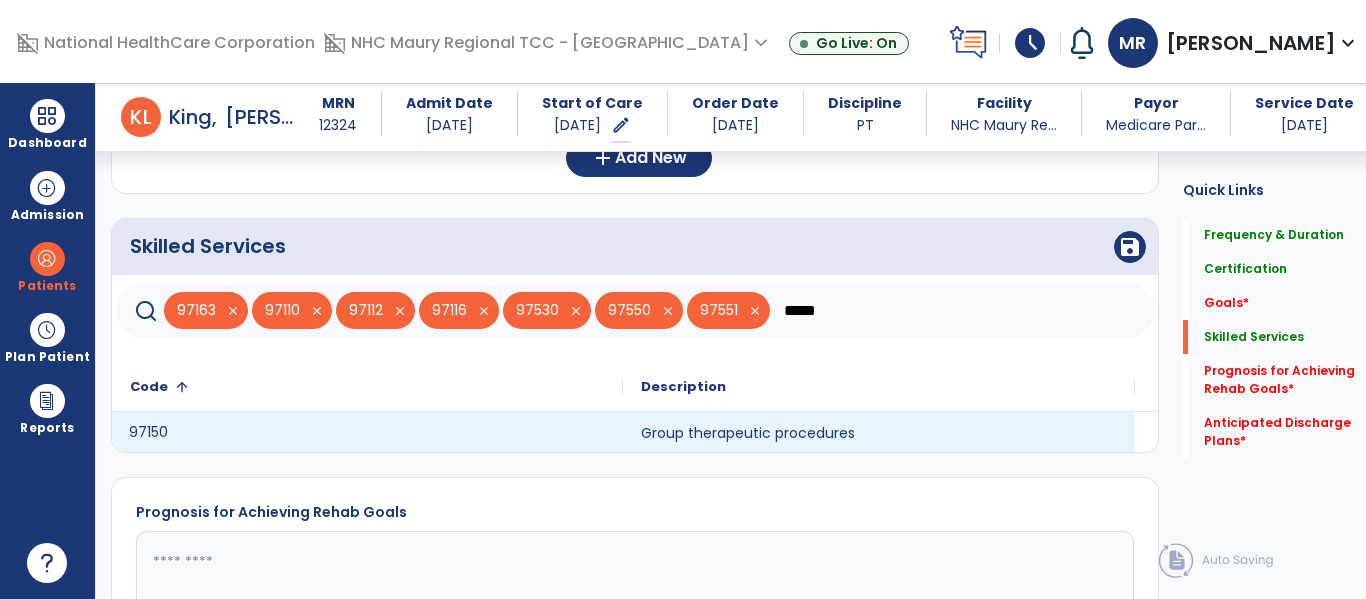 click on "97150" 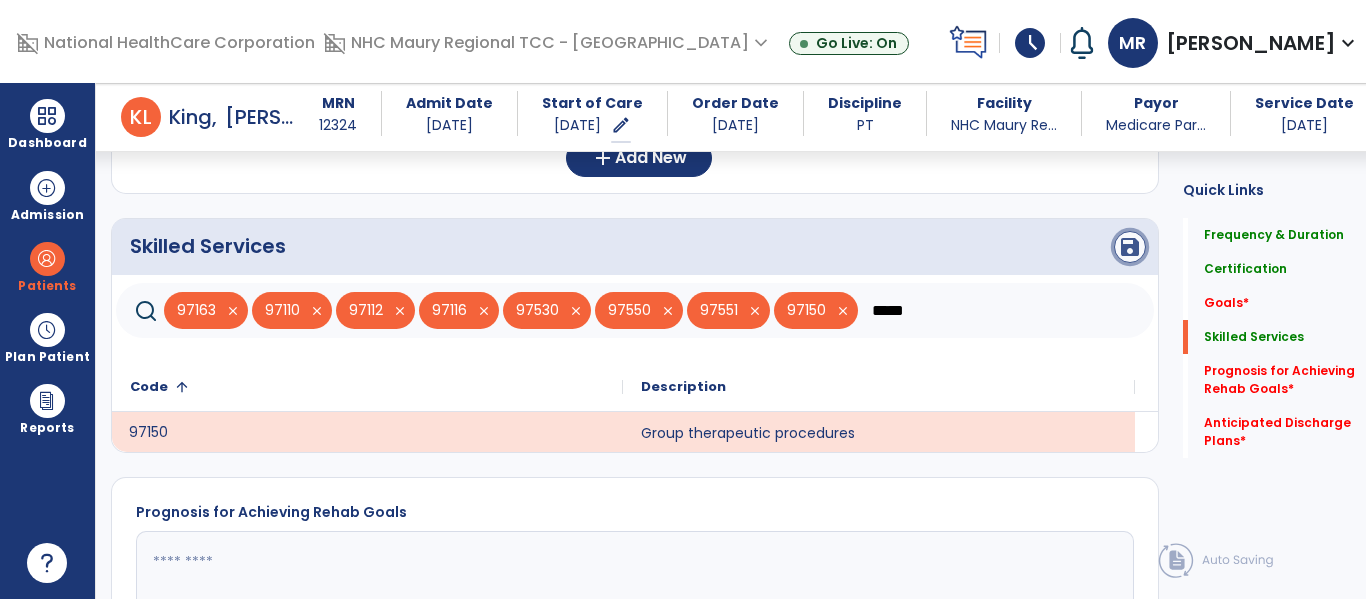 click on "save" 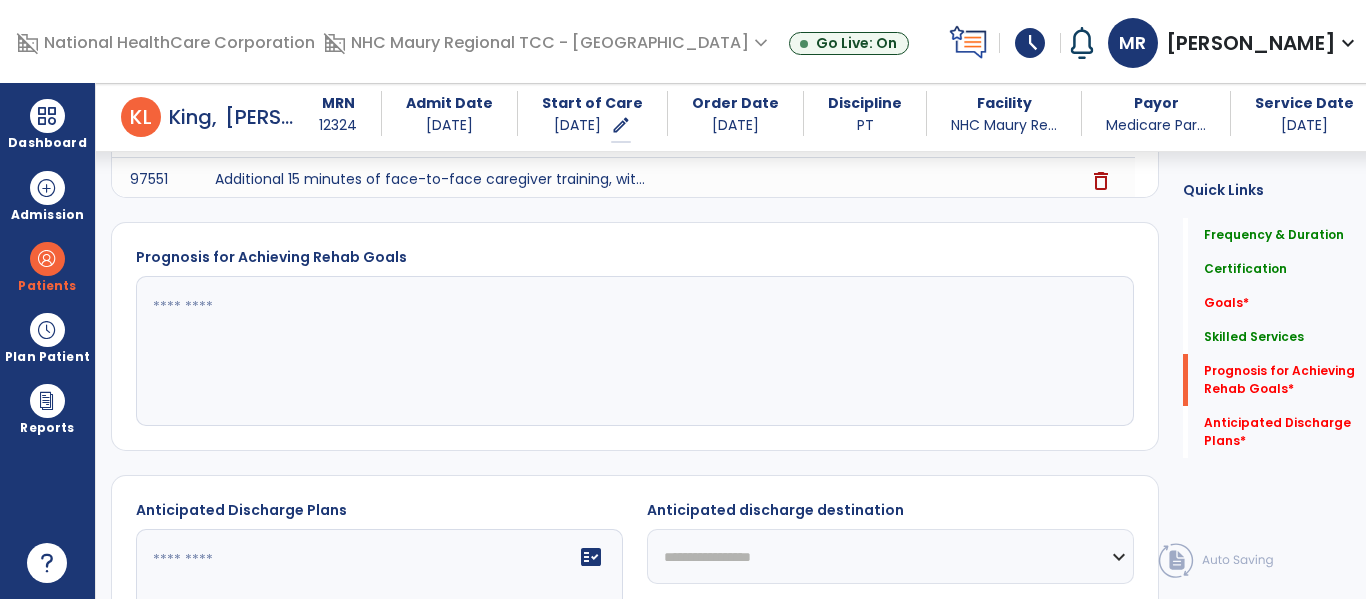 scroll, scrollTop: 1040, scrollLeft: 0, axis: vertical 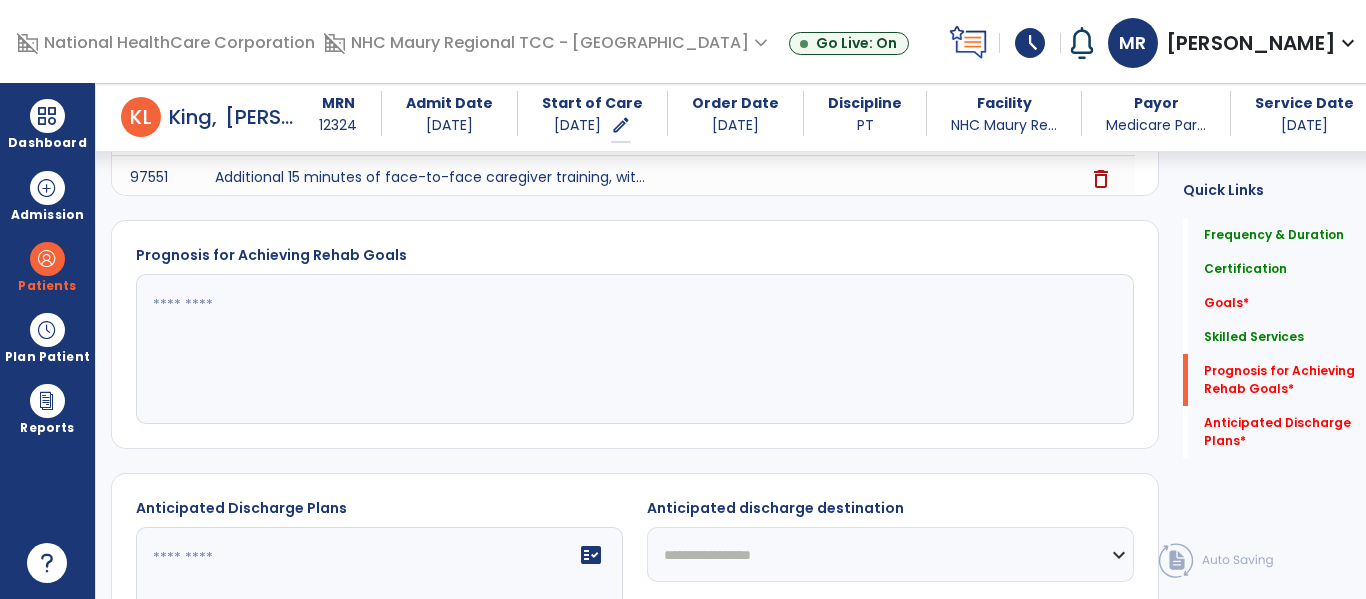 click 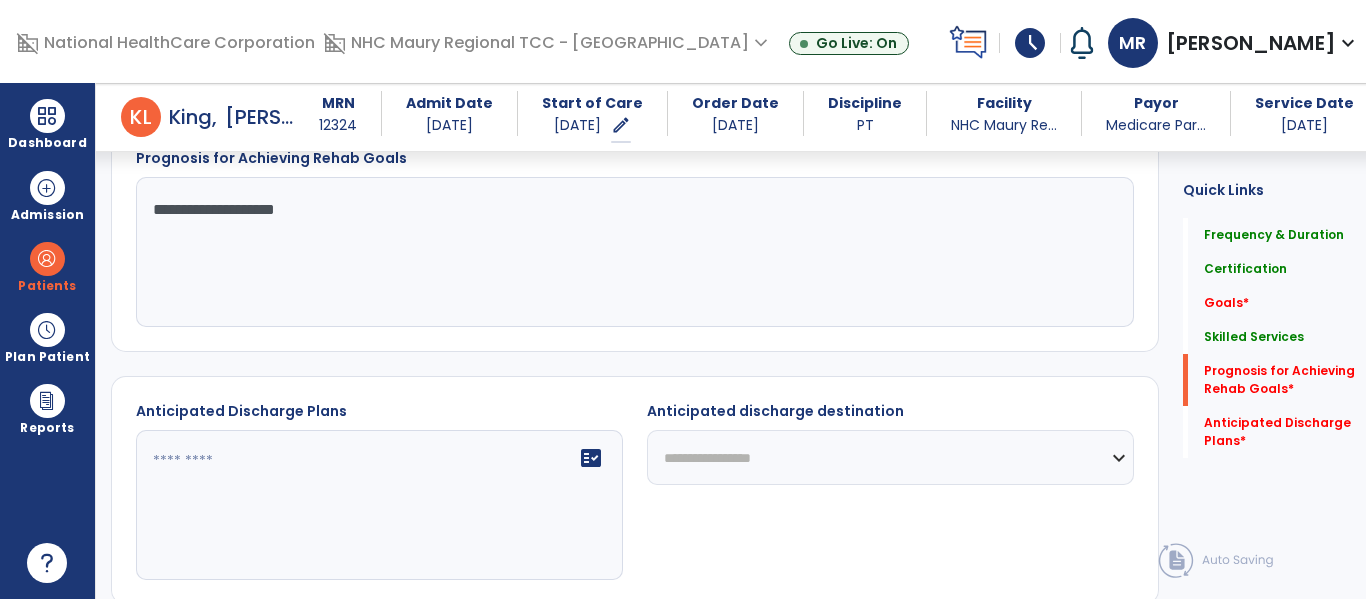 scroll, scrollTop: 1180, scrollLeft: 0, axis: vertical 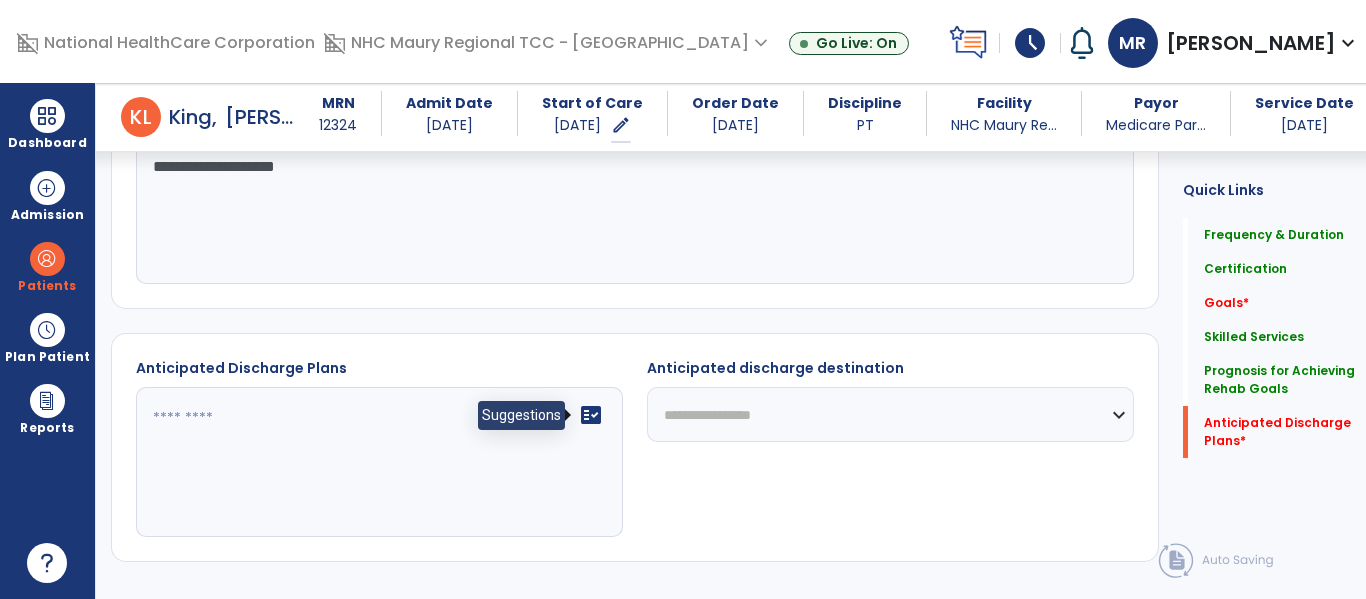 type on "**********" 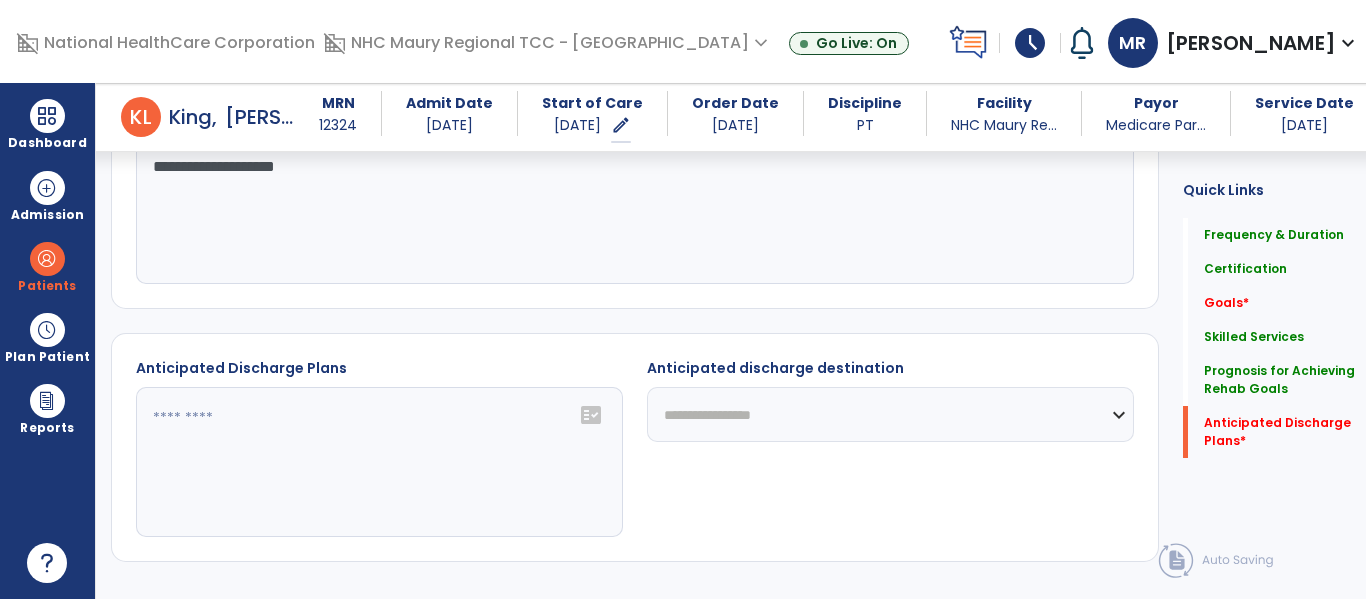 click on "fact_check" 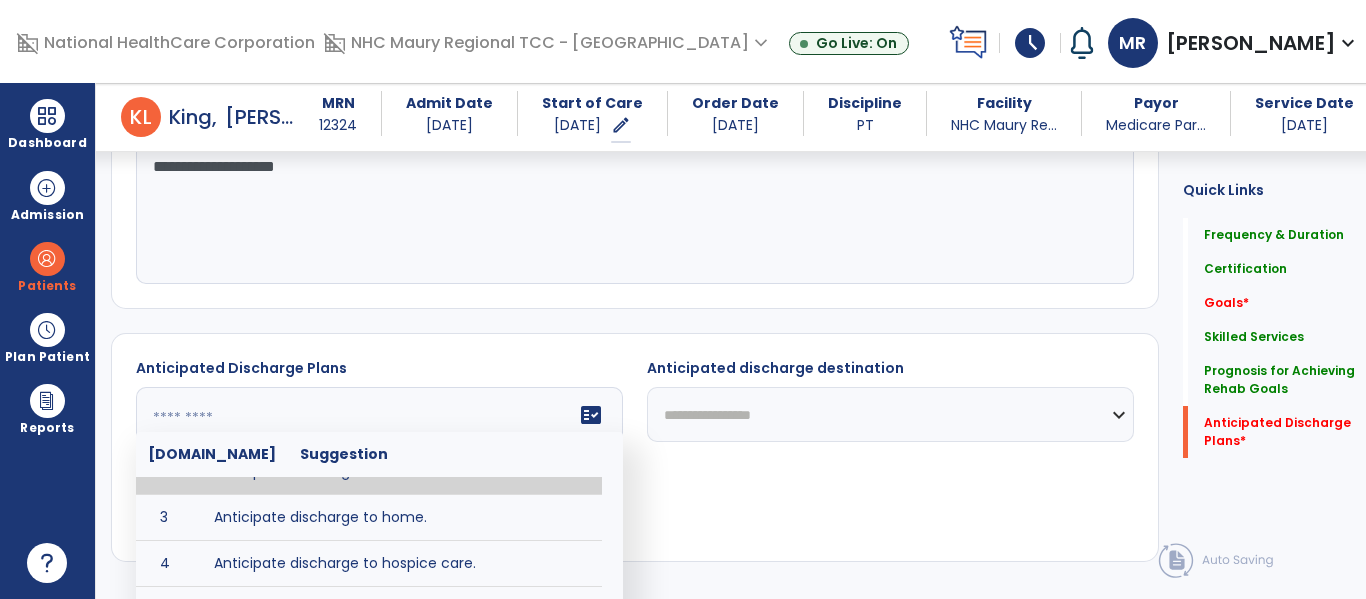 scroll, scrollTop: 75, scrollLeft: 0, axis: vertical 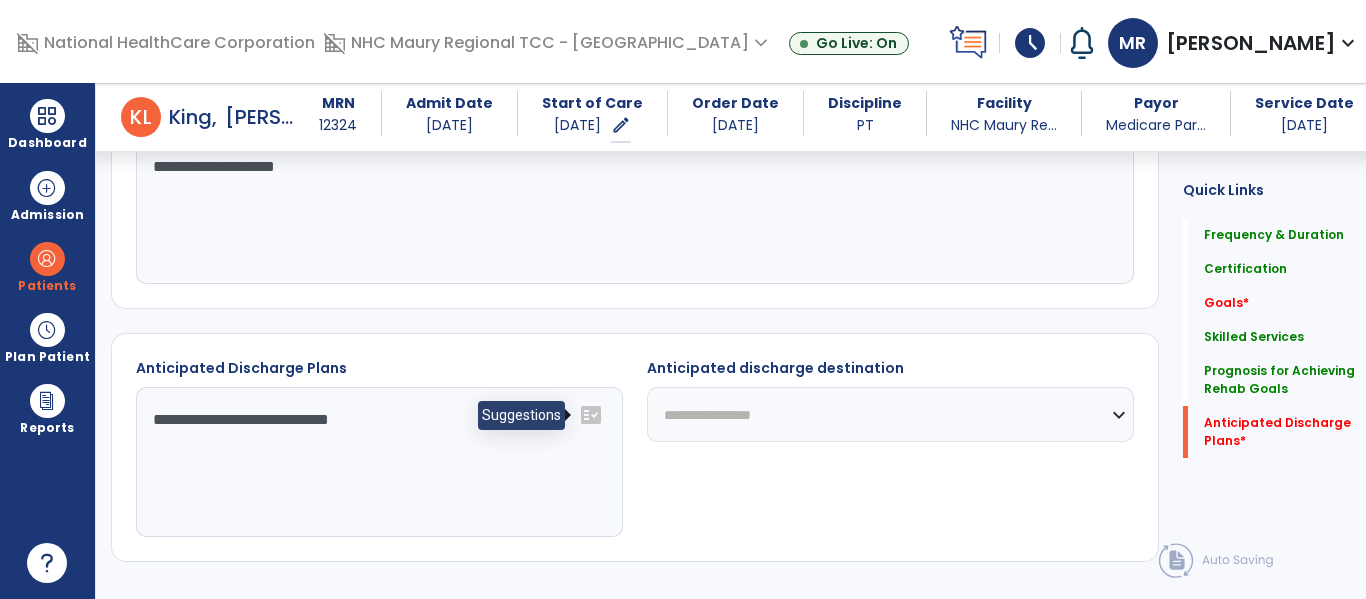 click on "fact_check" 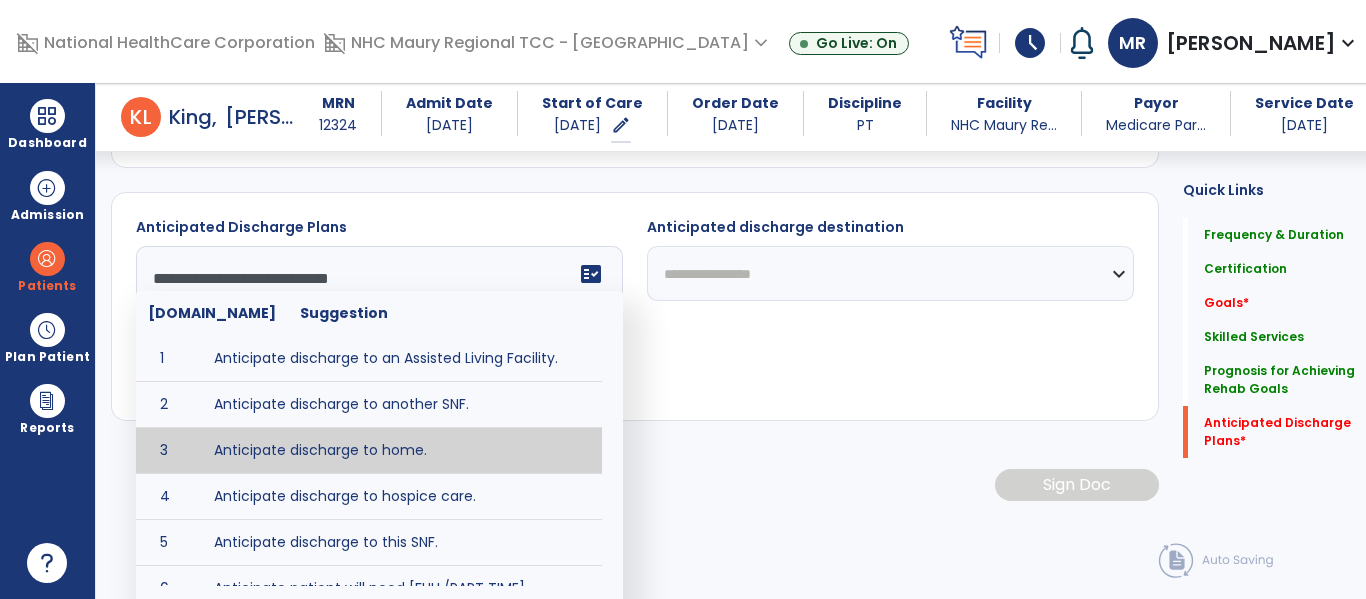scroll, scrollTop: 1322, scrollLeft: 0, axis: vertical 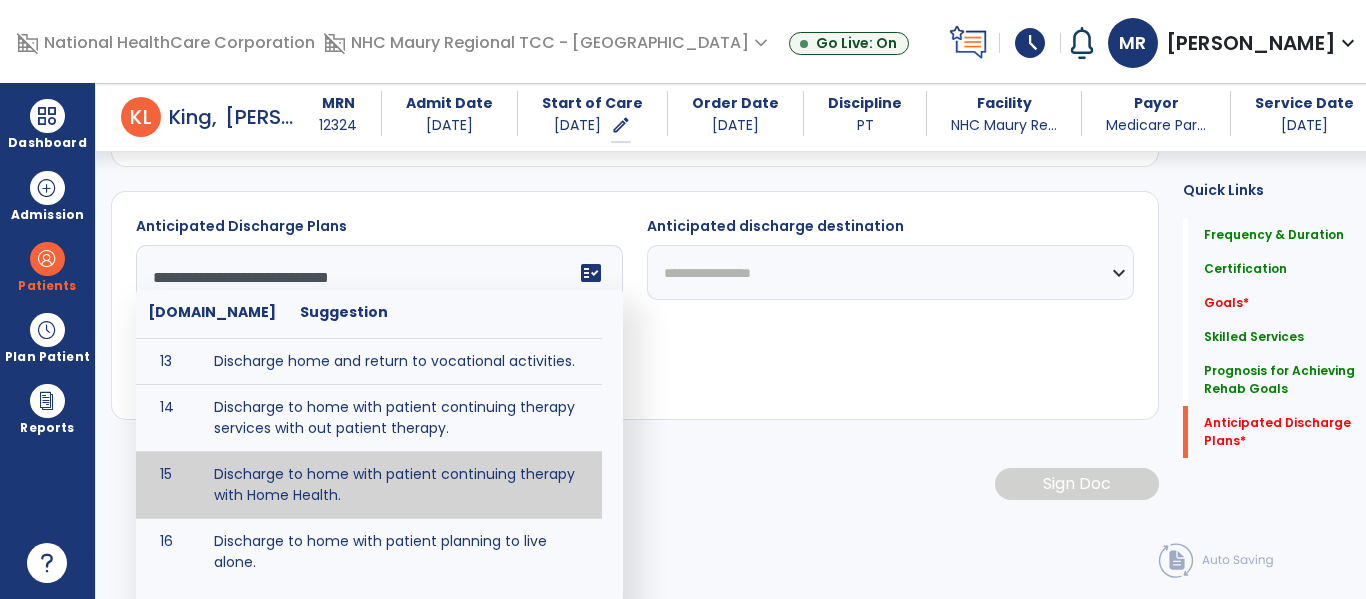 type on "**********" 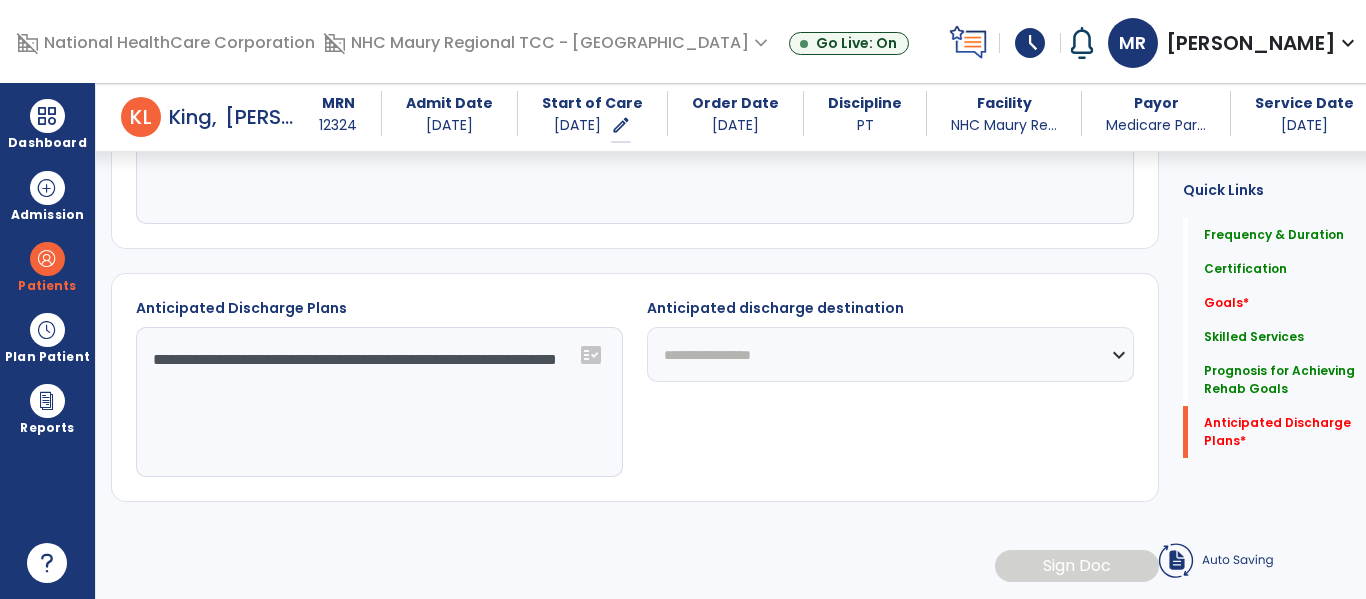 scroll, scrollTop: 1241, scrollLeft: 0, axis: vertical 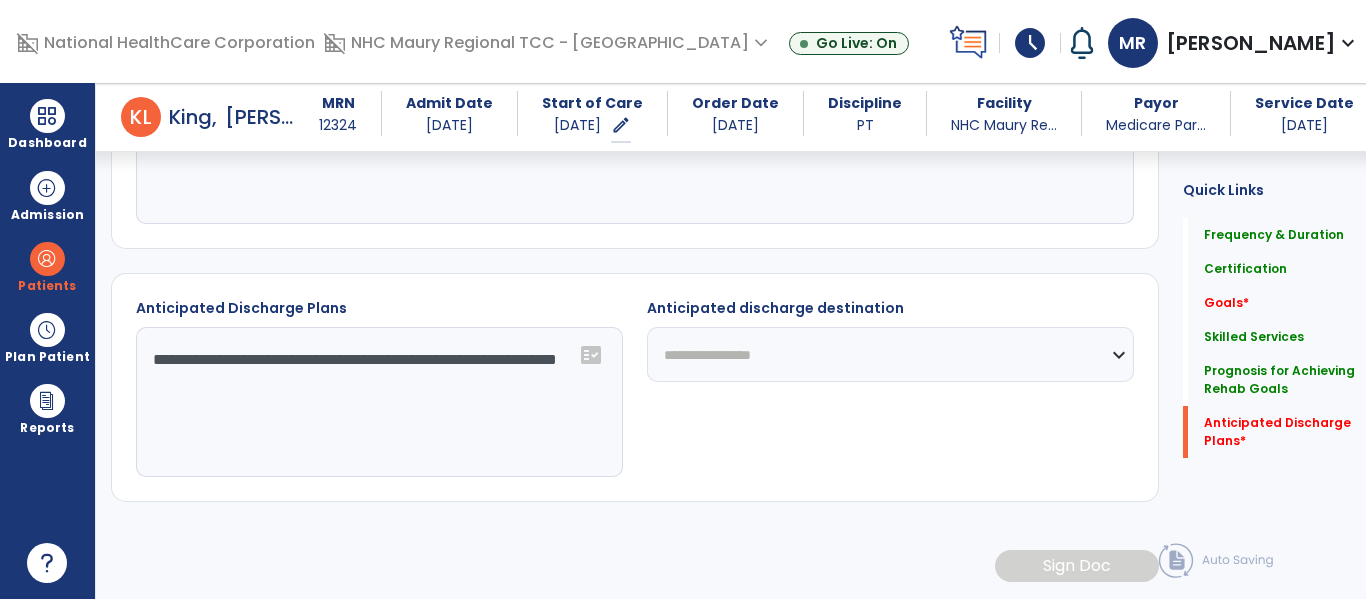 click on "**********" 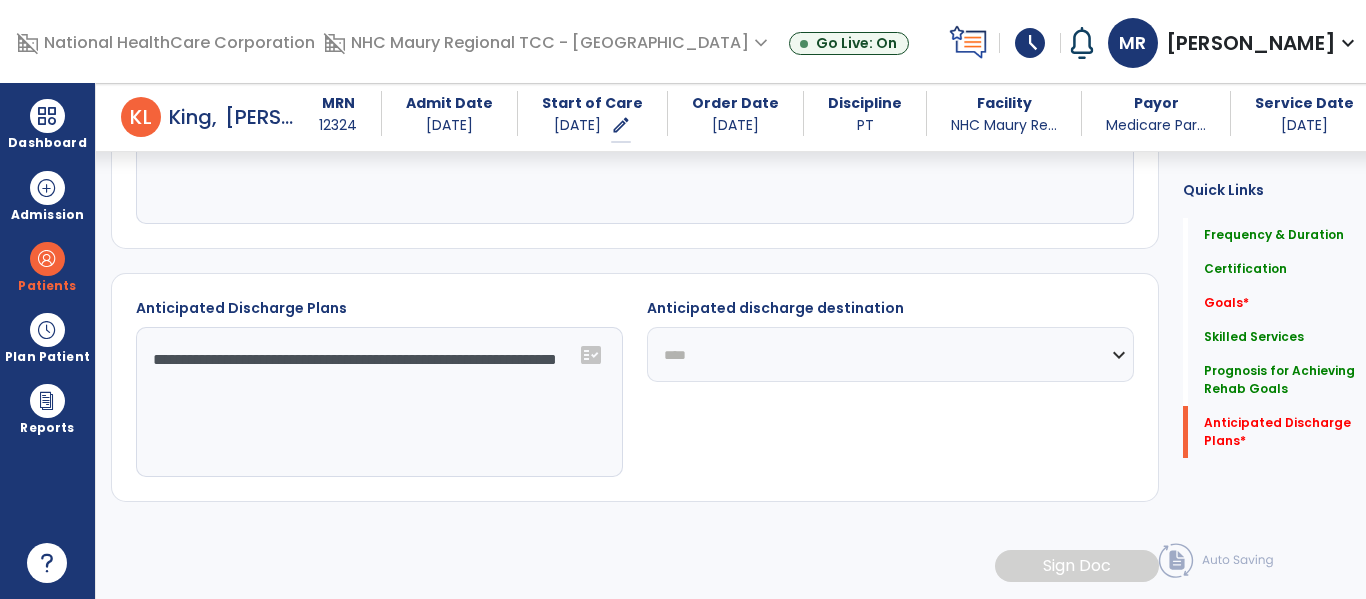 click on "**********" 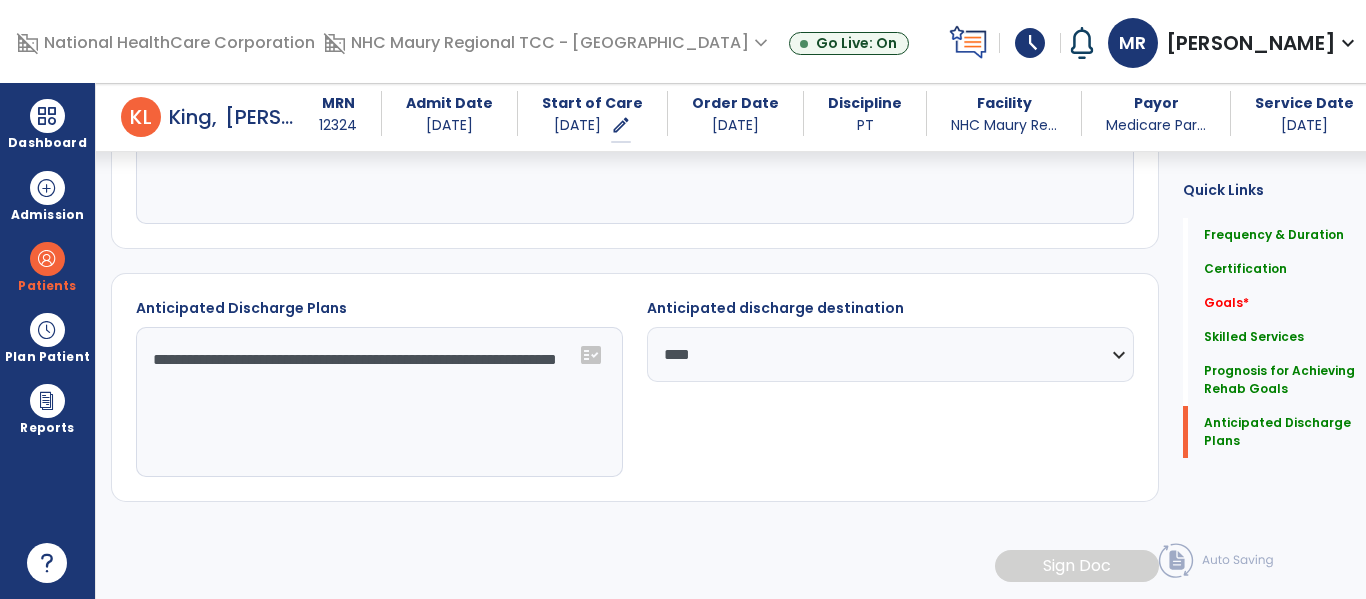 click on "**********" 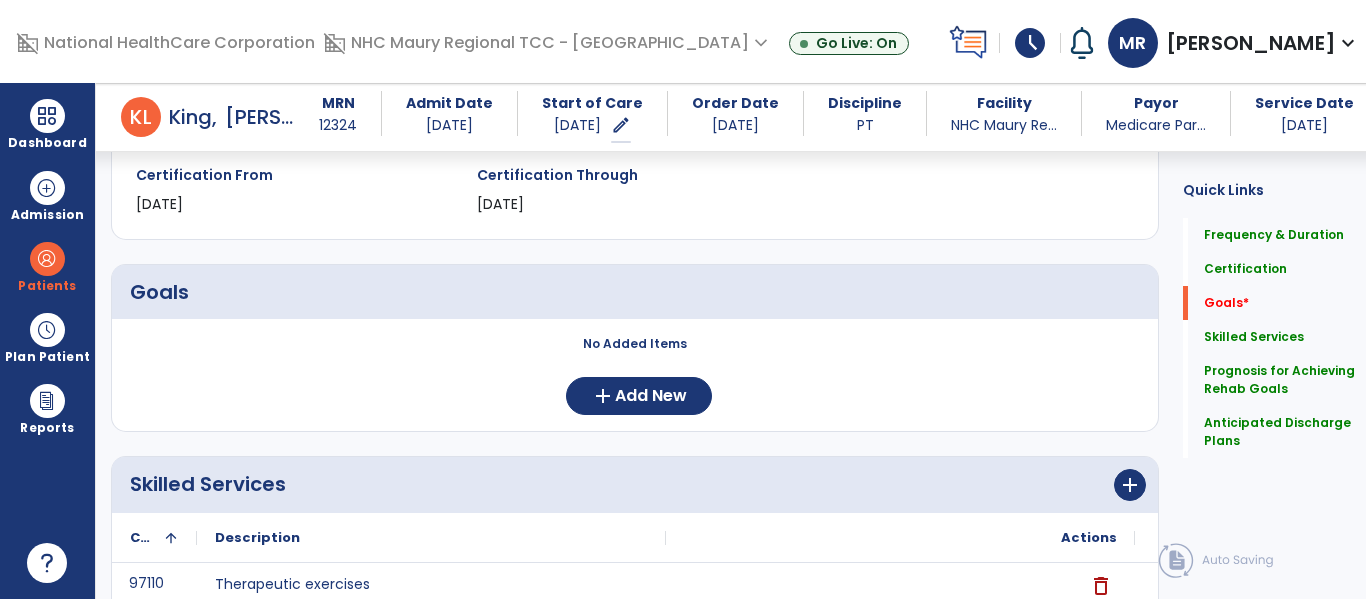 scroll, scrollTop: 358, scrollLeft: 0, axis: vertical 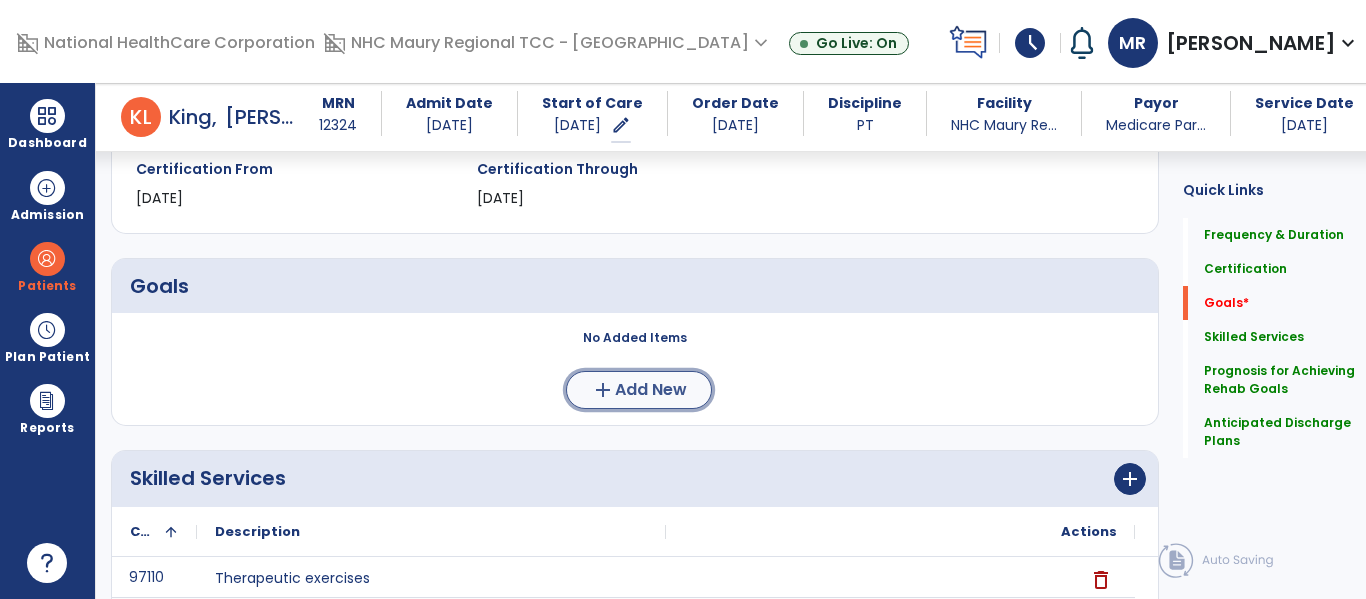 click on "add" at bounding box center [603, 390] 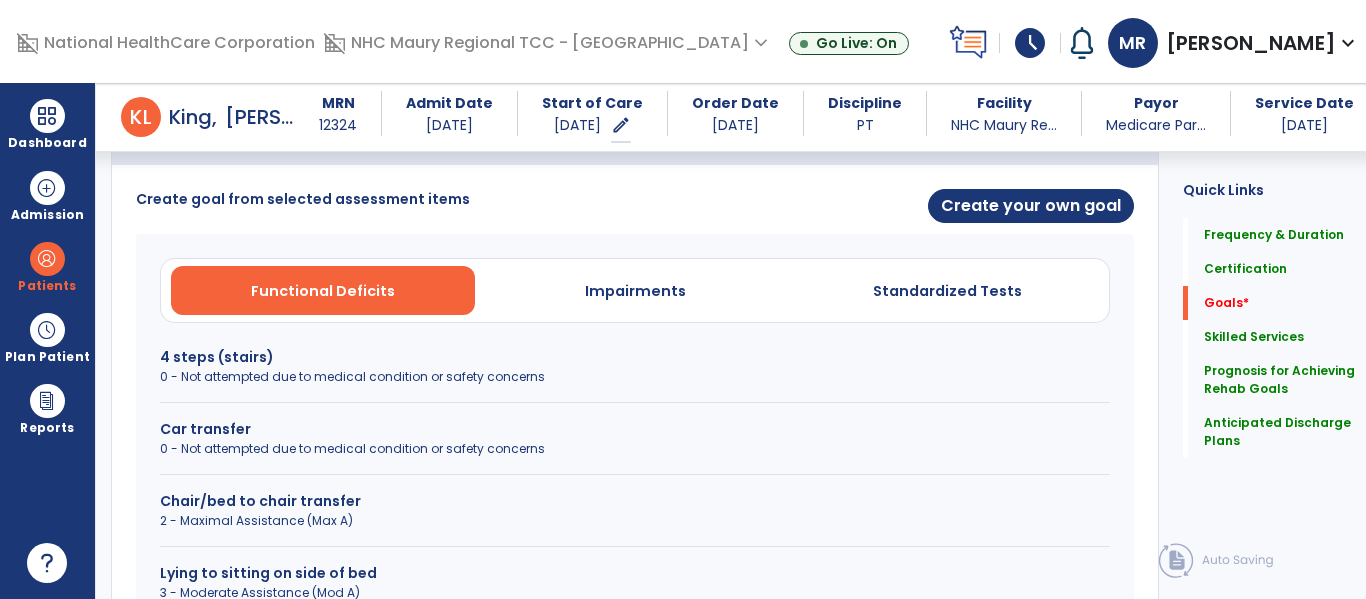 scroll, scrollTop: 509, scrollLeft: 0, axis: vertical 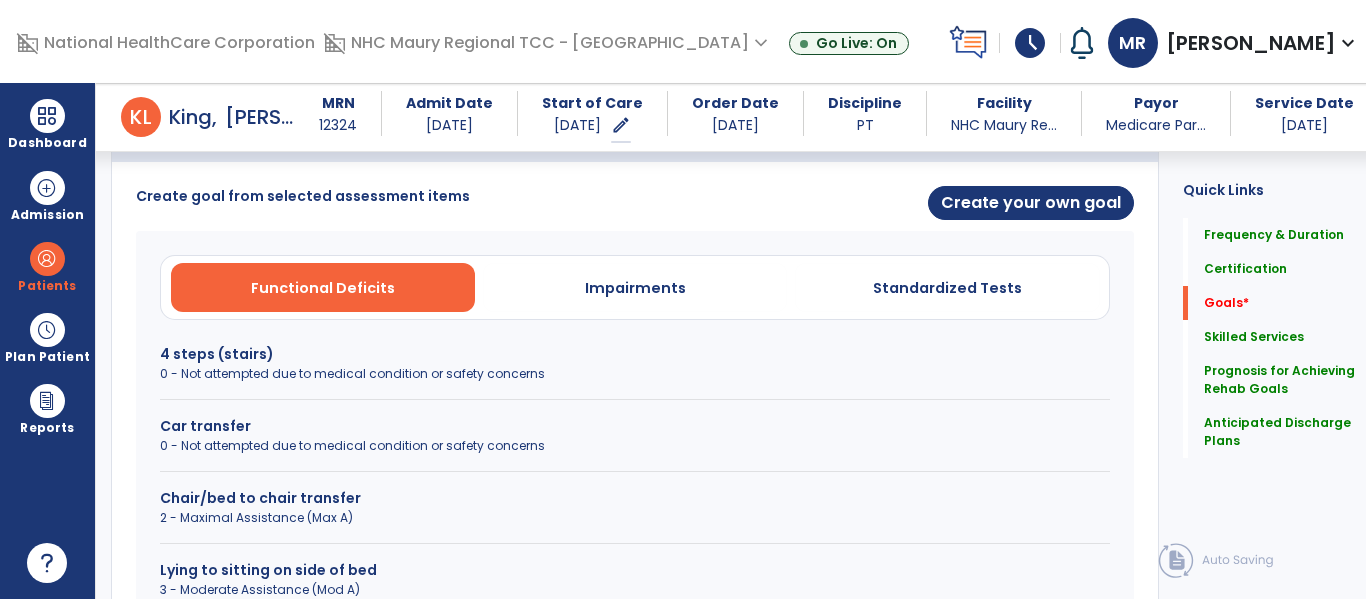 click on "4 steps (stairs)" at bounding box center (635, 354) 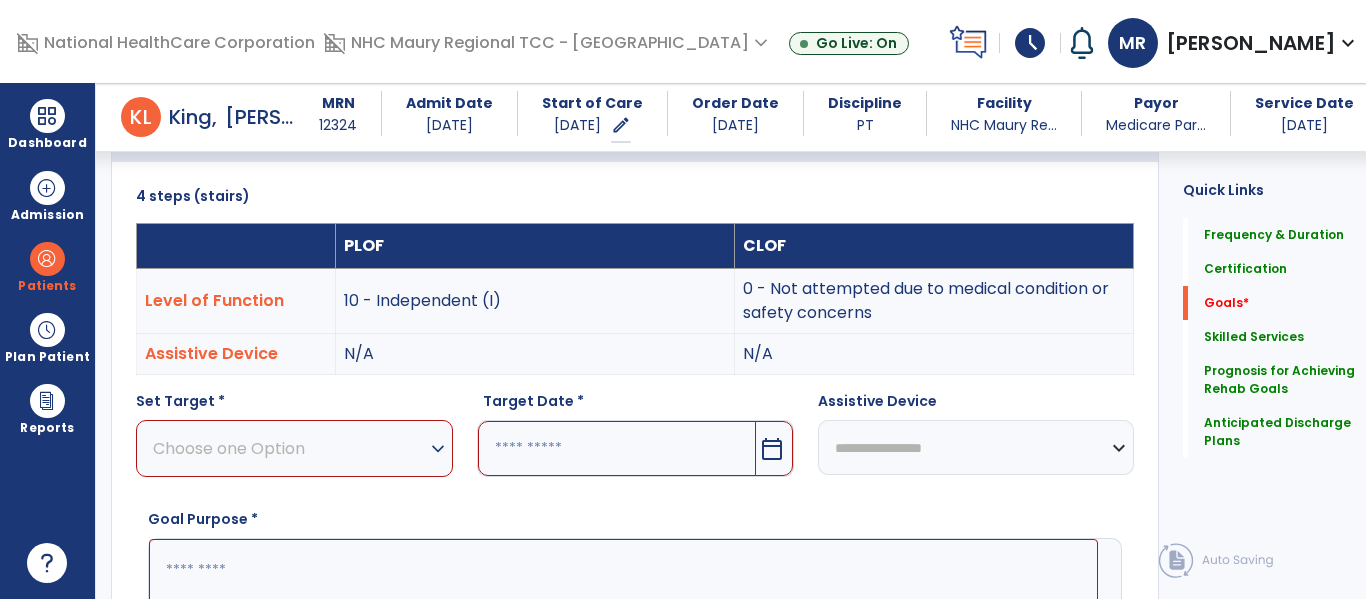 click on "expand_more" at bounding box center (438, 449) 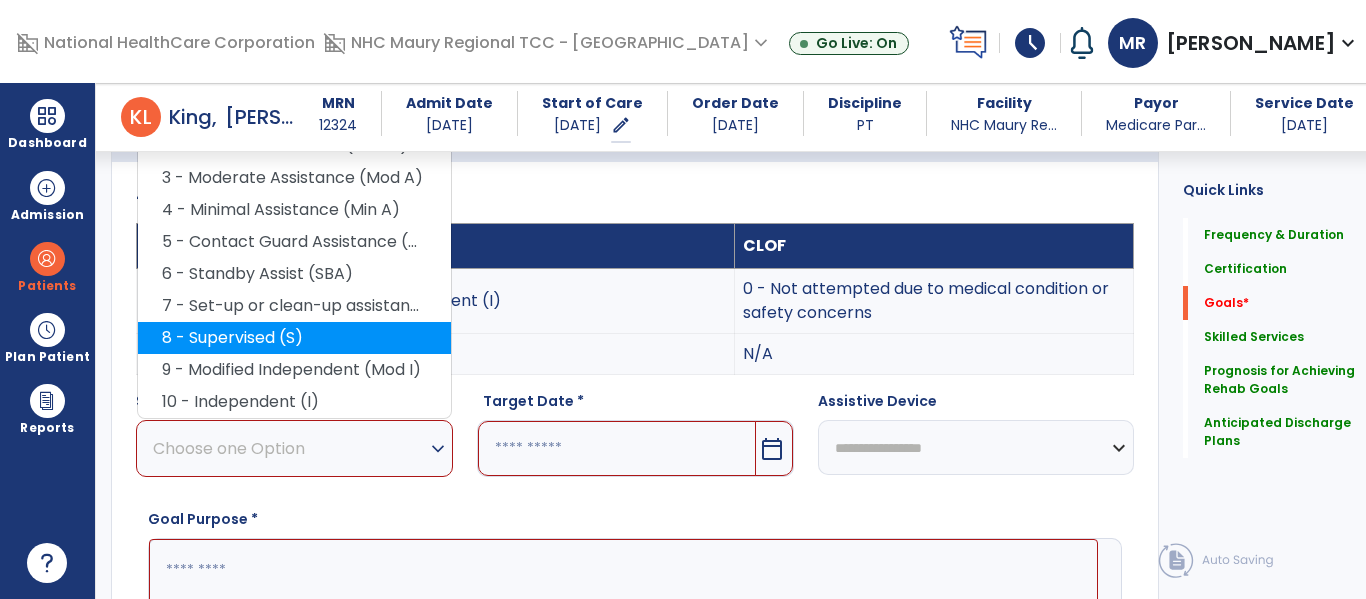 click on "8 - Supervised (S)" at bounding box center [294, 338] 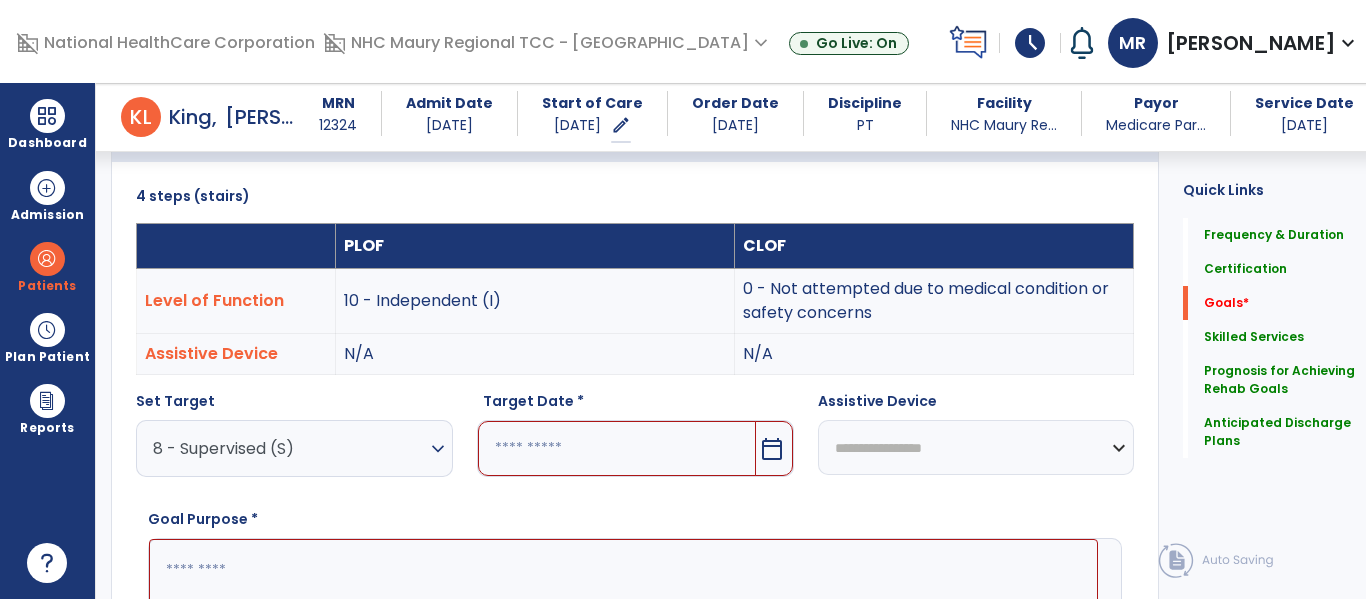 click on "calendar_today" at bounding box center [772, 449] 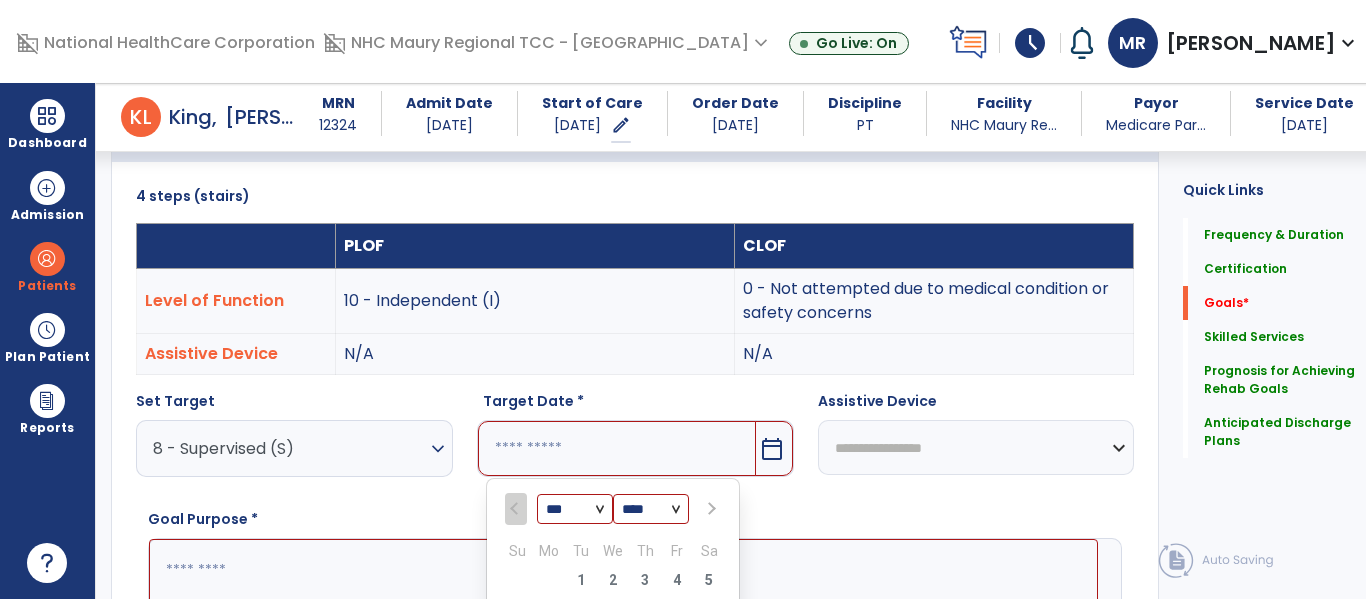 scroll, scrollTop: 785, scrollLeft: 0, axis: vertical 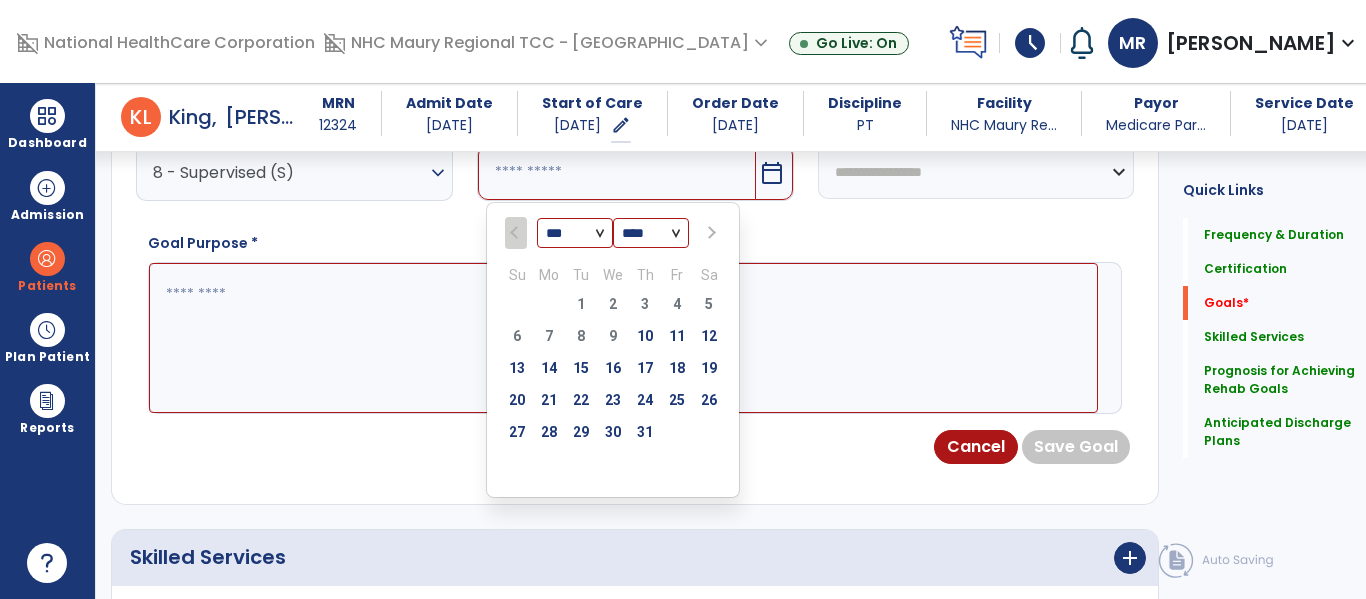 click at bounding box center [709, 233] 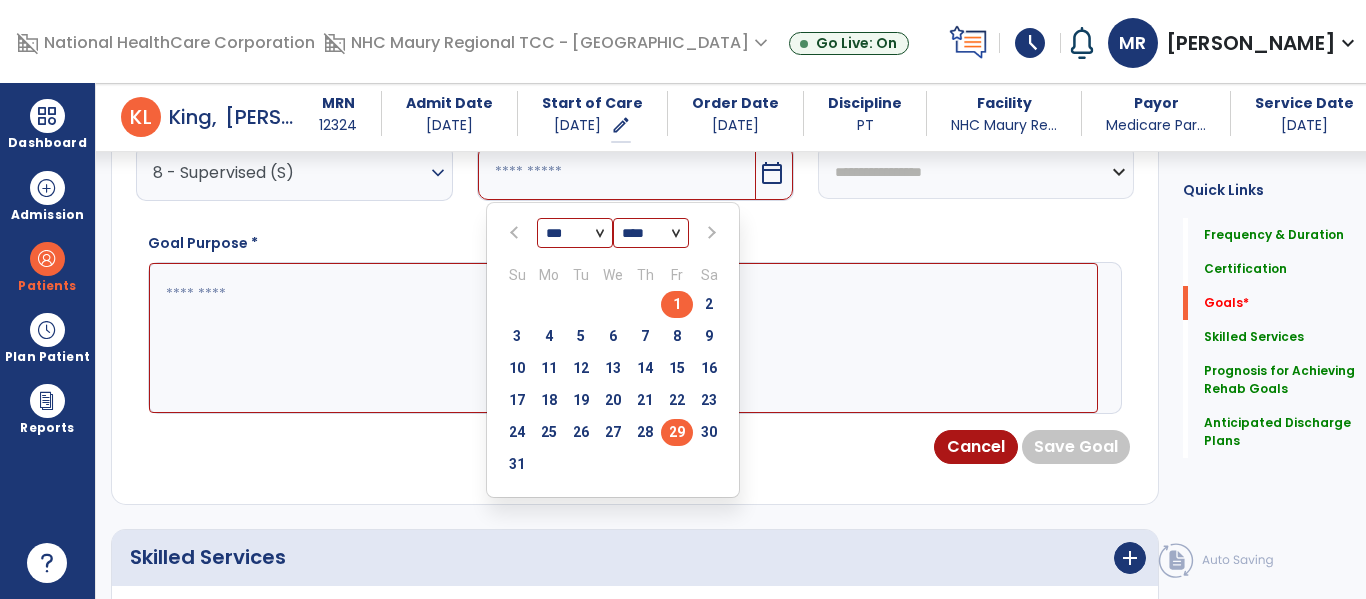 click on "29" at bounding box center (677, 432) 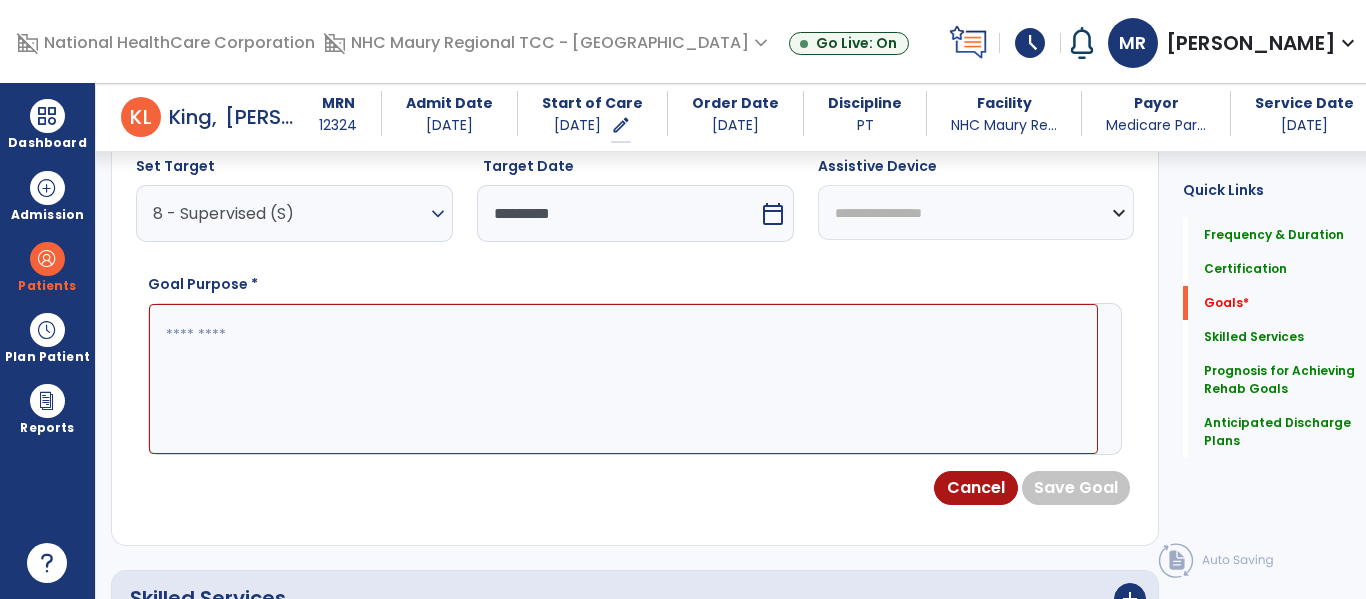 scroll, scrollTop: 744, scrollLeft: 0, axis: vertical 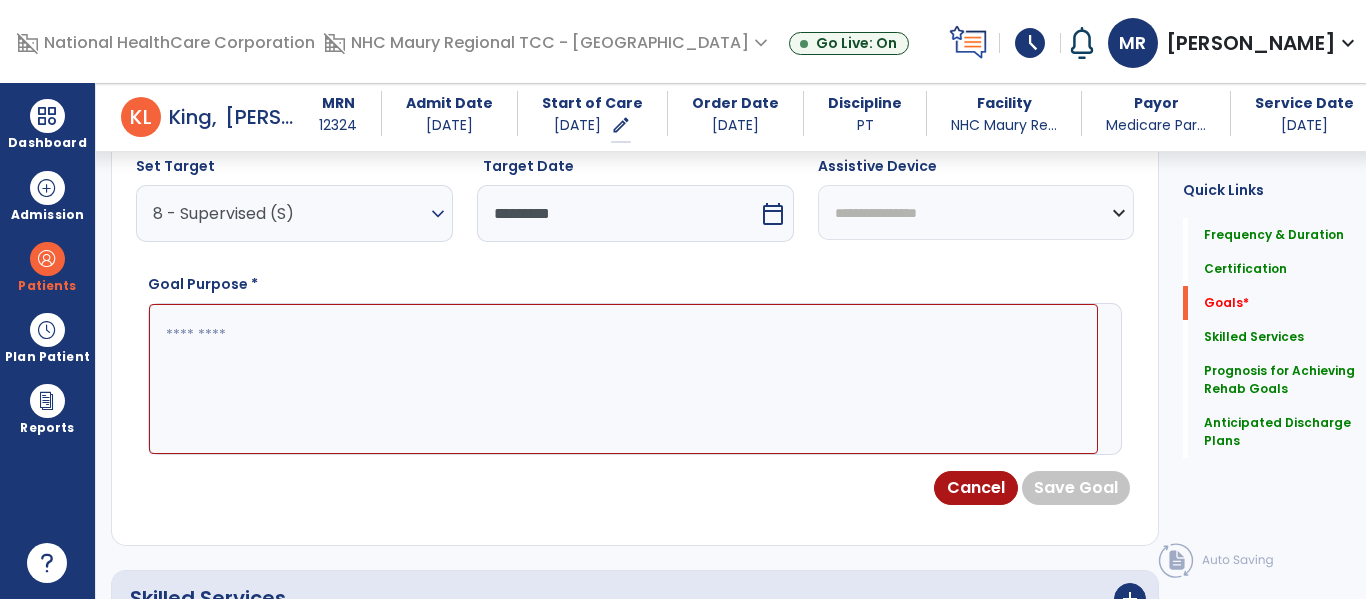 click on "**********" at bounding box center [976, 212] 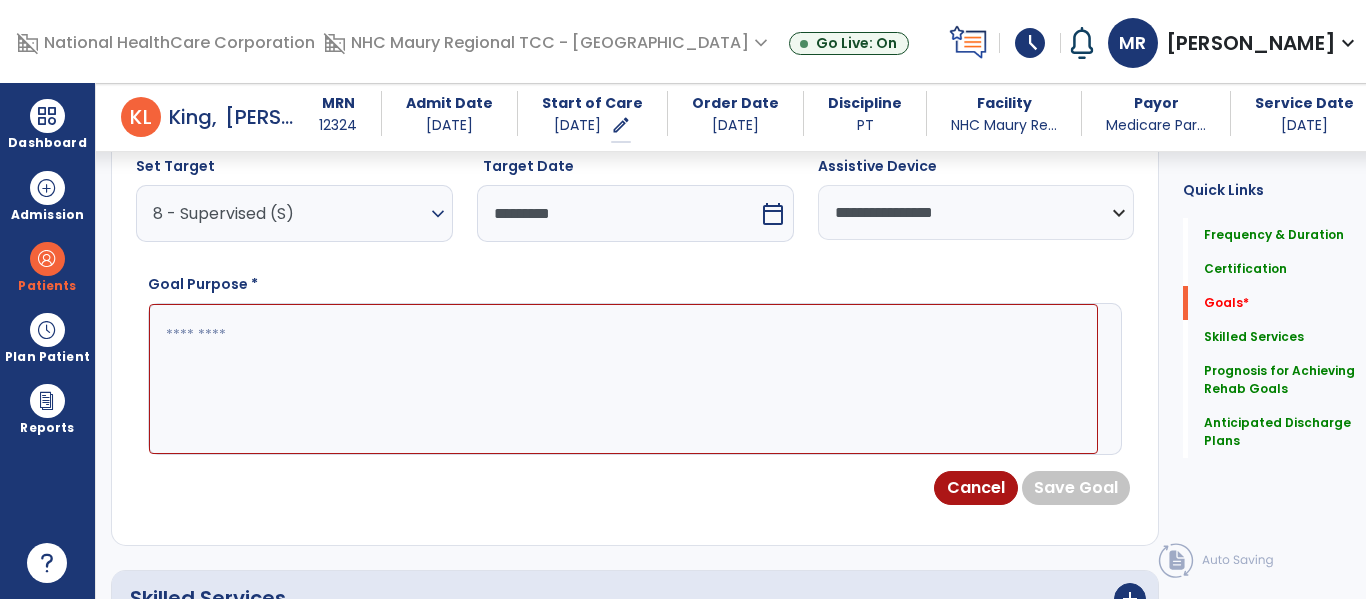 click at bounding box center (623, 379) 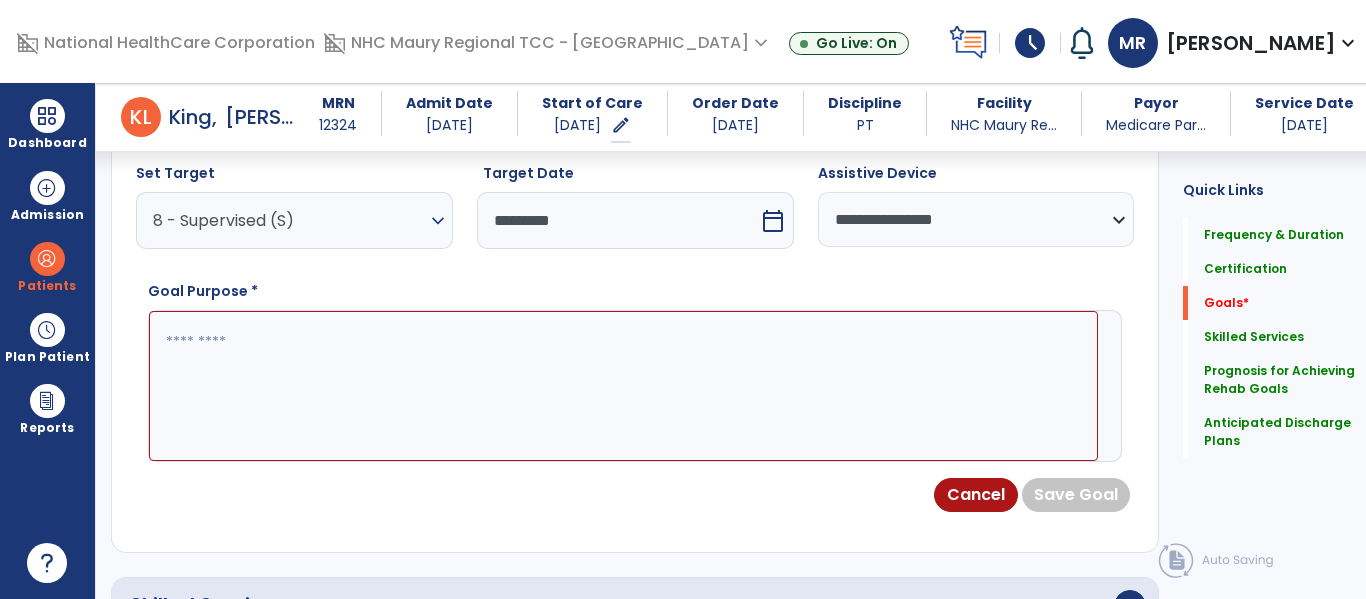 scroll, scrollTop: 736, scrollLeft: 0, axis: vertical 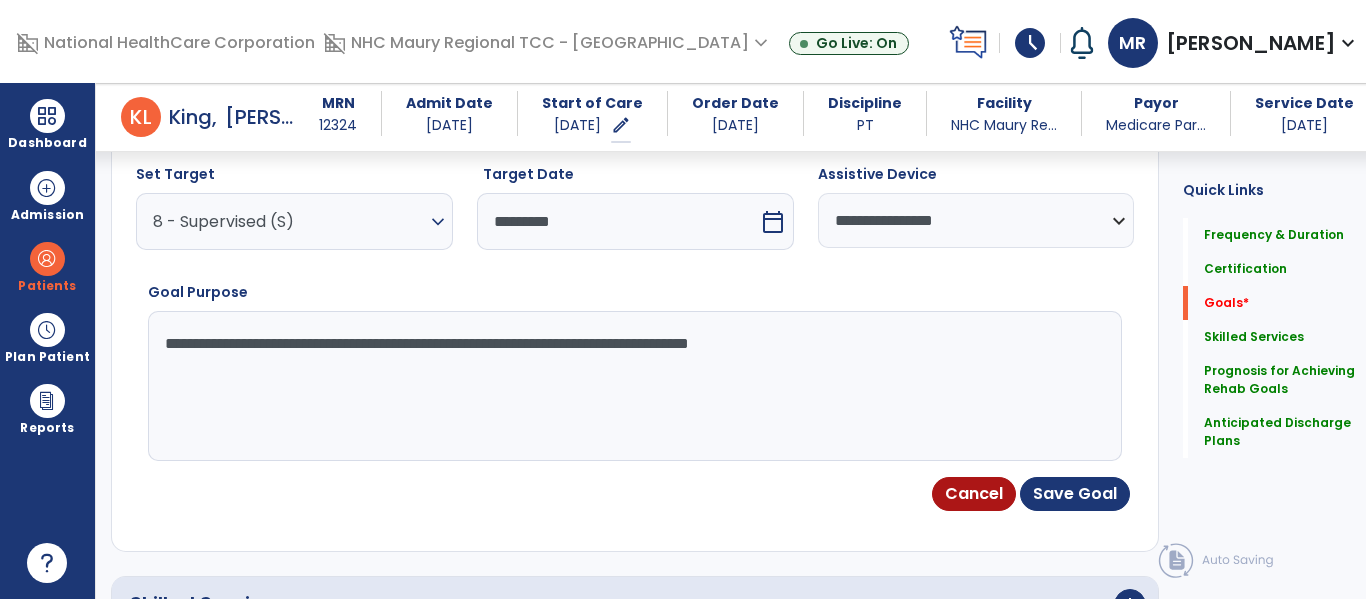 click on "**********" at bounding box center (623, 386) 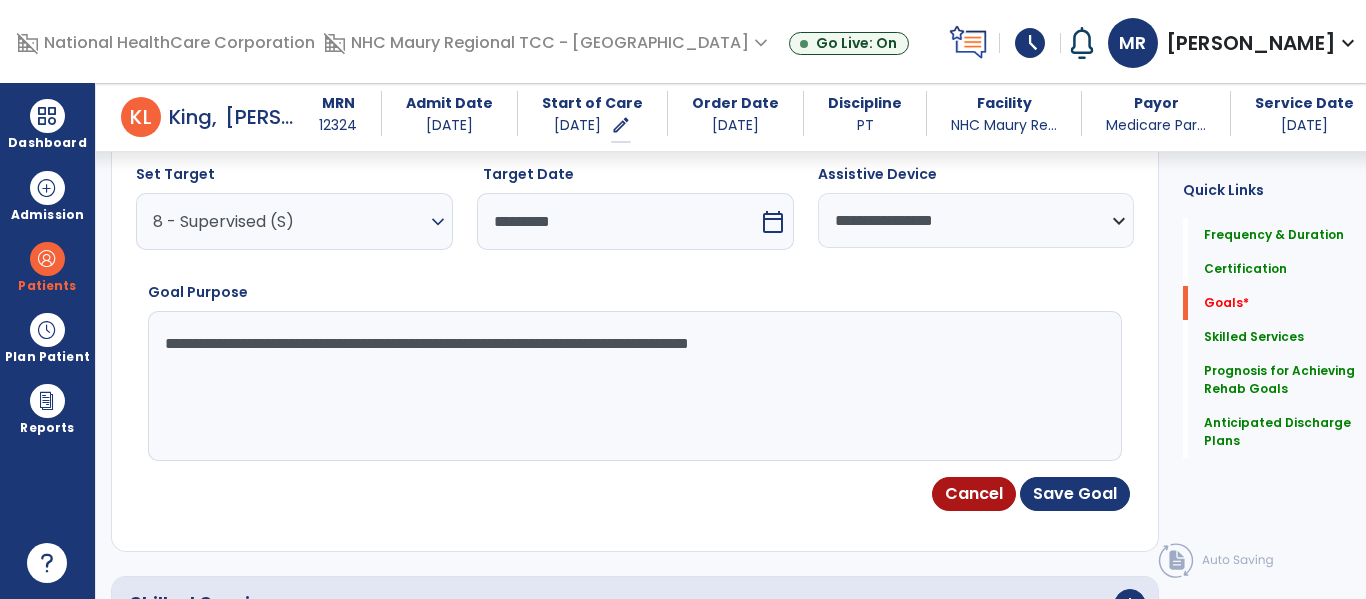 drag, startPoint x: 159, startPoint y: 345, endPoint x: 393, endPoint y: 362, distance: 234.61671 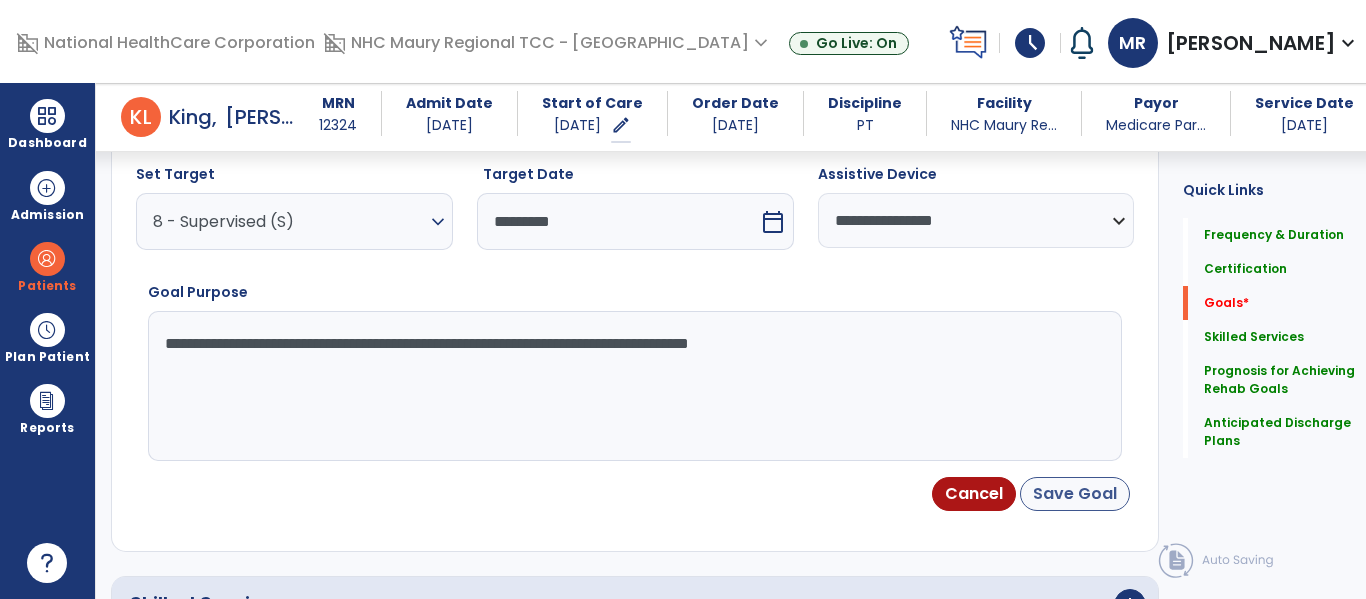 type on "**********" 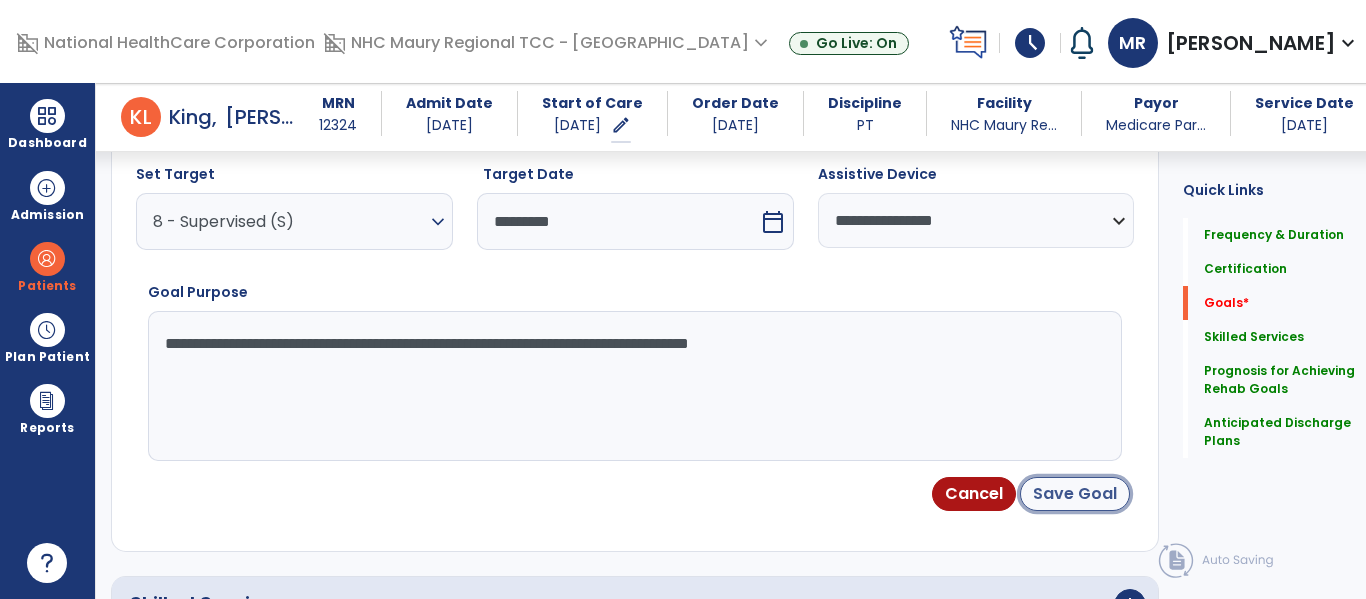 click on "Save Goal" at bounding box center [1075, 494] 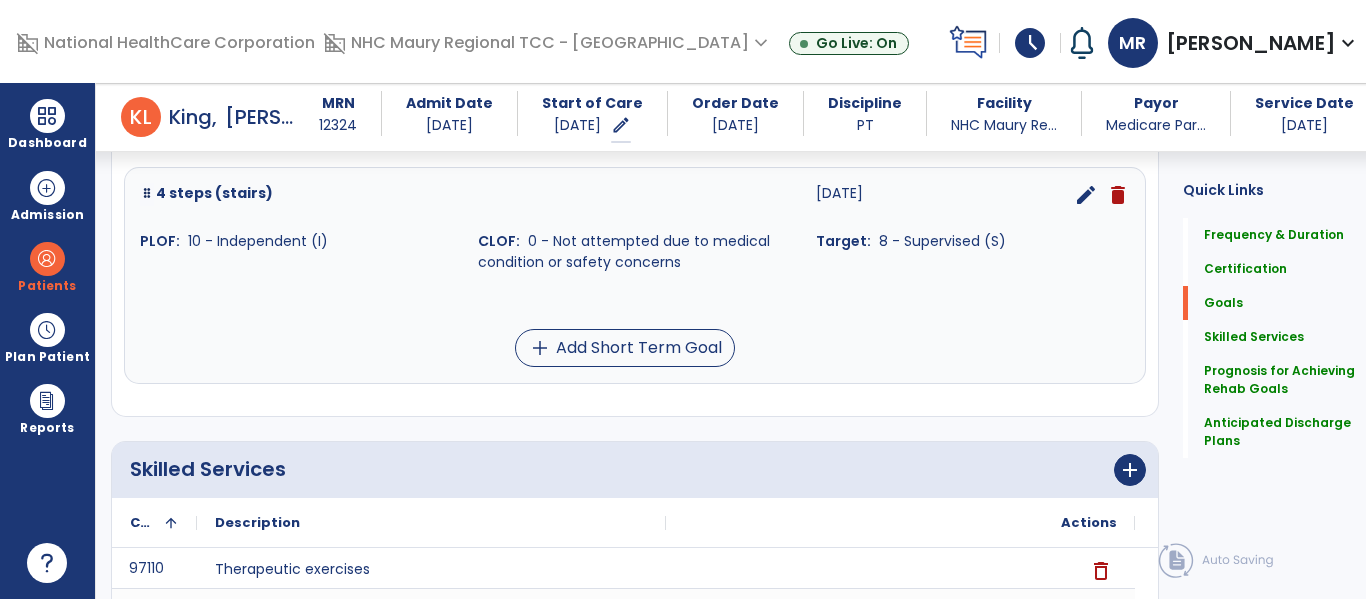 scroll, scrollTop: 531, scrollLeft: 0, axis: vertical 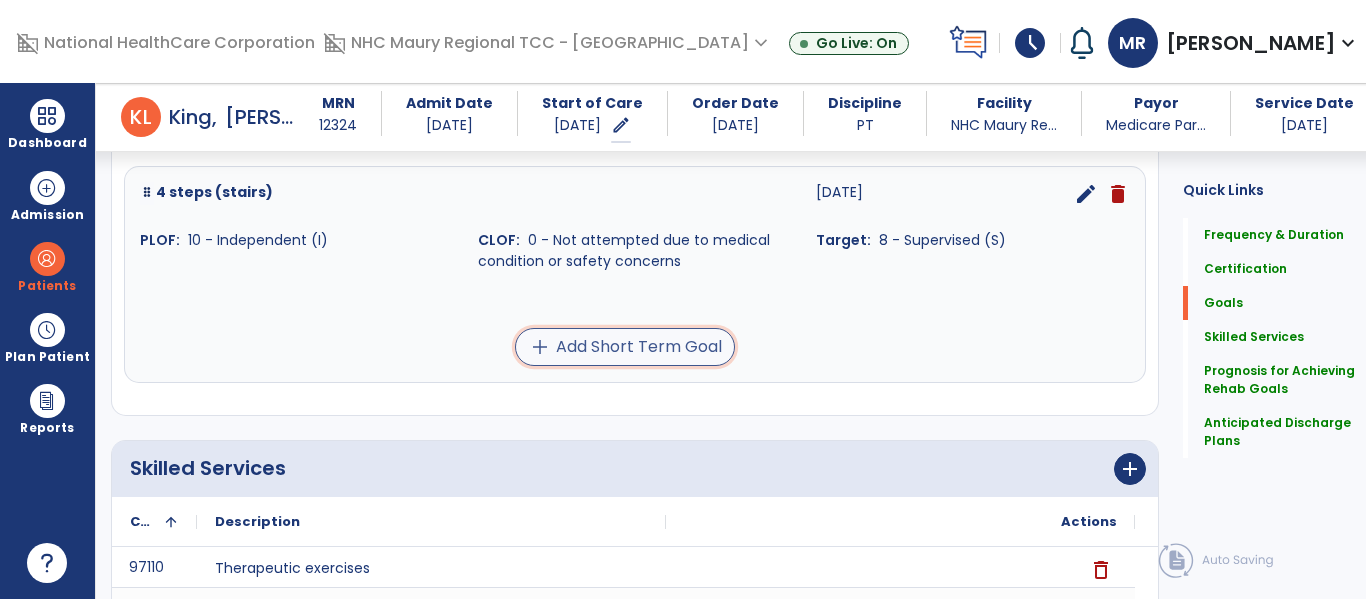 click on "add" at bounding box center (540, 347) 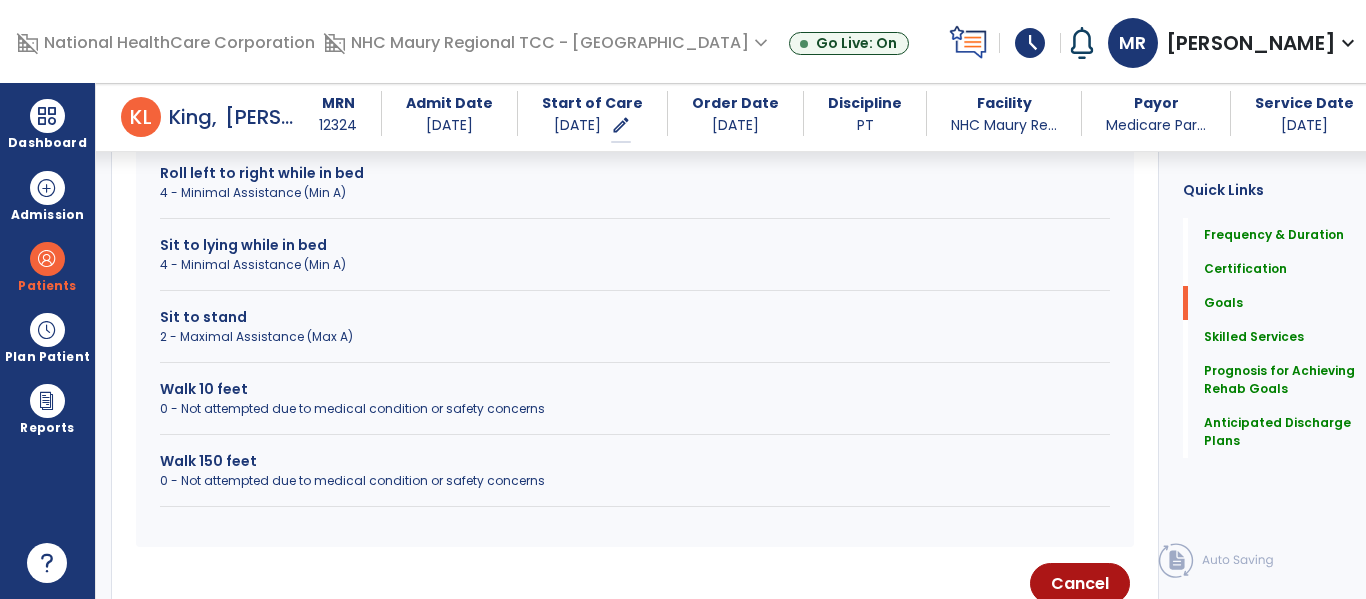 scroll, scrollTop: 936, scrollLeft: 0, axis: vertical 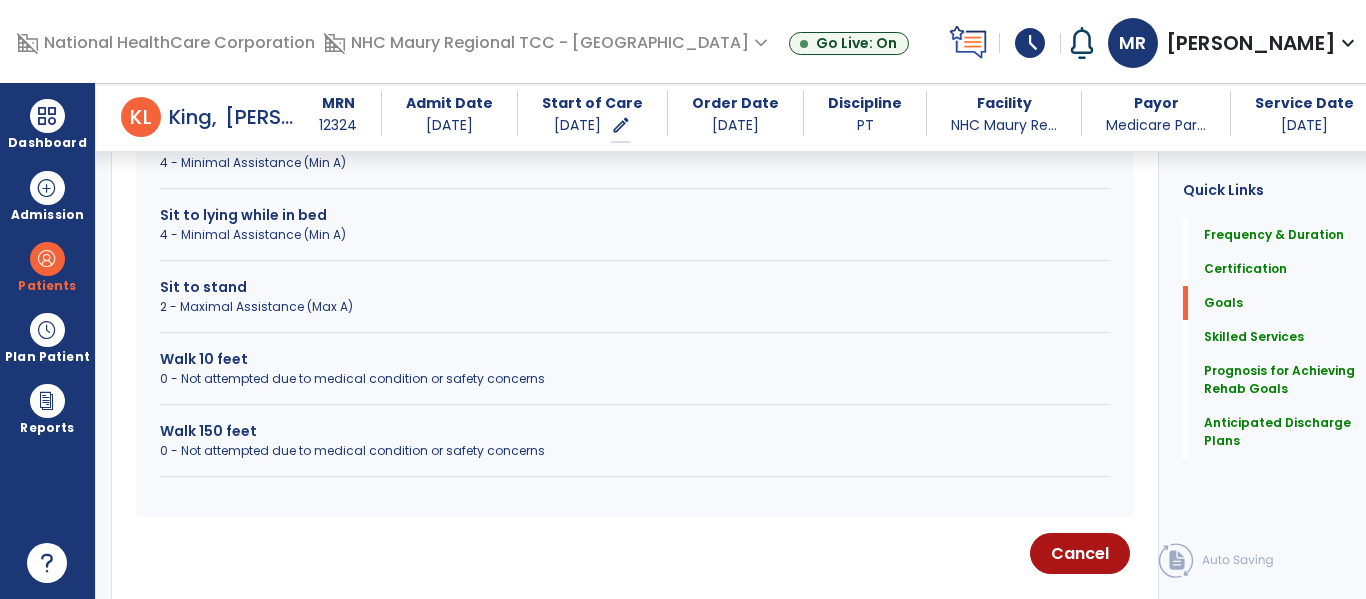 click on "Walk 150 feet" at bounding box center (635, 431) 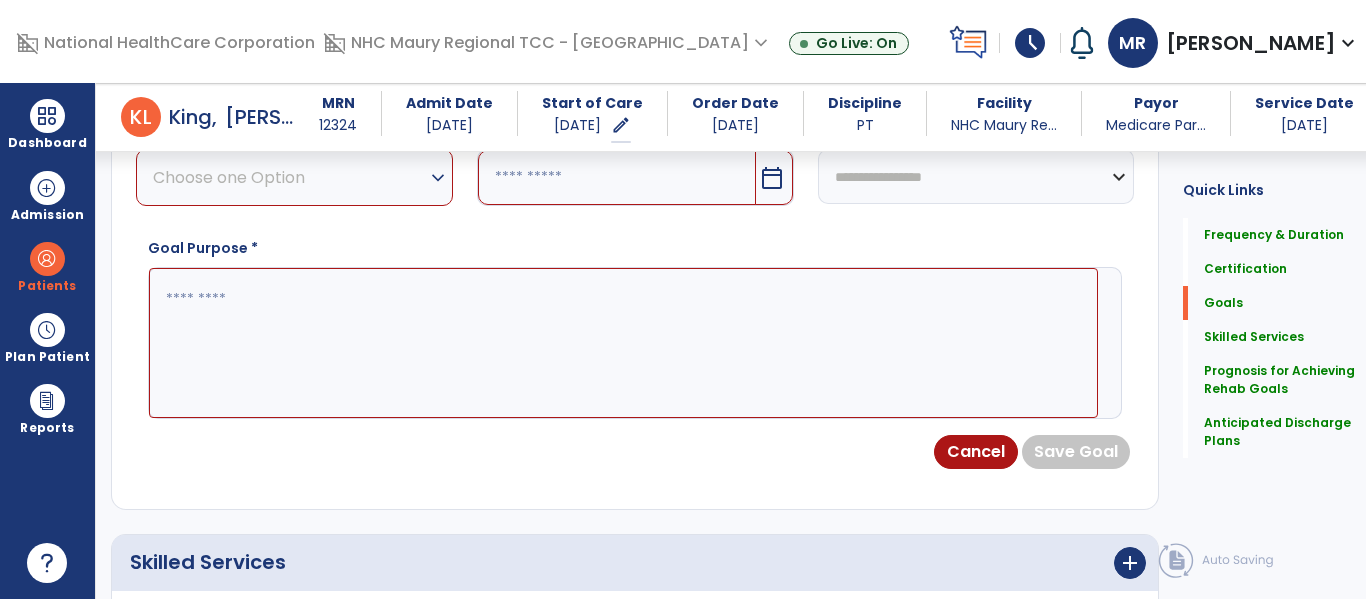 scroll, scrollTop: 784, scrollLeft: 0, axis: vertical 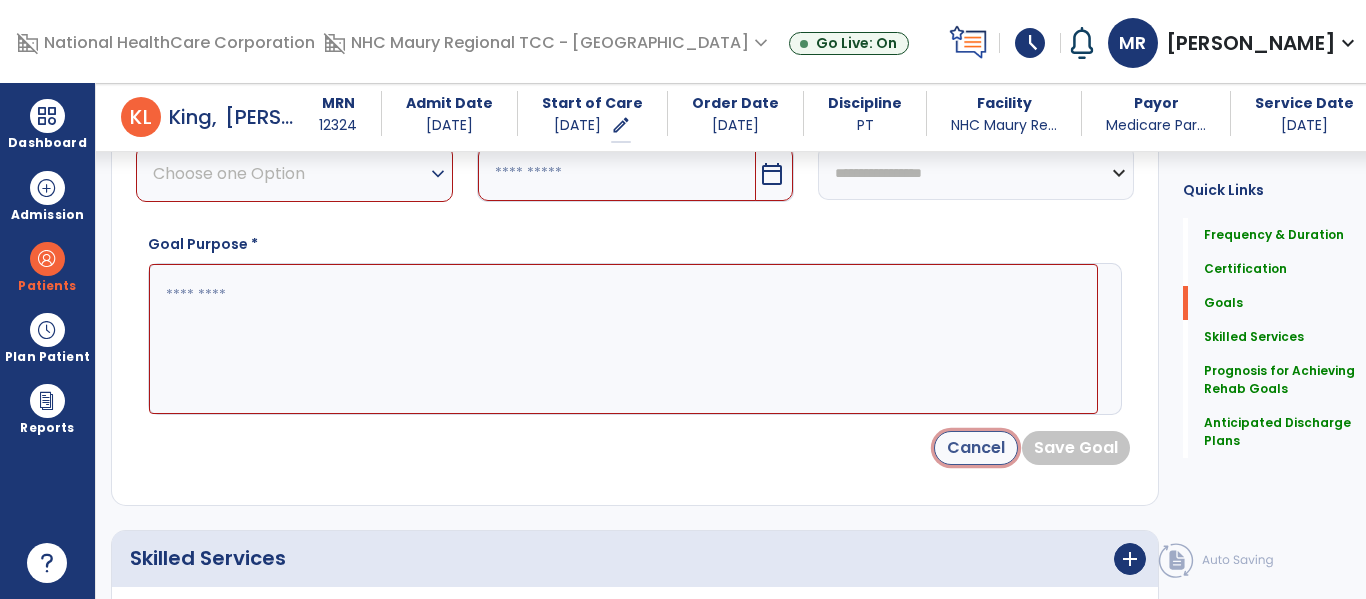 click on "Cancel" at bounding box center (976, 448) 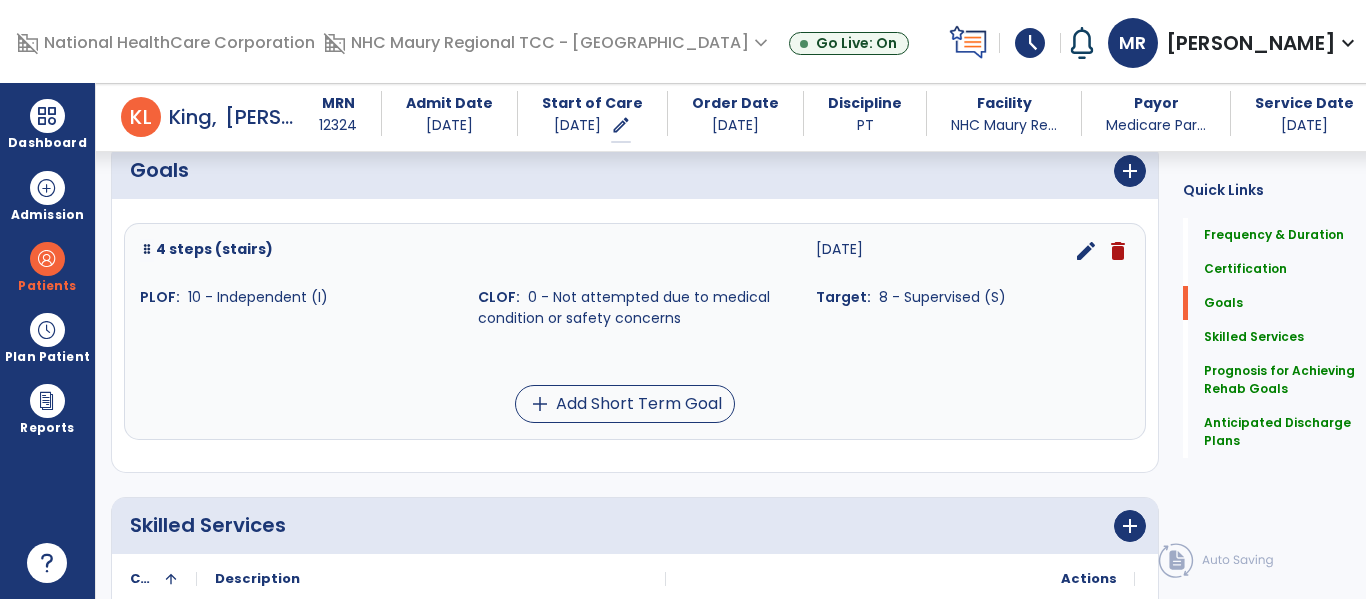 scroll, scrollTop: 473, scrollLeft: 0, axis: vertical 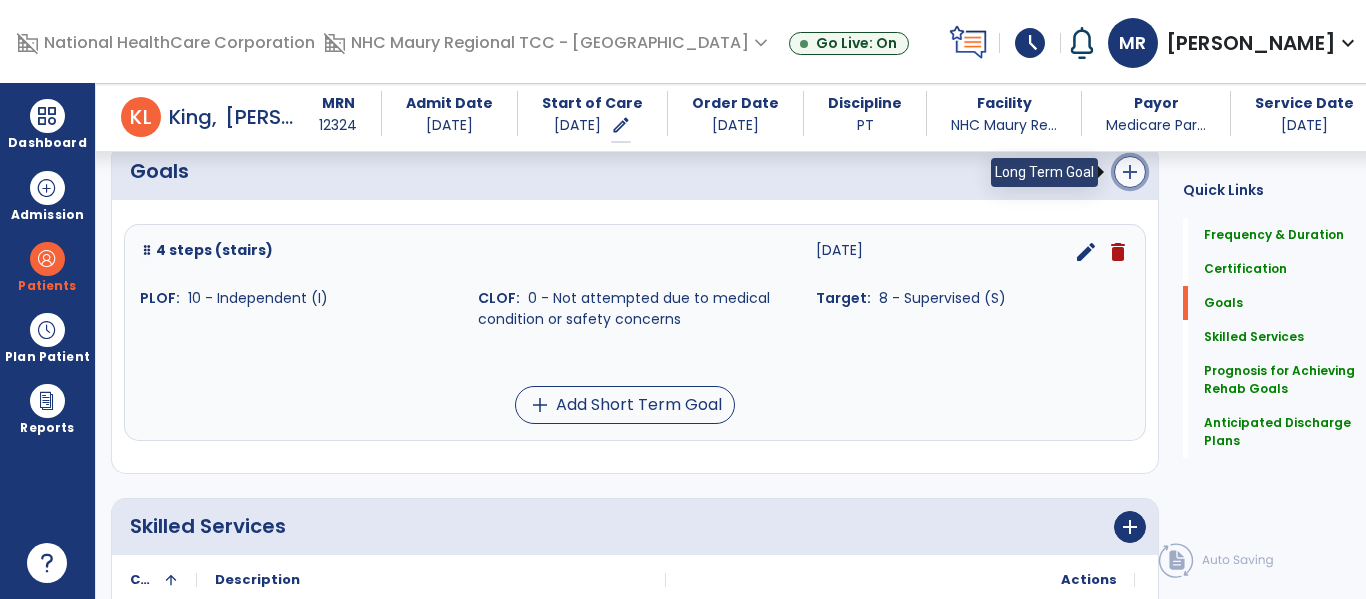 click on "add" at bounding box center [1130, 172] 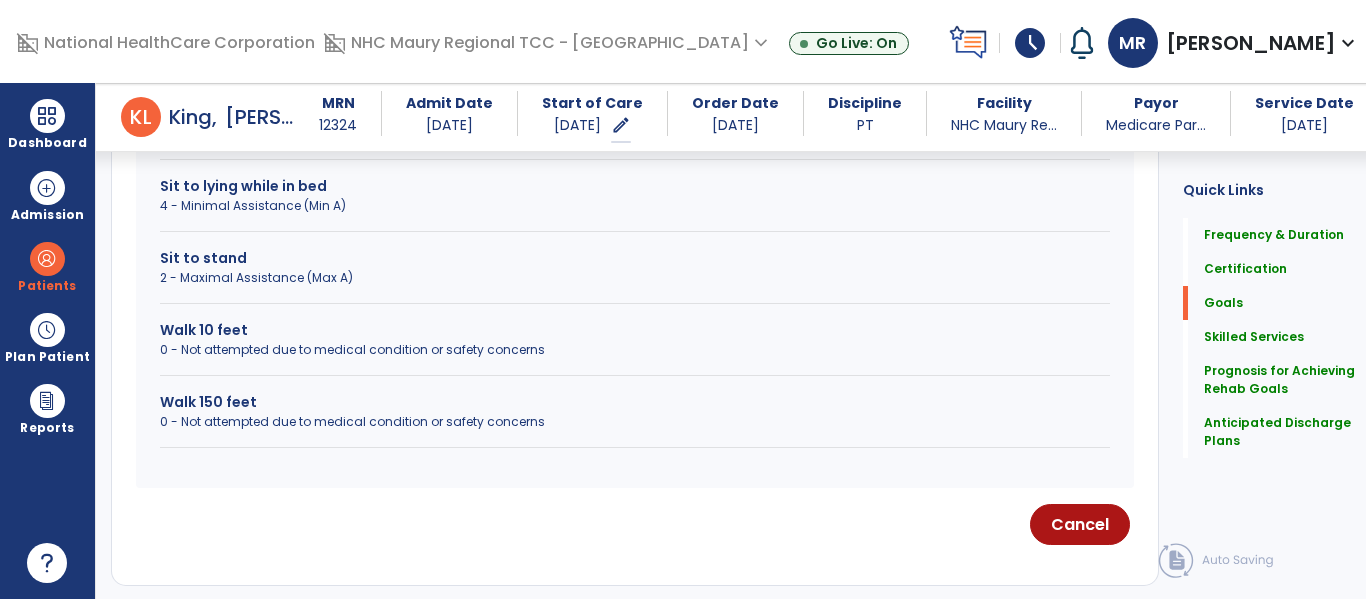 scroll, scrollTop: 966, scrollLeft: 0, axis: vertical 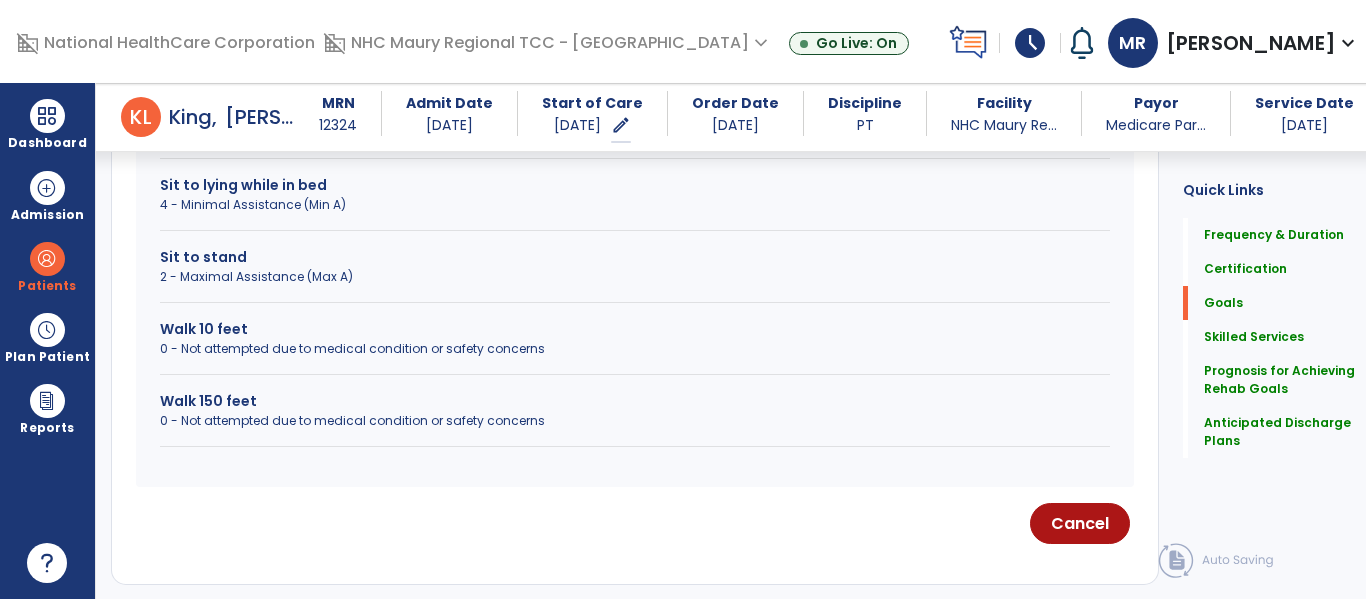 click on "Walk 150 feet" at bounding box center [635, 401] 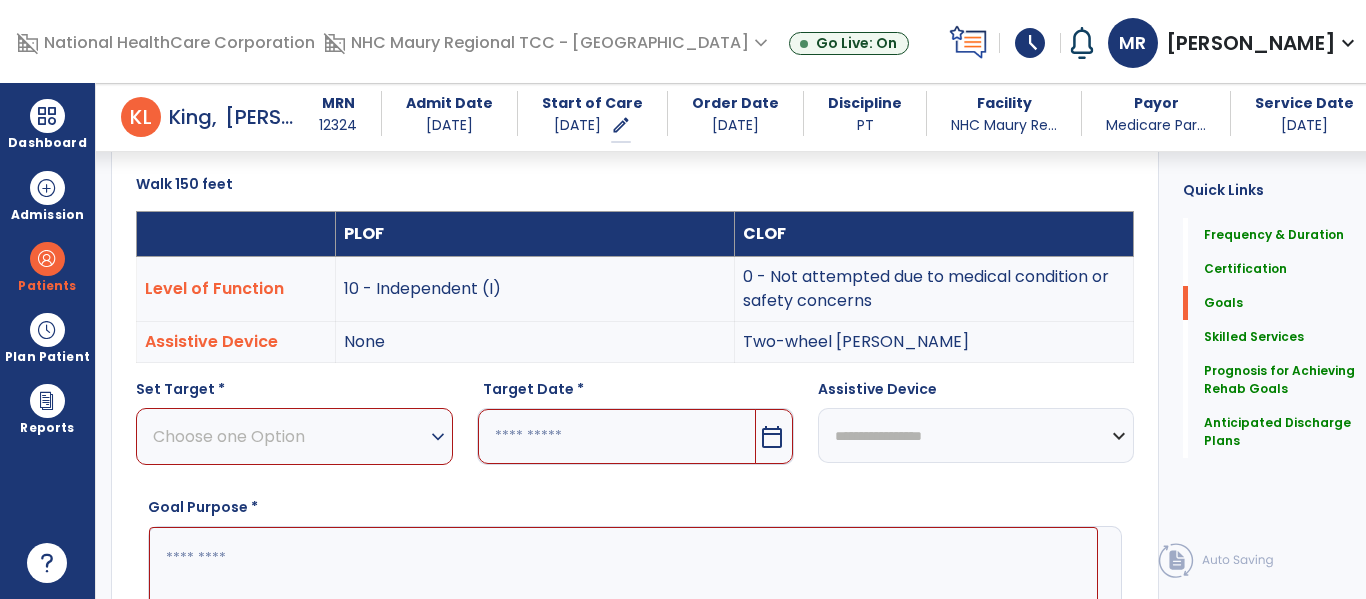 scroll, scrollTop: 597, scrollLeft: 0, axis: vertical 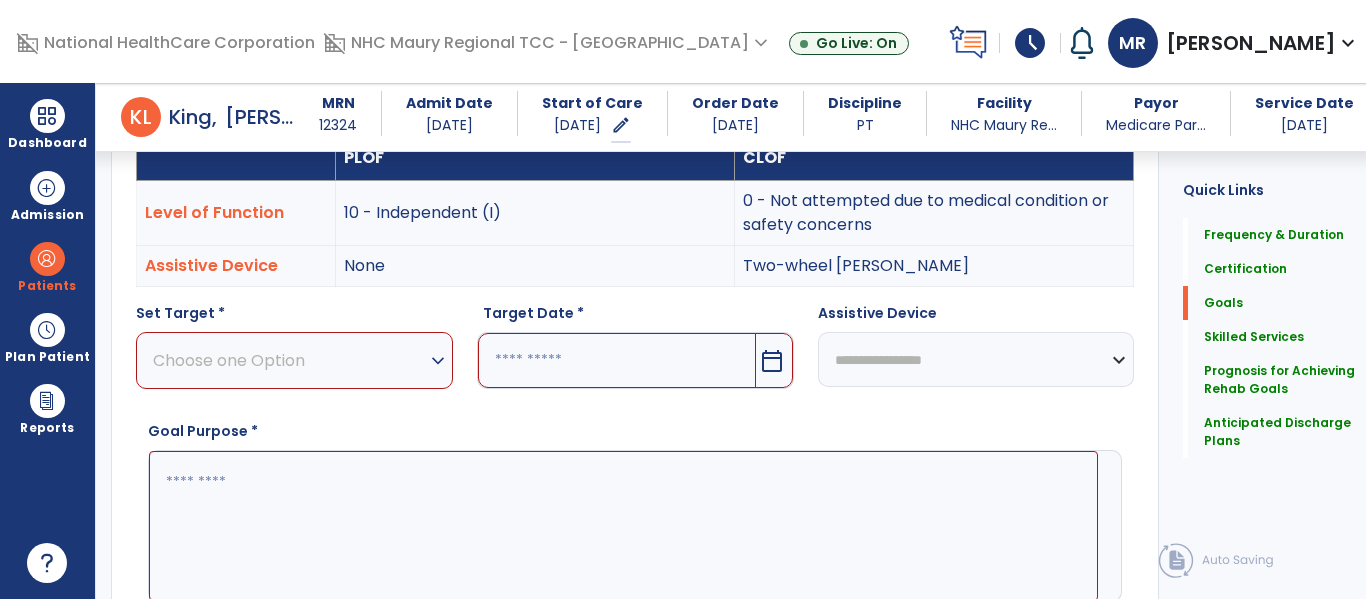 click on "expand_more" at bounding box center (438, 361) 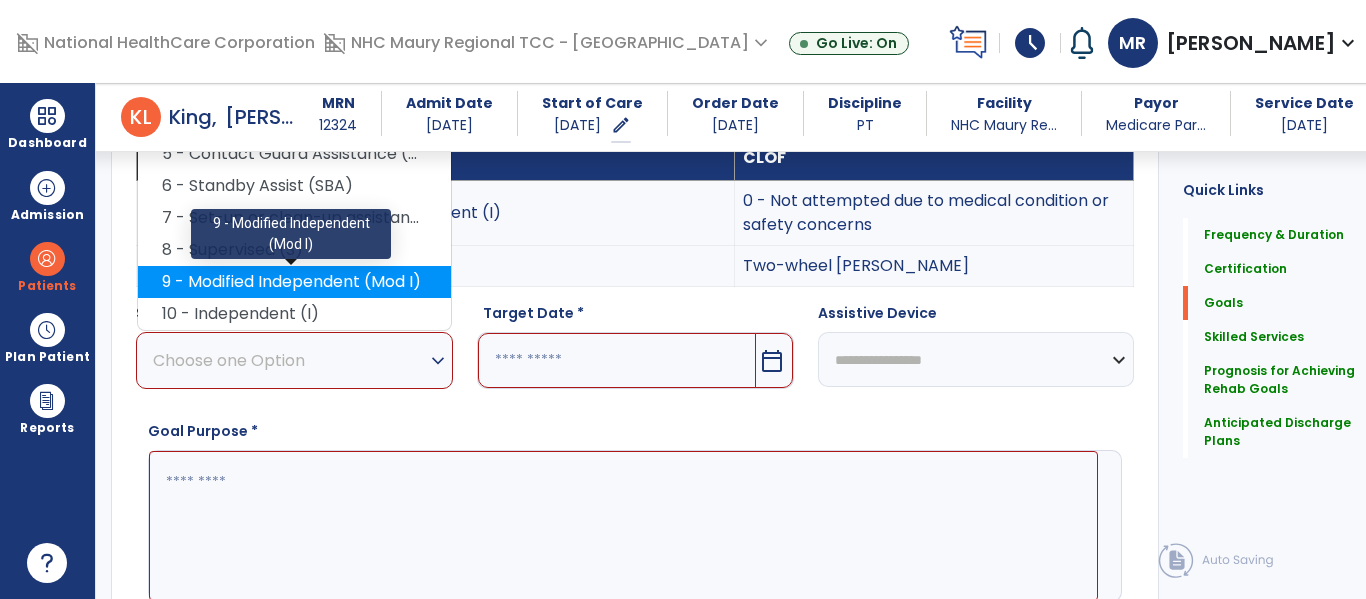 click on "9 - Modified Independent (Mod I)" at bounding box center [294, 282] 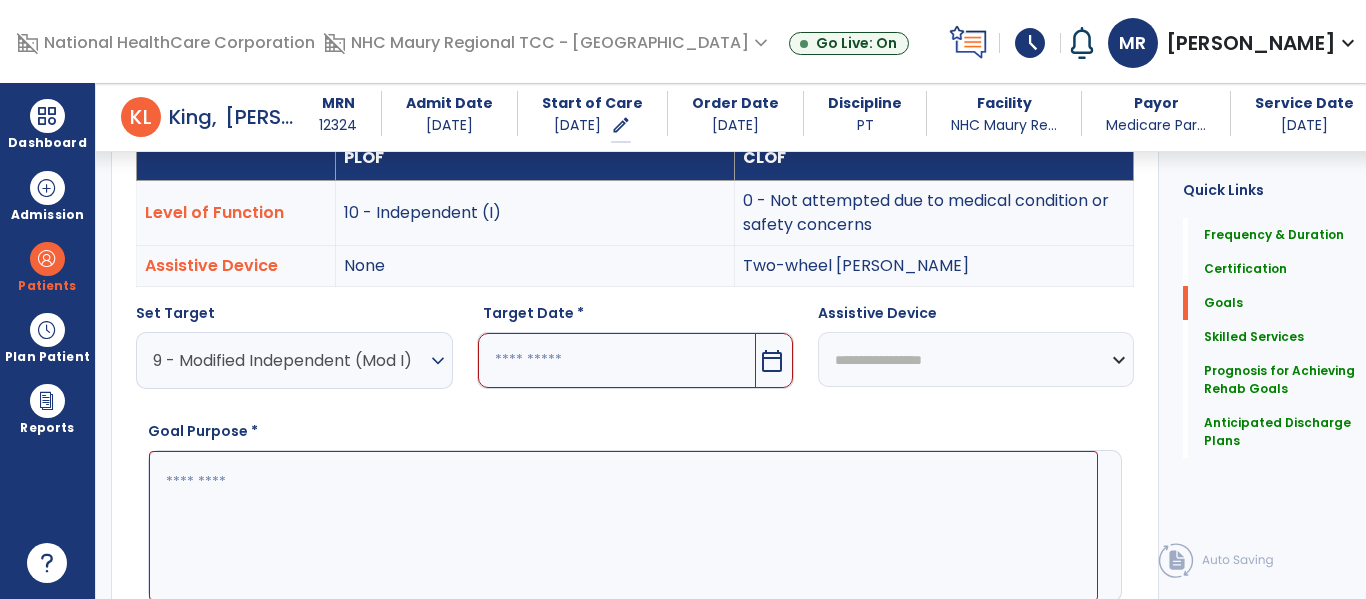 click on "calendar_today" at bounding box center (772, 361) 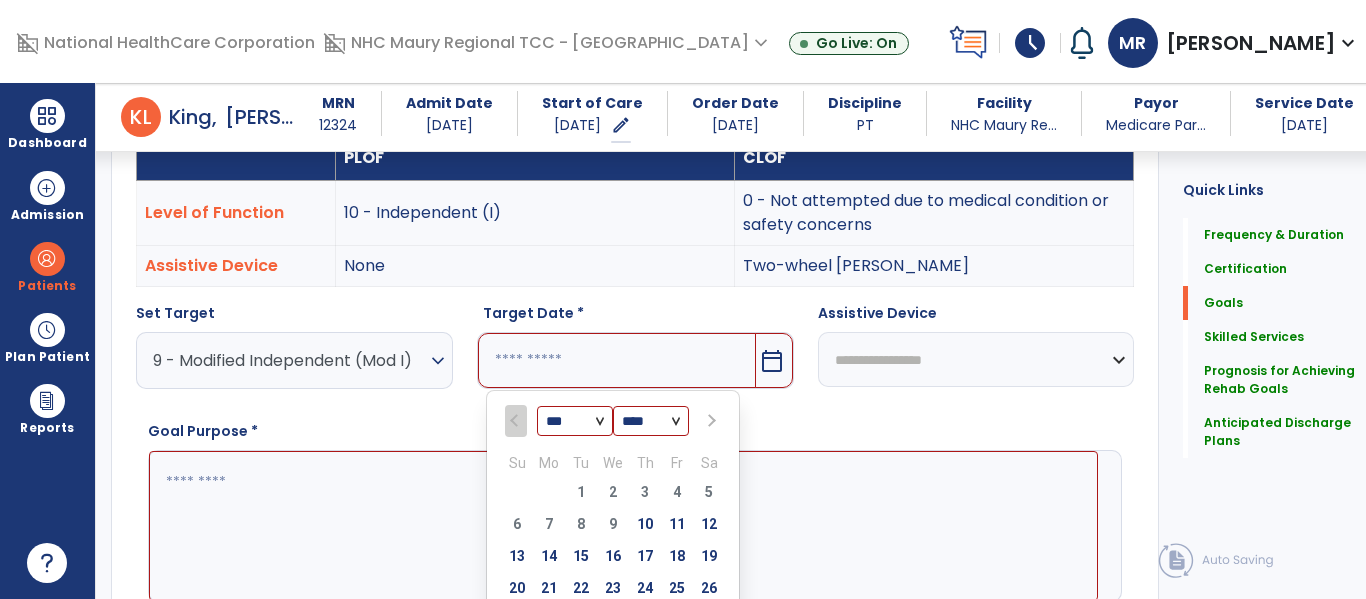 click at bounding box center [709, 421] 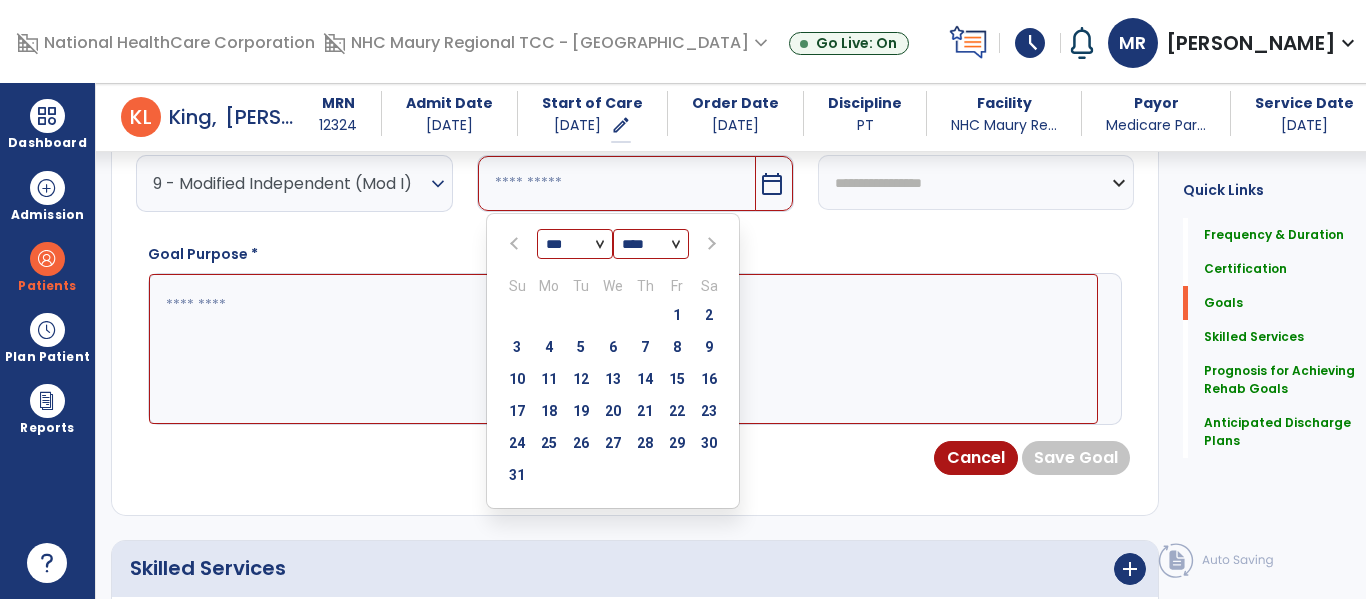 scroll, scrollTop: 775, scrollLeft: 0, axis: vertical 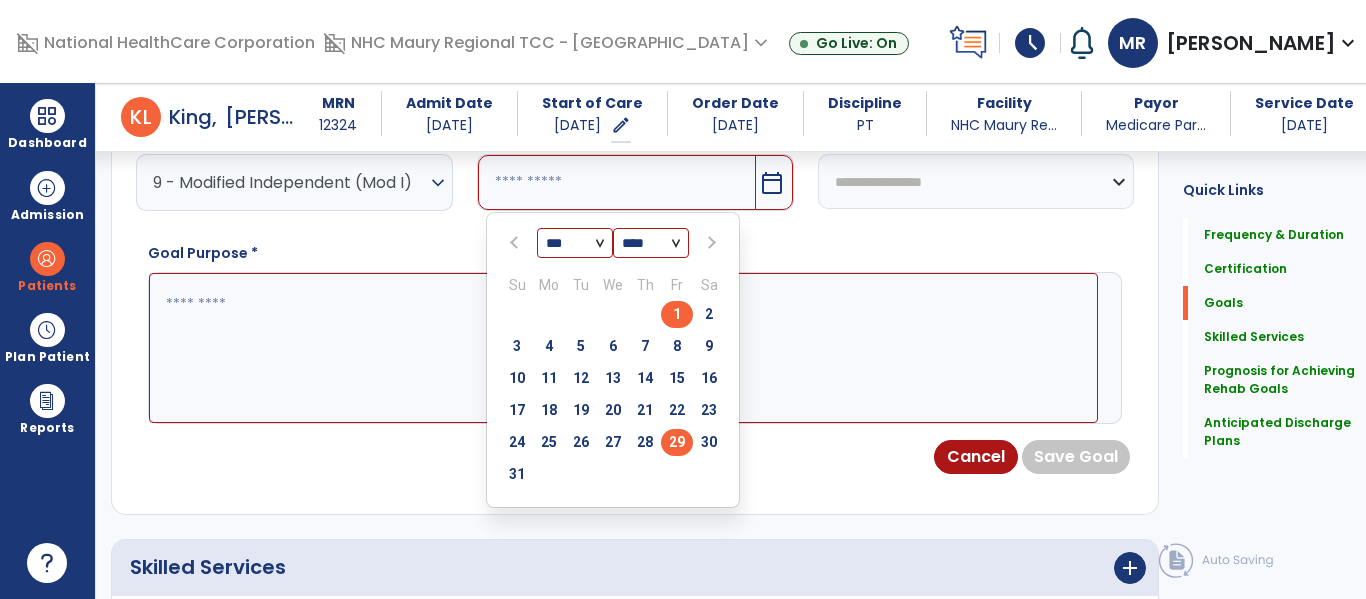 click on "29" at bounding box center [677, 442] 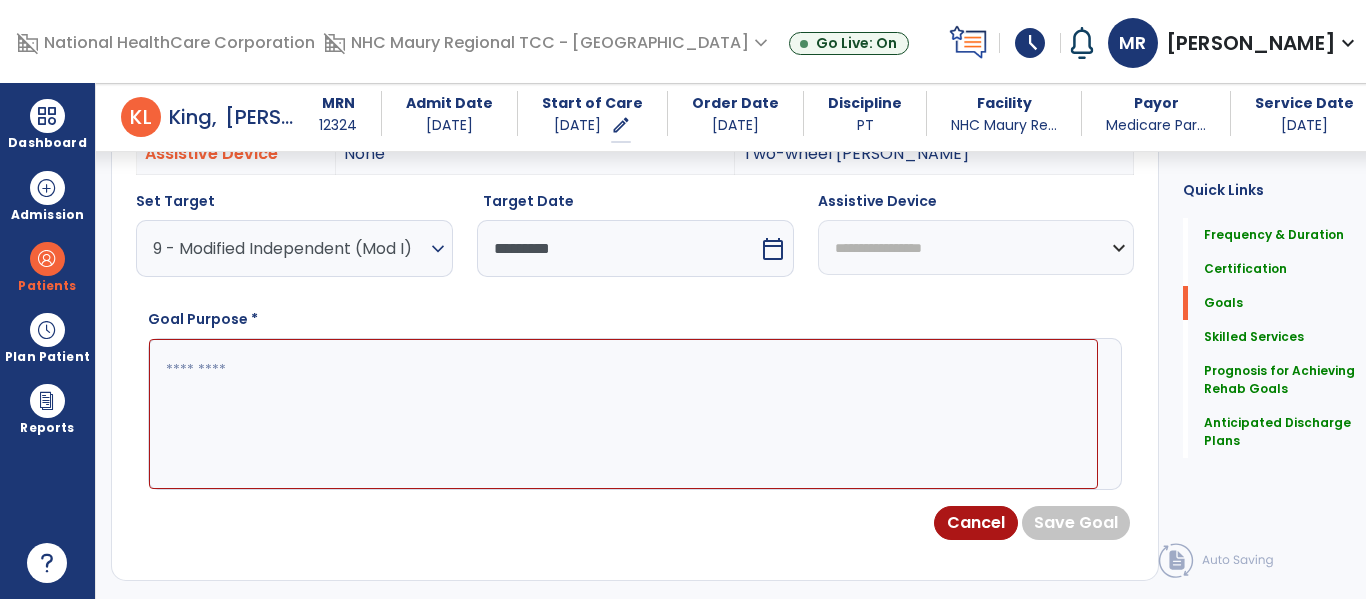 scroll, scrollTop: 708, scrollLeft: 0, axis: vertical 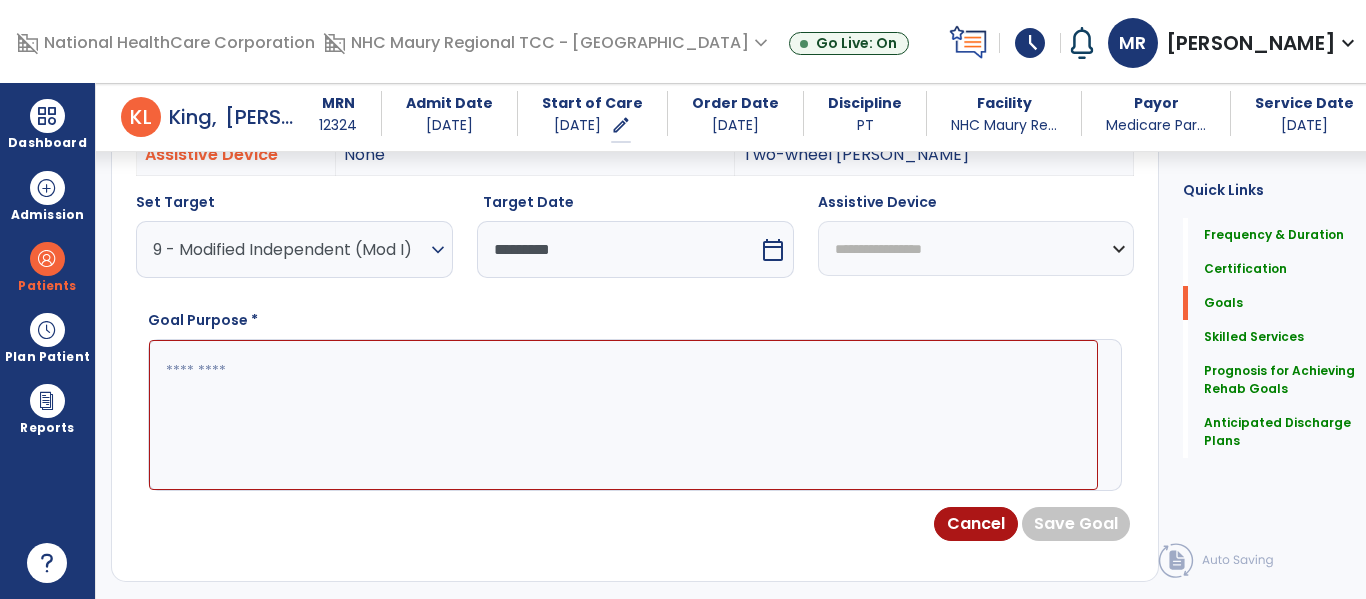 click on "**********" at bounding box center (976, 248) 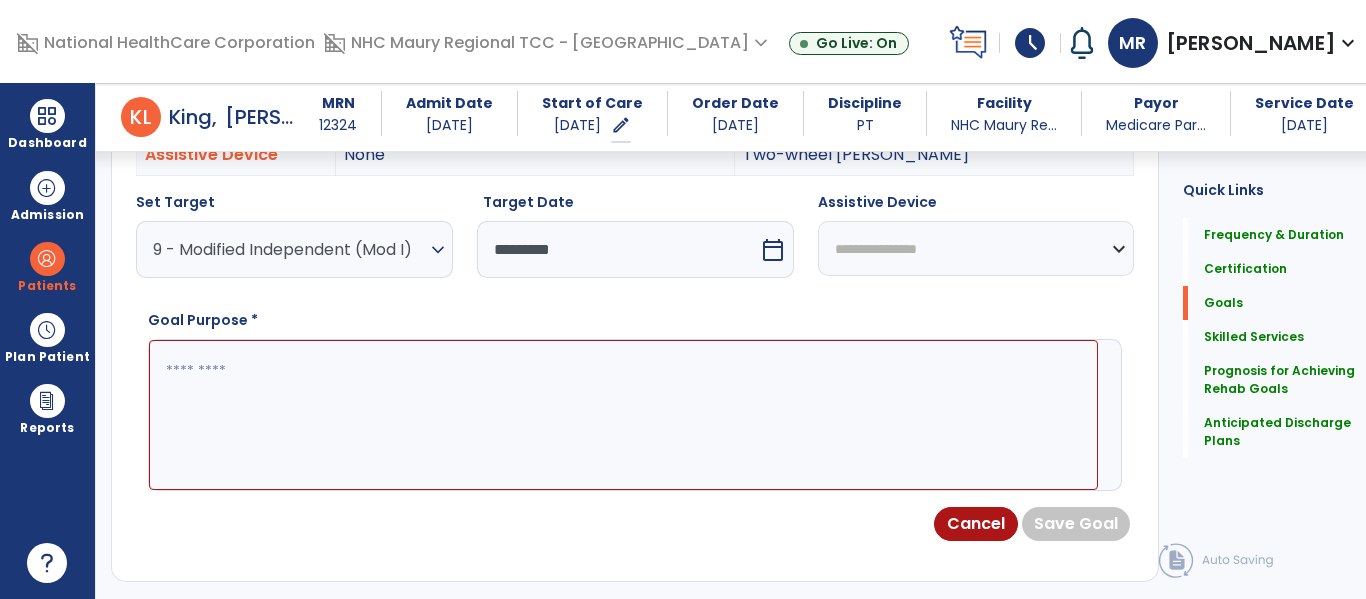 click on "**********" at bounding box center [976, 248] 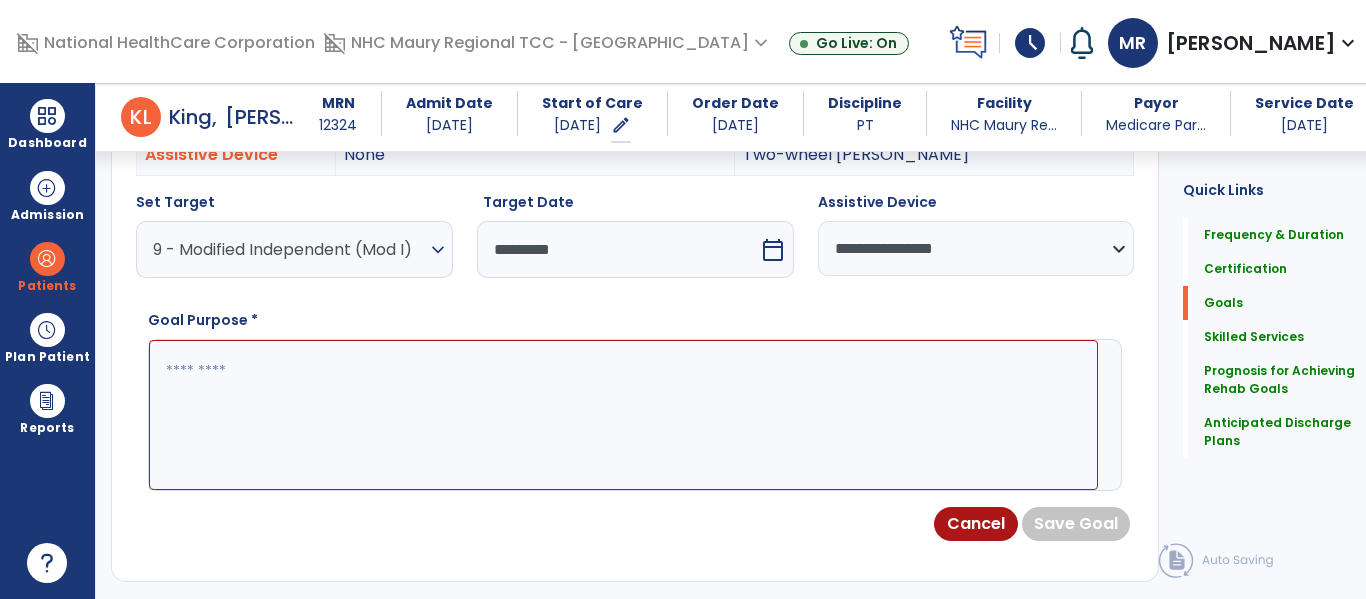 click at bounding box center (623, 415) 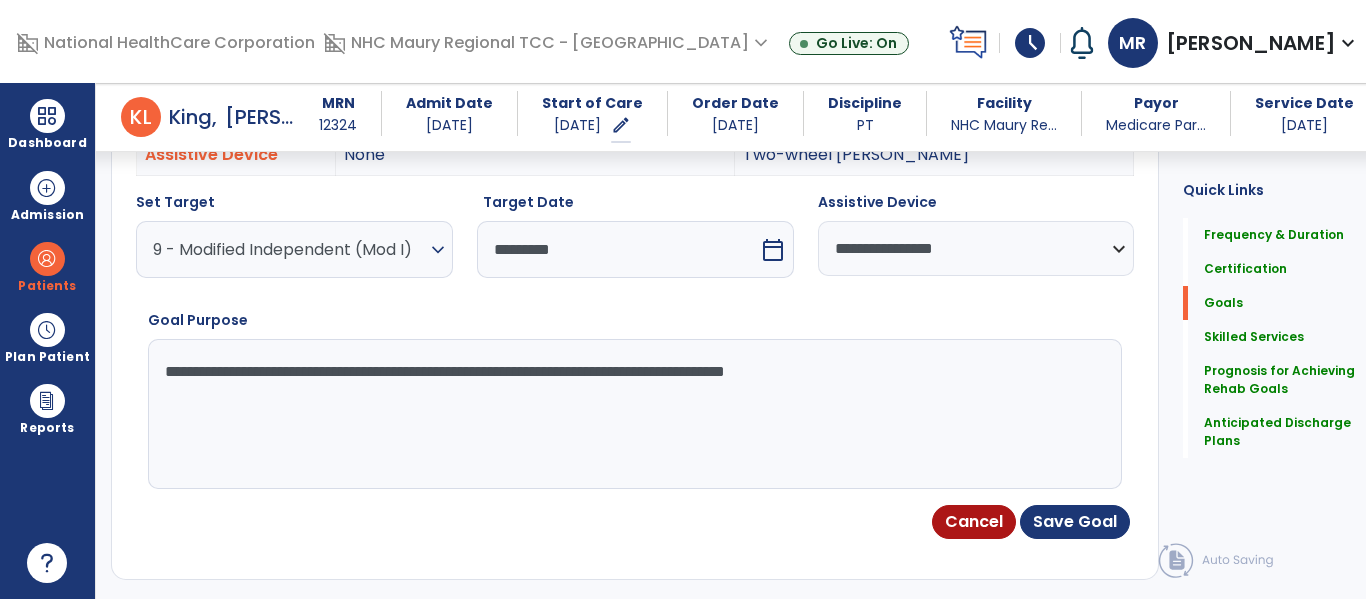 click on "**********" at bounding box center (623, 414) 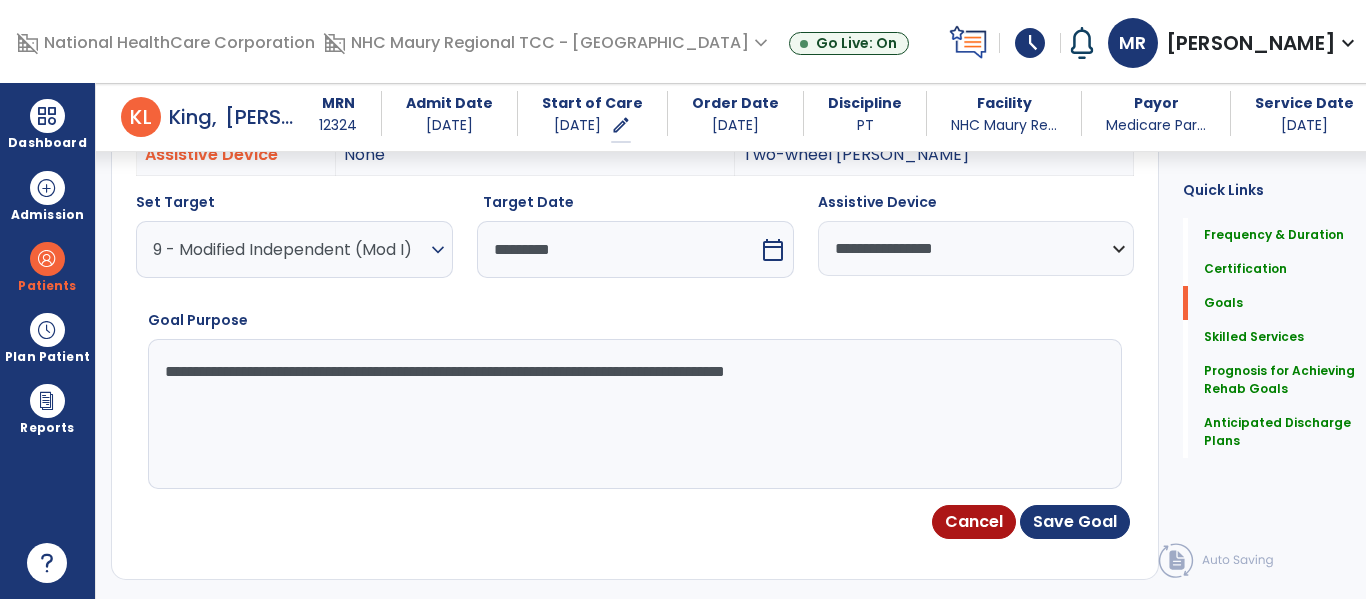 drag, startPoint x: 164, startPoint y: 368, endPoint x: 981, endPoint y: 388, distance: 817.24475 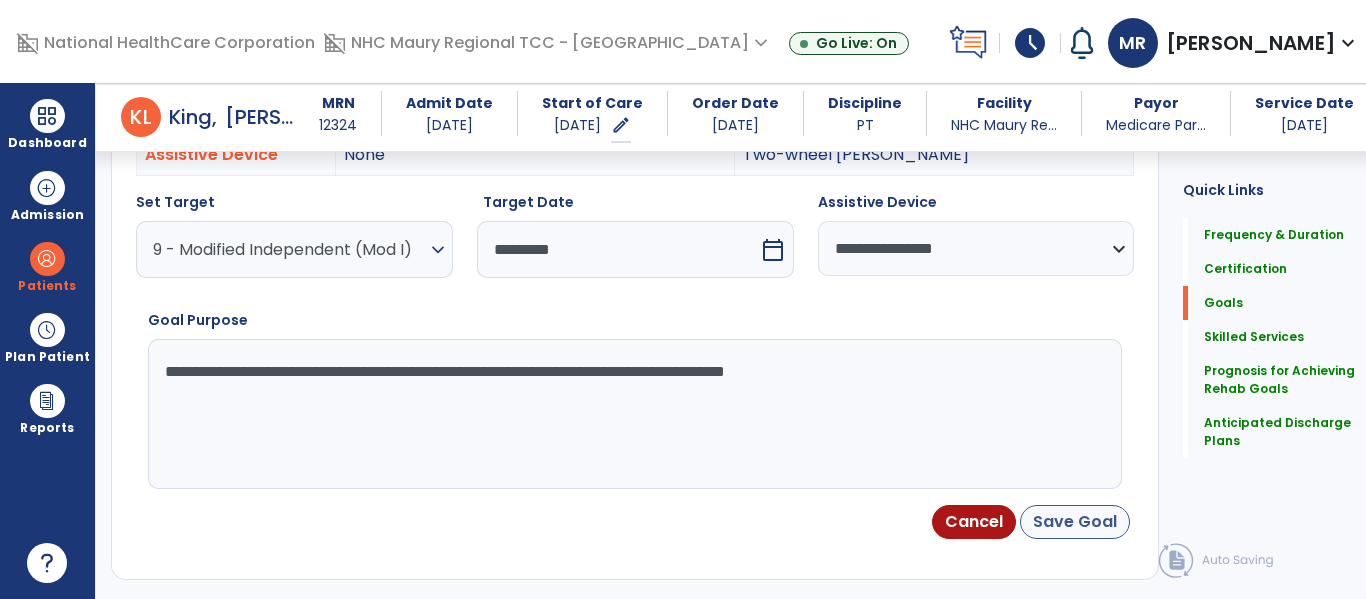 type on "**********" 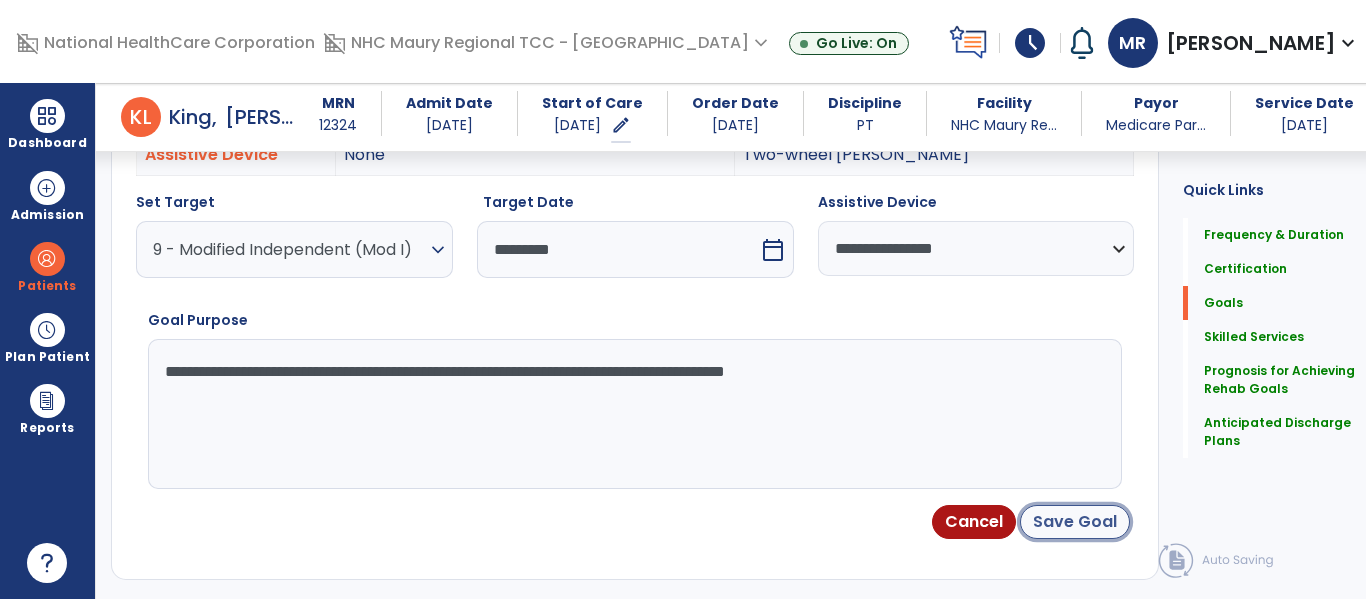 click on "Save Goal" at bounding box center (1075, 522) 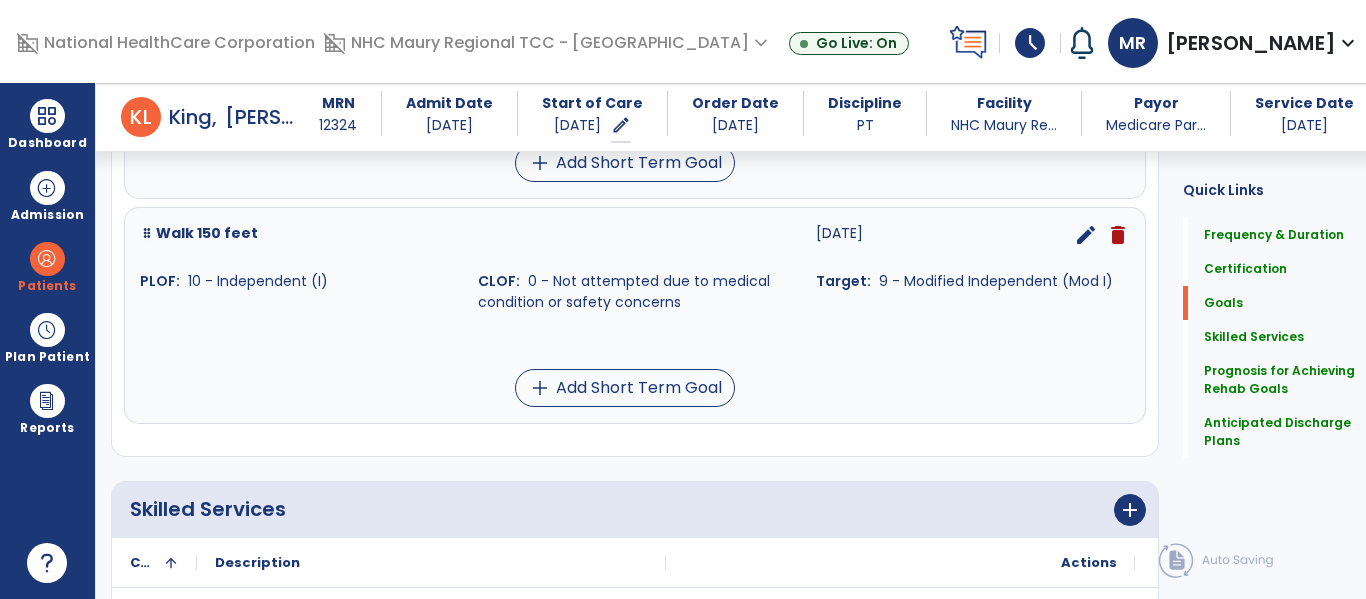 scroll, scrollTop: 716, scrollLeft: 0, axis: vertical 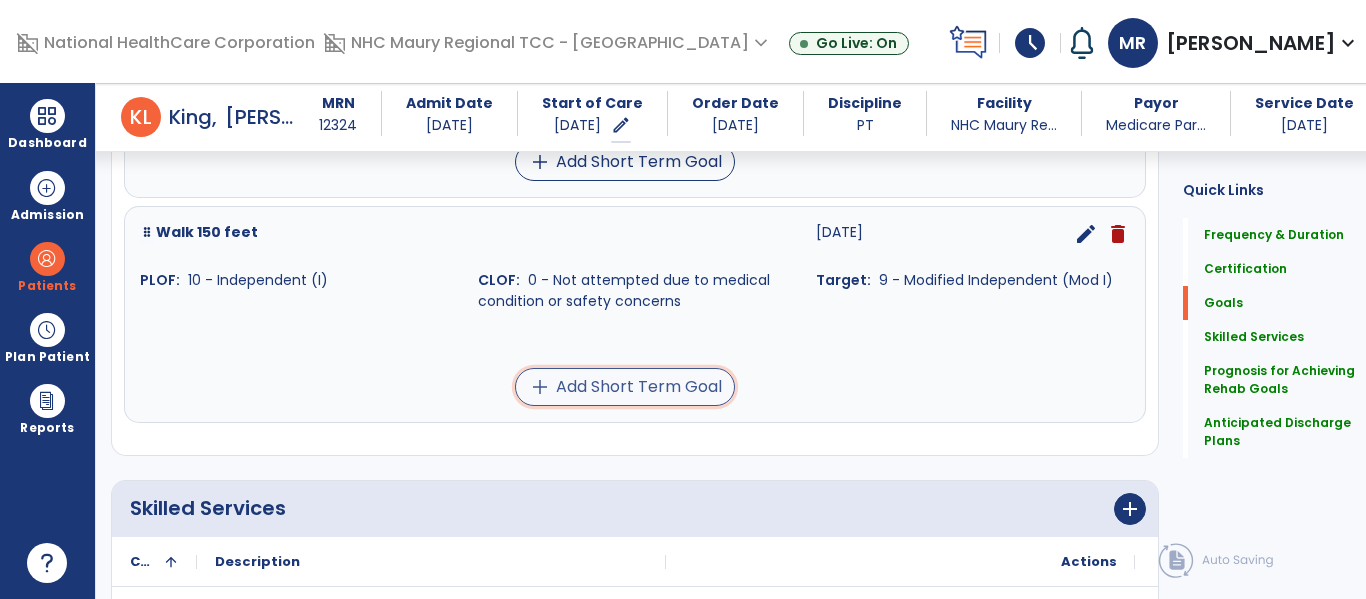 click on "add" at bounding box center (540, 387) 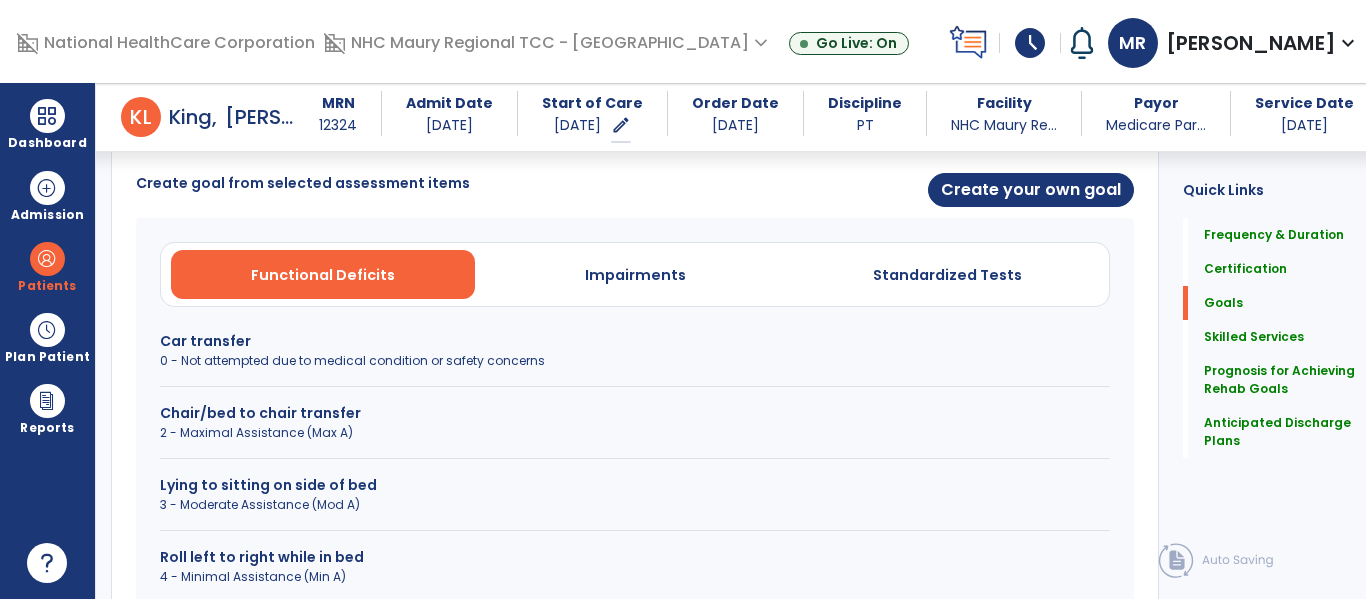 scroll, scrollTop: 521, scrollLeft: 0, axis: vertical 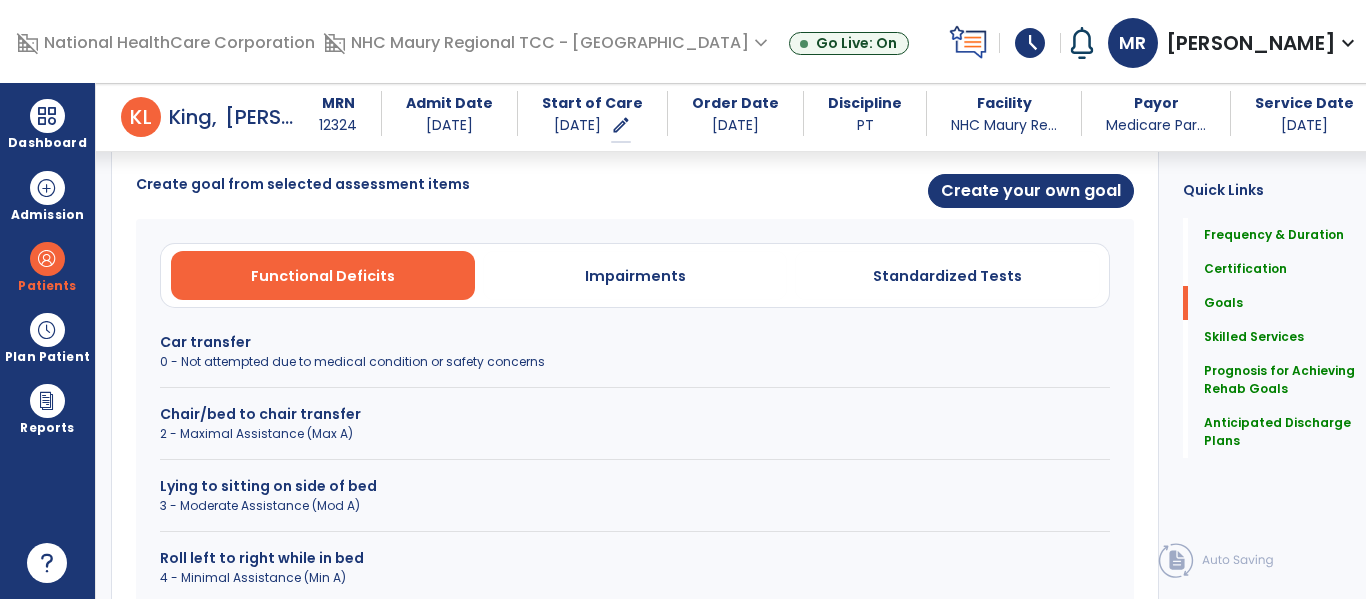 click on "Functional Deficits" at bounding box center [323, 276] 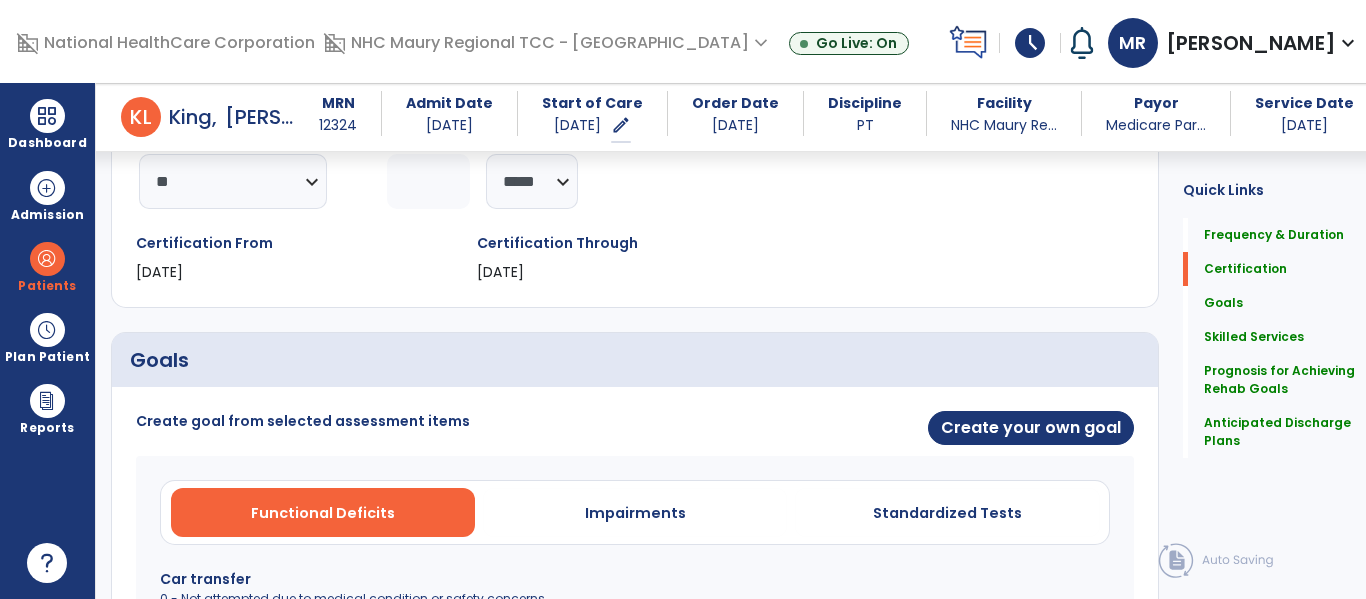 scroll, scrollTop: 0, scrollLeft: 0, axis: both 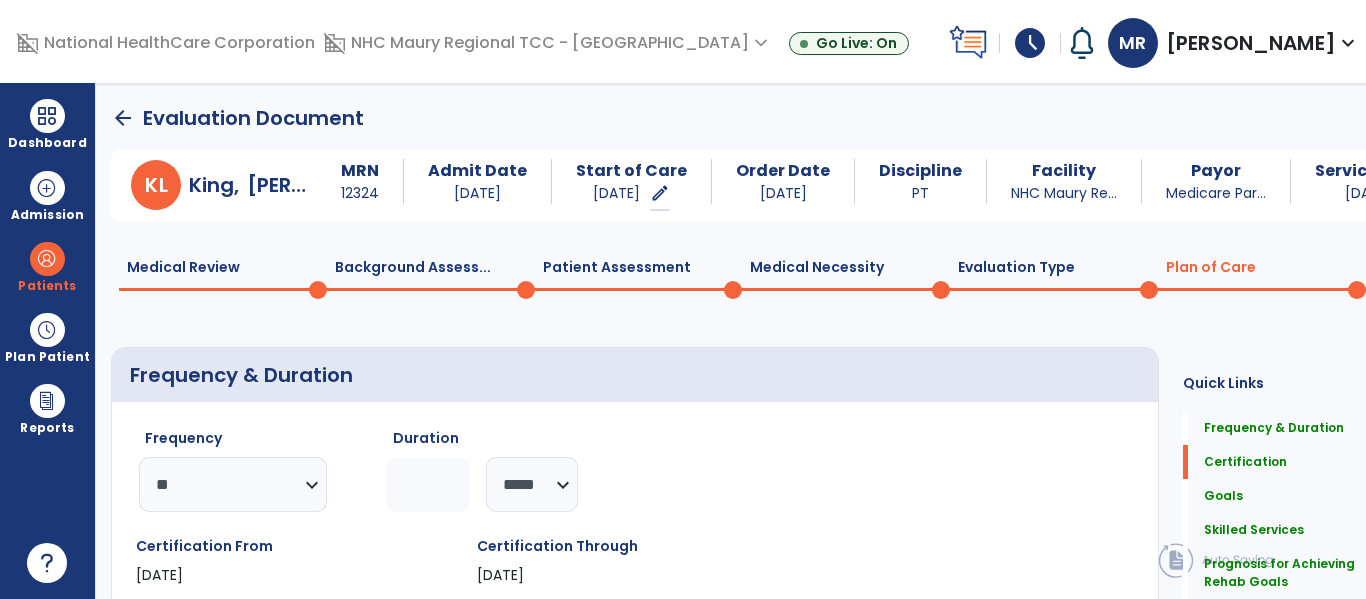 click on "Patient Assessment  0" 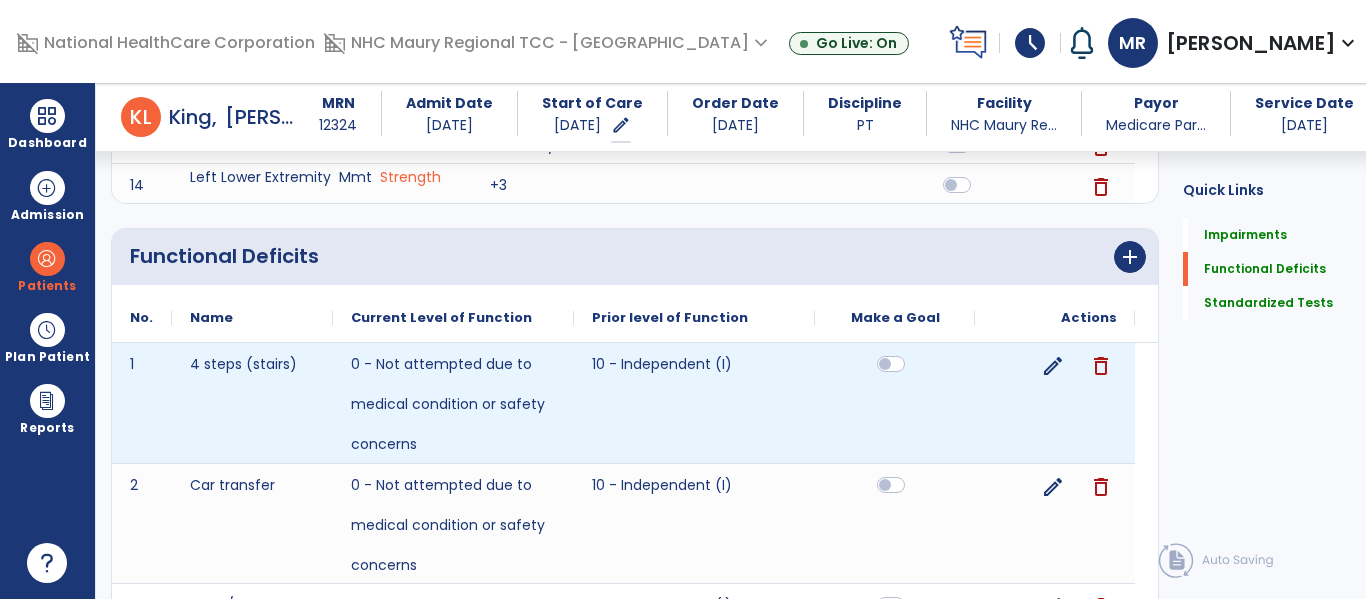 scroll, scrollTop: 1193, scrollLeft: 0, axis: vertical 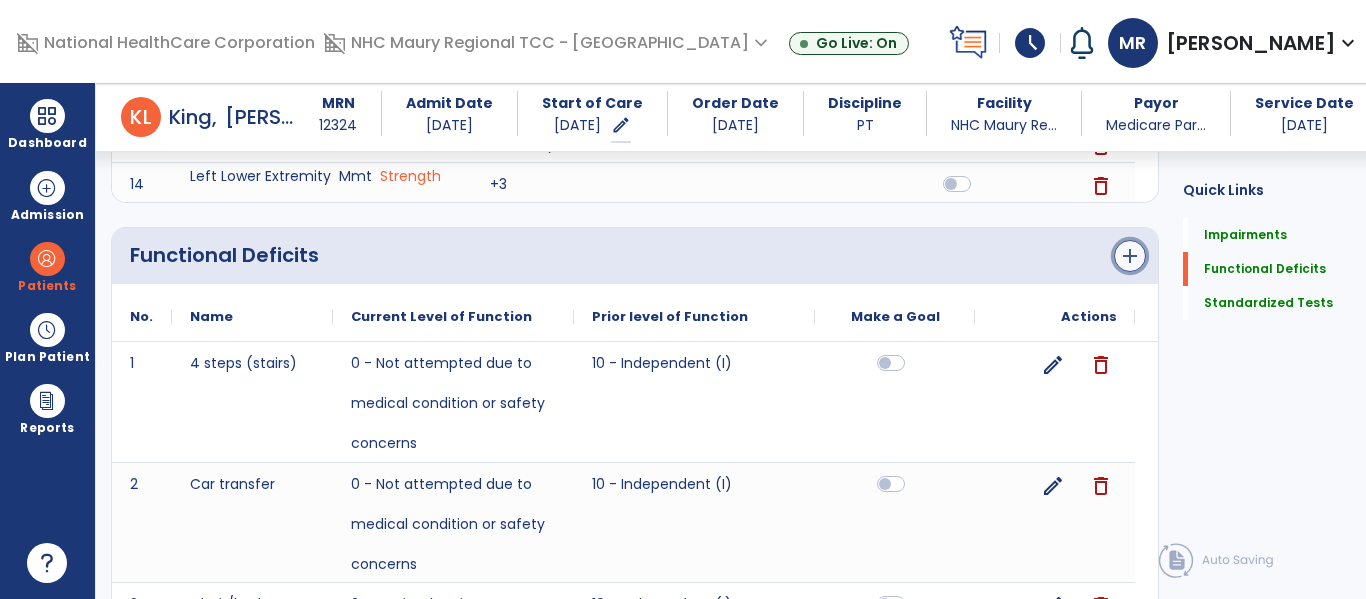 click on "add" 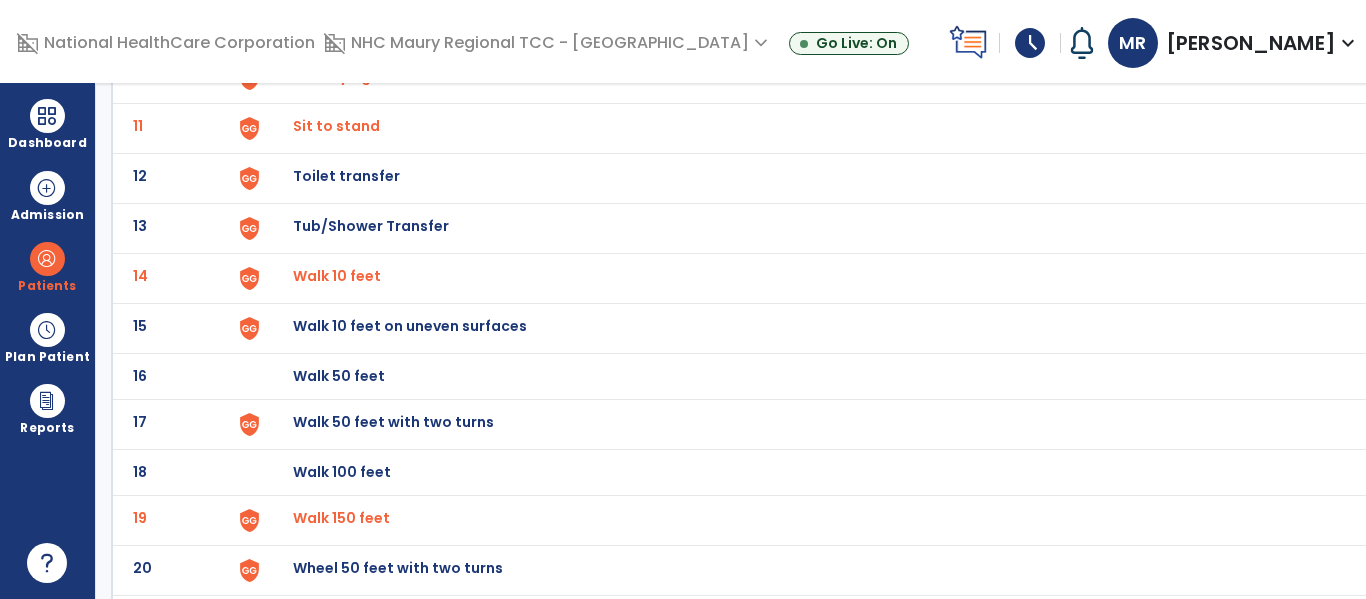 scroll, scrollTop: 632, scrollLeft: 0, axis: vertical 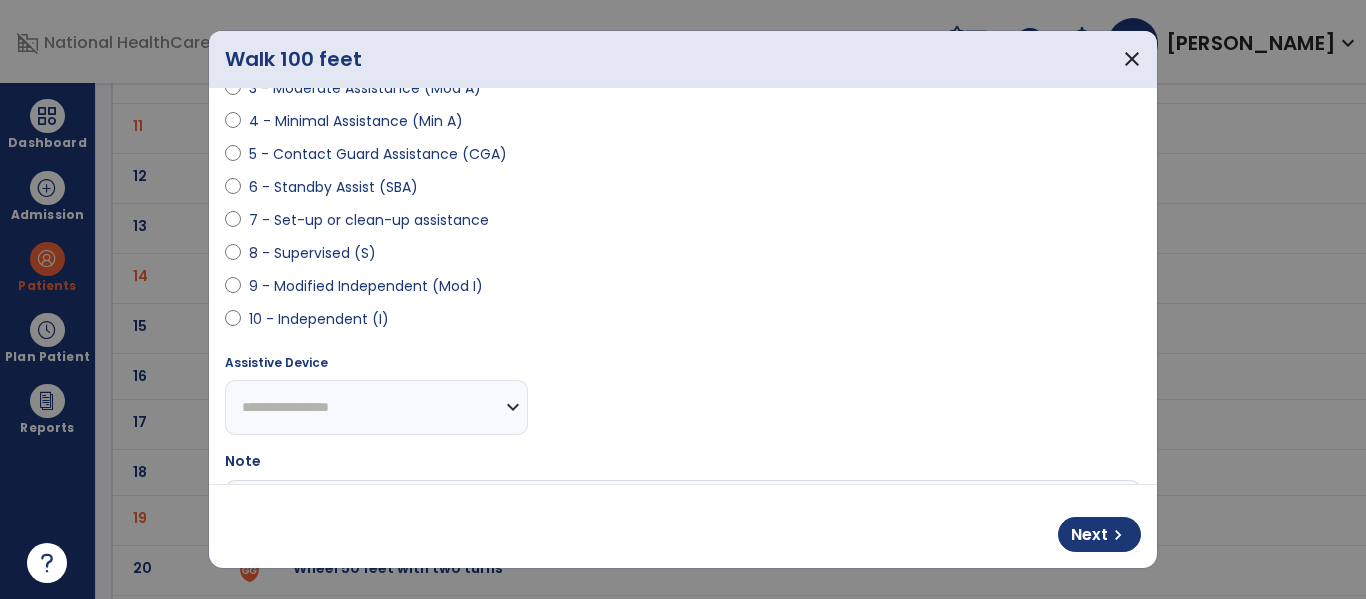 click on "**********" at bounding box center [376, 407] 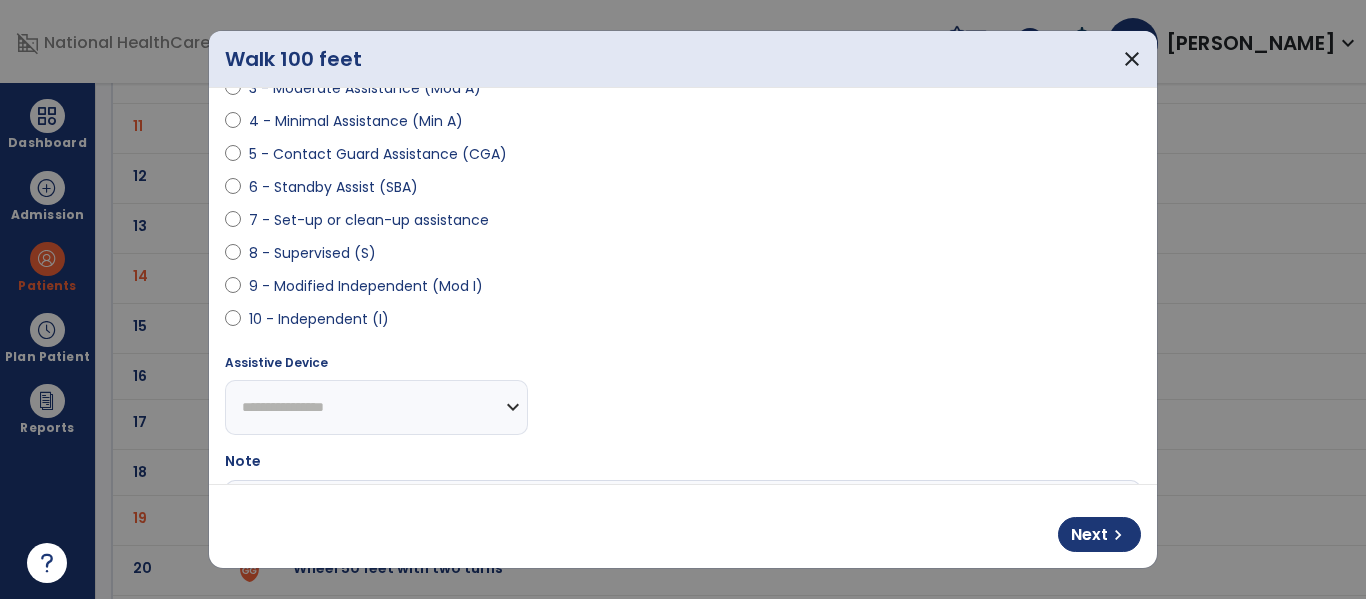 click on "**********" at bounding box center [376, 407] 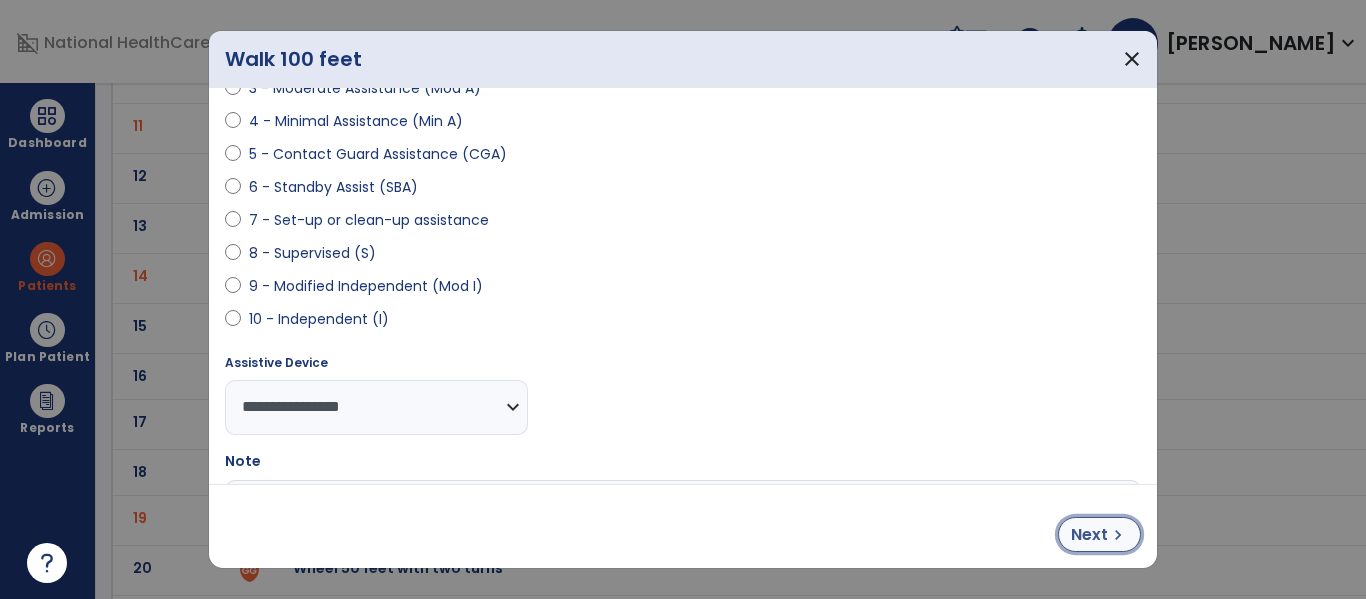 click on "Next  chevron_right" at bounding box center [1099, 534] 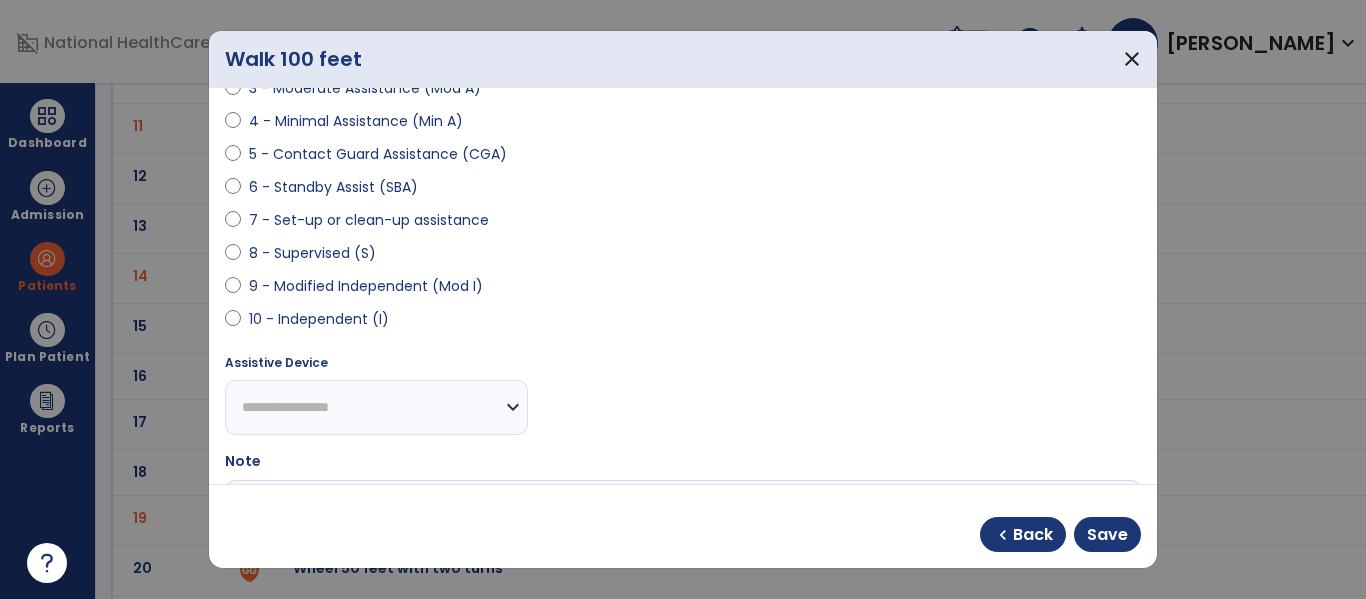 click on "**********" at bounding box center (376, 407) 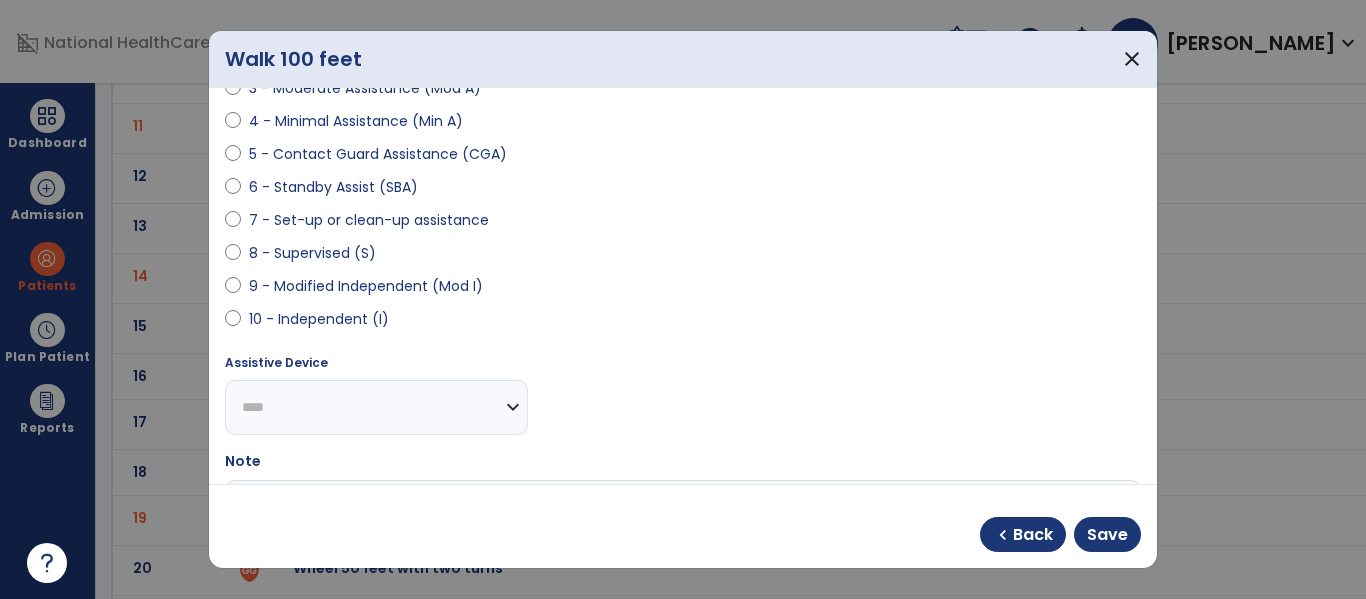 click on "**********" at bounding box center [376, 407] 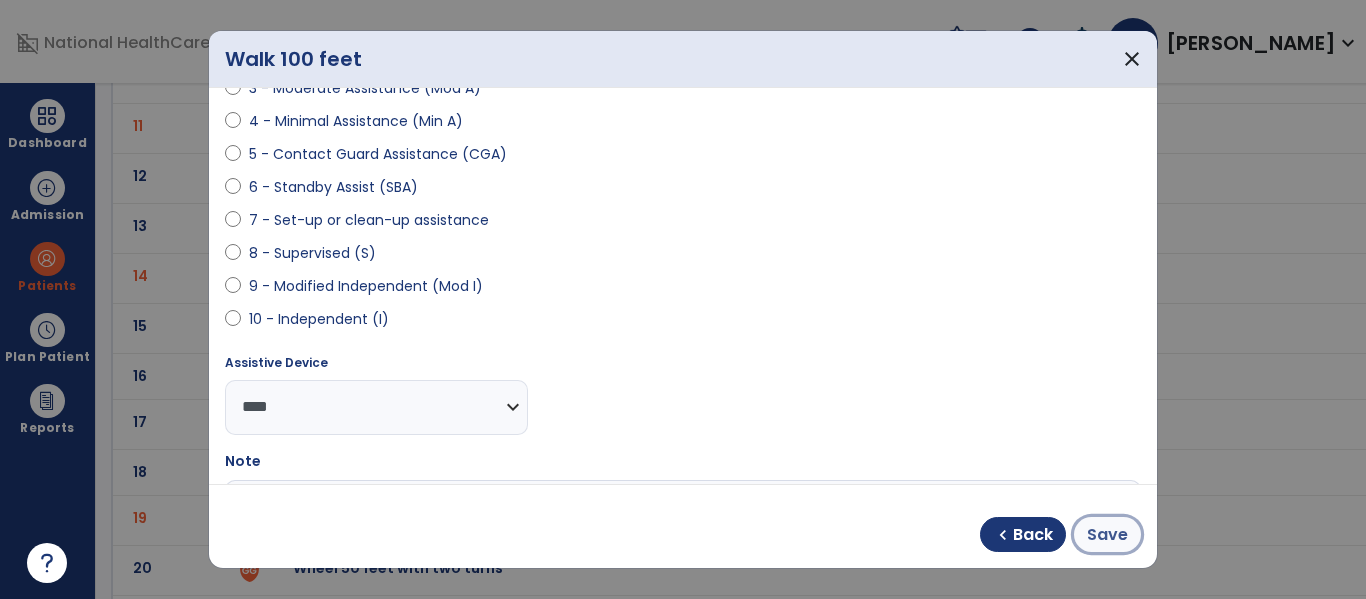 click on "Save" at bounding box center [1107, 535] 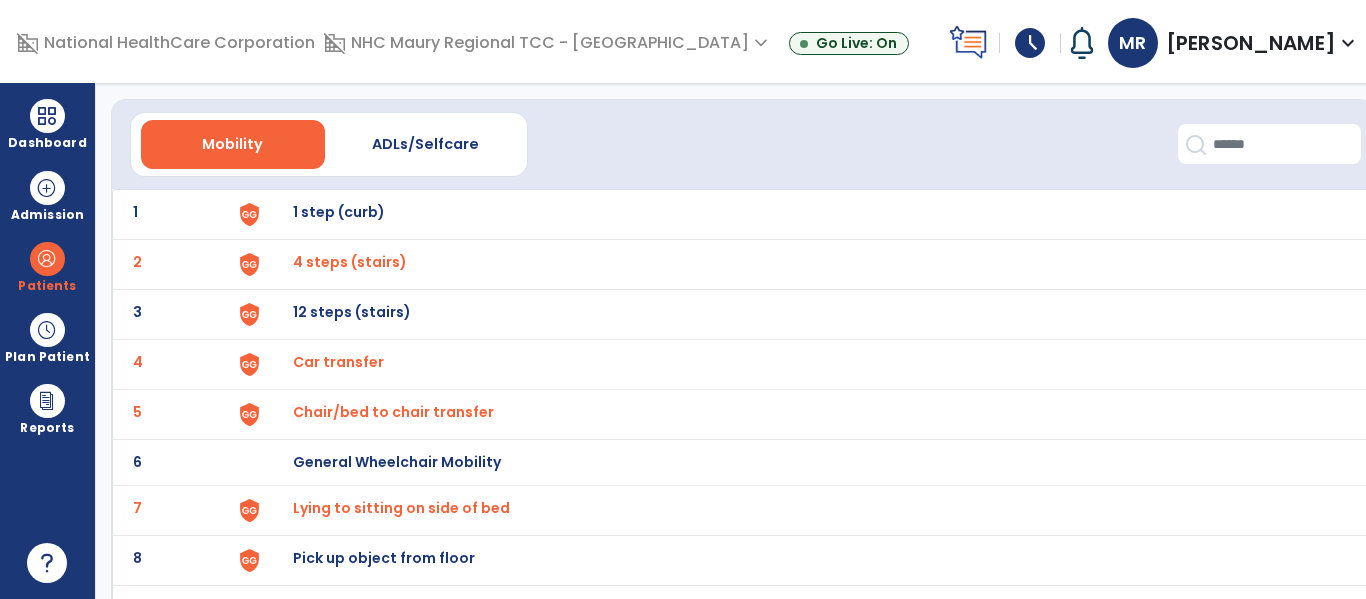 scroll, scrollTop: 0, scrollLeft: 0, axis: both 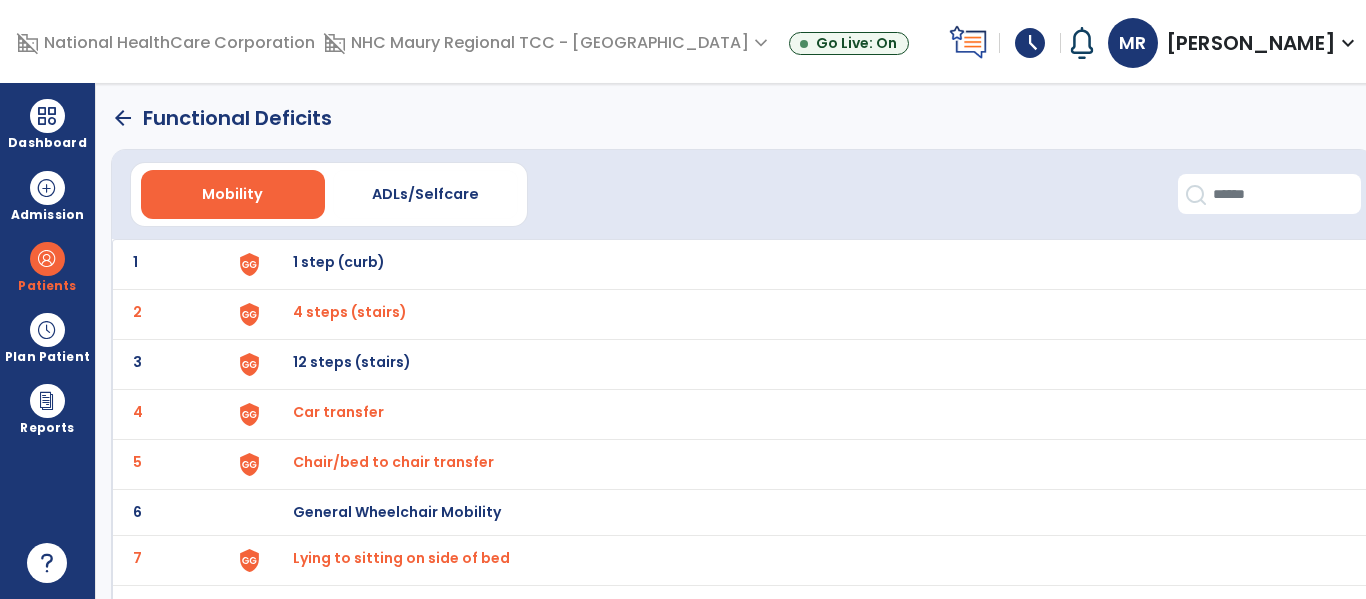click on "arrow_back" 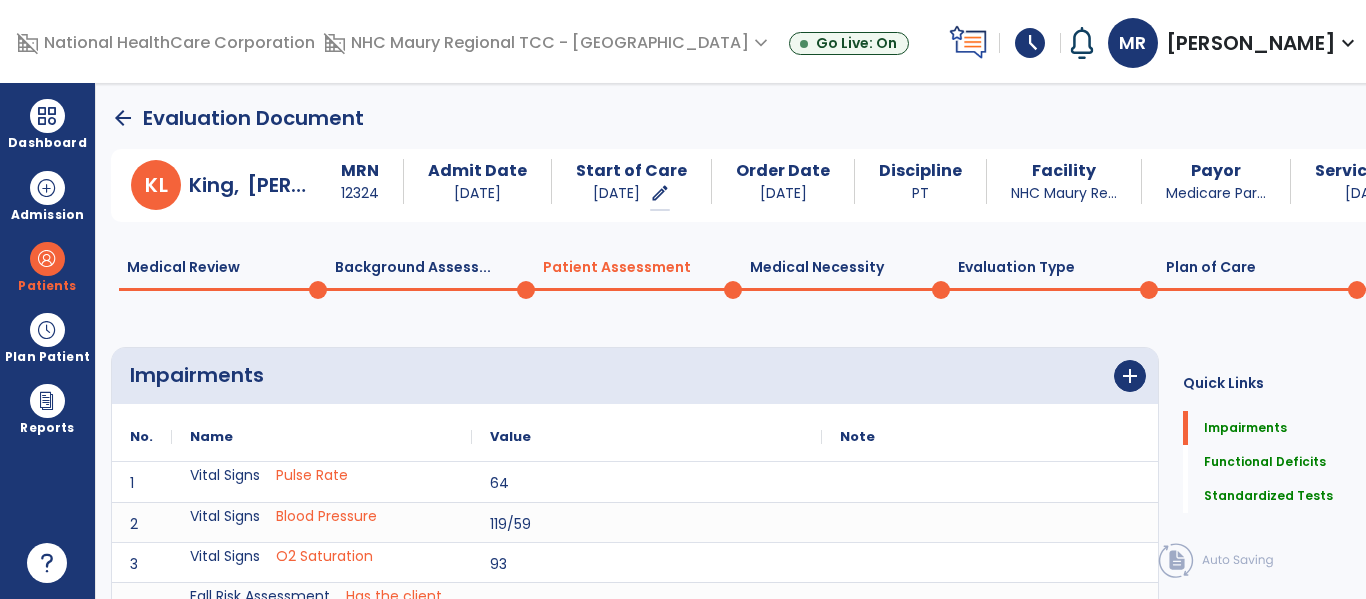 scroll, scrollTop: 20, scrollLeft: 0, axis: vertical 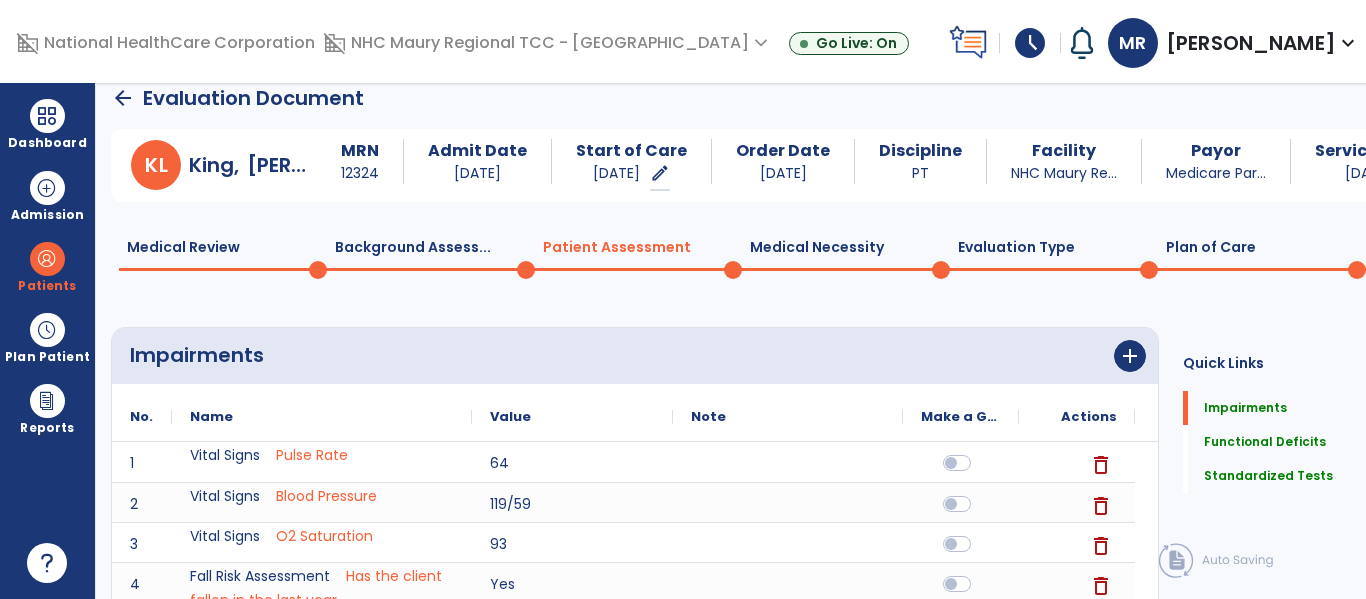 click on "Plan of Care  0" 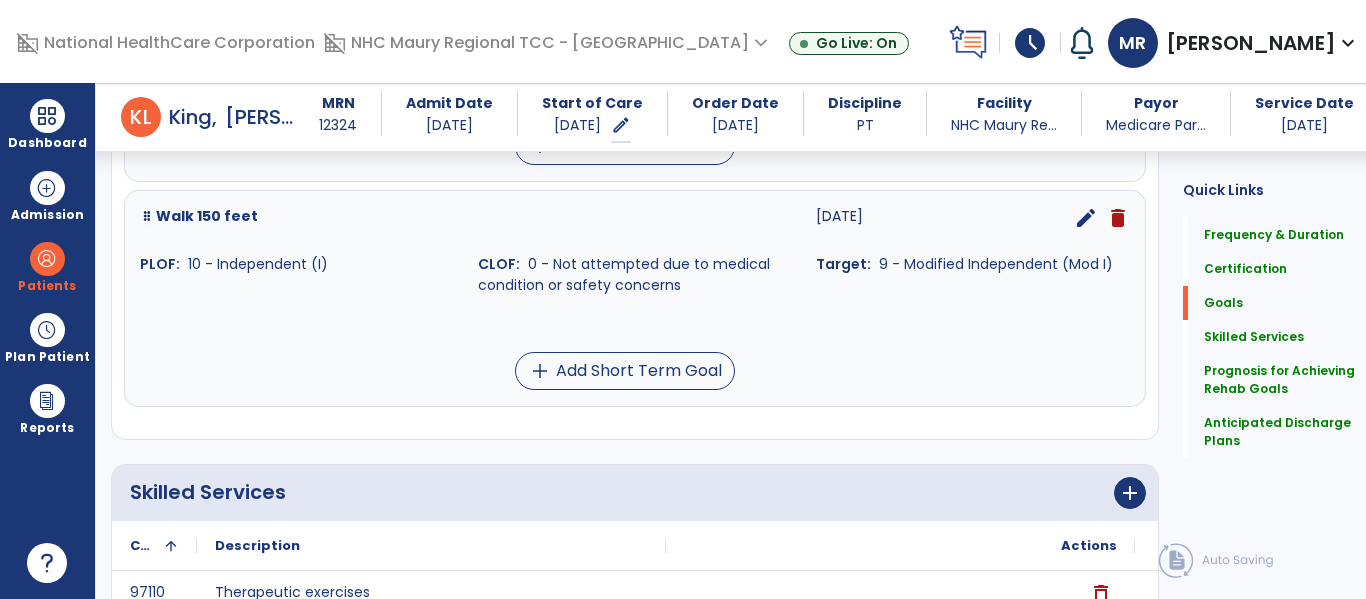 scroll, scrollTop: 775, scrollLeft: 0, axis: vertical 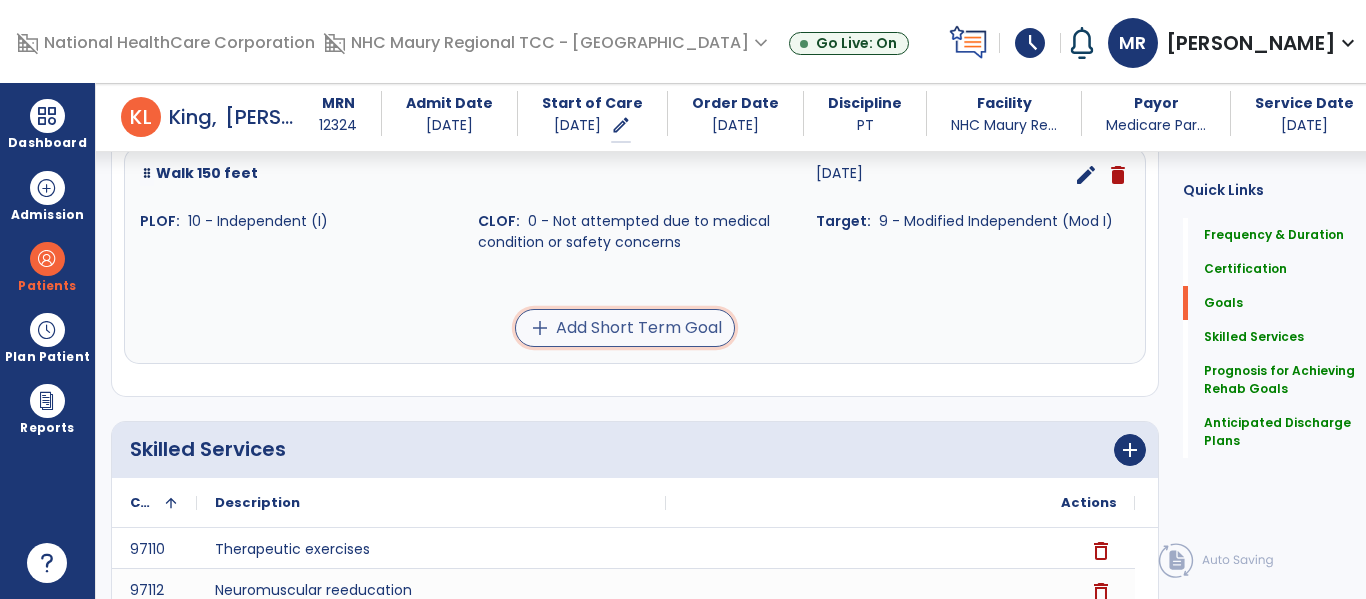 click on "add" at bounding box center [540, 328] 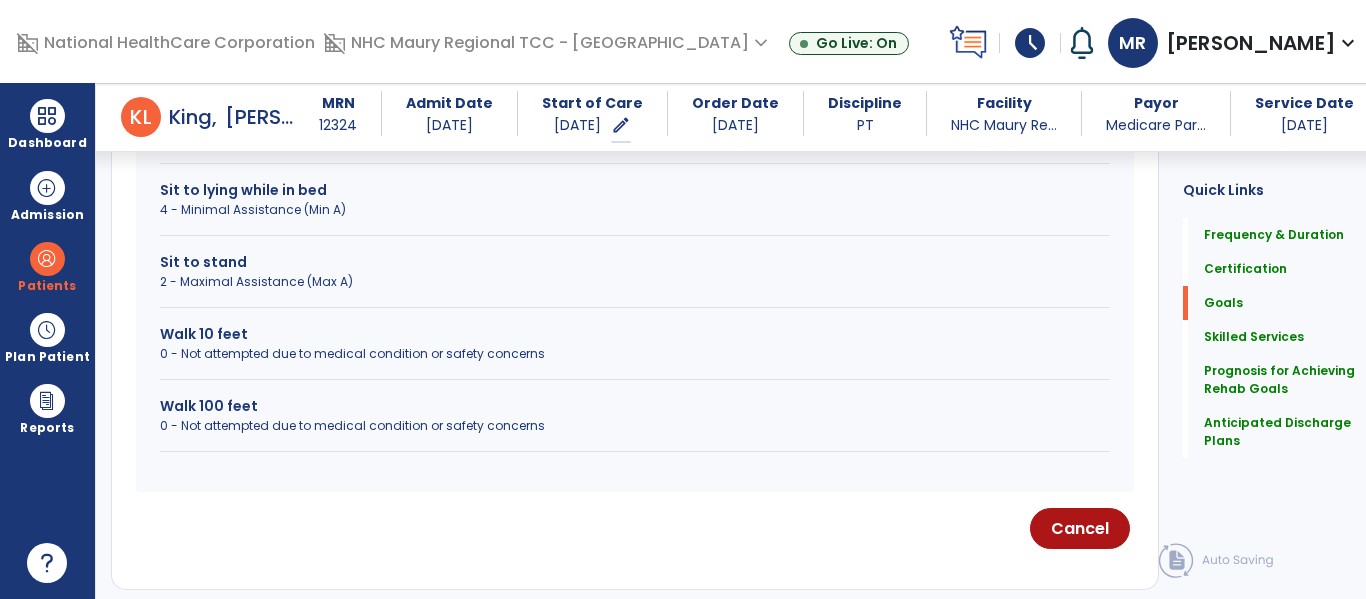 scroll, scrollTop: 960, scrollLeft: 0, axis: vertical 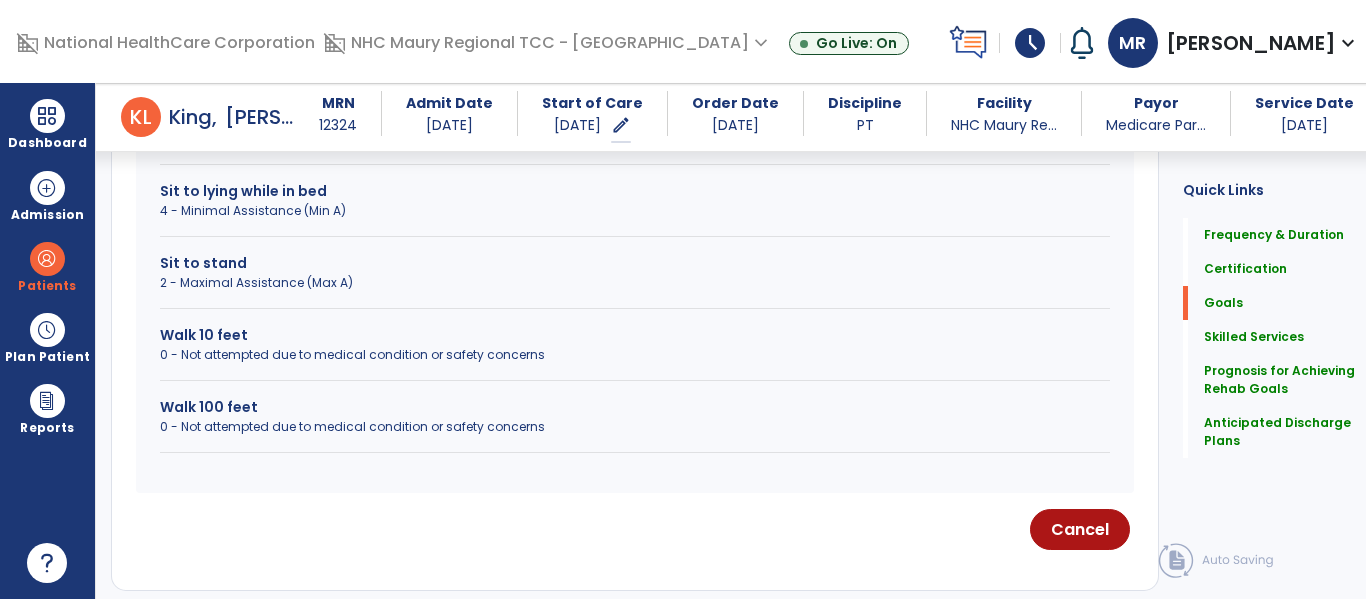 click on "0 - Not attempted due to medical condition or safety concerns" at bounding box center (635, 427) 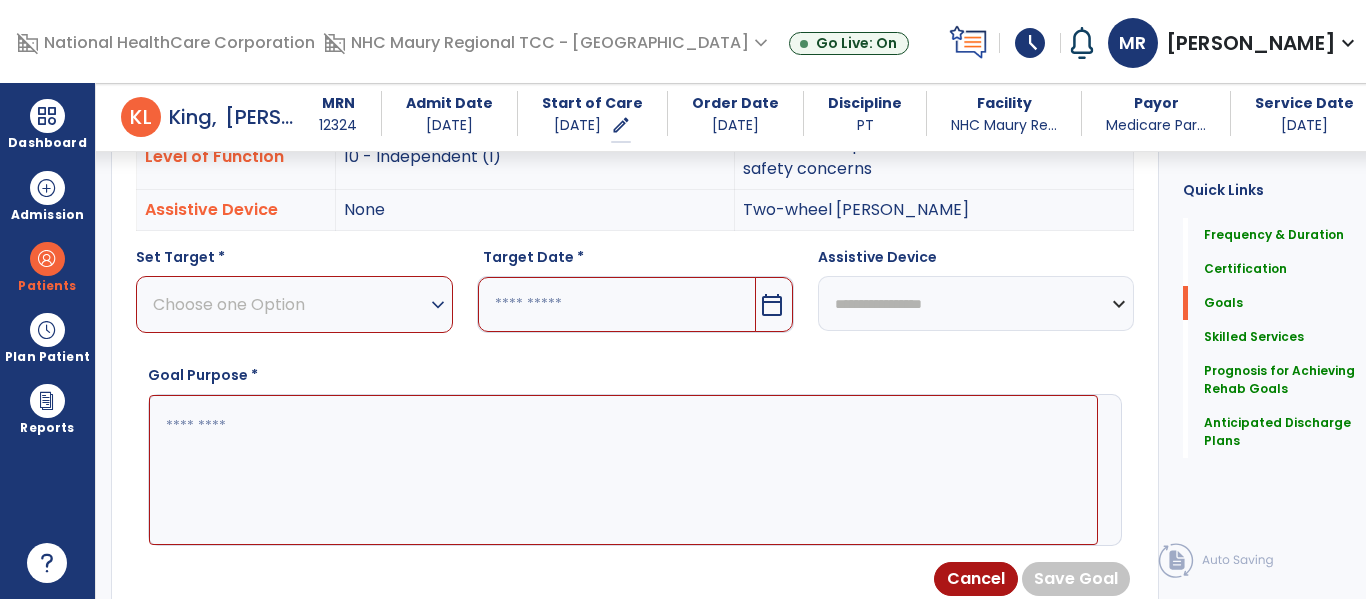 scroll, scrollTop: 652, scrollLeft: 0, axis: vertical 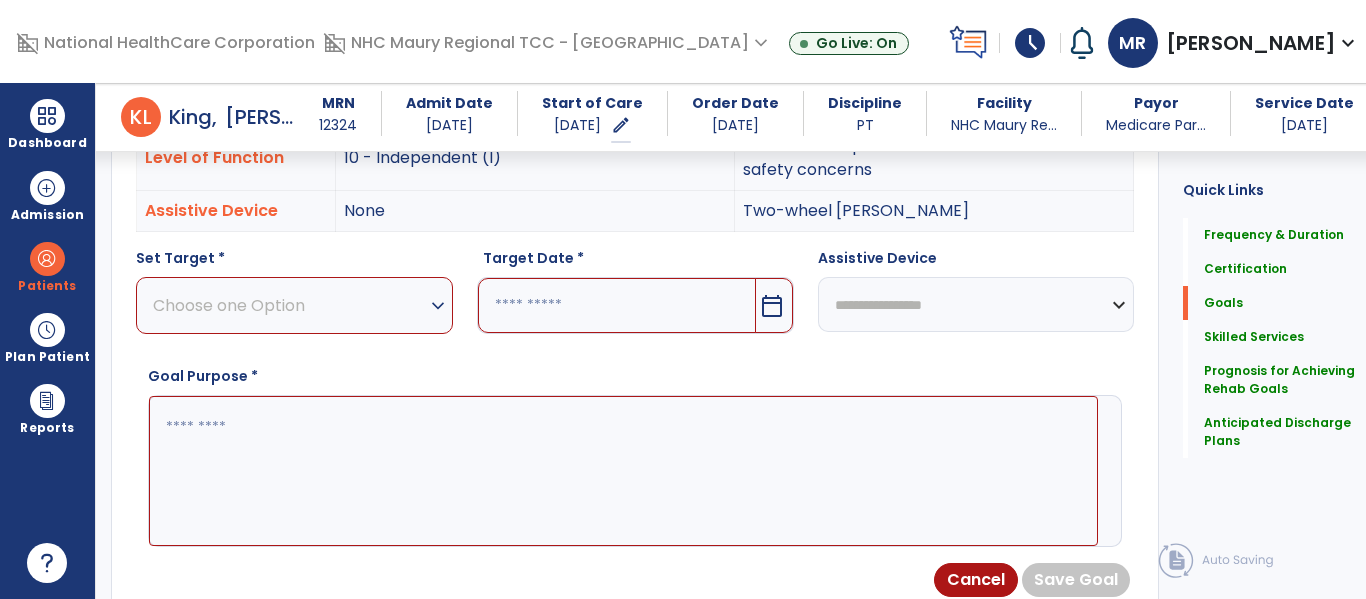 click on "expand_more" at bounding box center [438, 306] 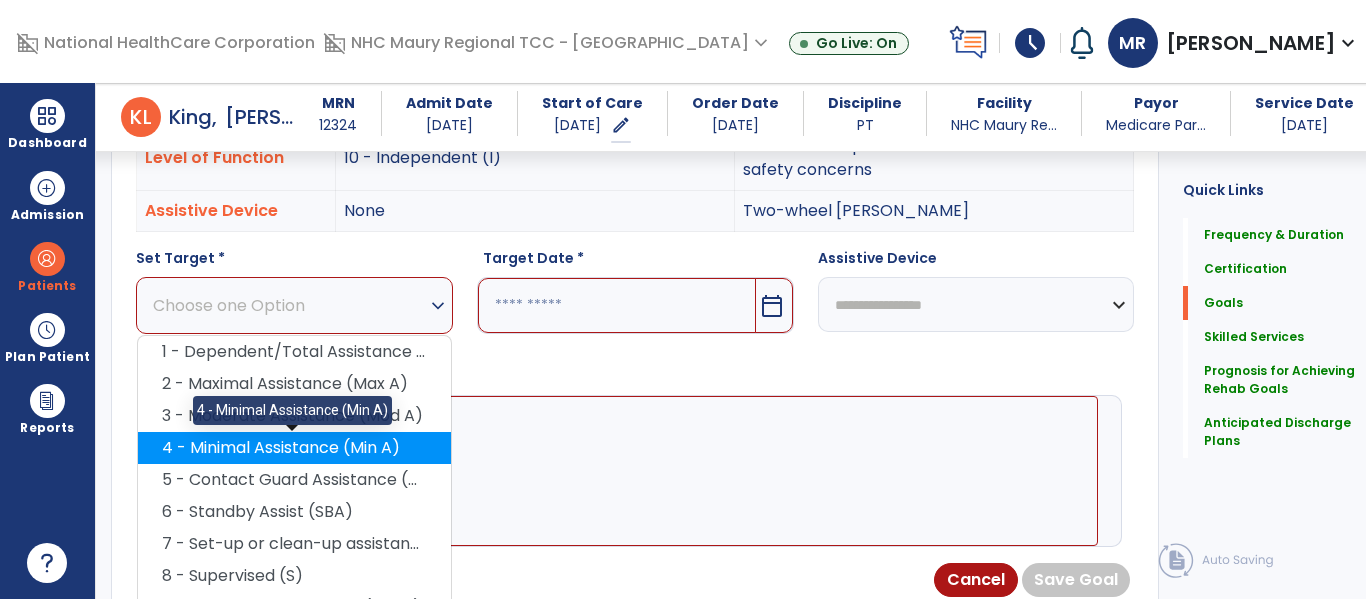 click on "4 - Minimal Assistance (Min A)" at bounding box center (294, 448) 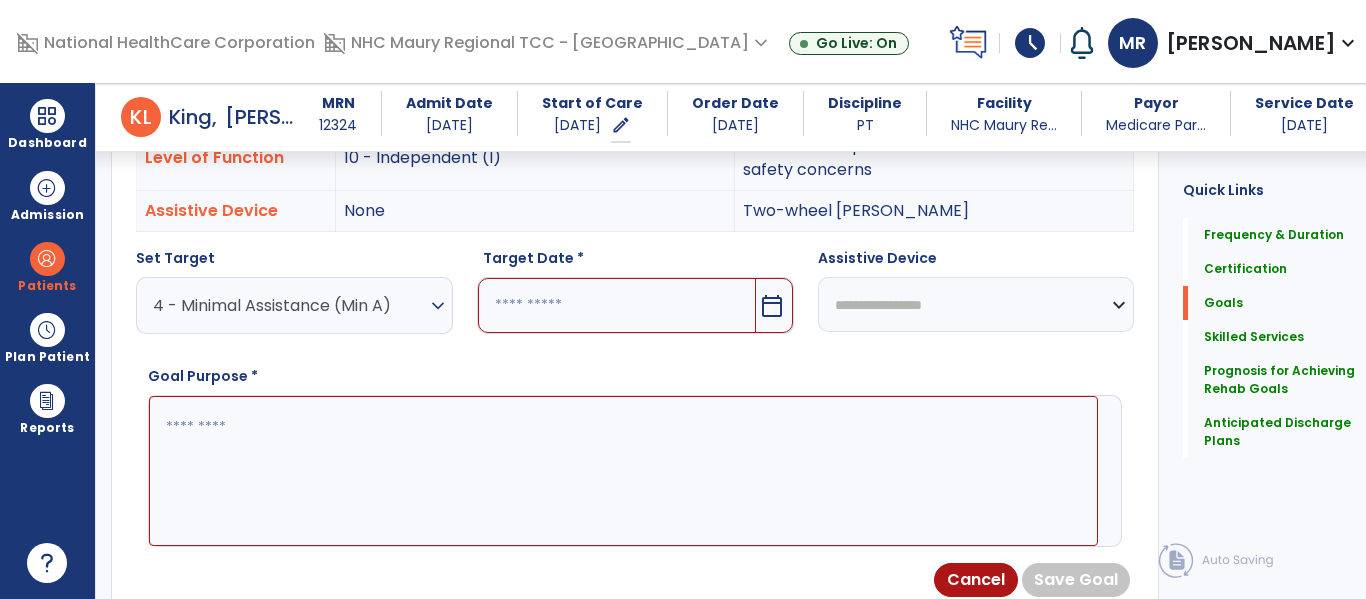 click on "expand_more" at bounding box center [438, 306] 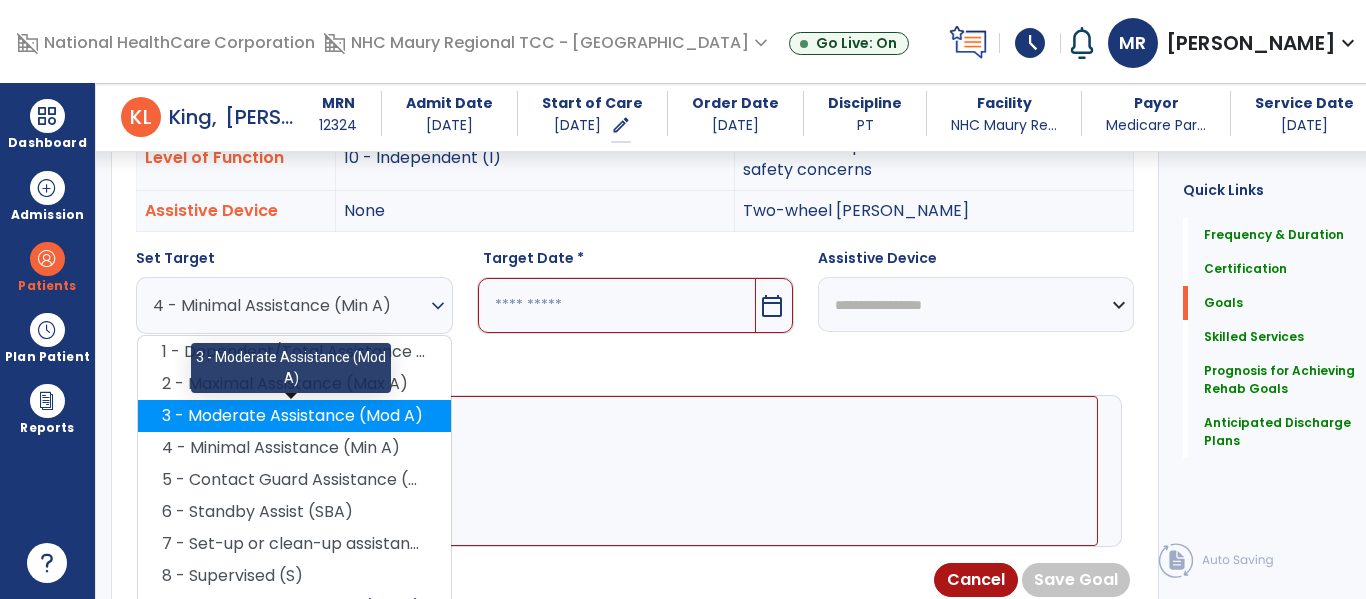 click on "3 - Moderate Assistance (Mod A)" at bounding box center [294, 416] 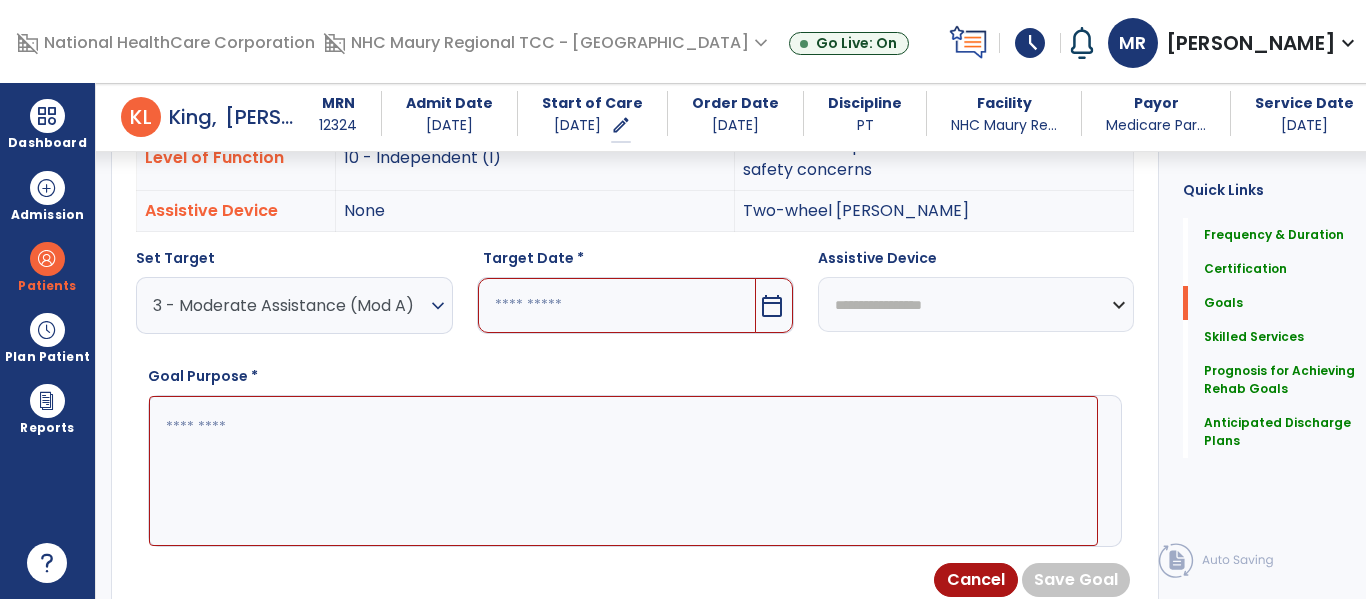 click on "calendar_today" at bounding box center (772, 306) 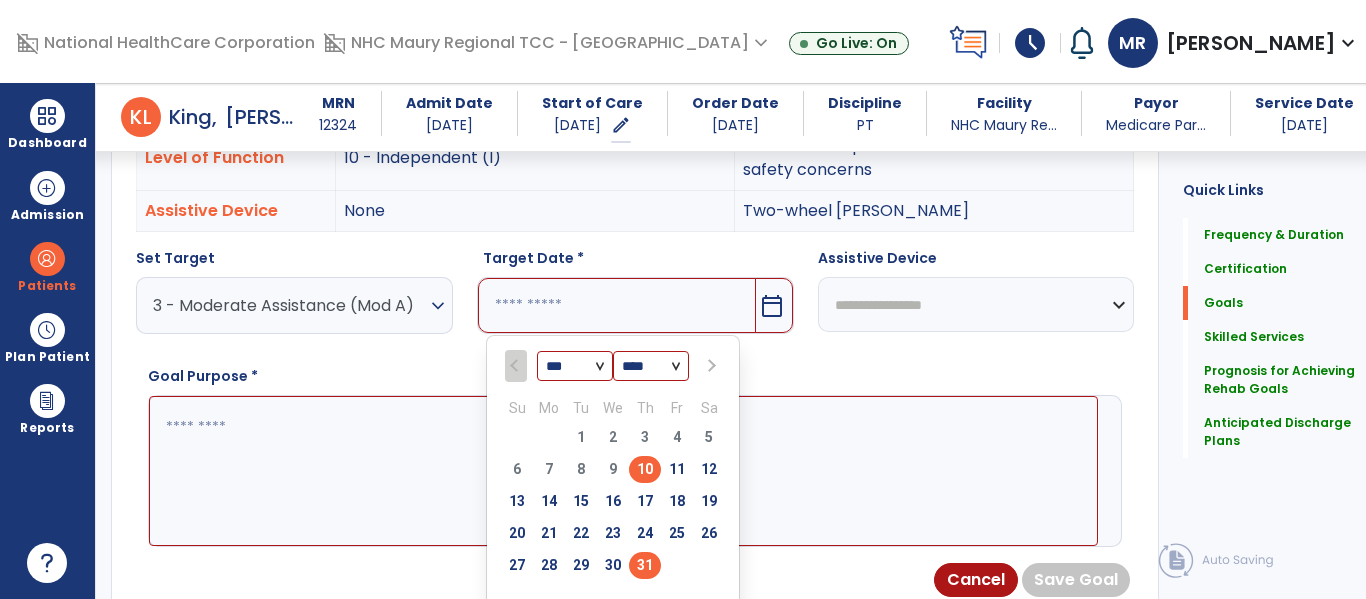 click on "31" at bounding box center (645, 565) 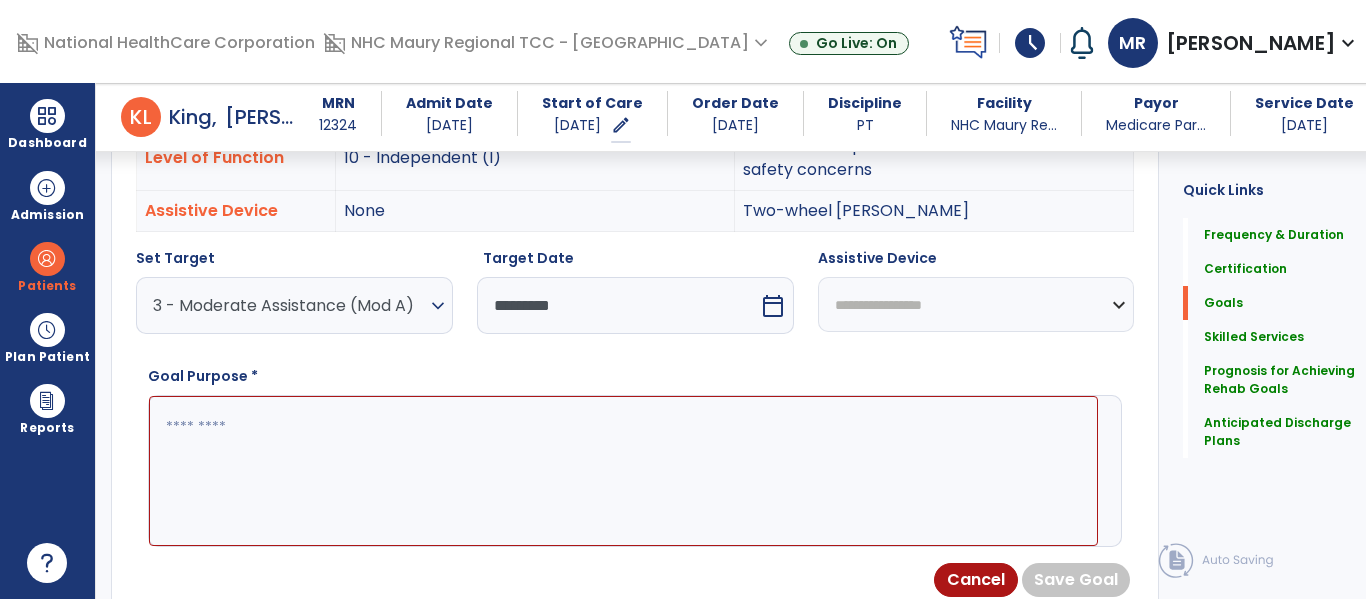 click on "**********" at bounding box center (976, 304) 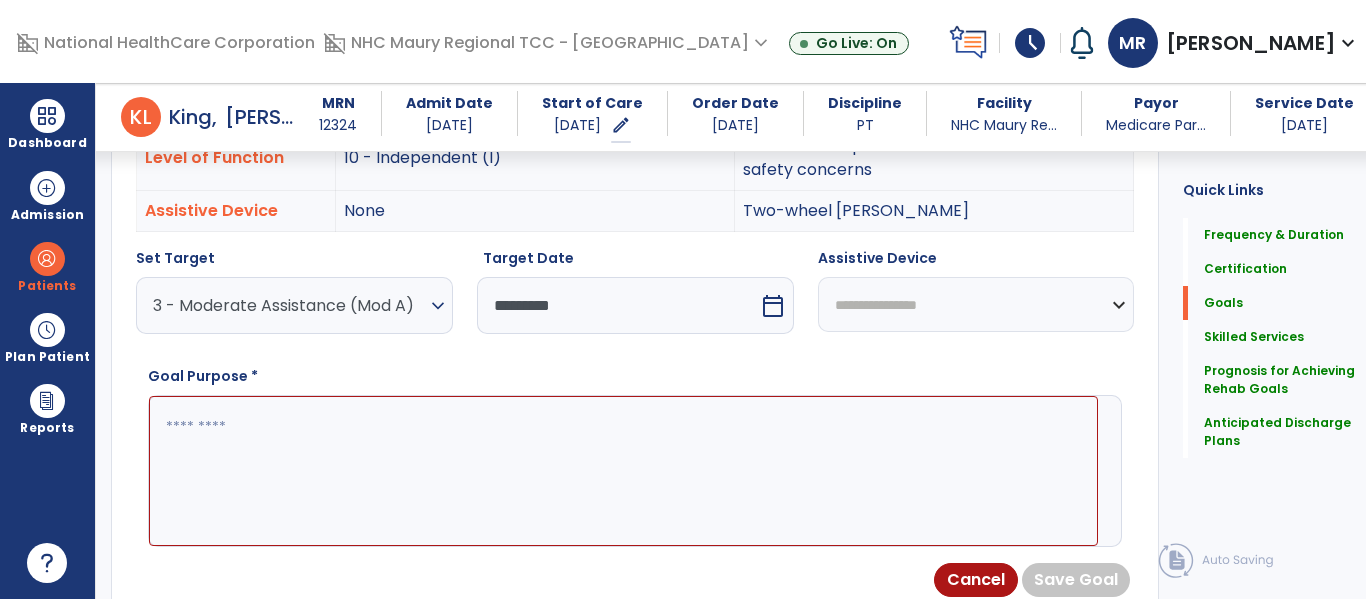 click on "**********" at bounding box center [976, 304] 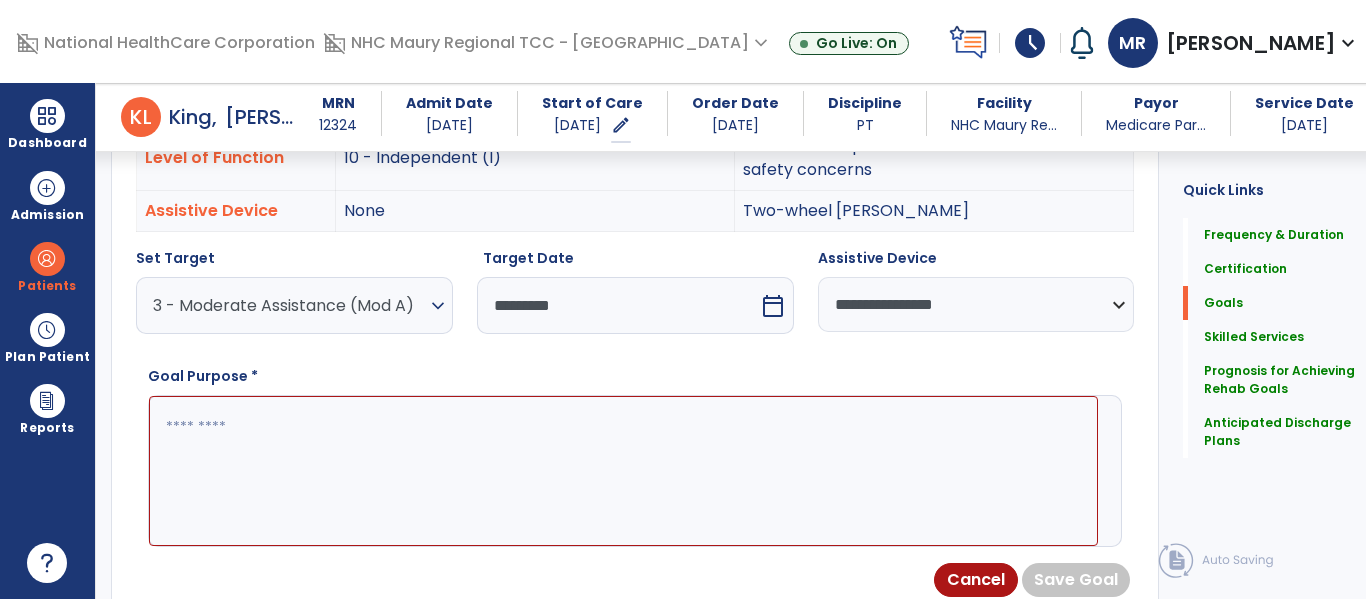 click at bounding box center (623, 471) 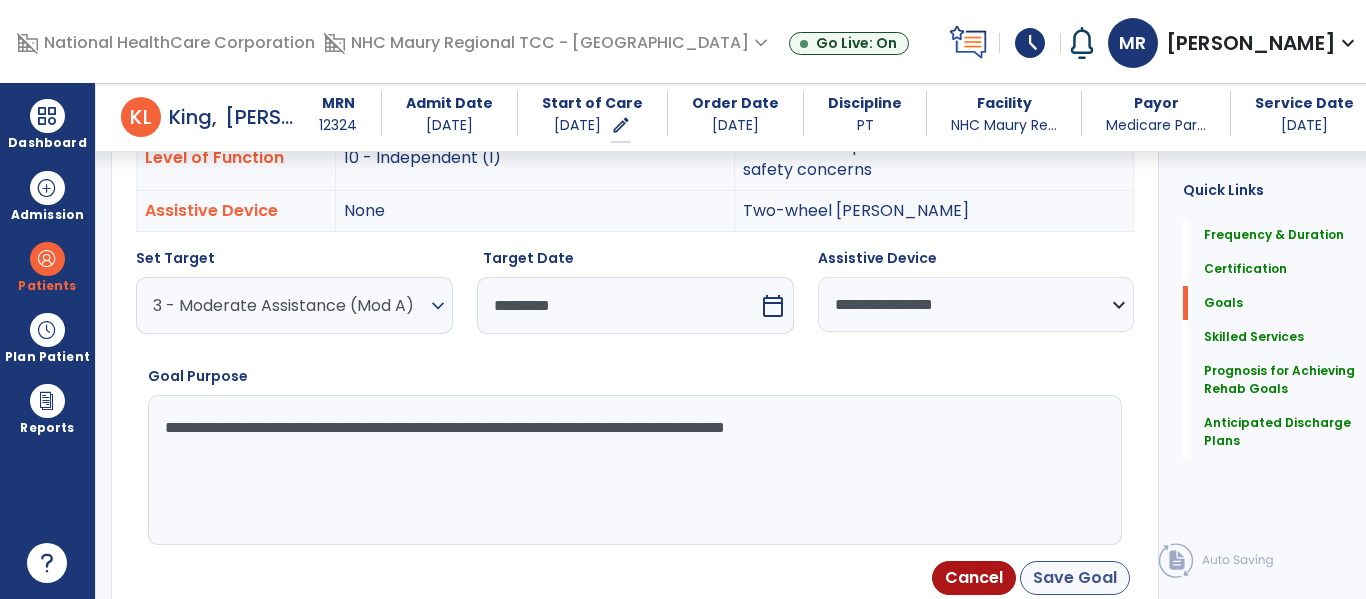type on "**********" 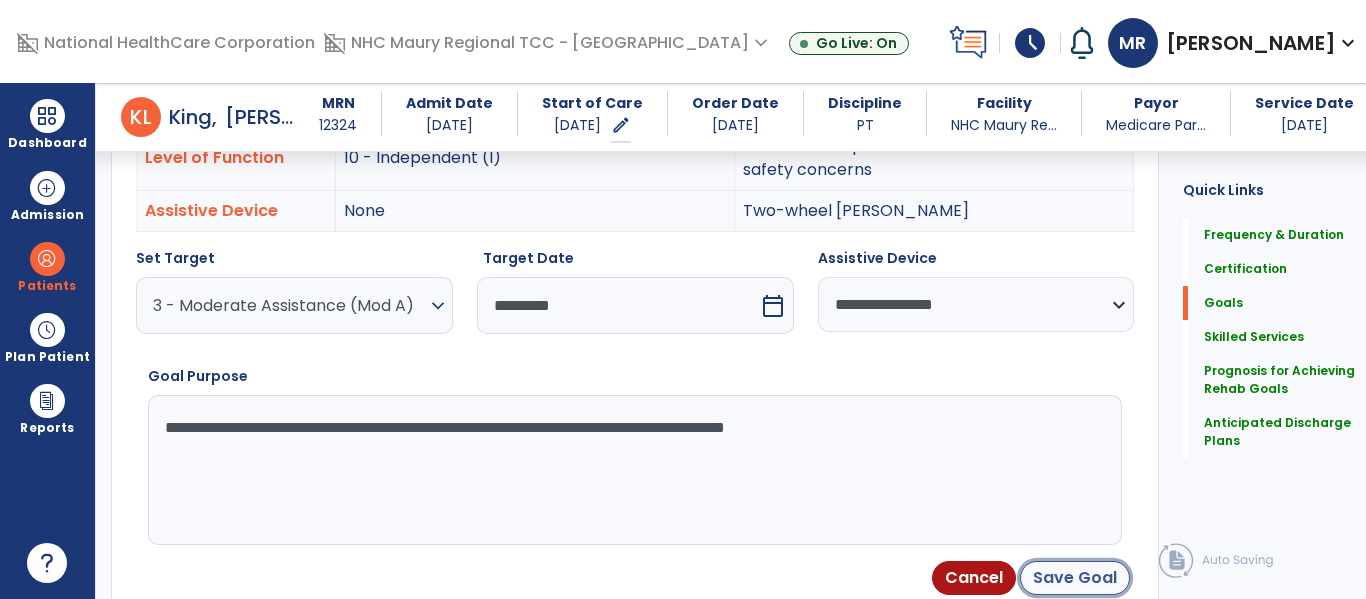 click on "Save Goal" at bounding box center [1075, 578] 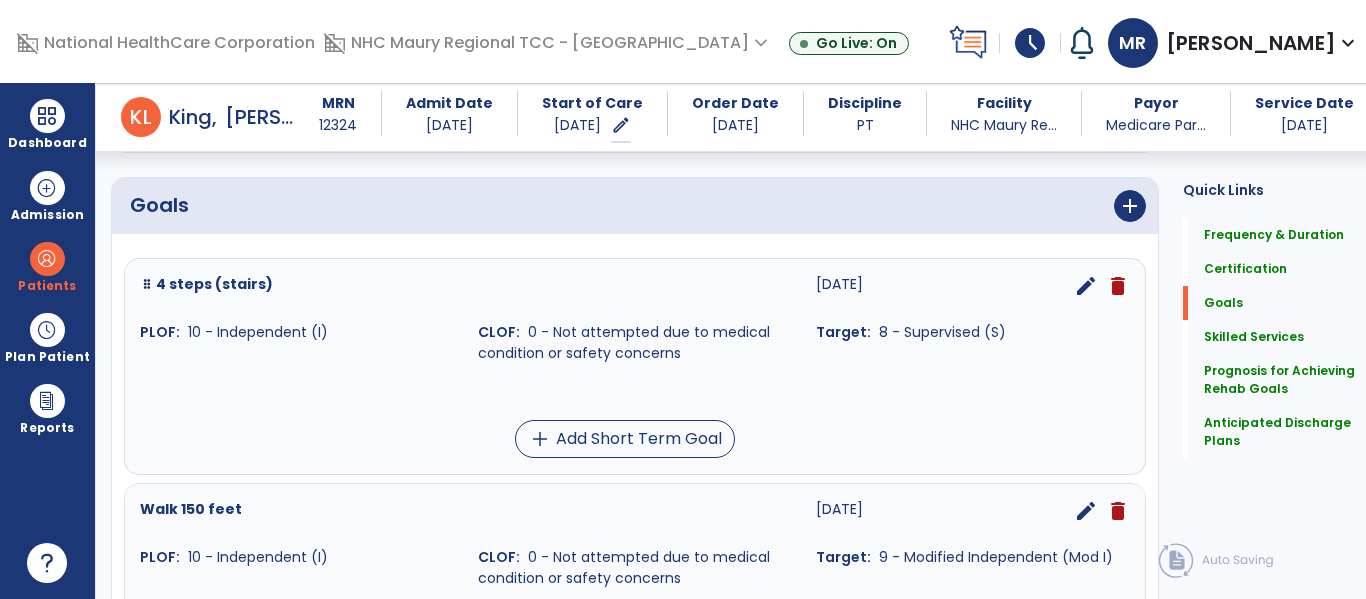 scroll, scrollTop: 440, scrollLeft: 0, axis: vertical 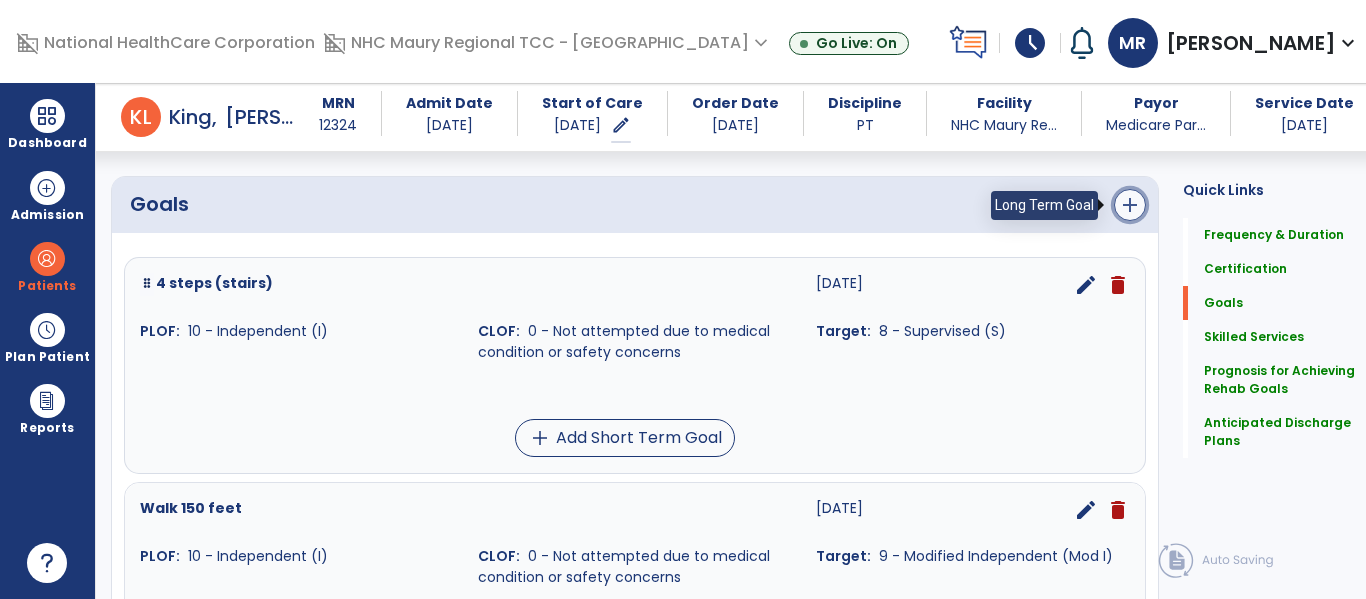 click on "add" at bounding box center (1130, 205) 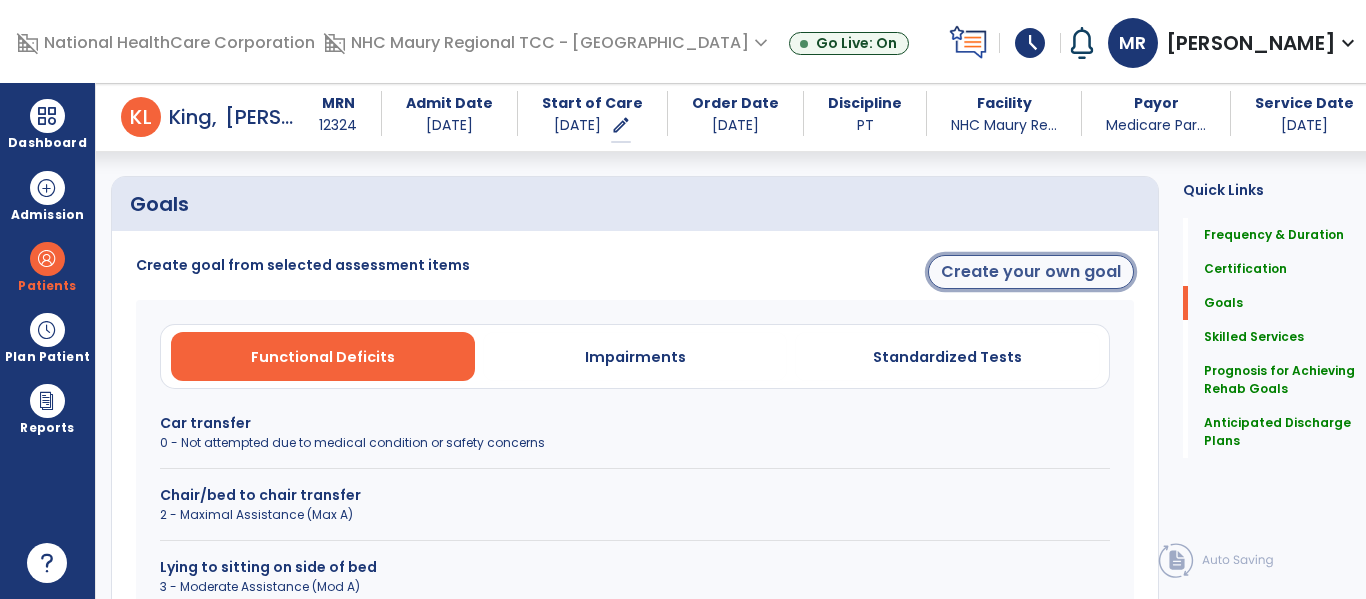 click on "Create your own goal" at bounding box center (1031, 272) 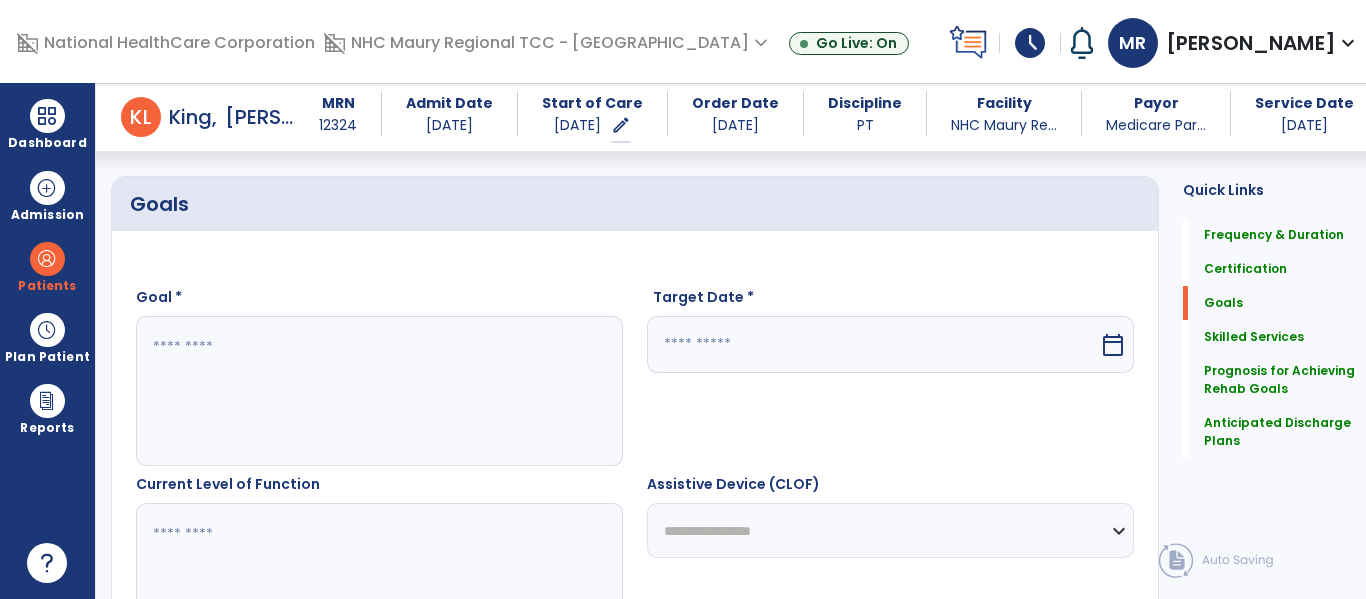 click at bounding box center [374, 391] 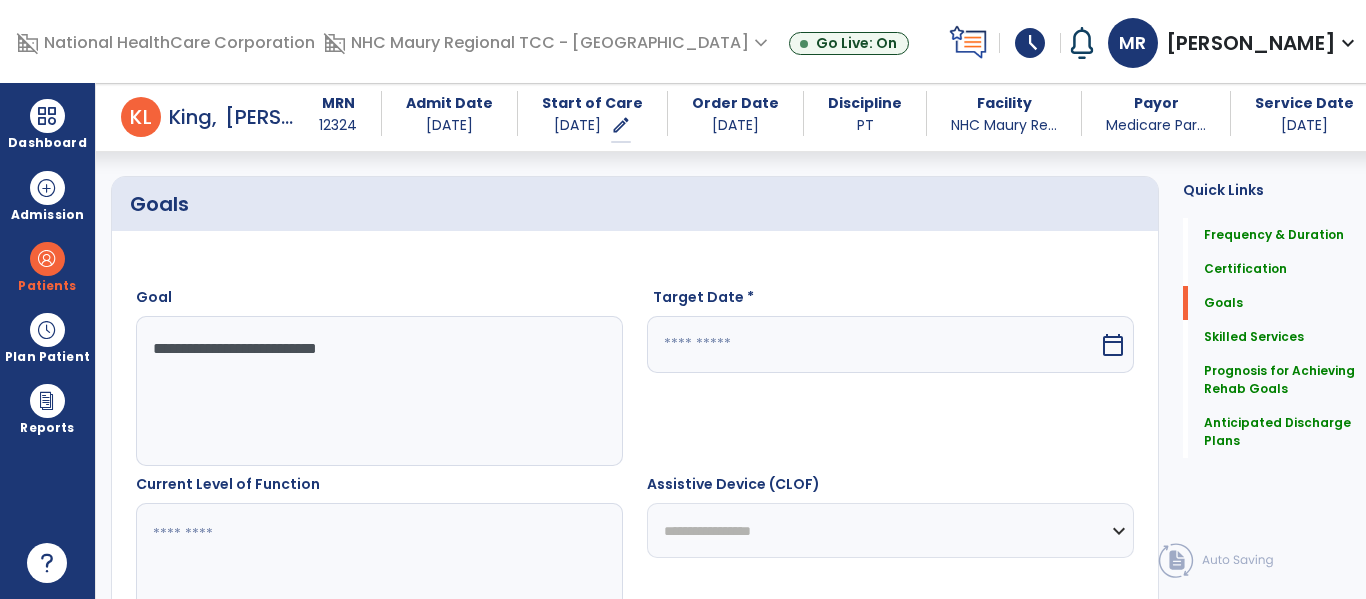 type on "**********" 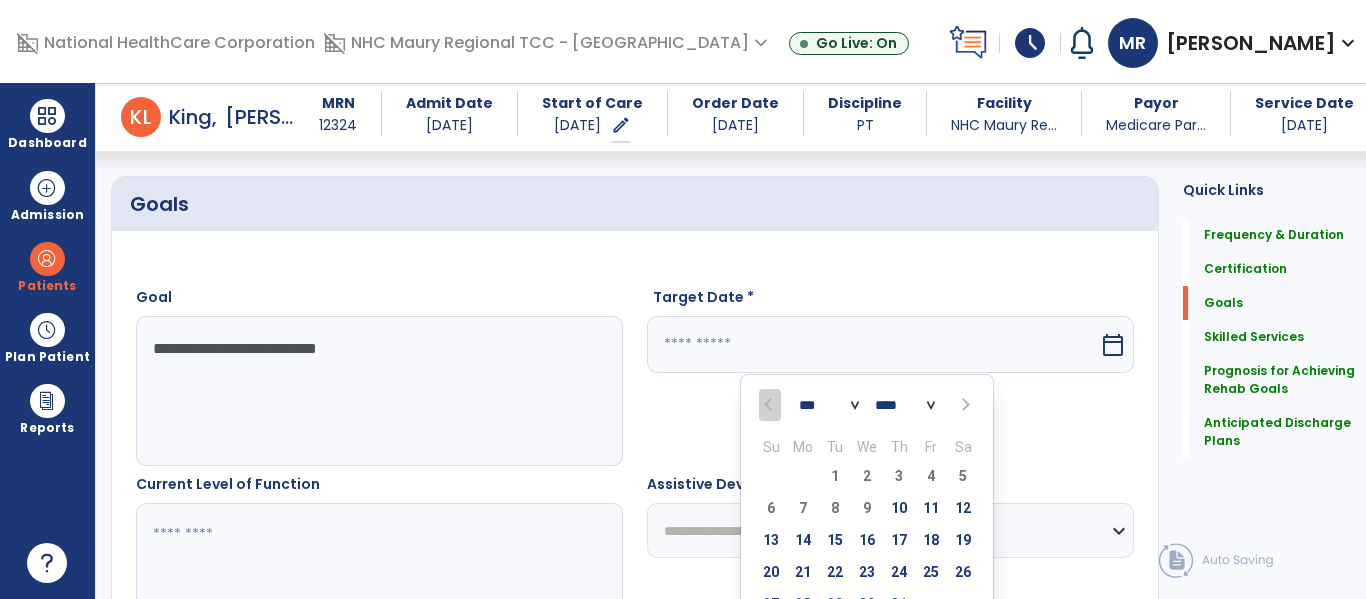 click at bounding box center (963, 405) 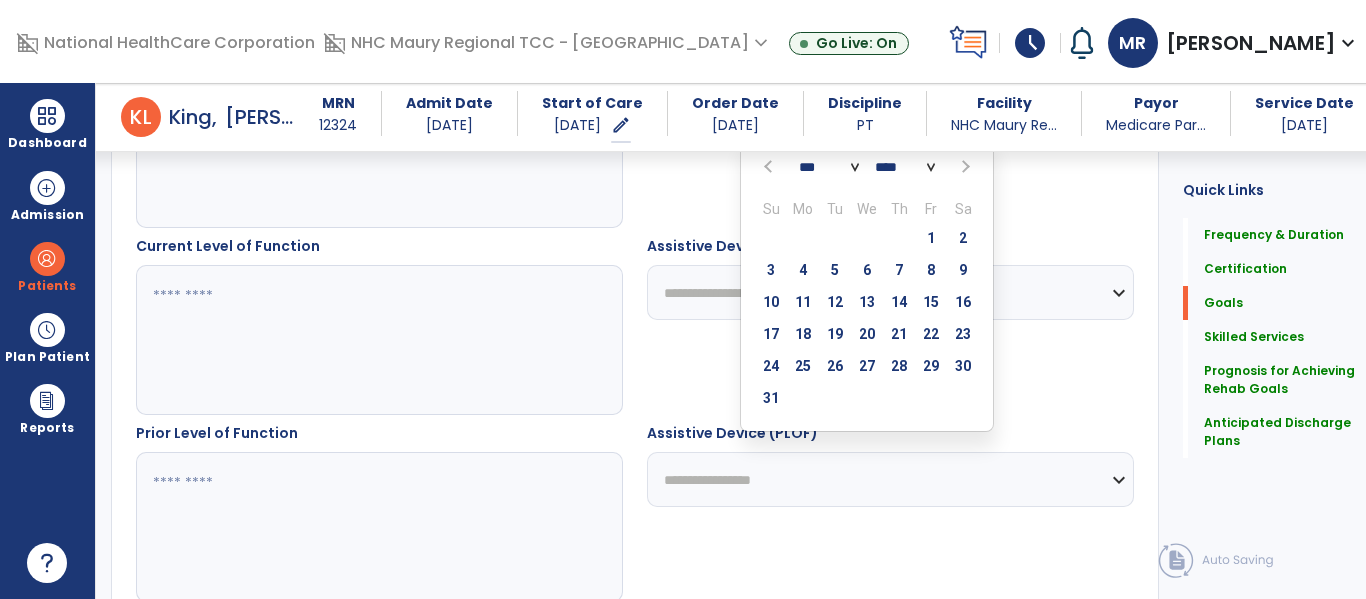 scroll, scrollTop: 679, scrollLeft: 0, axis: vertical 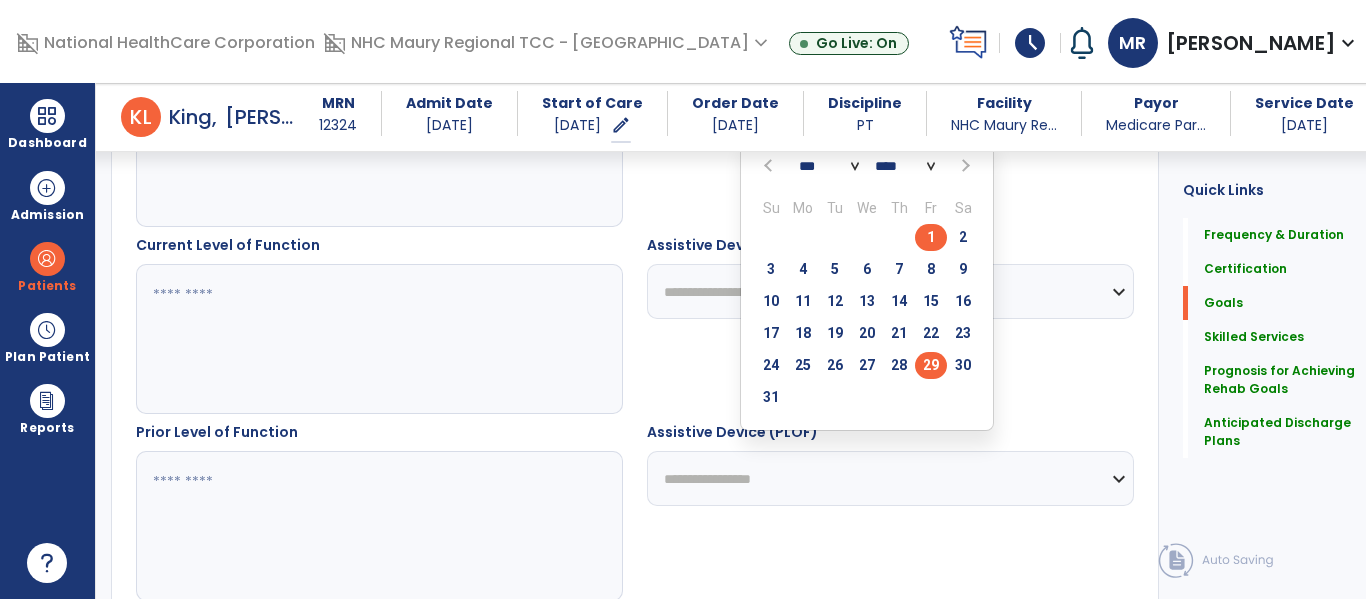 click on "29" at bounding box center [931, 365] 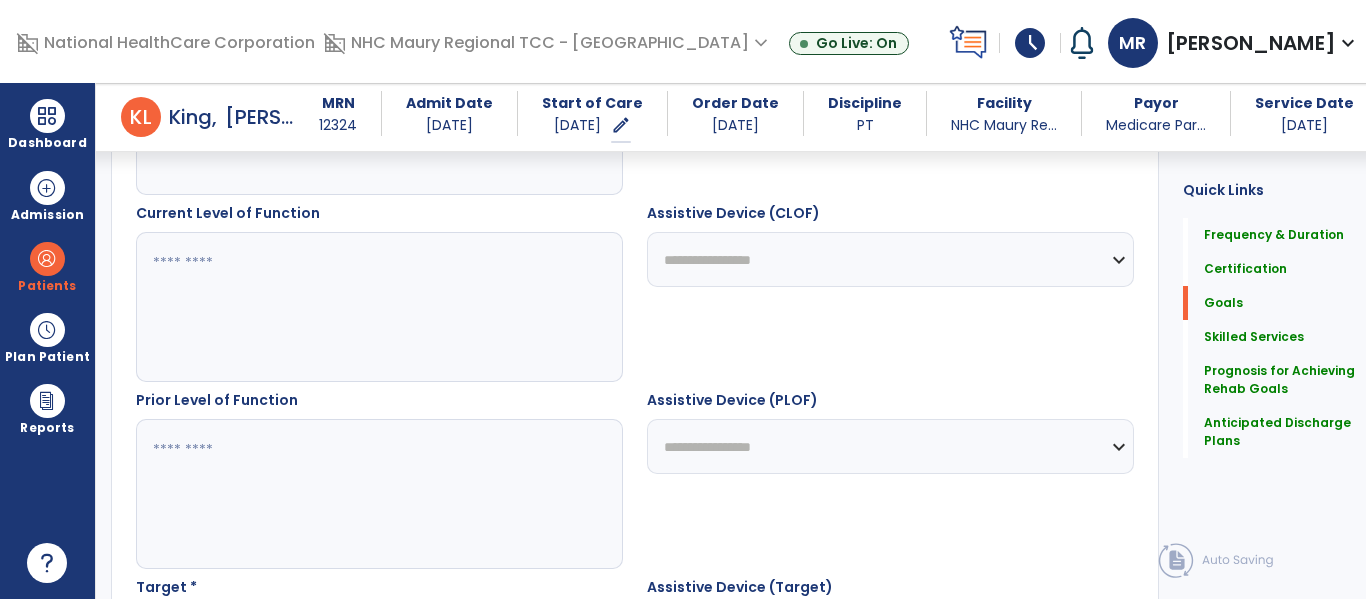 scroll, scrollTop: 712, scrollLeft: 0, axis: vertical 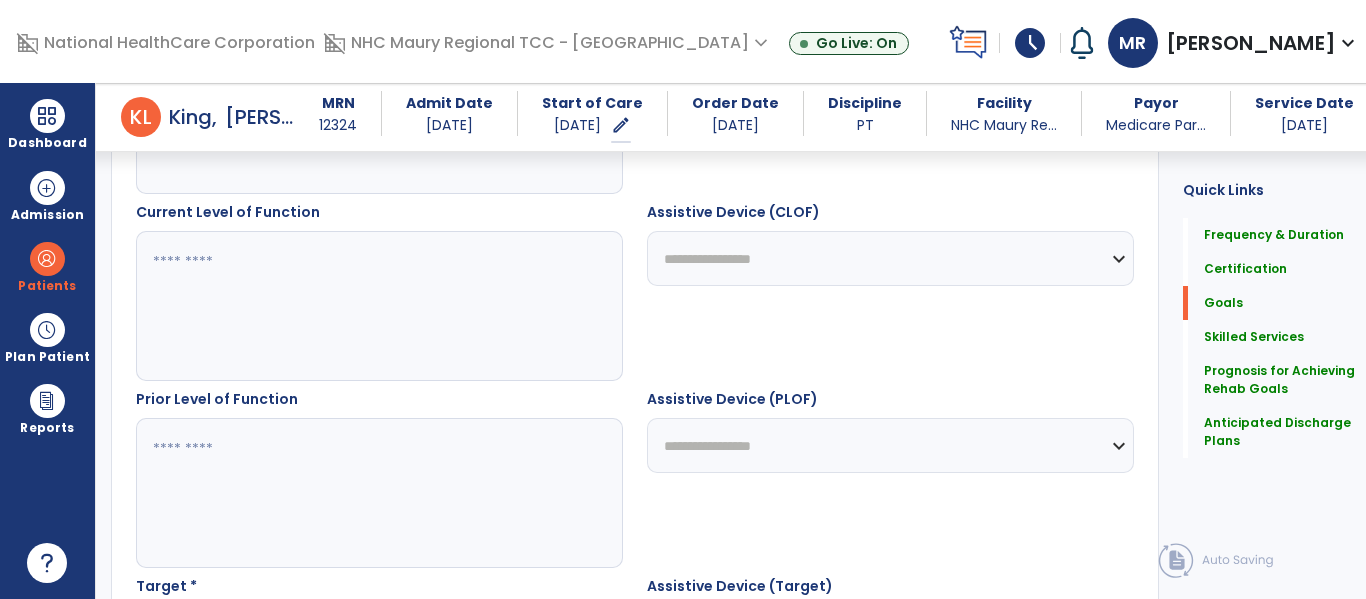 click at bounding box center (374, 306) 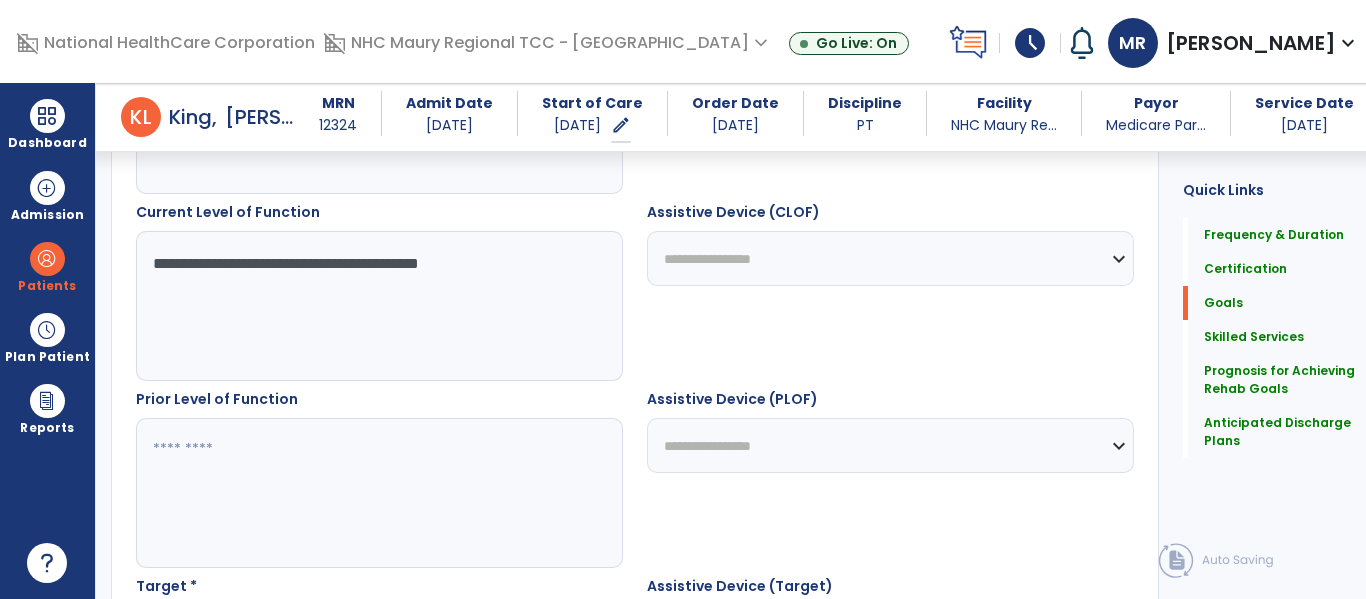 scroll, scrollTop: 859, scrollLeft: 0, axis: vertical 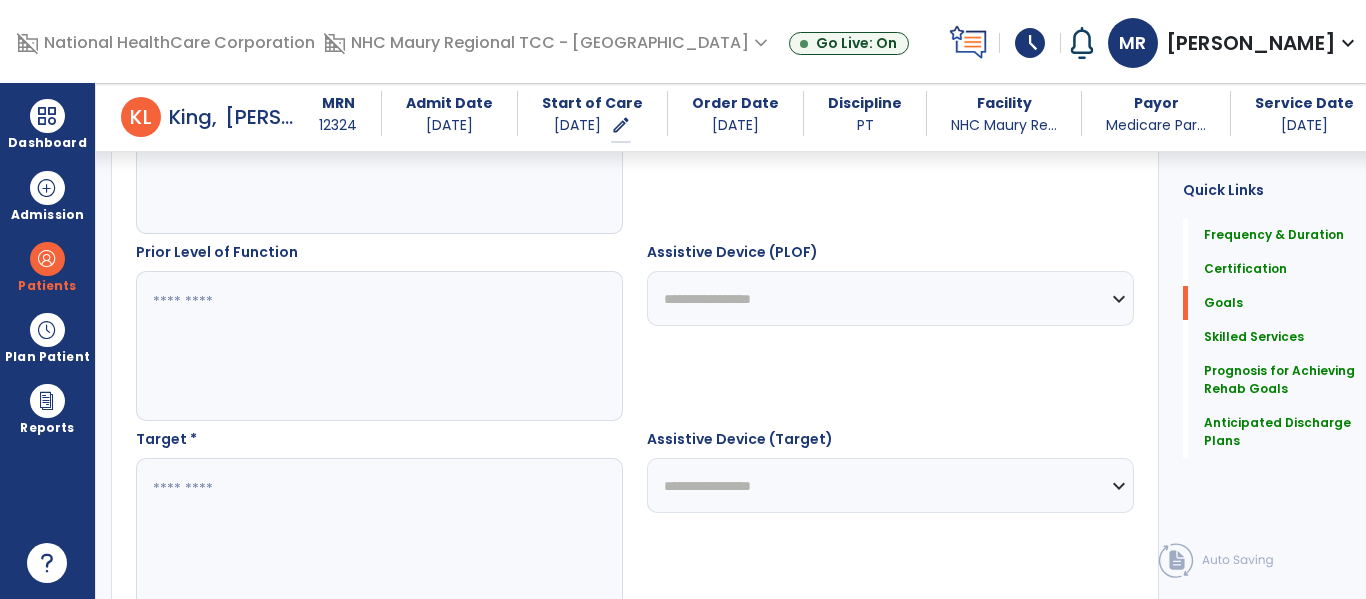 type on "**********" 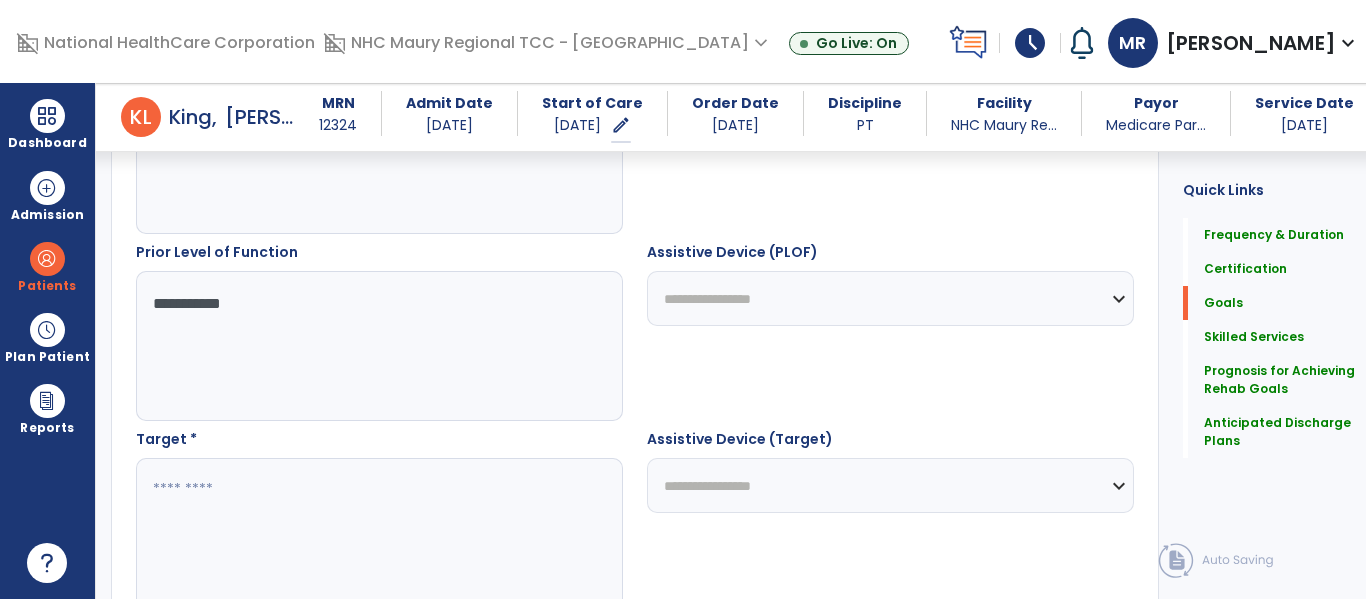 type on "**********" 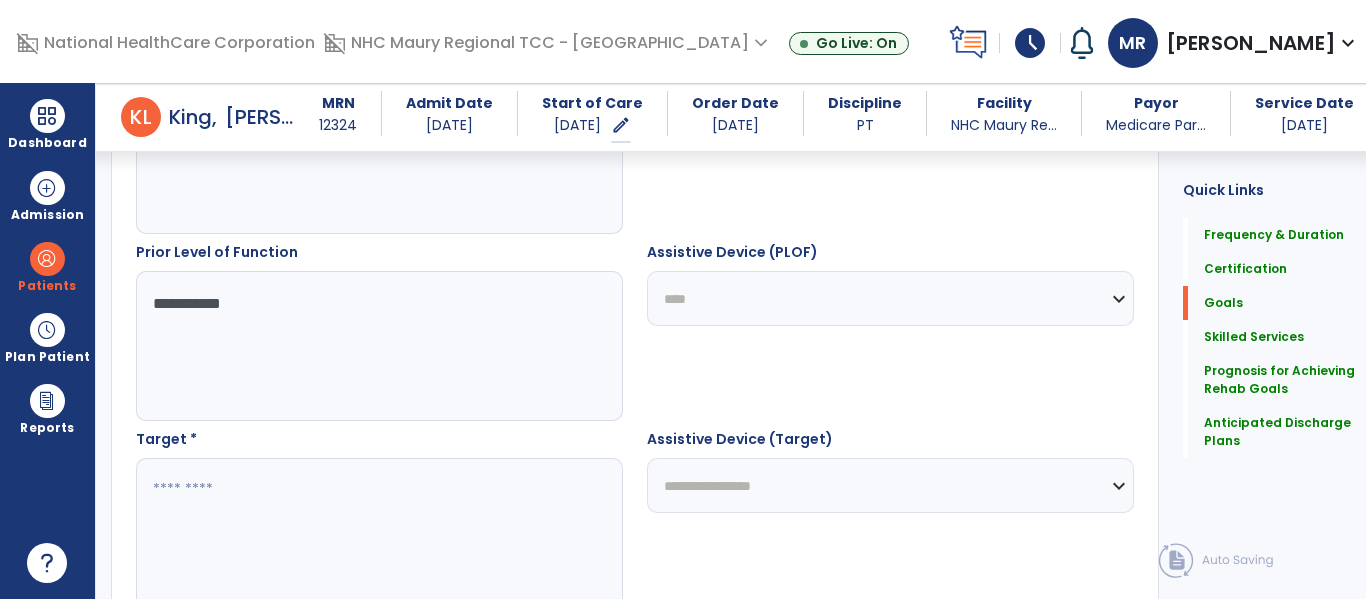 click on "**********" at bounding box center (890, 298) 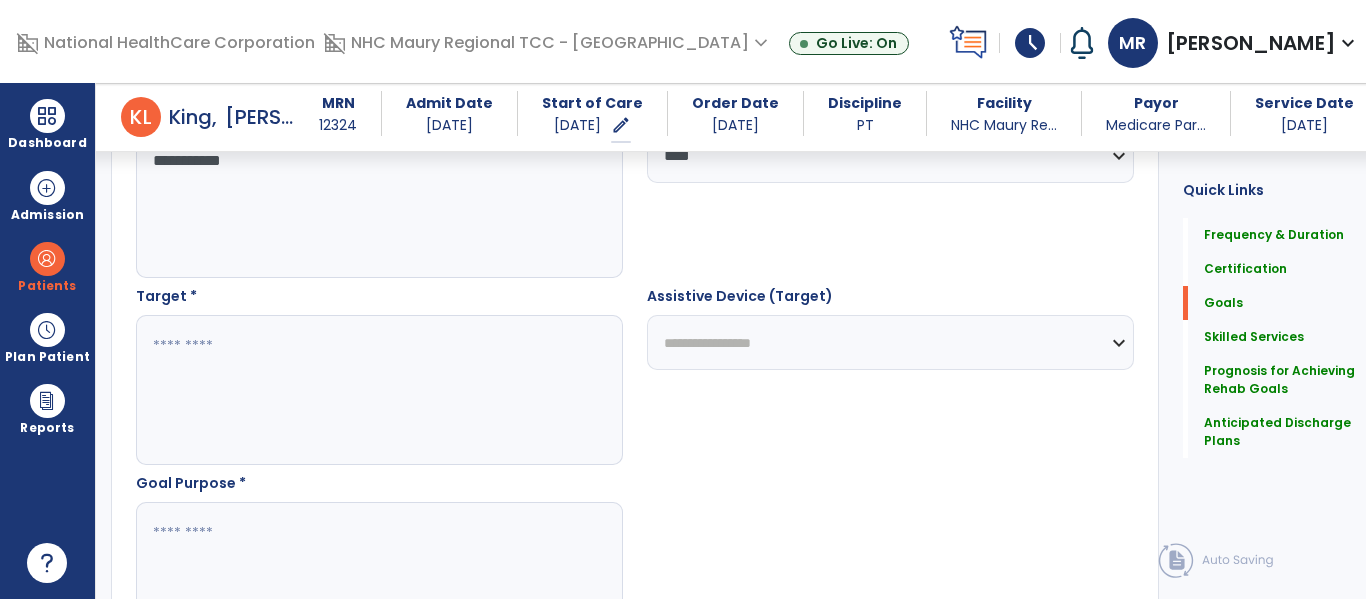 scroll, scrollTop: 1003, scrollLeft: 0, axis: vertical 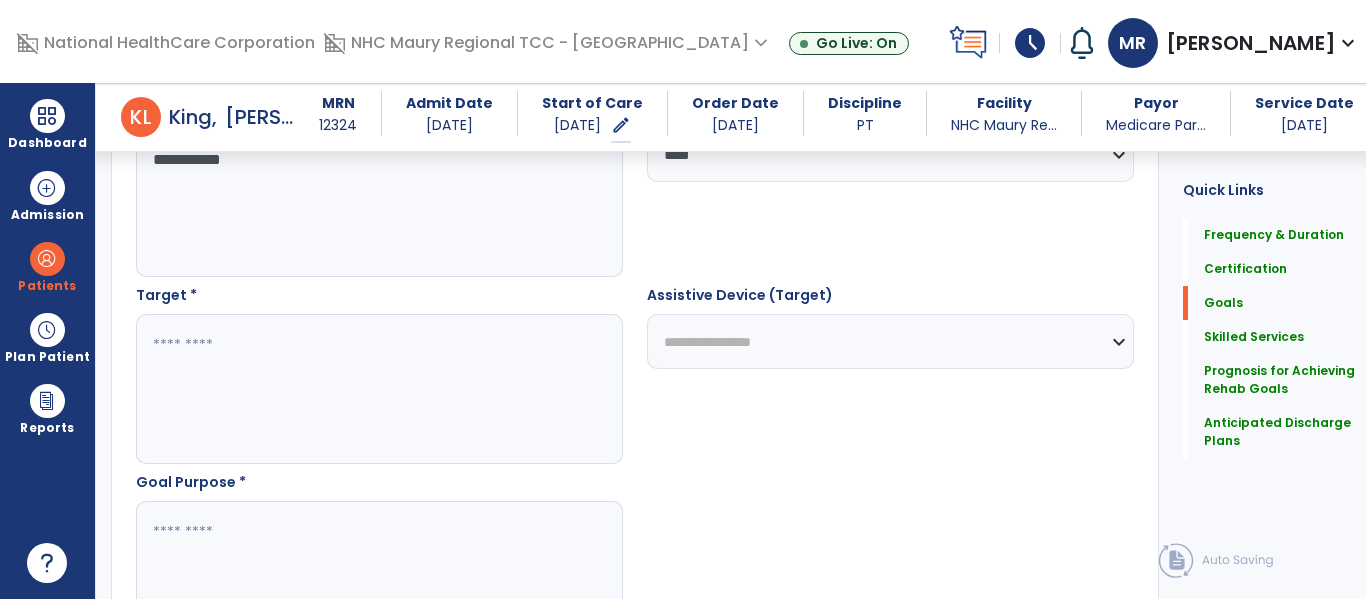 click at bounding box center (374, 389) 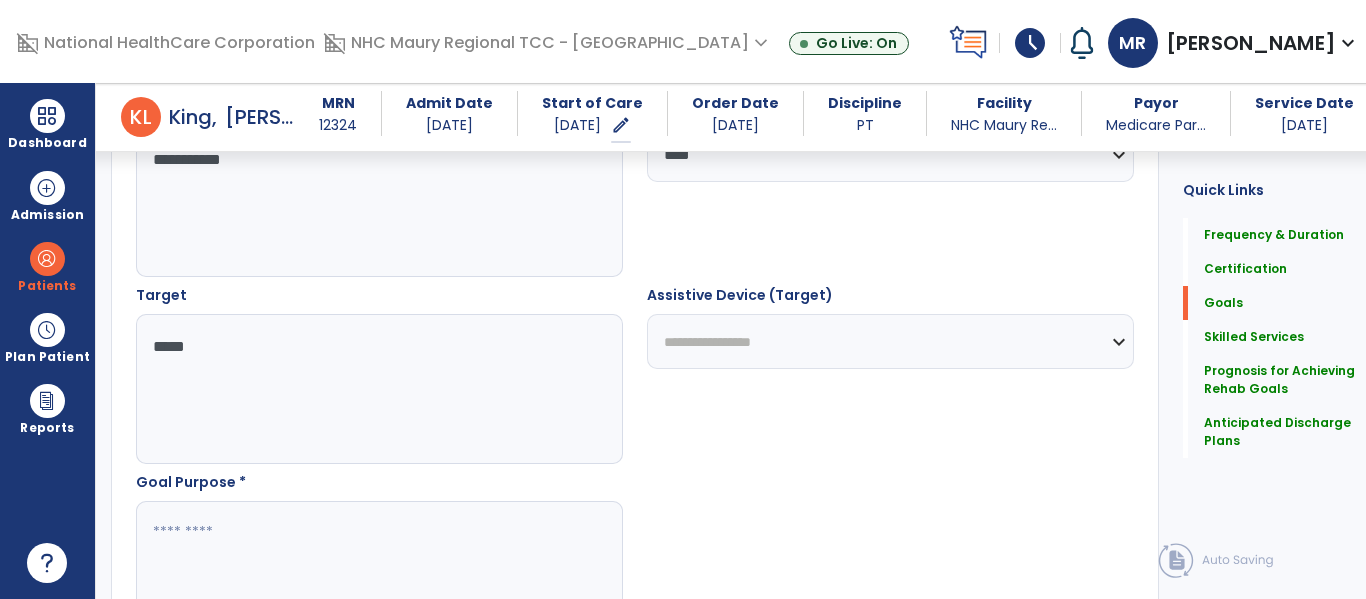 scroll, scrollTop: 1159, scrollLeft: 0, axis: vertical 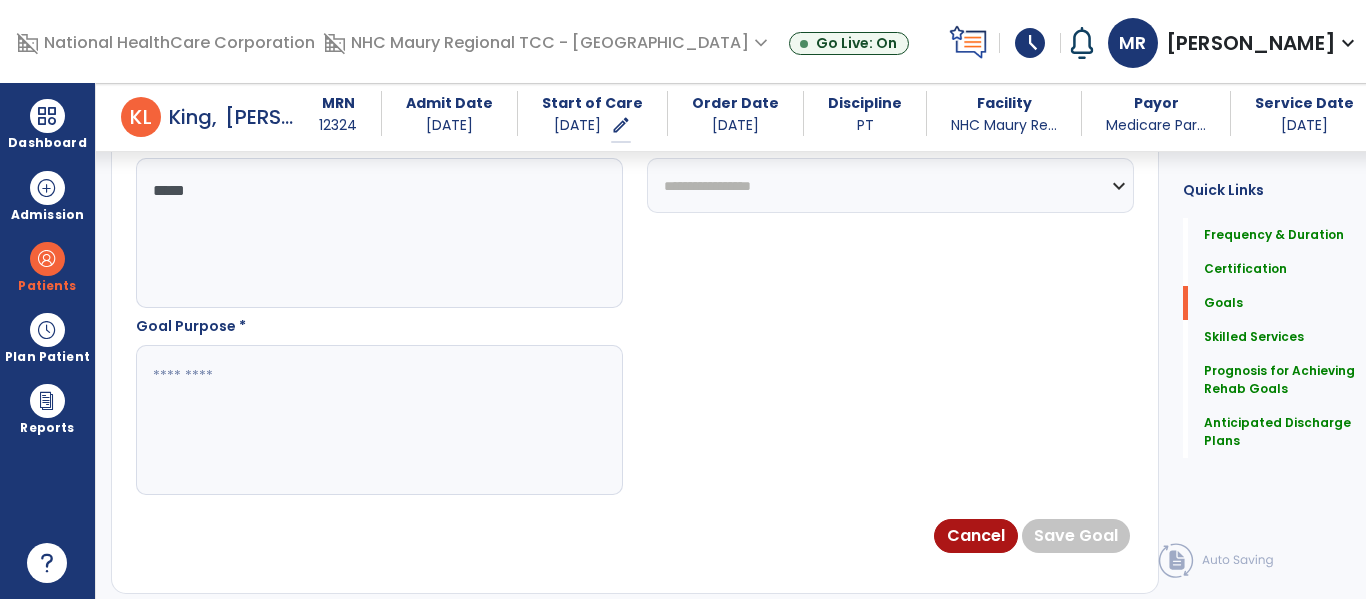 type on "*****" 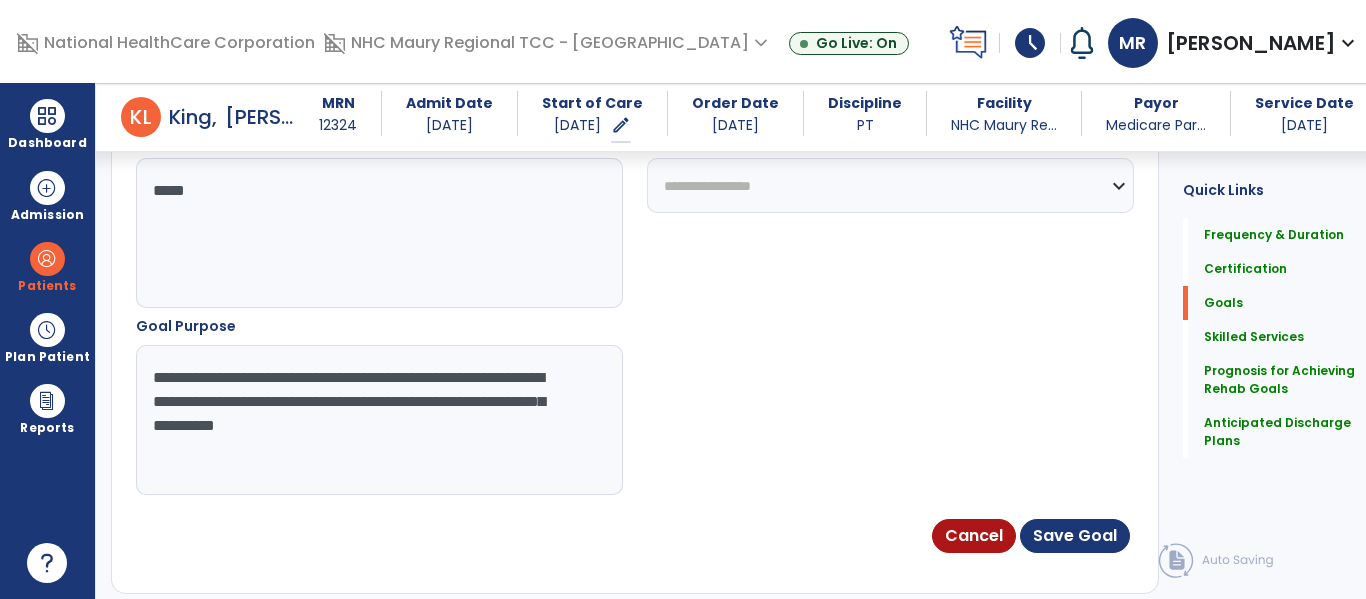 click on "**********" at bounding box center [374, 420] 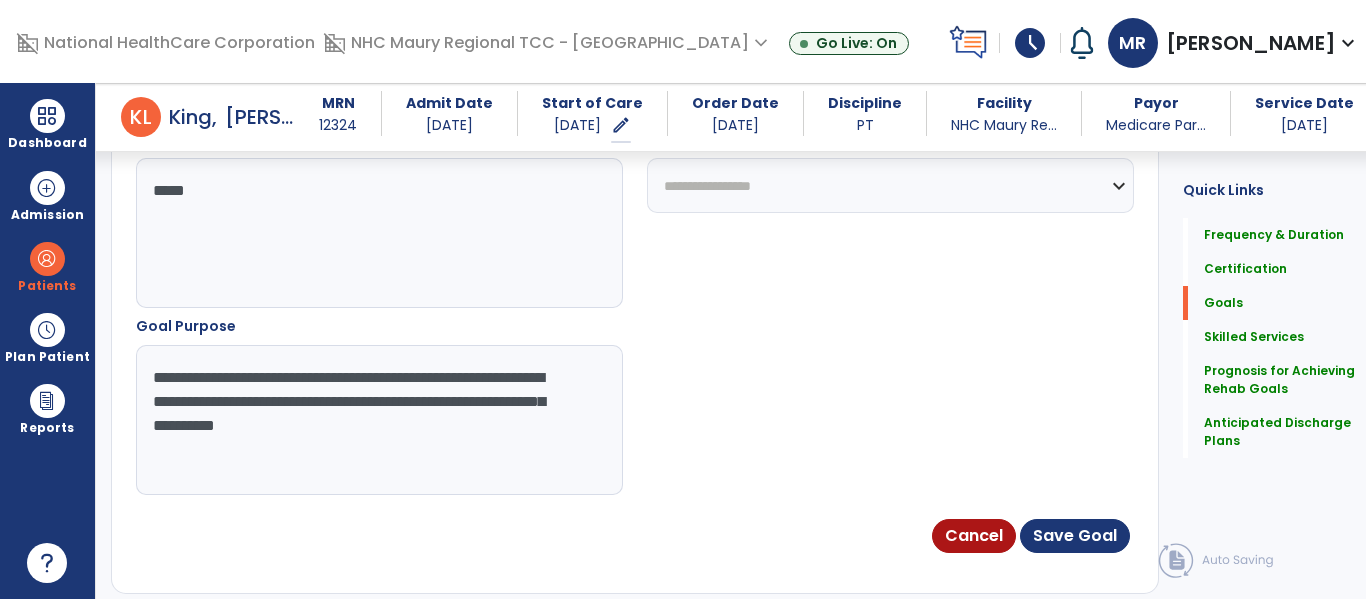 drag, startPoint x: 152, startPoint y: 374, endPoint x: 537, endPoint y: 441, distance: 390.78638 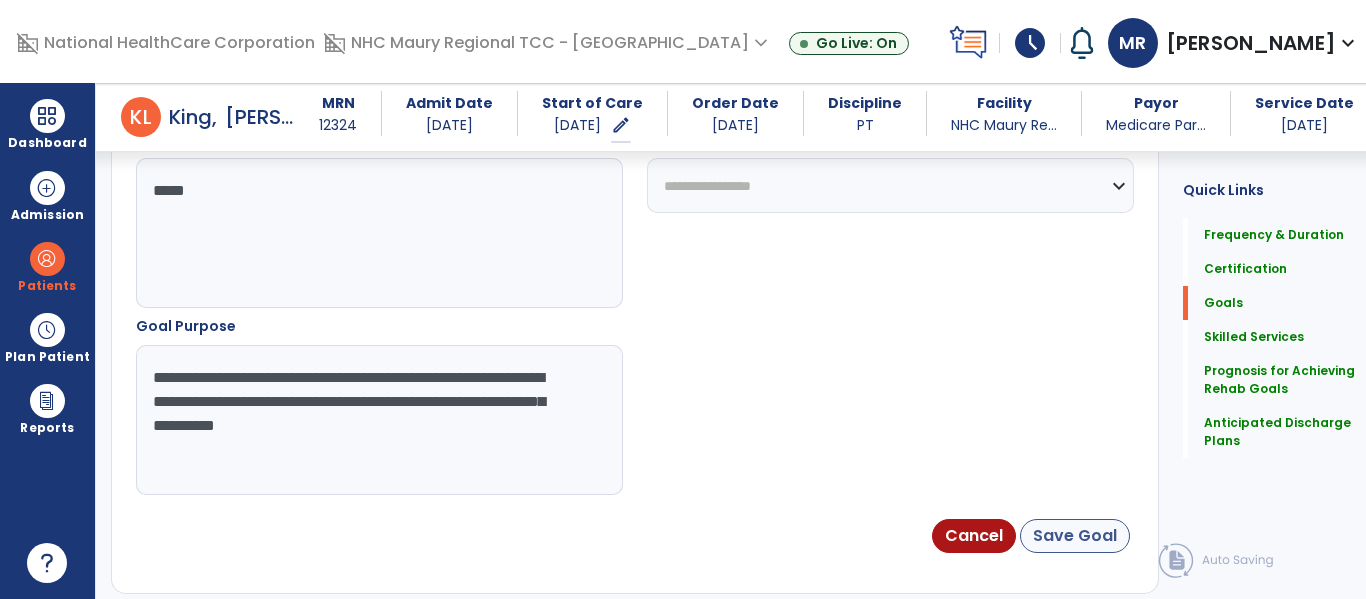 type on "**********" 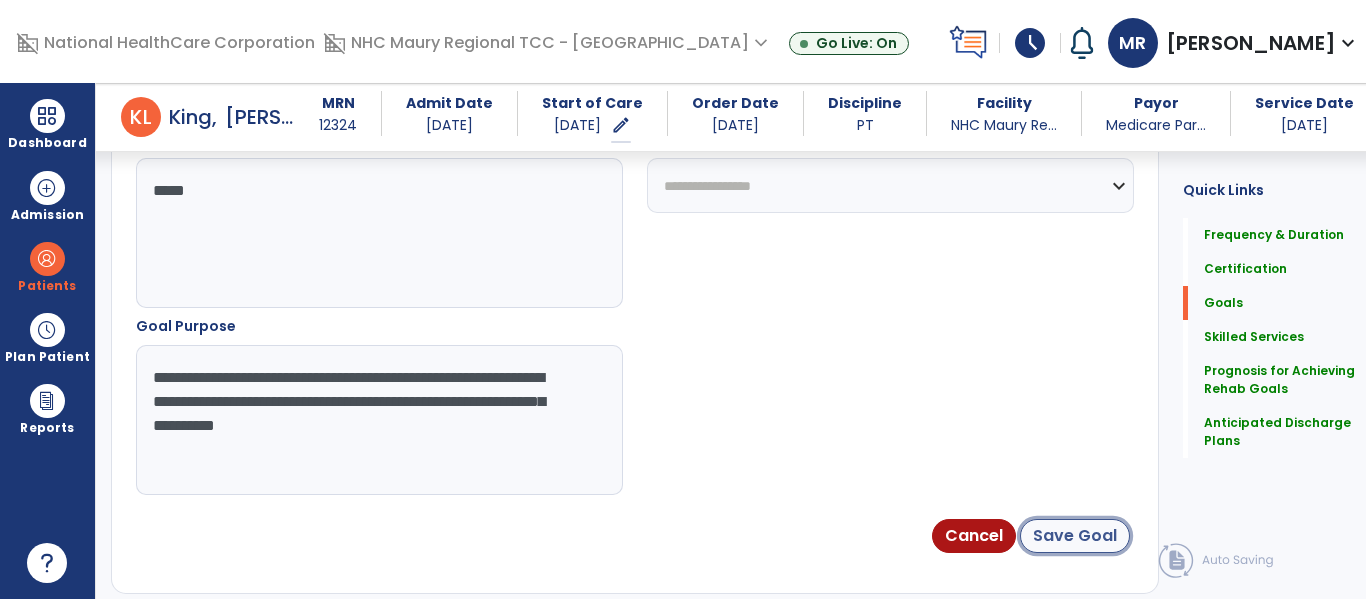 click on "Save Goal" at bounding box center [1075, 536] 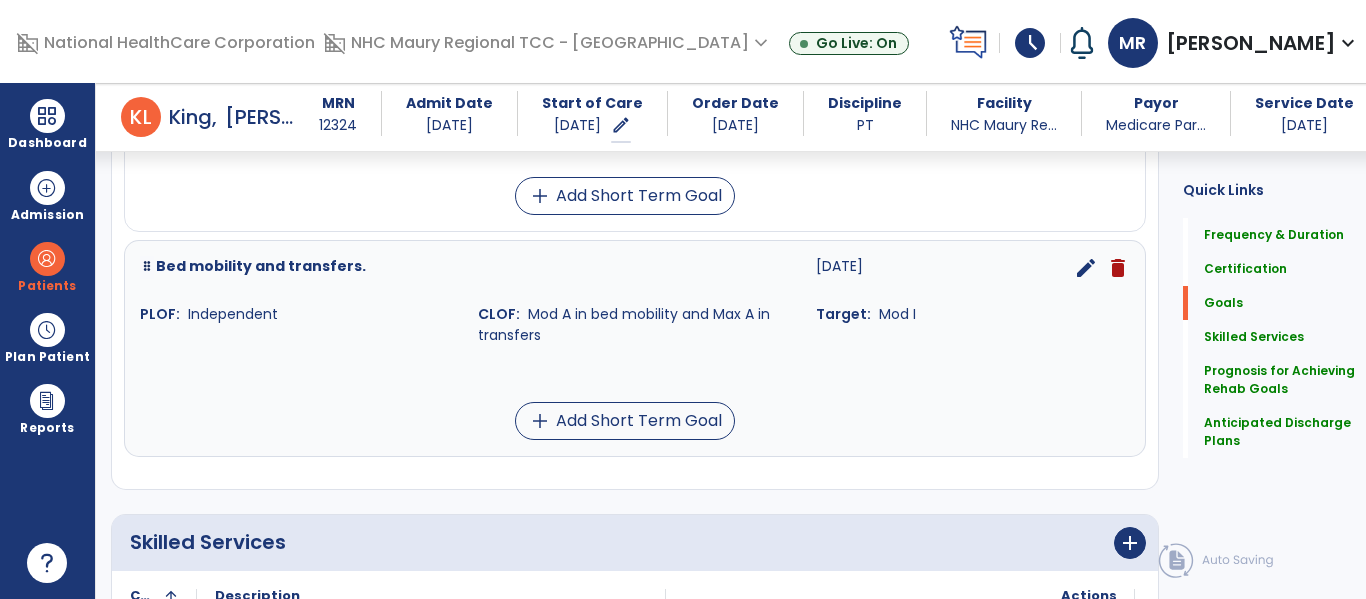 scroll, scrollTop: 1003, scrollLeft: 0, axis: vertical 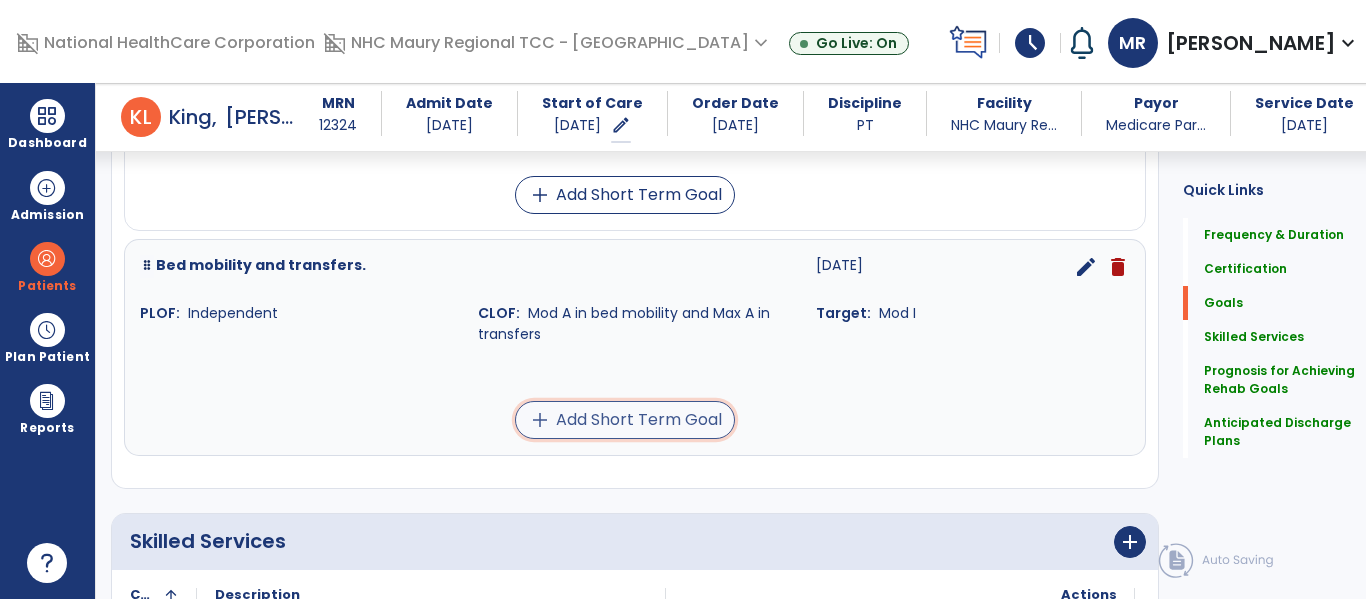 click on "add" at bounding box center (540, 420) 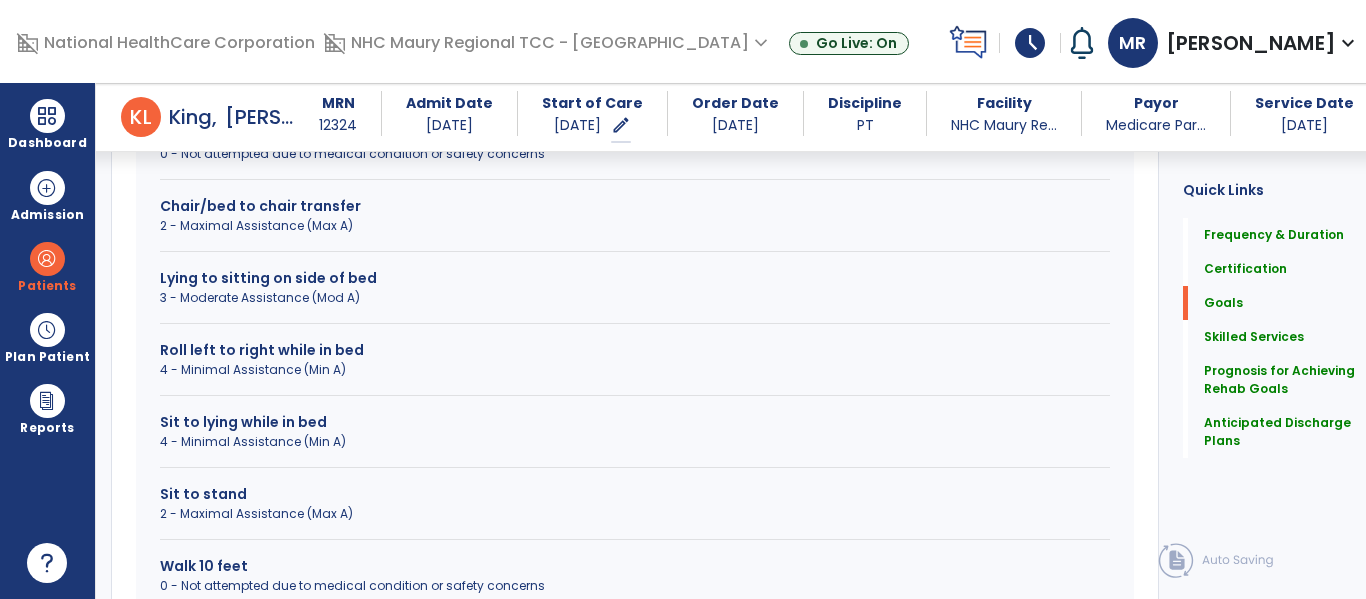 scroll, scrollTop: 728, scrollLeft: 0, axis: vertical 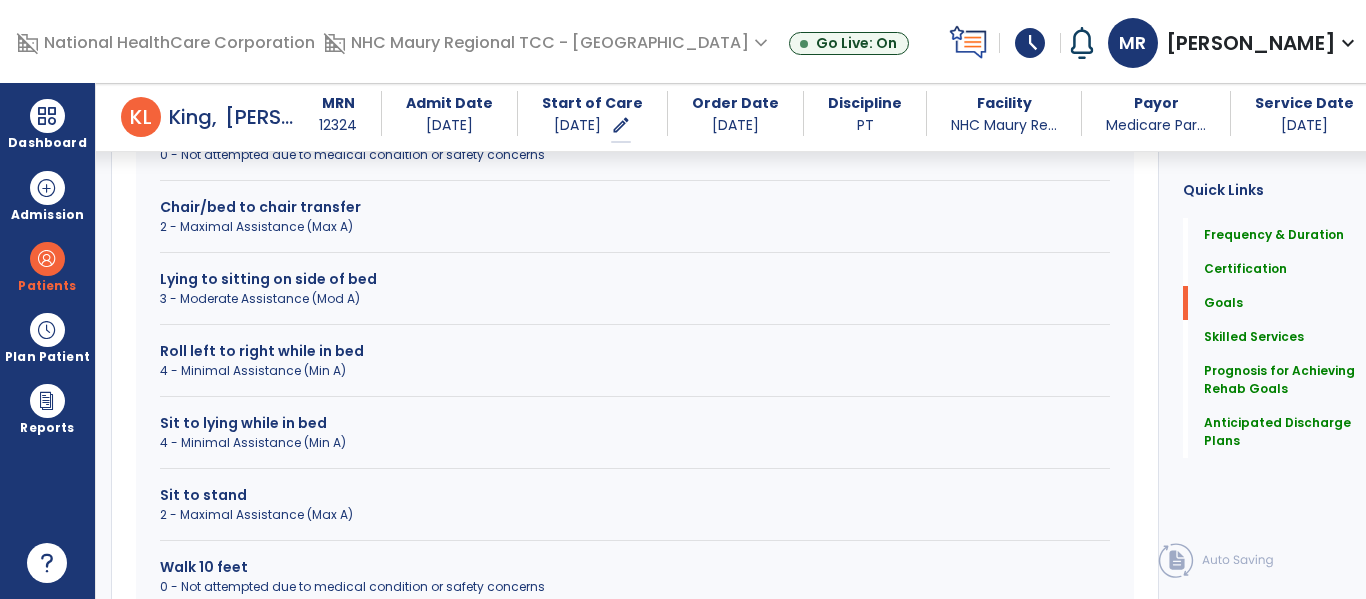 click on "3 - Moderate Assistance (Mod A)" at bounding box center (635, 299) 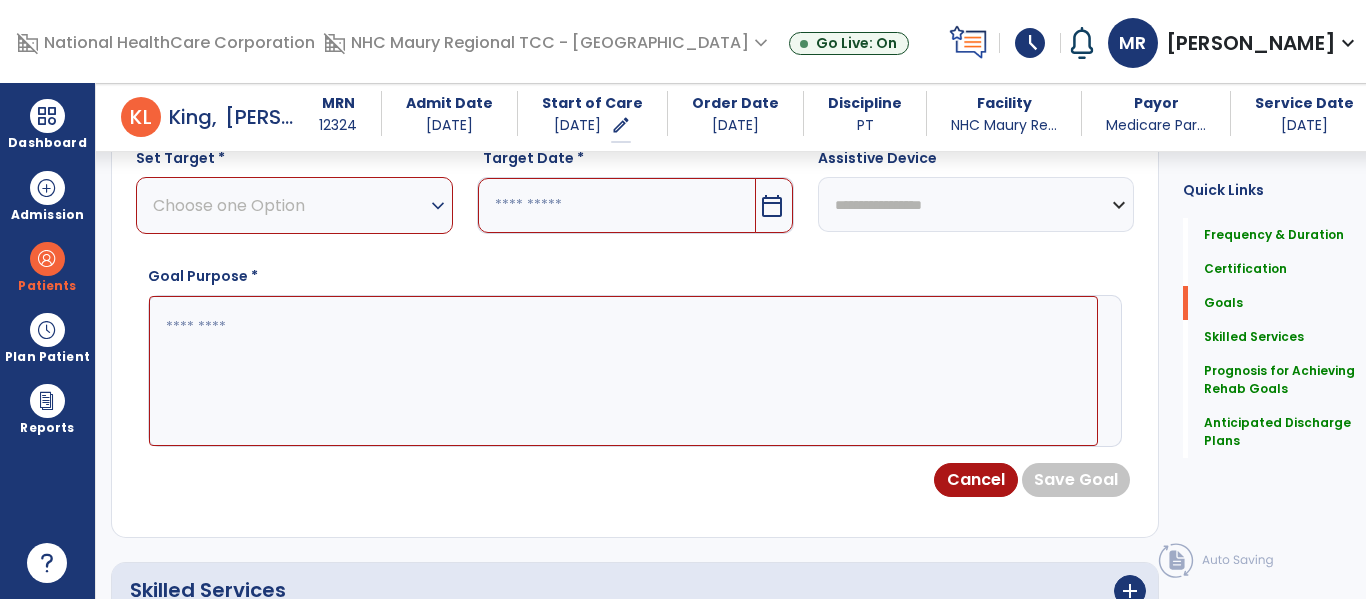 click on "expand_more" at bounding box center (438, 206) 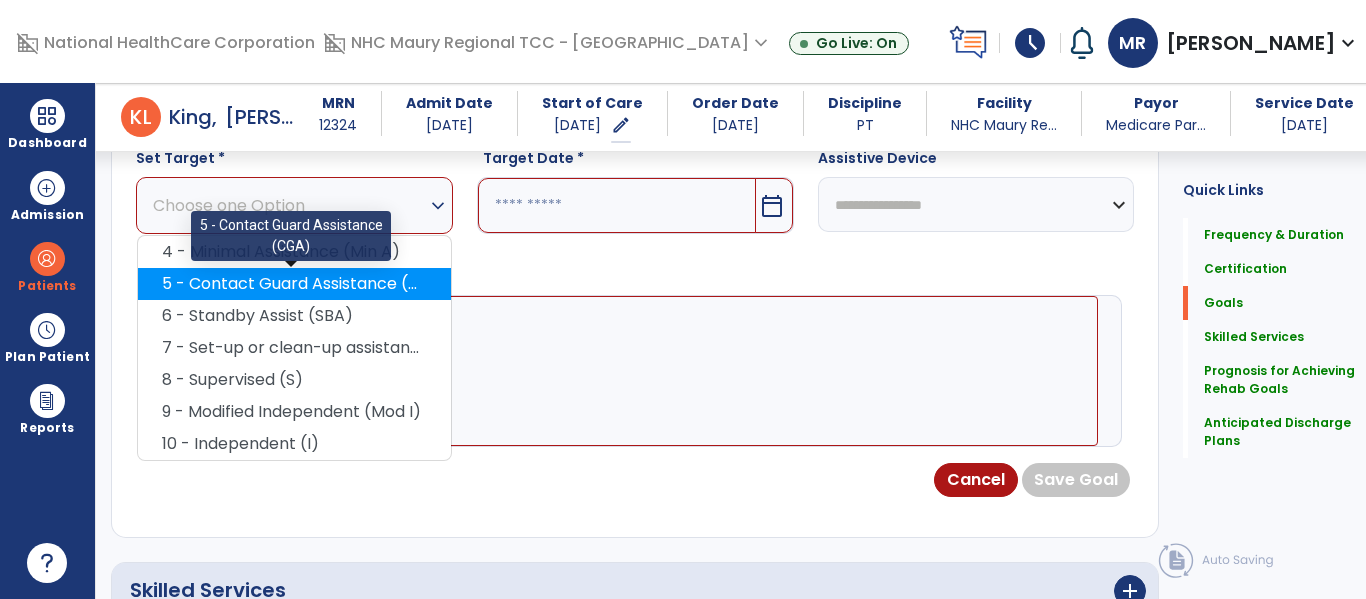 click on "5 - Contact Guard Assistance (CGA)" at bounding box center [294, 284] 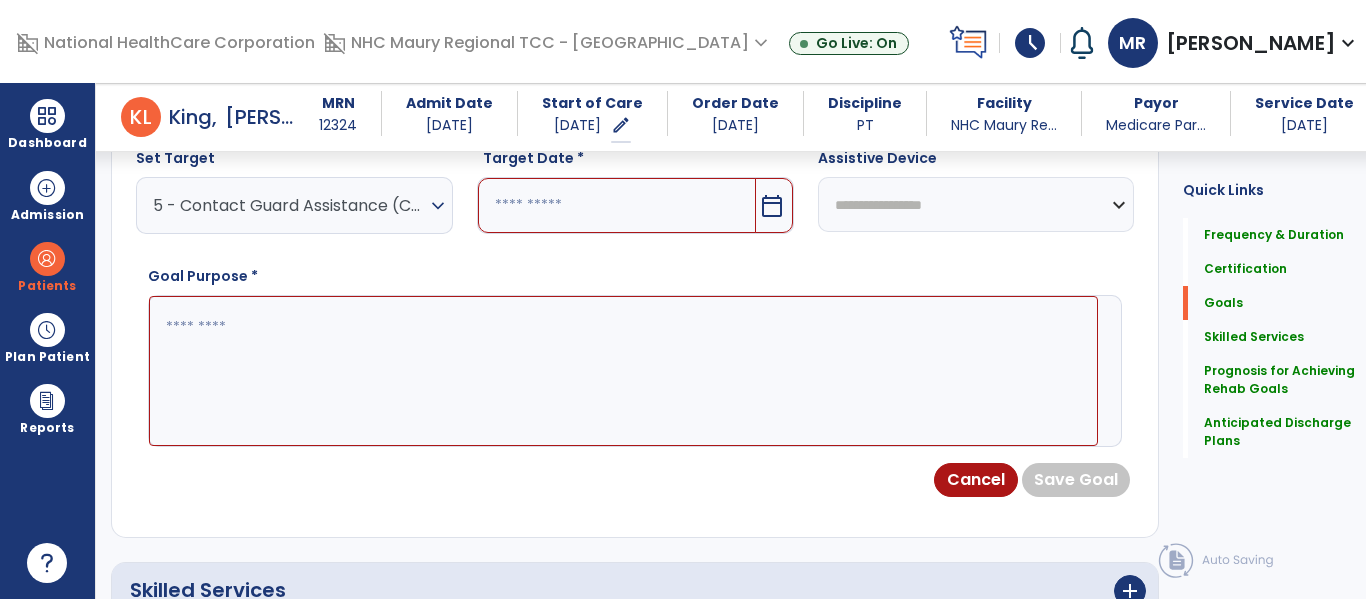 click on "calendar_today" at bounding box center (772, 206) 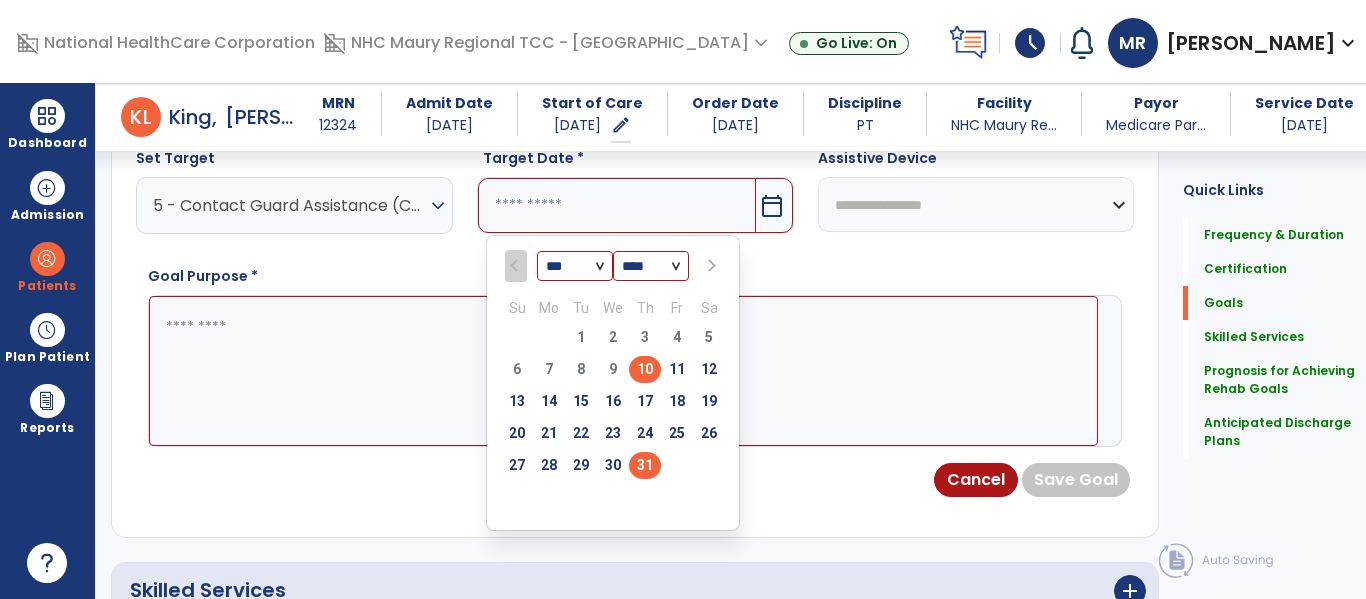 click on "31" at bounding box center [645, 465] 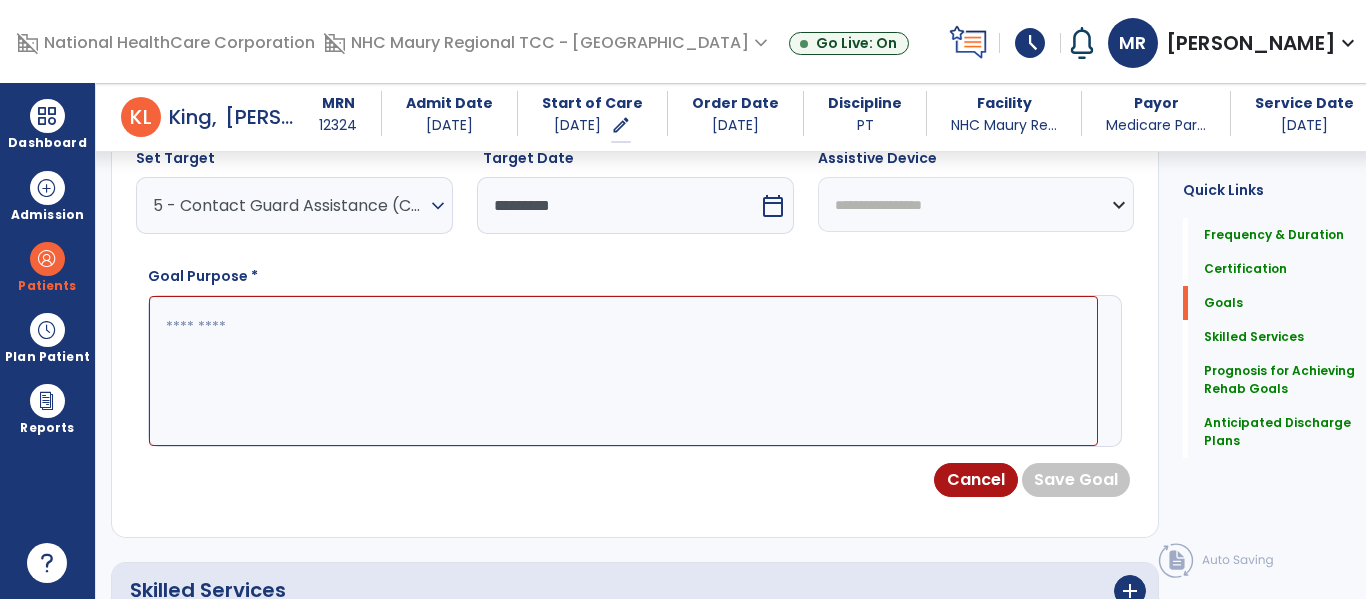 click on "**********" at bounding box center (976, 204) 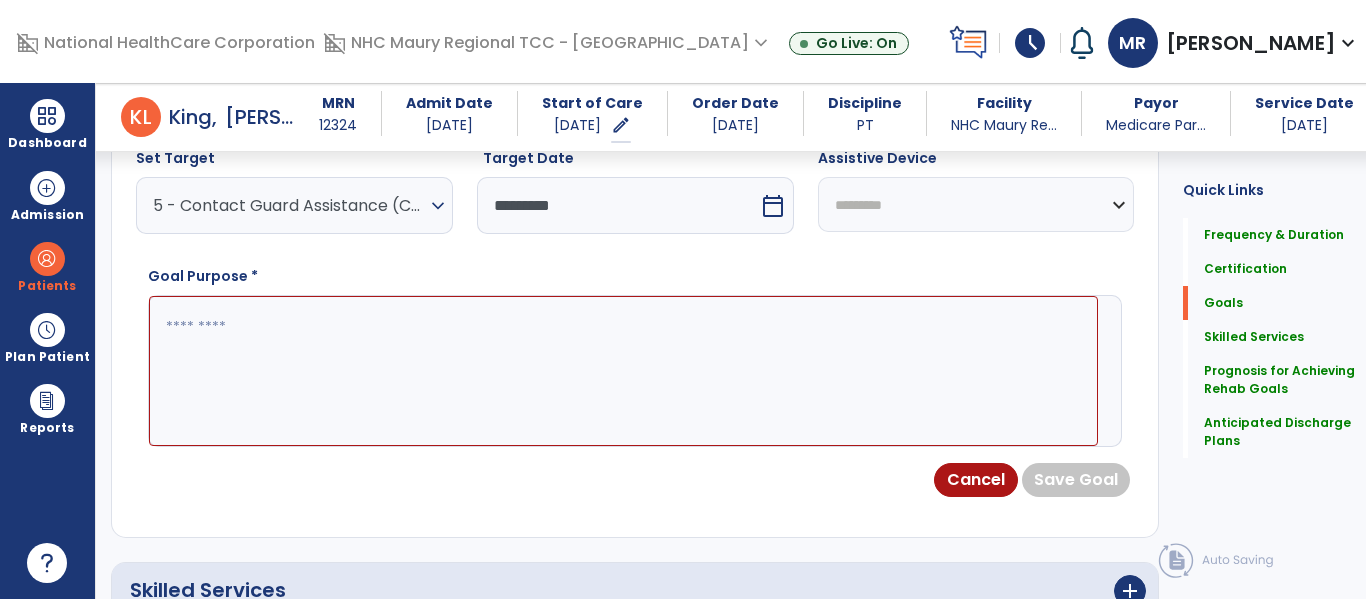 click on "**********" at bounding box center (976, 204) 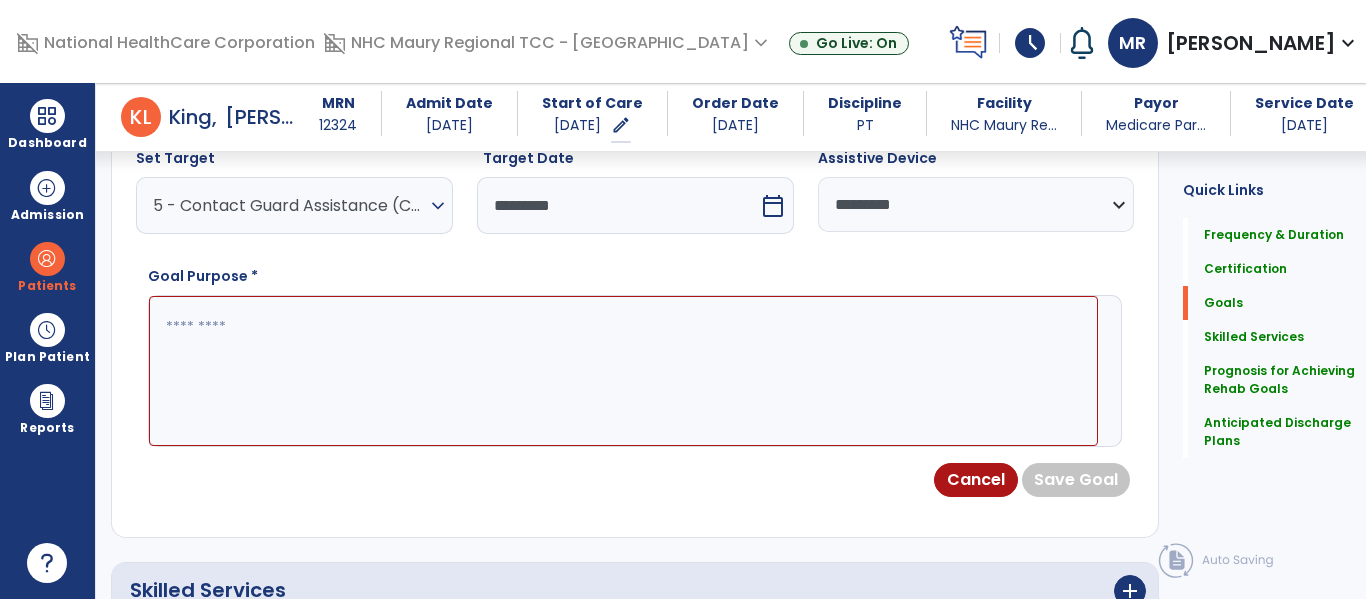 click at bounding box center (623, 371) 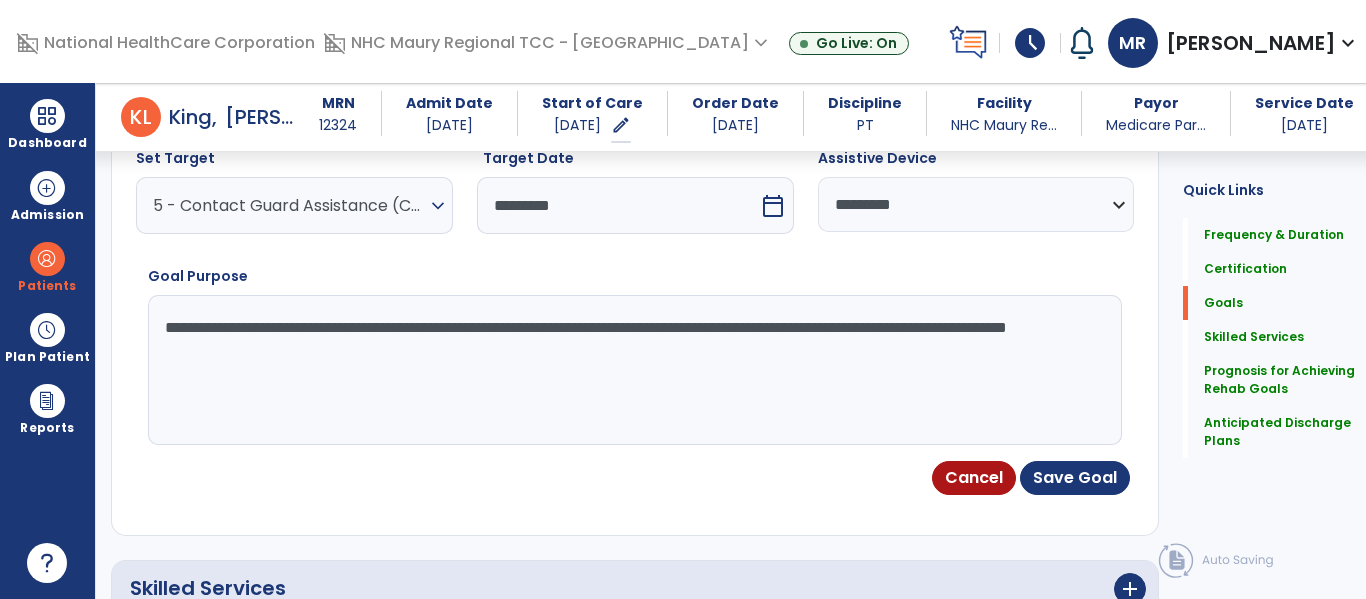 click on "**********" at bounding box center [623, 370] 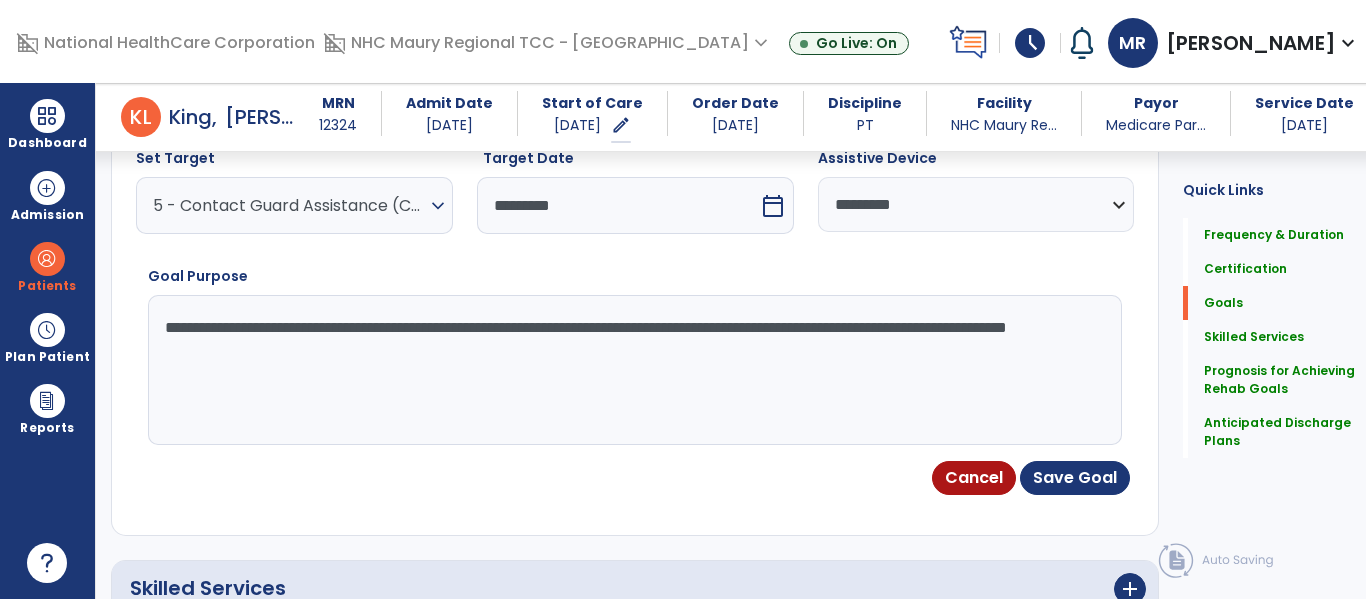 click on "**********" at bounding box center (623, 370) 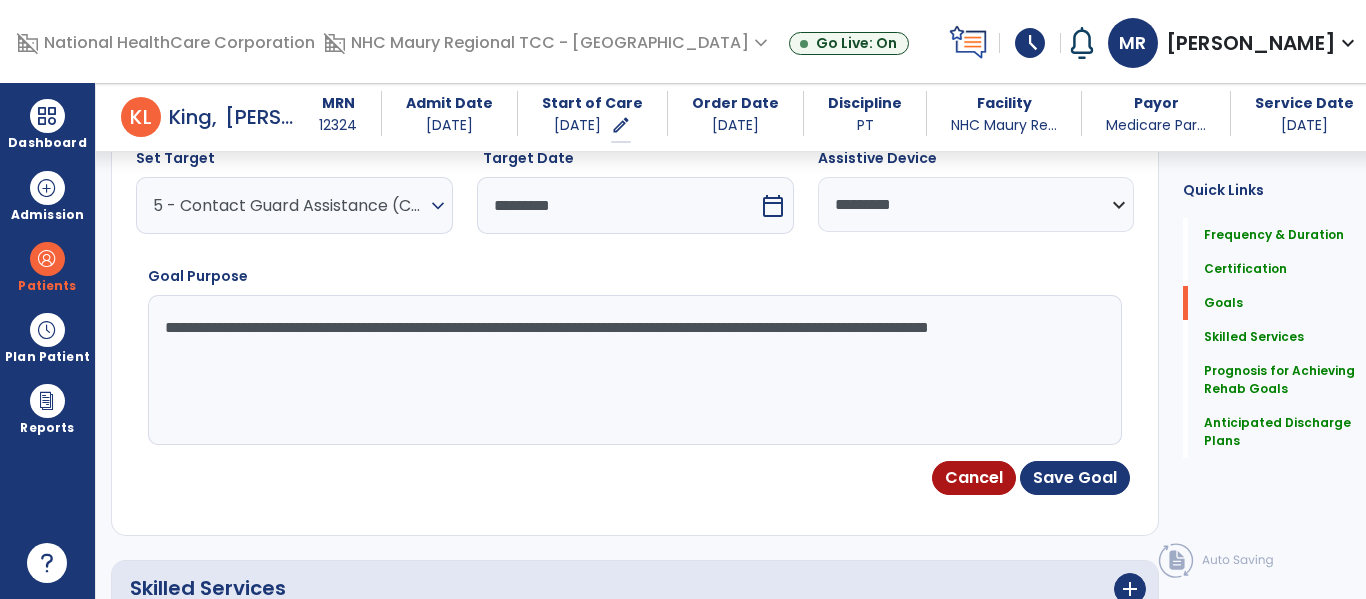 click on "**********" at bounding box center [623, 370] 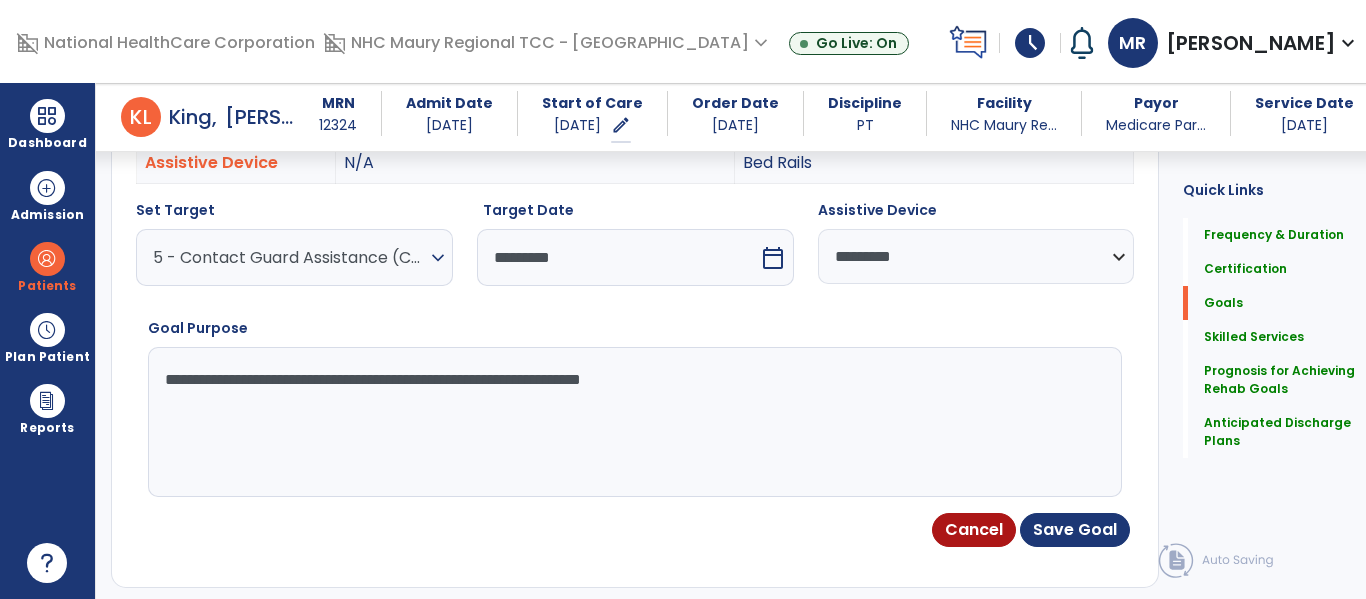 scroll, scrollTop: 677, scrollLeft: 0, axis: vertical 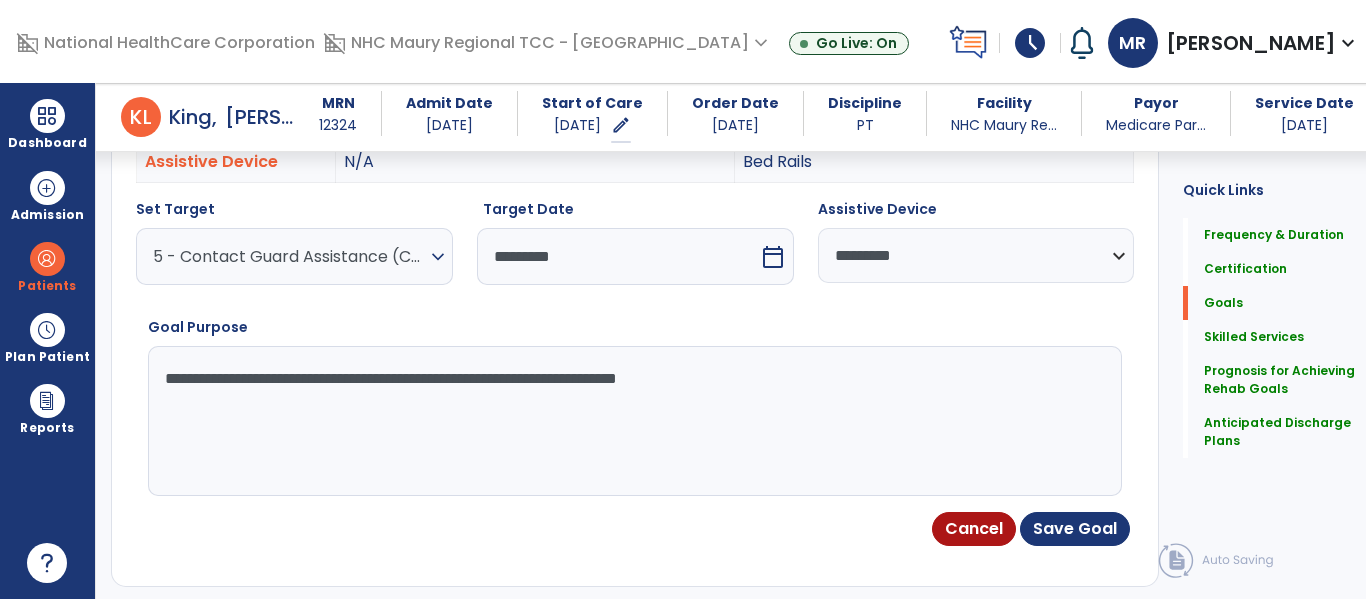 click on "**********" at bounding box center [623, 421] 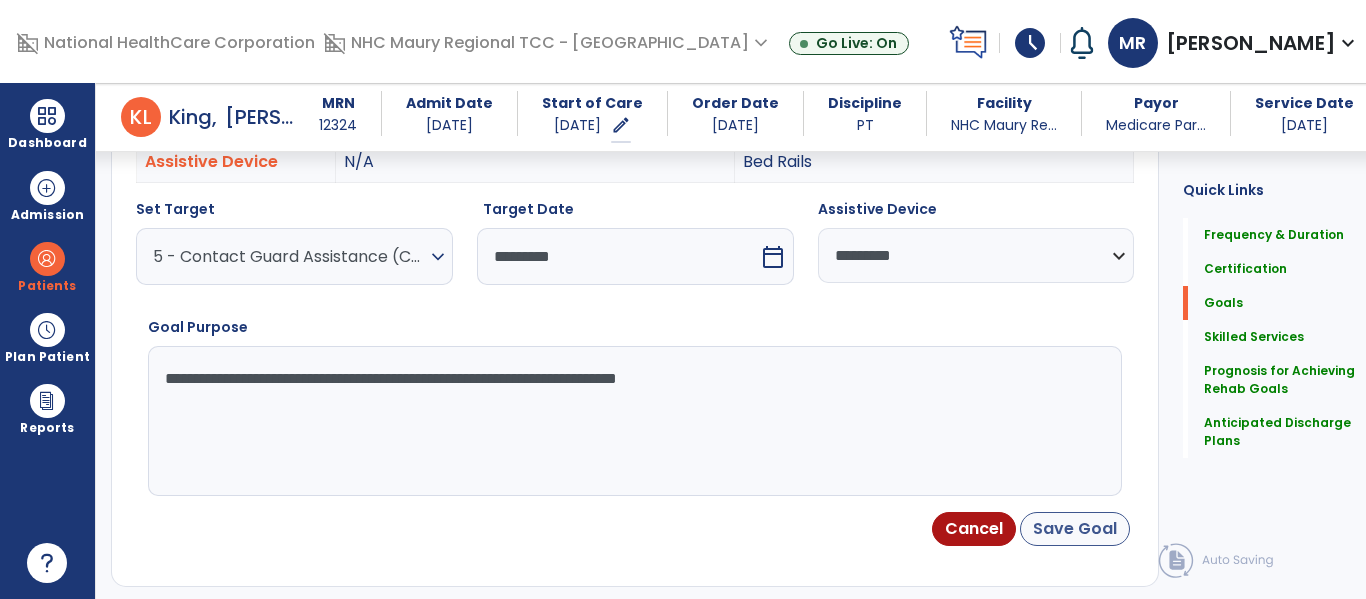 type on "**********" 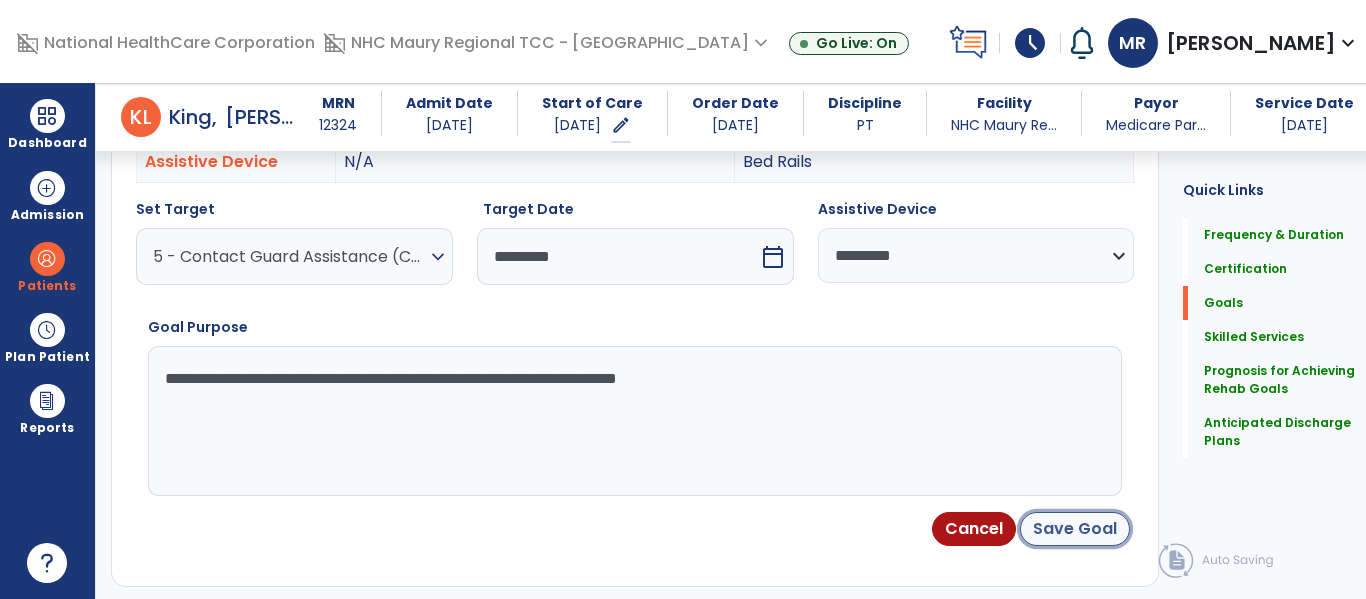 click on "Save Goal" at bounding box center (1075, 529) 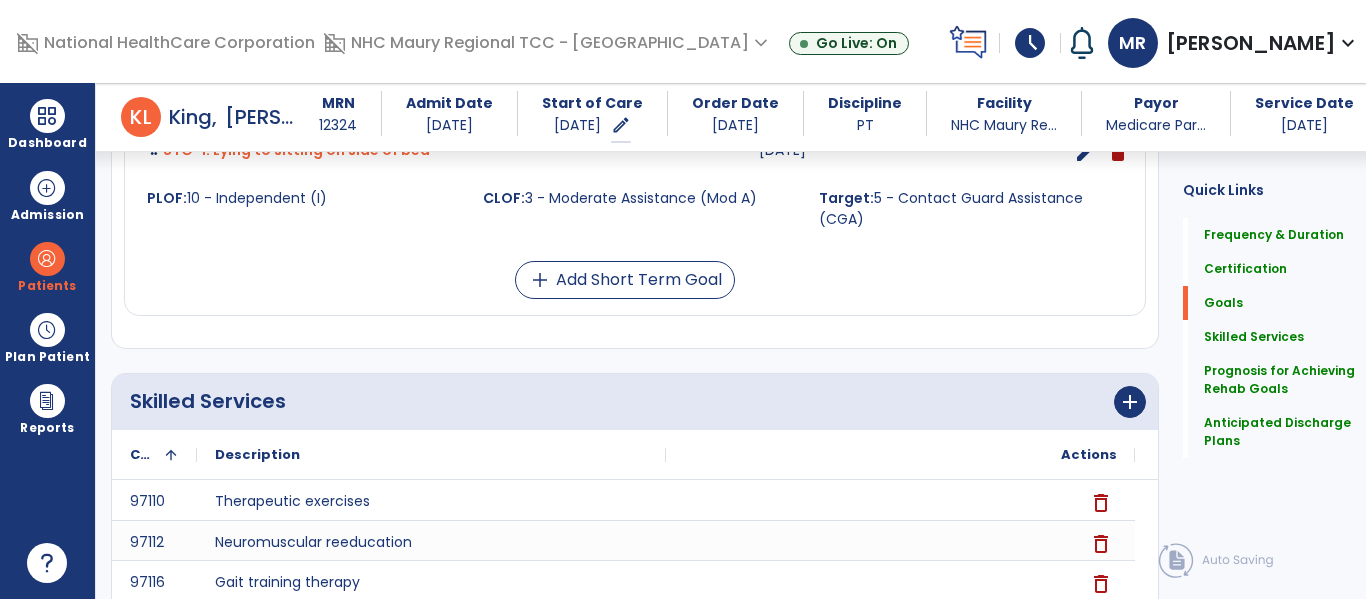scroll, scrollTop: 1239, scrollLeft: 0, axis: vertical 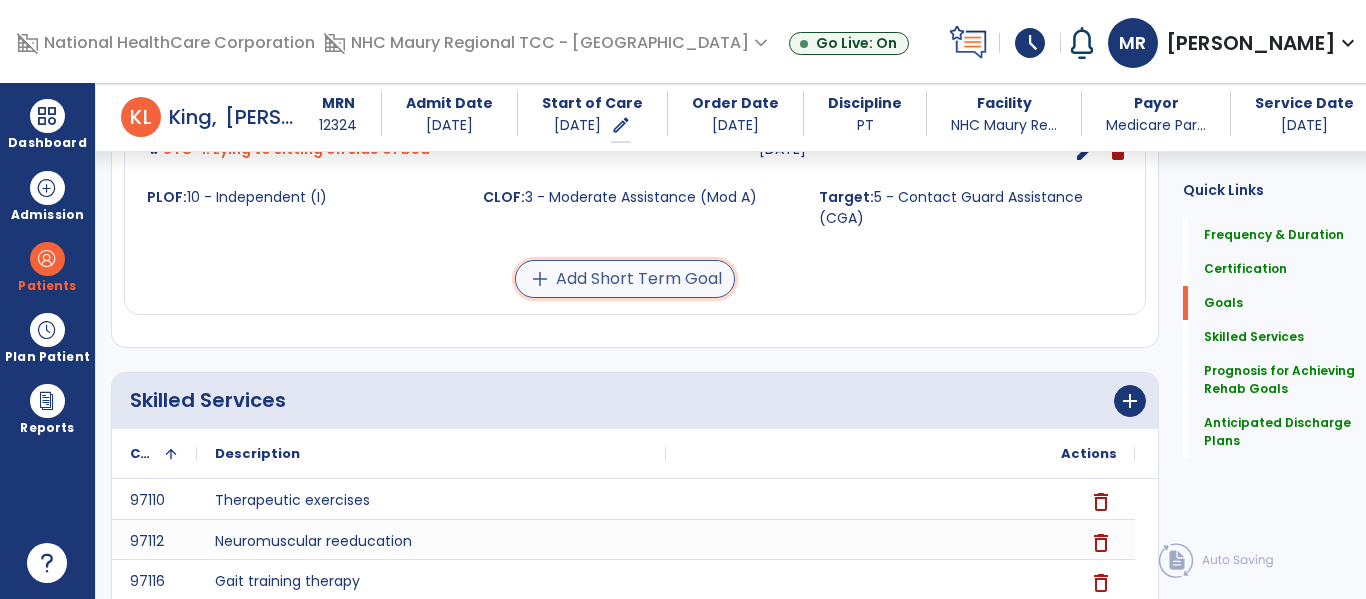 click on "add" at bounding box center (540, 279) 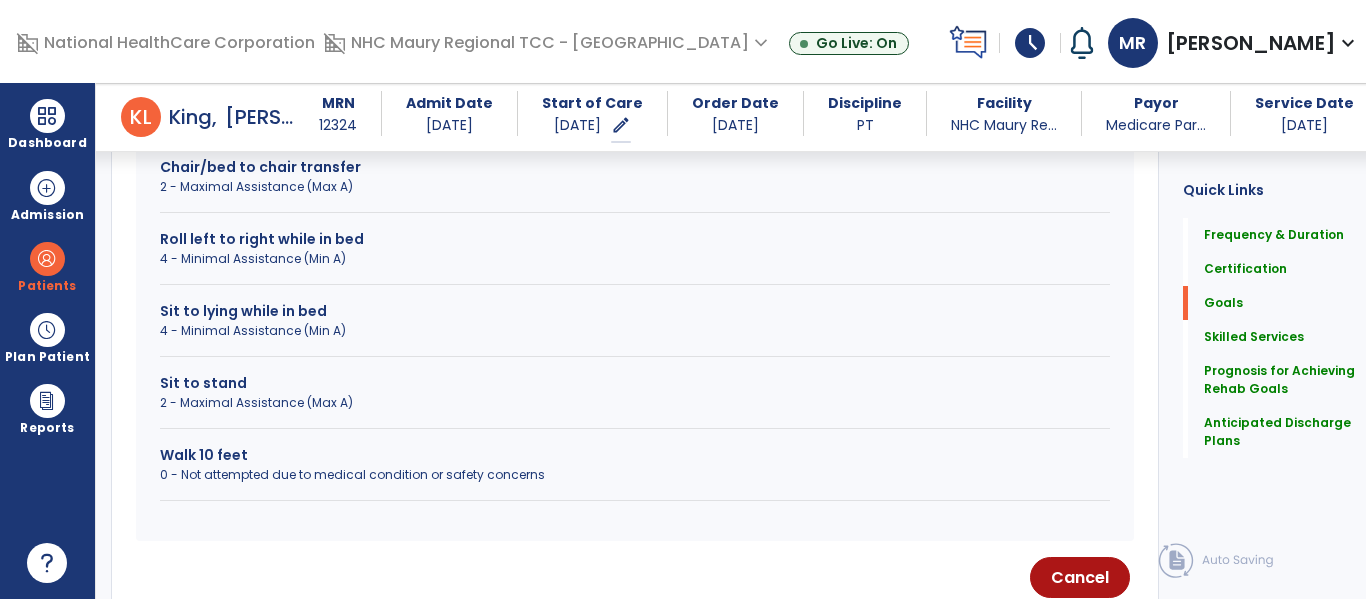 scroll, scrollTop: 767, scrollLeft: 0, axis: vertical 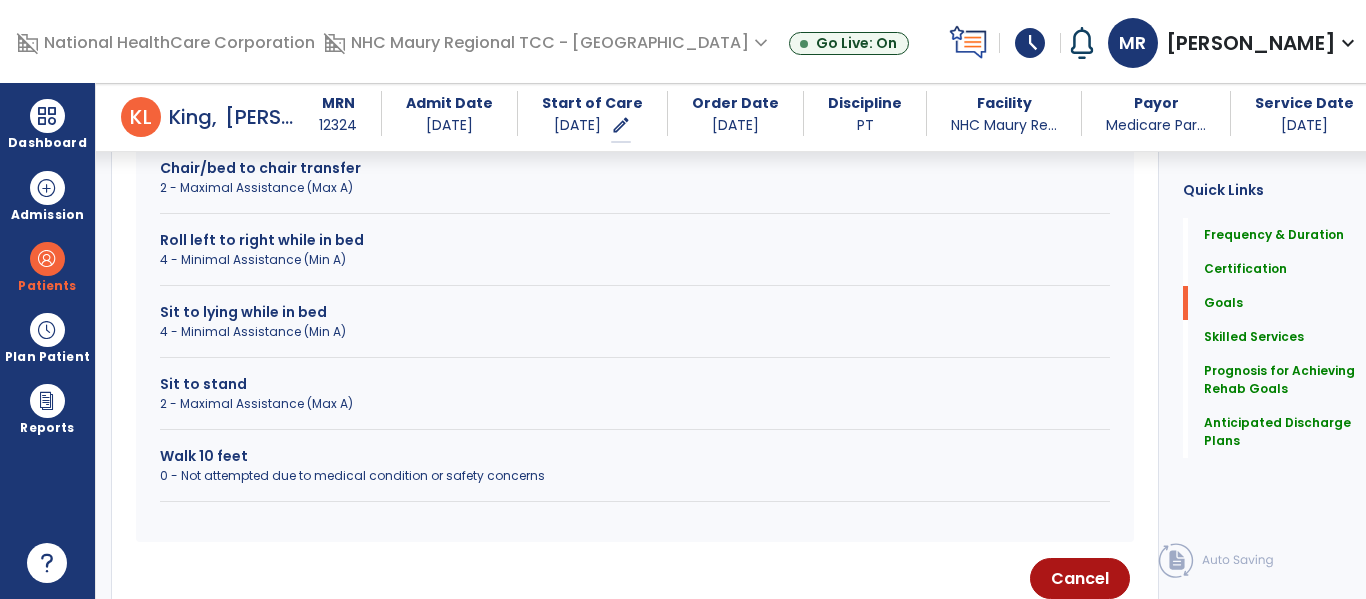 click on "4 - Minimal Assistance (Min A)" at bounding box center [635, 332] 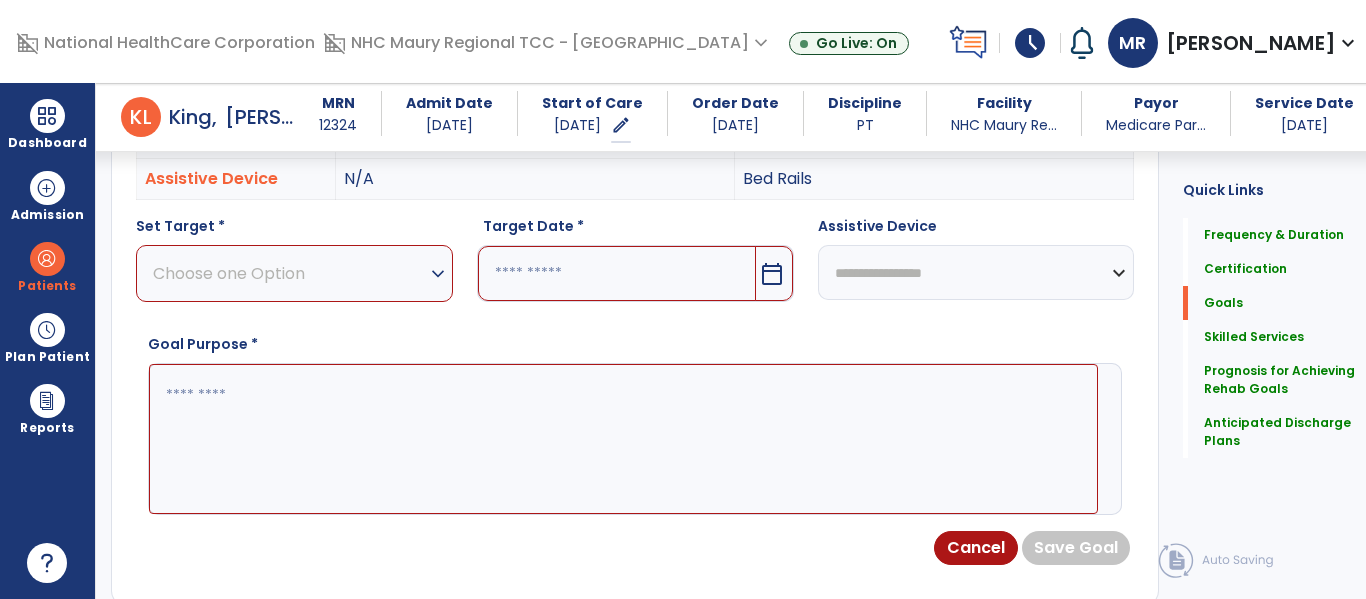 scroll, scrollTop: 663, scrollLeft: 0, axis: vertical 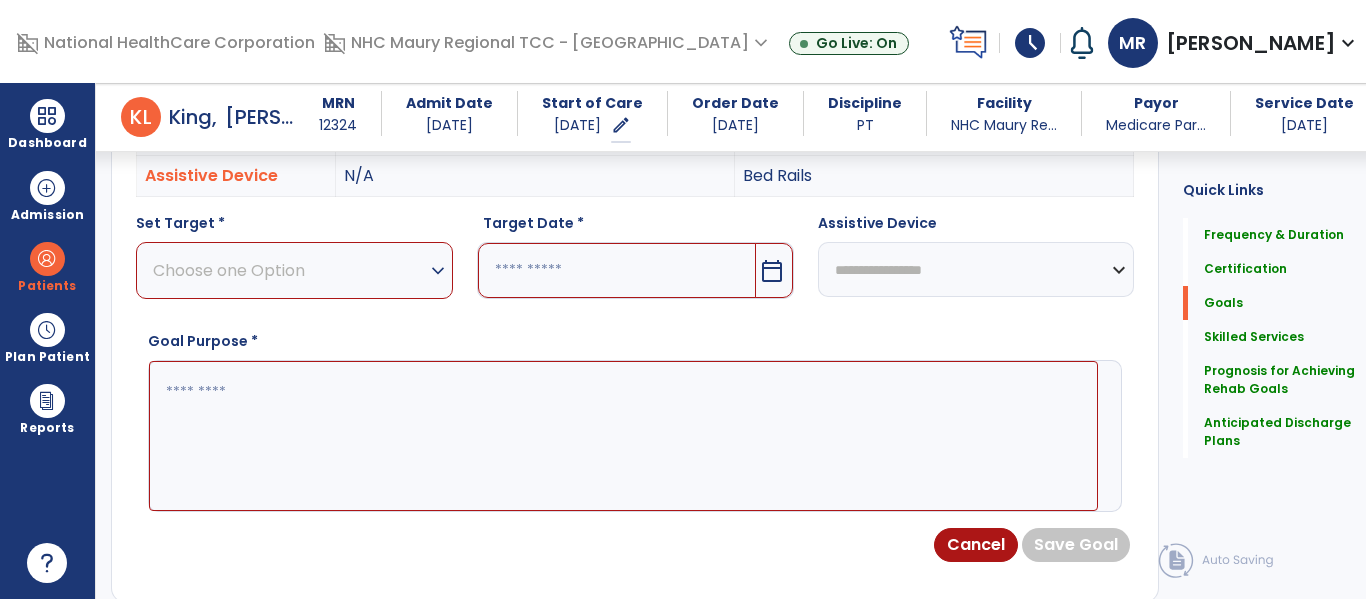 click on "expand_more" at bounding box center [438, 271] 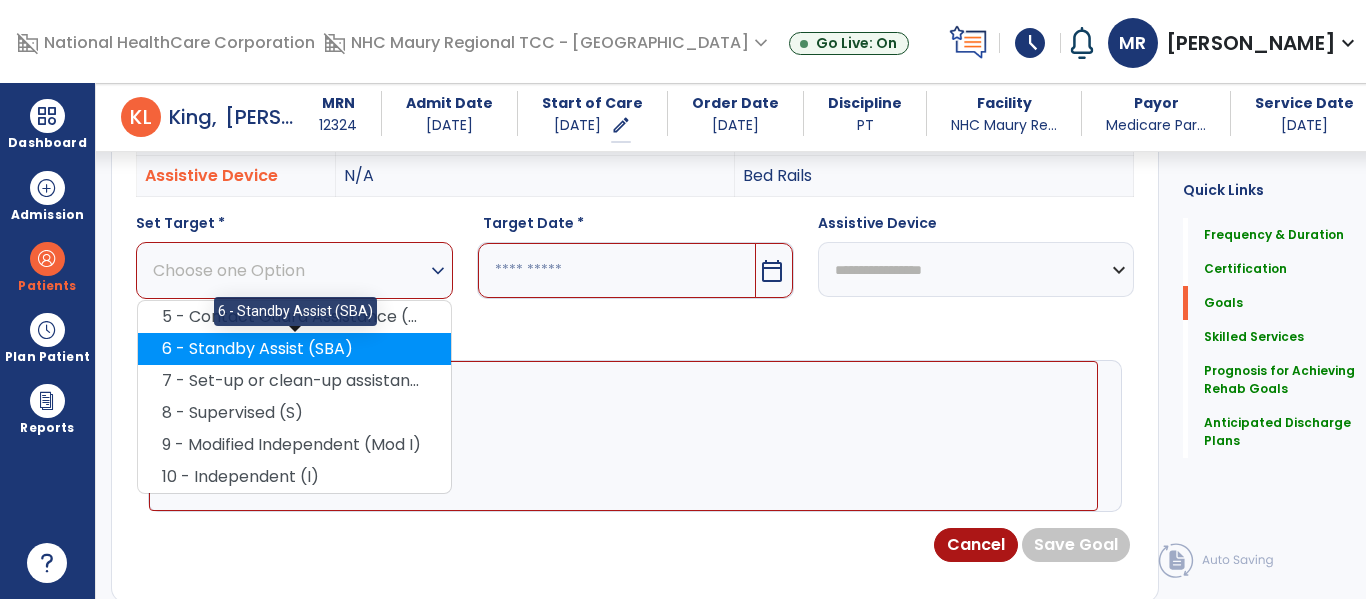 click on "6 - Standby Assist (SBA)" at bounding box center [294, 349] 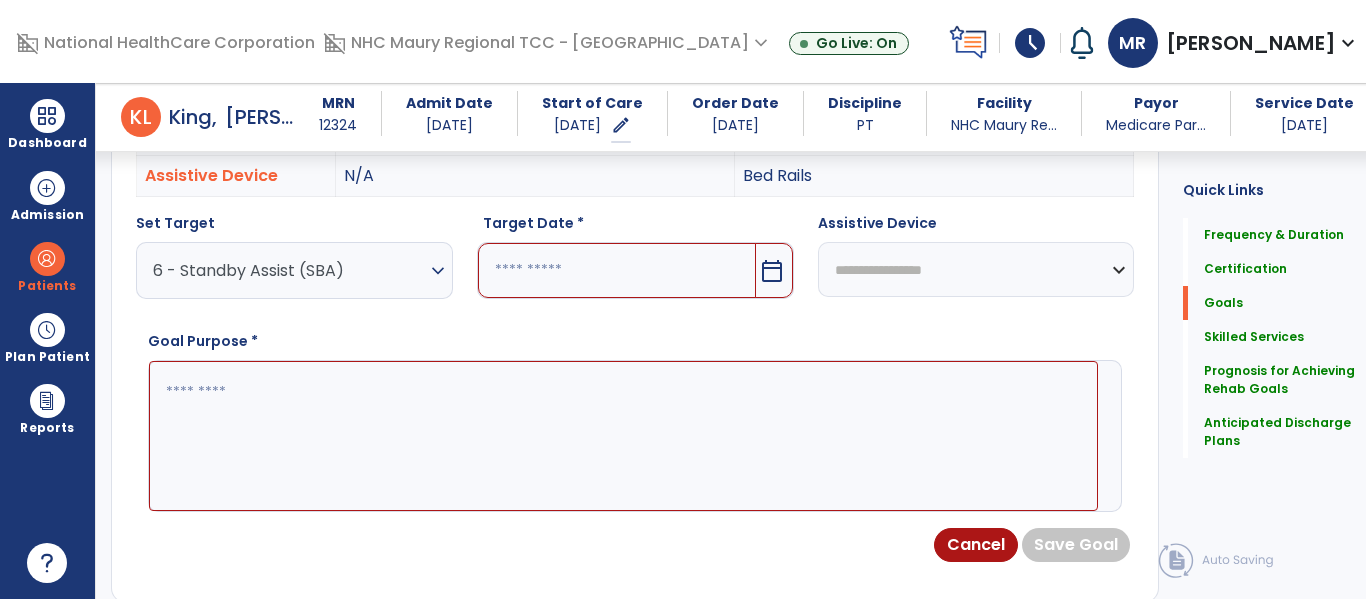 click on "calendar_today" at bounding box center (772, 271) 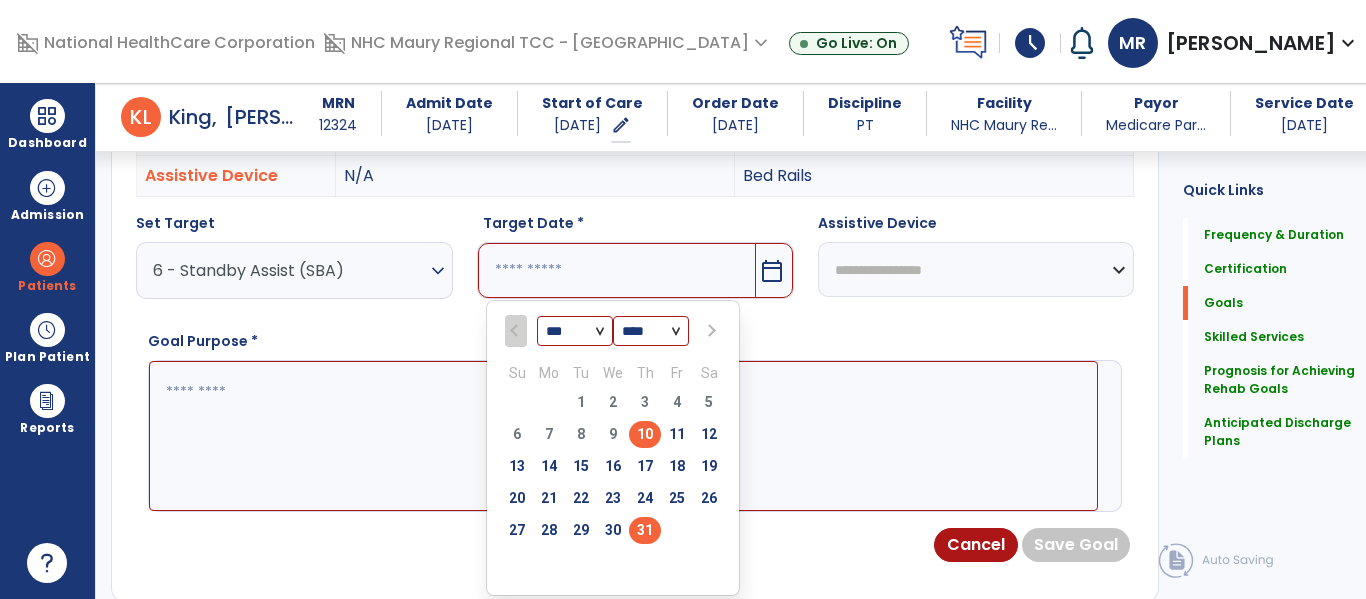 click on "31" at bounding box center (645, 530) 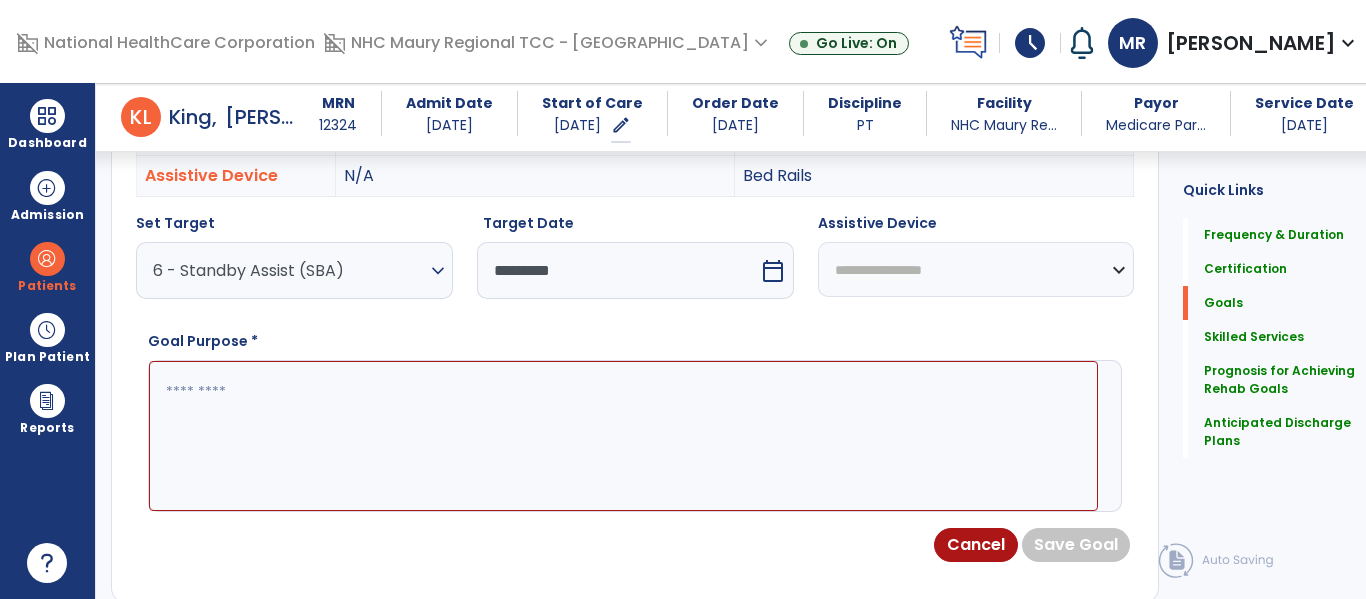 click on "**********" at bounding box center (976, 269) 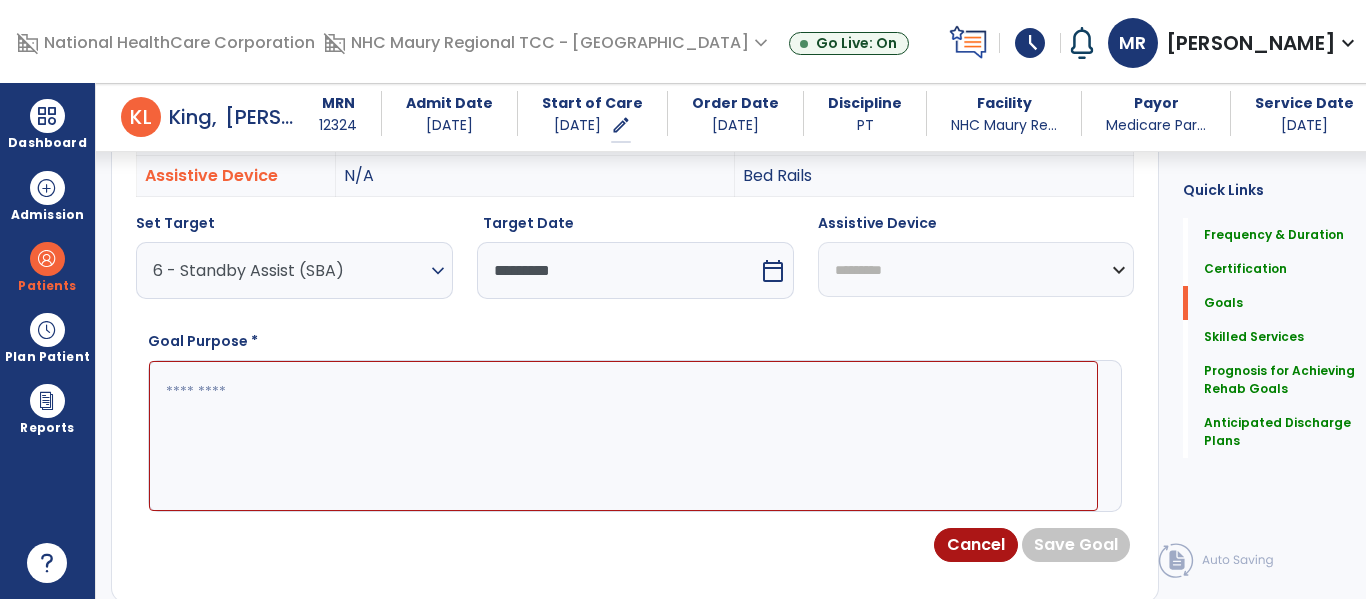 click on "**********" at bounding box center [976, 269] 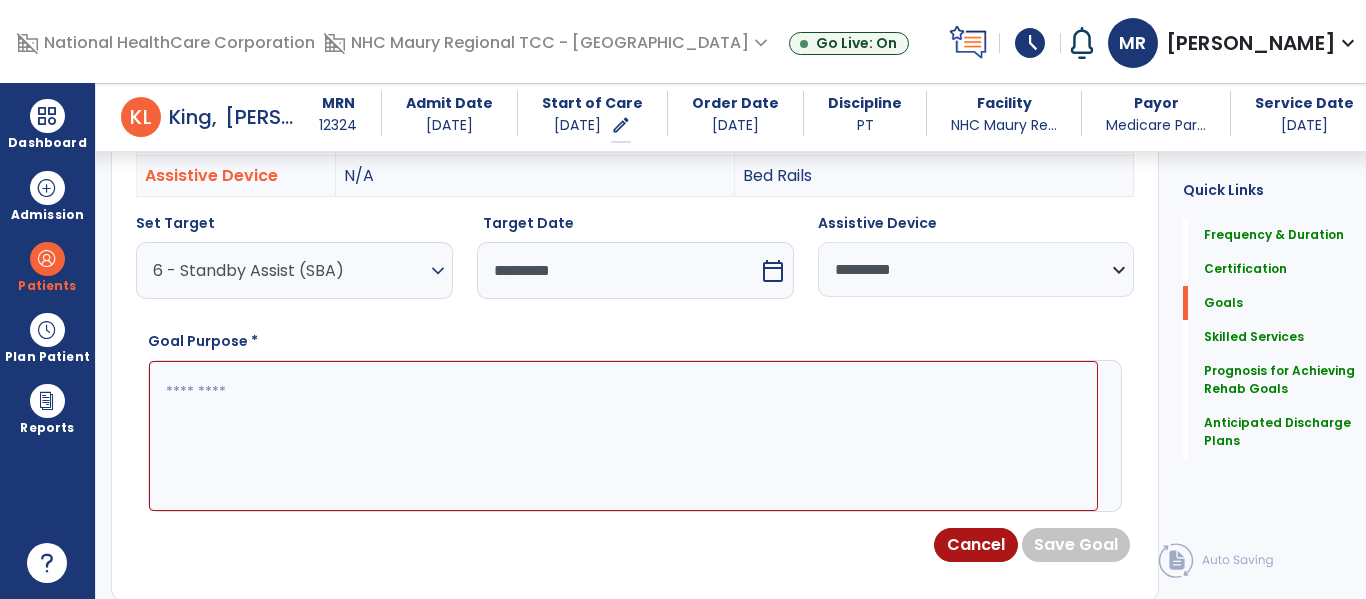click at bounding box center [623, 436] 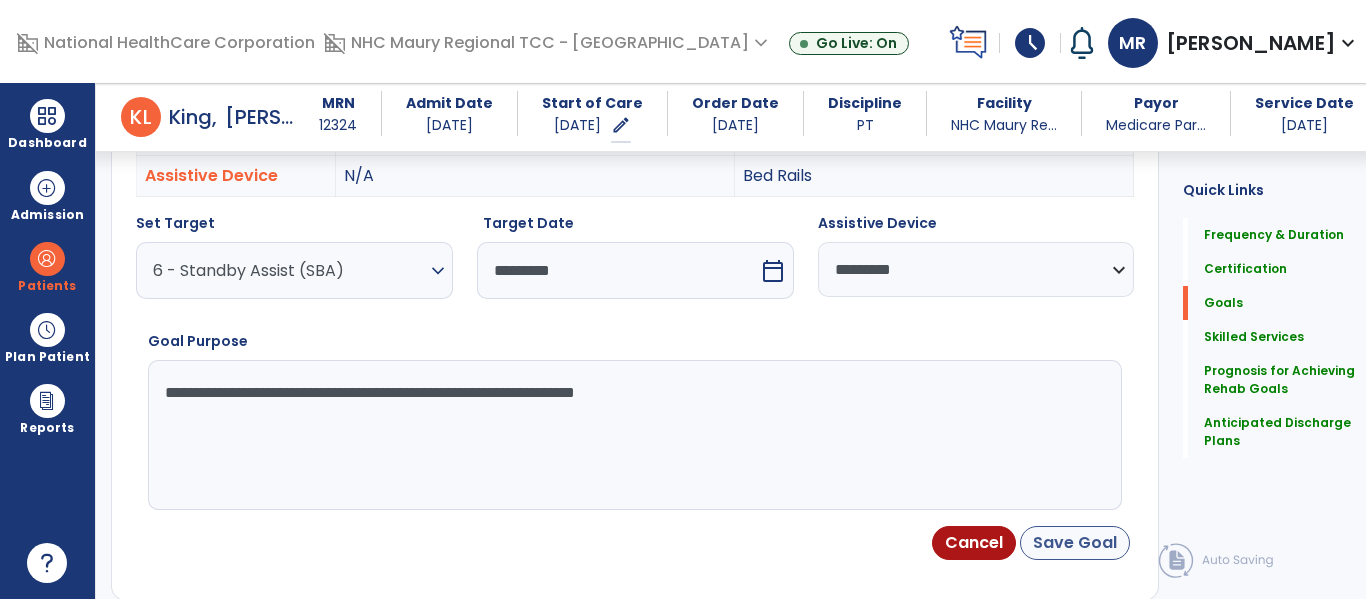 type on "**********" 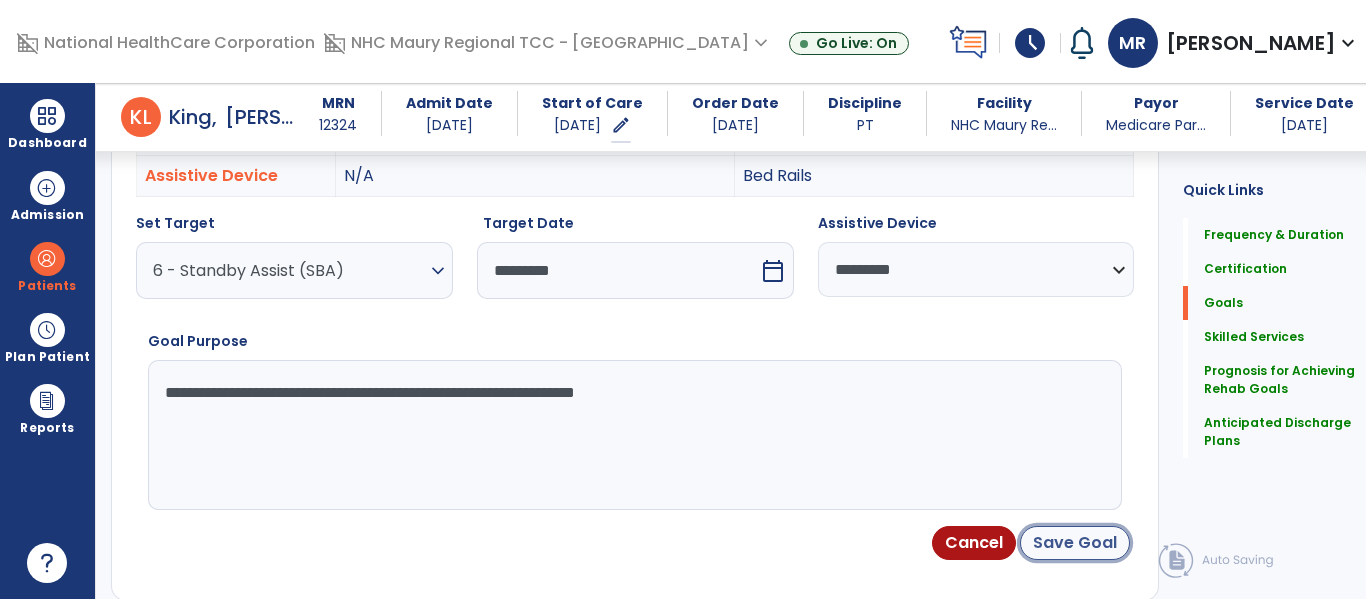 click on "Save Goal" at bounding box center [1075, 543] 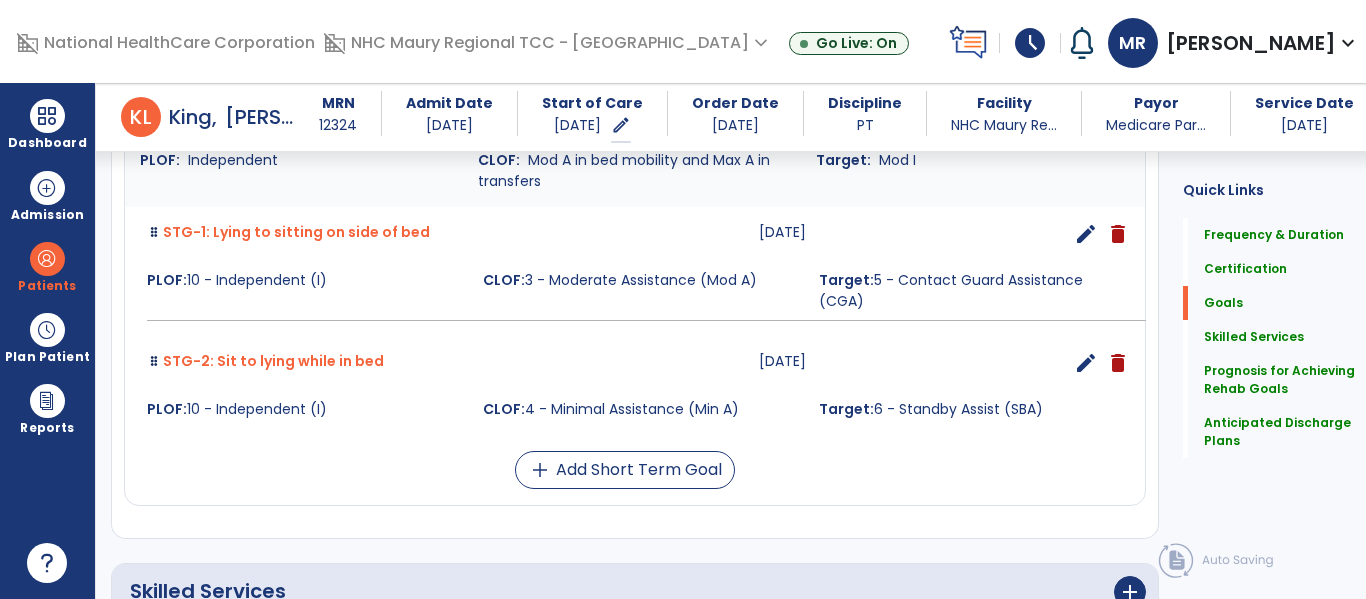 scroll, scrollTop: 1157, scrollLeft: 0, axis: vertical 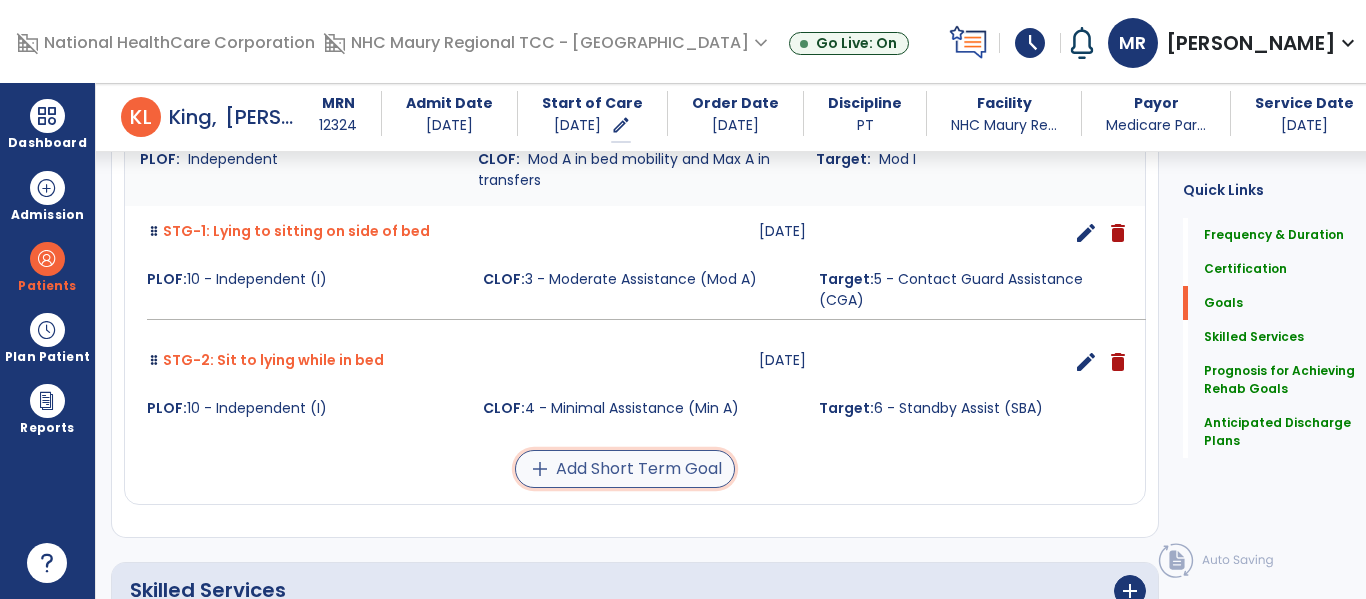 click on "add" at bounding box center [540, 469] 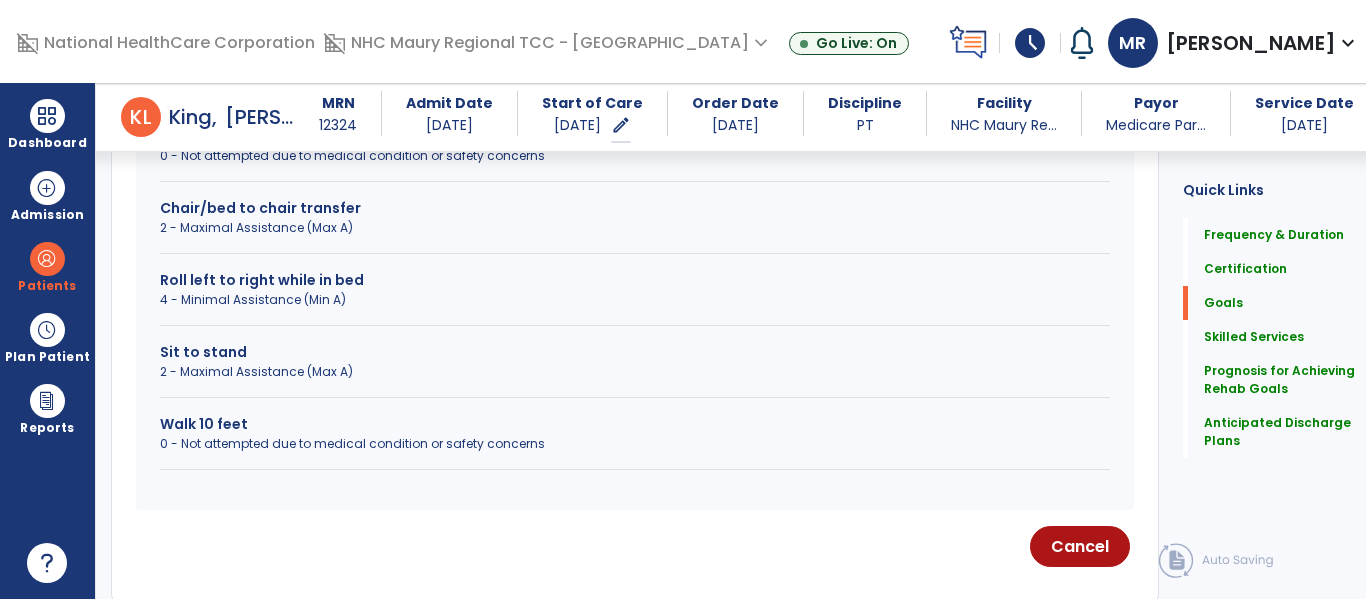 scroll, scrollTop: 728, scrollLeft: 0, axis: vertical 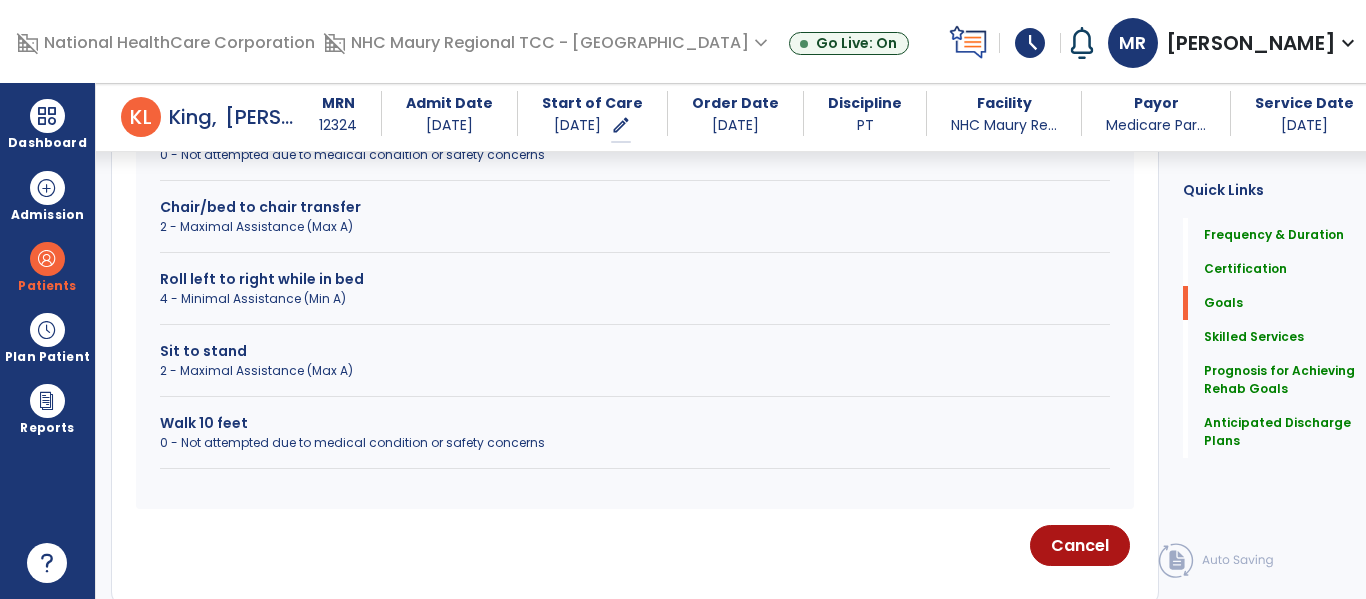 click on "Sit to stand" at bounding box center (635, 351) 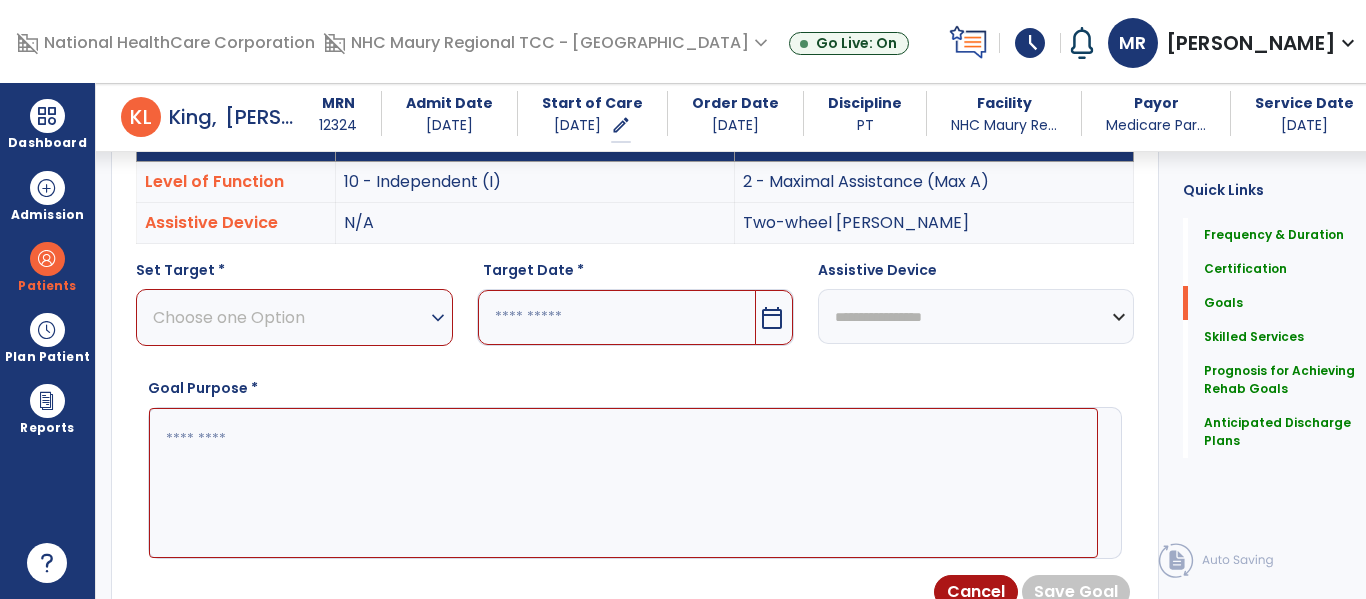 scroll, scrollTop: 615, scrollLeft: 0, axis: vertical 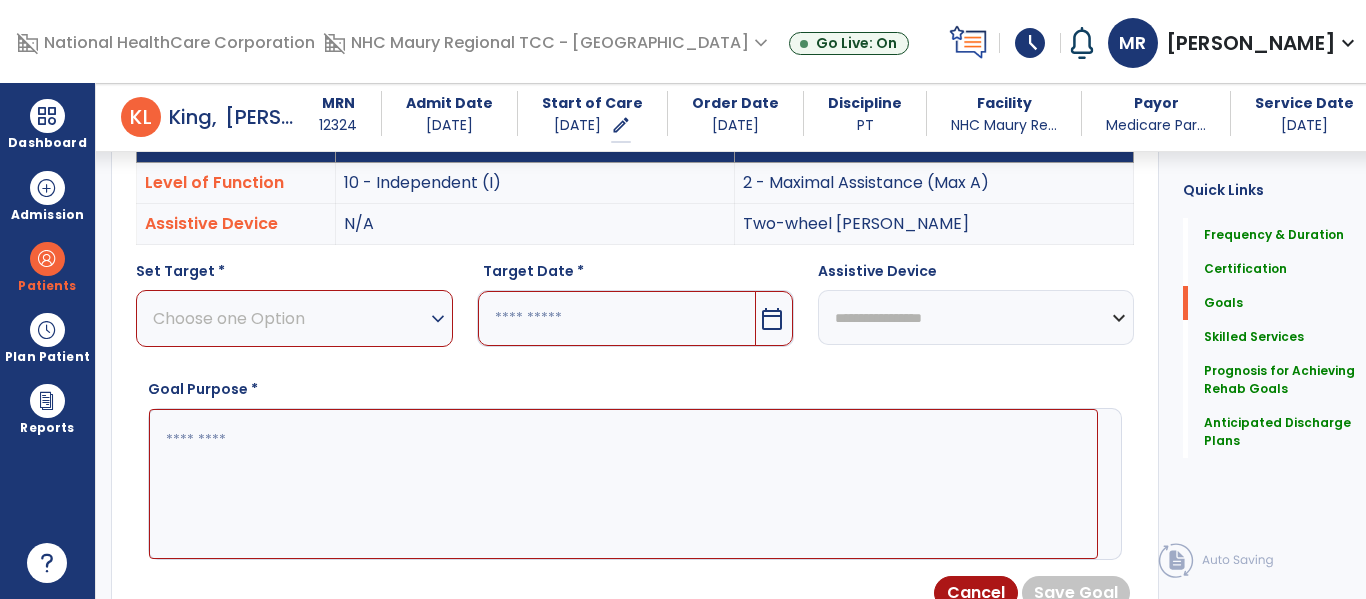 click on "expand_more" at bounding box center [438, 319] 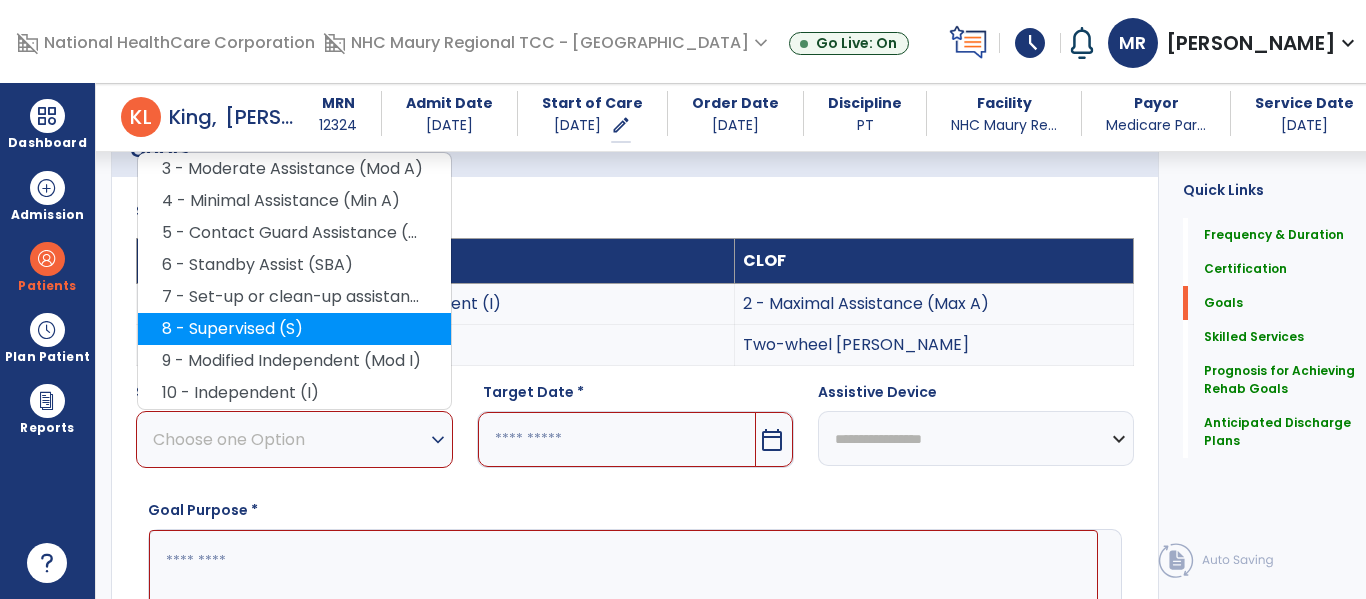 scroll, scrollTop: 493, scrollLeft: 0, axis: vertical 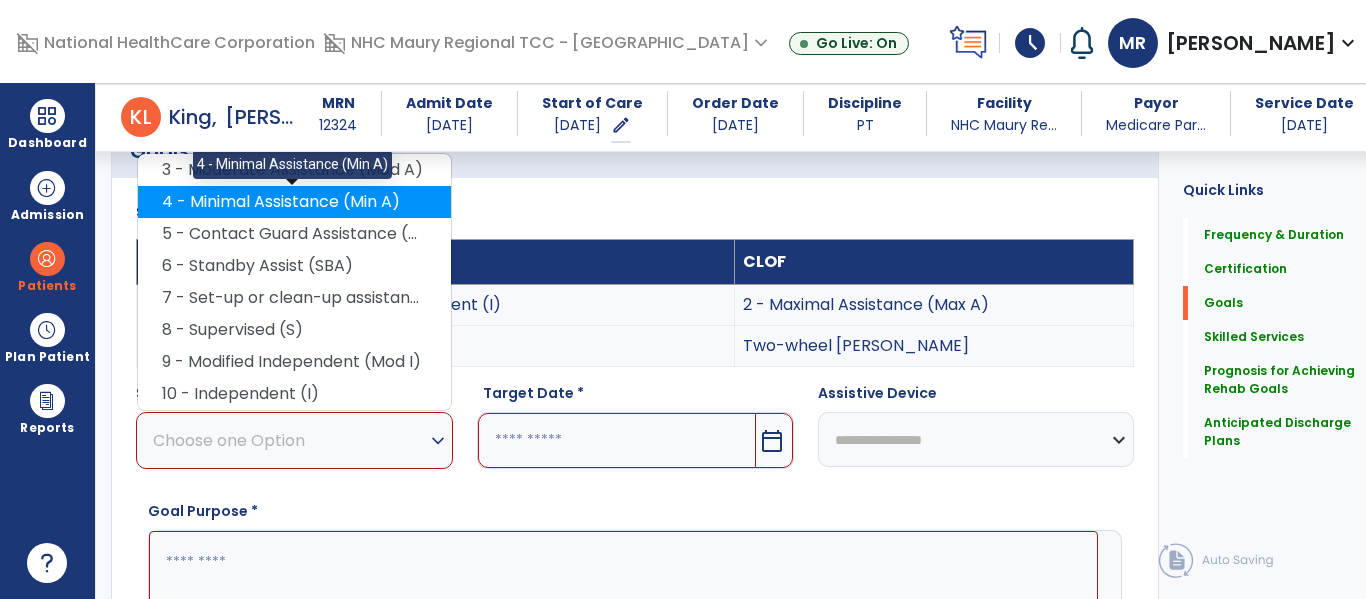 click on "4 - Minimal Assistance (Min A)" at bounding box center [294, 202] 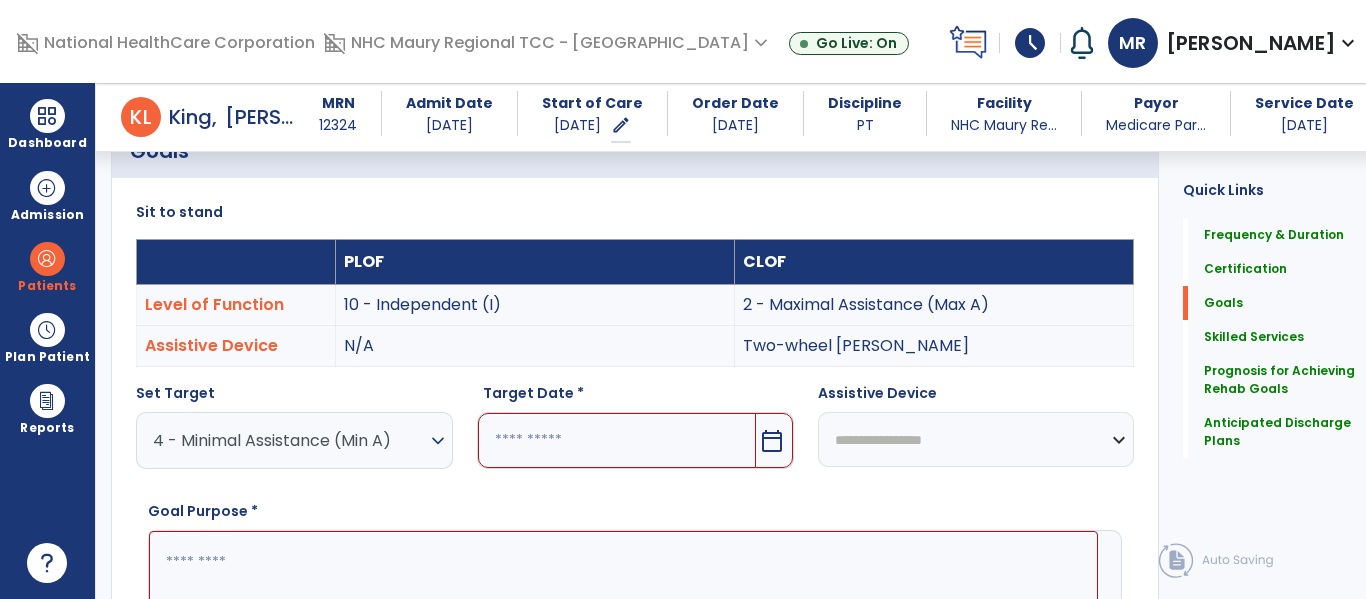 click on "calendar_today" at bounding box center [772, 441] 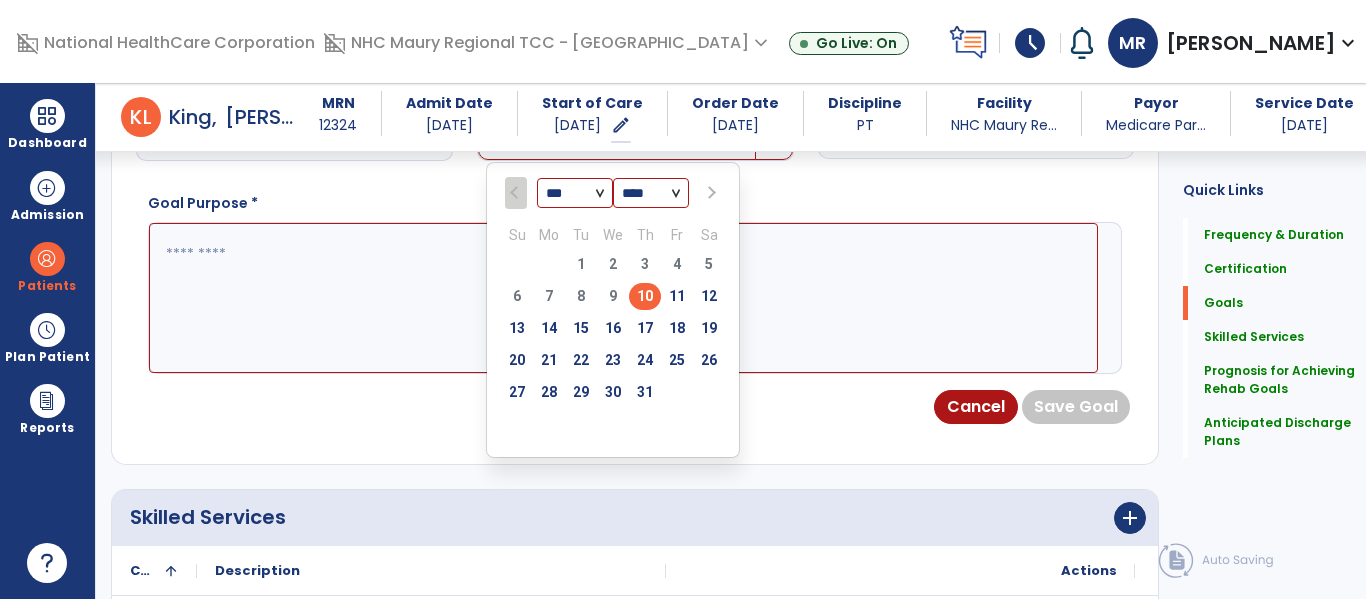 scroll, scrollTop: 802, scrollLeft: 0, axis: vertical 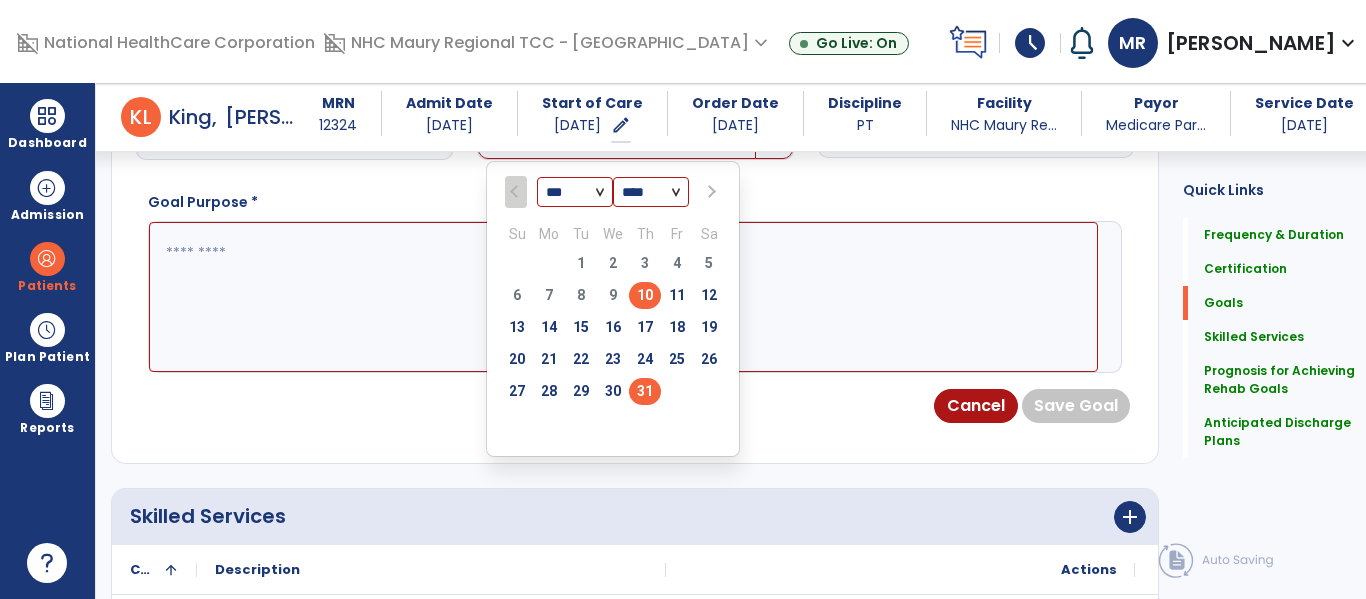click on "31" at bounding box center [645, 391] 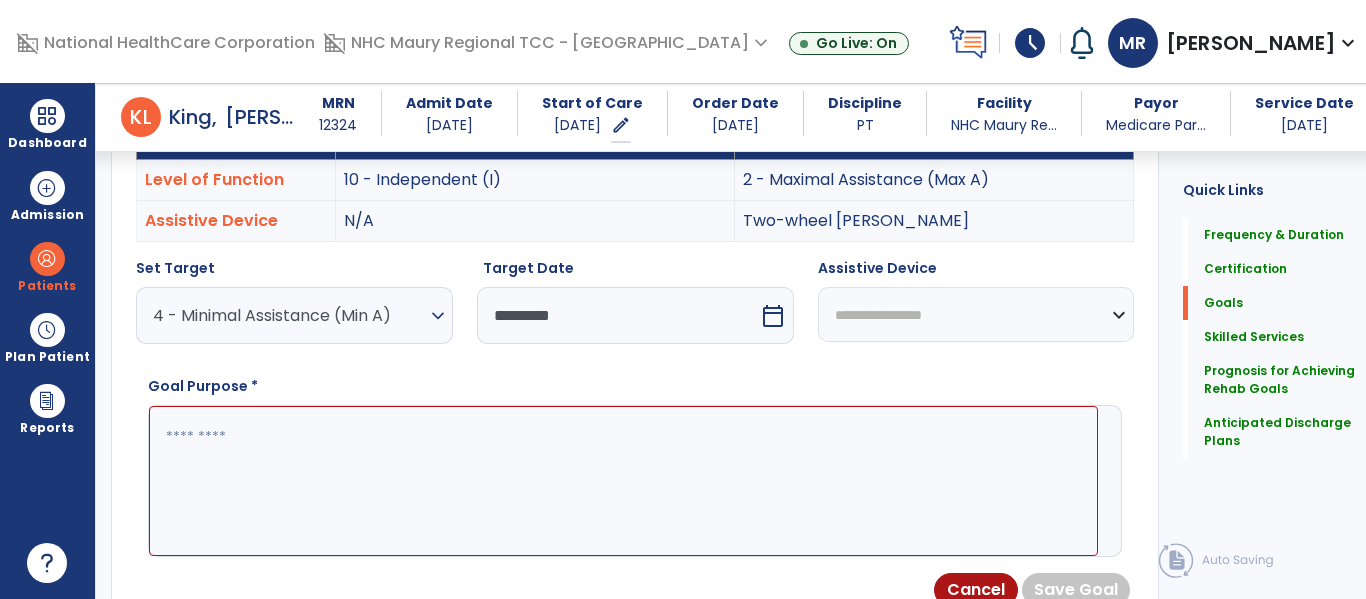 scroll, scrollTop: 614, scrollLeft: 0, axis: vertical 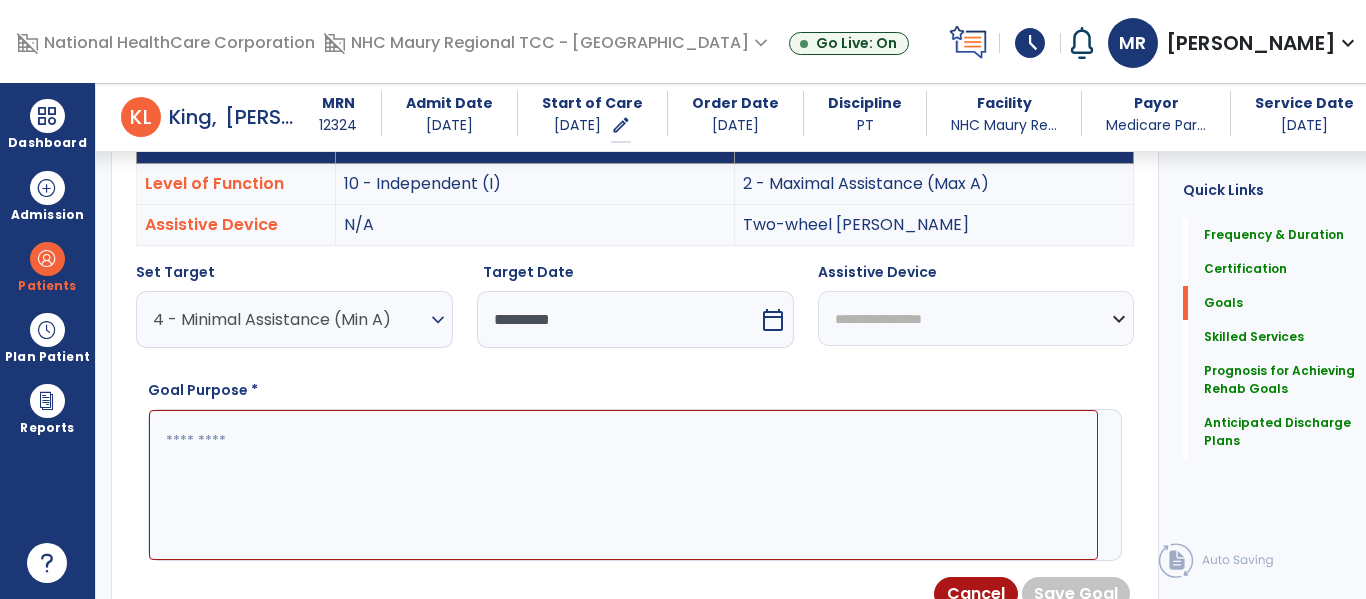 click on "**********" at bounding box center (976, 318) 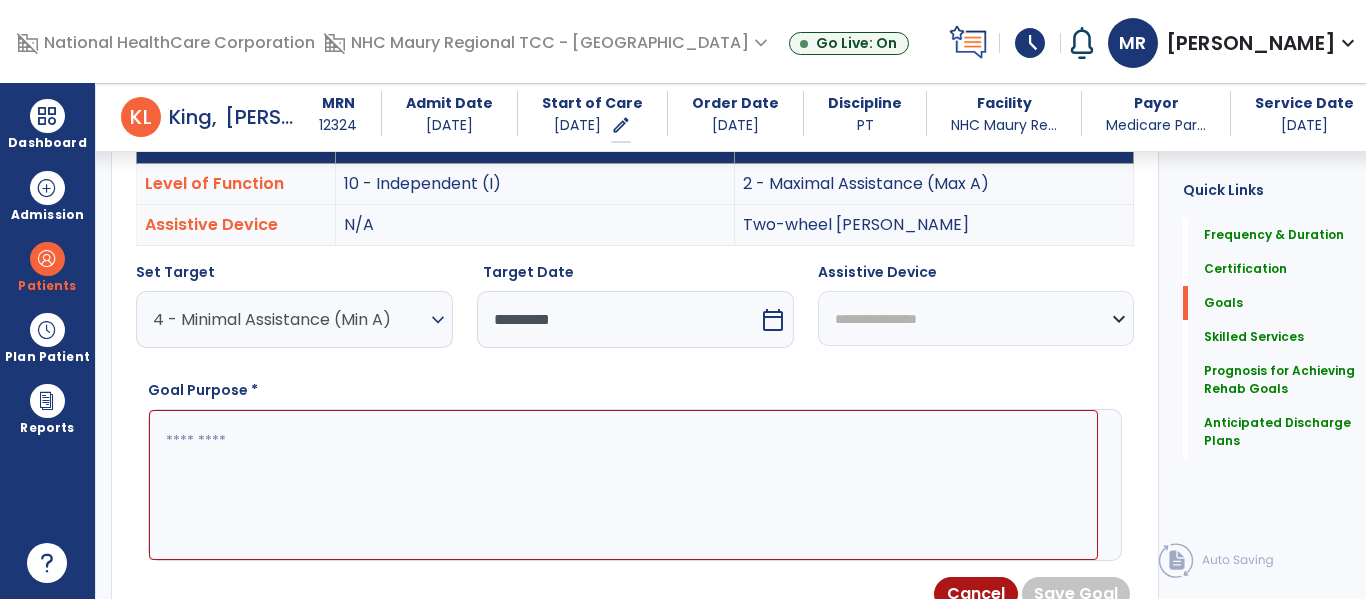 click on "**********" at bounding box center [976, 318] 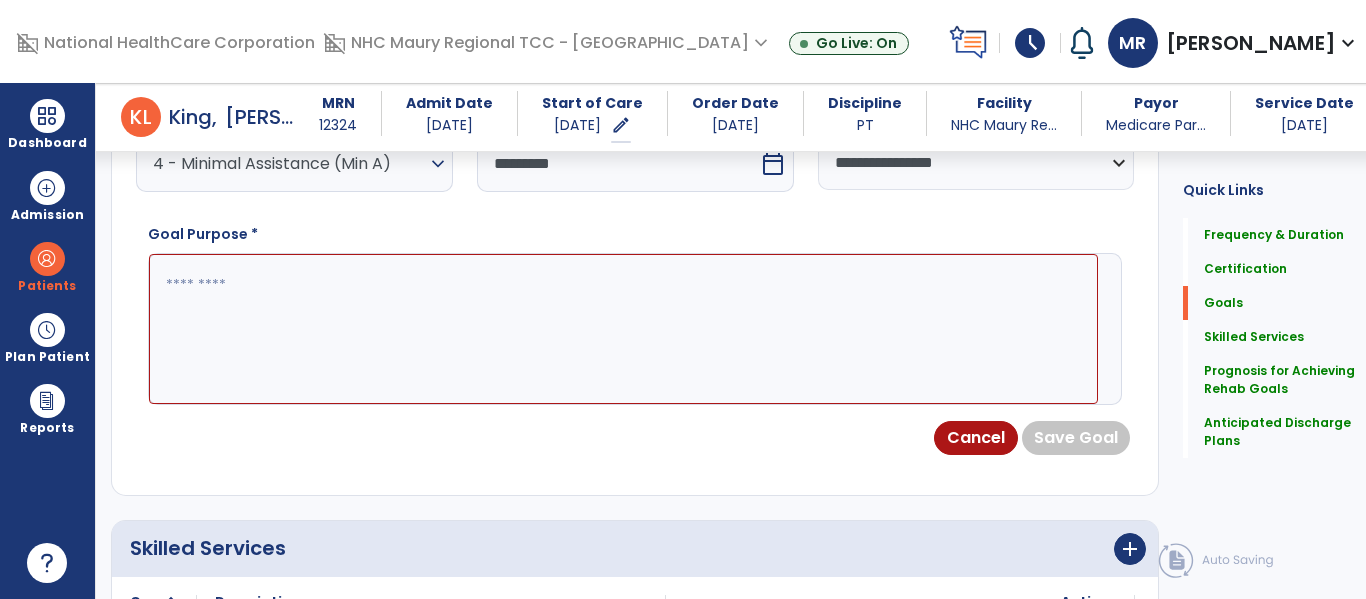 scroll, scrollTop: 771, scrollLeft: 0, axis: vertical 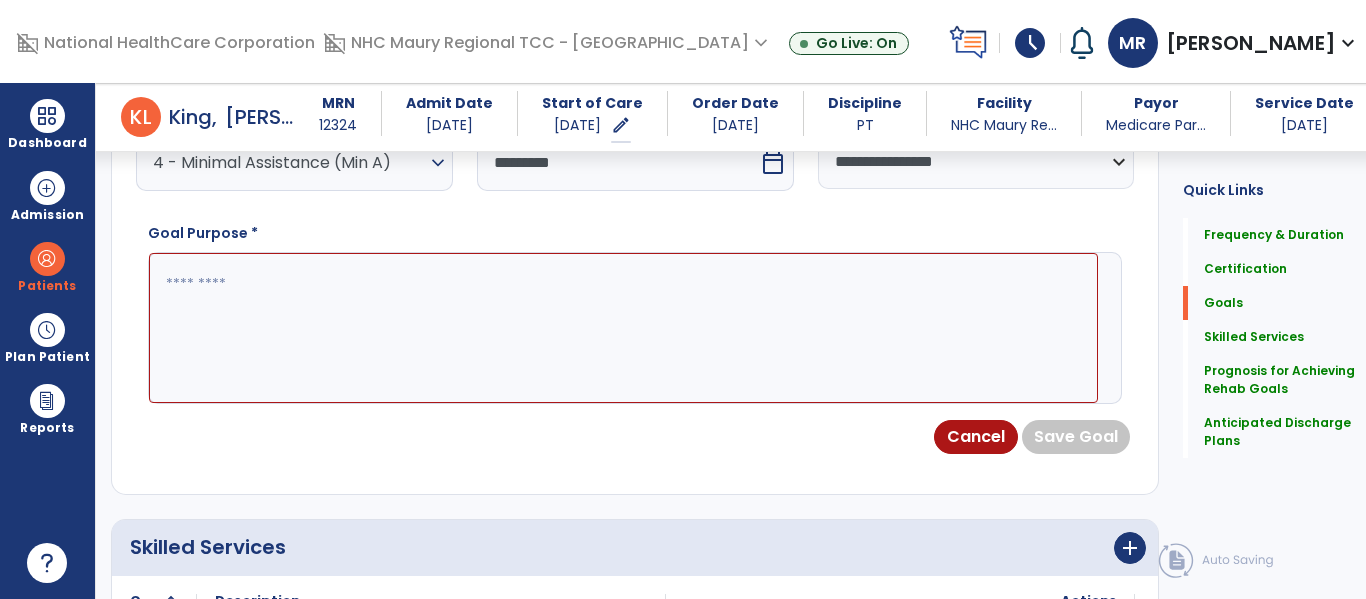 click at bounding box center [623, 328] 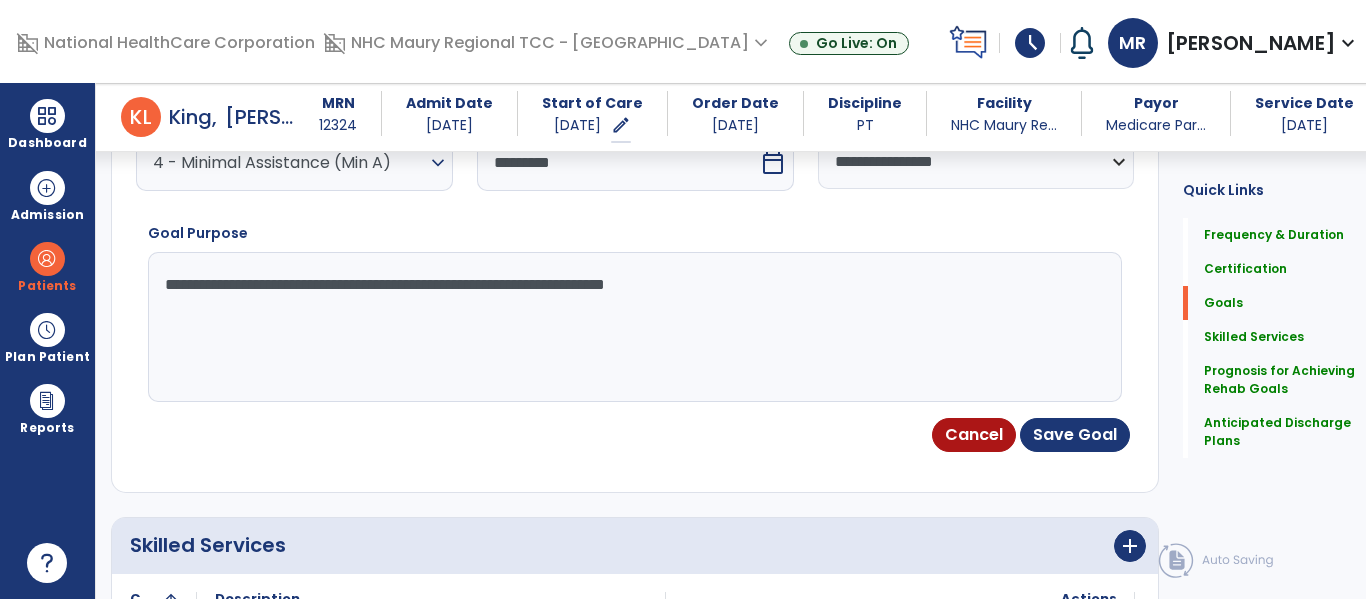 click on "**********" at bounding box center (623, 327) 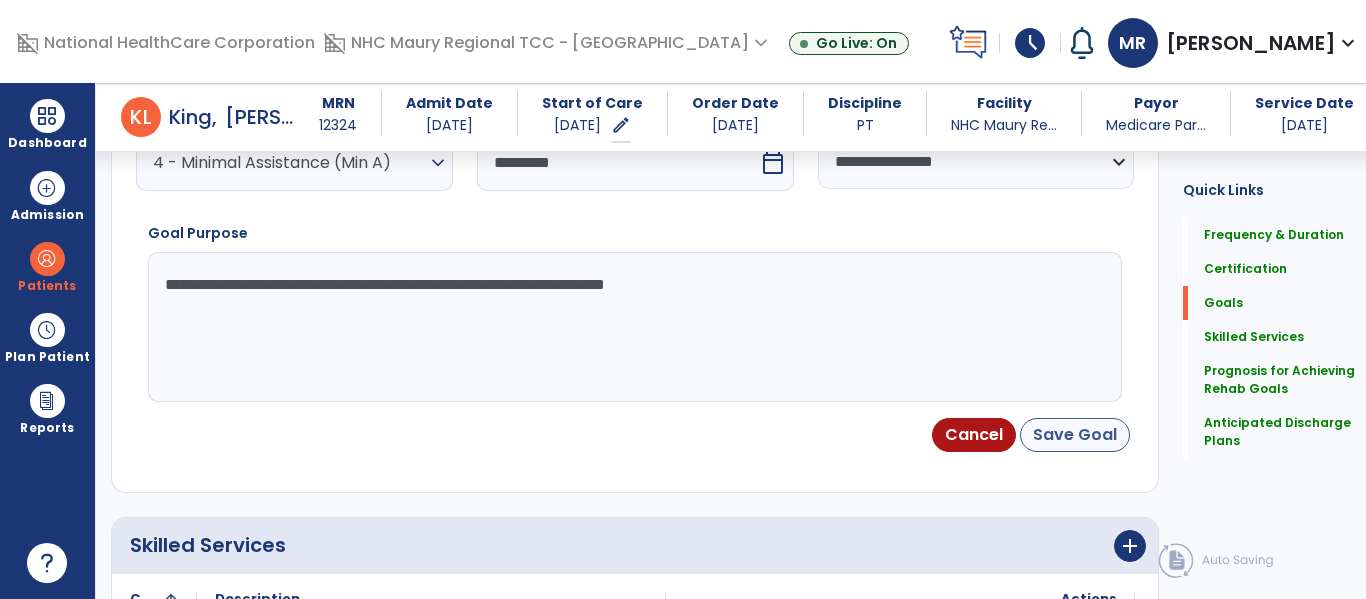 type on "**********" 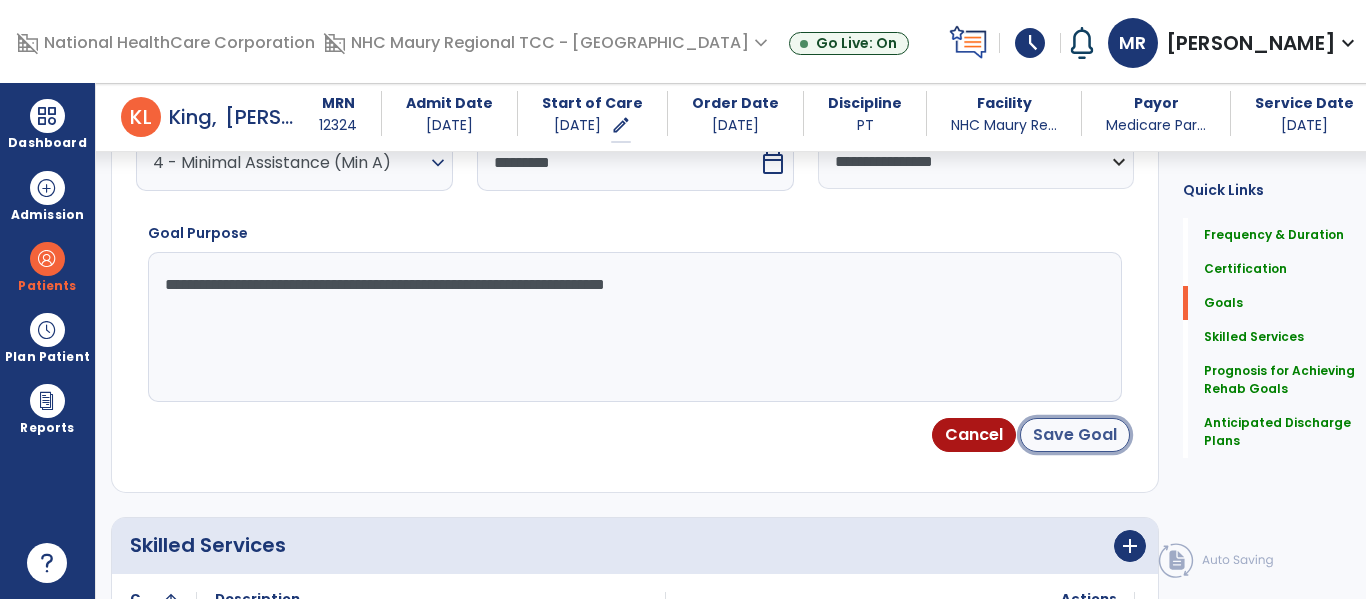 click on "Save Goal" at bounding box center [1075, 435] 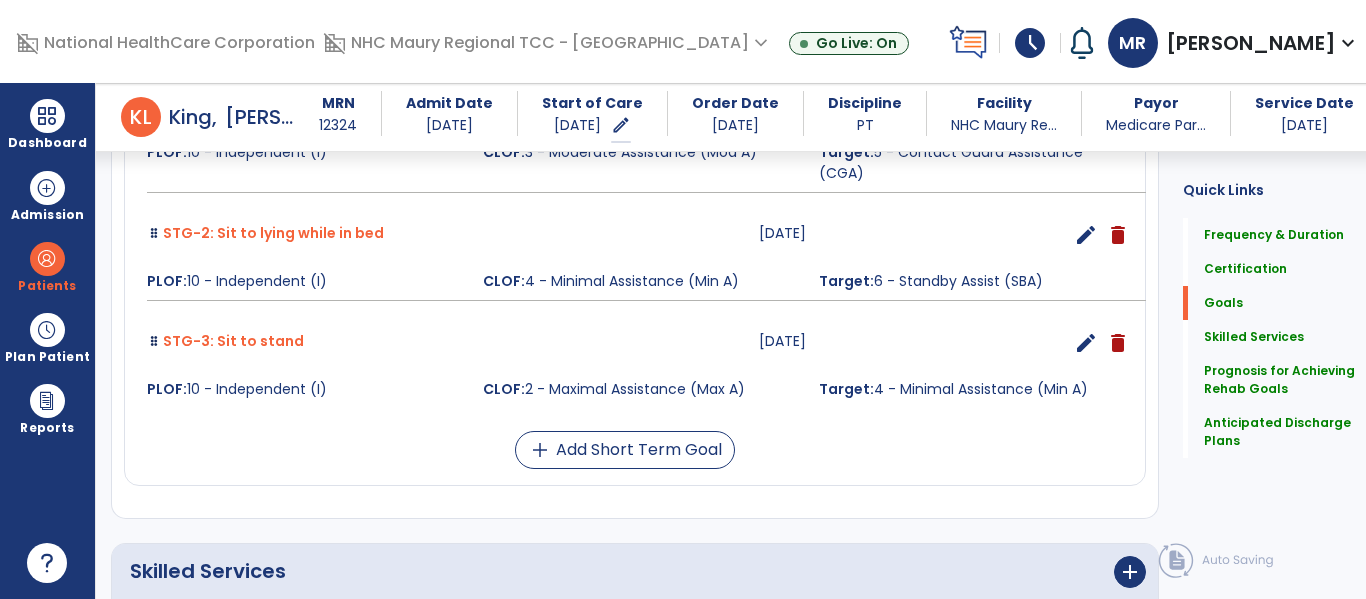 scroll, scrollTop: 1403, scrollLeft: 0, axis: vertical 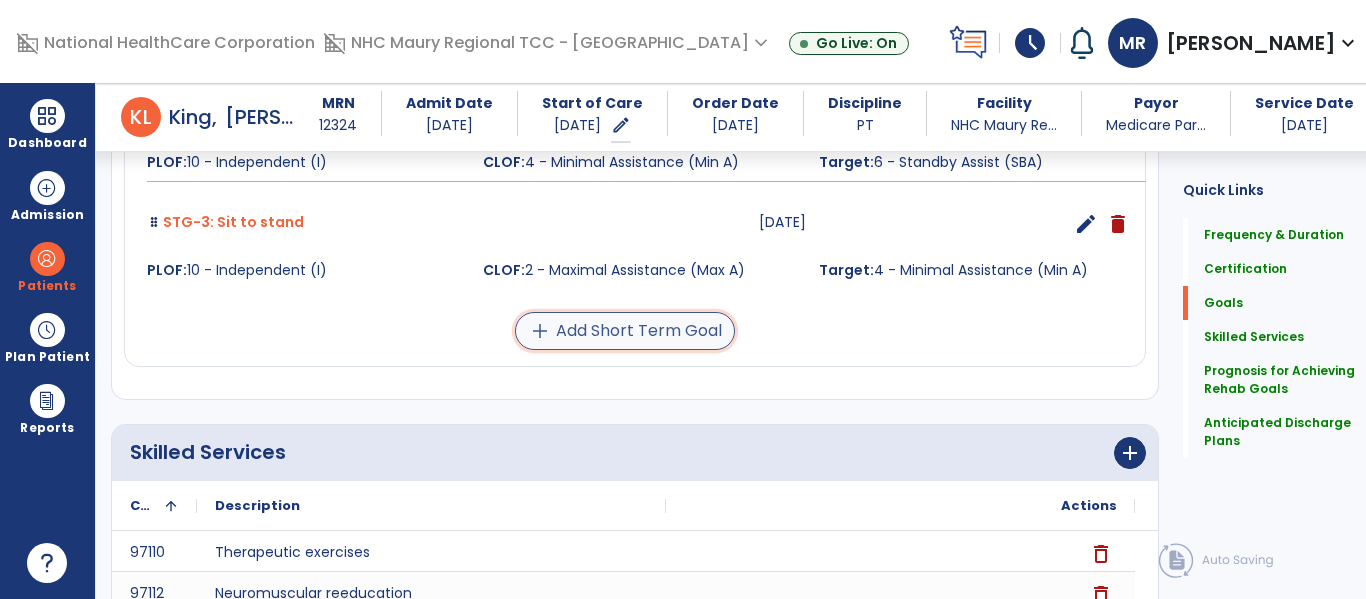 click on "add" at bounding box center [540, 331] 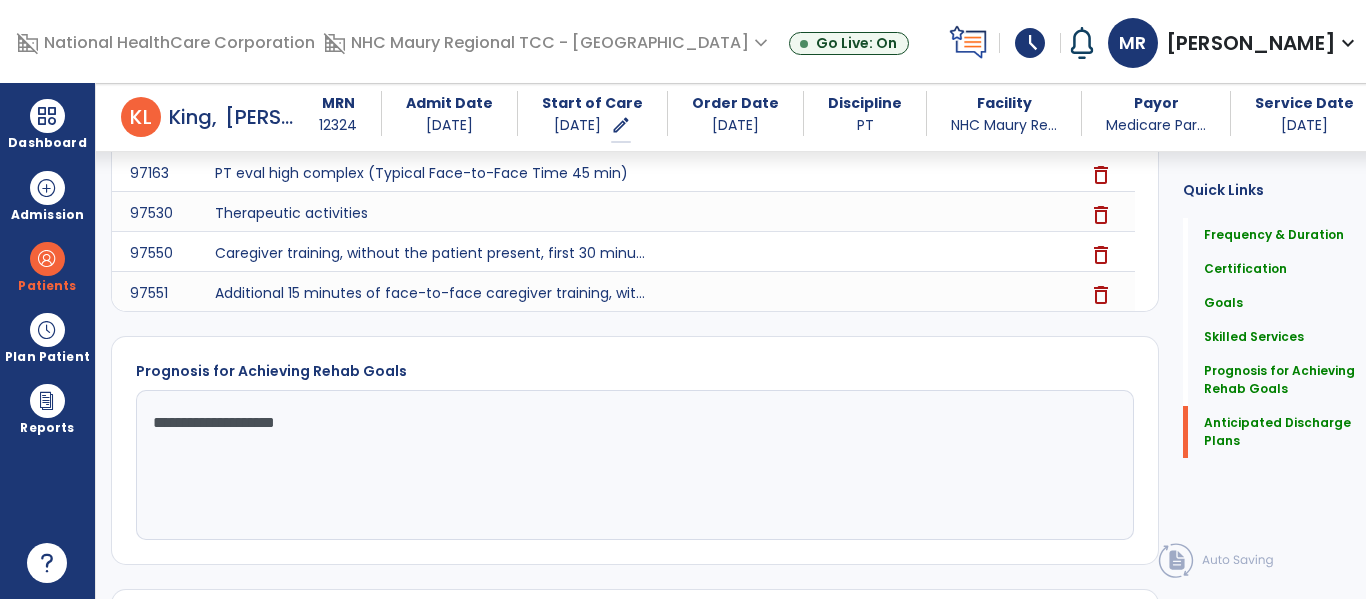 scroll, scrollTop: 1722, scrollLeft: 0, axis: vertical 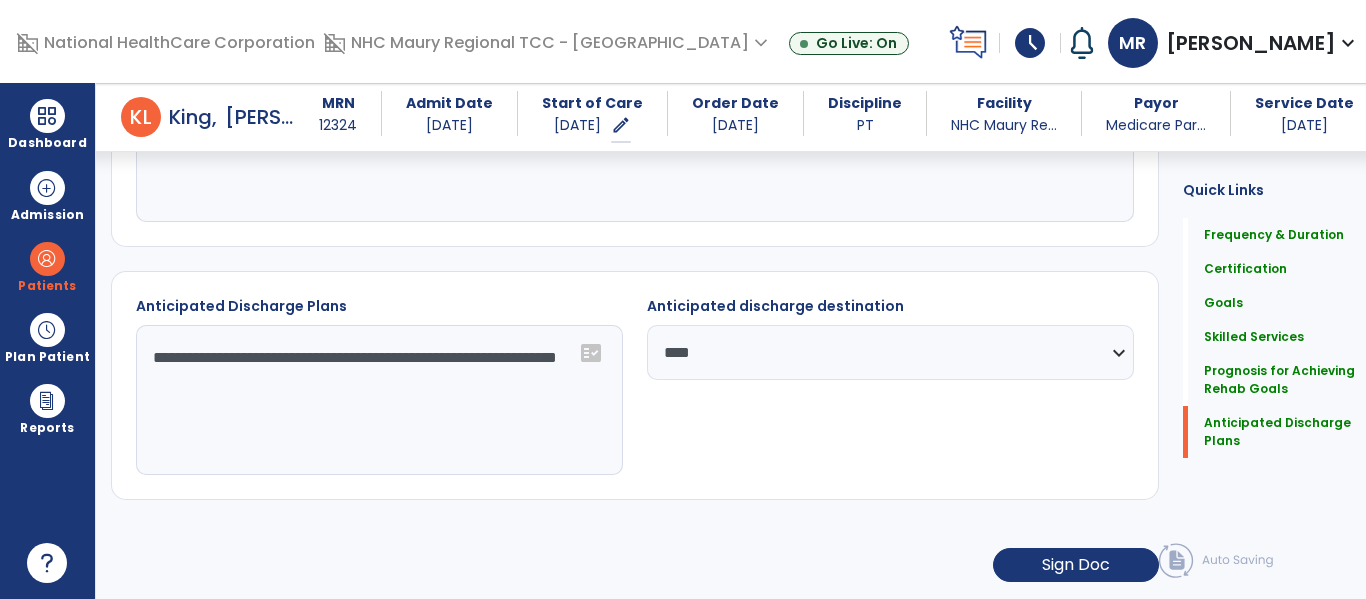 drag, startPoint x: 528, startPoint y: 332, endPoint x: 417, endPoint y: 646, distance: 333.04205 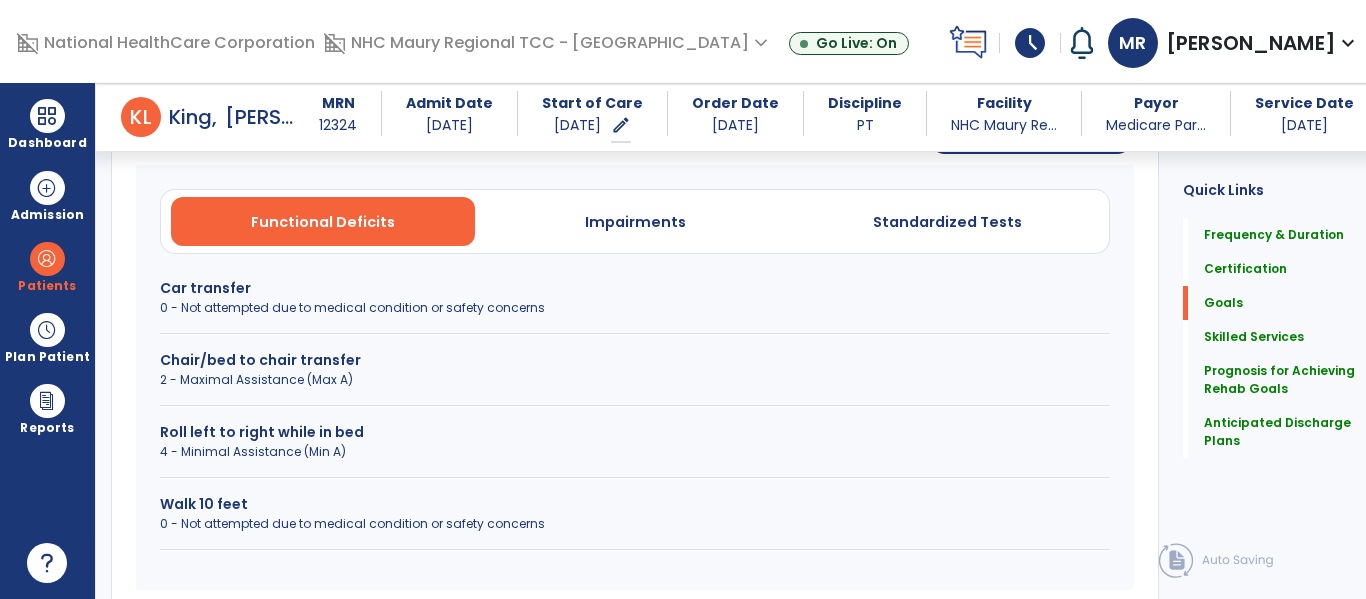 scroll, scrollTop: 574, scrollLeft: 0, axis: vertical 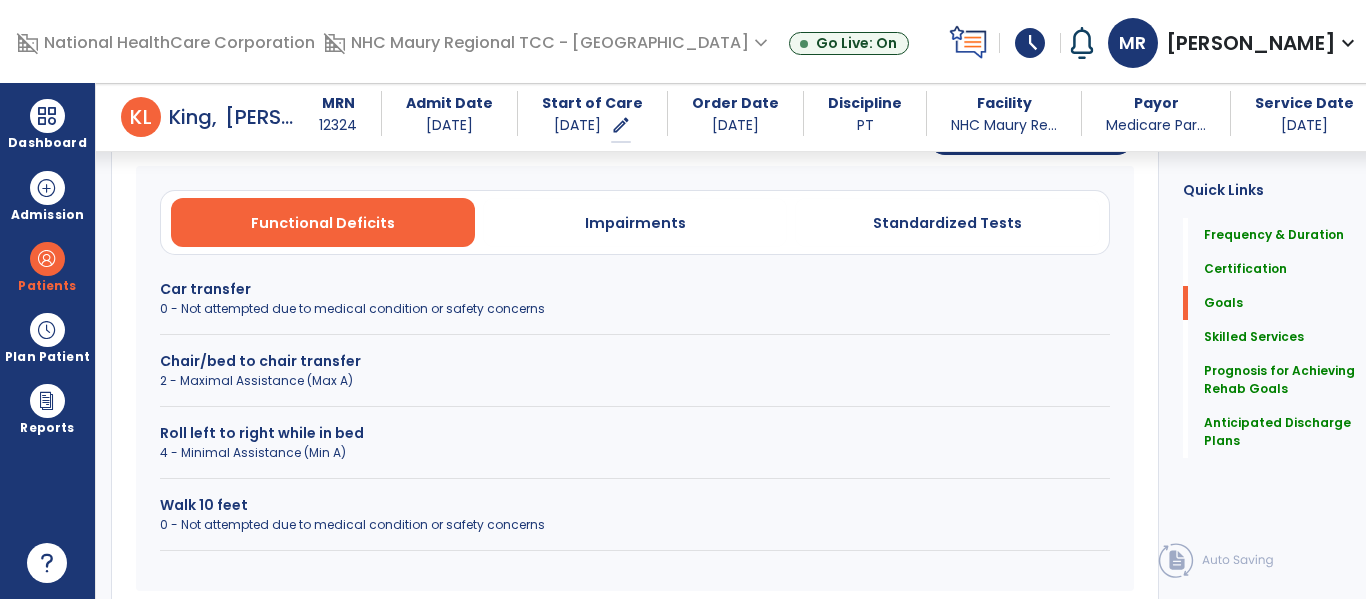 click on "Chair/bed to chair transfer" at bounding box center (635, 361) 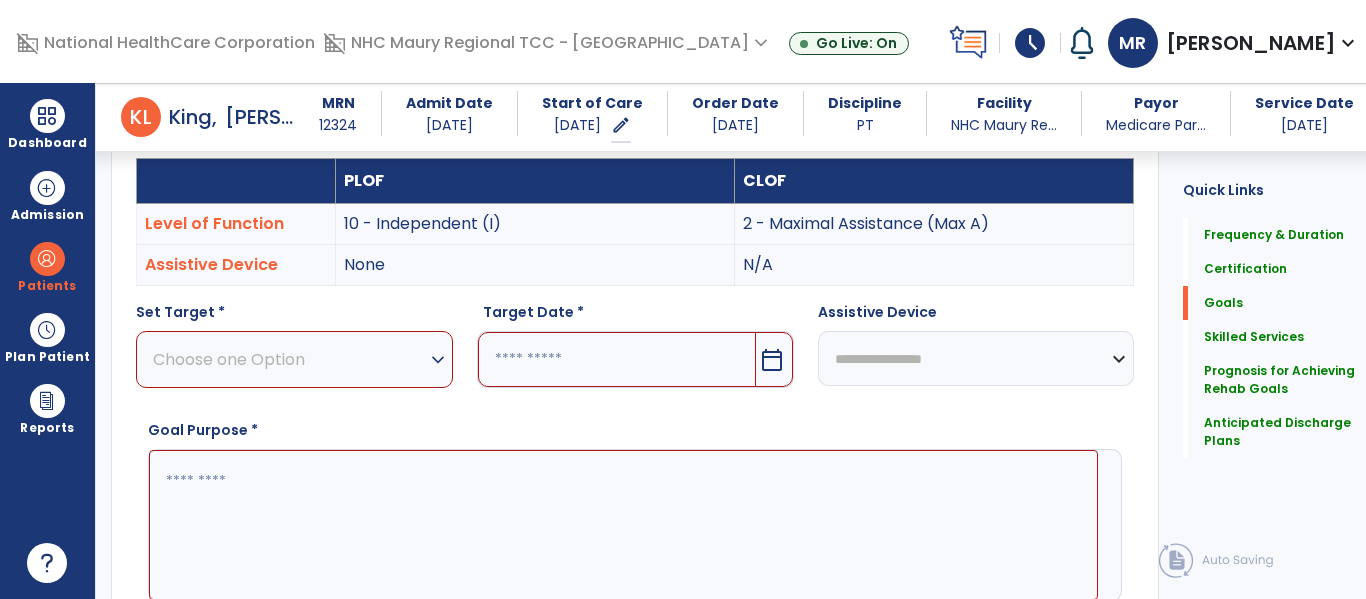 click on "expand_more" at bounding box center [438, 360] 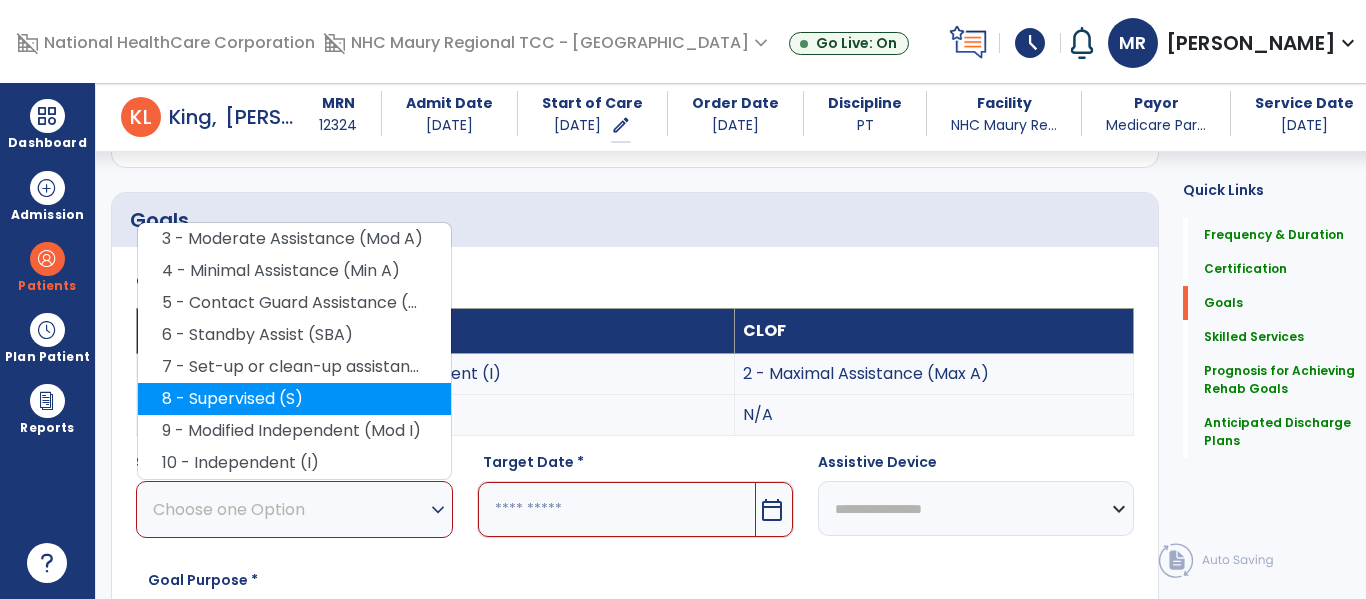 scroll, scrollTop: 427, scrollLeft: 0, axis: vertical 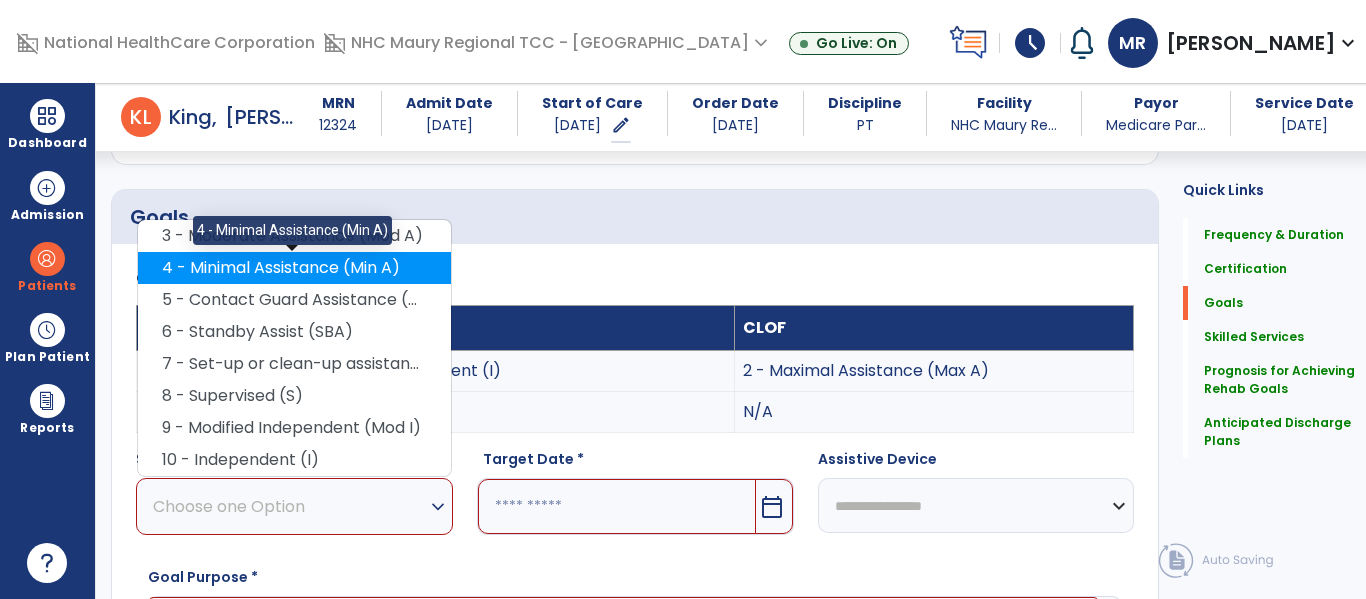 click on "4 - Minimal Assistance (Min A)" at bounding box center (294, 268) 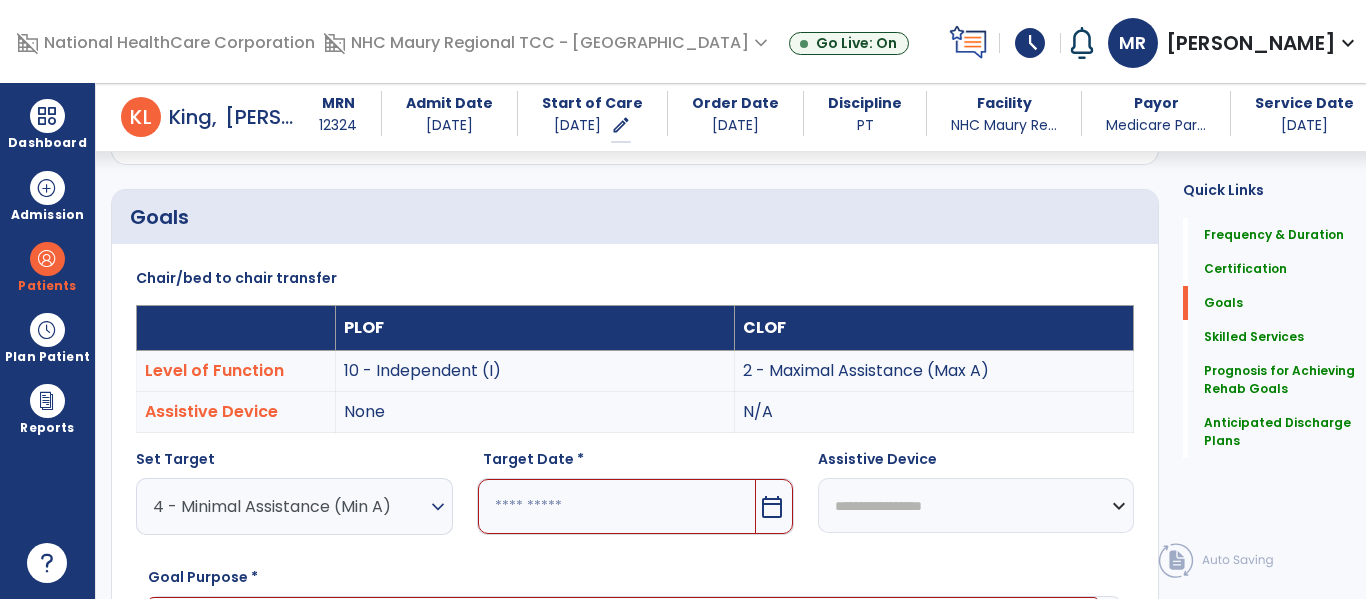 click on "calendar_today" at bounding box center (772, 507) 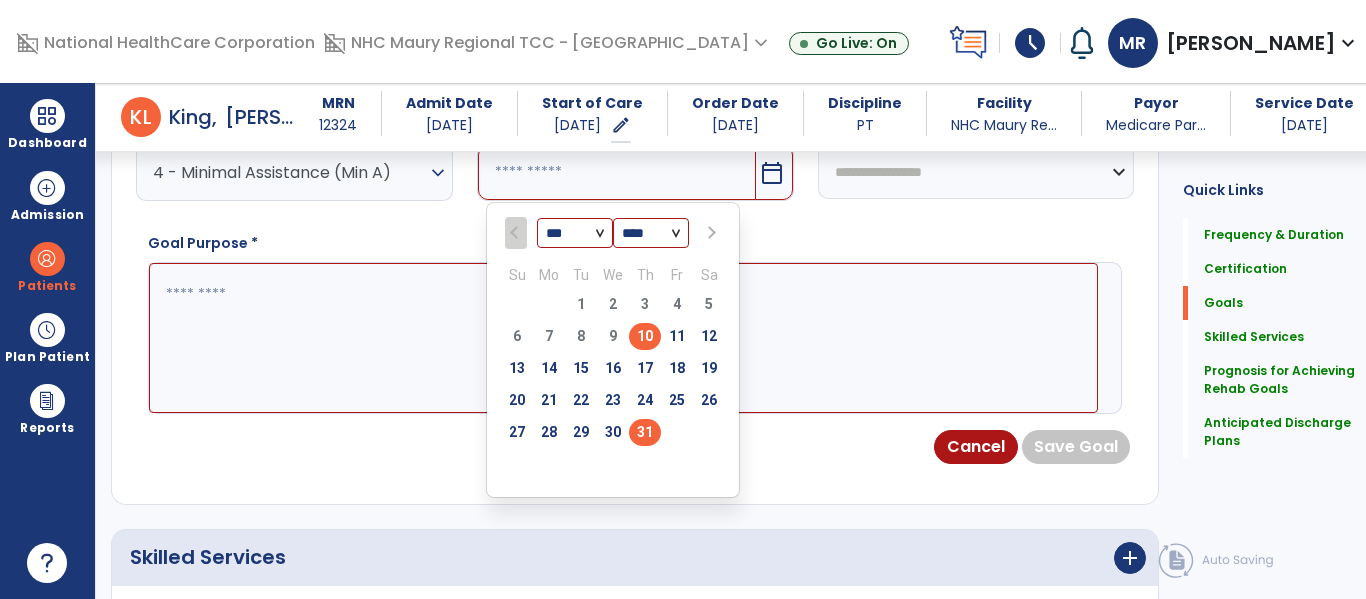 click on "31" at bounding box center (645, 432) 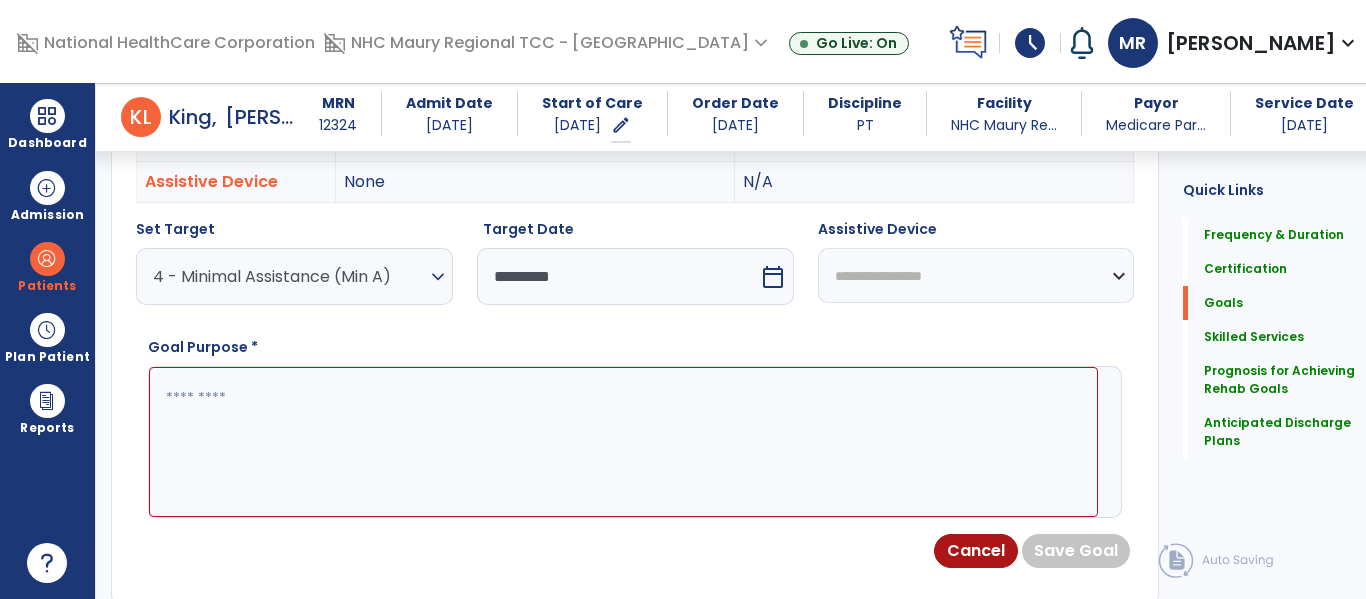 scroll, scrollTop: 656, scrollLeft: 0, axis: vertical 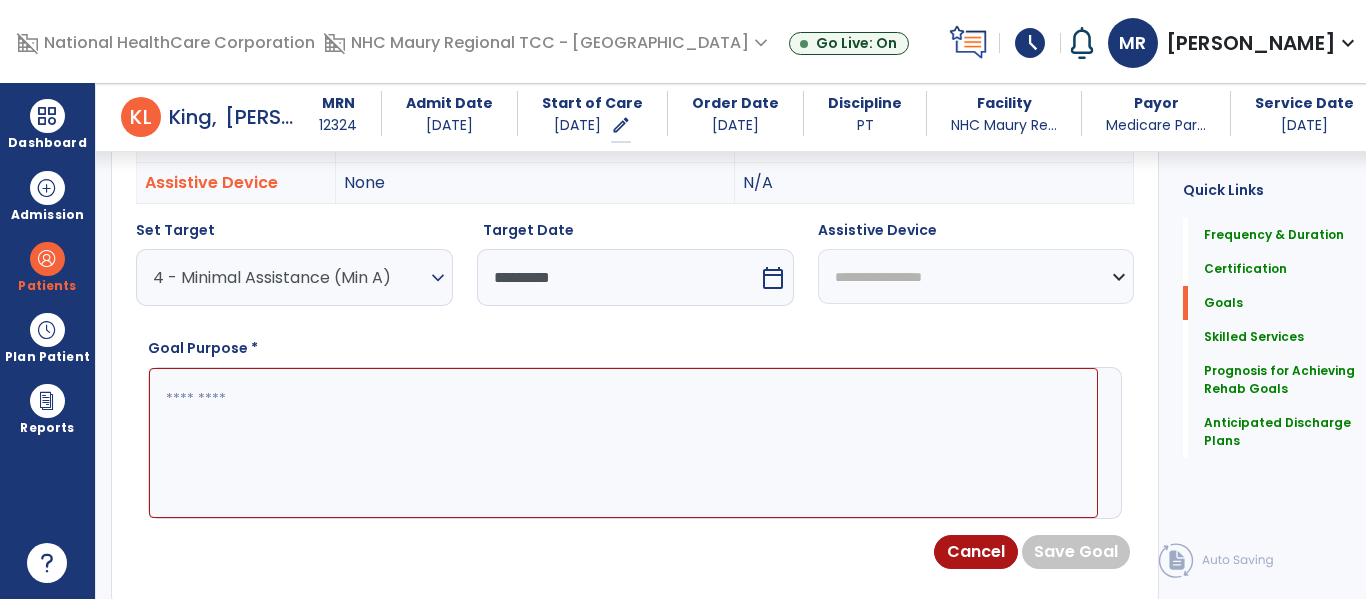 click on "**********" at bounding box center [976, 276] 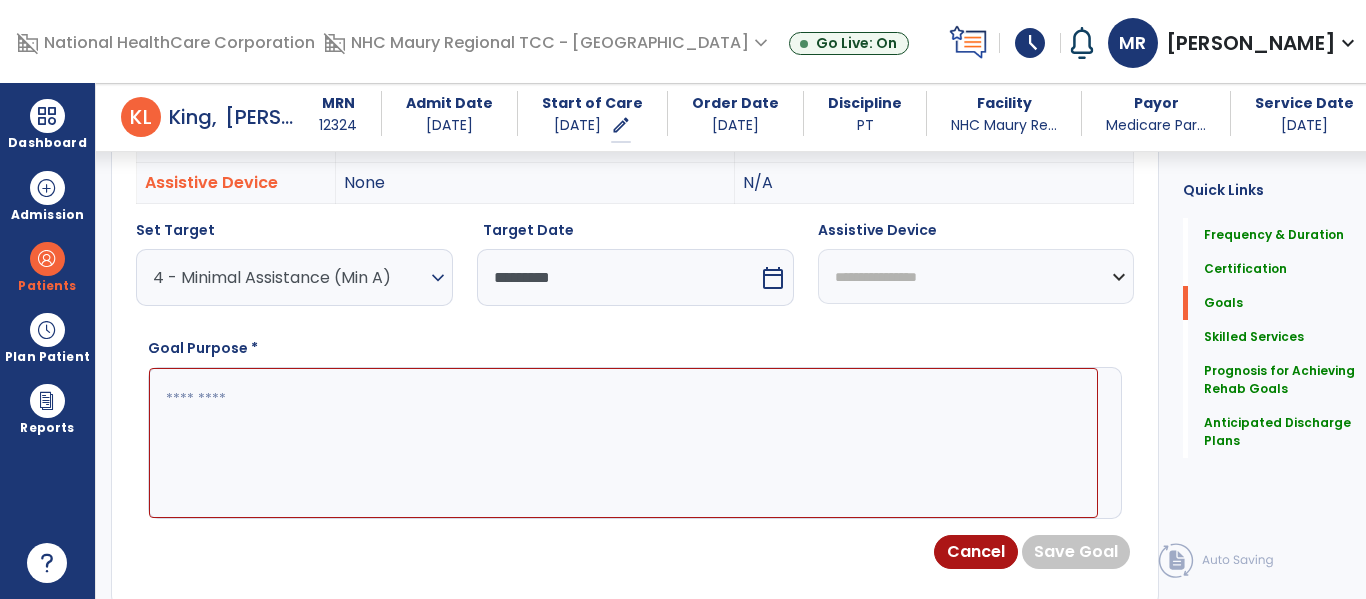 click on "**********" at bounding box center [976, 276] 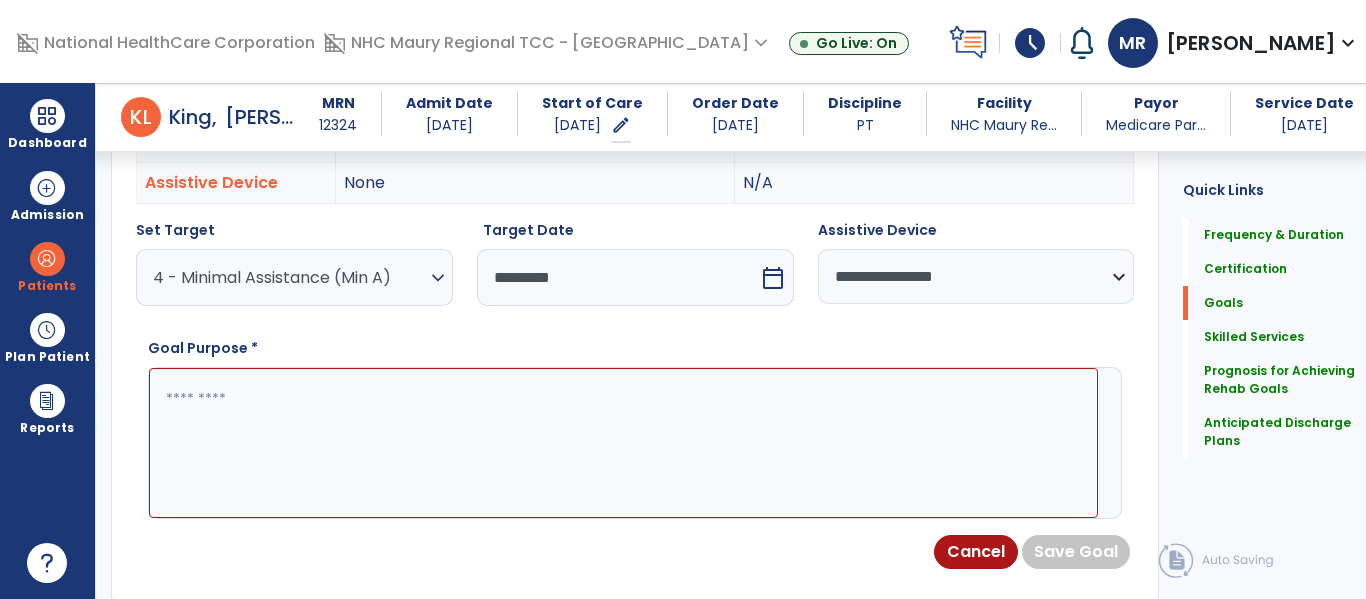 click at bounding box center (623, 443) 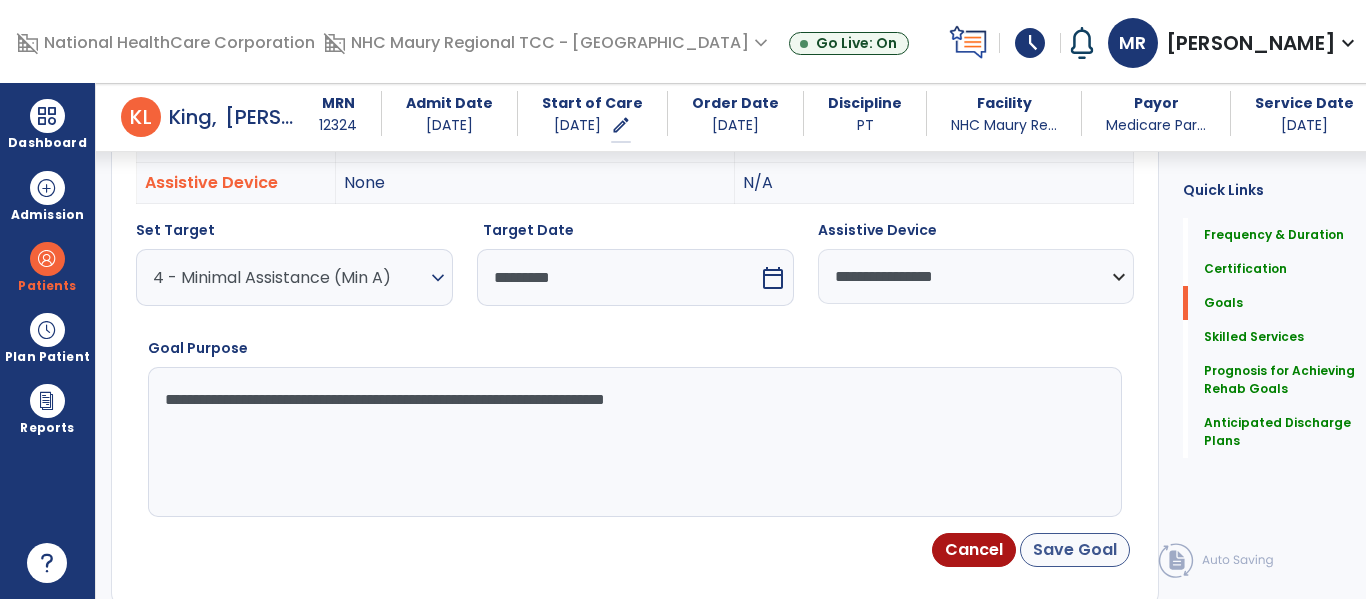 type on "**********" 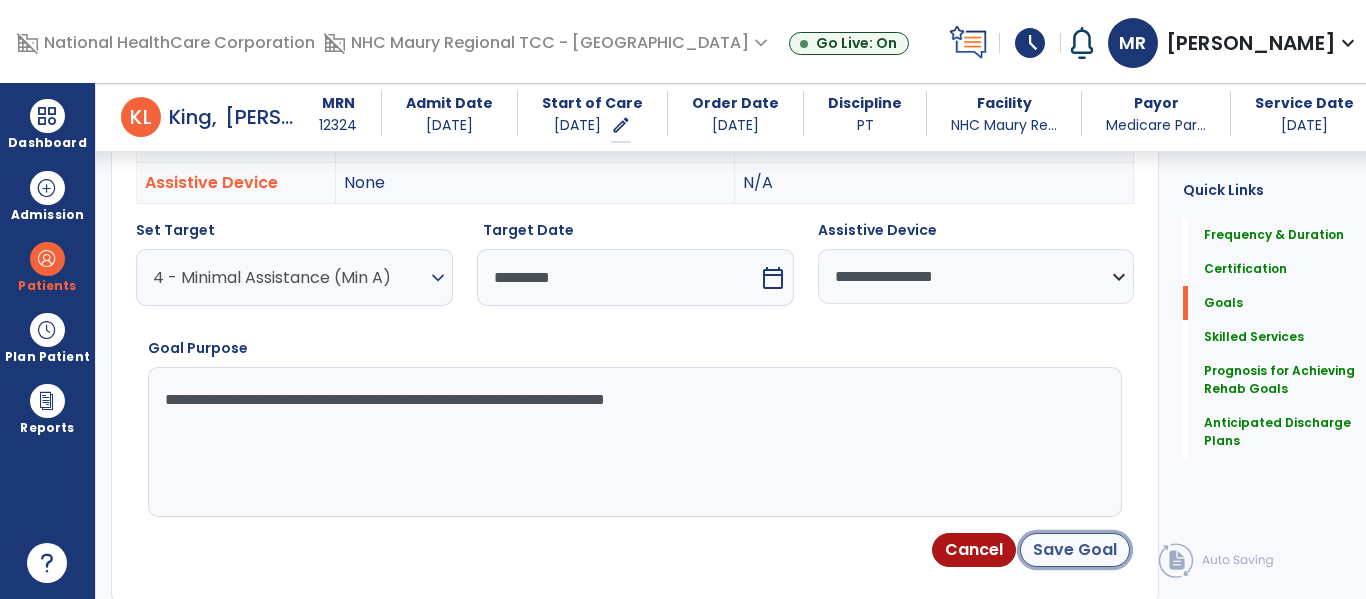 click on "Save Goal" at bounding box center (1075, 550) 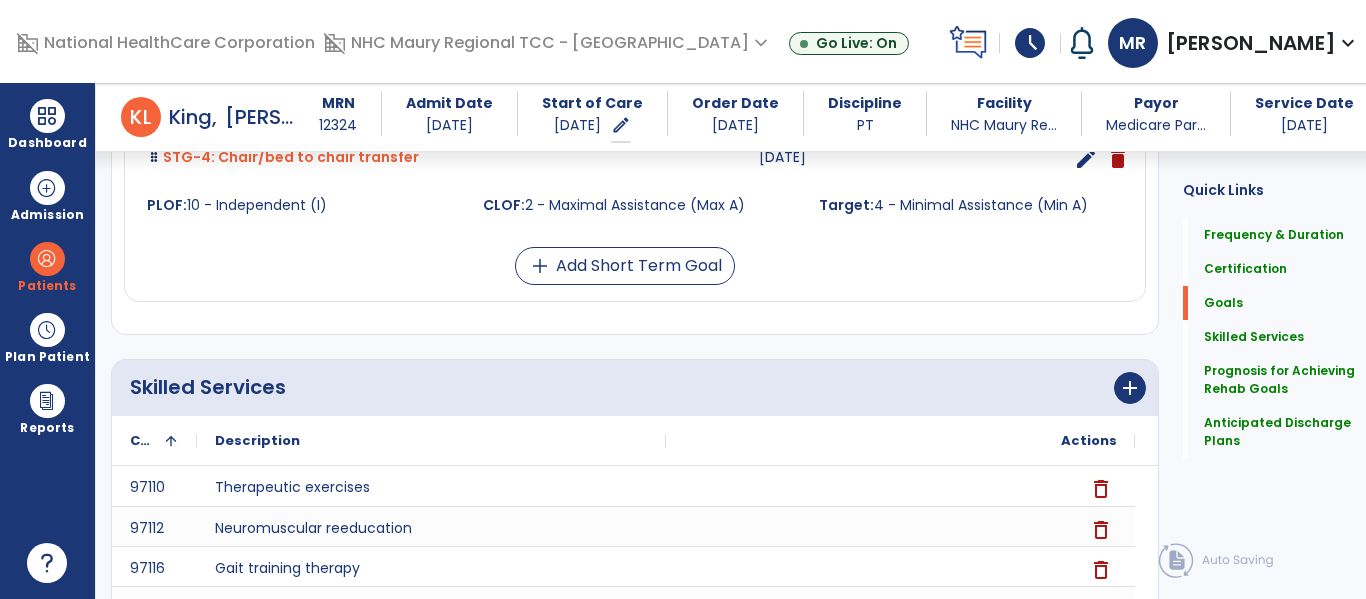 scroll, scrollTop: 1577, scrollLeft: 0, axis: vertical 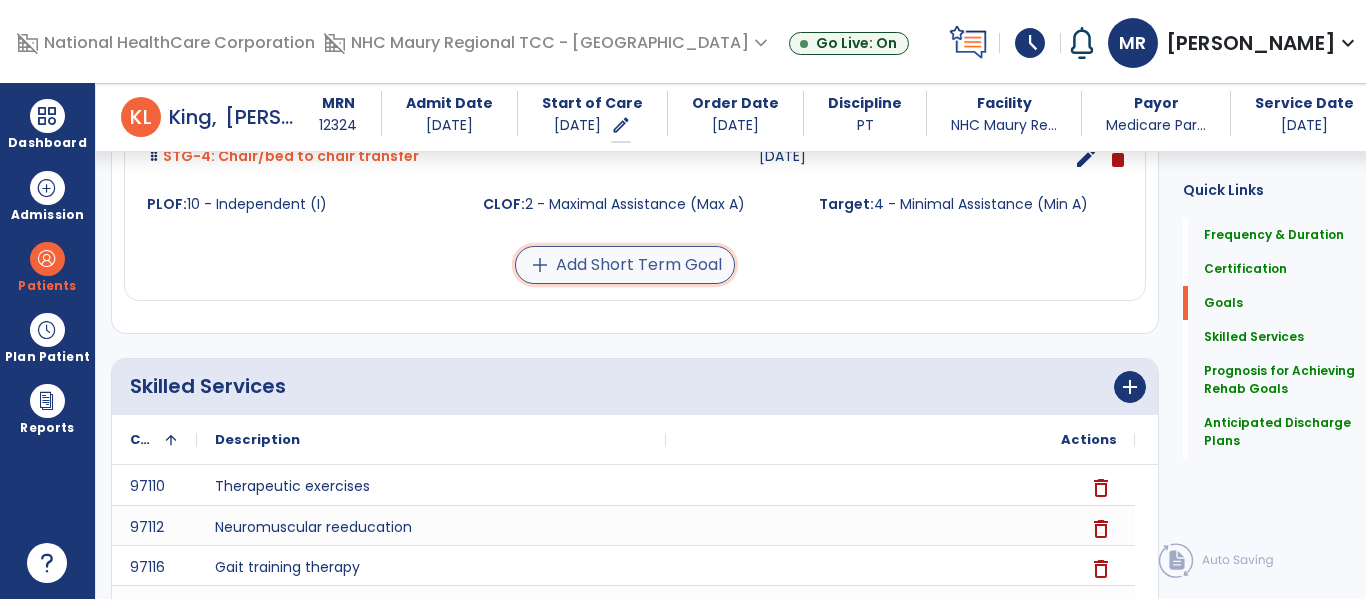 click on "add" at bounding box center (540, 265) 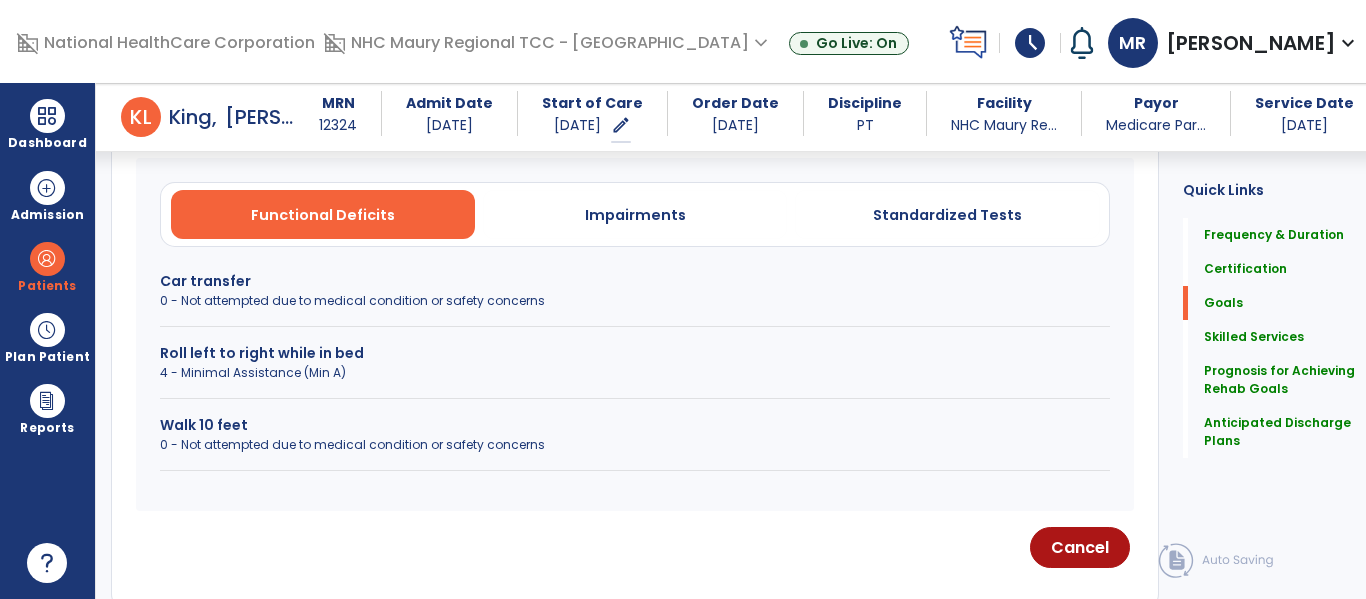 scroll, scrollTop: 582, scrollLeft: 0, axis: vertical 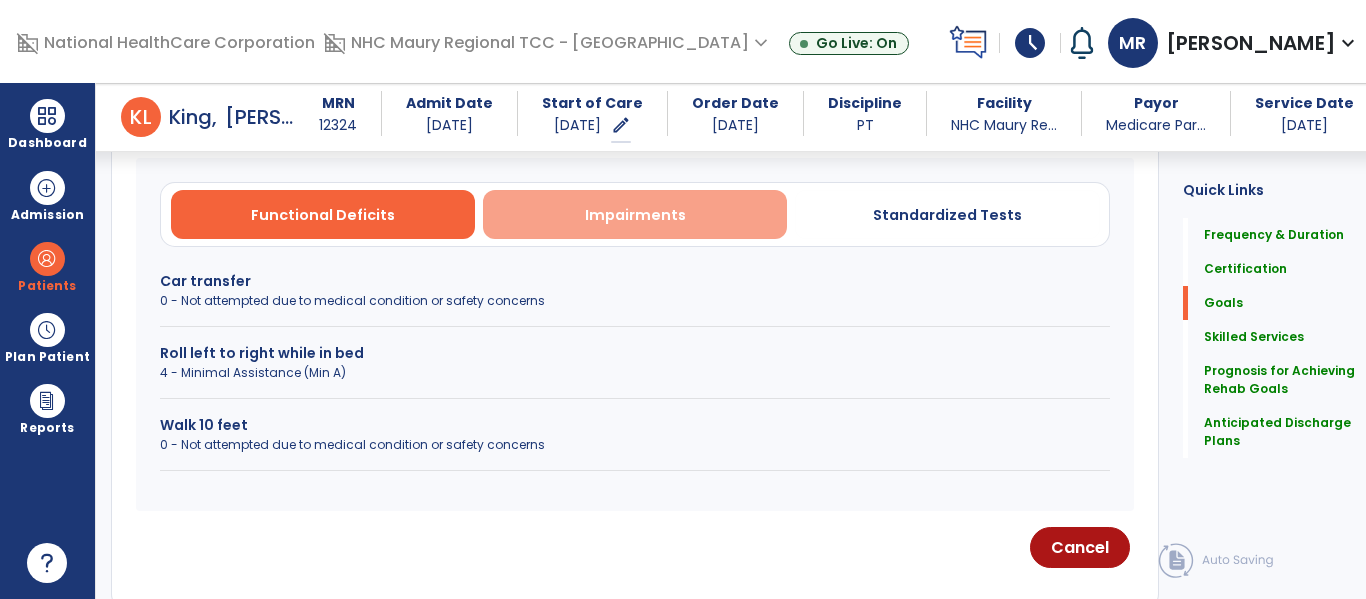 click on "Impairments" at bounding box center [635, 215] 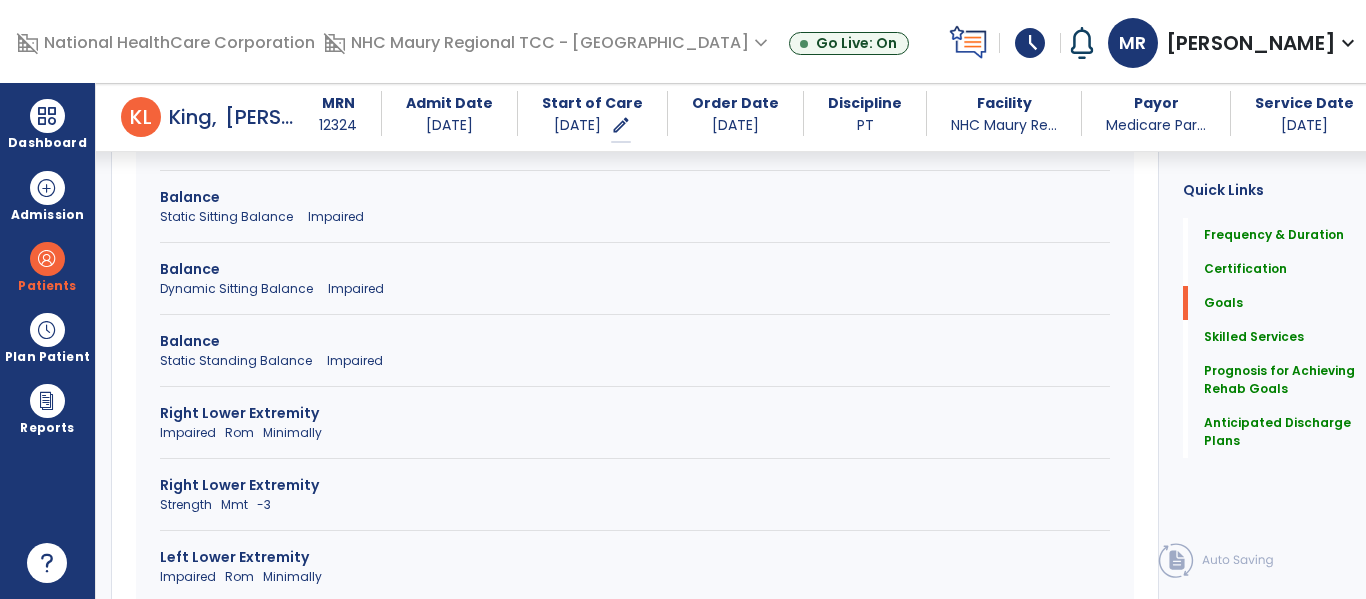 scroll, scrollTop: 1171, scrollLeft: 0, axis: vertical 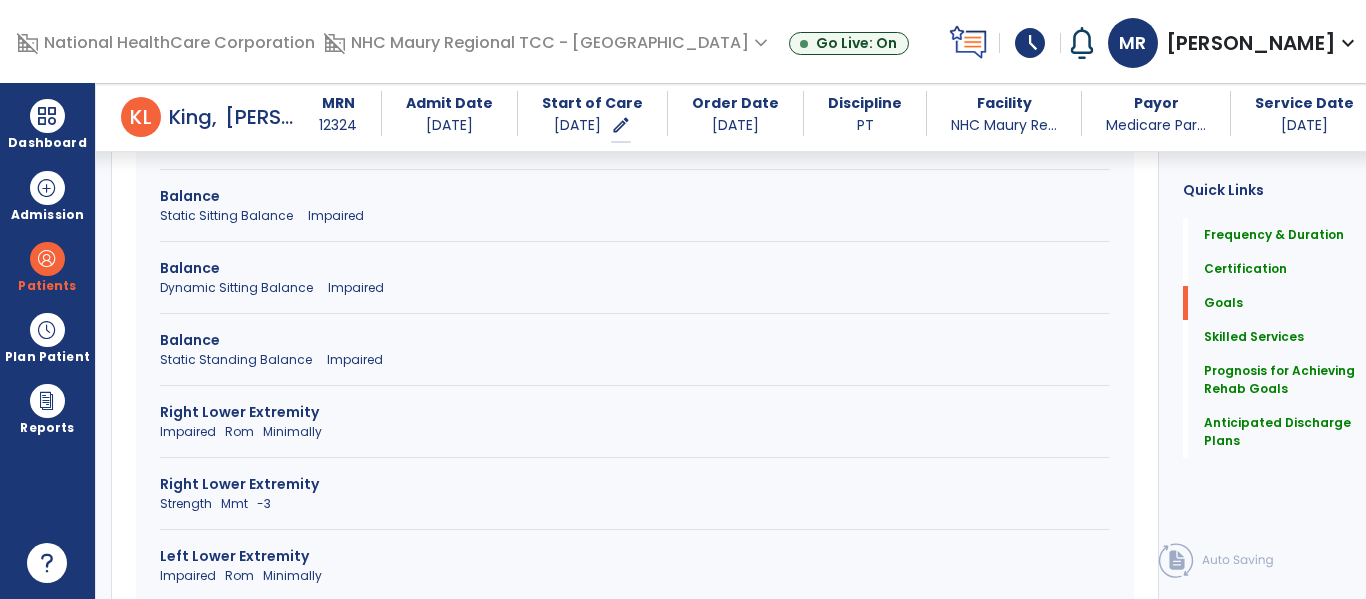 click on "Static Standing Balance      Impaired" at bounding box center (635, 360) 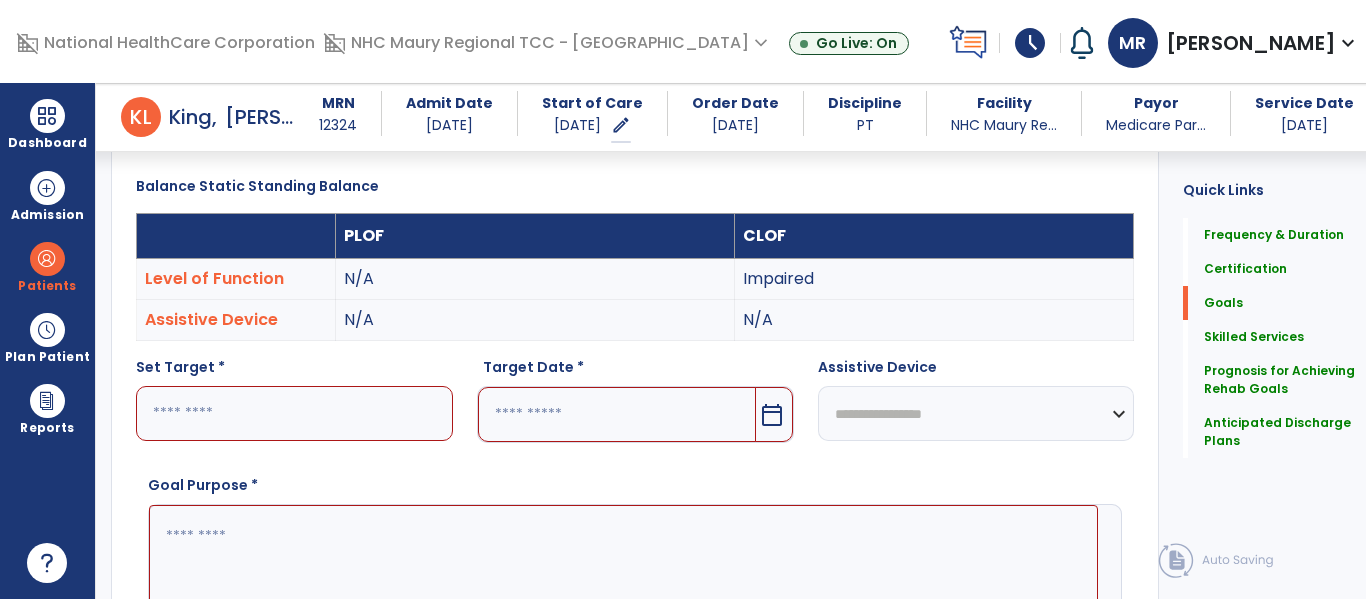 scroll, scrollTop: 522, scrollLeft: 0, axis: vertical 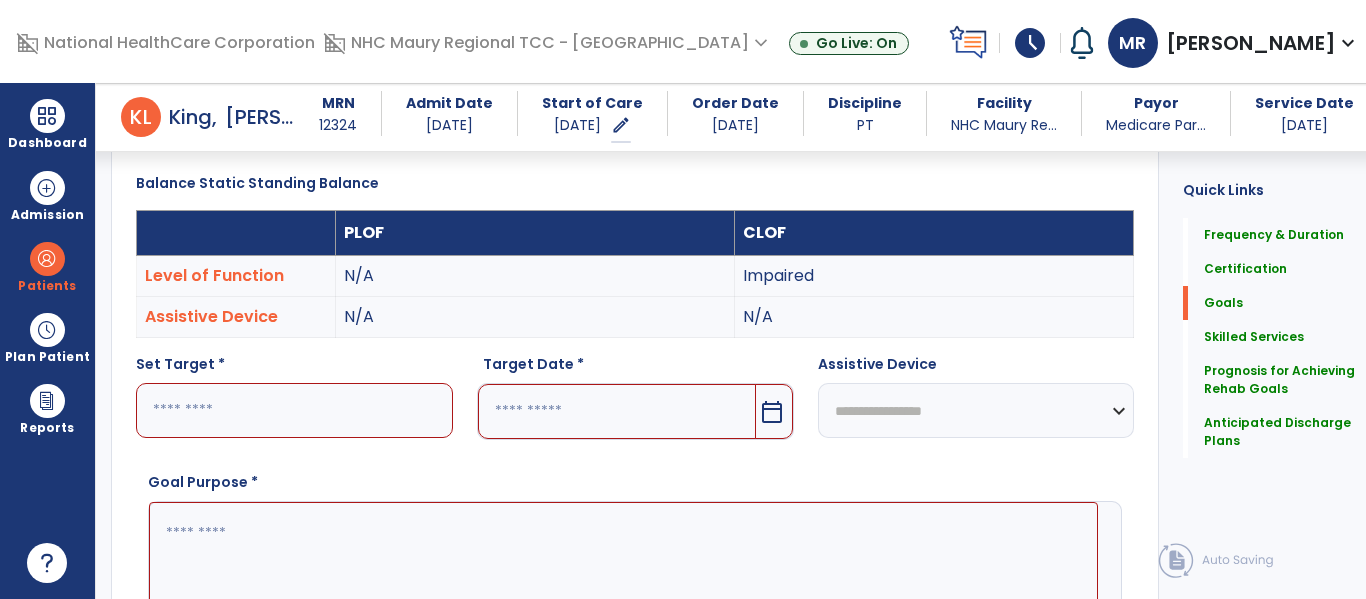 click at bounding box center (294, 410) 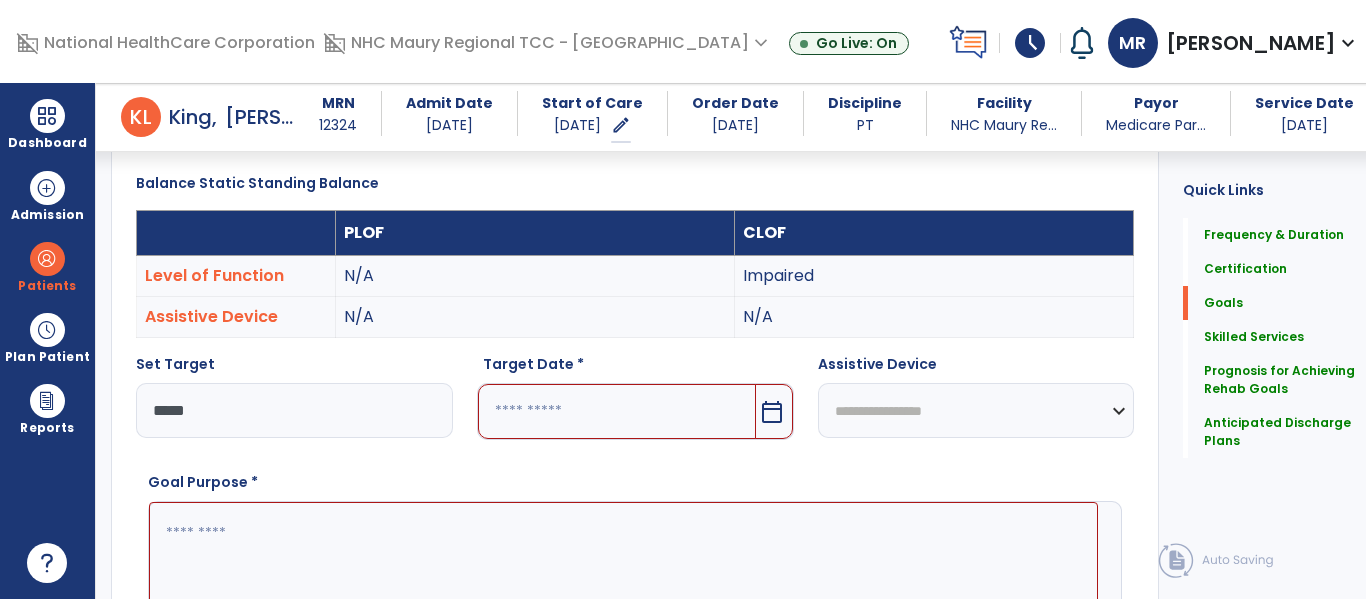 type on "*****" 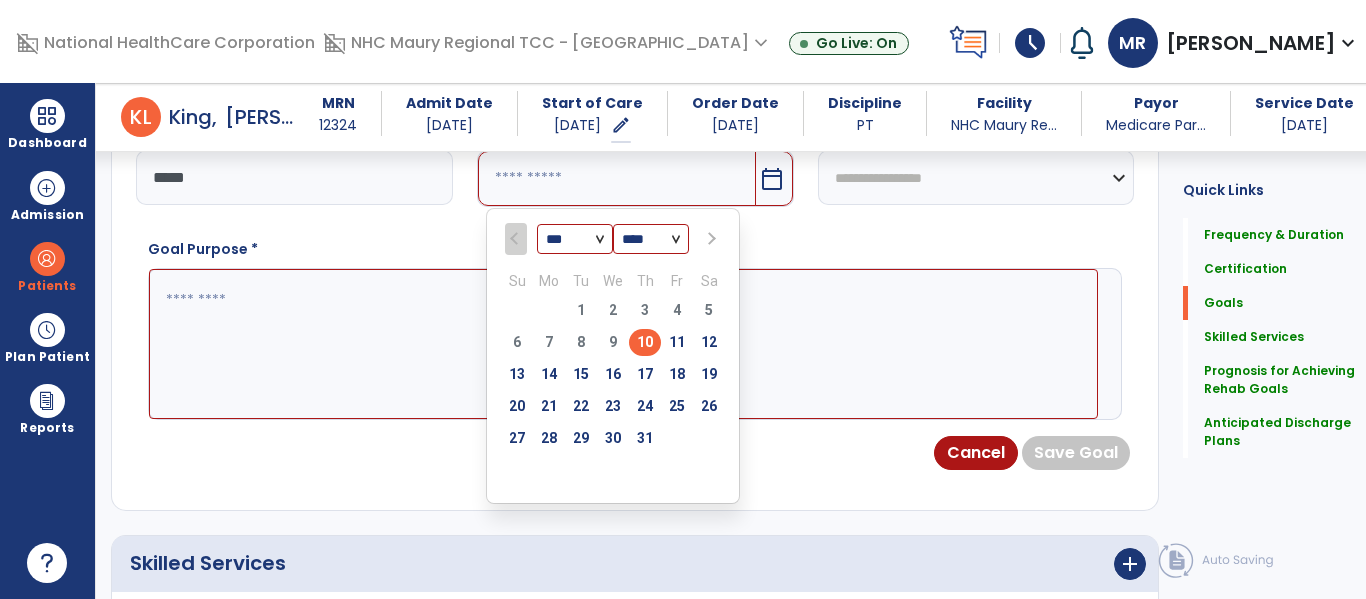 scroll, scrollTop: 756, scrollLeft: 0, axis: vertical 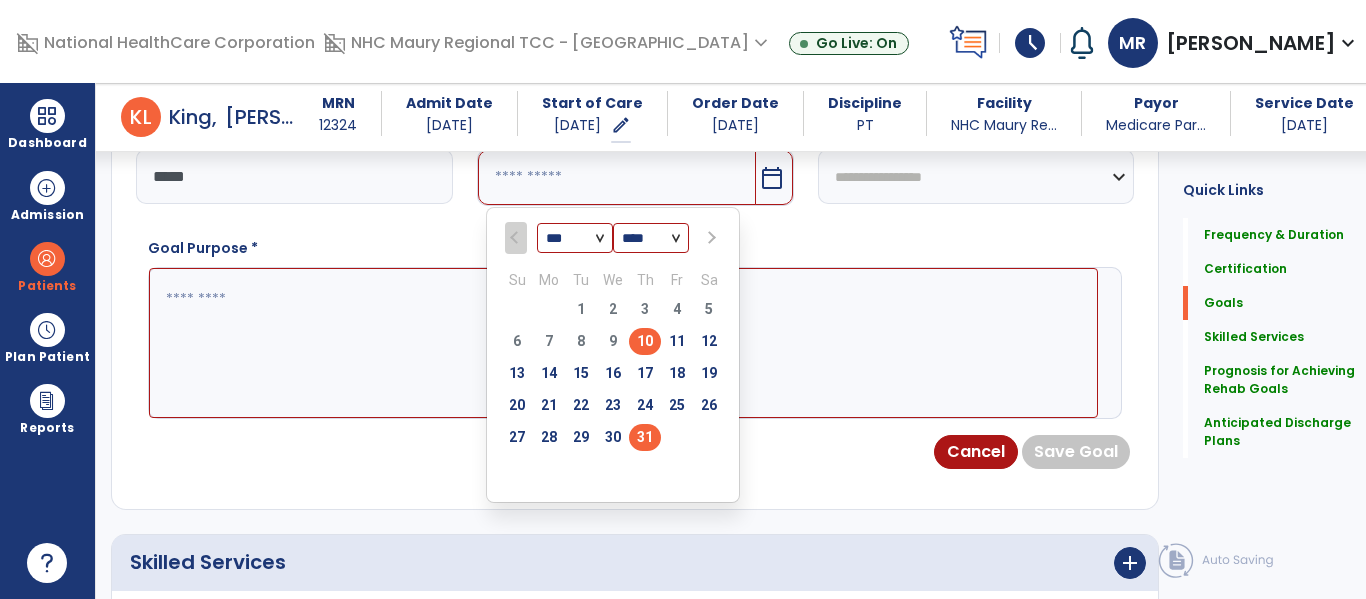click on "31" at bounding box center (645, 437) 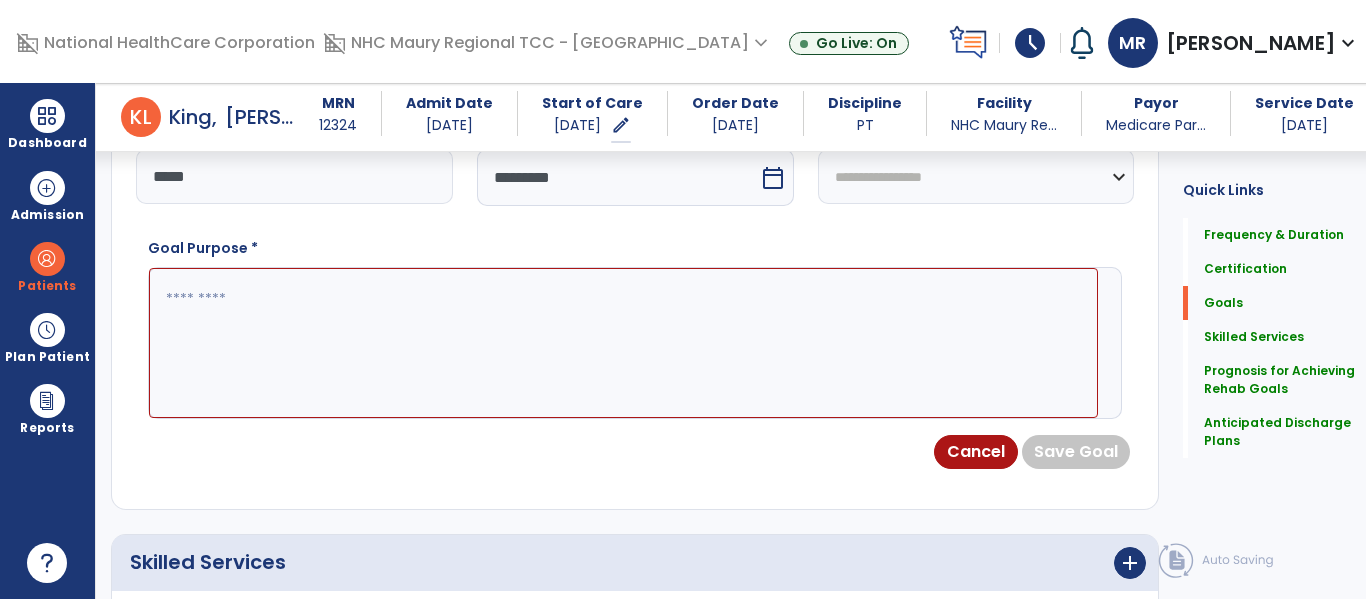 click on "**********" at bounding box center (976, 176) 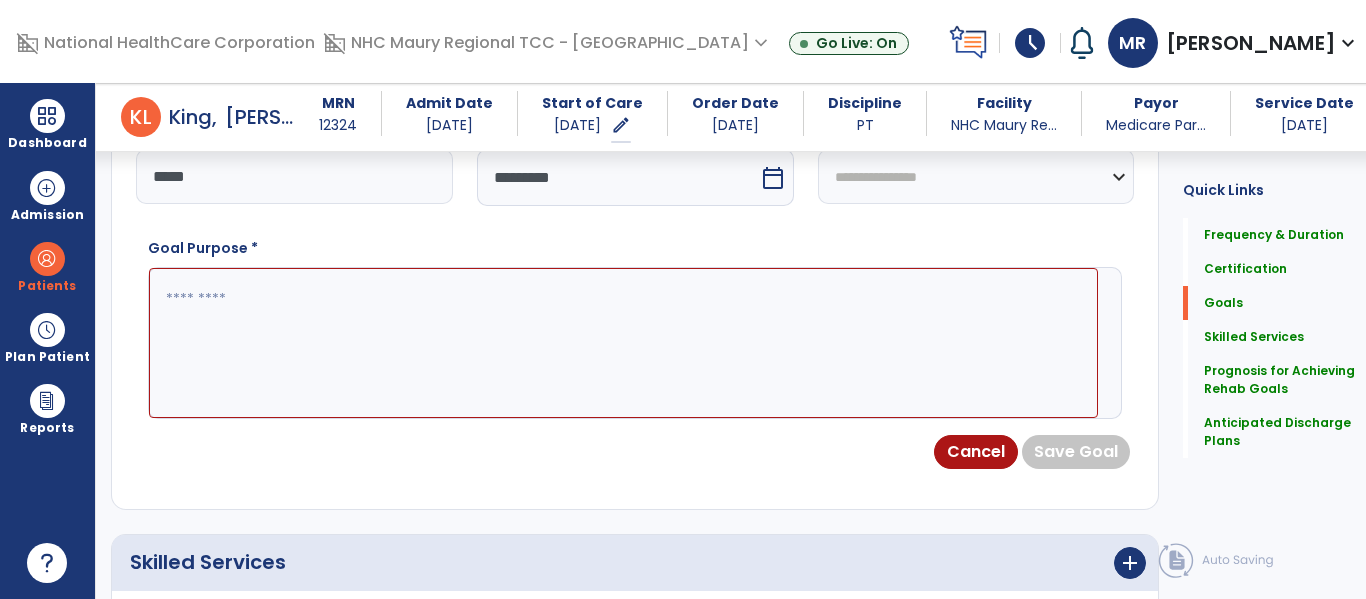 click on "**********" at bounding box center [976, 176] 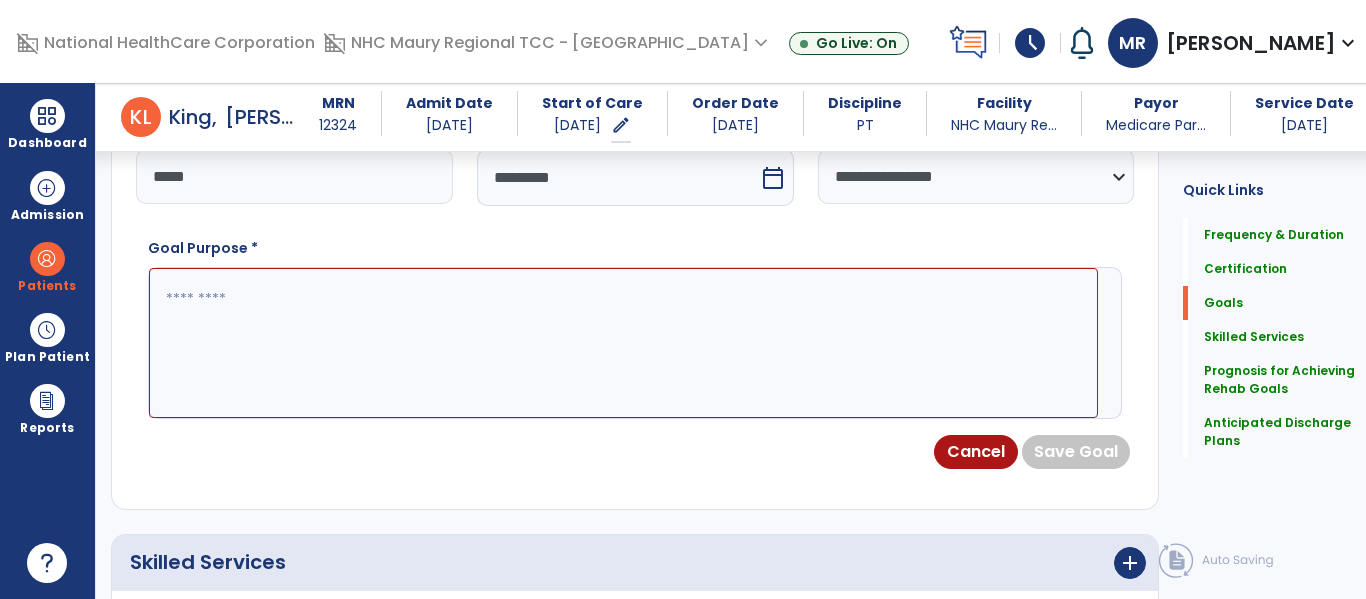 click at bounding box center (623, 343) 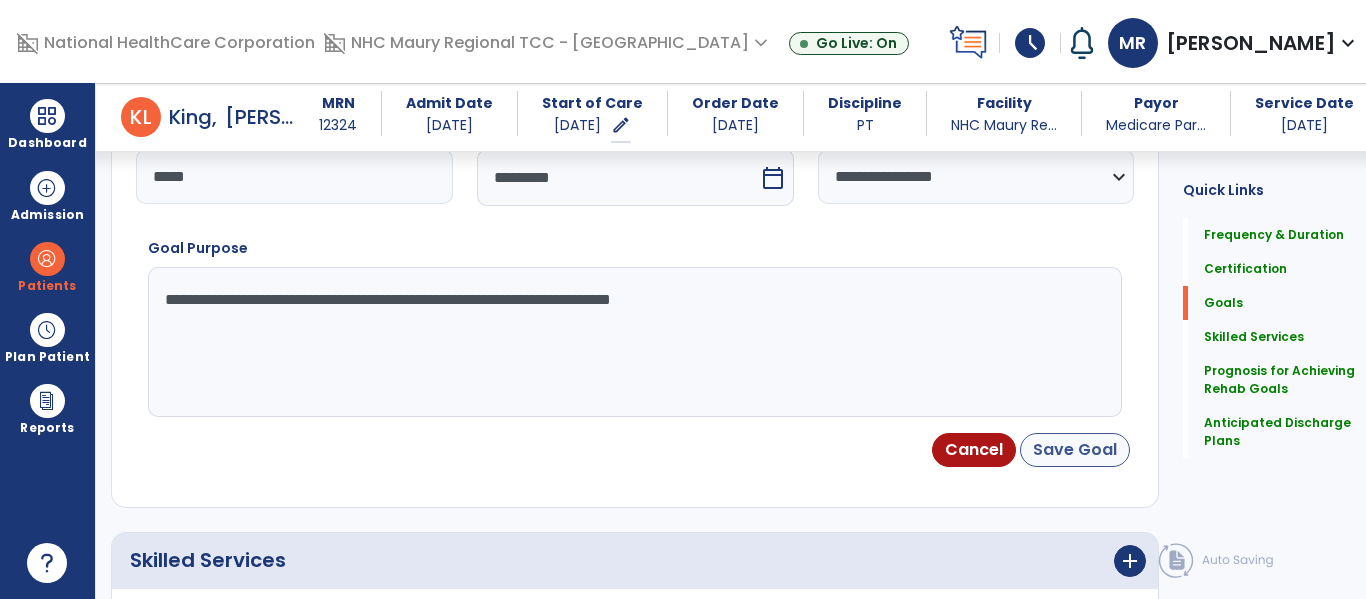 type on "**********" 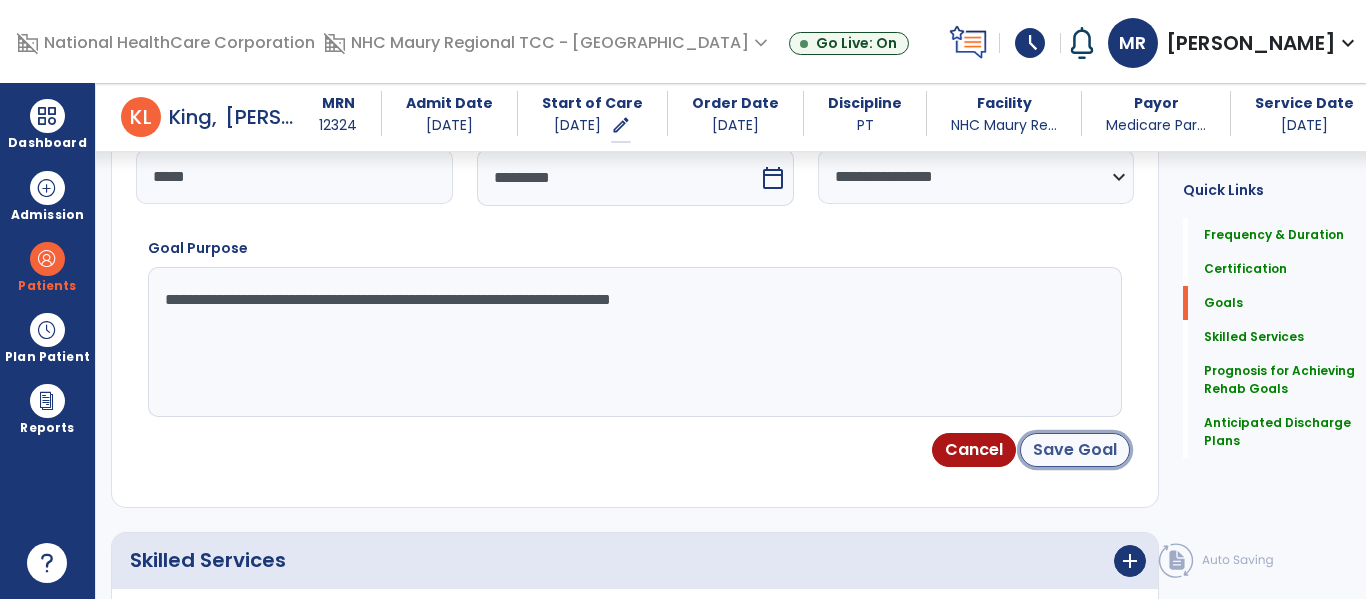 click on "Save Goal" at bounding box center [1075, 450] 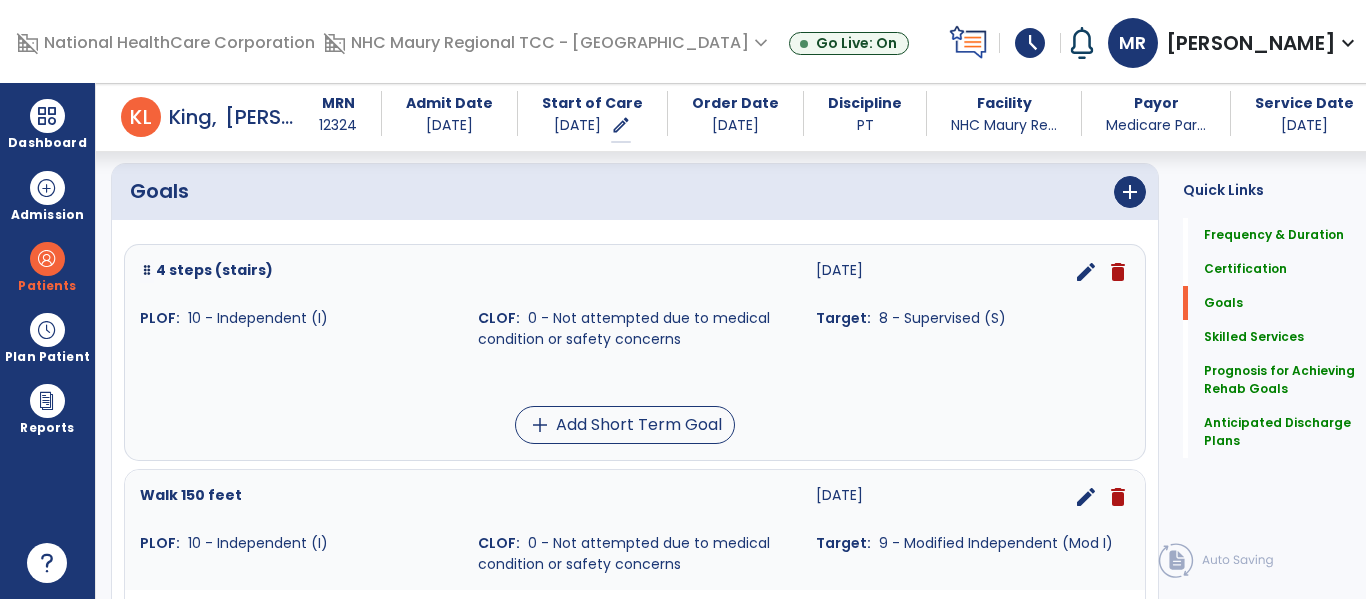 scroll, scrollTop: 442, scrollLeft: 0, axis: vertical 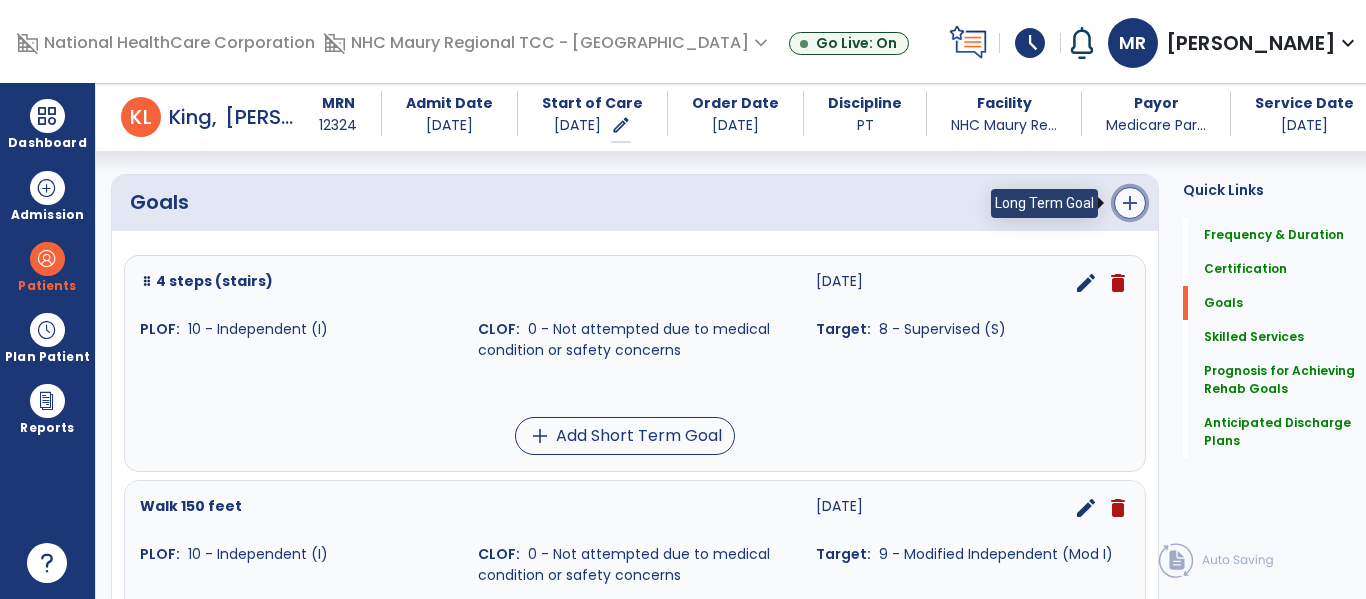 click on "add" at bounding box center (1130, 203) 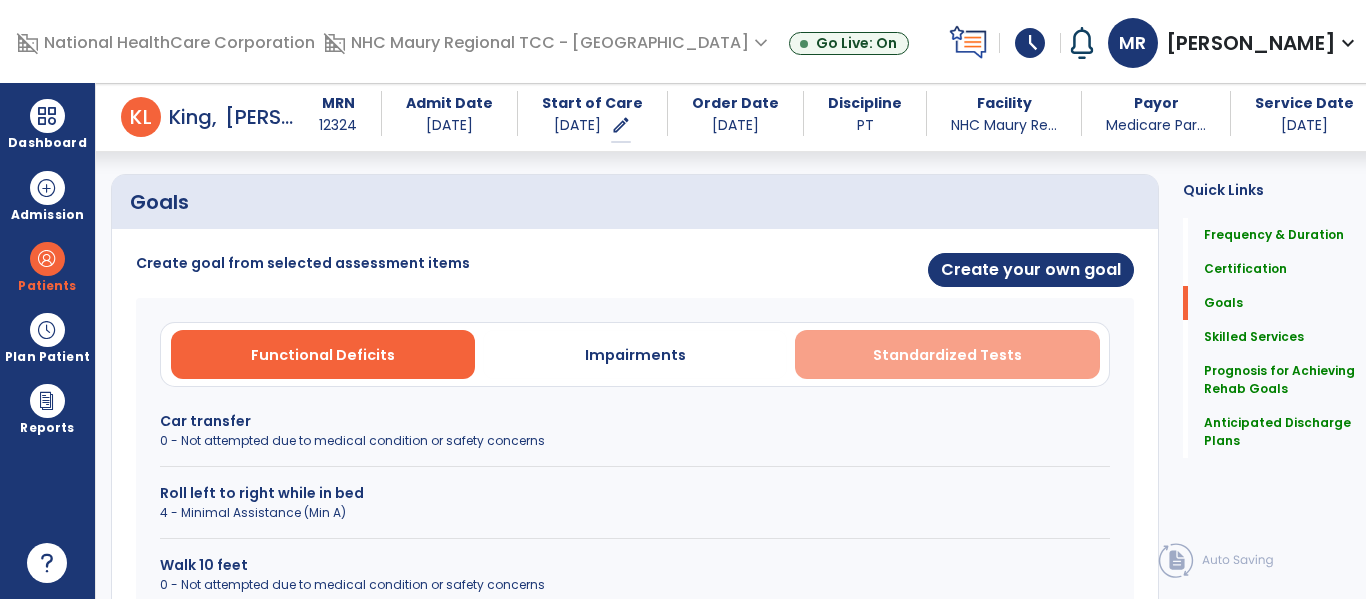 click on "Standardized Tests" at bounding box center [947, 354] 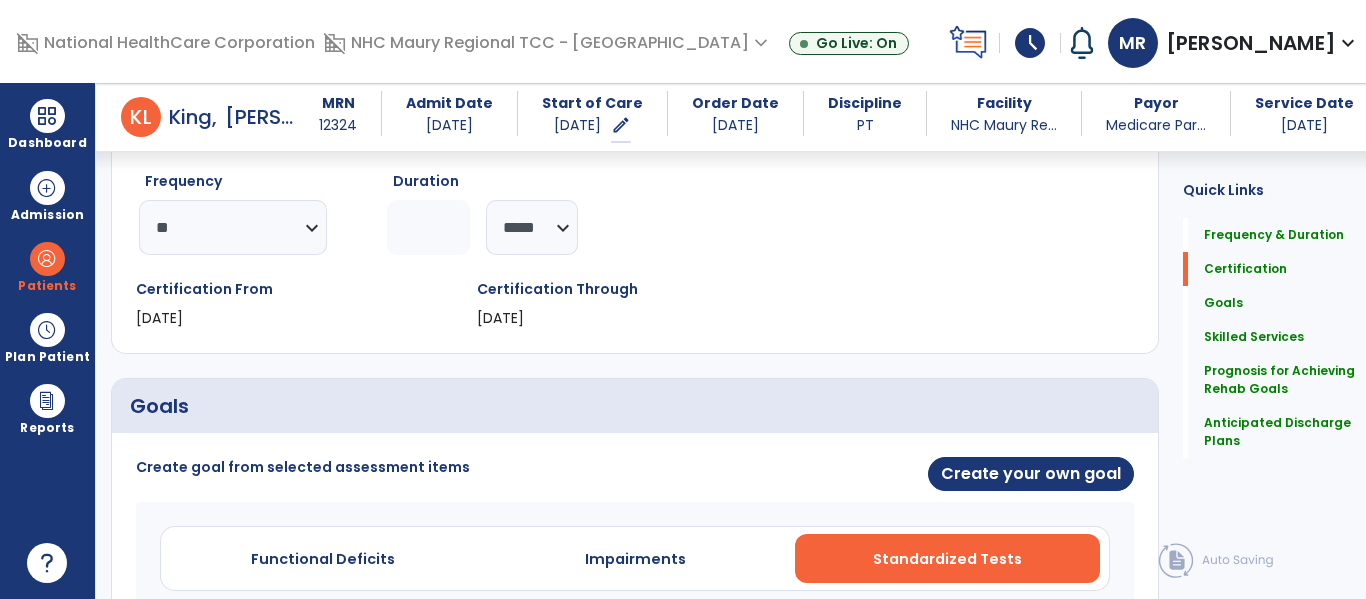 scroll, scrollTop: 64, scrollLeft: 0, axis: vertical 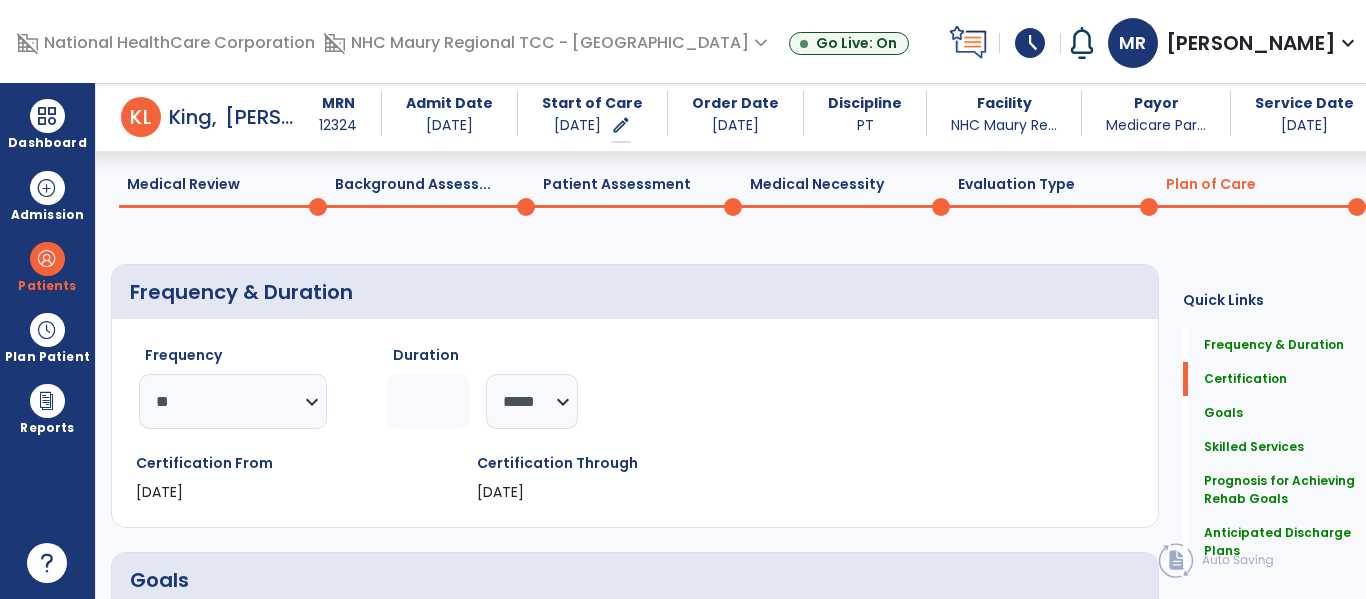click on "Patient Assessment  0" 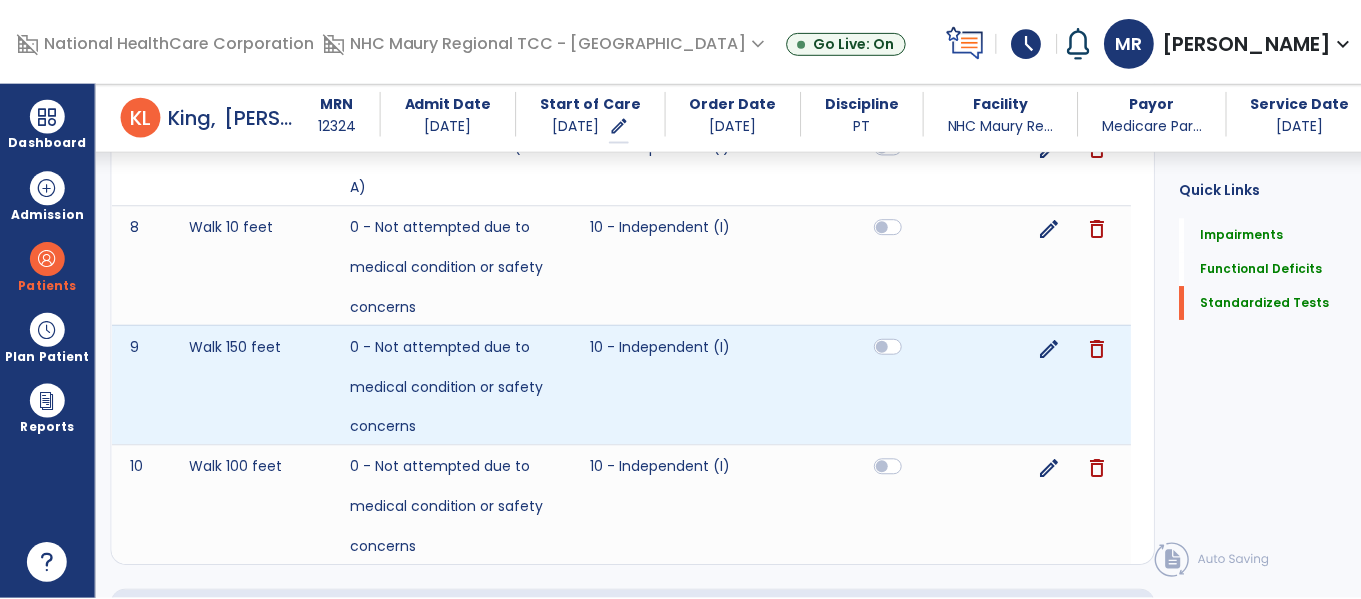scroll, scrollTop: 2267, scrollLeft: 0, axis: vertical 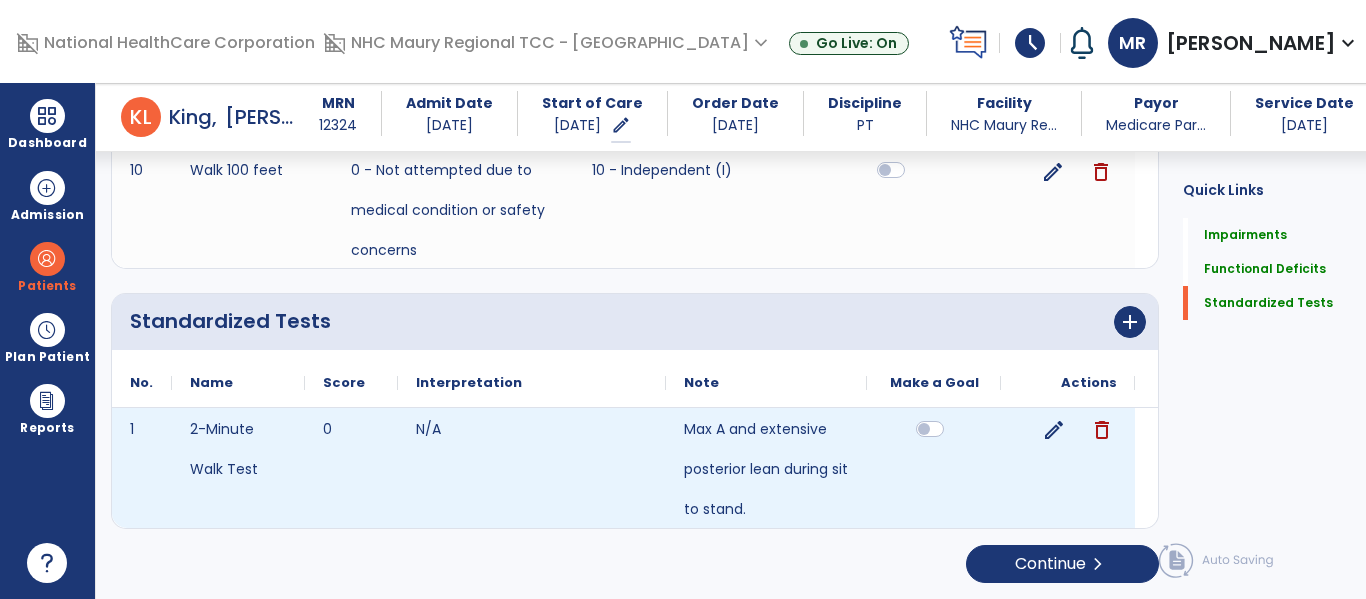 click on "delete" 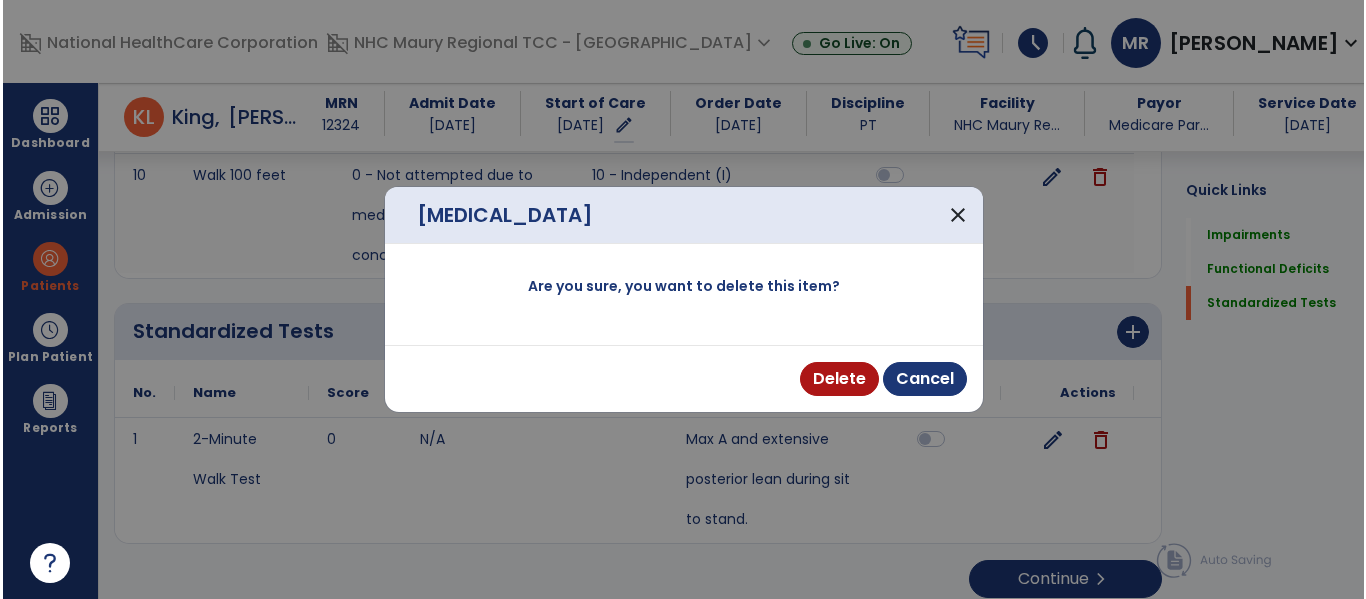 scroll, scrollTop: 2262, scrollLeft: 0, axis: vertical 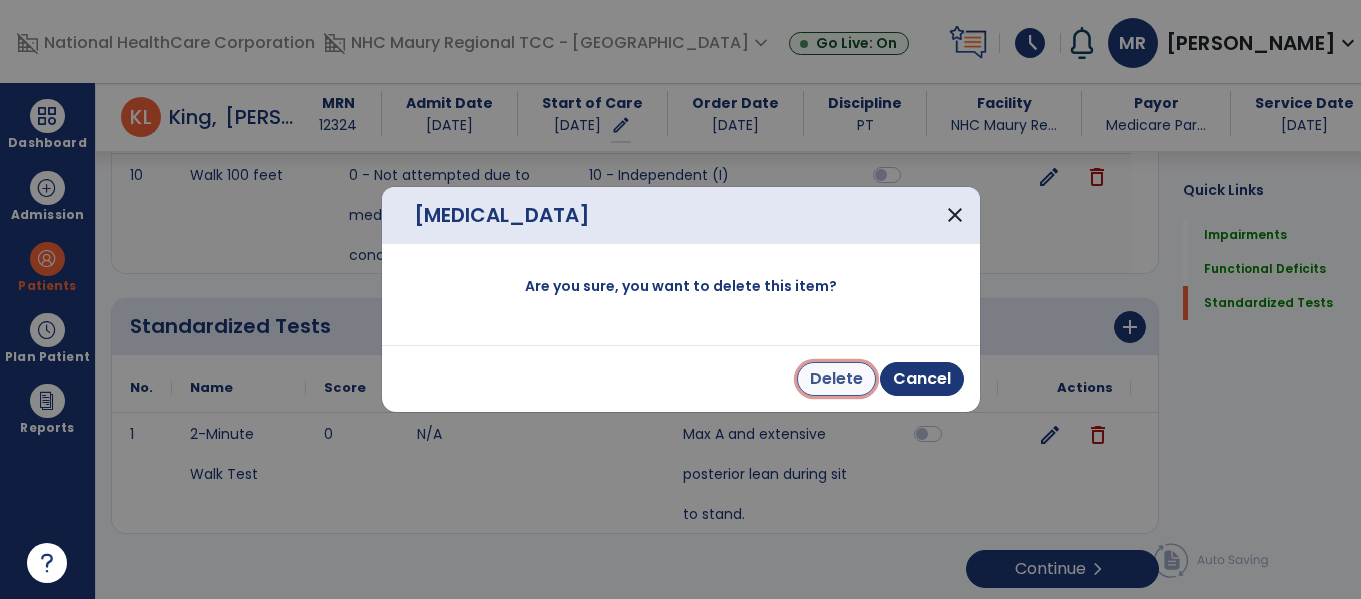 click on "Delete" at bounding box center [836, 379] 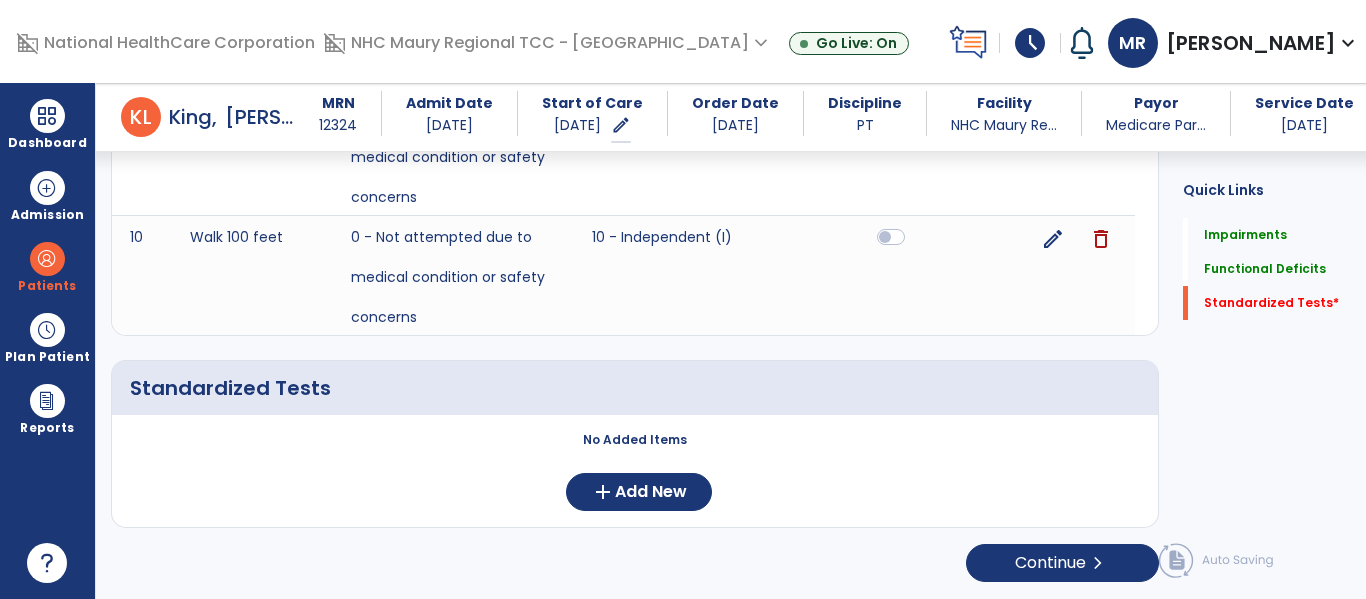 scroll, scrollTop: 2200, scrollLeft: 0, axis: vertical 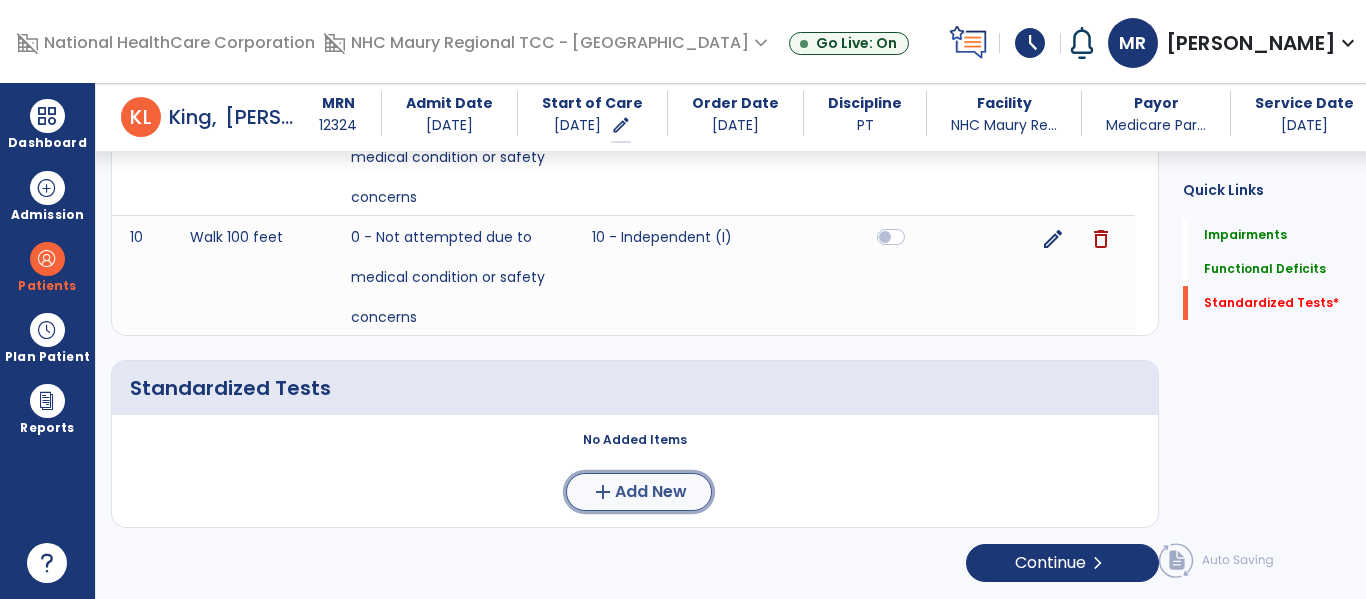 click on "add" 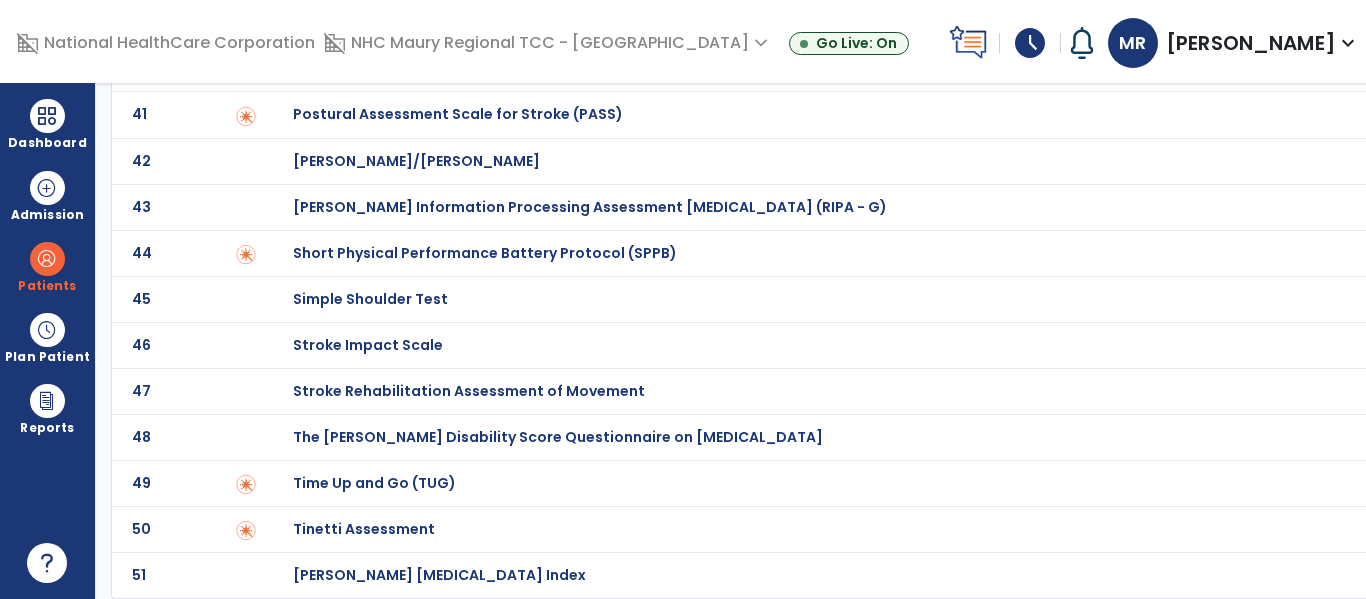 scroll, scrollTop: 0, scrollLeft: 0, axis: both 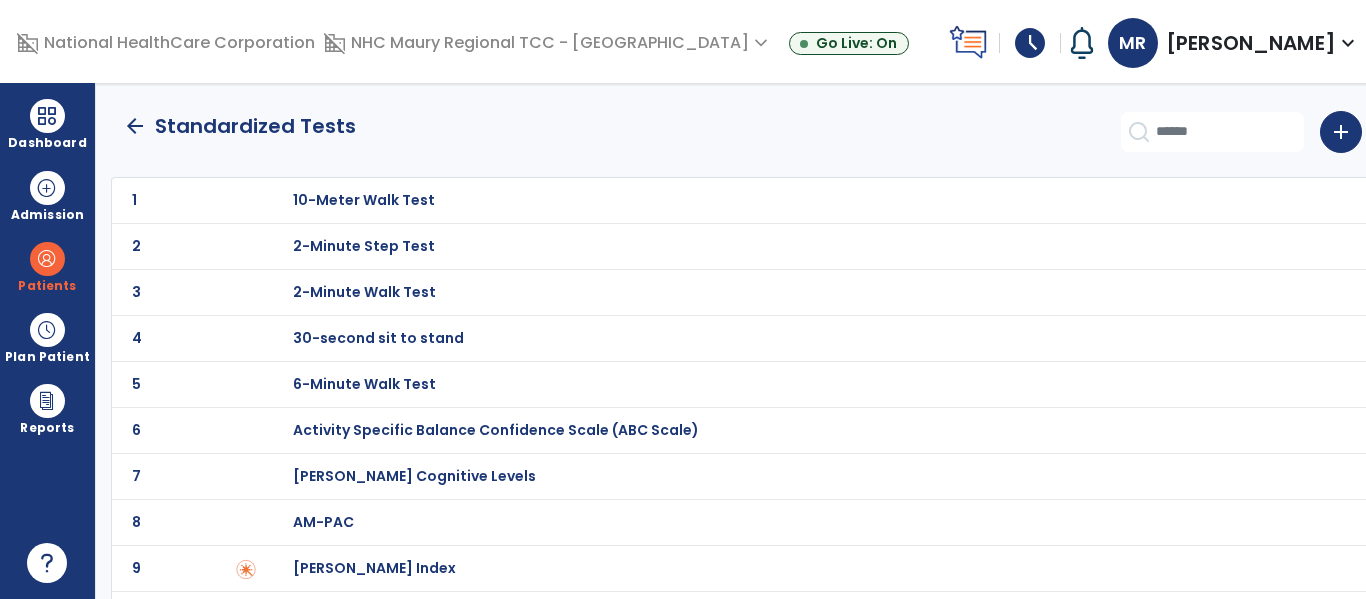 click on "30-second sit to stand" at bounding box center [364, 200] 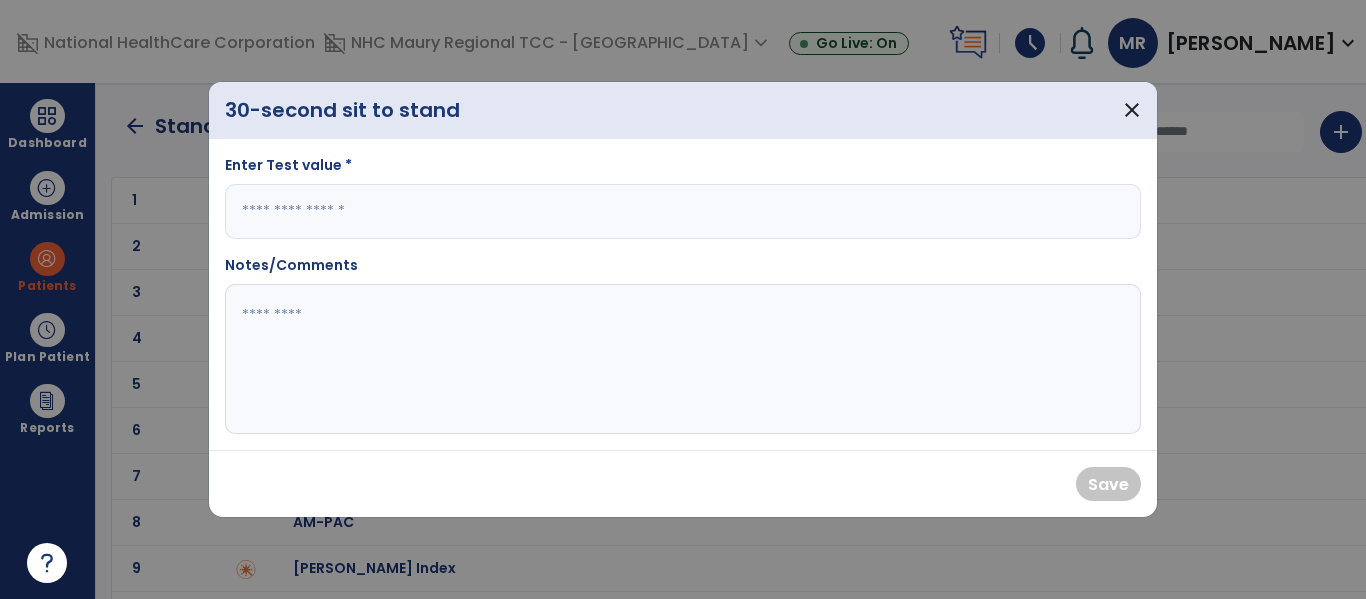 click at bounding box center (683, 211) 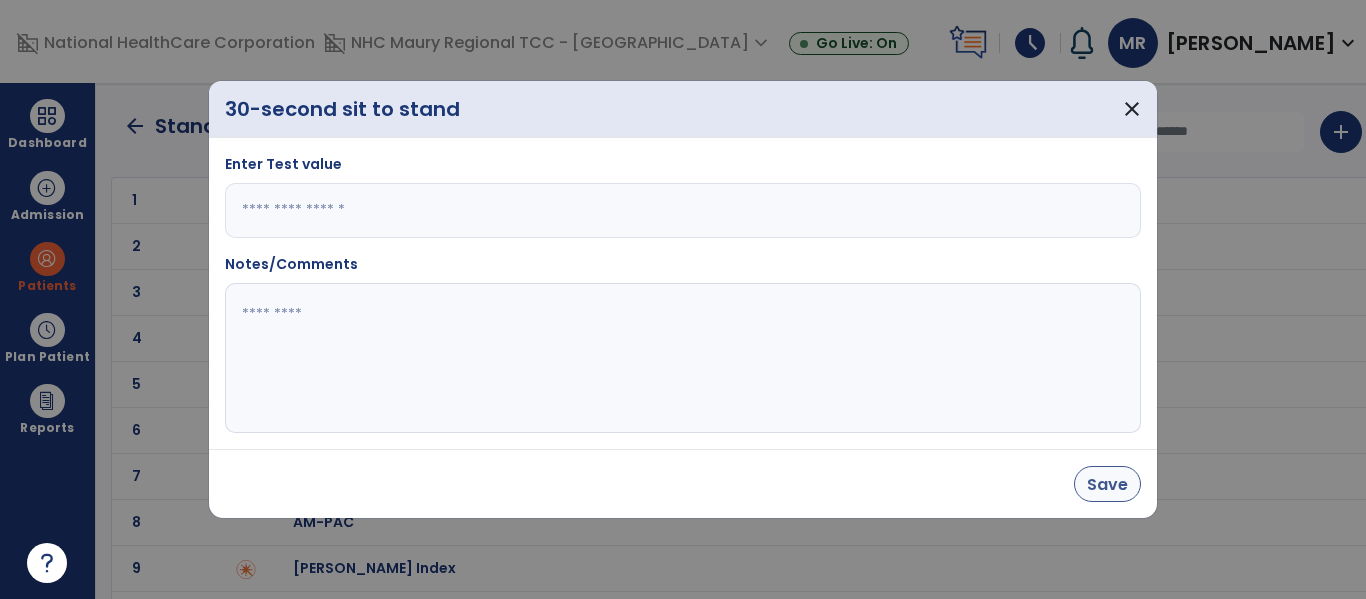 type on "*" 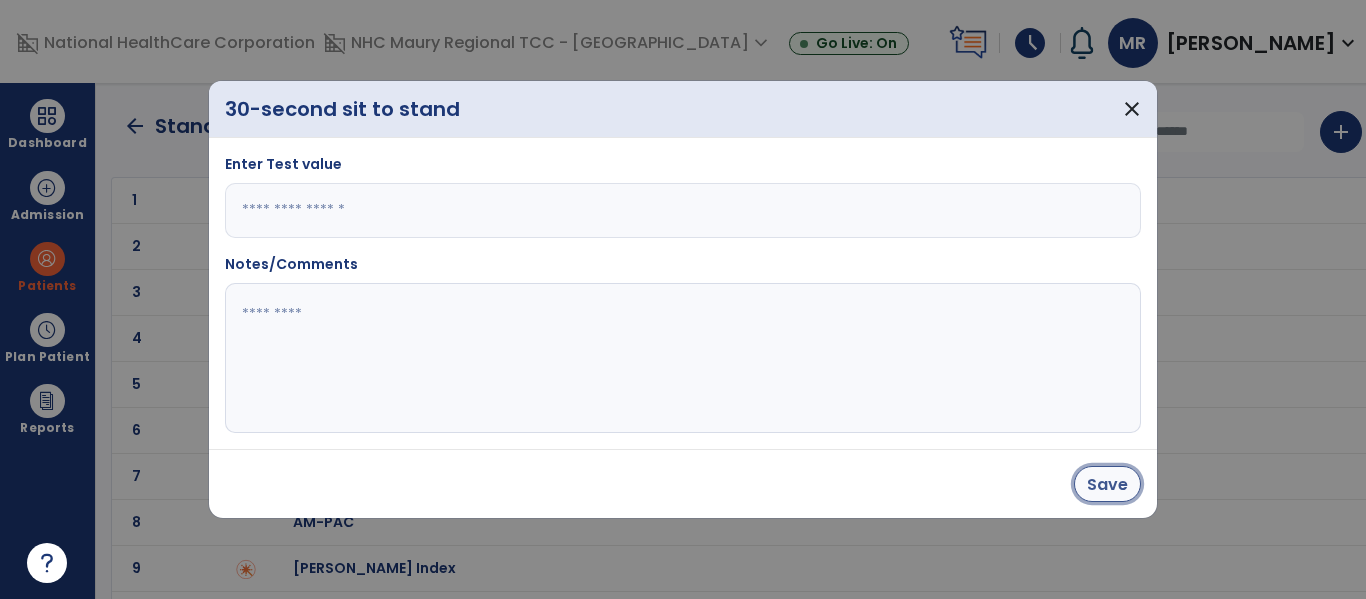 click on "Save" at bounding box center [1107, 484] 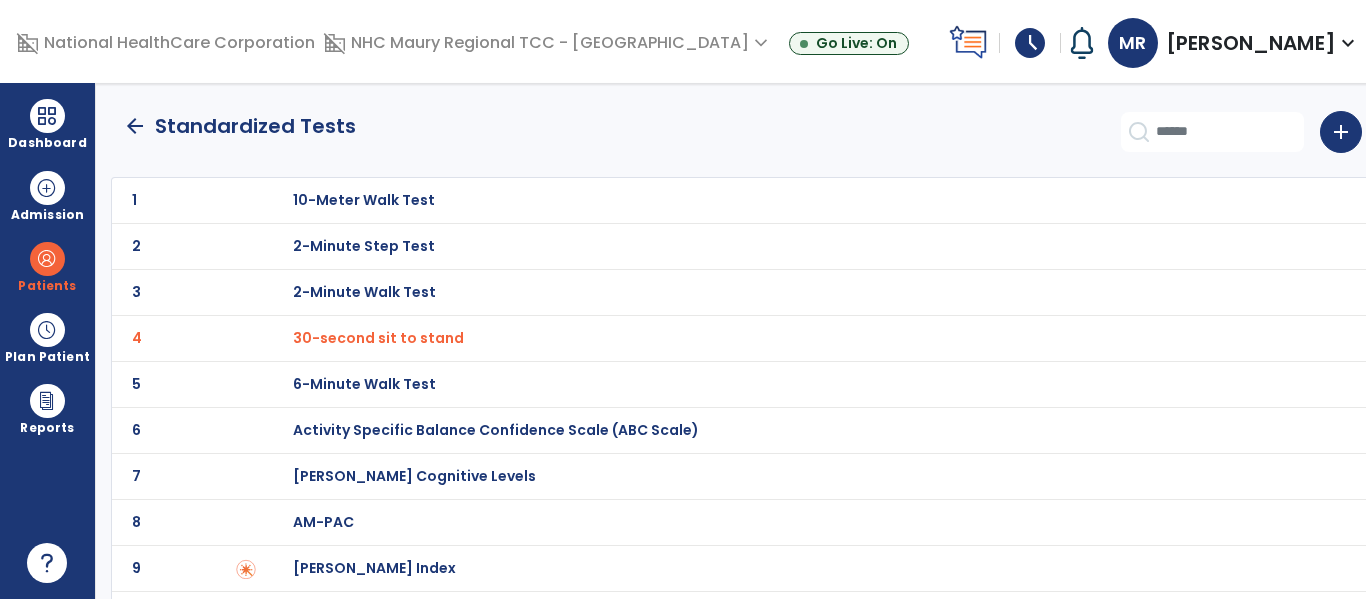 click on "arrow_back" 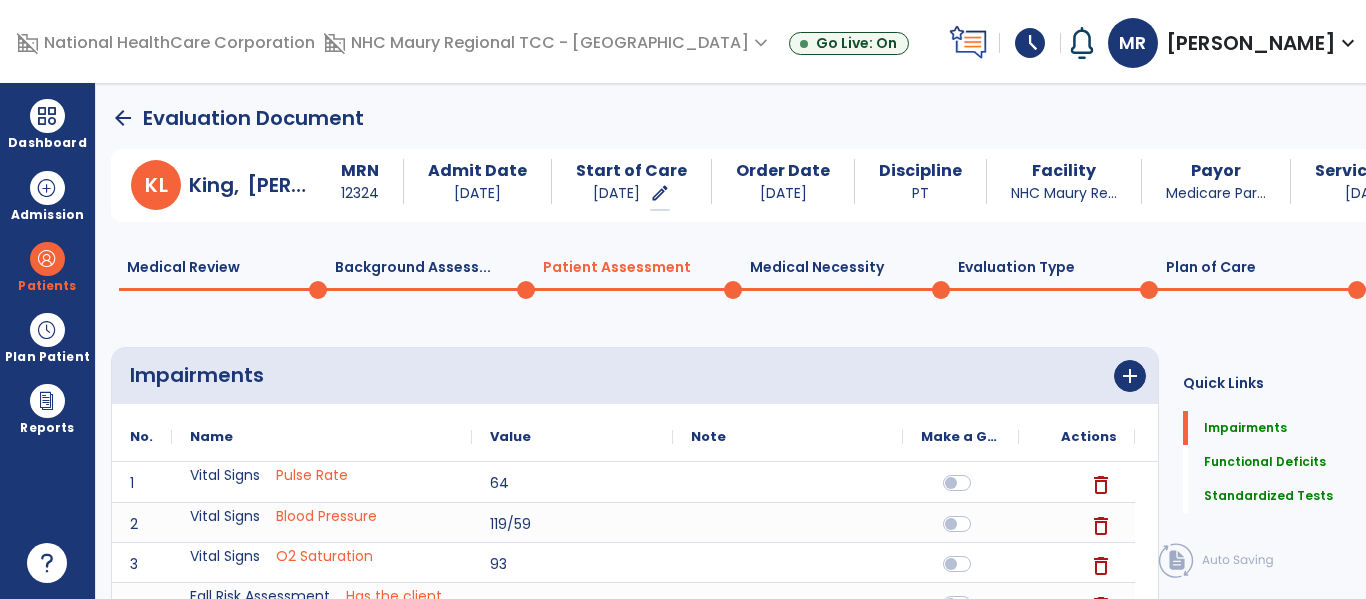 scroll, scrollTop: 20, scrollLeft: 0, axis: vertical 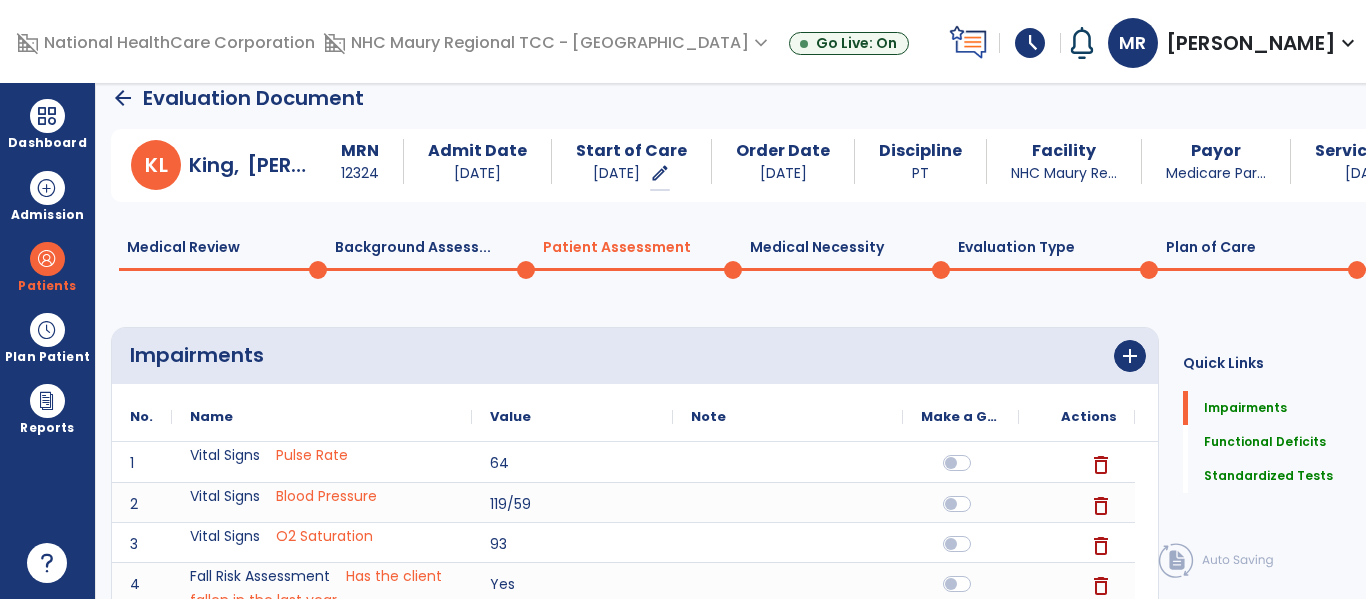click on "Plan of Care  0" 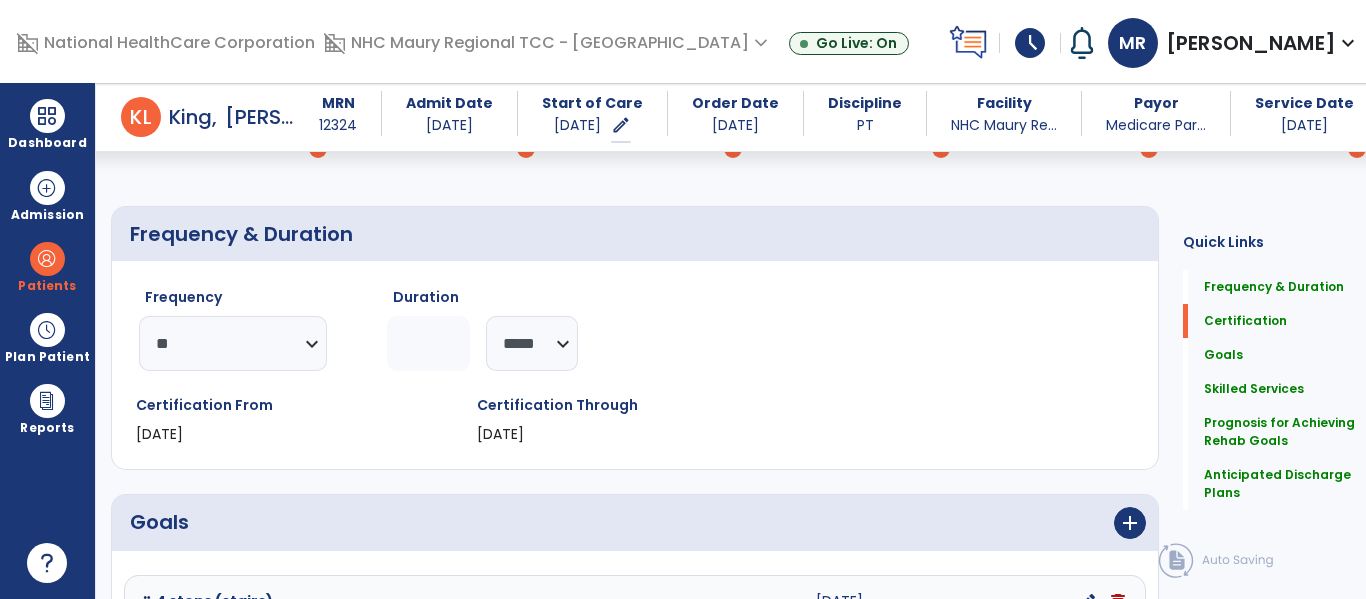 scroll, scrollTop: 100, scrollLeft: 0, axis: vertical 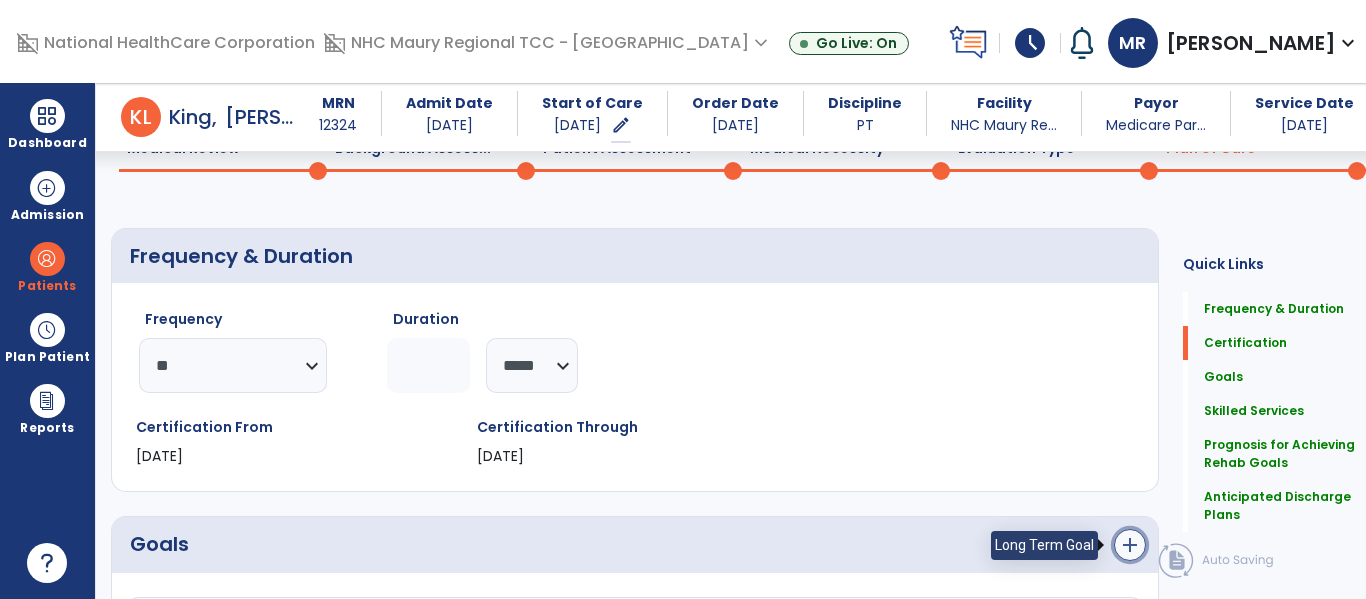 click on "add" at bounding box center [1130, 545] 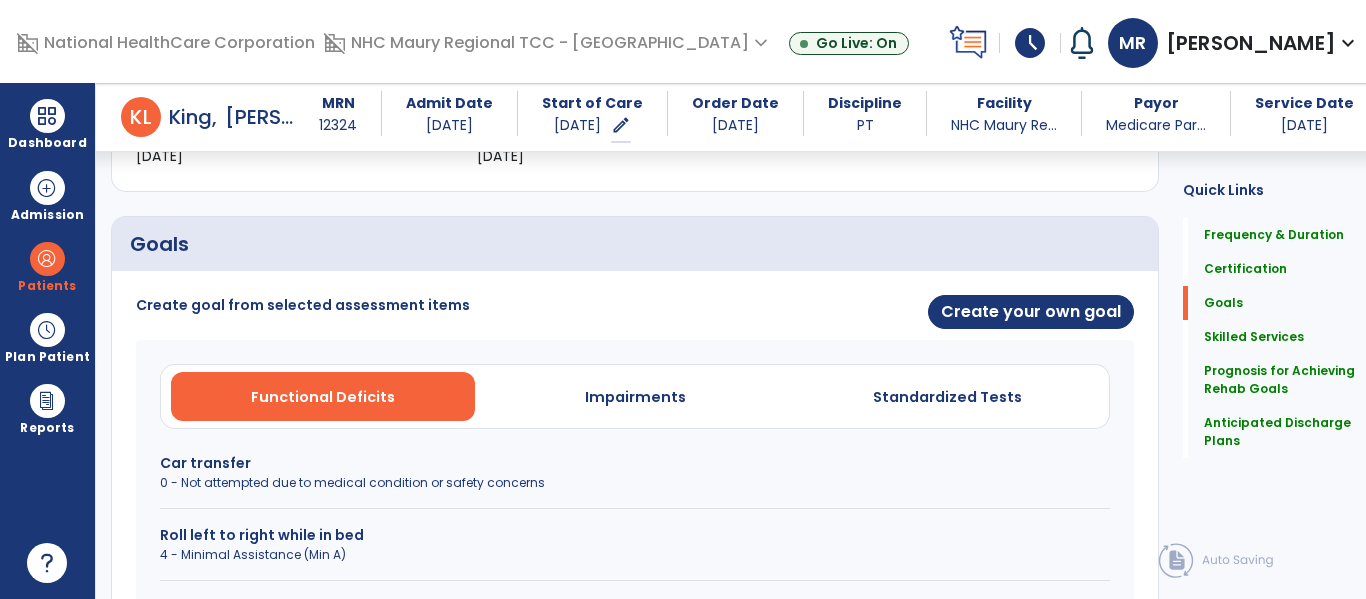 scroll, scrollTop: 402, scrollLeft: 0, axis: vertical 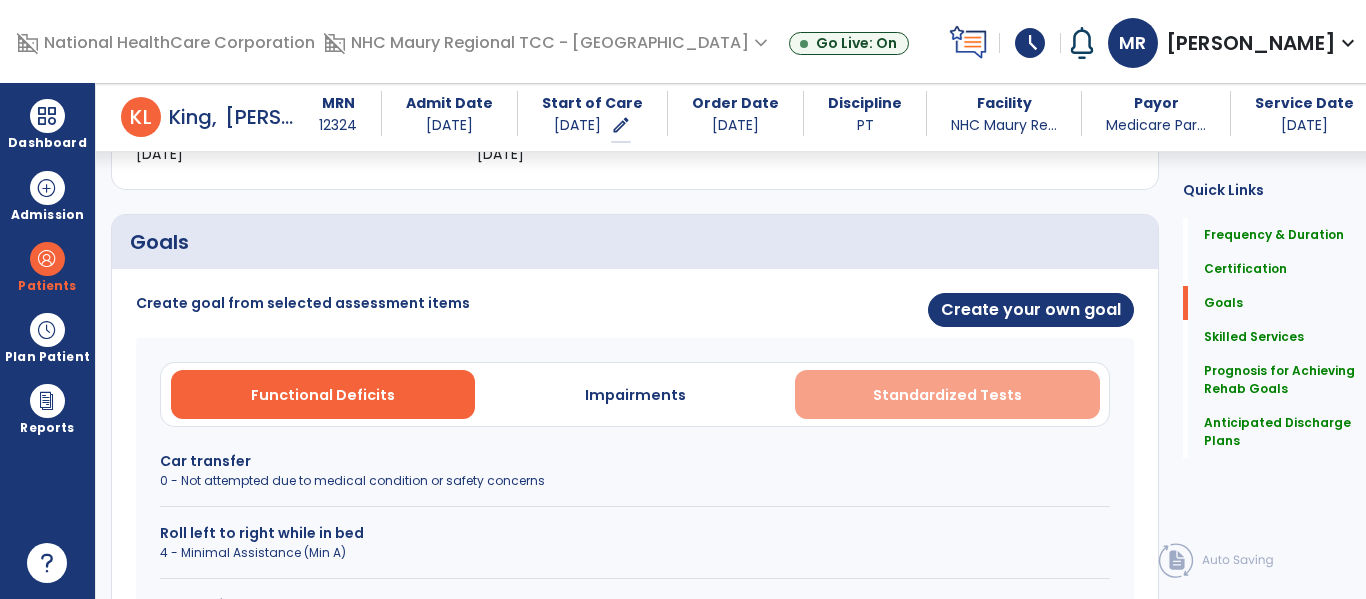 click on "Standardized Tests" at bounding box center (947, 395) 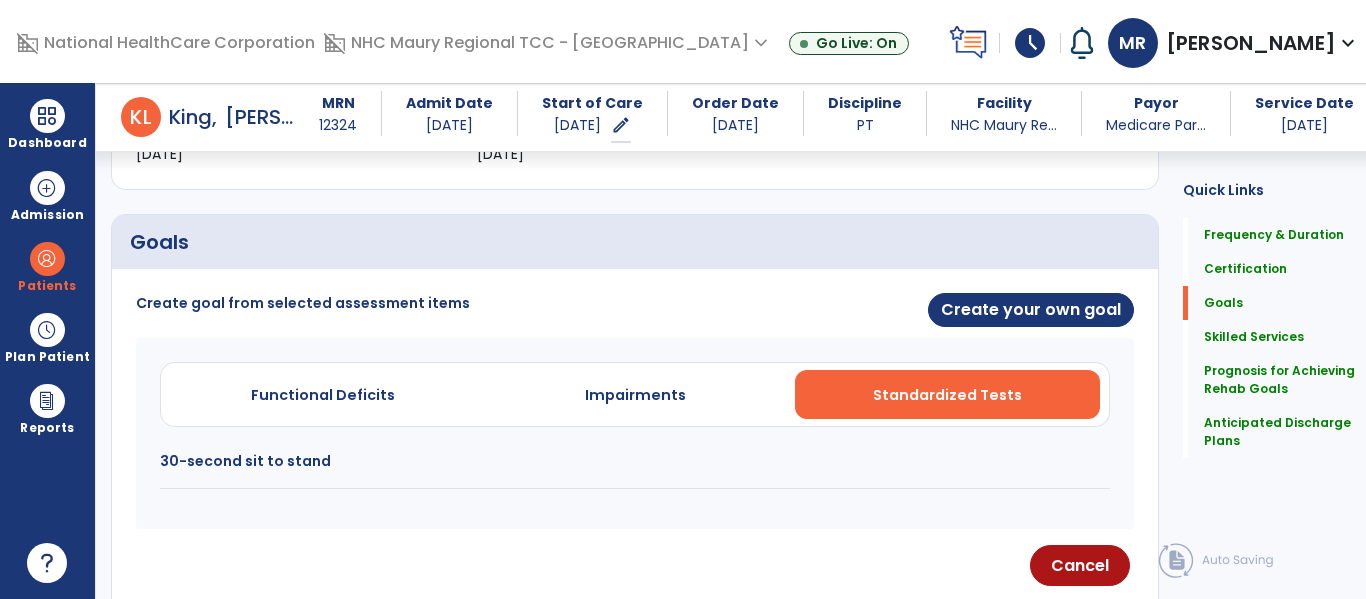 click on "30-second sit to stand" at bounding box center (635, 461) 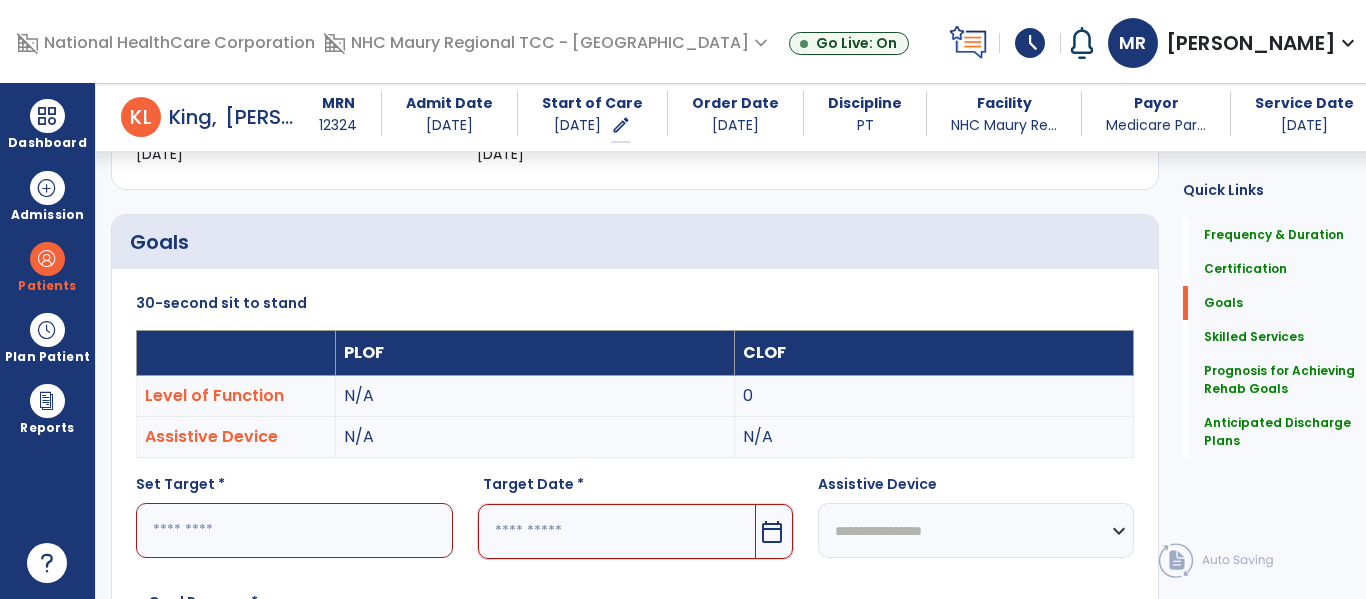click at bounding box center [294, 530] 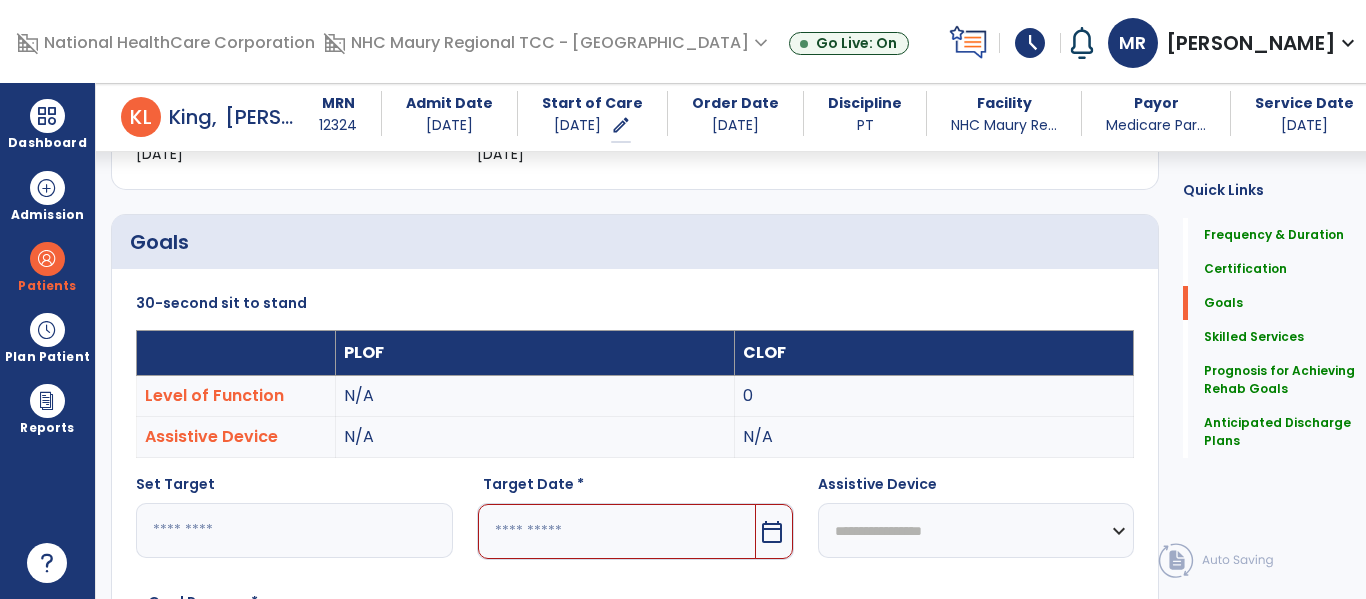 type on "*" 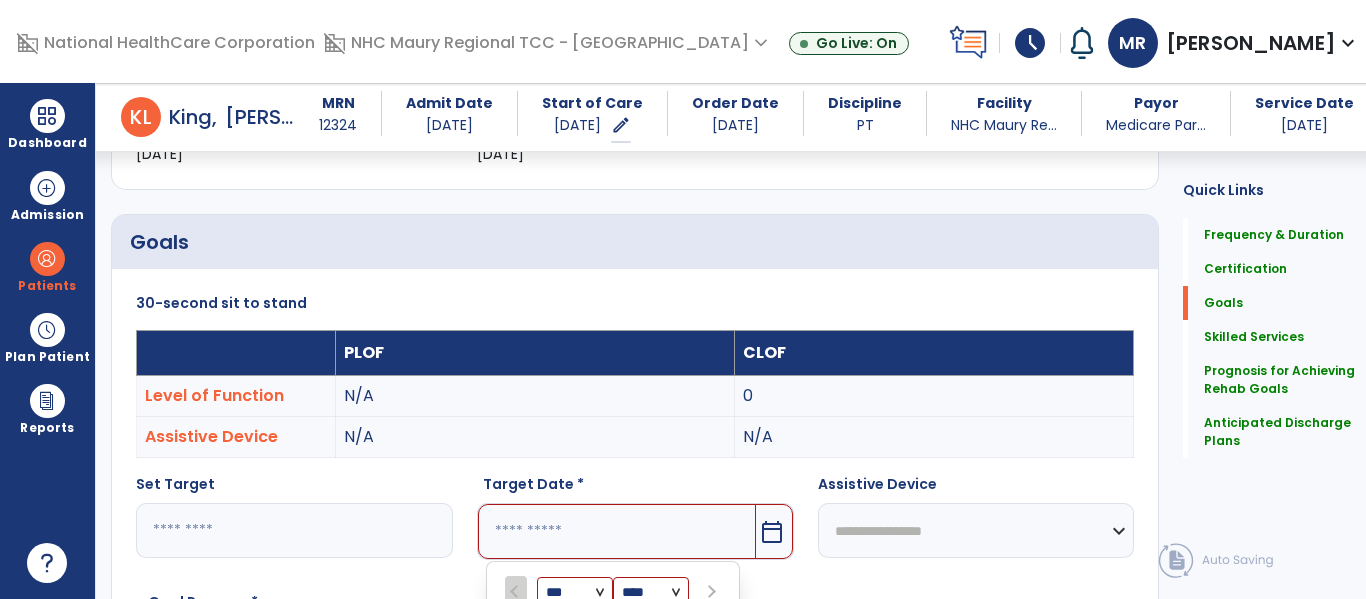 scroll, scrollTop: 761, scrollLeft: 0, axis: vertical 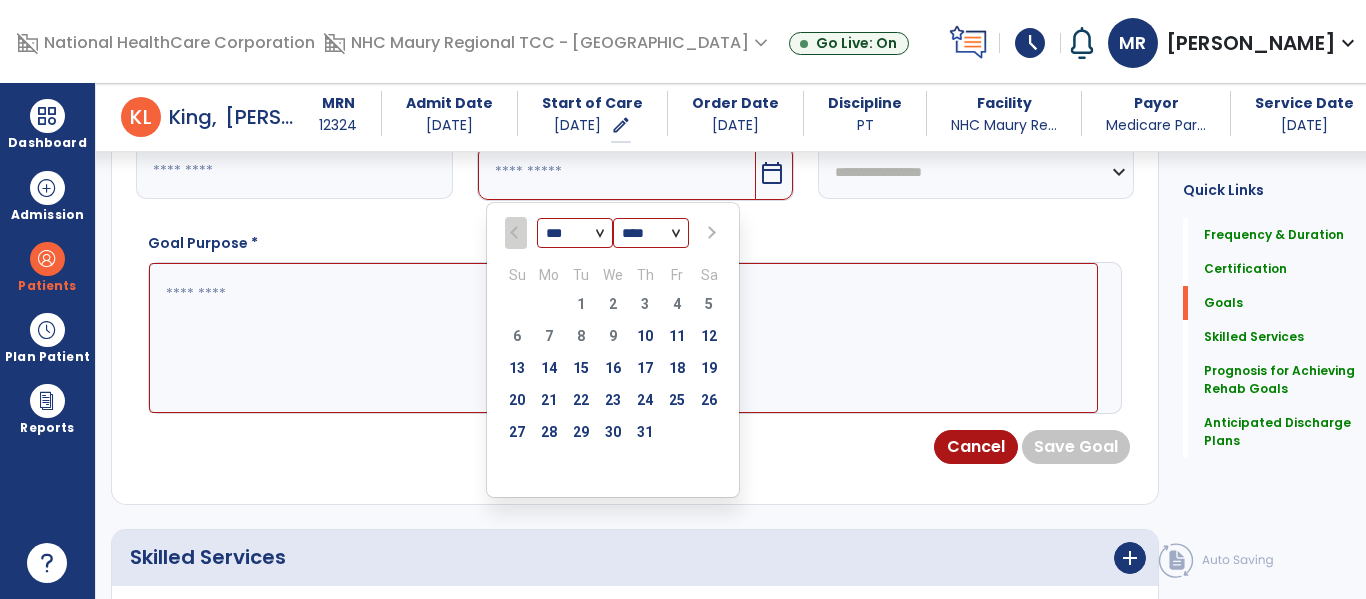 click at bounding box center [710, 233] 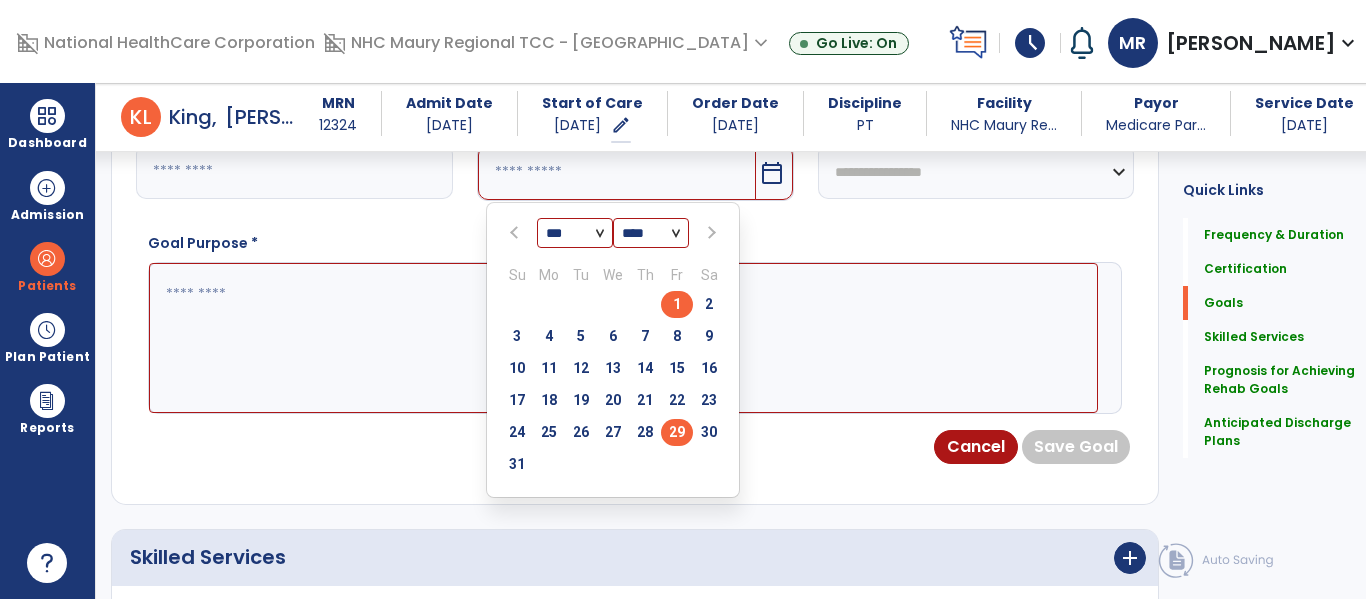 click on "29" at bounding box center (677, 432) 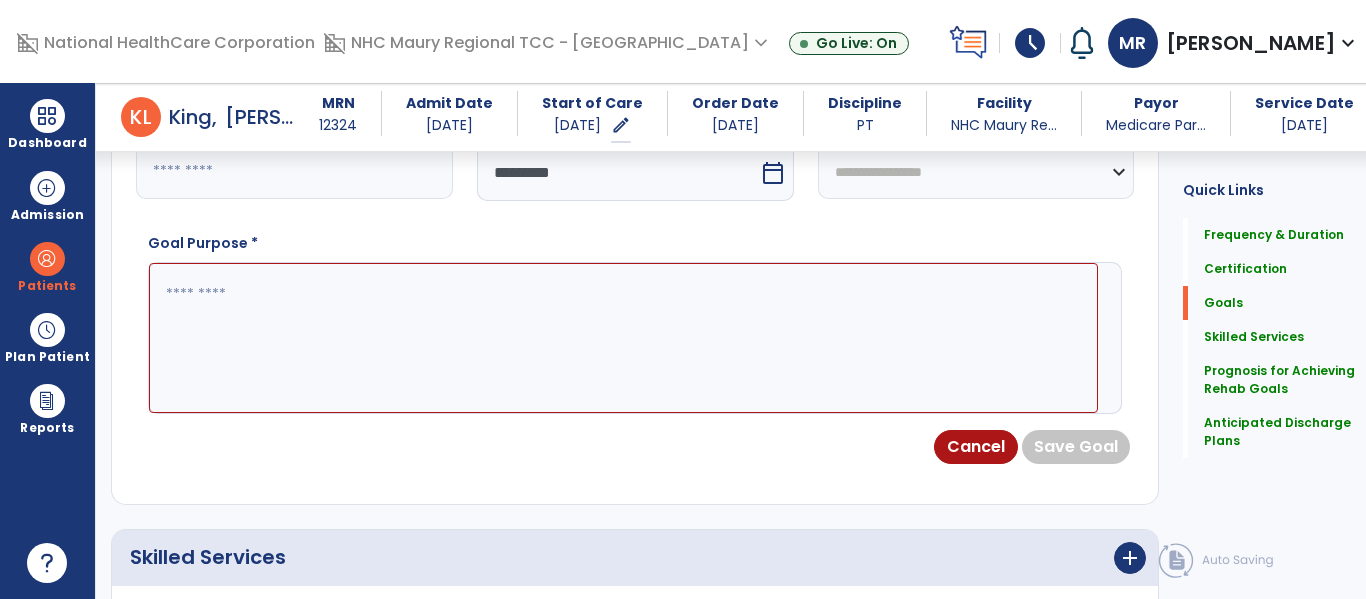 scroll, scrollTop: 691, scrollLeft: 0, axis: vertical 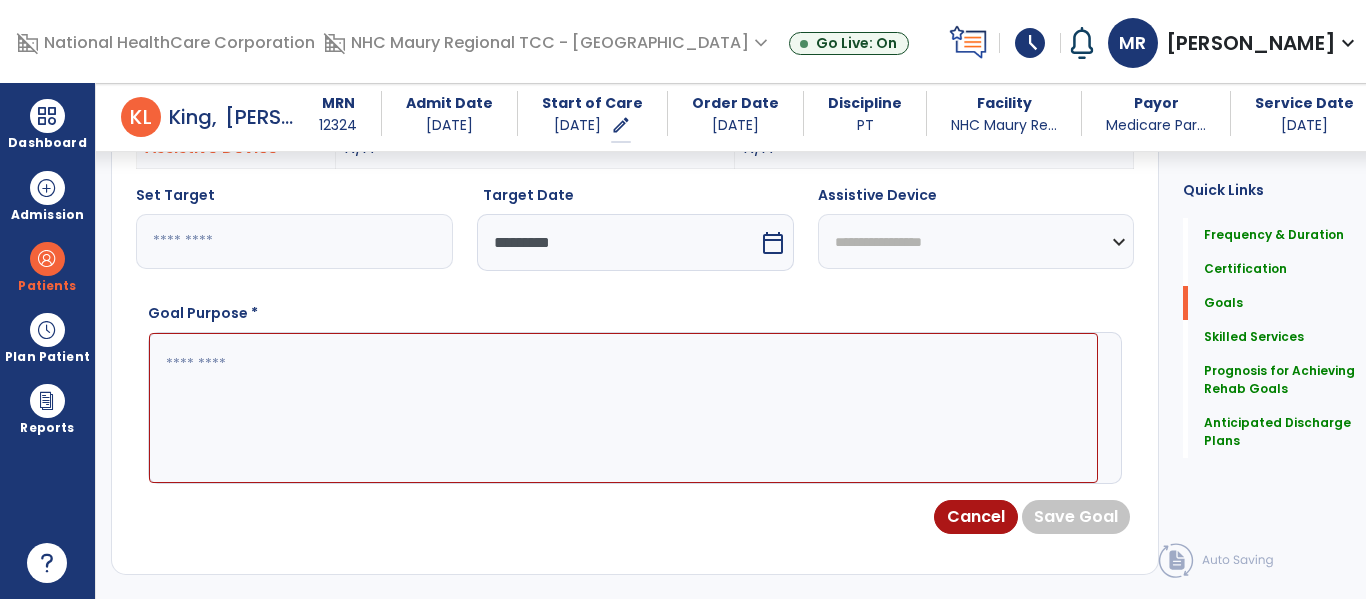 click on "**********" at bounding box center [976, 241] 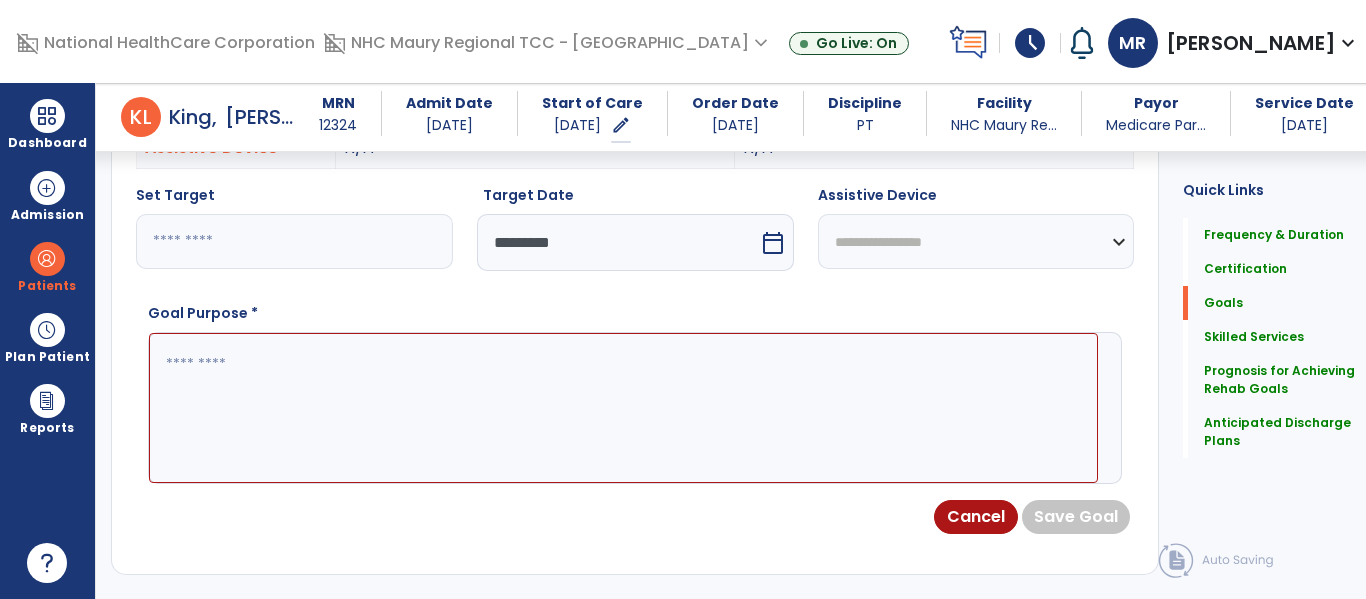 select on "**********" 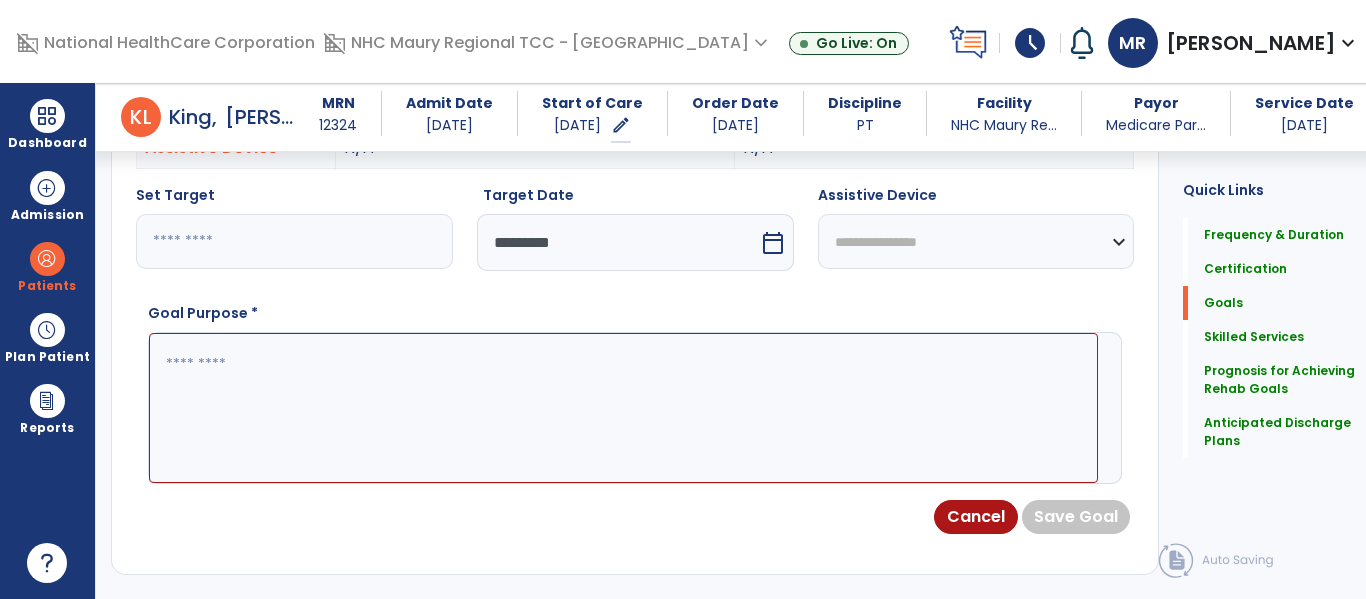 click on "**********" at bounding box center (976, 241) 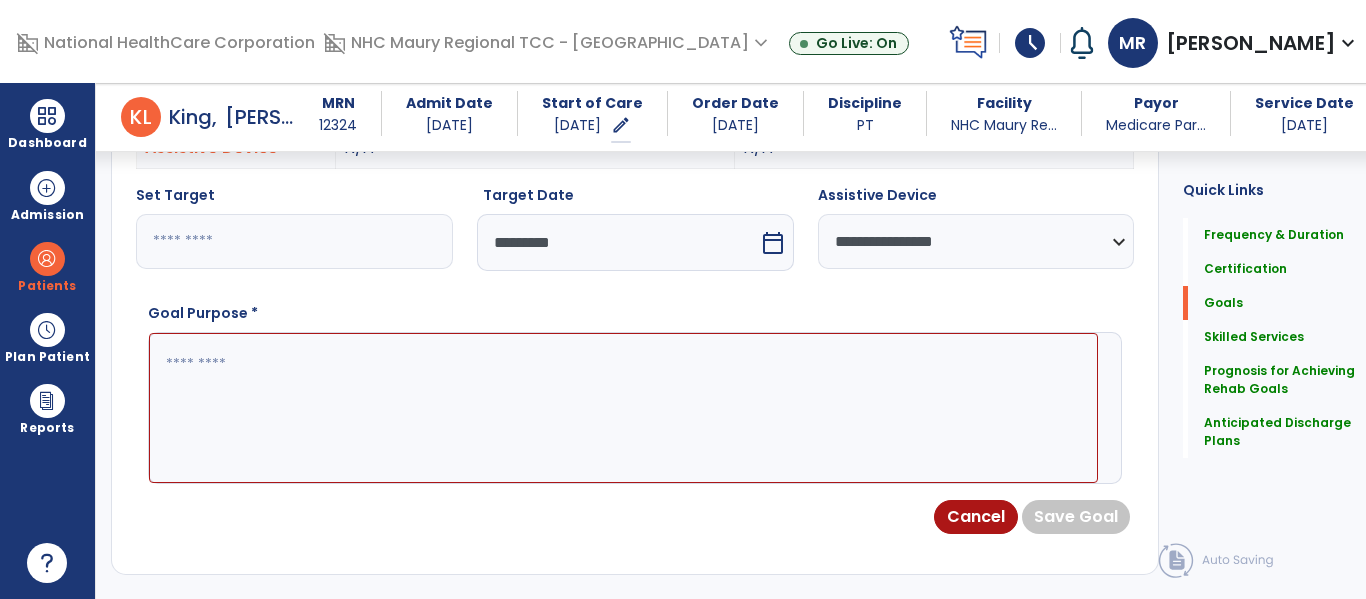 click at bounding box center [623, 408] 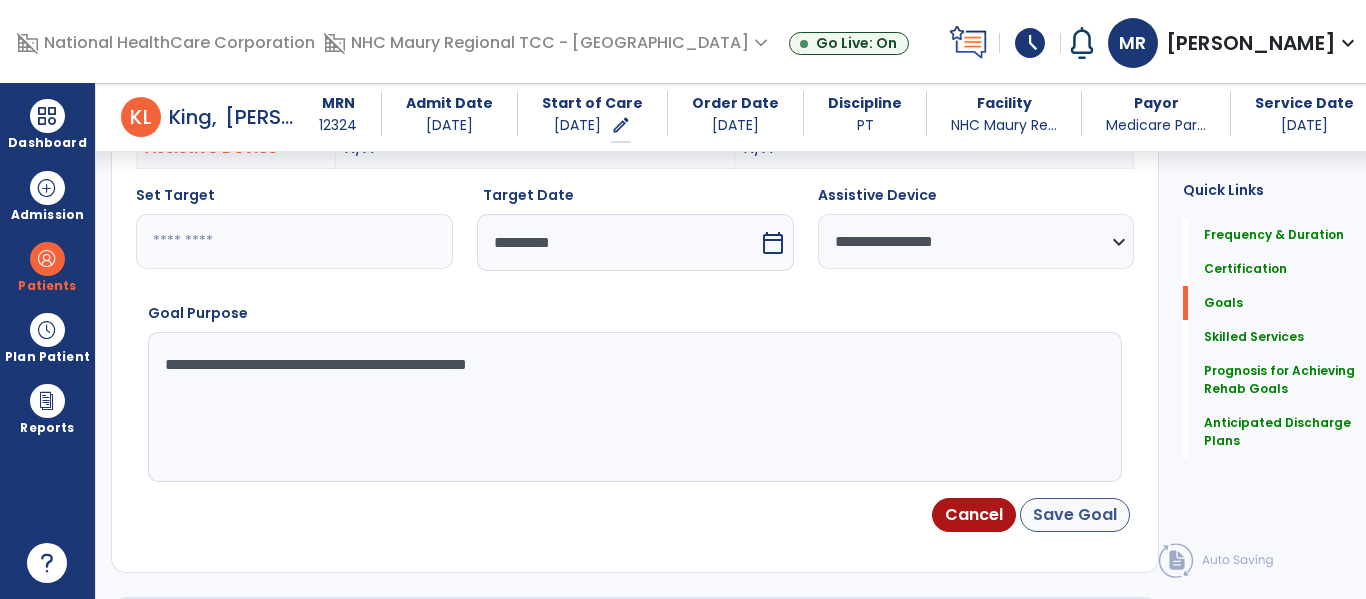 type on "**********" 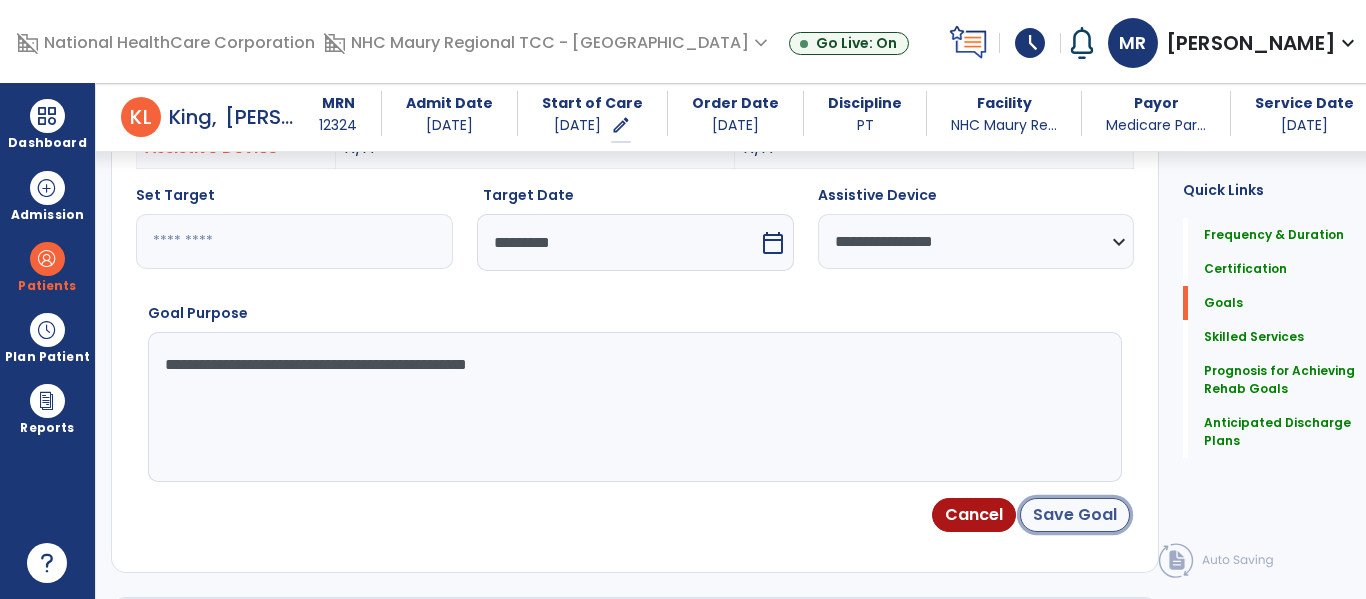 click on "Save Goal" at bounding box center [1075, 515] 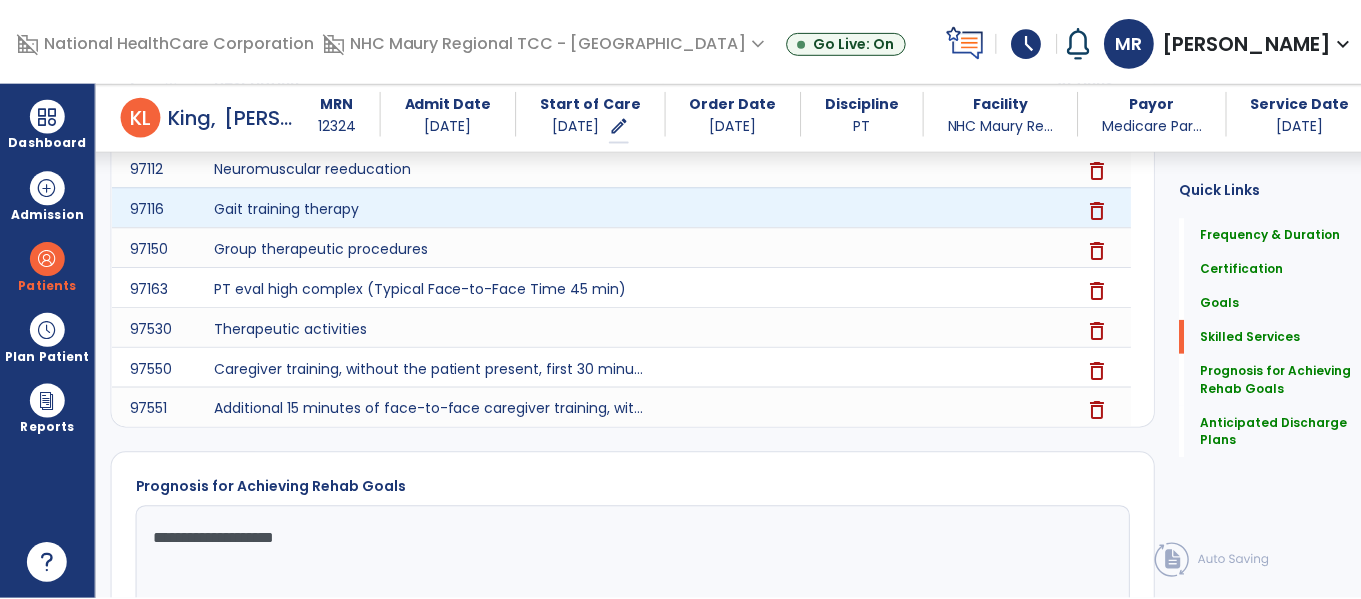 scroll, scrollTop: 2681, scrollLeft: 0, axis: vertical 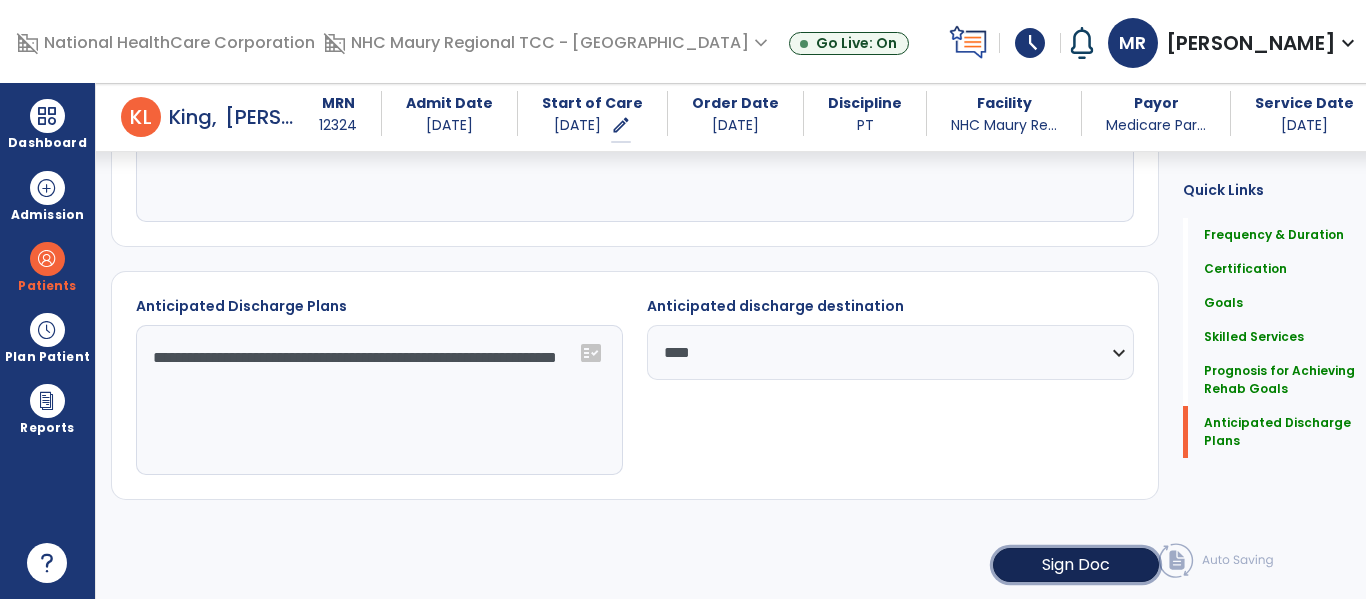 click on "Sign Doc" 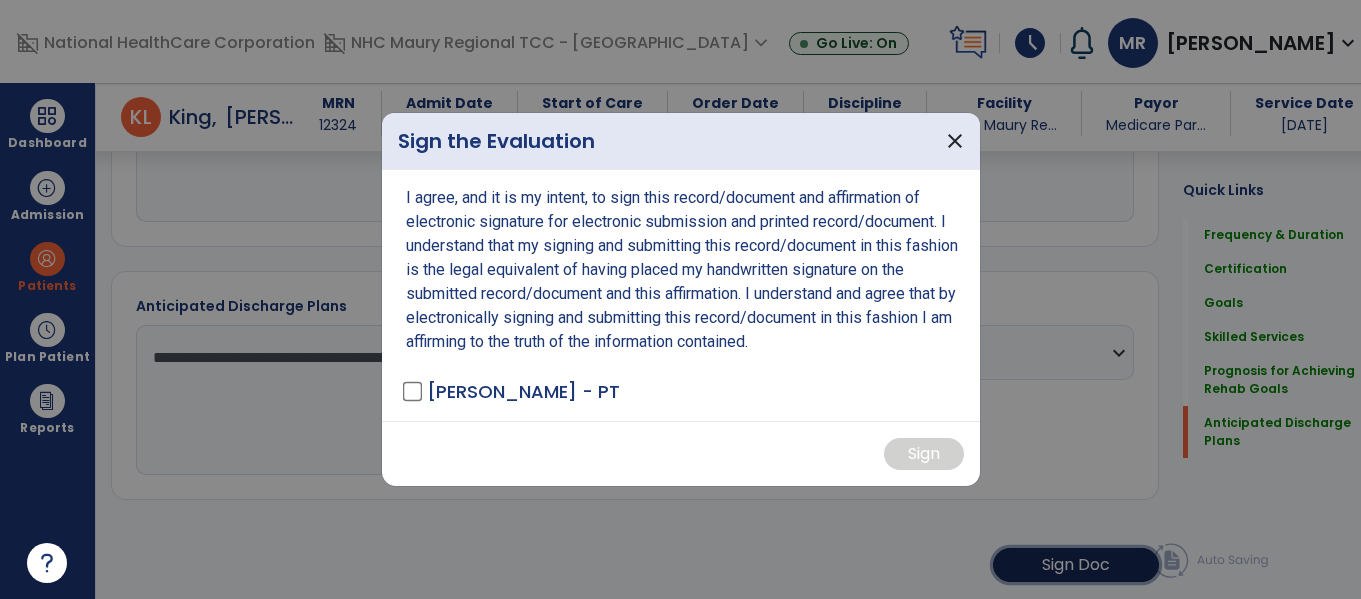scroll, scrollTop: 2681, scrollLeft: 0, axis: vertical 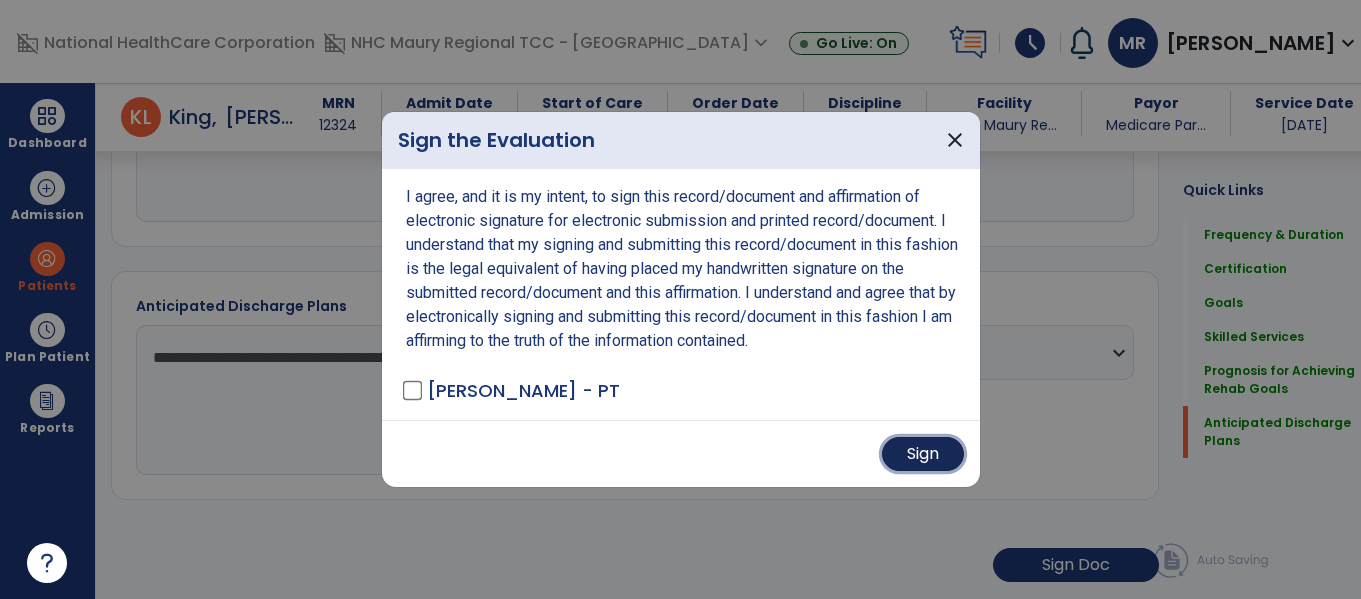 click on "Sign" at bounding box center (923, 454) 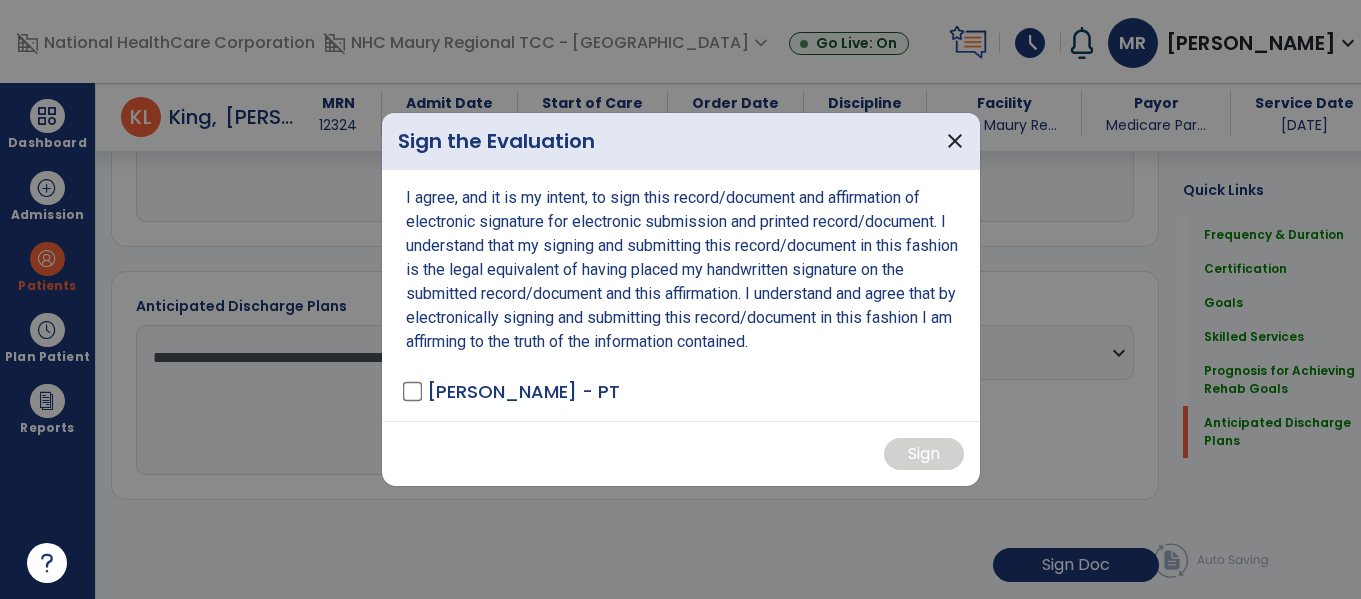 scroll, scrollTop: 2680, scrollLeft: 0, axis: vertical 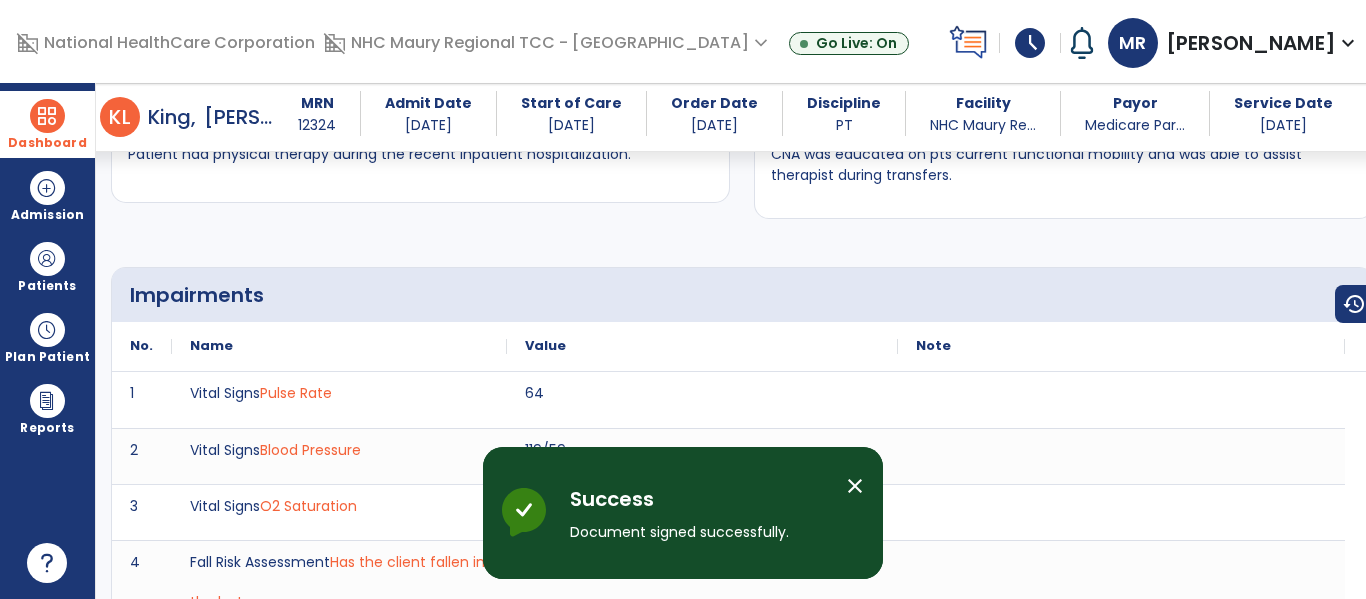 click at bounding box center (47, 116) 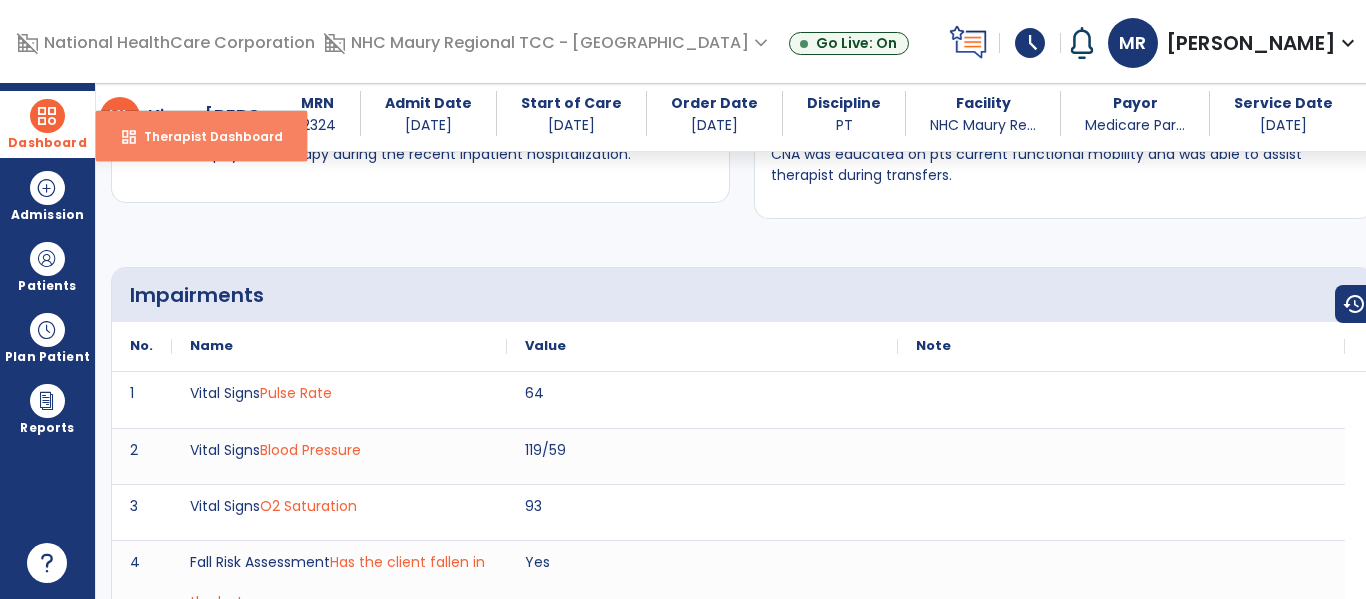 click on "dashboard" at bounding box center (129, 137) 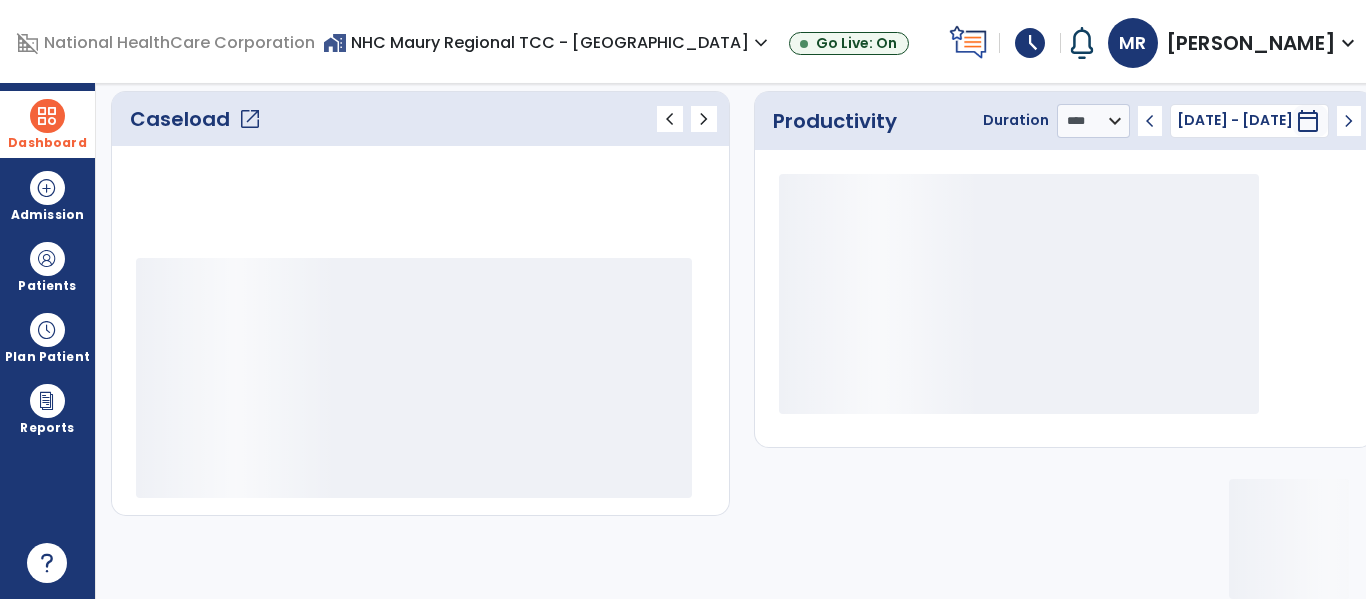 scroll, scrollTop: 277, scrollLeft: 0, axis: vertical 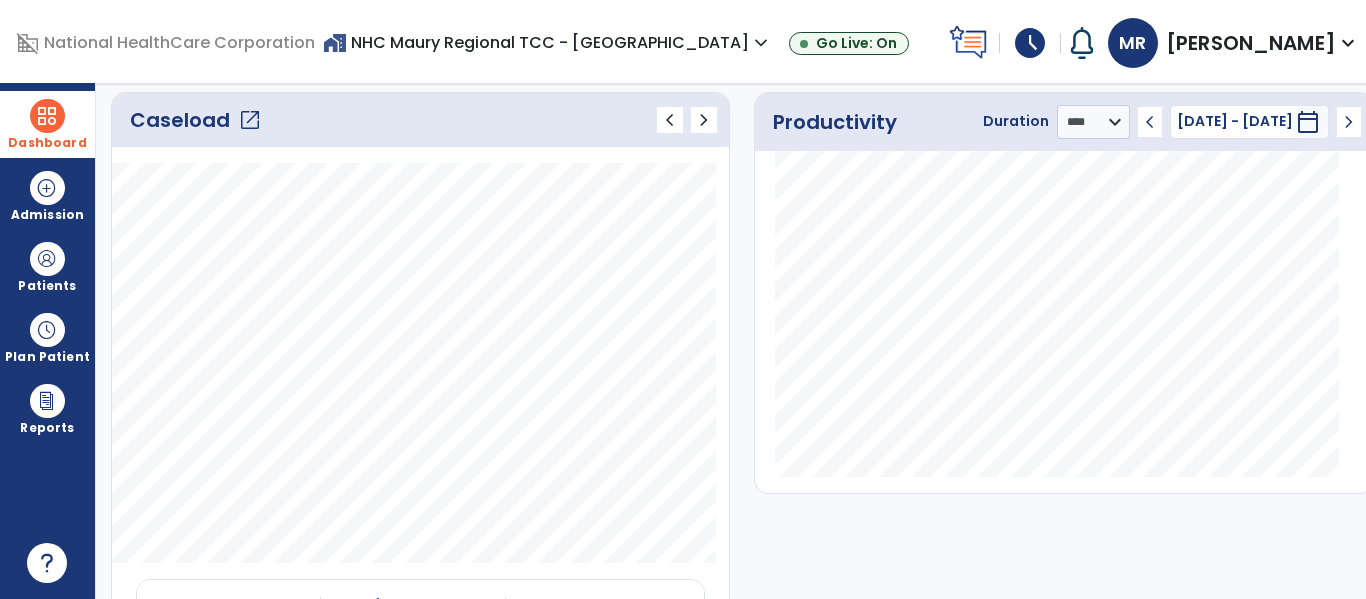 click on "Caseload   open_in_new" 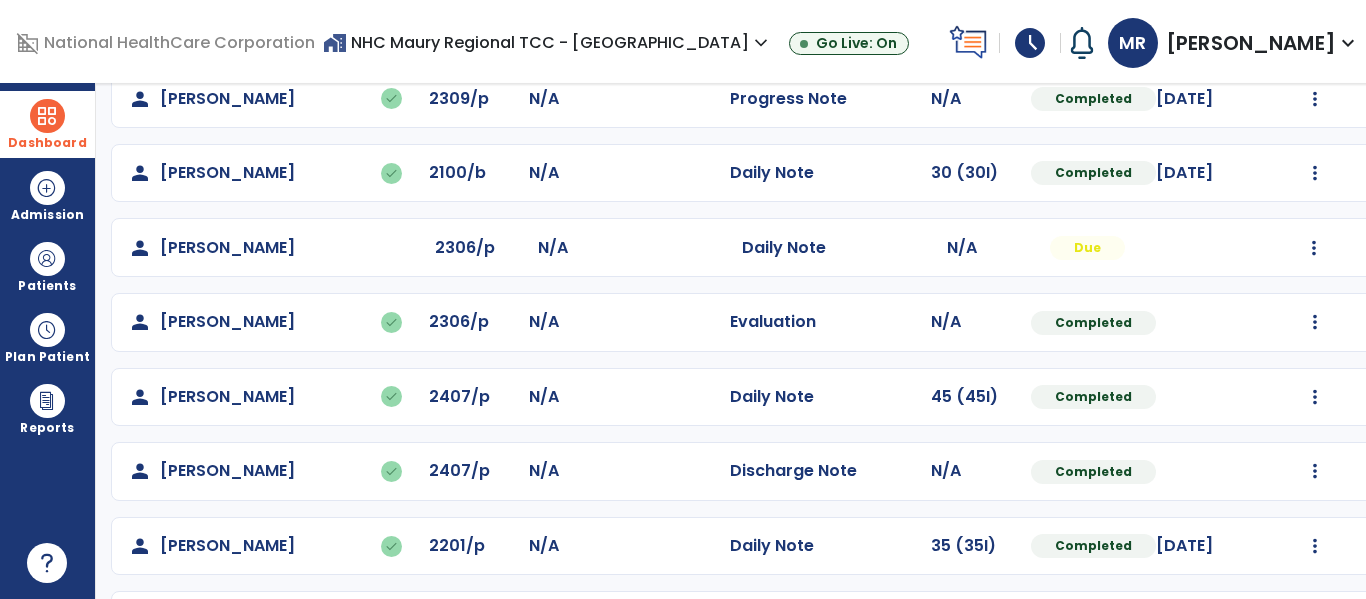scroll, scrollTop: 408, scrollLeft: 0, axis: vertical 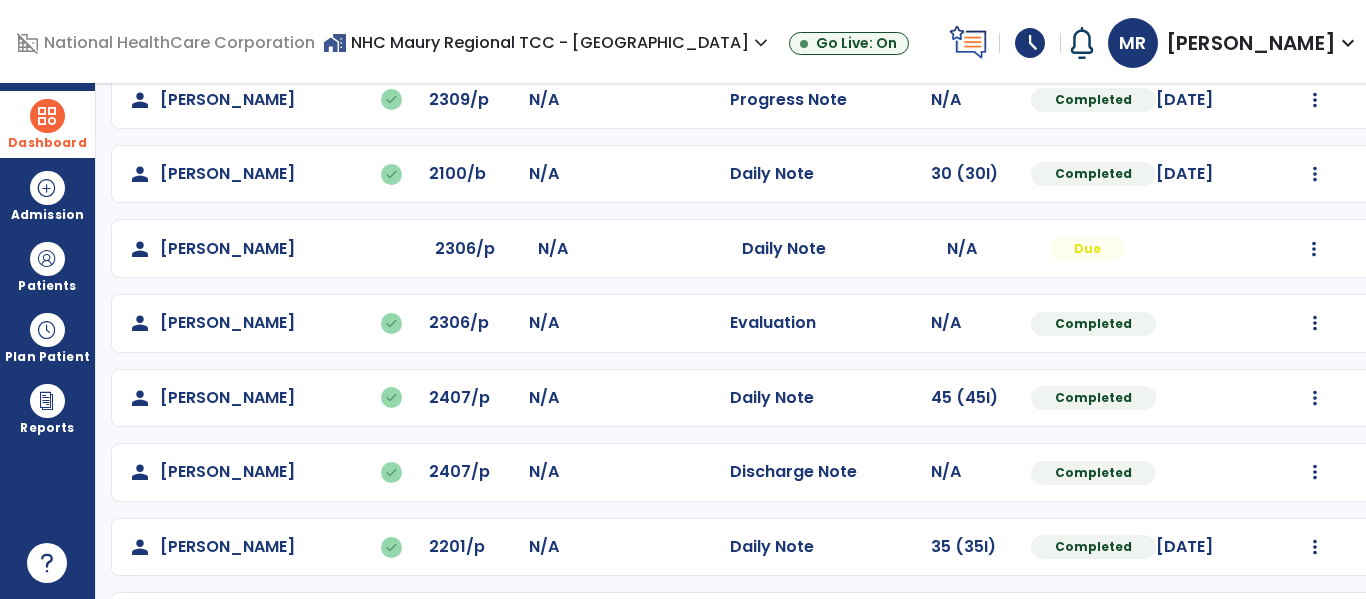 click at bounding box center [47, 116] 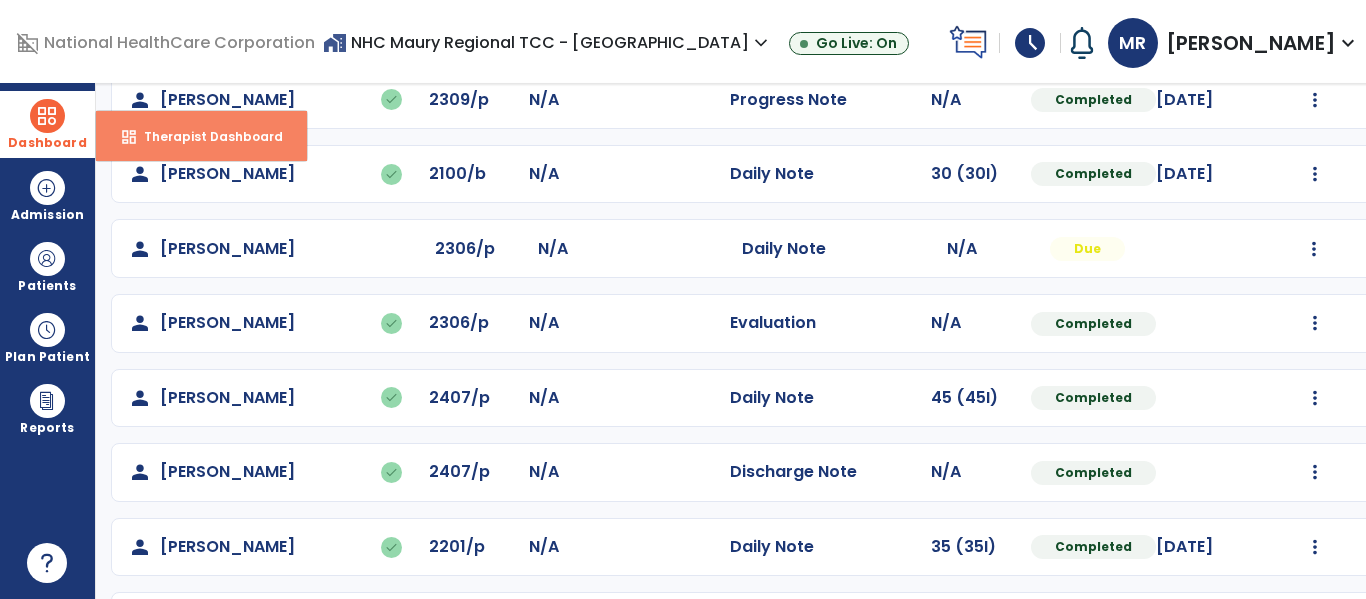 click on "dashboard" at bounding box center [129, 137] 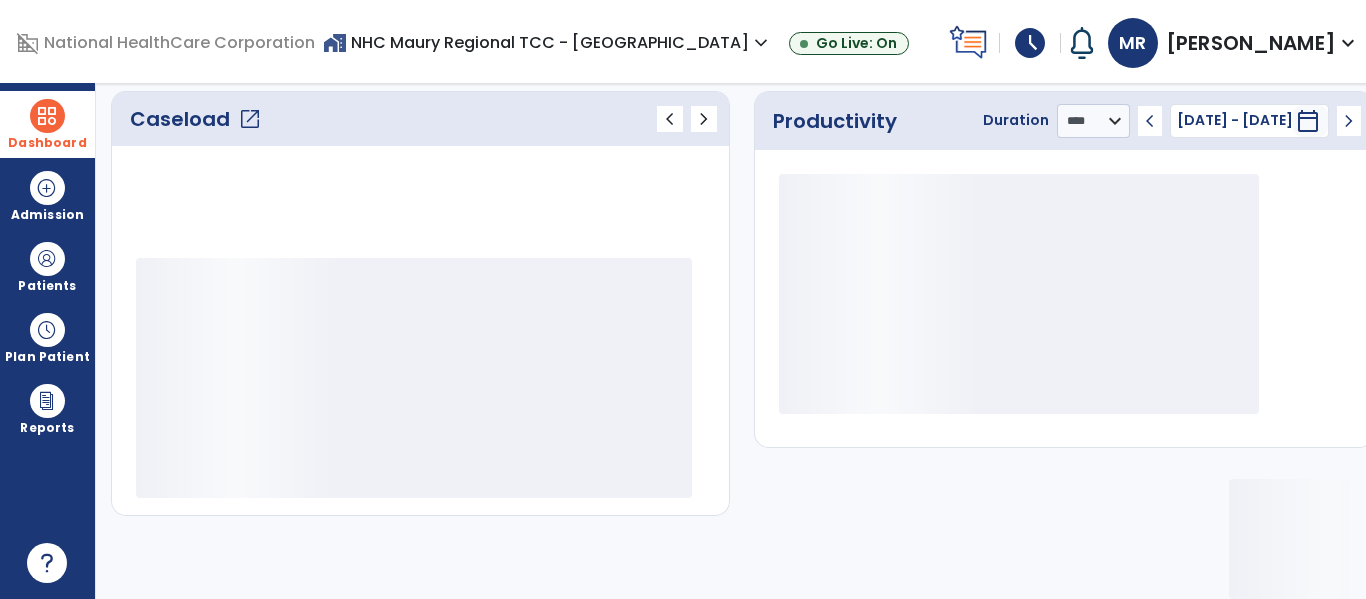scroll, scrollTop: 277, scrollLeft: 0, axis: vertical 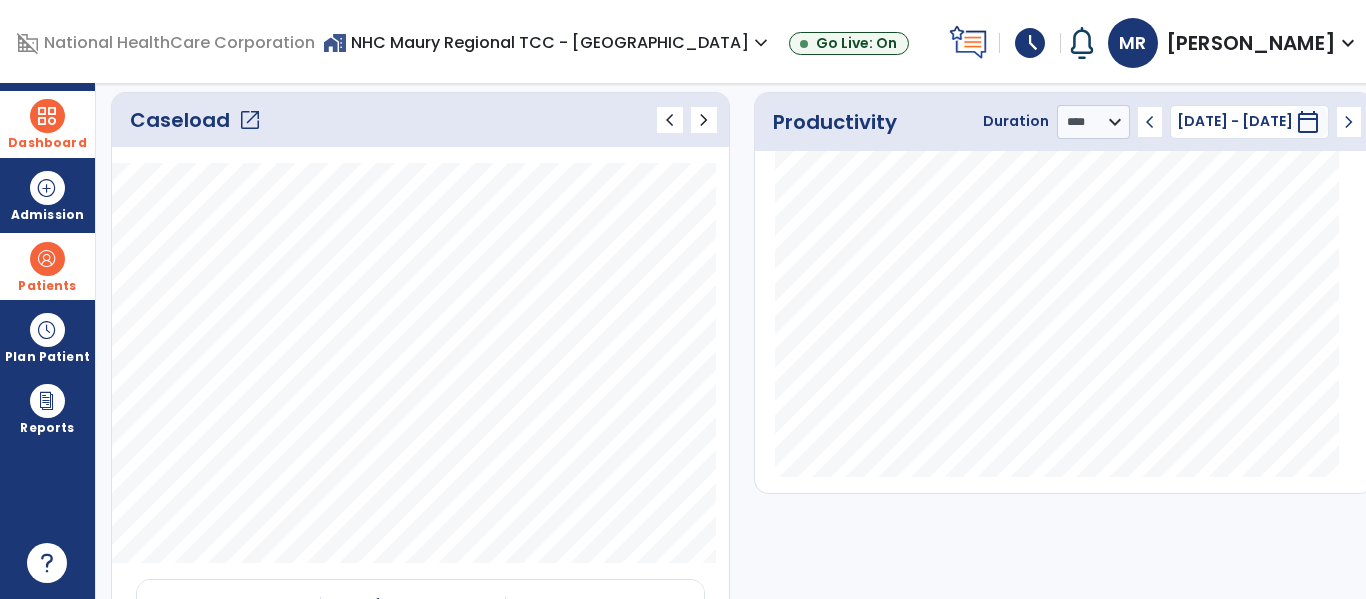 click at bounding box center (47, 259) 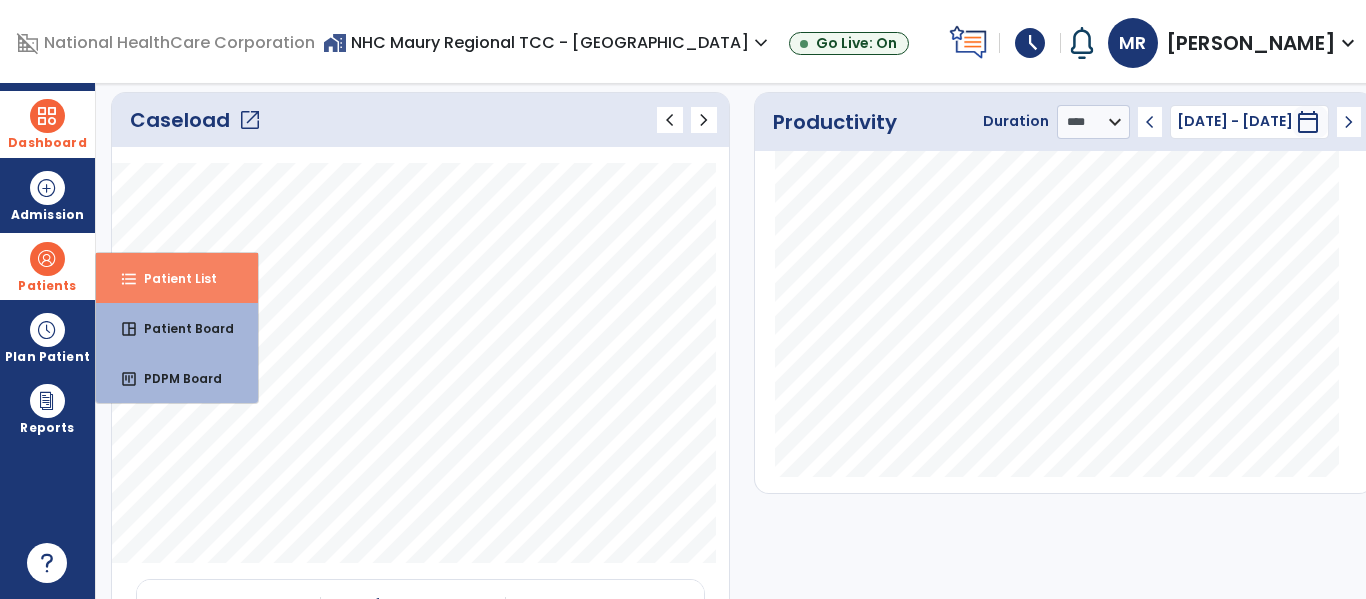 click on "format_list_bulleted" at bounding box center (129, 279) 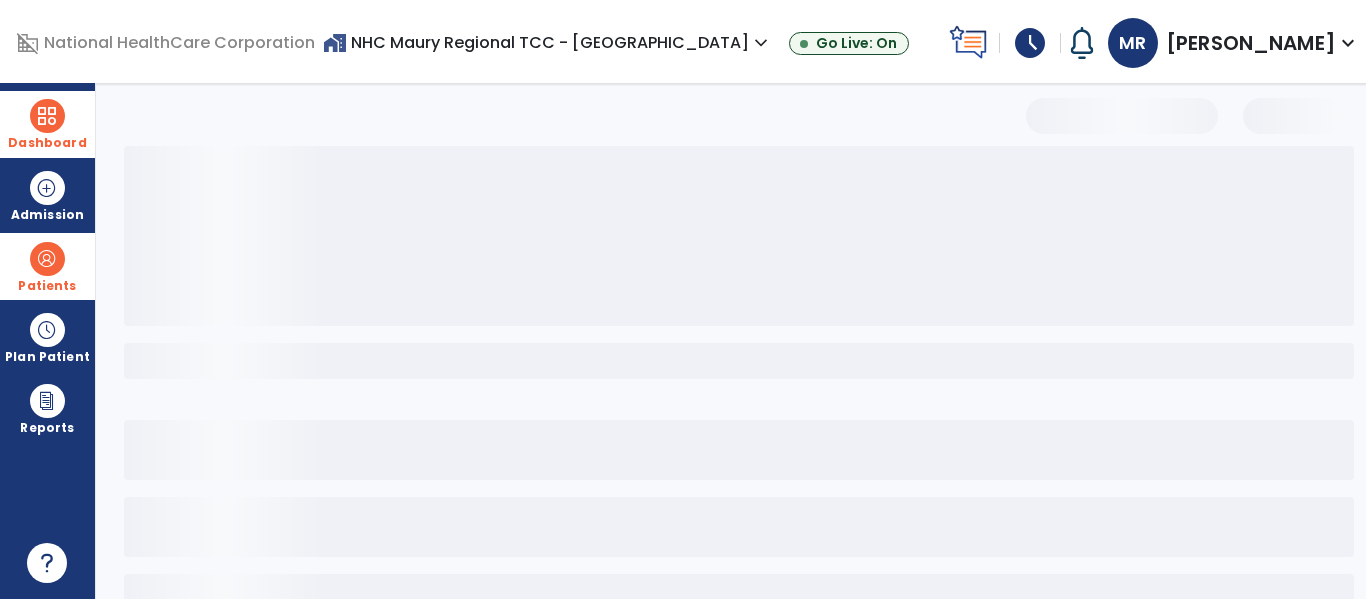 scroll, scrollTop: 144, scrollLeft: 0, axis: vertical 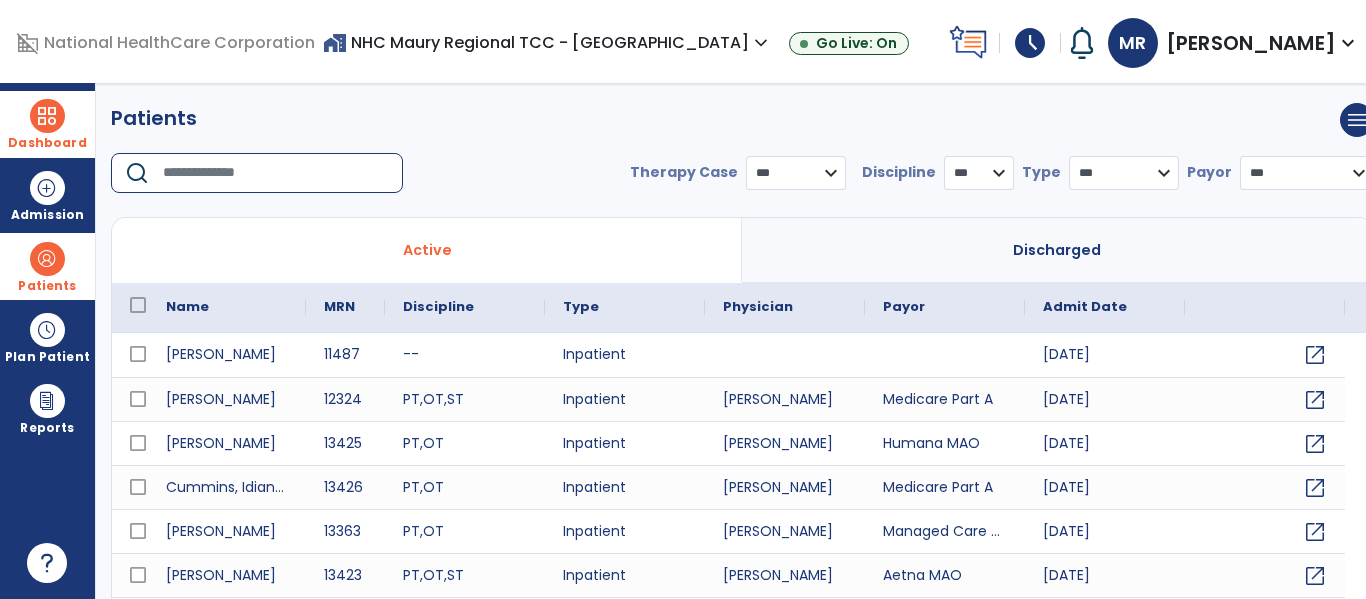 click at bounding box center (276, 173) 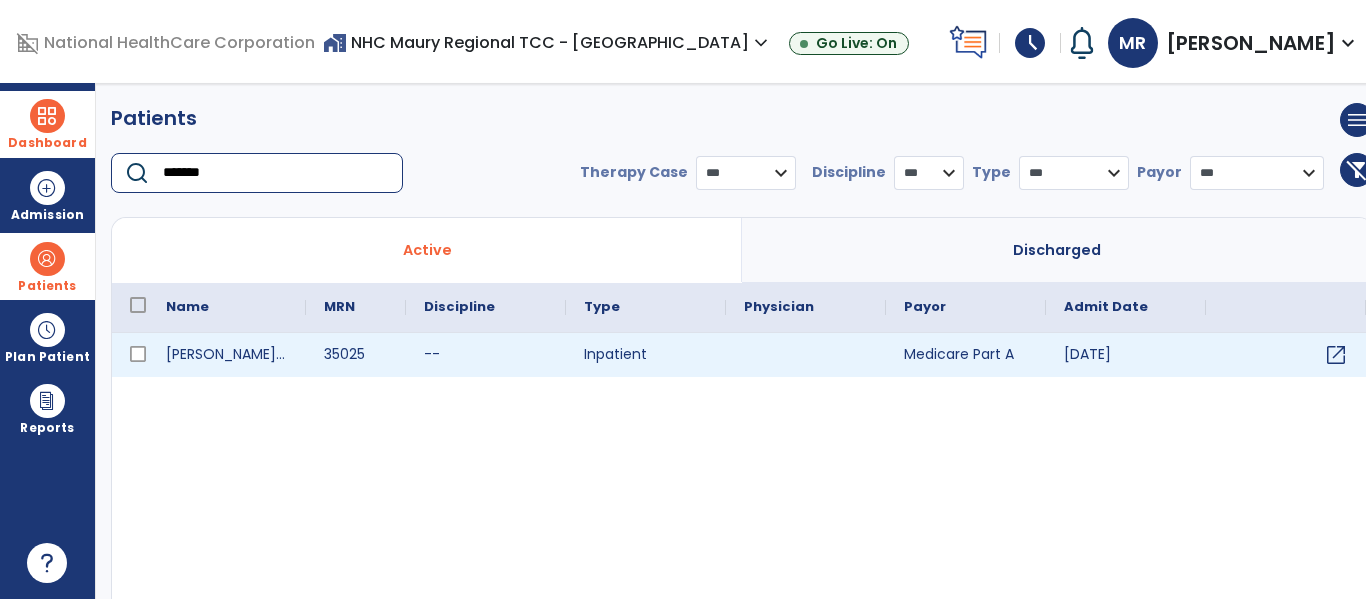 type on "*******" 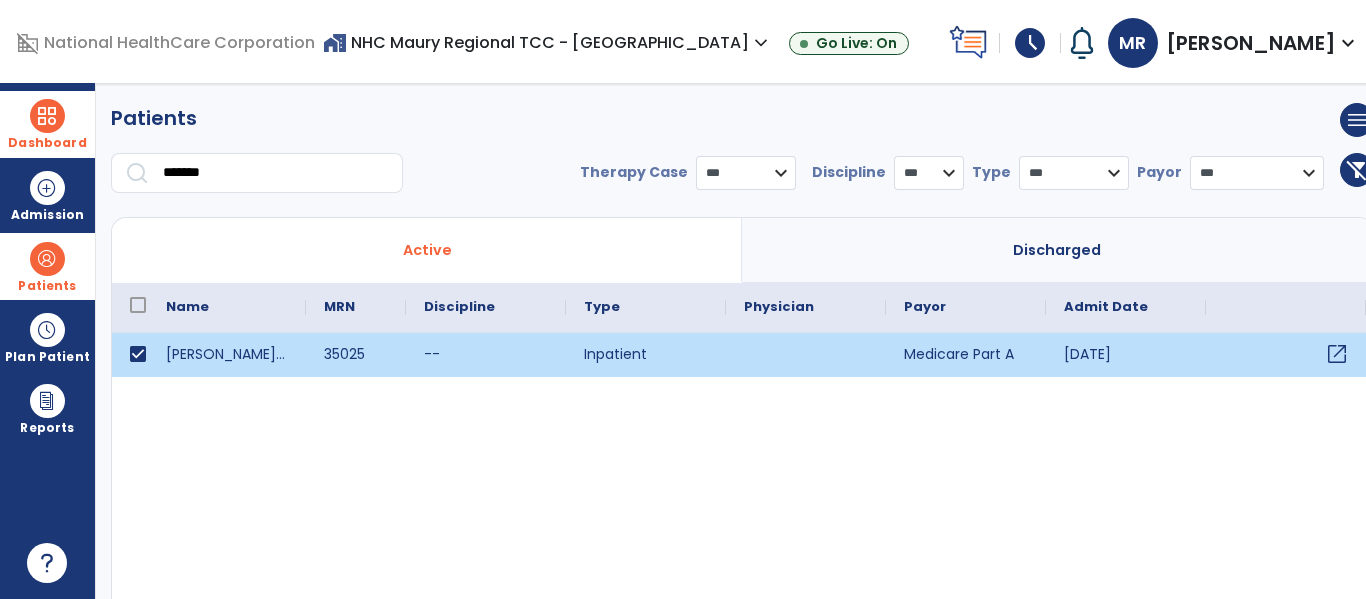 click on "open_in_new" at bounding box center (1337, 354) 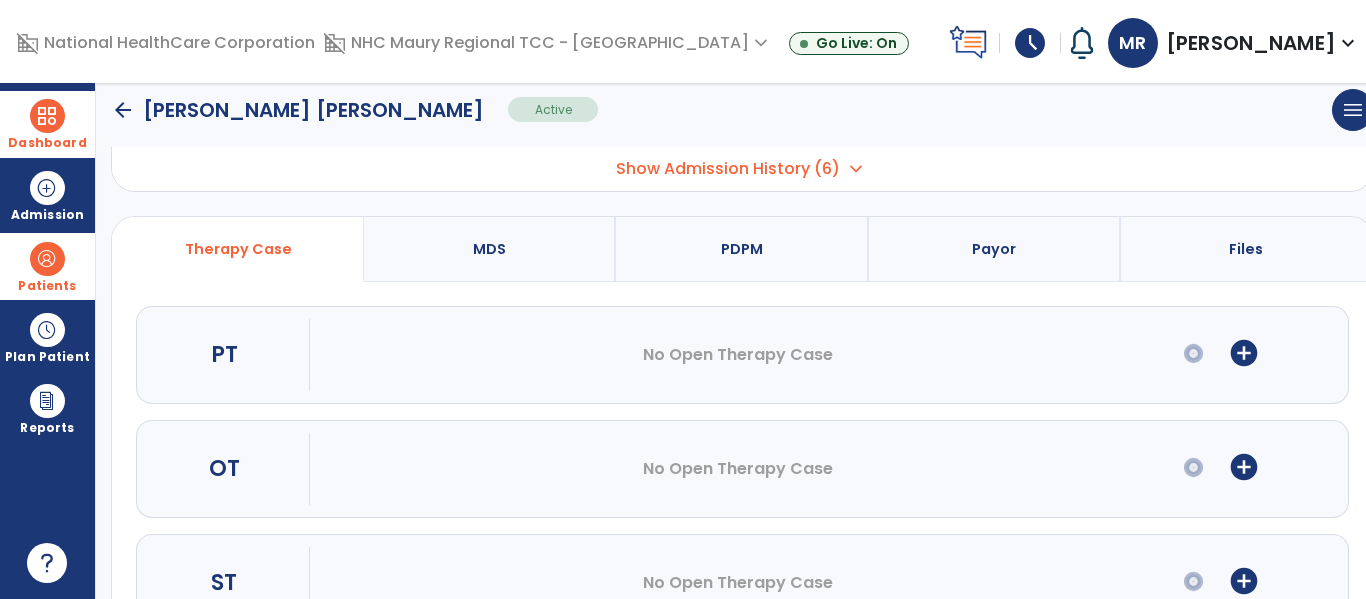 scroll, scrollTop: 127, scrollLeft: 0, axis: vertical 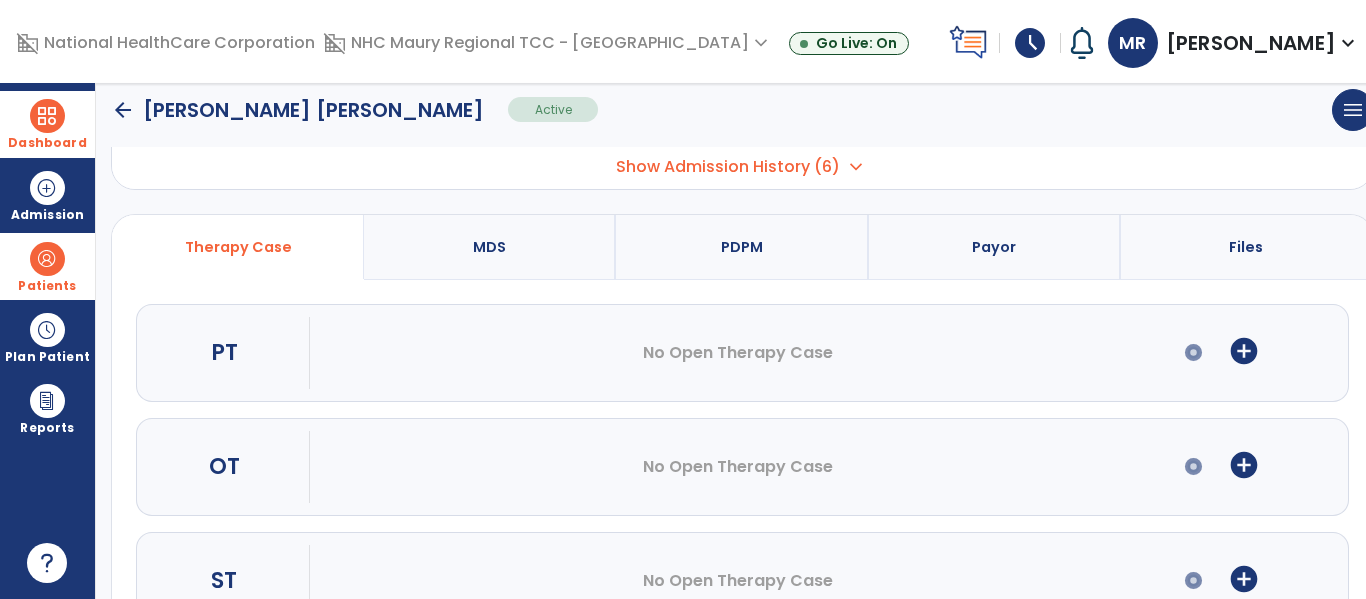 click on "add_circle" at bounding box center [1244, 351] 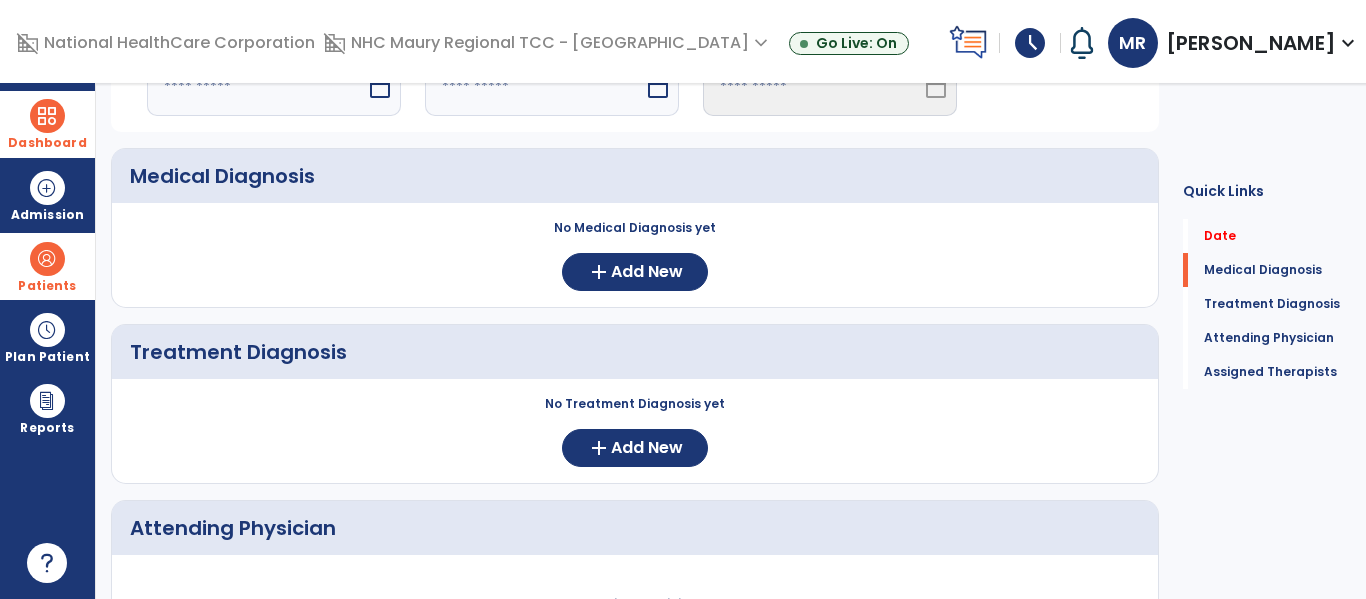 scroll, scrollTop: 0, scrollLeft: 0, axis: both 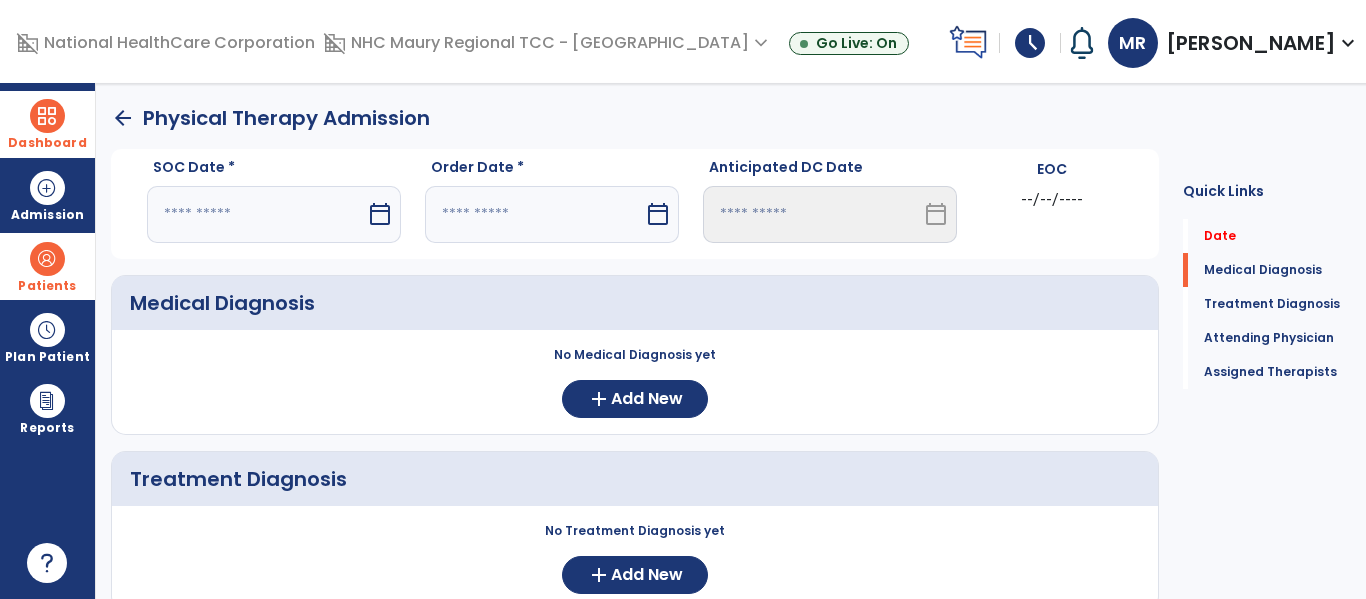 click on "calendar_today" at bounding box center (380, 214) 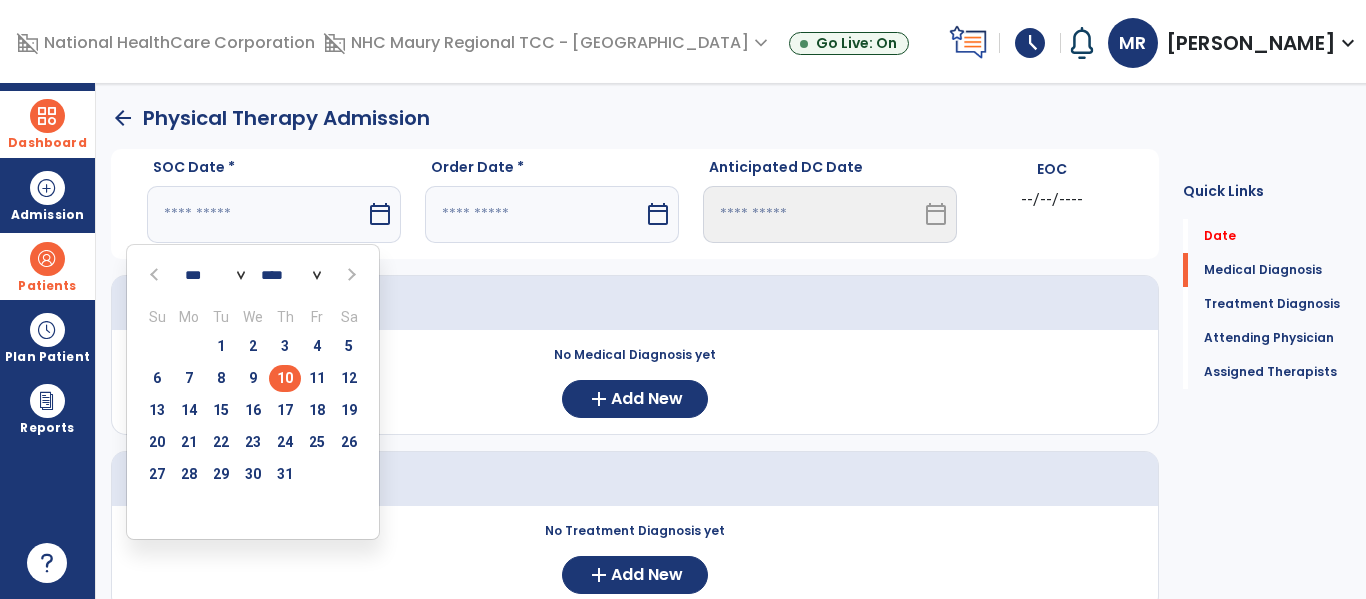 click on "10" at bounding box center (285, 378) 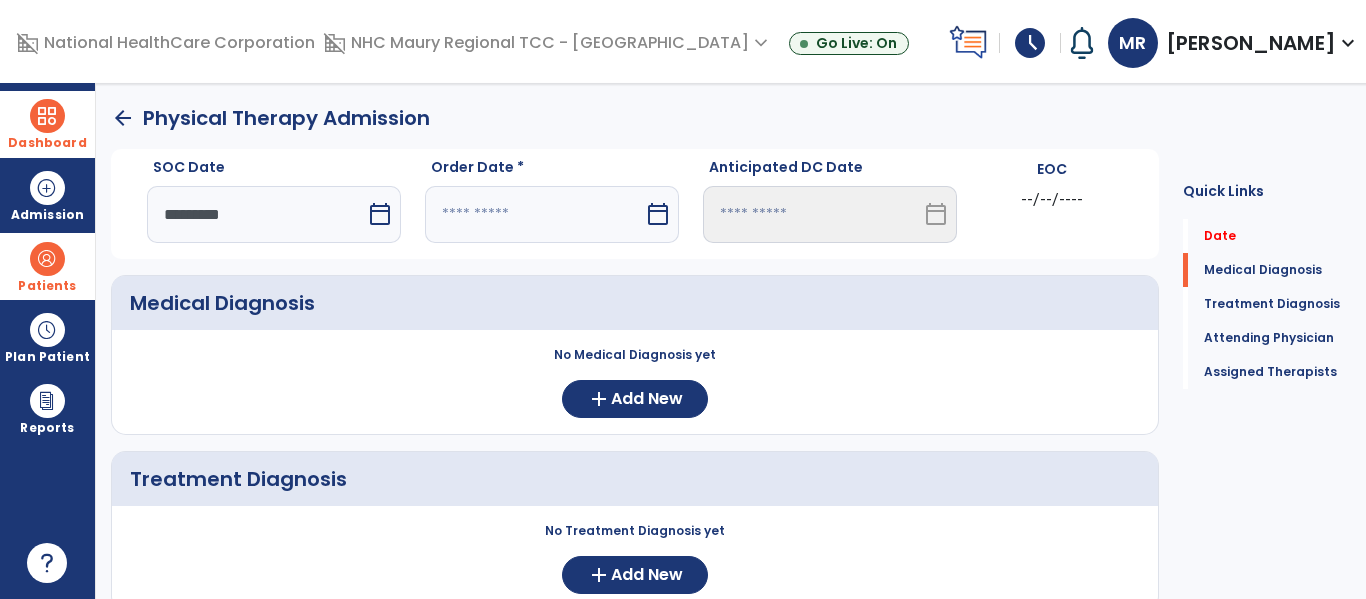 click on "calendar_today" at bounding box center [658, 214] 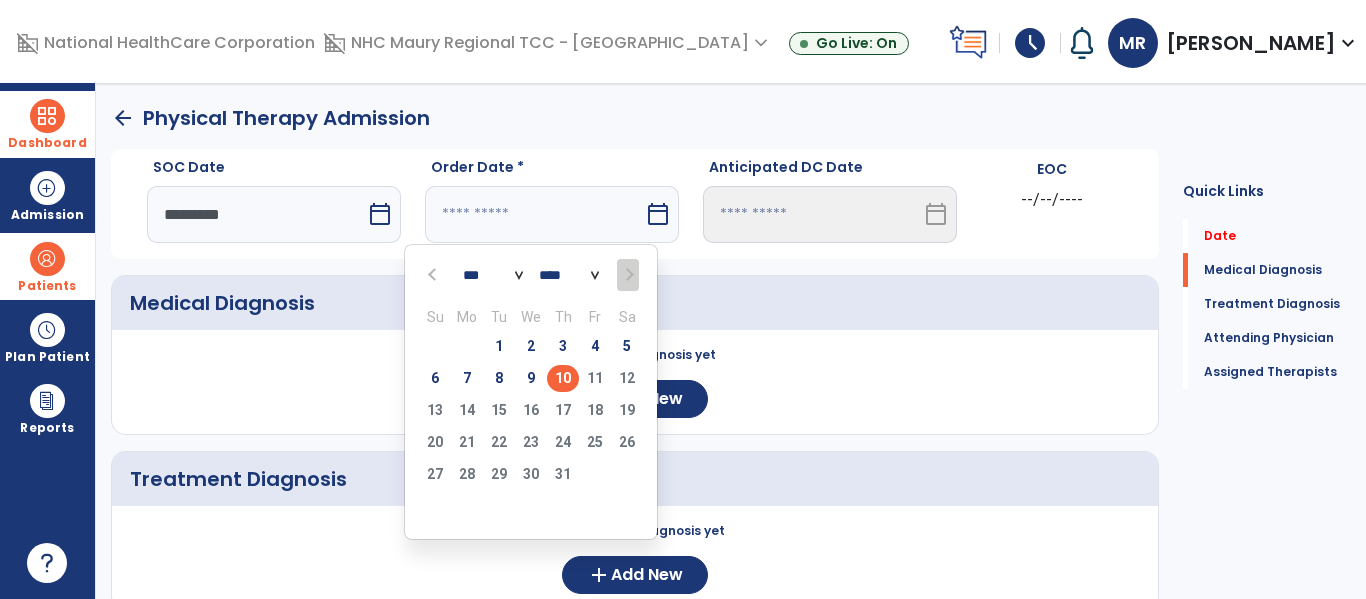 click on "10" at bounding box center (563, 378) 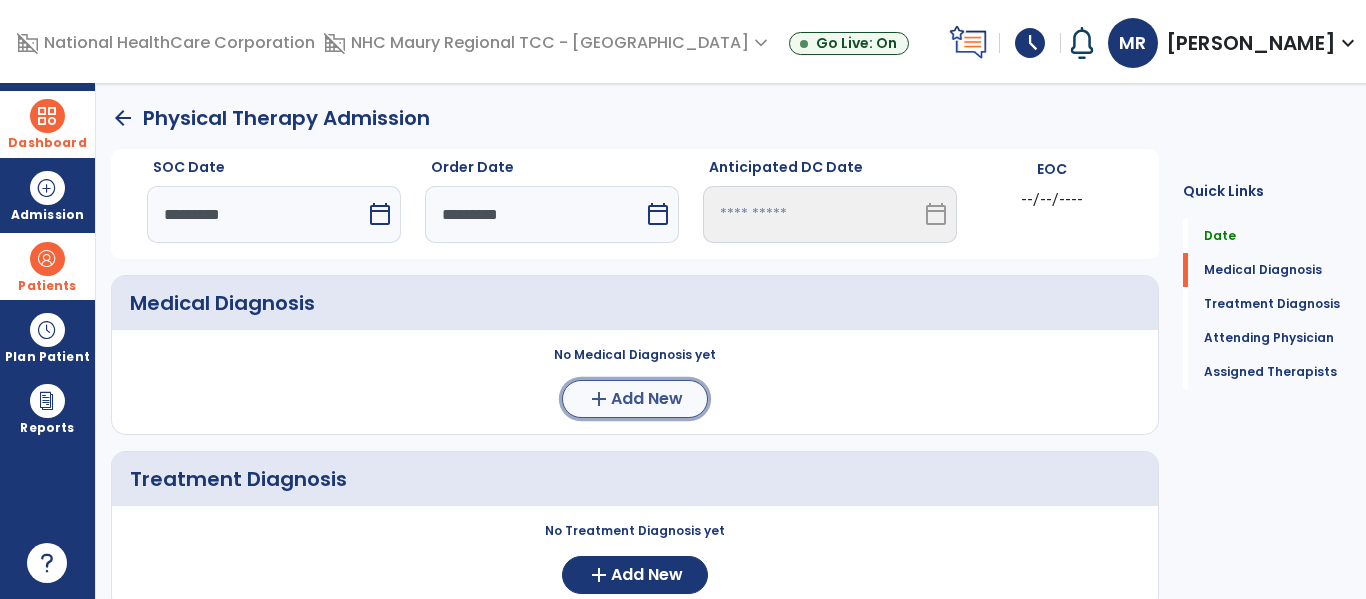 click on "add" 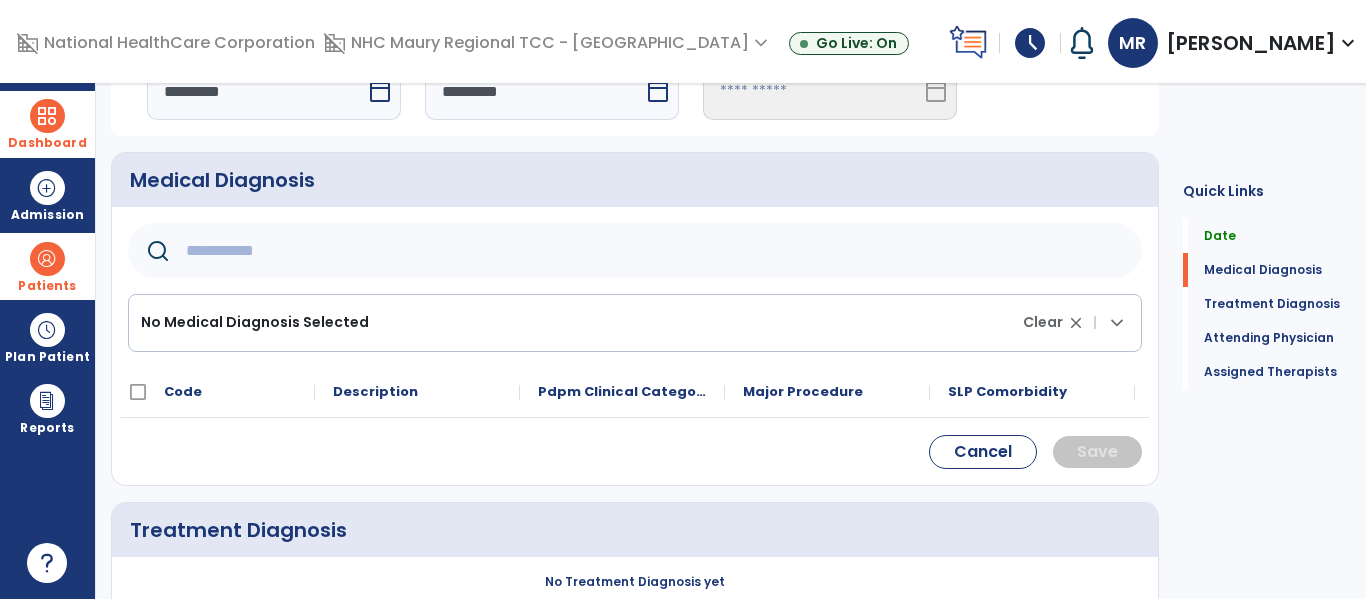 scroll, scrollTop: 122, scrollLeft: 0, axis: vertical 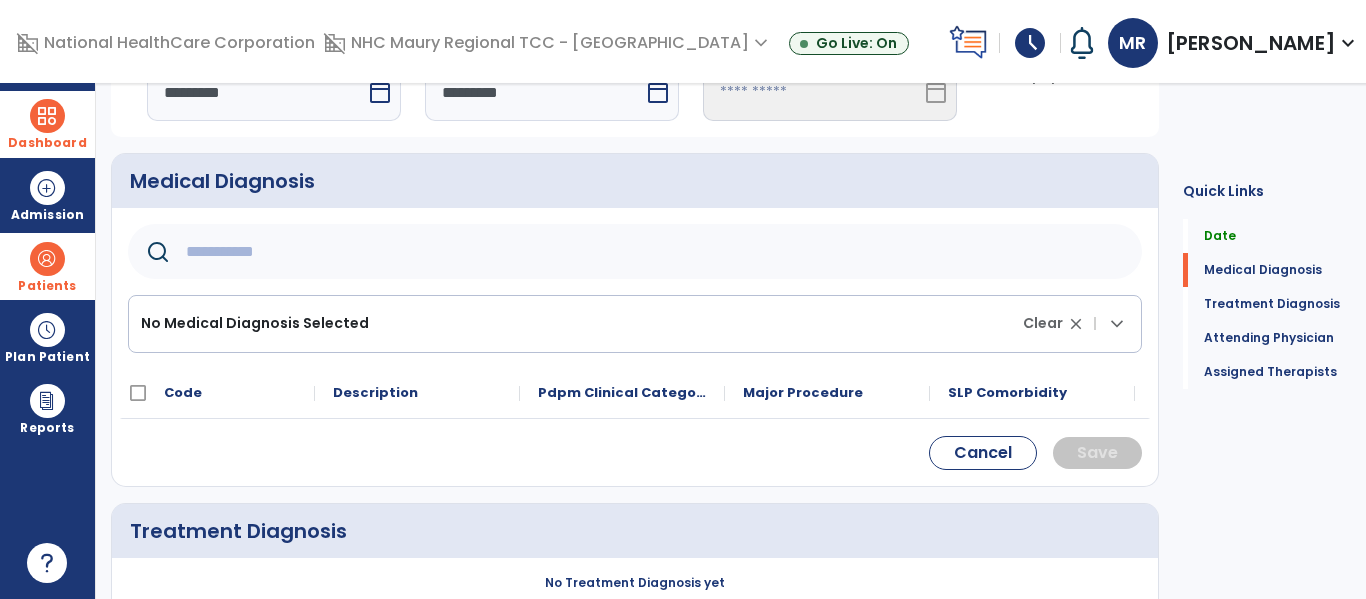 click 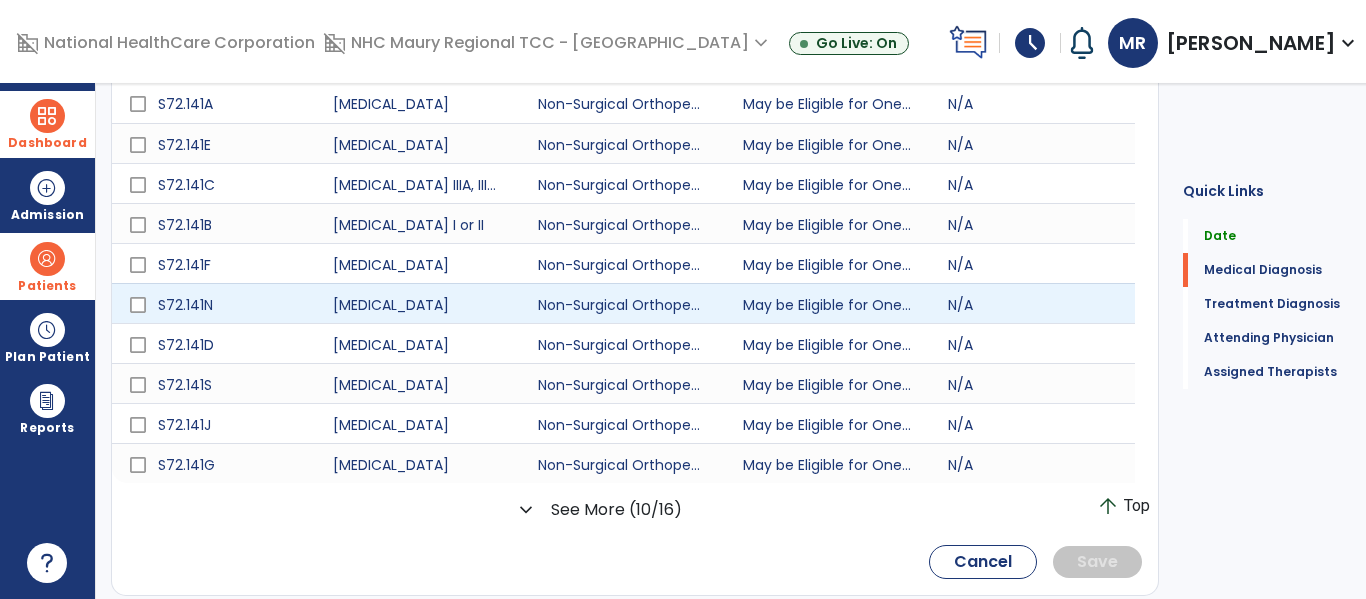 scroll, scrollTop: 459, scrollLeft: 0, axis: vertical 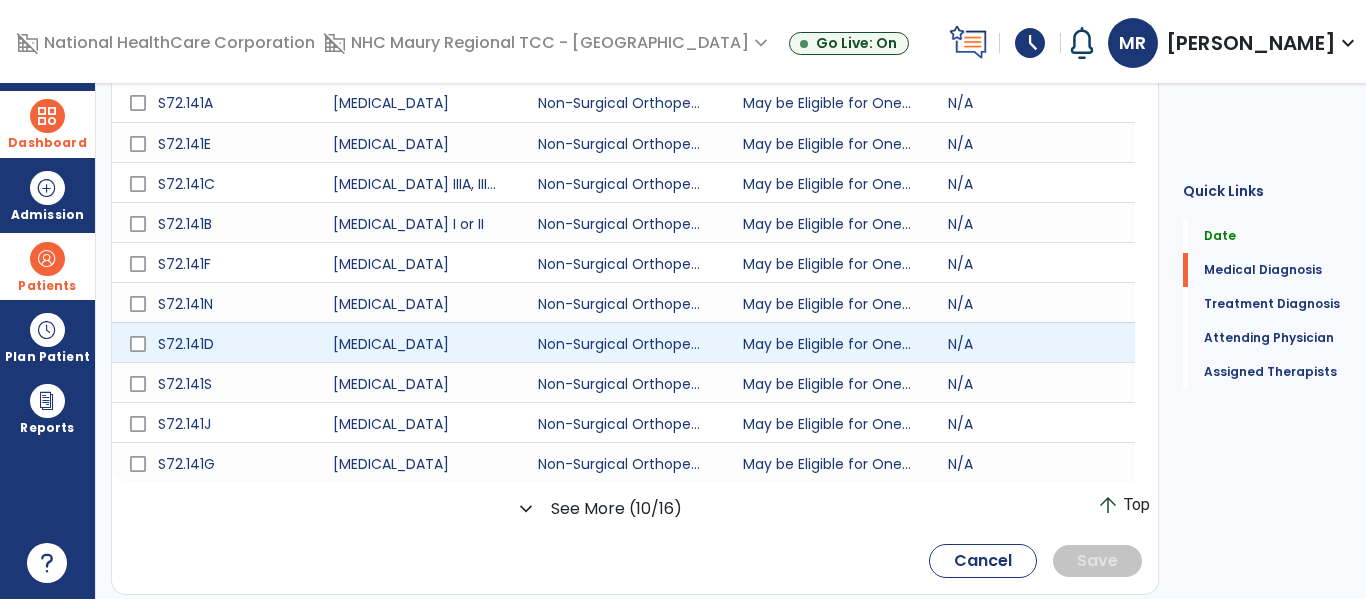 type on "*******" 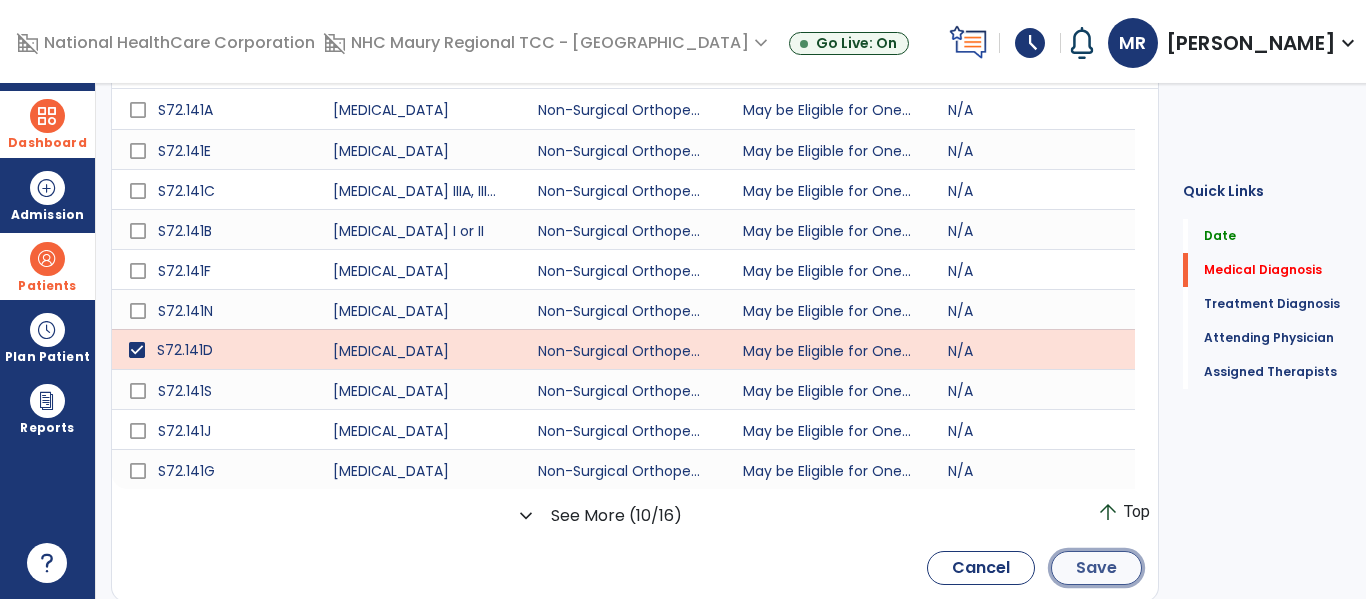click on "Save" 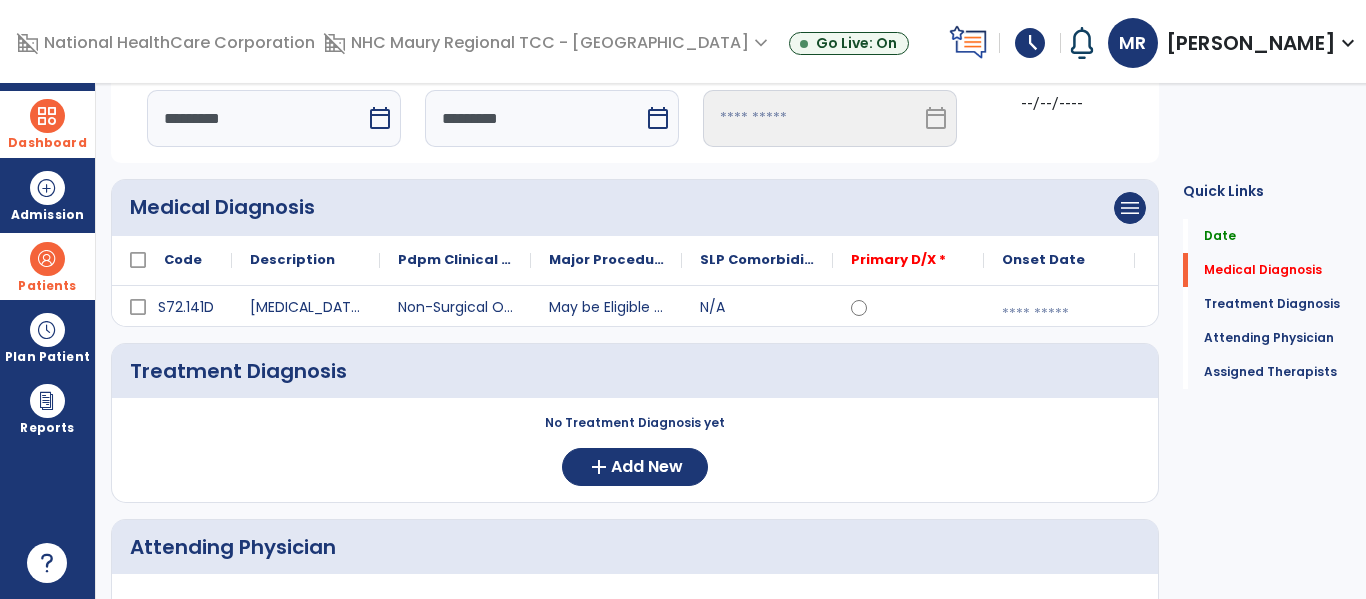 scroll, scrollTop: 95, scrollLeft: 0, axis: vertical 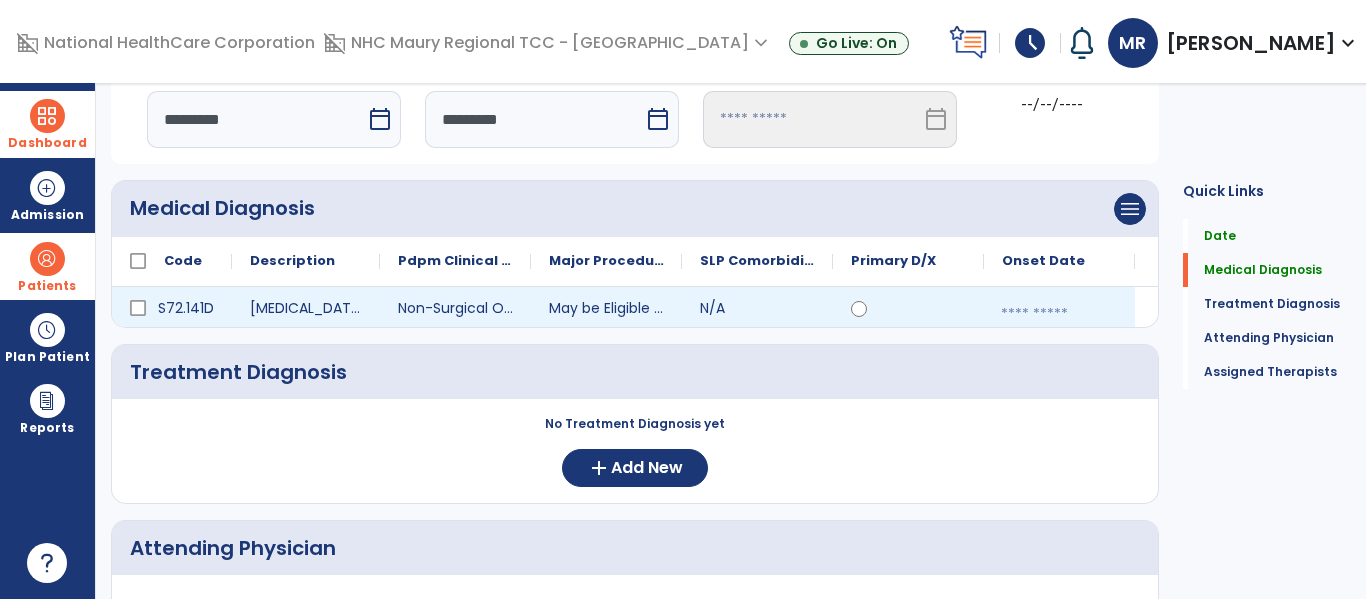 click at bounding box center (1059, 314) 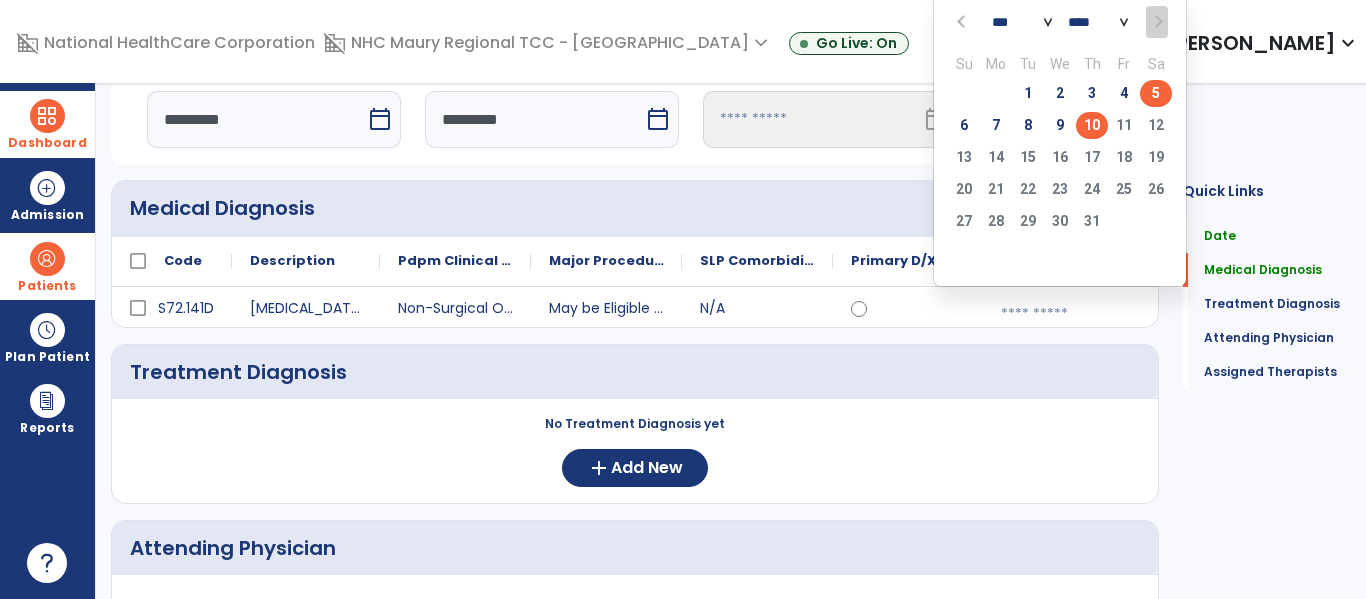 click on "5" 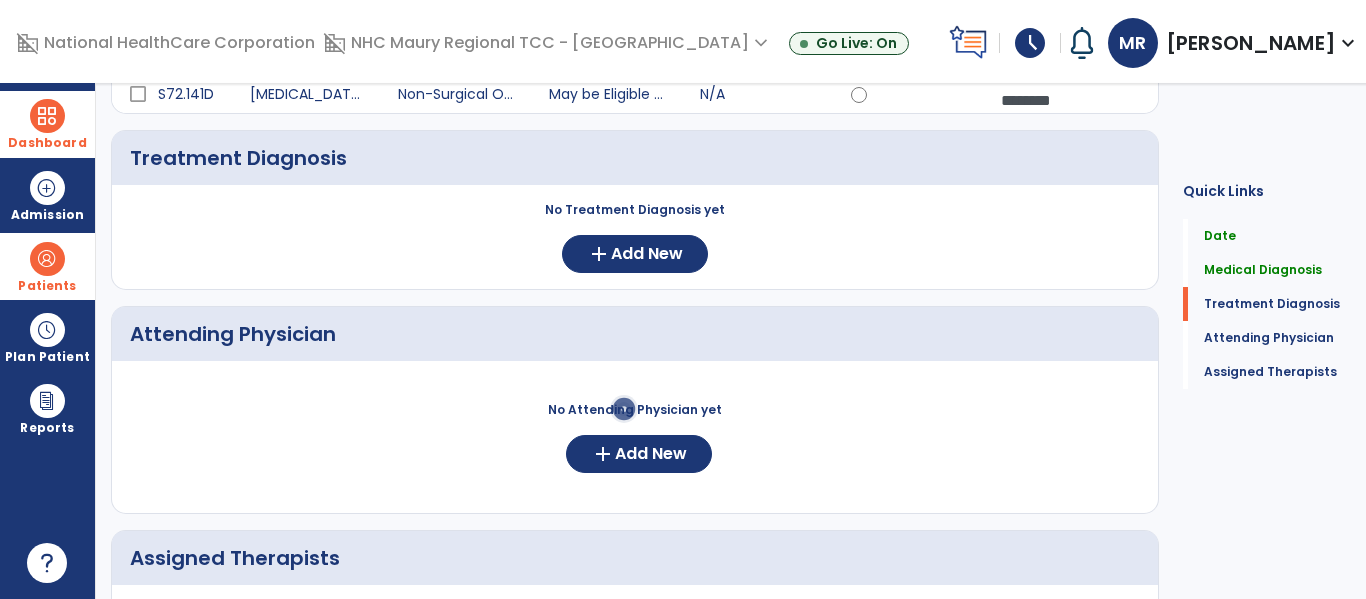 scroll, scrollTop: 310, scrollLeft: 0, axis: vertical 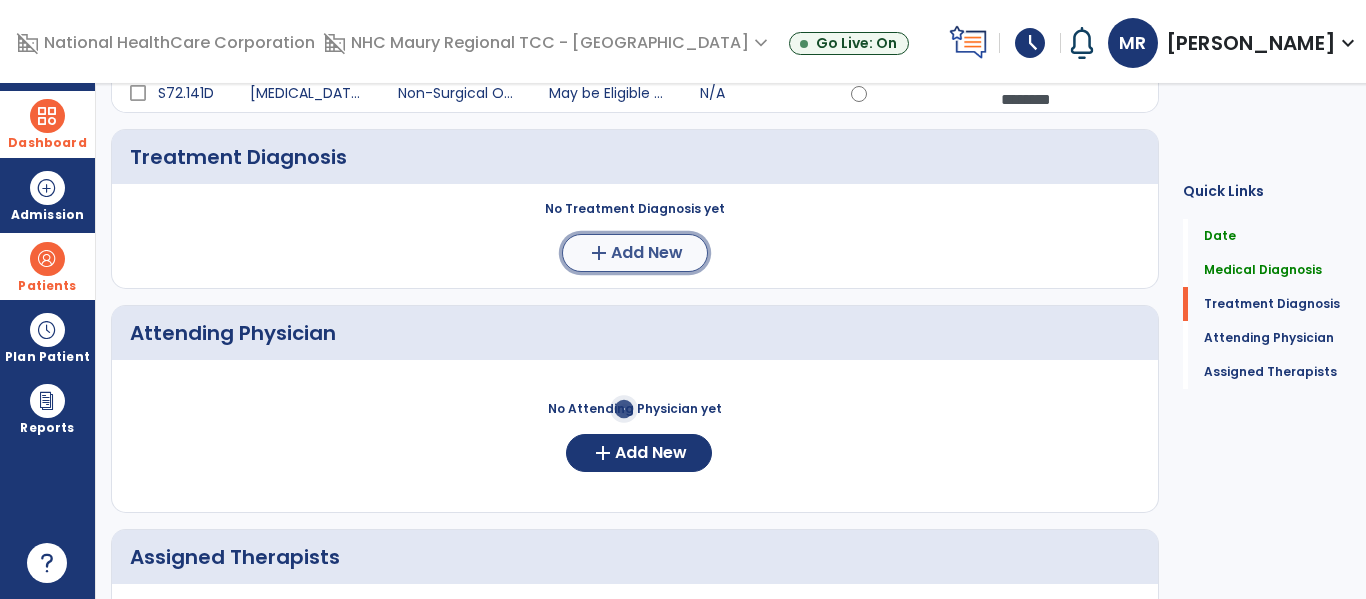 click on "add" 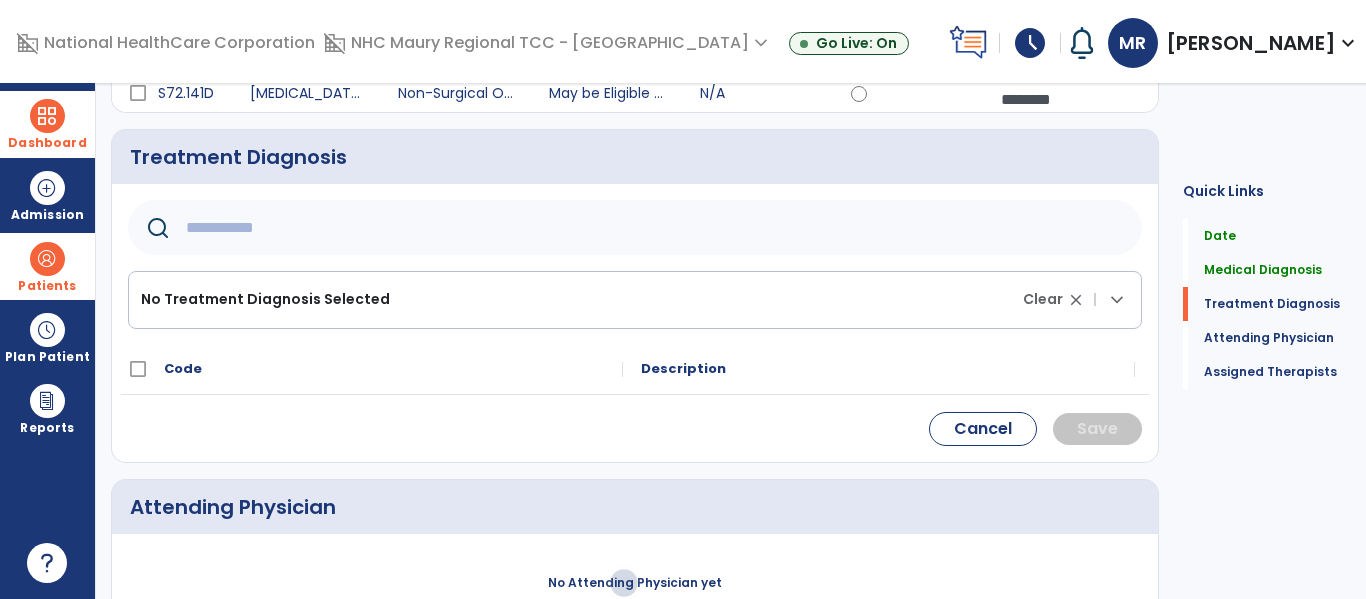 click 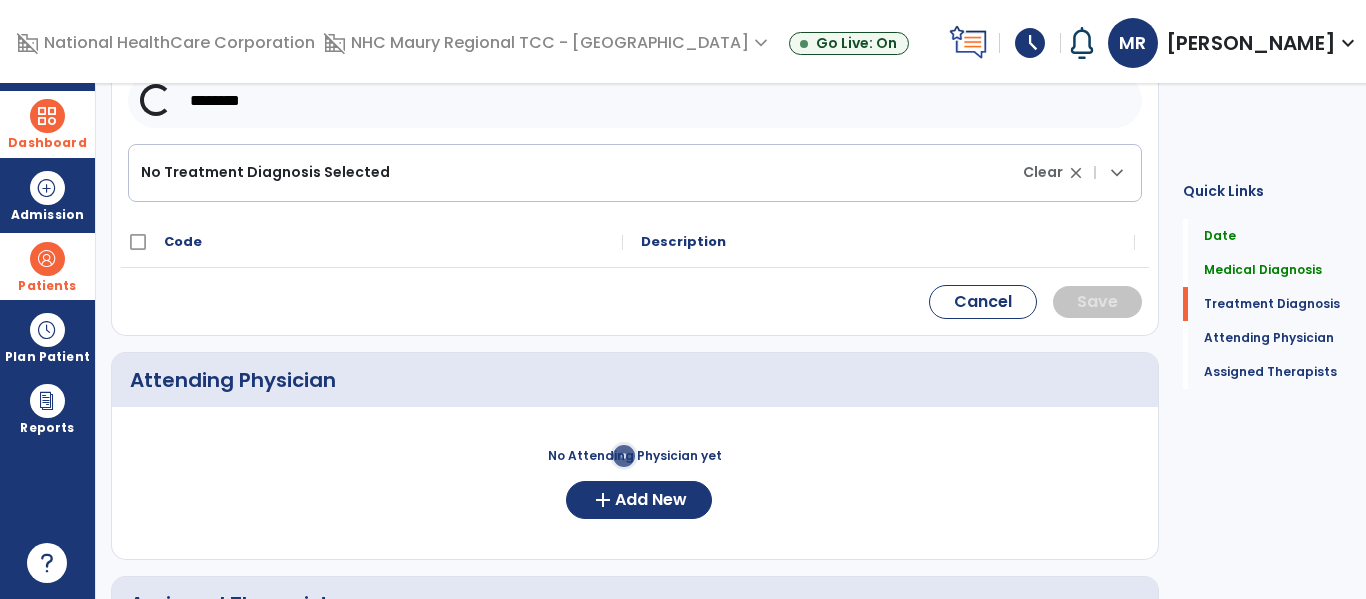 scroll, scrollTop: 442, scrollLeft: 0, axis: vertical 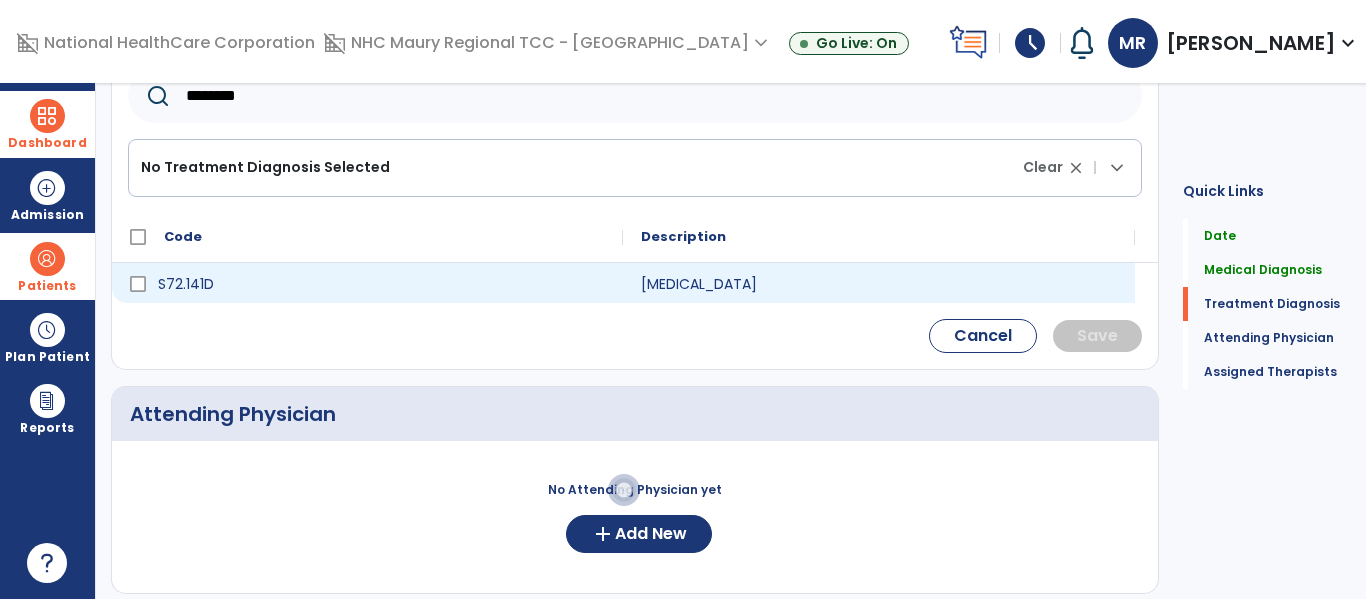 type on "********" 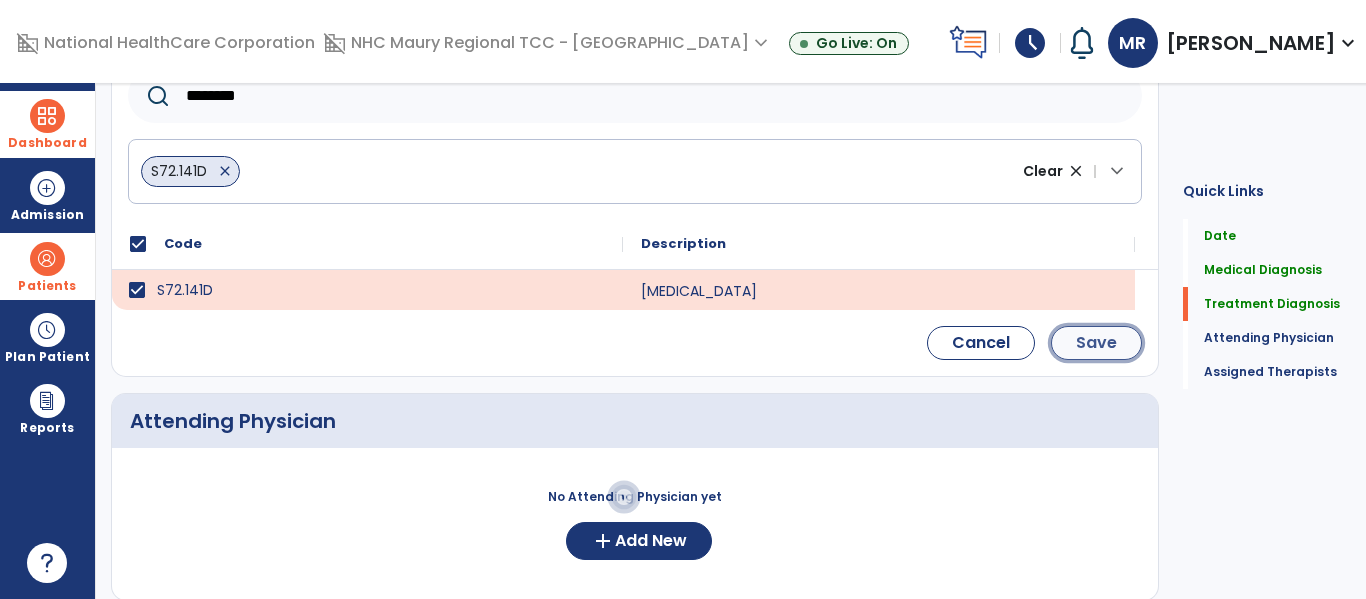 click on "Save" 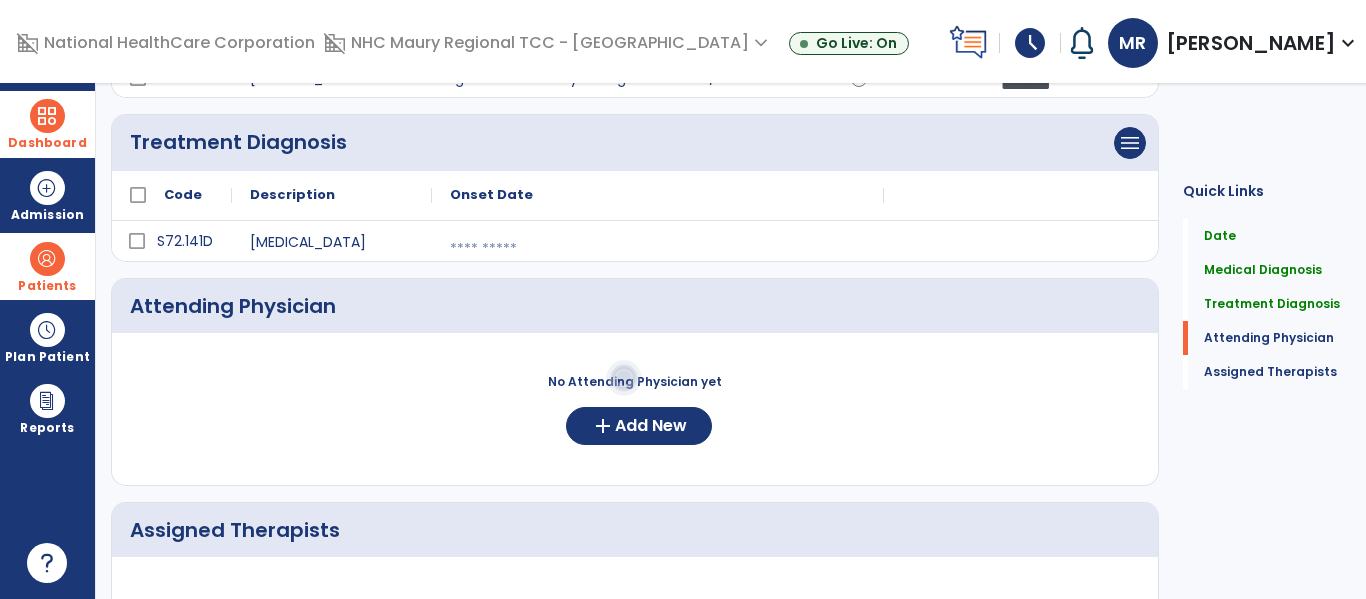 scroll, scrollTop: 330, scrollLeft: 0, axis: vertical 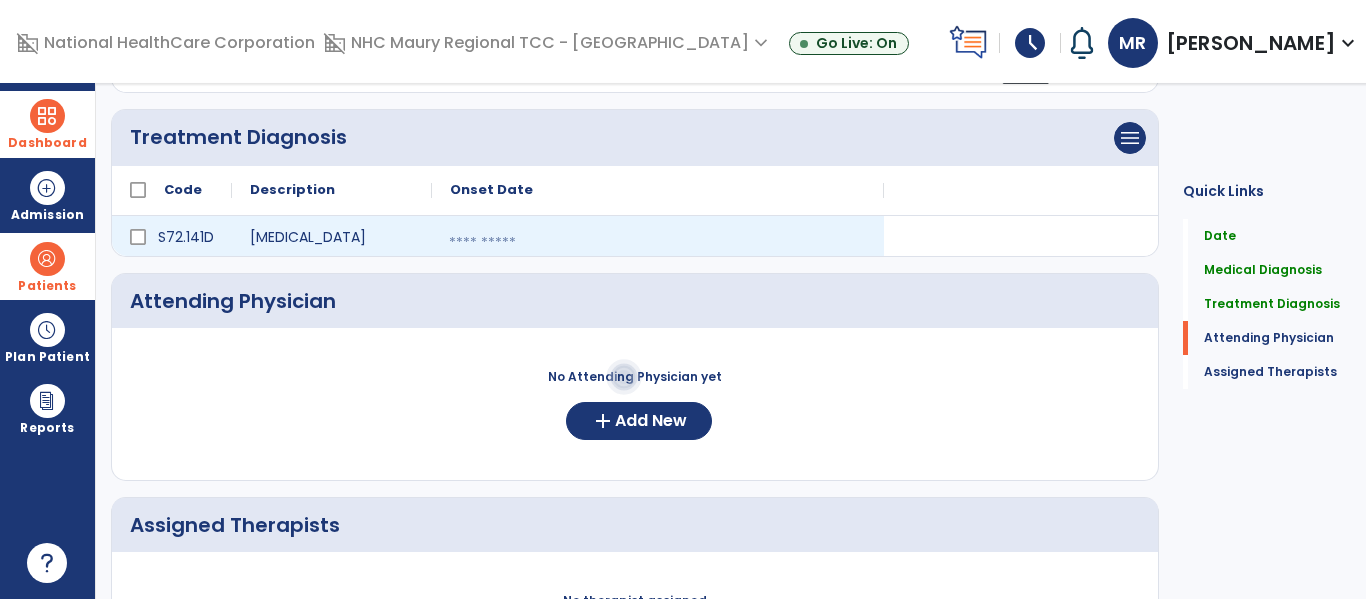 click at bounding box center (658, 243) 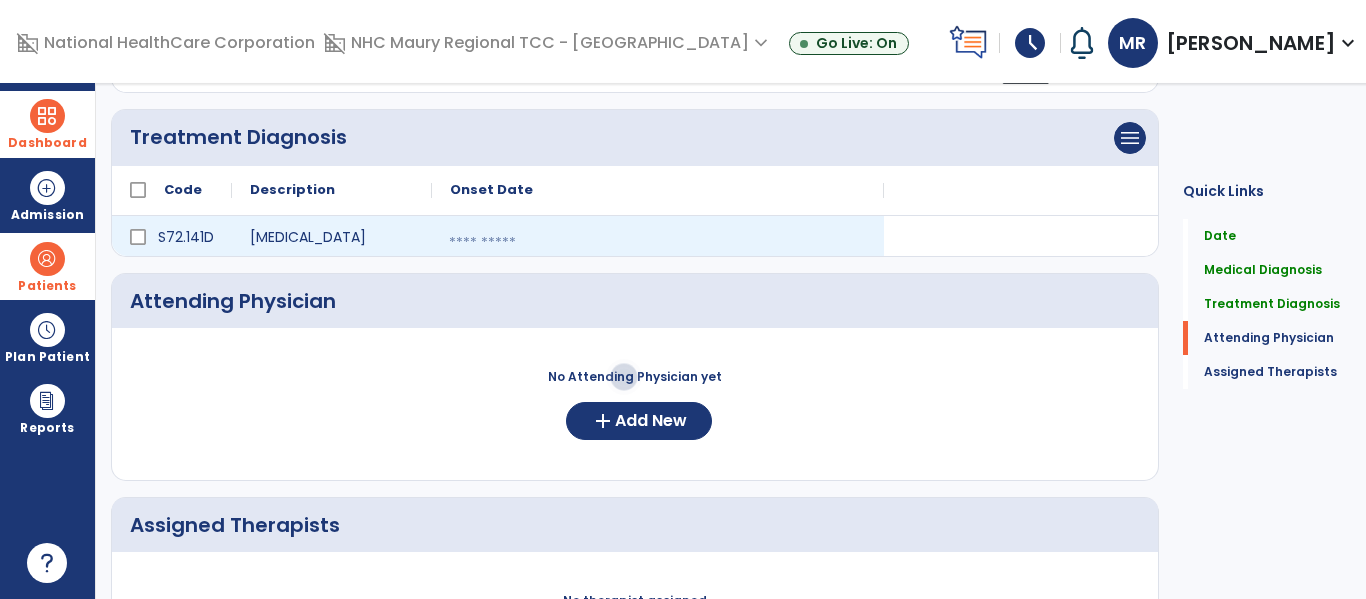 select on "*" 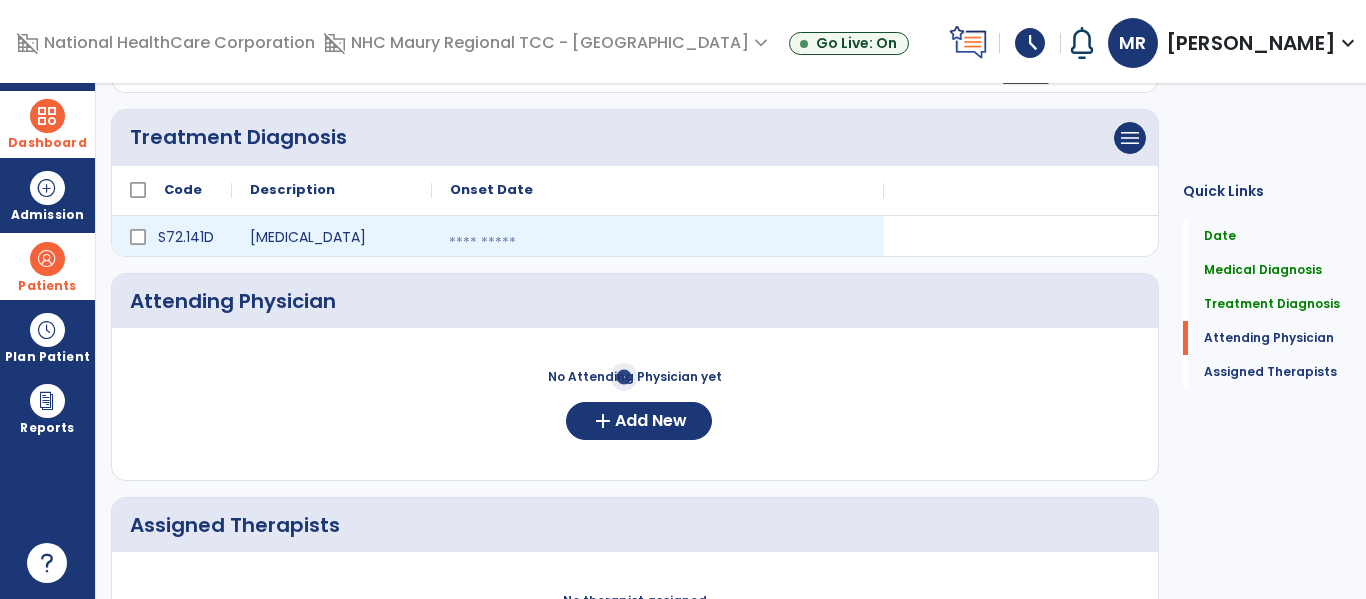 select on "****" 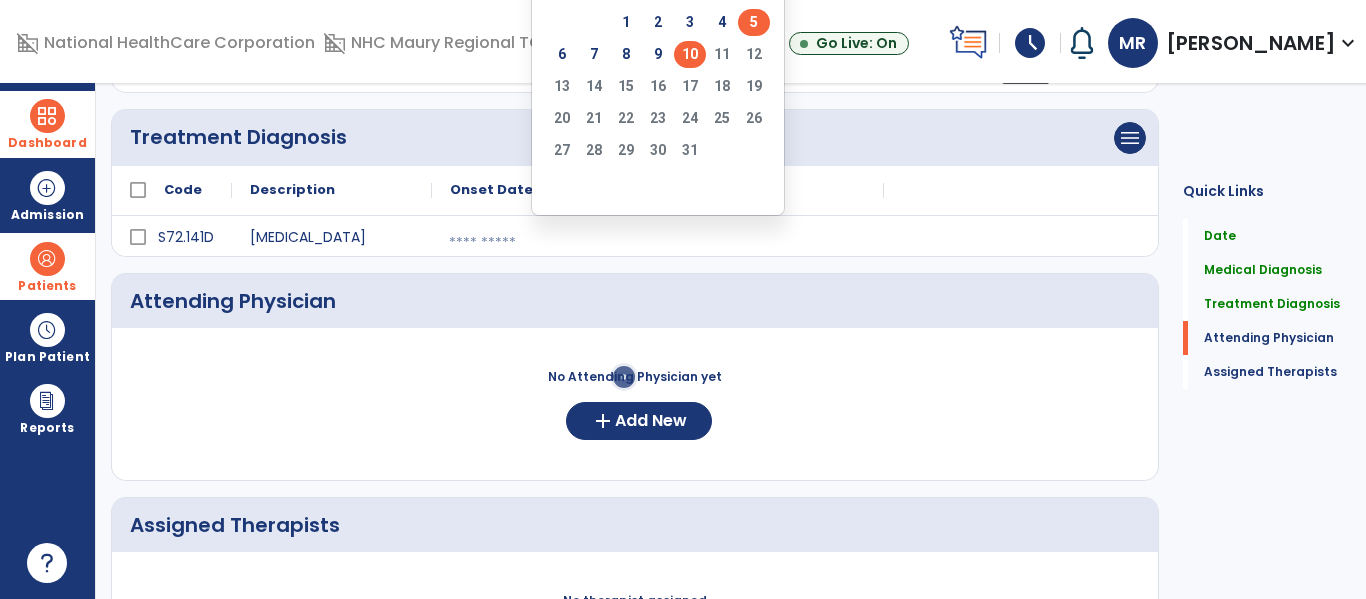 click on "5" 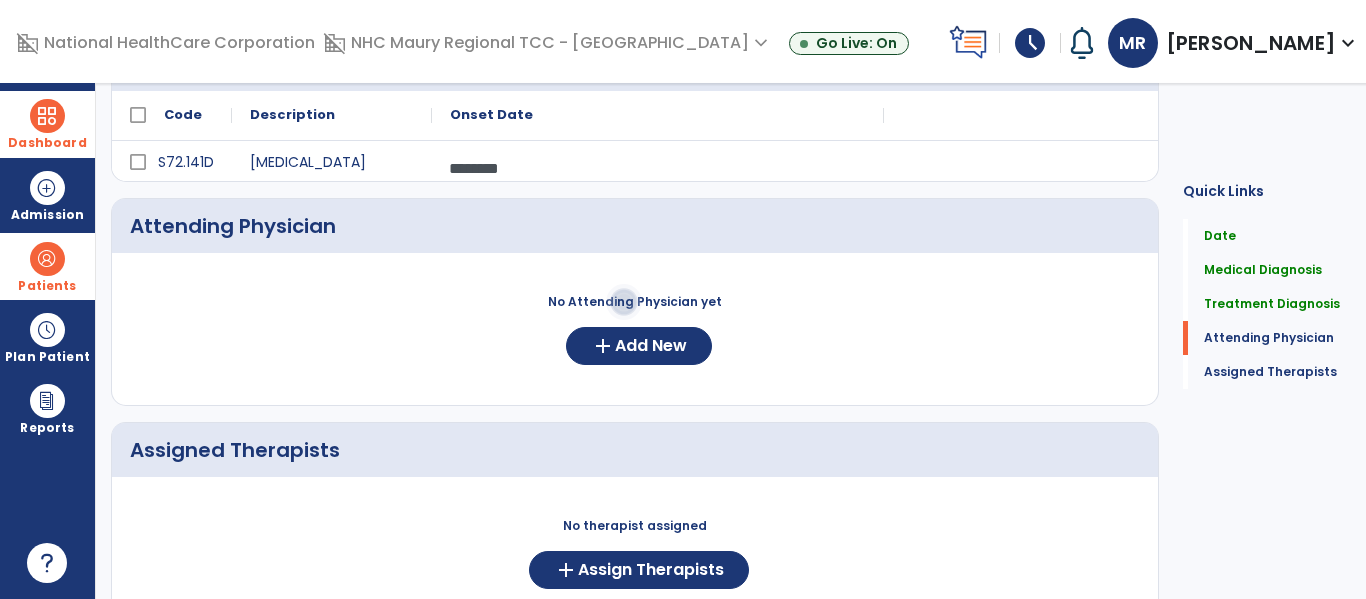 scroll, scrollTop: 406, scrollLeft: 0, axis: vertical 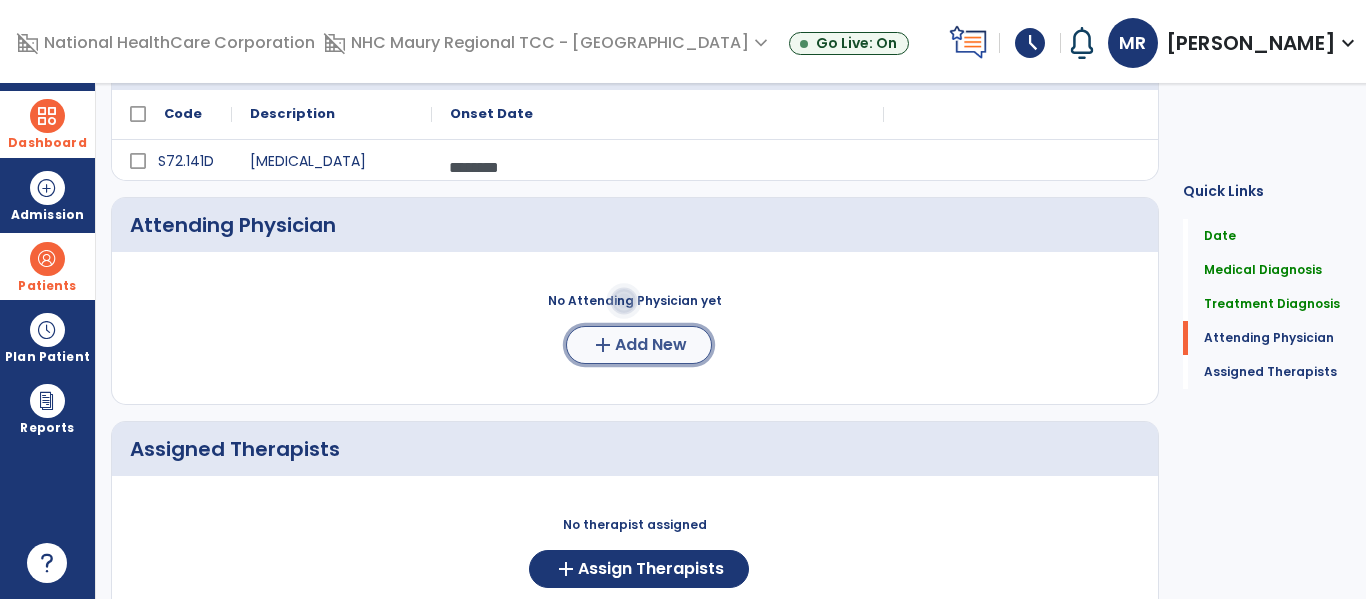click on "add" 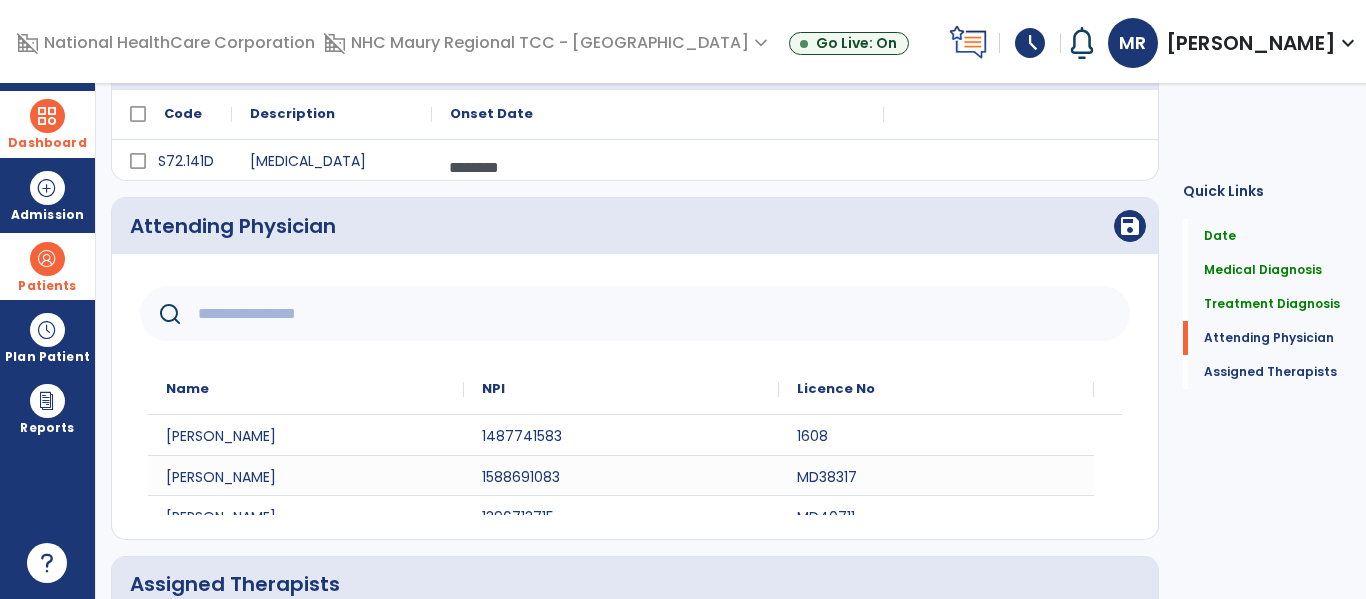 click 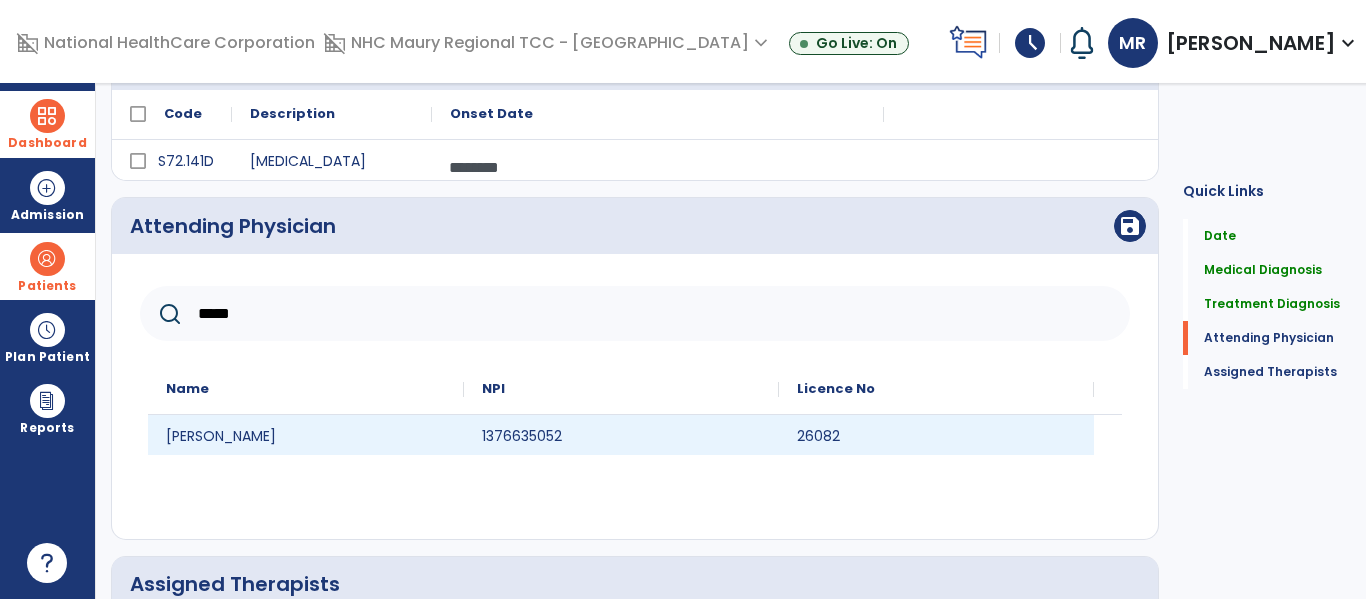 type on "*****" 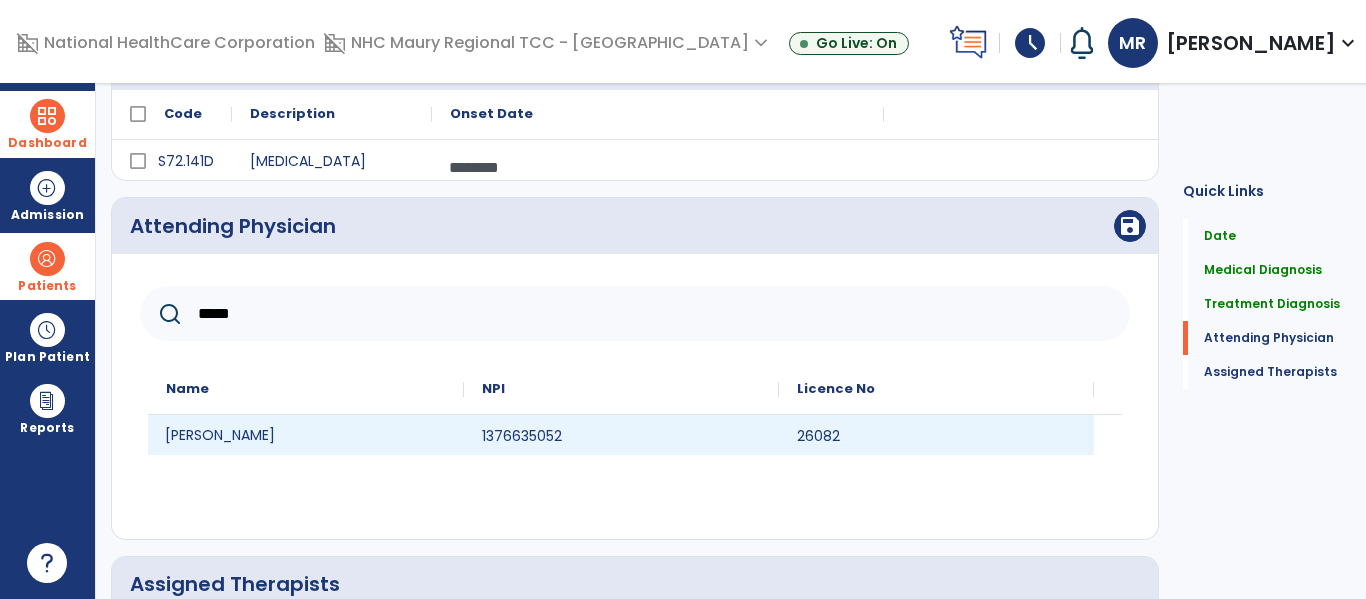 click on "[PERSON_NAME]" 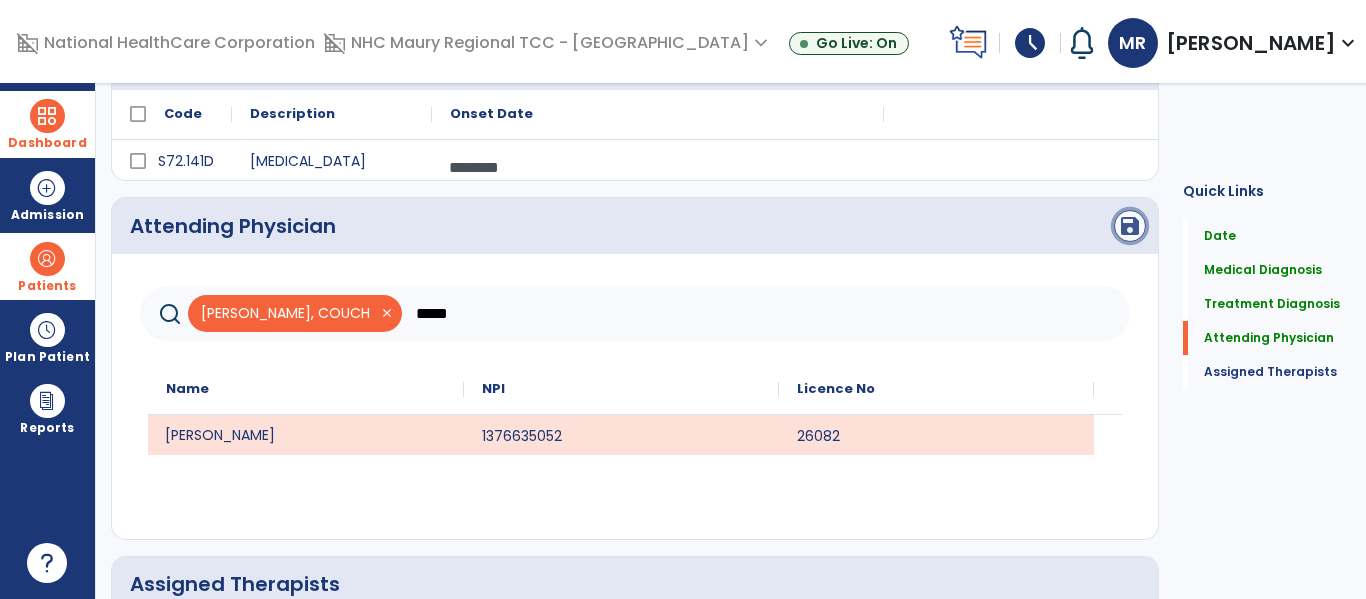 click on "save" 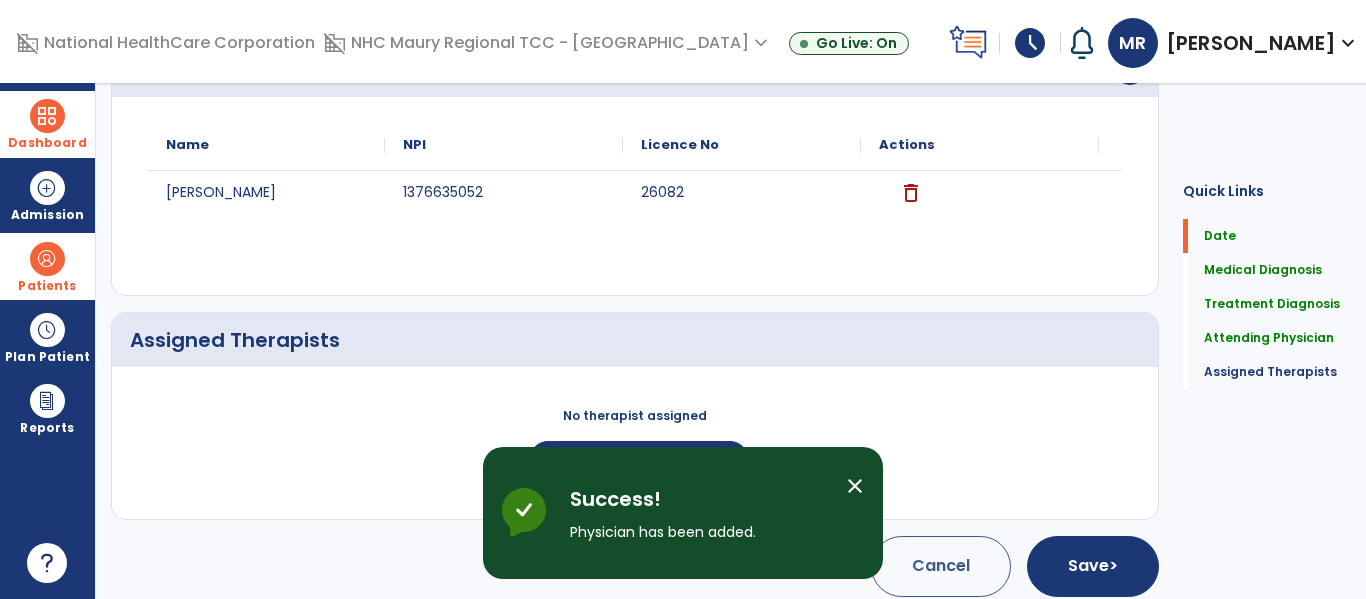scroll, scrollTop: 577, scrollLeft: 0, axis: vertical 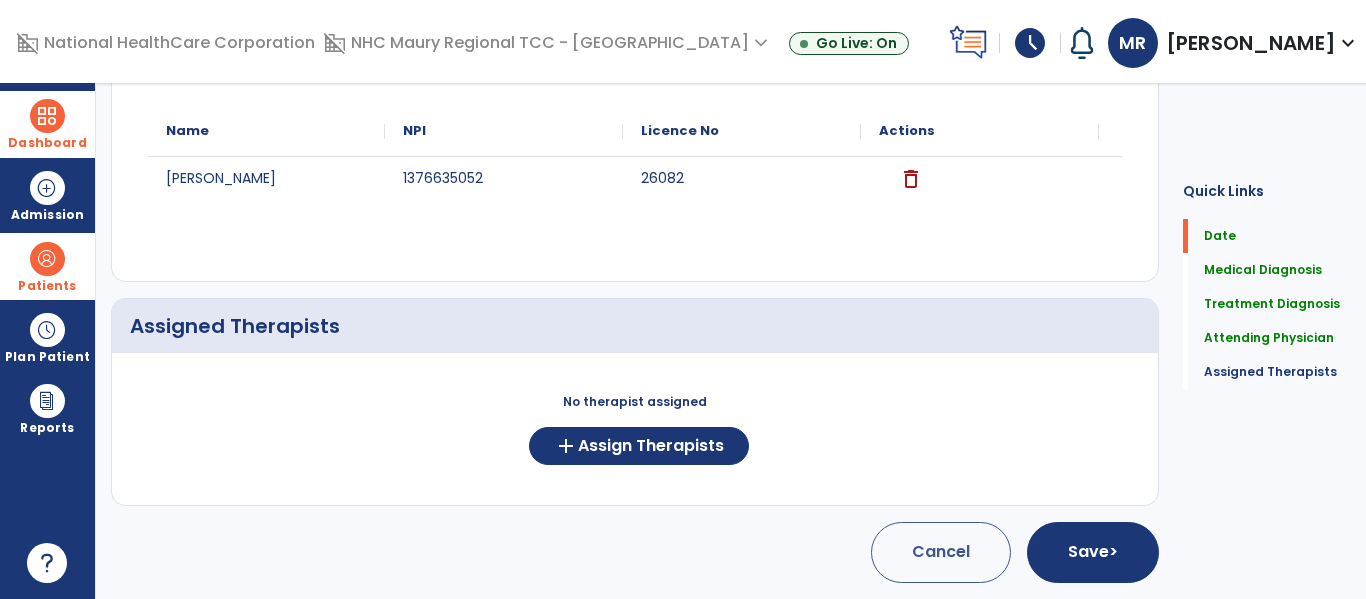 click on "No therapist assigned  add  Assign Therapists" 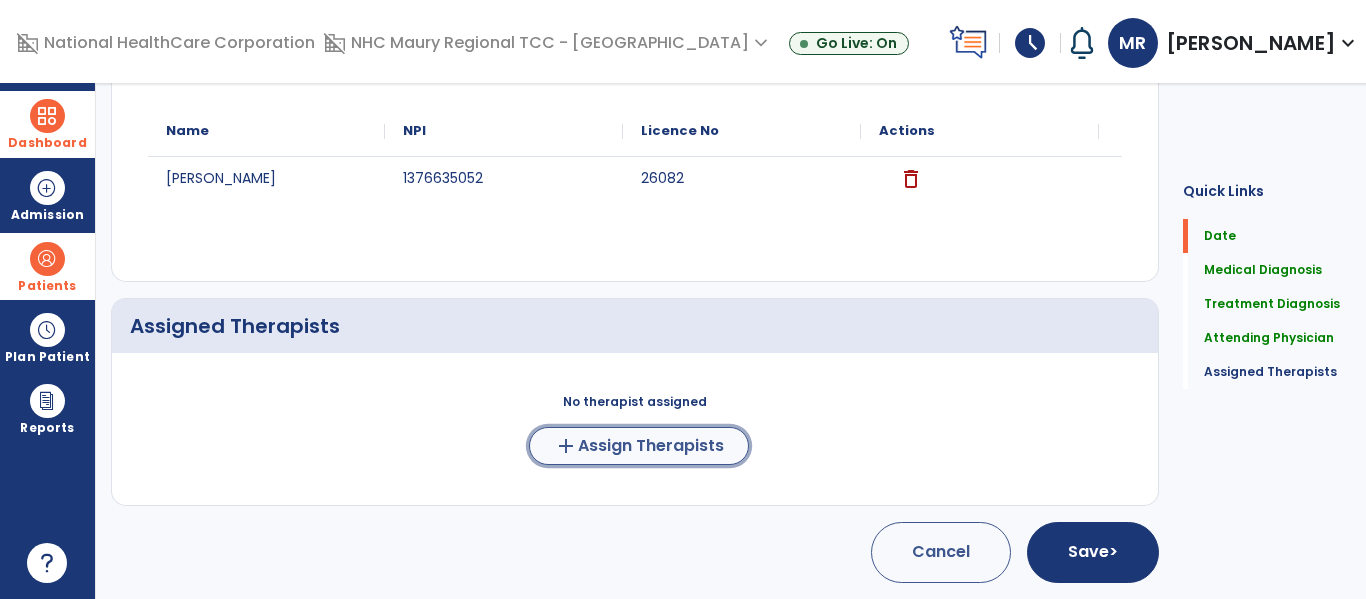 click on "add" 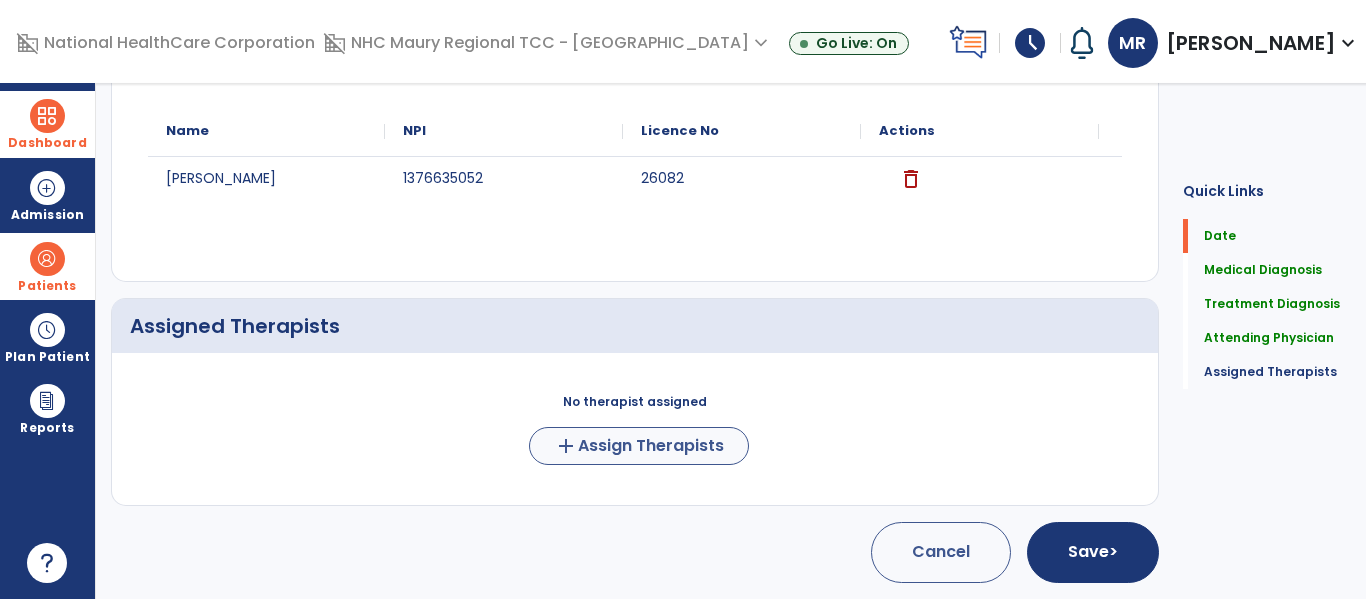 scroll, scrollTop: 573, scrollLeft: 0, axis: vertical 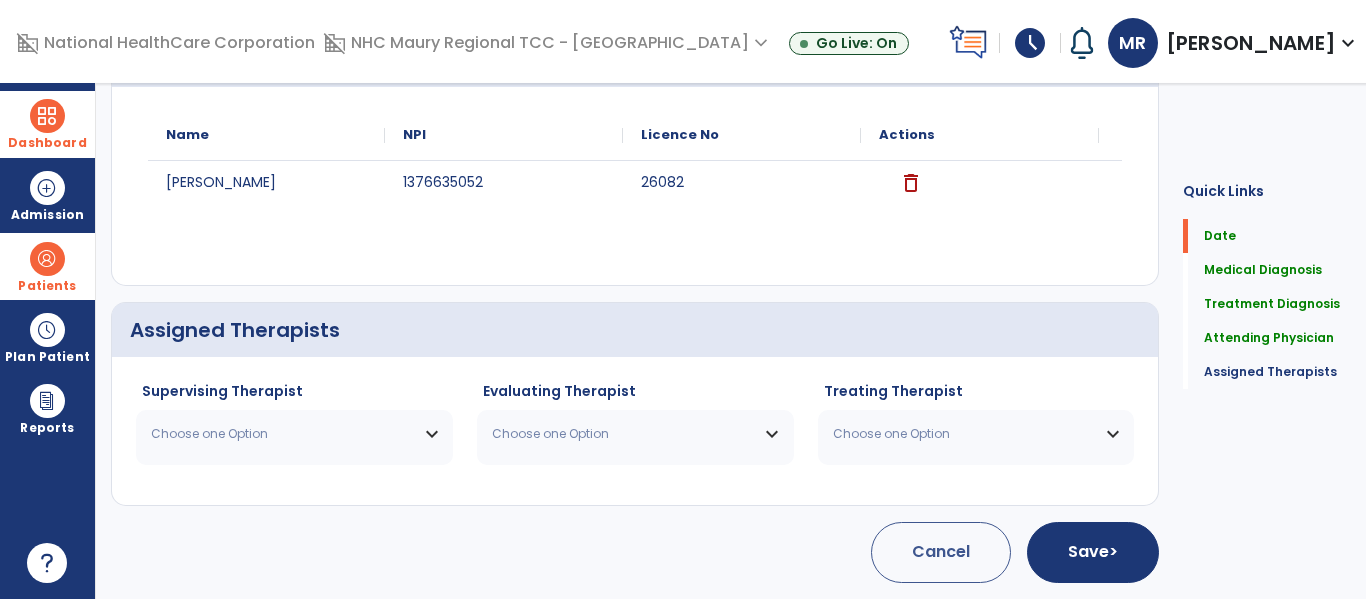 click on "Choose one Option" at bounding box center [294, 434] 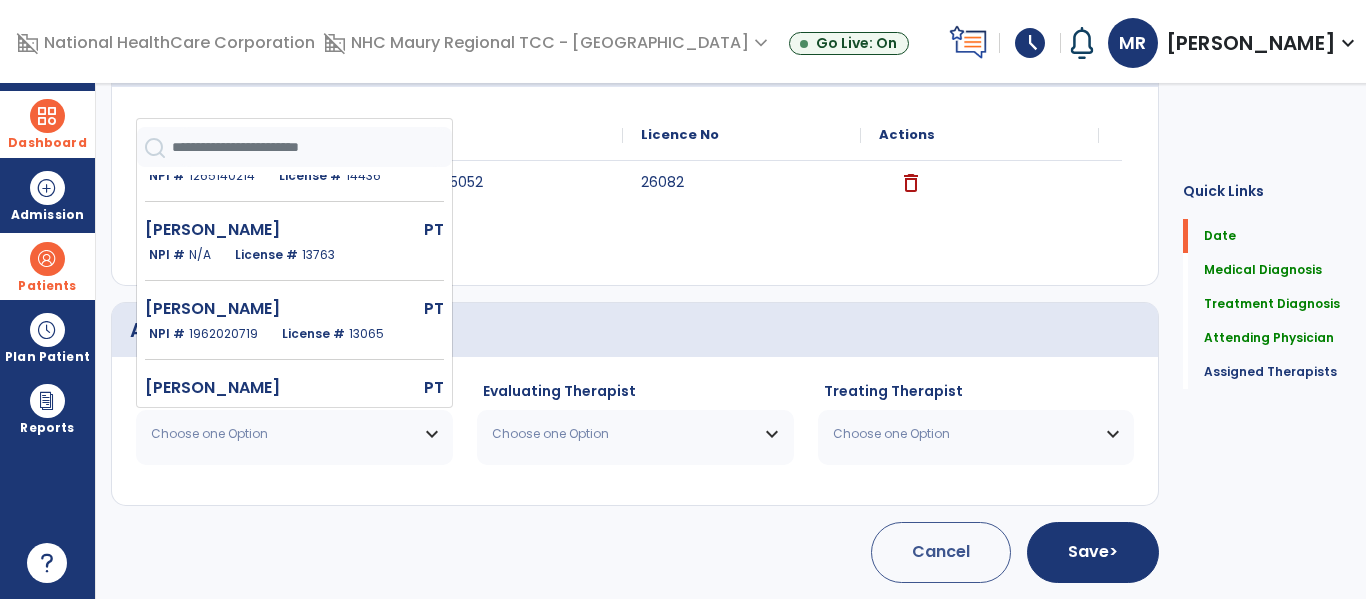 scroll, scrollTop: 827, scrollLeft: 0, axis: vertical 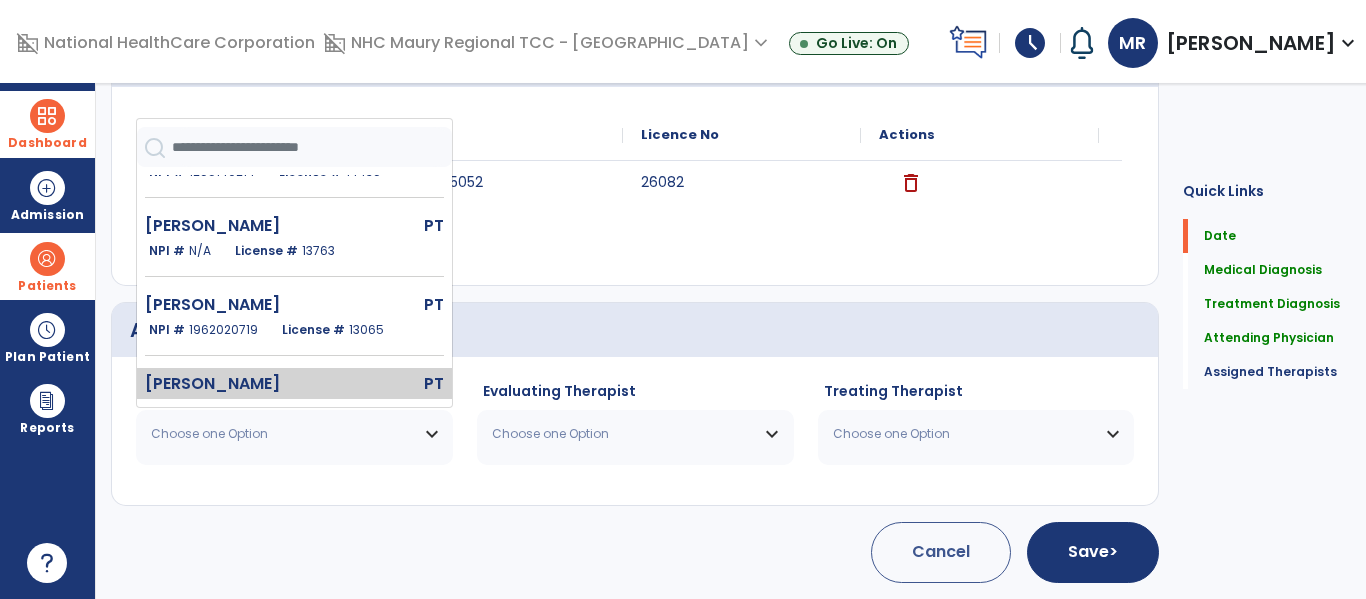 click on "[PERSON_NAME]   PT   NPI #  [US_HEALTHCARE_NPI]  License #  3165" 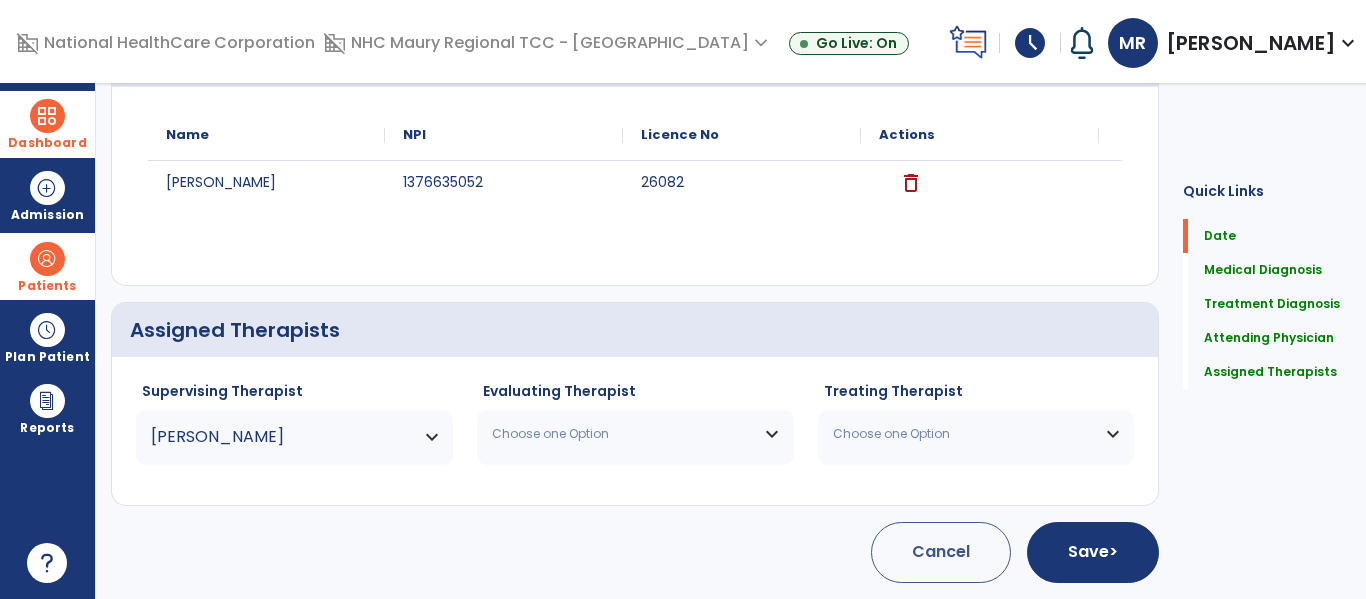 click on "Choose one Option" at bounding box center [635, 434] 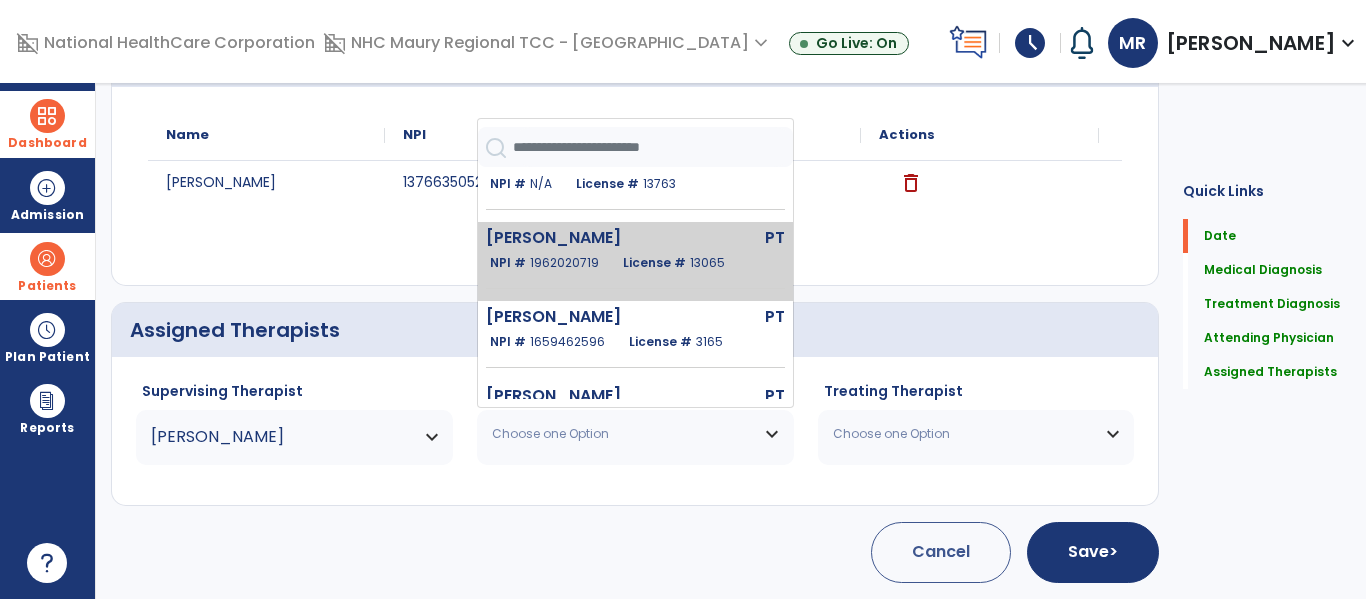 scroll, scrollTop: 895, scrollLeft: 0, axis: vertical 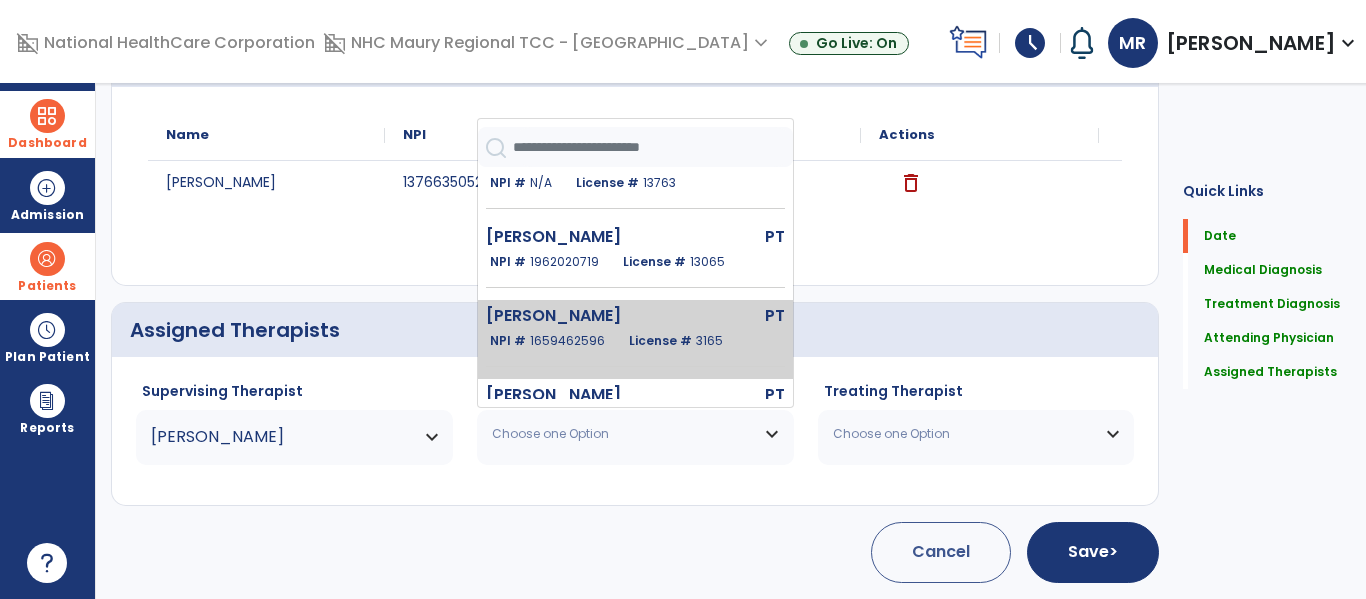 click on "NPI #  [US_HEALTHCARE_NPI]  License #  3165" 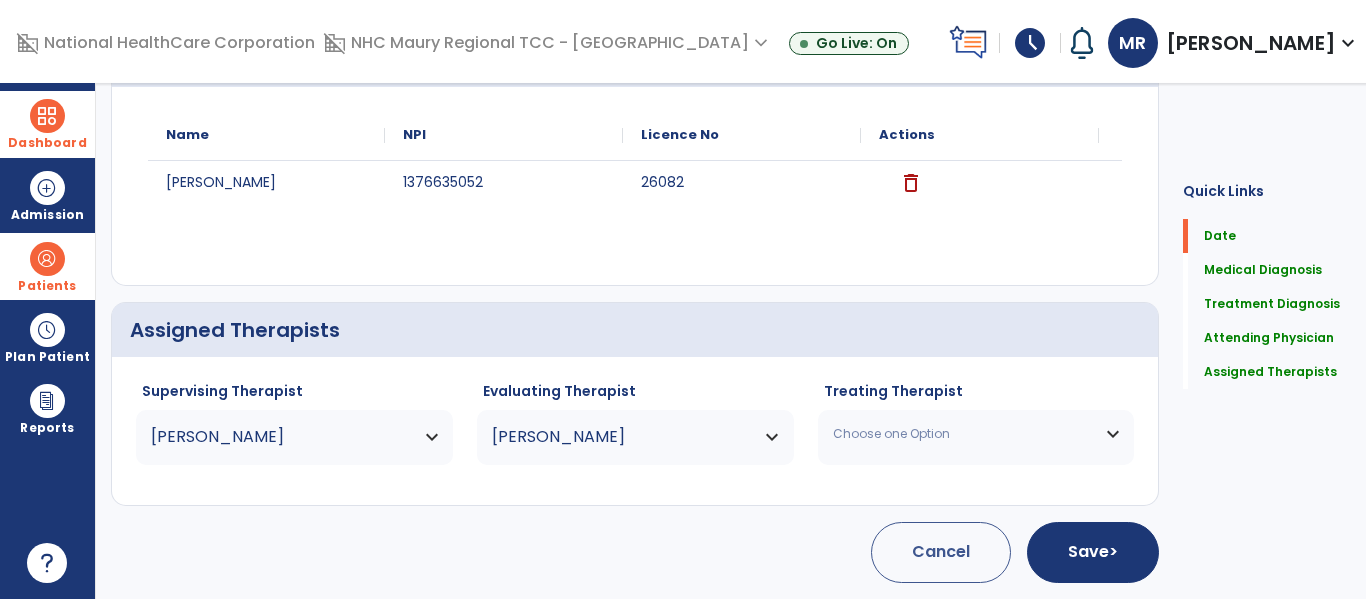 click on "Choose one Option" at bounding box center (976, 434) 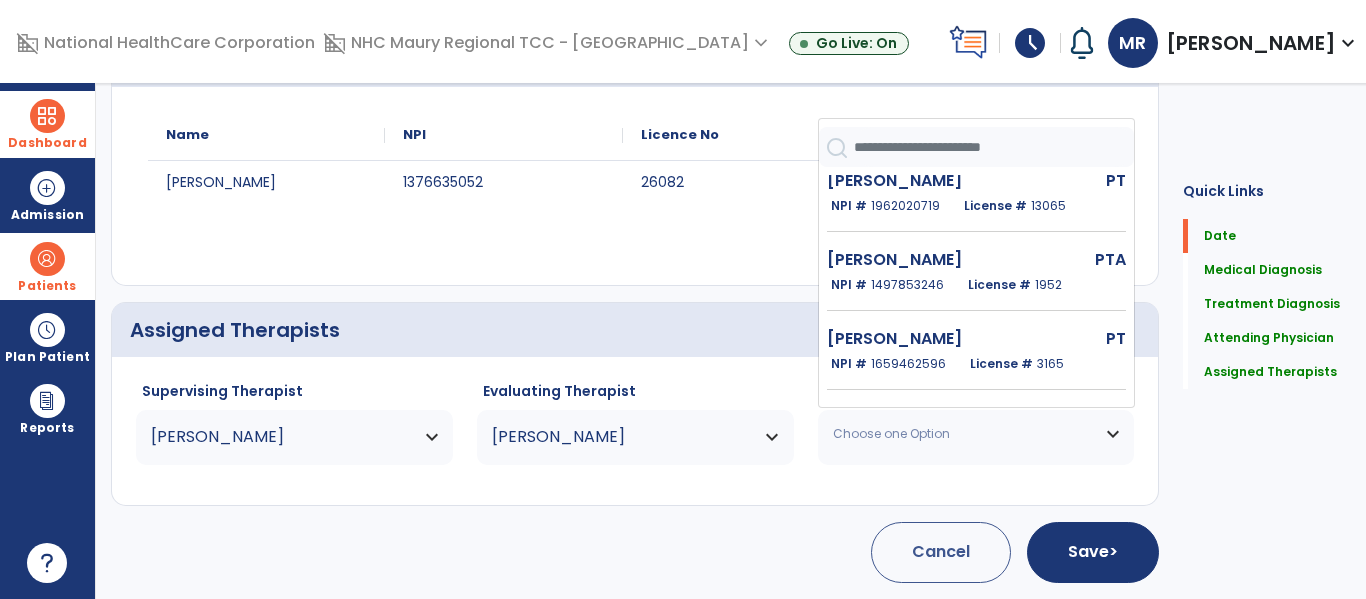 scroll, scrollTop: 1584, scrollLeft: 0, axis: vertical 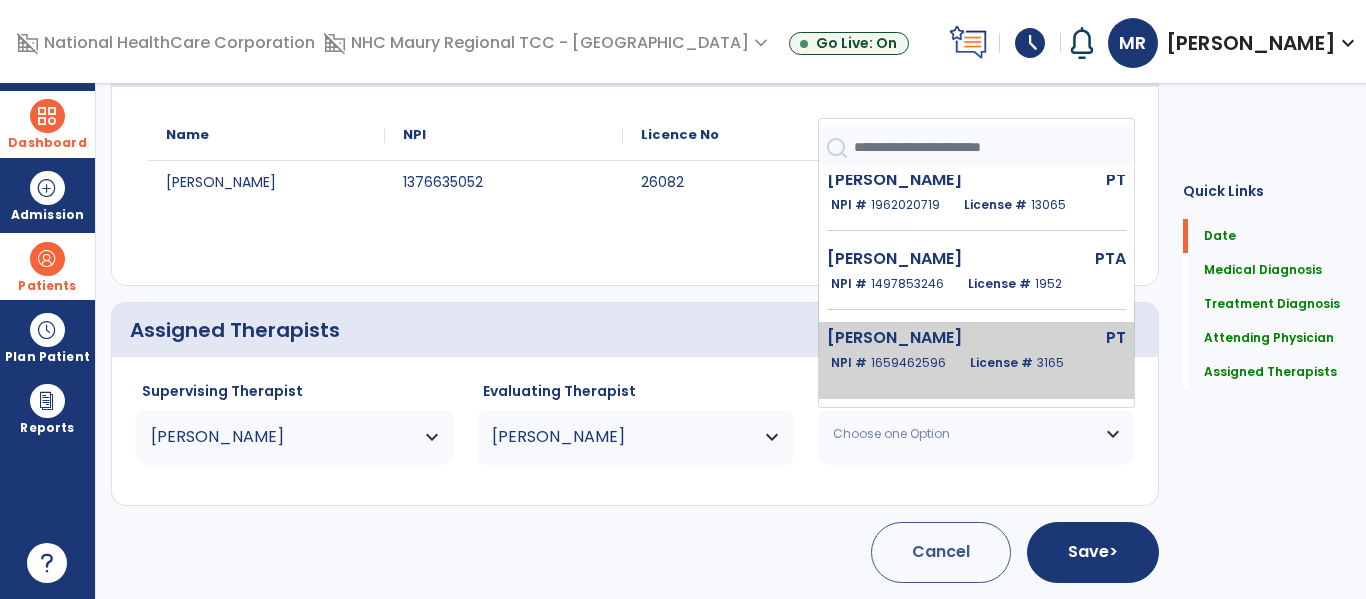 click on "[PERSON_NAME]   PT   NPI #  [US_HEALTHCARE_NPI]  License #  3165" 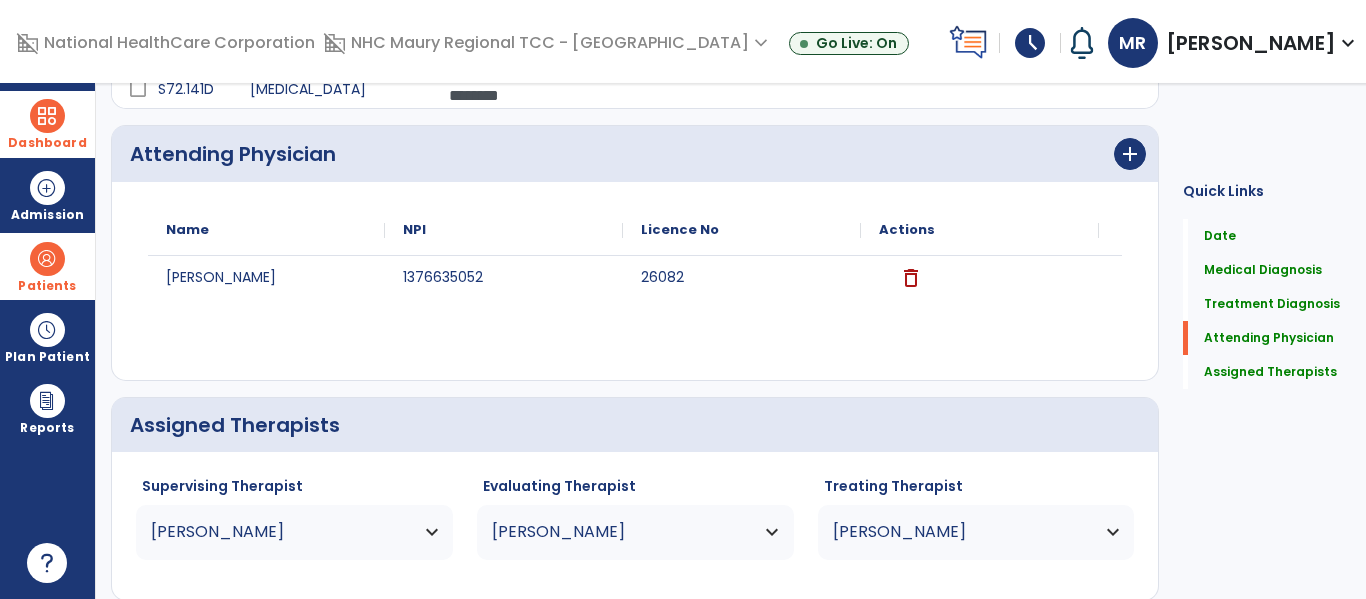 scroll, scrollTop: 573, scrollLeft: 0, axis: vertical 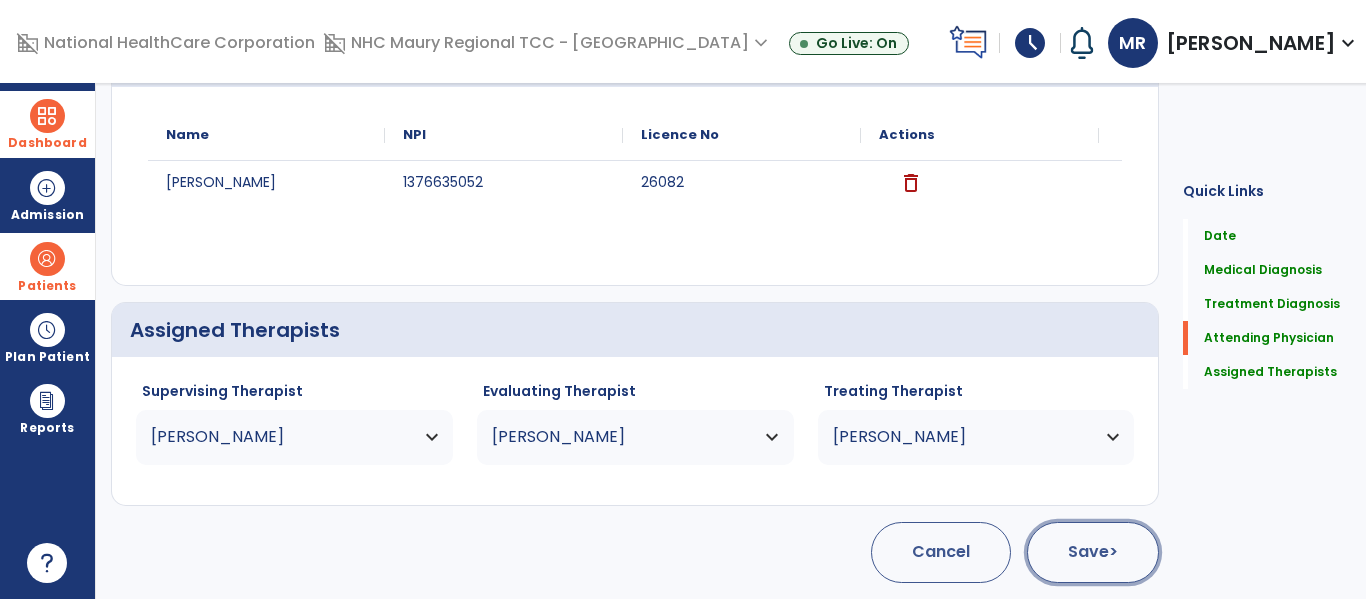 click on "Save  >" 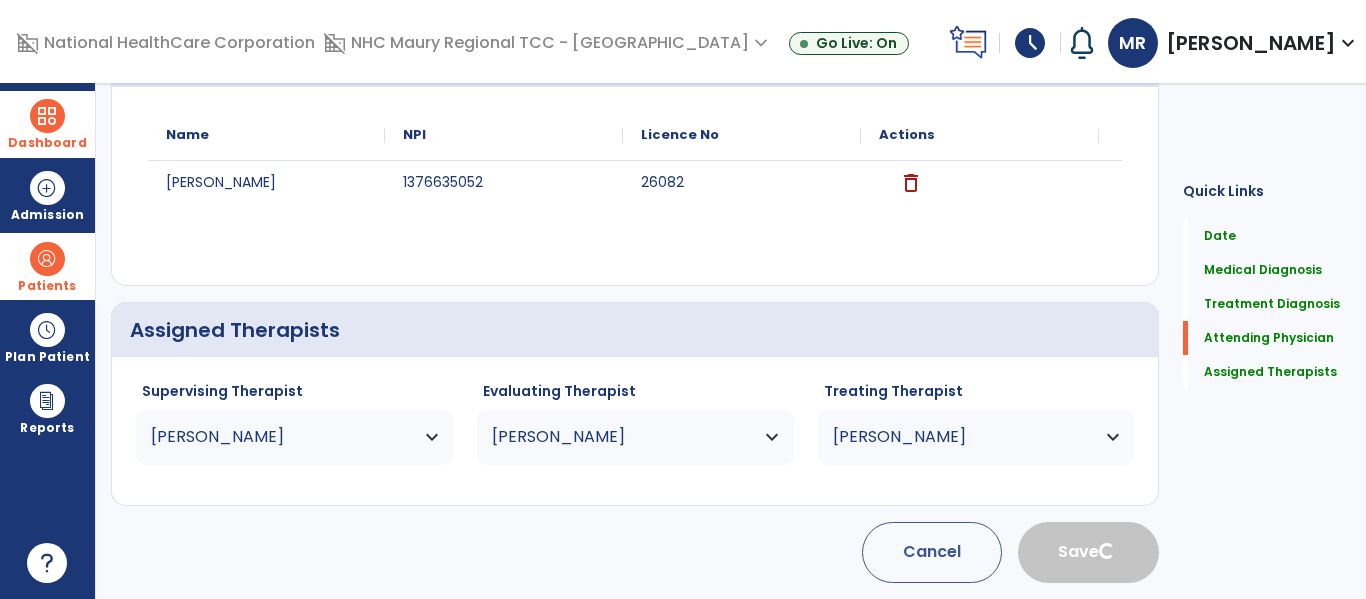 type 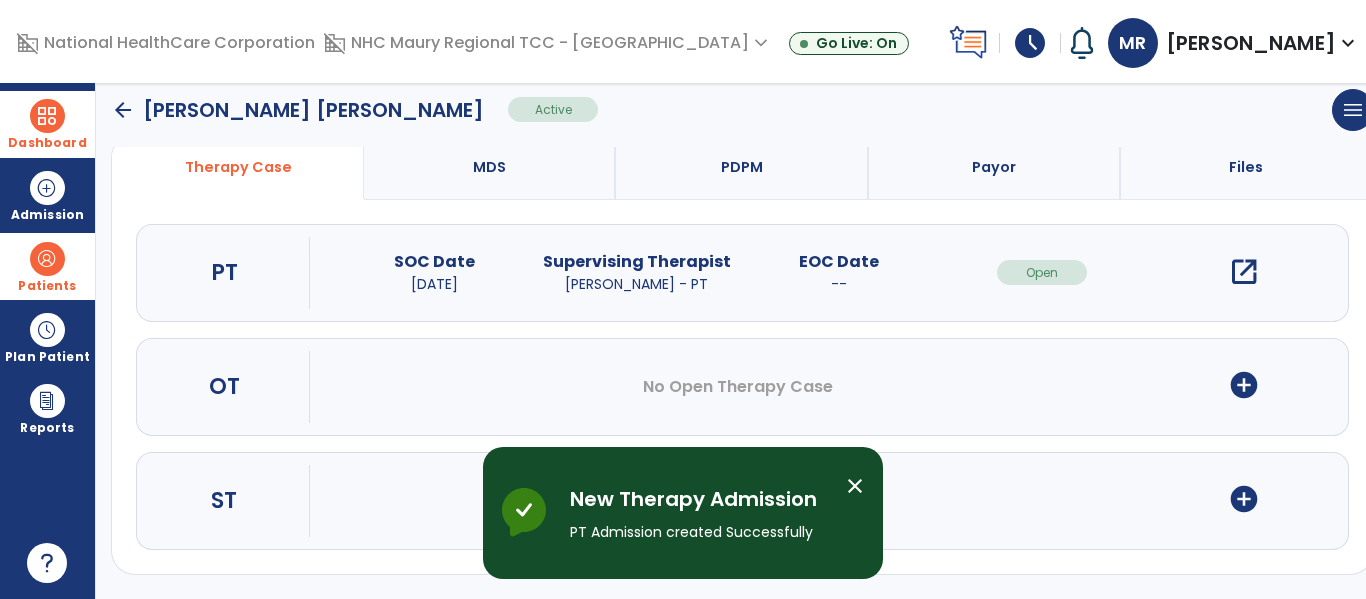 scroll, scrollTop: 0, scrollLeft: 0, axis: both 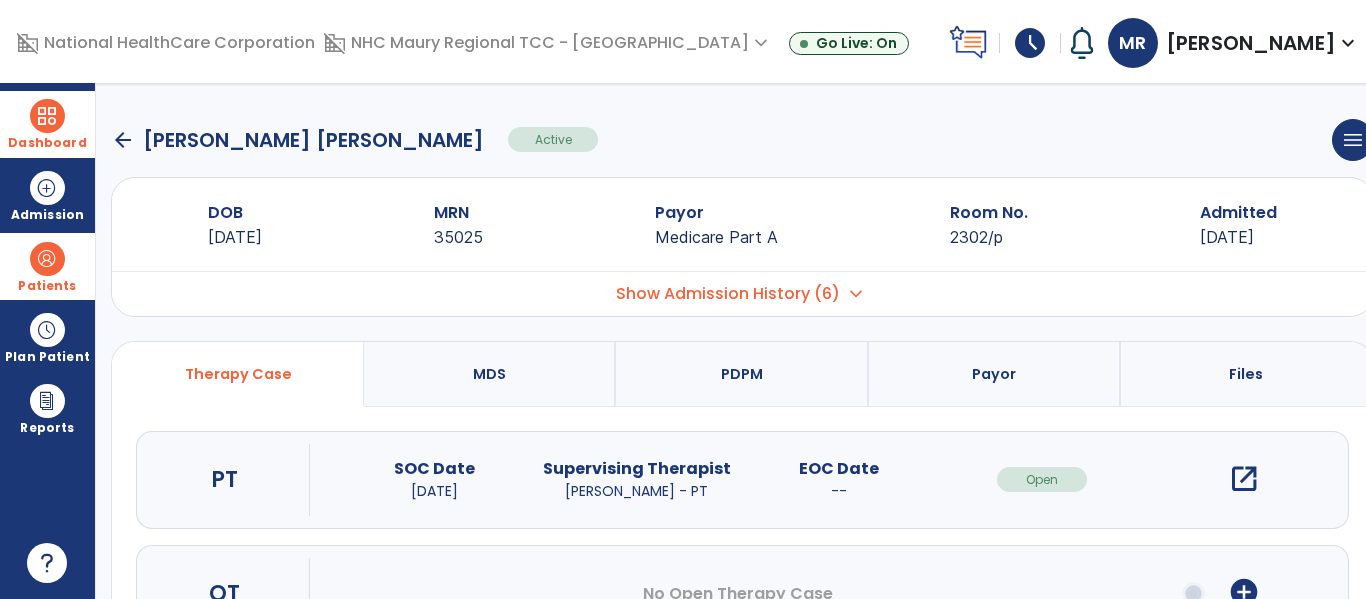 click on "arrow_back" 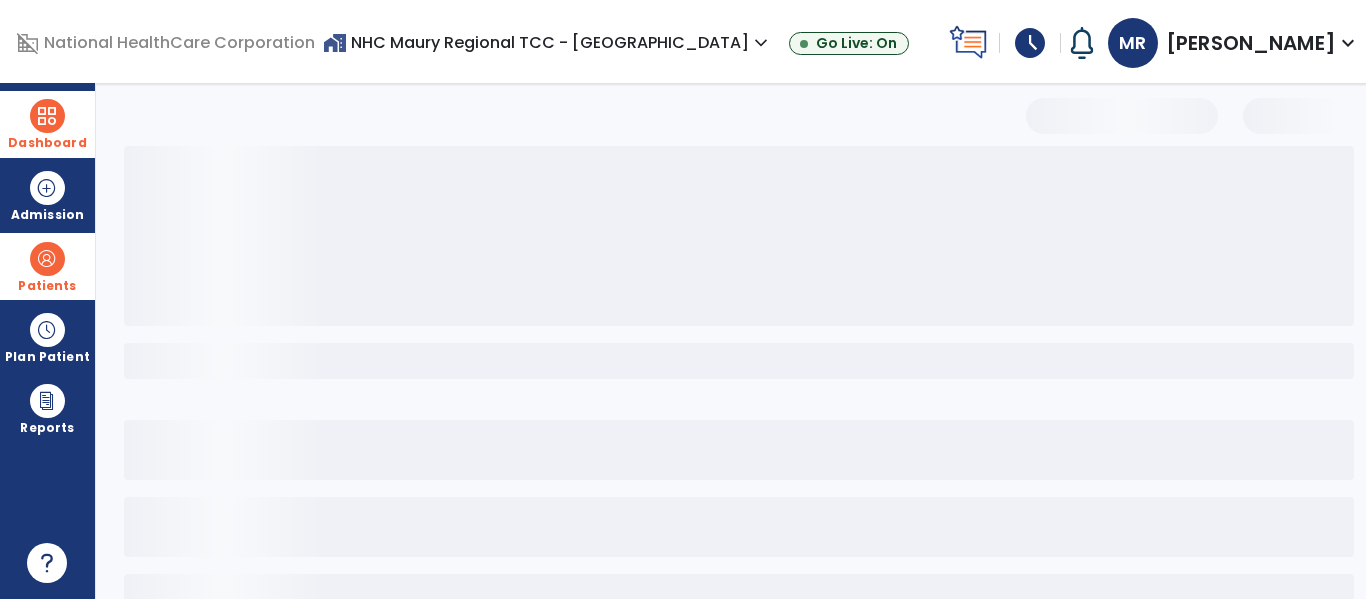 select on "***" 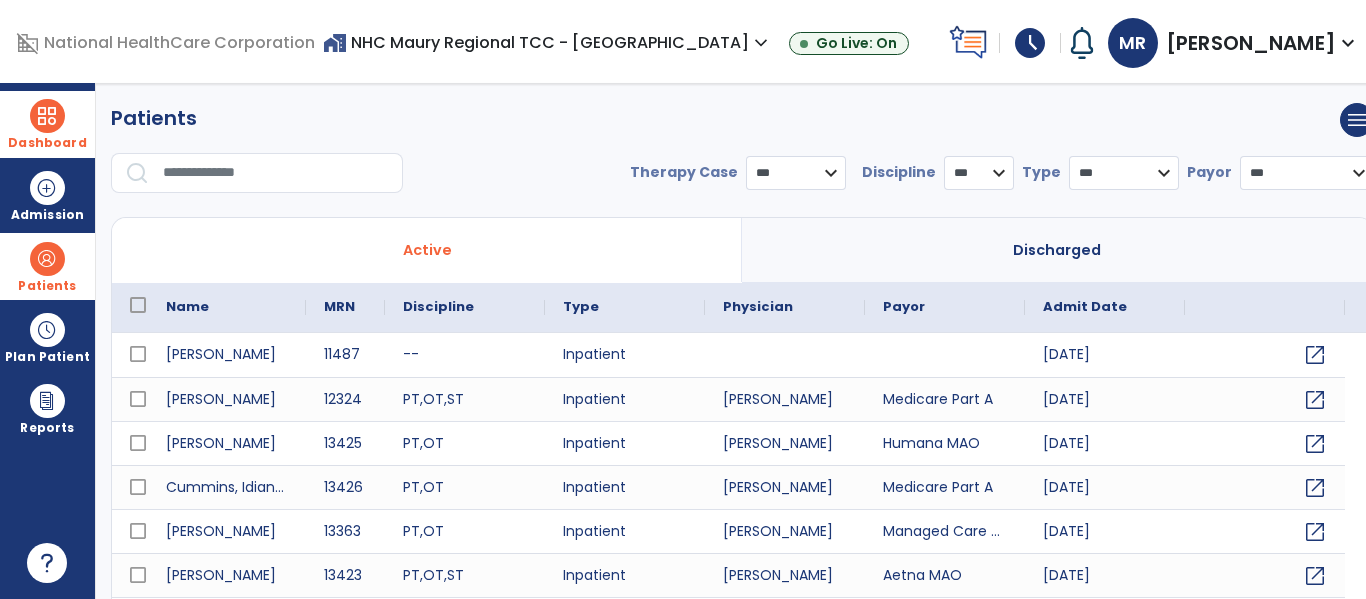 click at bounding box center [47, 116] 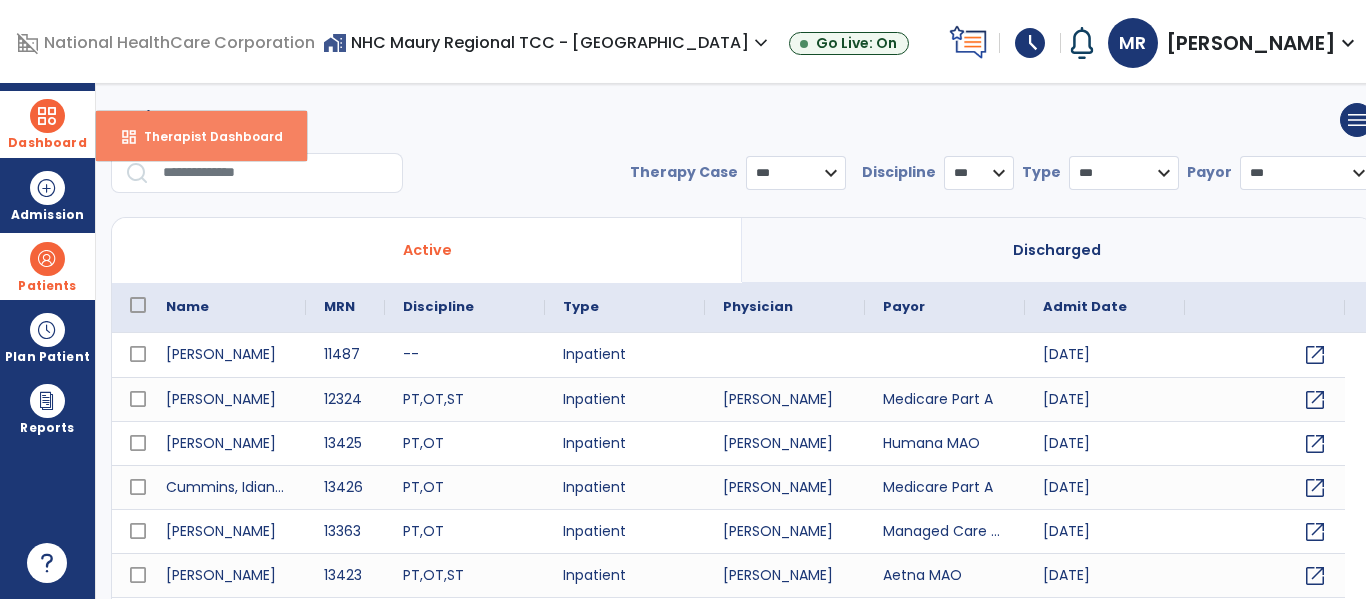 click on "dashboard" at bounding box center (129, 137) 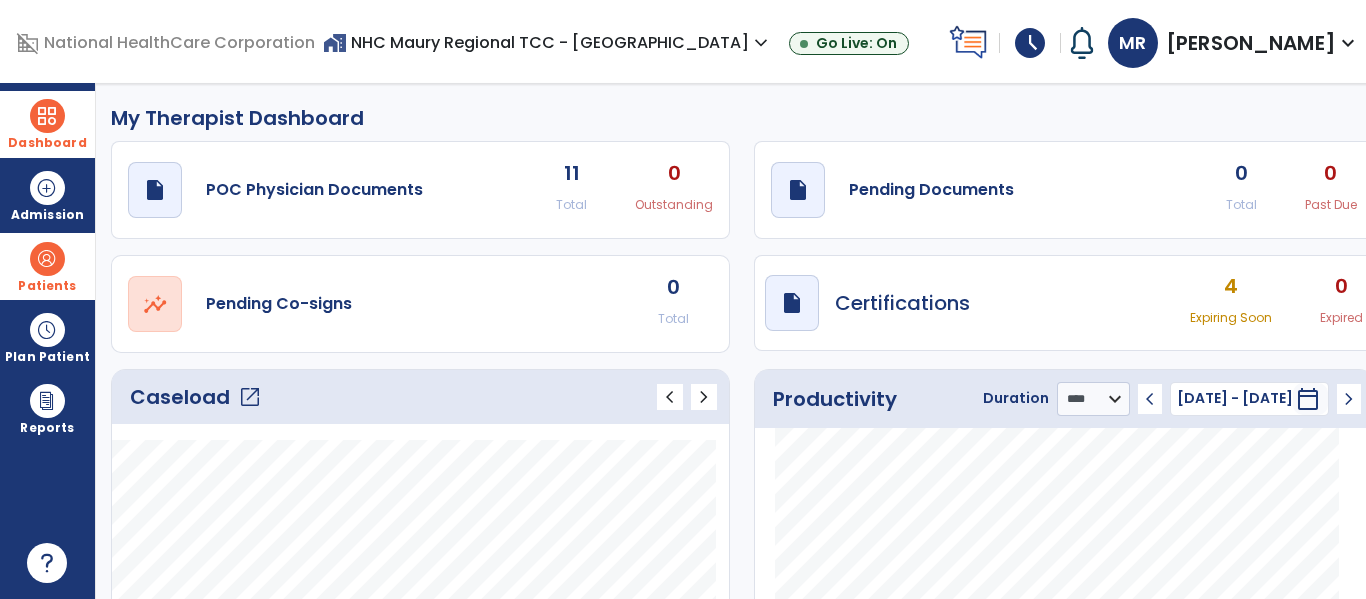 click on "Caseload   open_in_new" 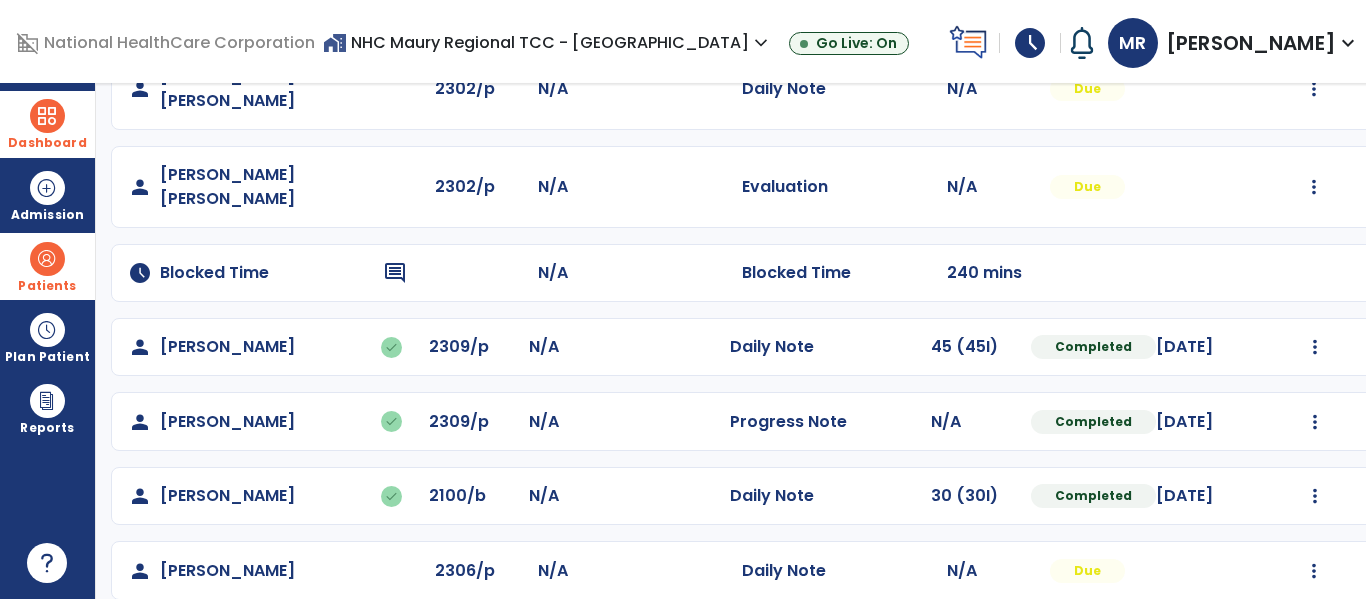 scroll, scrollTop: 274, scrollLeft: 0, axis: vertical 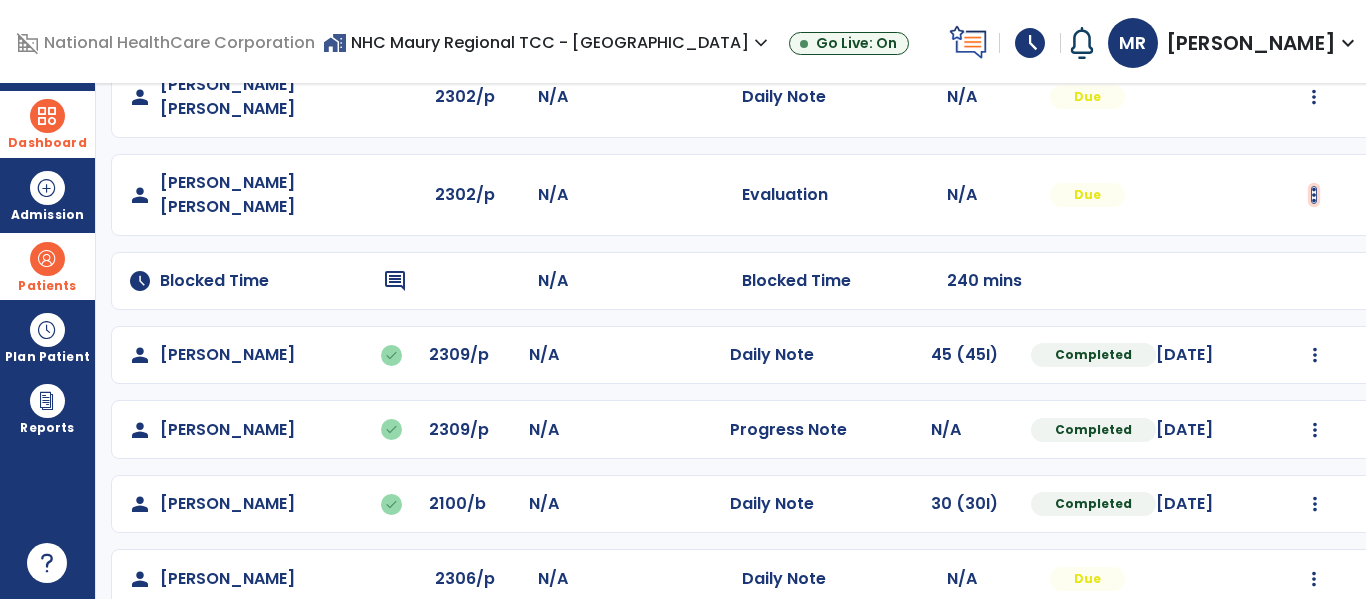 click at bounding box center [1314, 97] 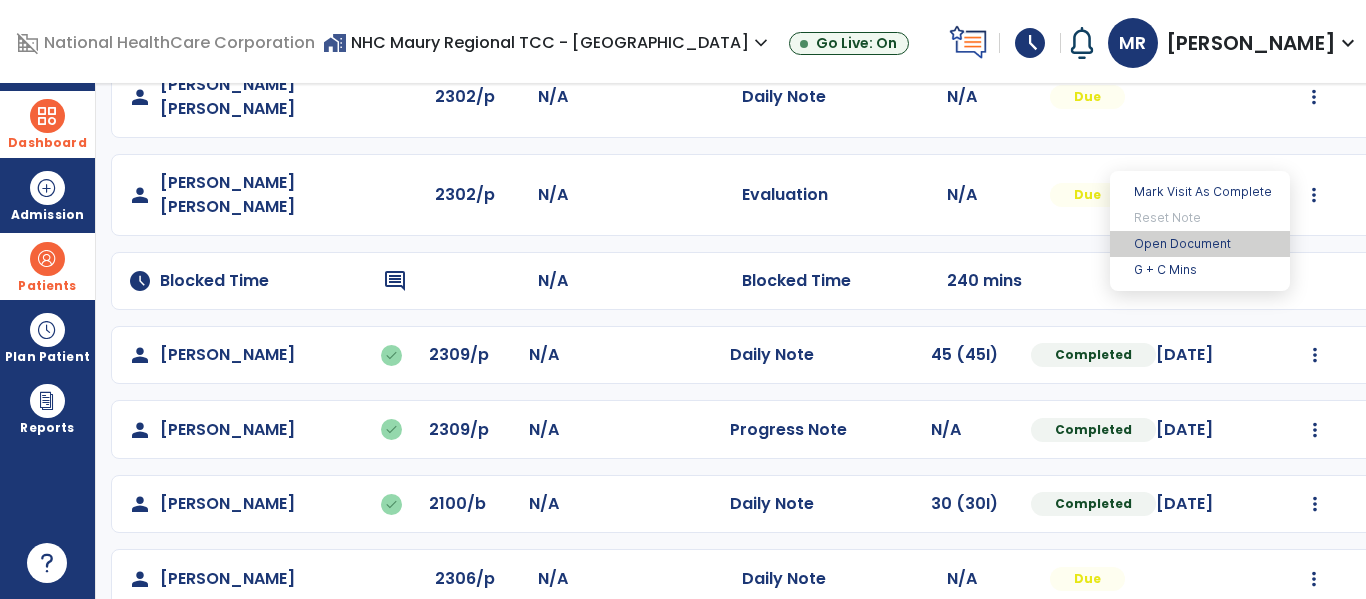 click on "Open Document" at bounding box center (1200, 244) 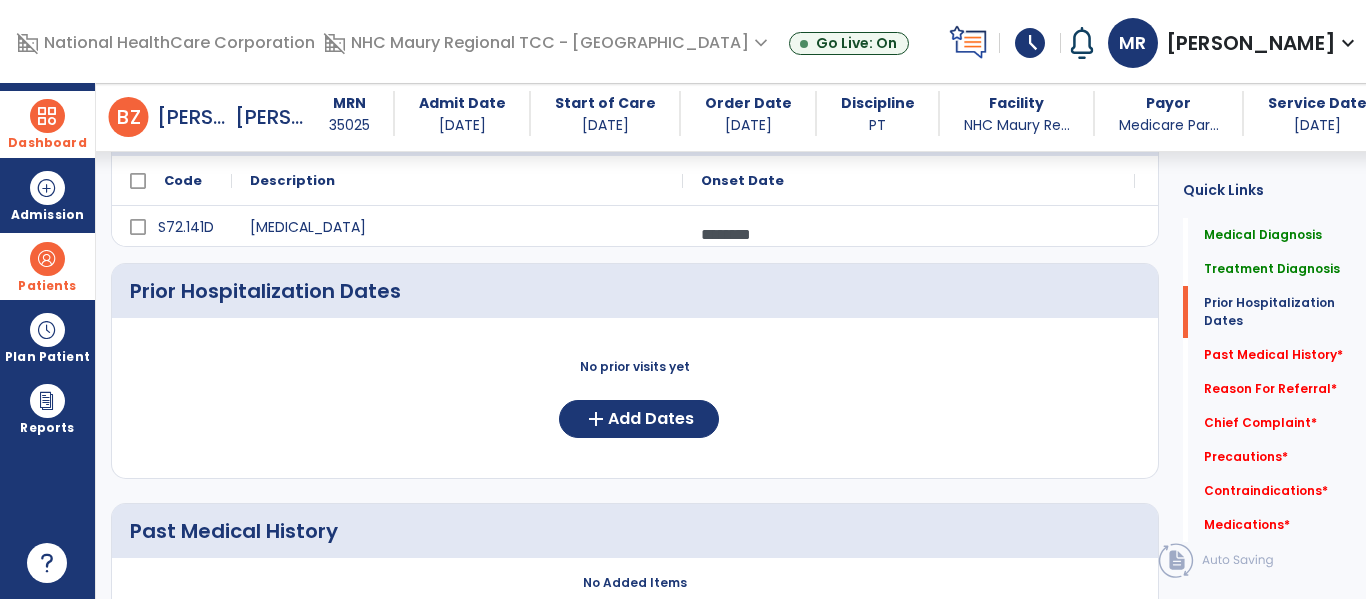 scroll, scrollTop: 344, scrollLeft: 0, axis: vertical 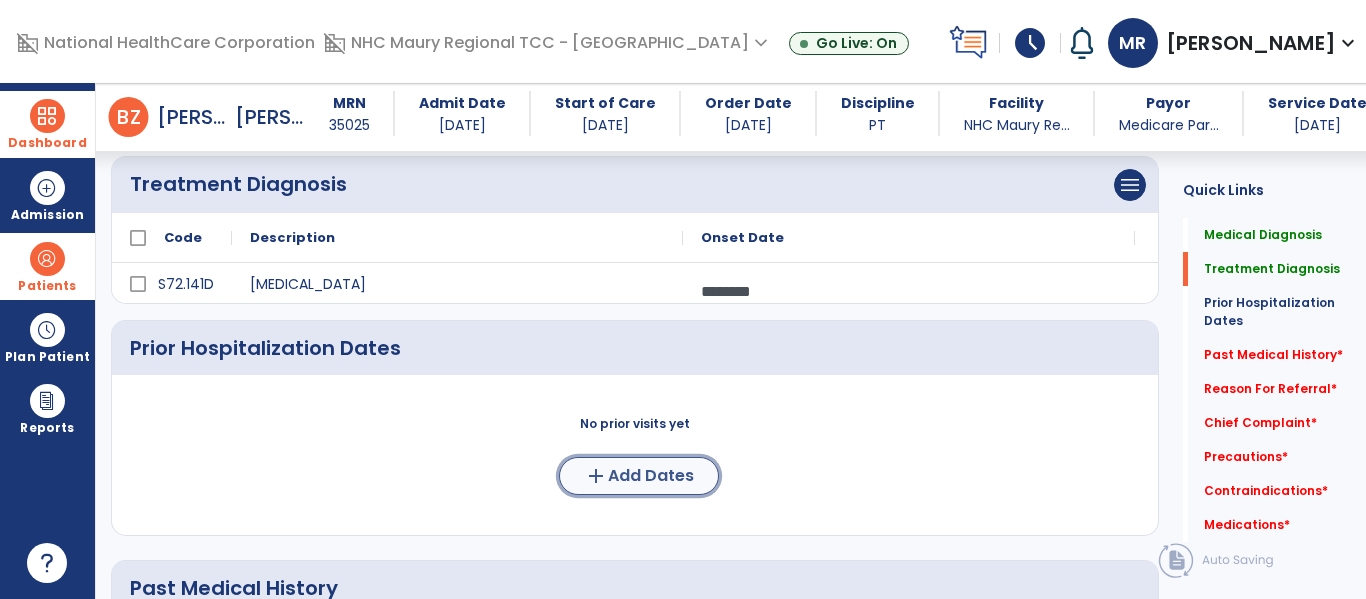 click on "add" 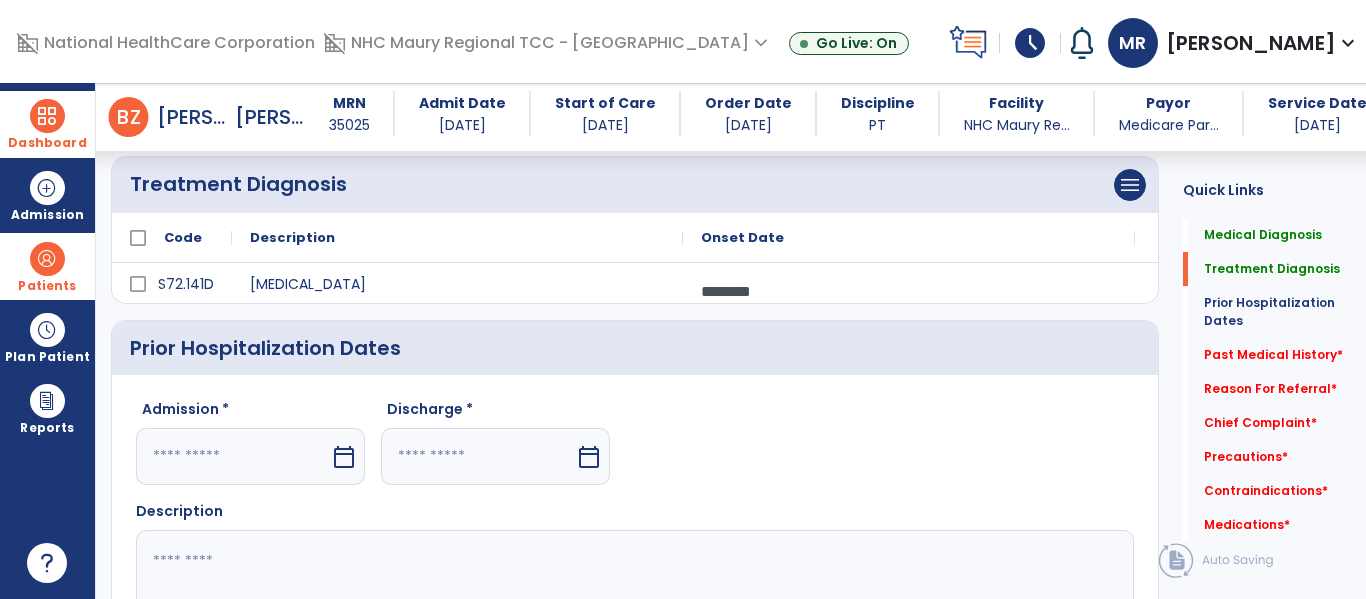 click on "calendar_today" at bounding box center [344, 457] 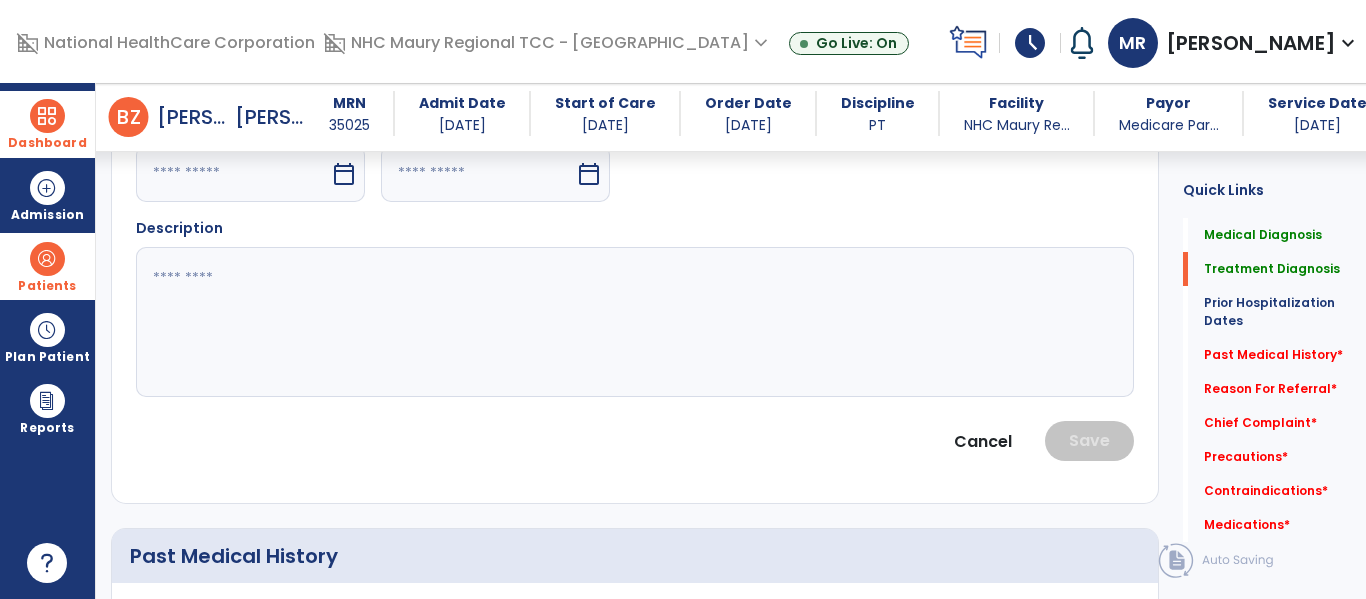 select on "*" 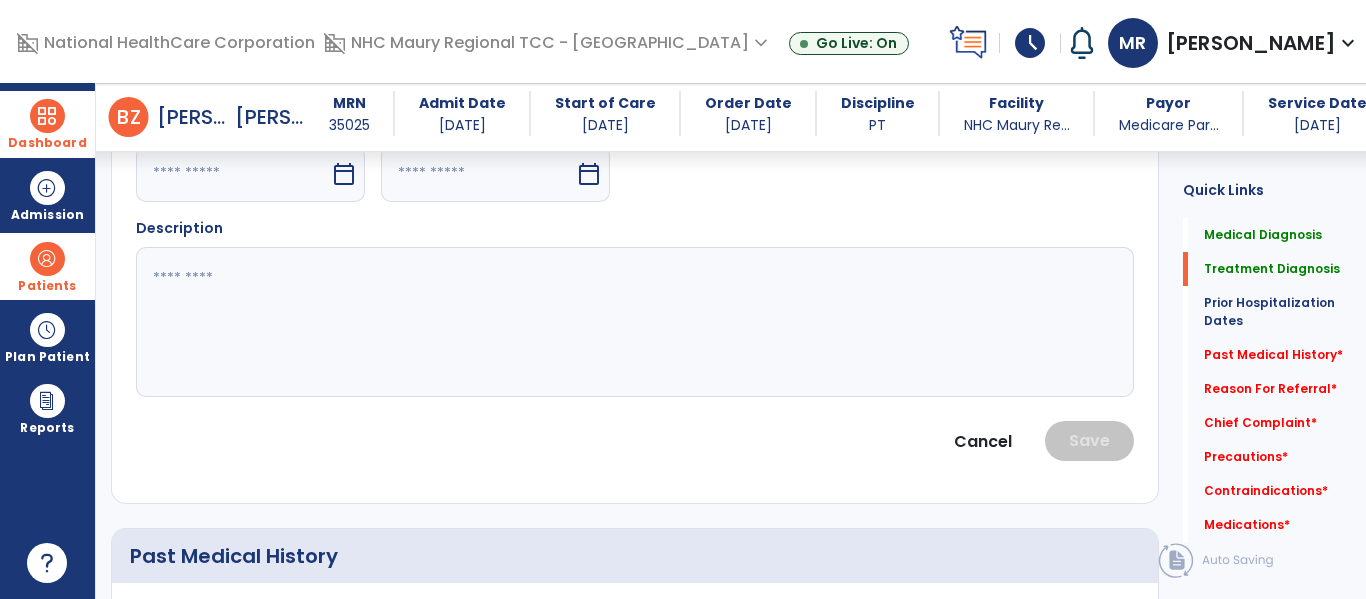select on "****" 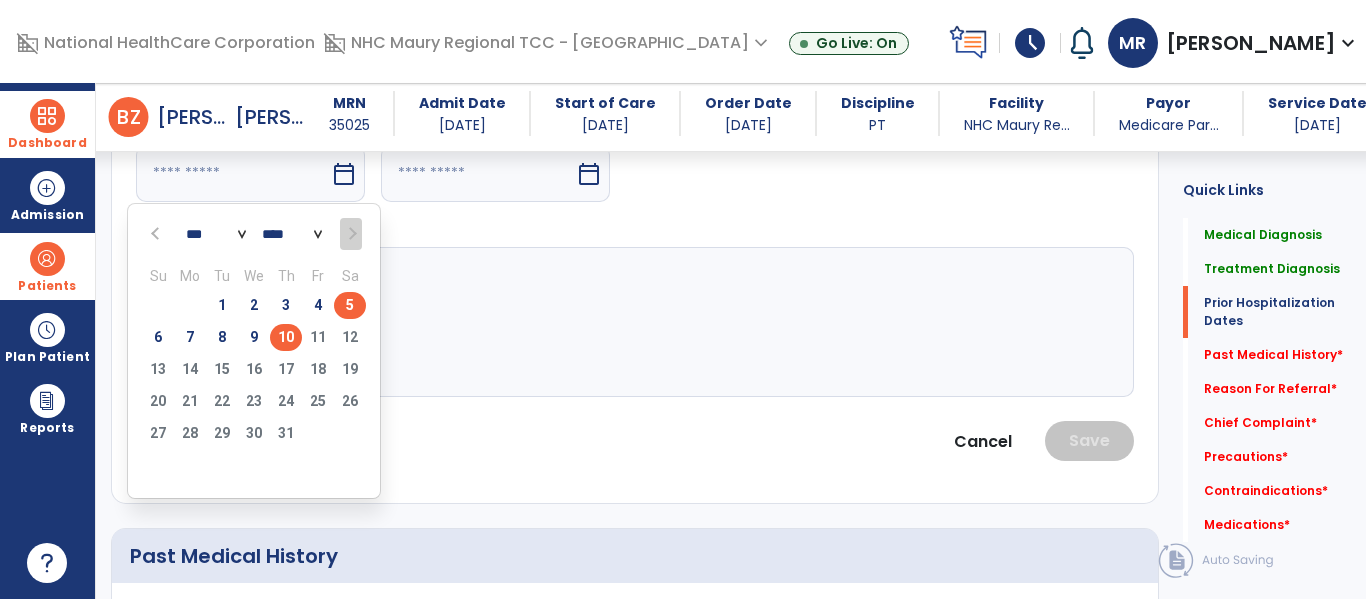 click on "5" at bounding box center [350, 305] 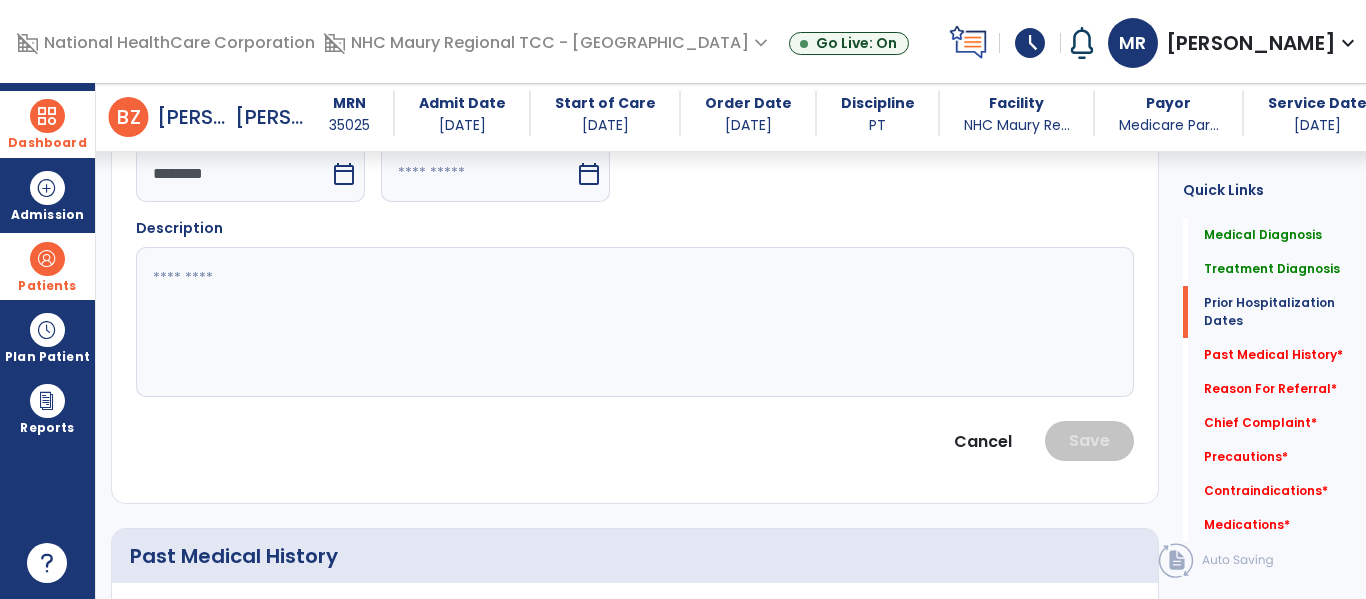 click on "calendar_today" at bounding box center (589, 174) 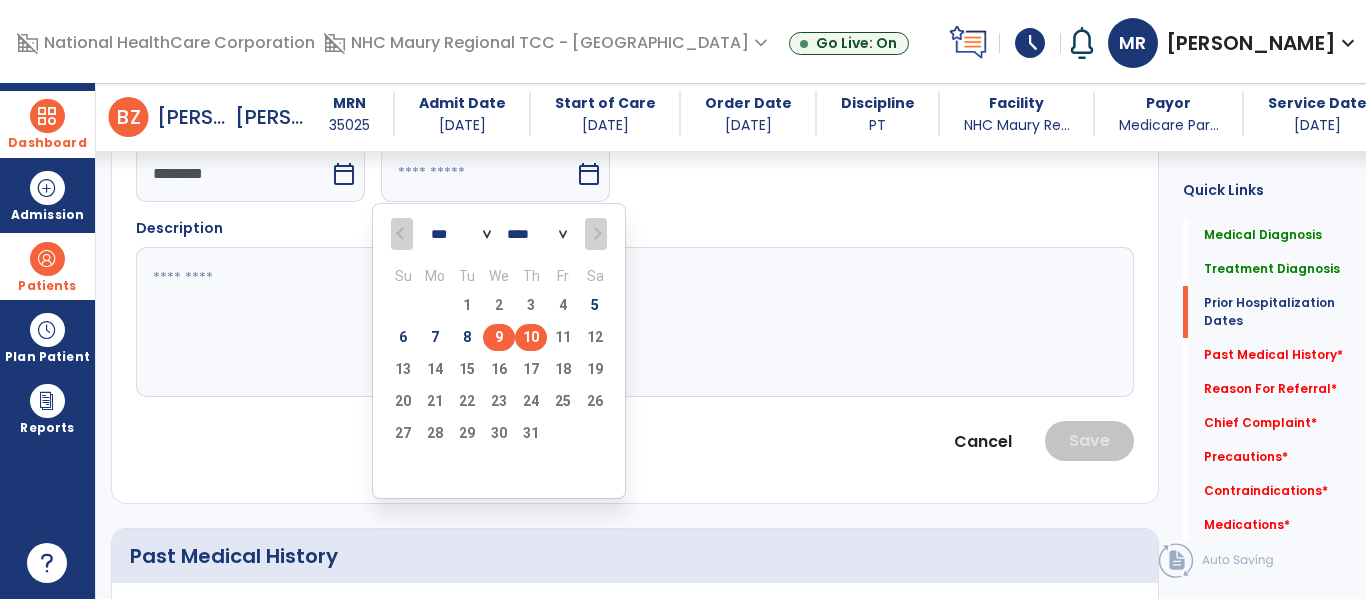 click on "9" at bounding box center (499, 337) 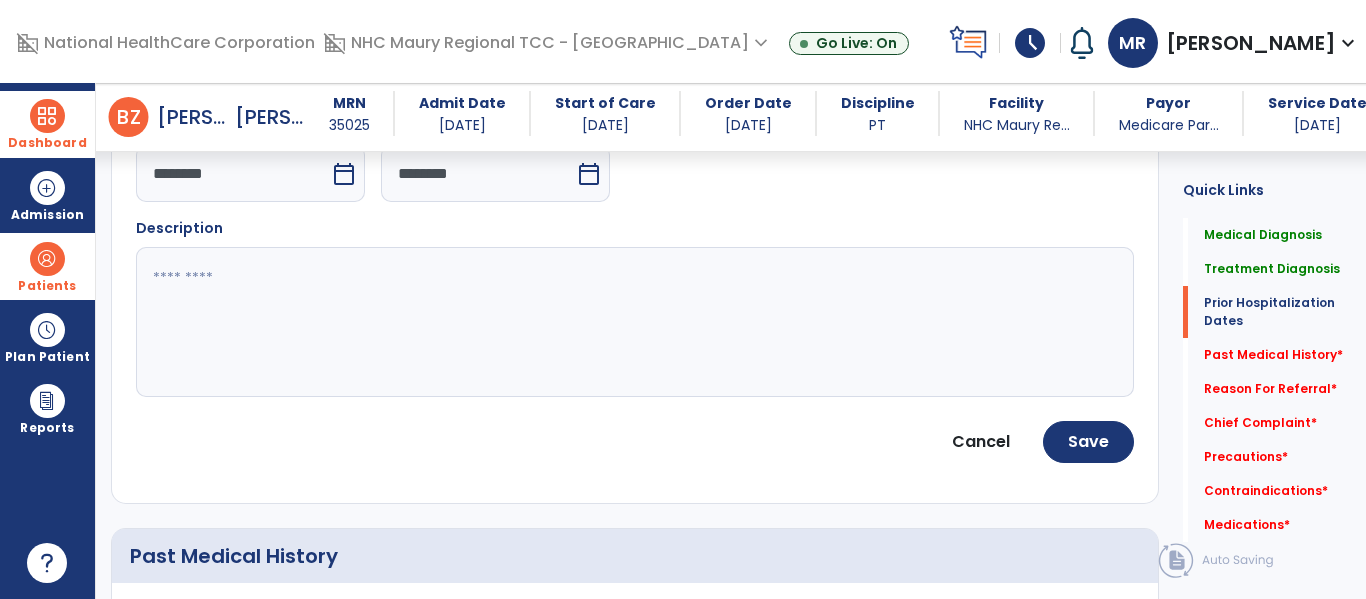 click 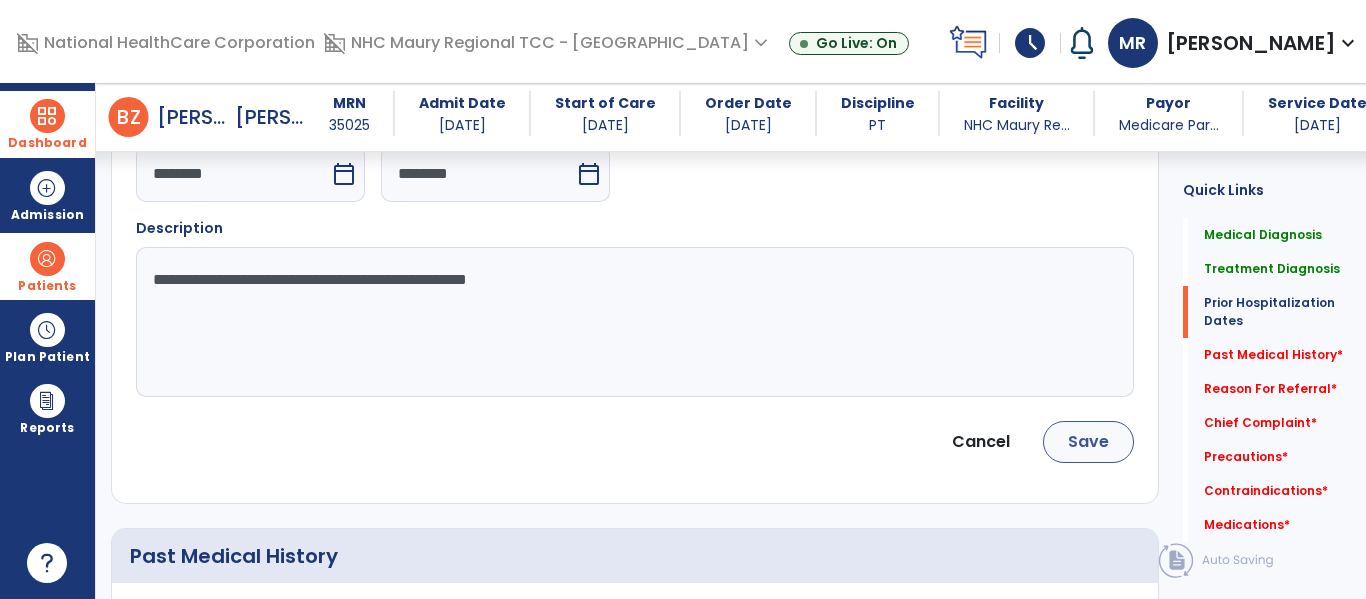 type on "**********" 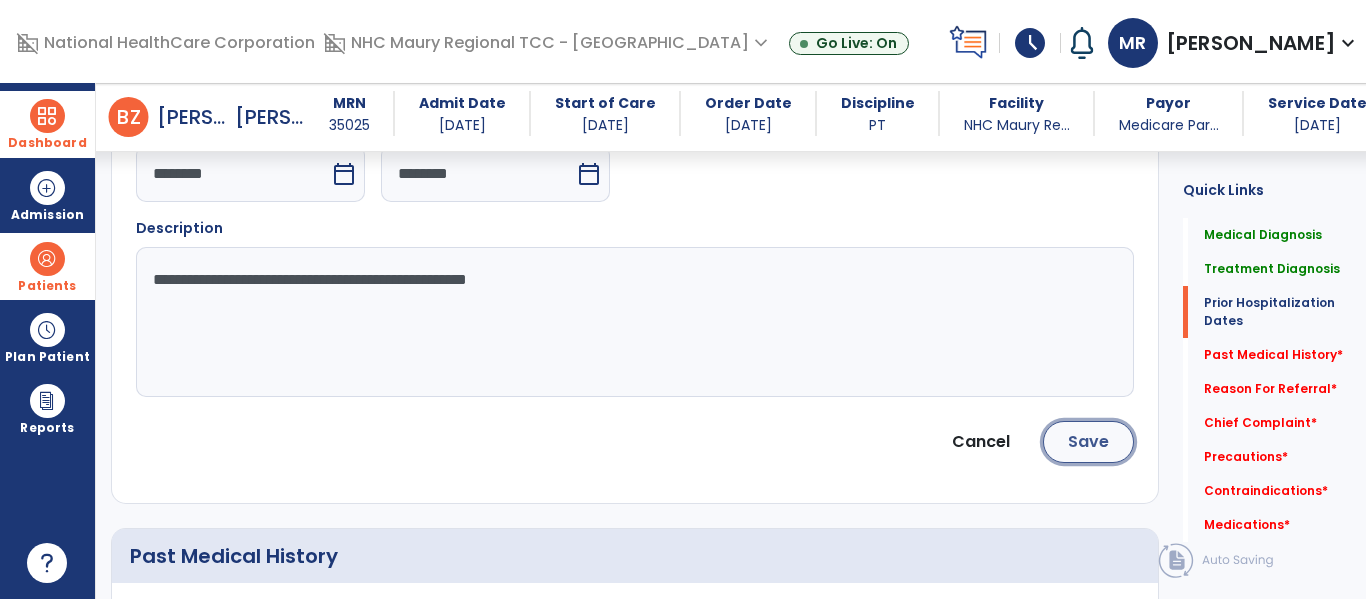 click on "Save" 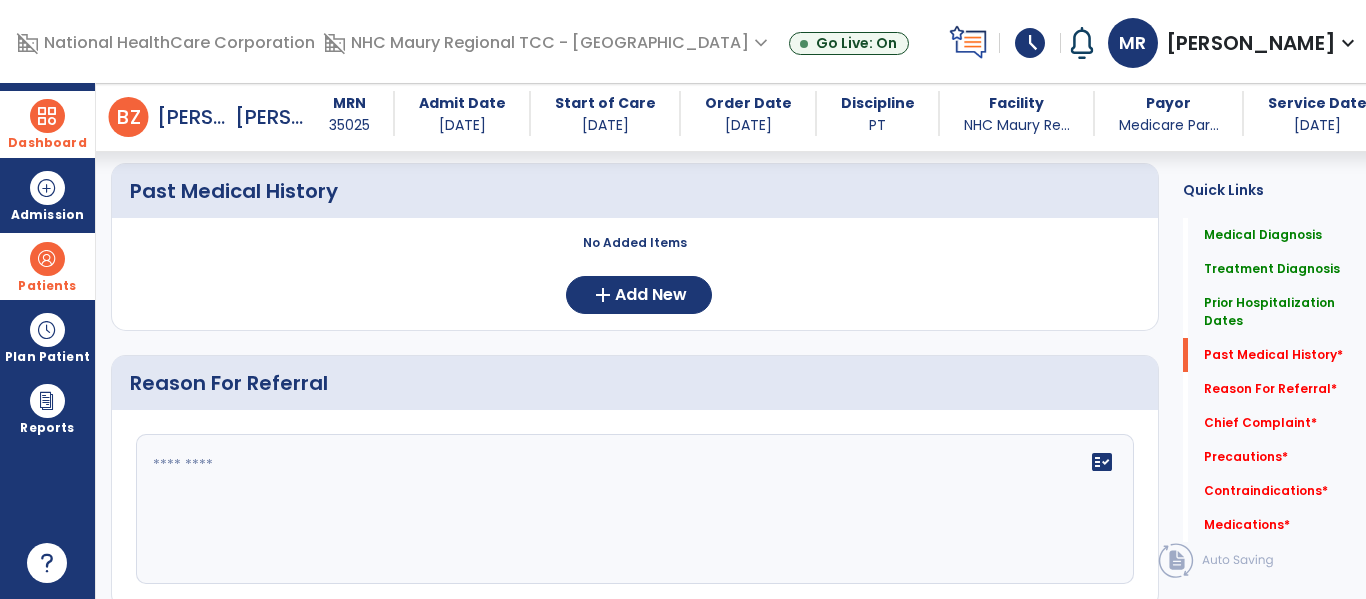 scroll, scrollTop: 565, scrollLeft: 0, axis: vertical 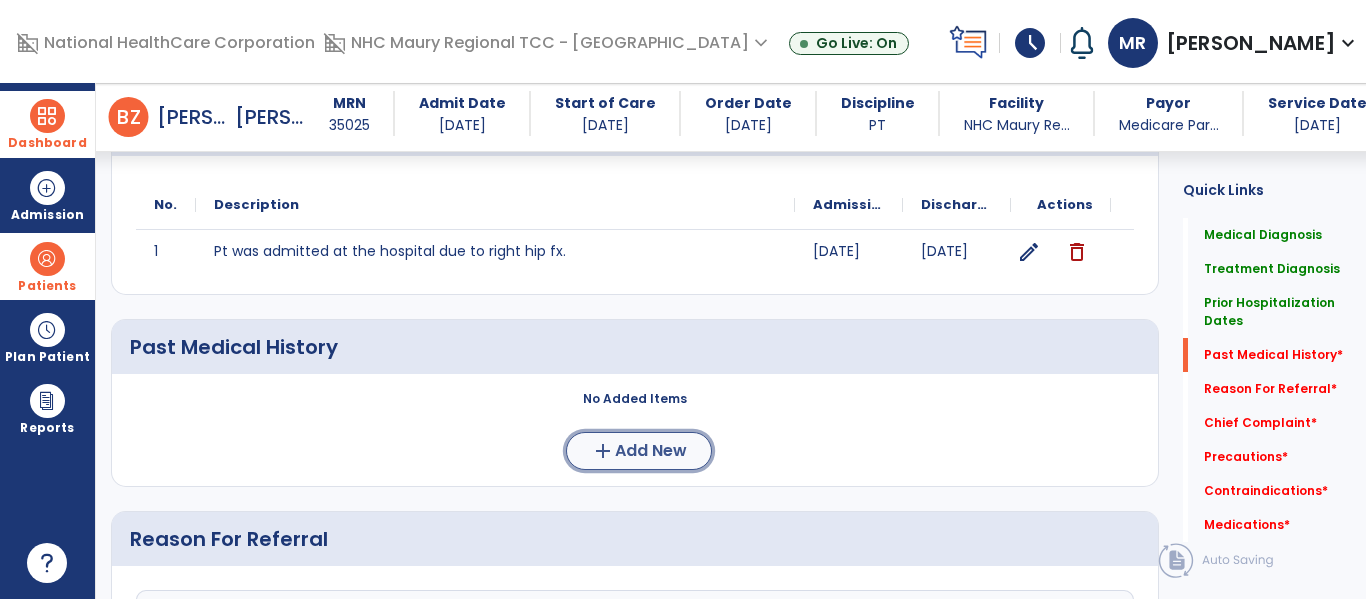 click on "add" 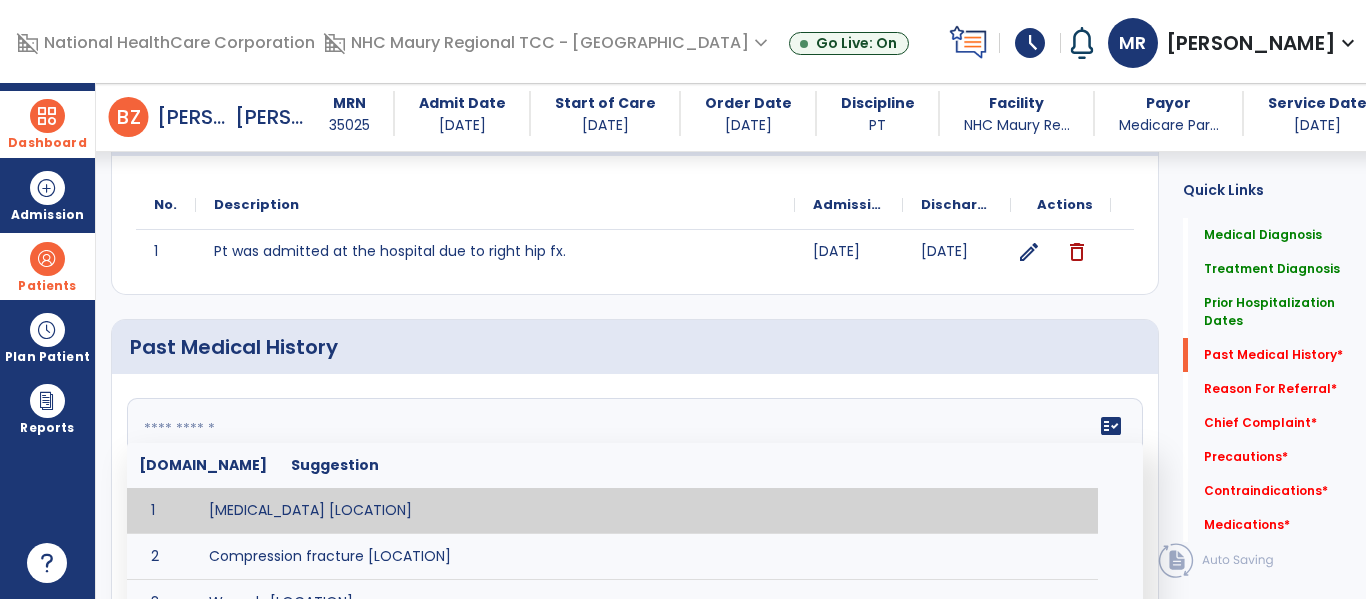 click on "fact_check  [DOMAIN_NAME] Suggestion 1 [MEDICAL_DATA] [LOCATION] 2 Compression fracture [LOCATION] 3 Wounds [LOCATION] 4 [MEDICAL_DATA] [LOCATION] 5 [MEDICAL_DATA] [MEDICAL_DATA] [LOCATION] 6 [MEDICAL_DATA] tear [LOCATION] 7 ACL tear surgically repaired [LOCATION] 8 [MEDICAL_DATA] (AKA) [LOCATION] 9 Below knee [MEDICAL_DATA] (BKE) [LOCATION] 10 [MEDICAL_DATA] (SITE/TYPE) 11 Surgery (TYPE) 12 AAA ([MEDICAL_DATA]) 13 [MEDICAL_DATA] tear [LOCATION] 14 [MEDICAL_DATA] 15 AIDS (Acquired [MEDICAL_DATA] Syndrome) 16 [MEDICAL_DATA] 17 [MEDICAL_DATA] 18 [MEDICAL_DATA] 19 Anxiety 20 ASHD ([MEDICAL_DATA]) 21 [MEDICAL_DATA] 22 [MEDICAL_DATA] 23 [MEDICAL_DATA] 24 [MEDICAL_DATA] 25 [MEDICAL_DATA] Bypass Graft (CABG) 26 CAD ([MEDICAL_DATA]) 27 [MEDICAL_DATA] 28 [MEDICAL_DATA] 29 [MEDICAL_DATA] 30 [MEDICAL_DATA] 31 COPD ([MEDICAL_DATA]) 32 CRPS ([MEDICAL_DATA]) 33 CVA (Cerebrovascular Accident) 34 CVI ([MEDICAL_DATA]) 35 DDD ([MEDICAL_DATA])" 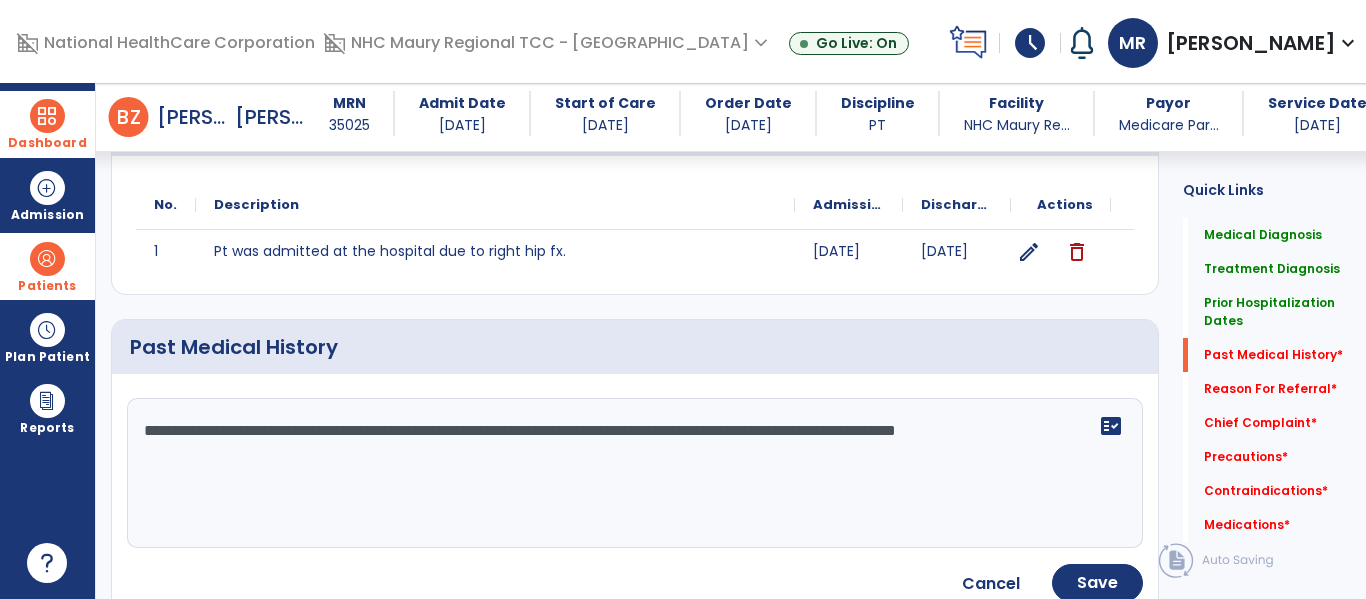 click on "**********" 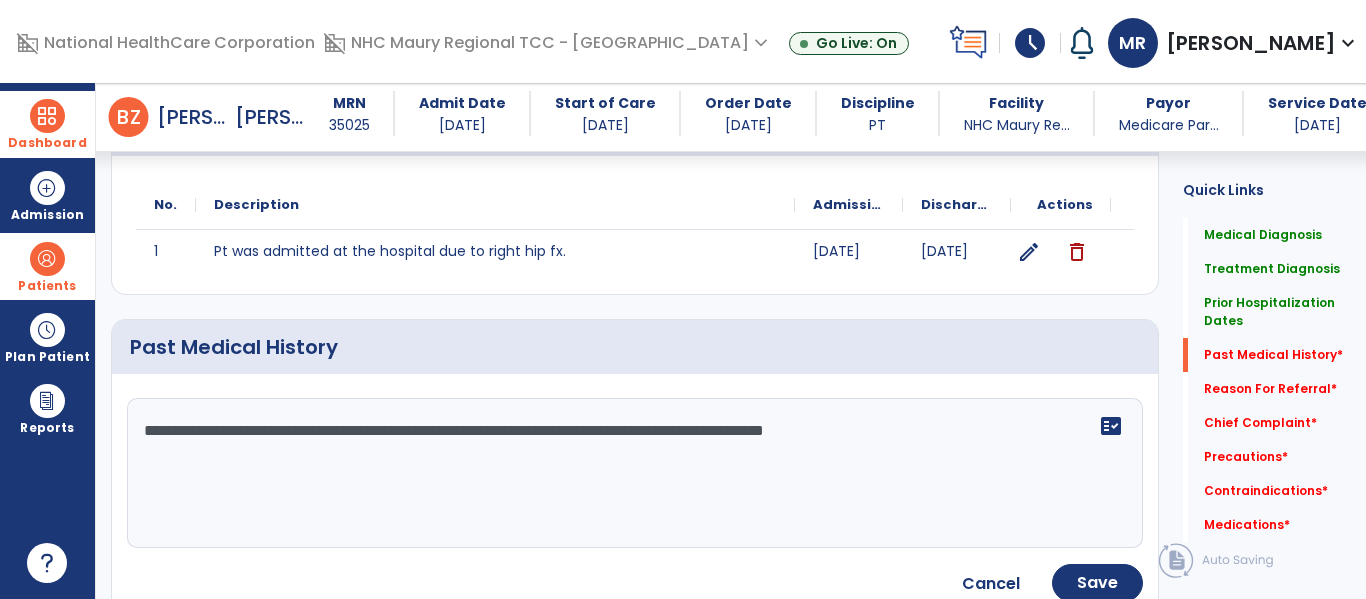click on "**********" 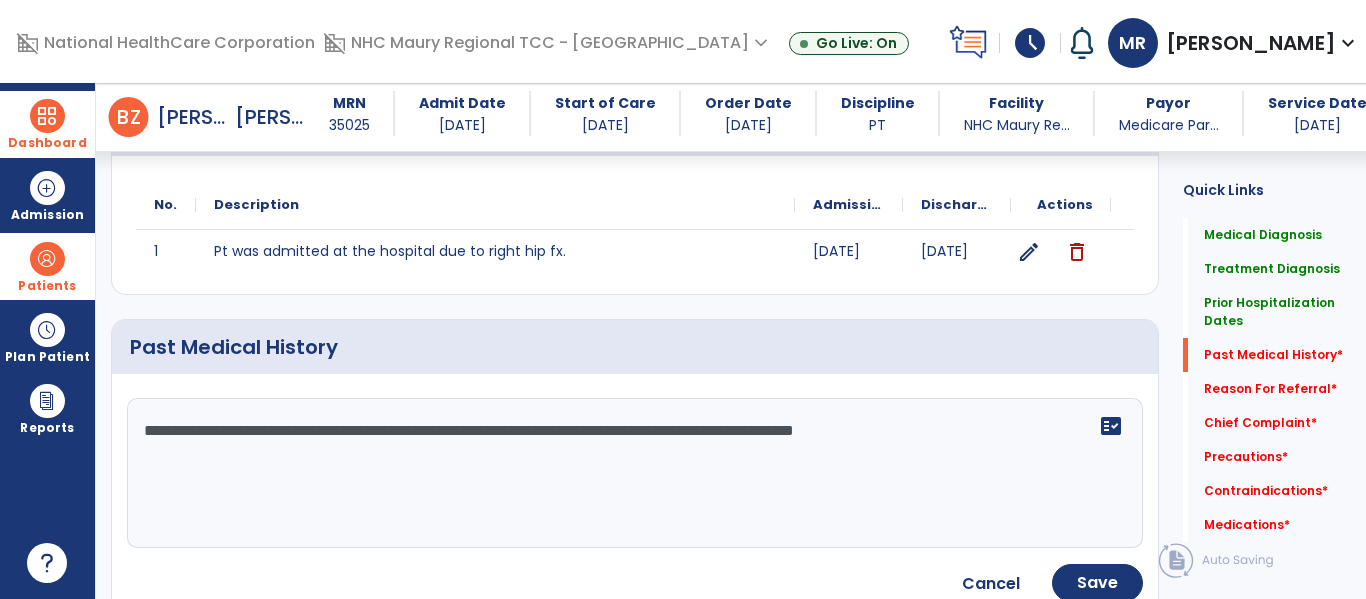 click on "**********" 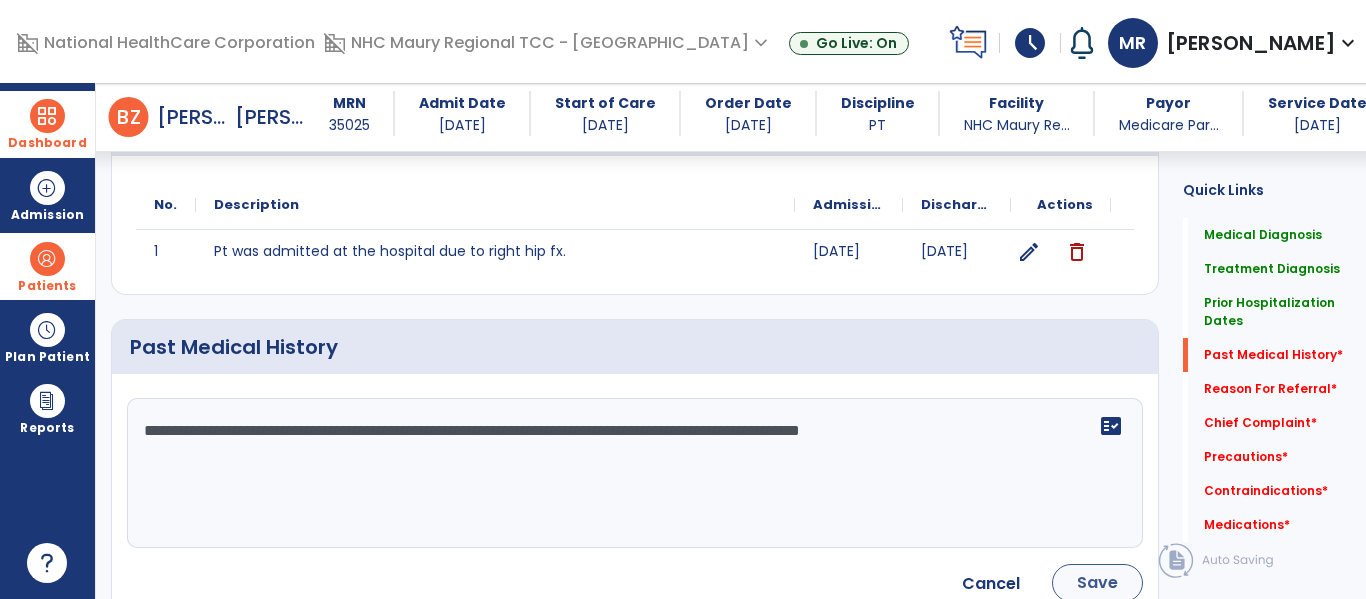 type on "**********" 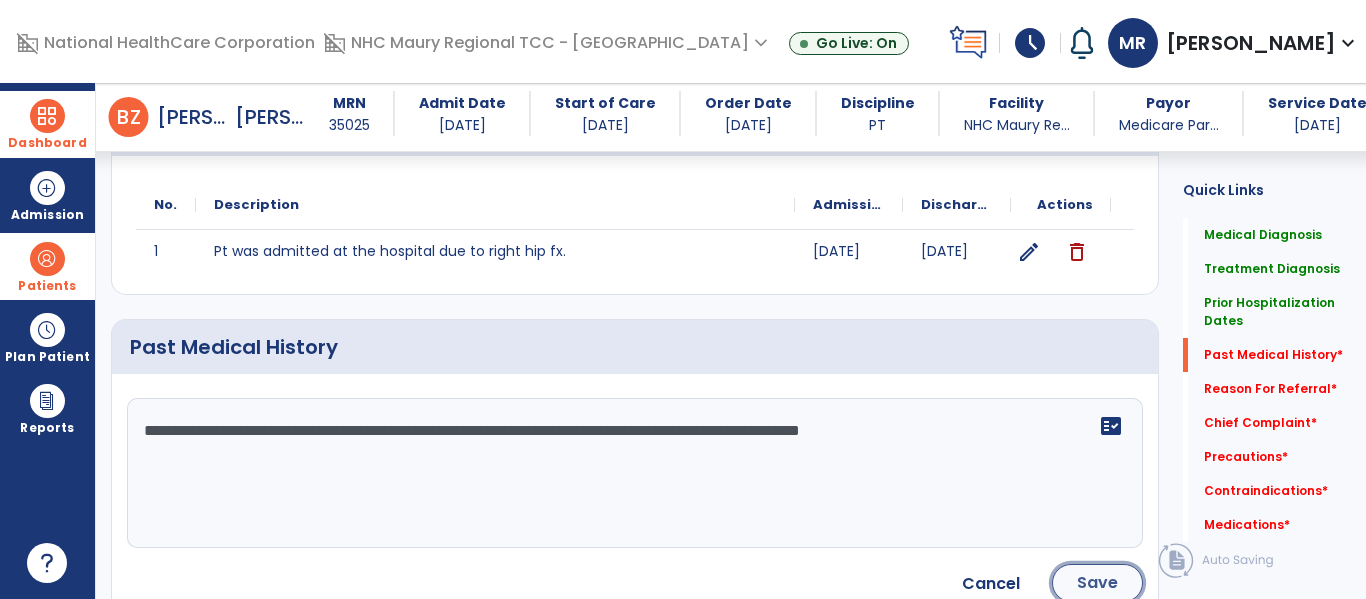 click on "Save" 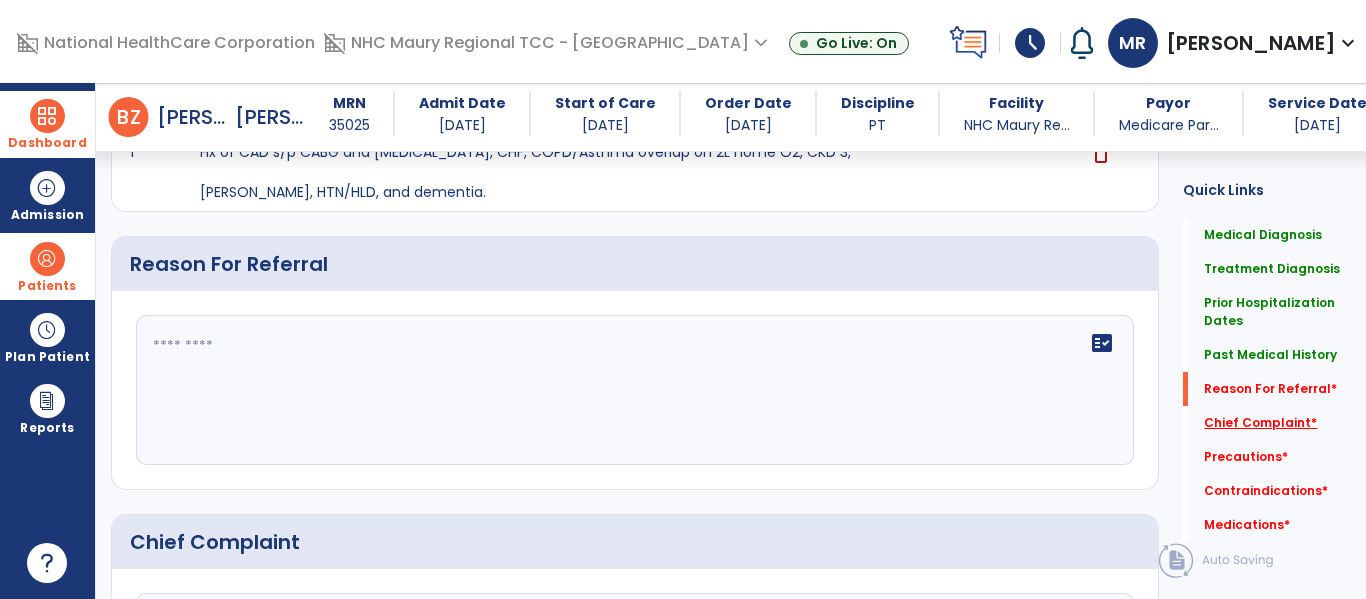scroll, scrollTop: 877, scrollLeft: 0, axis: vertical 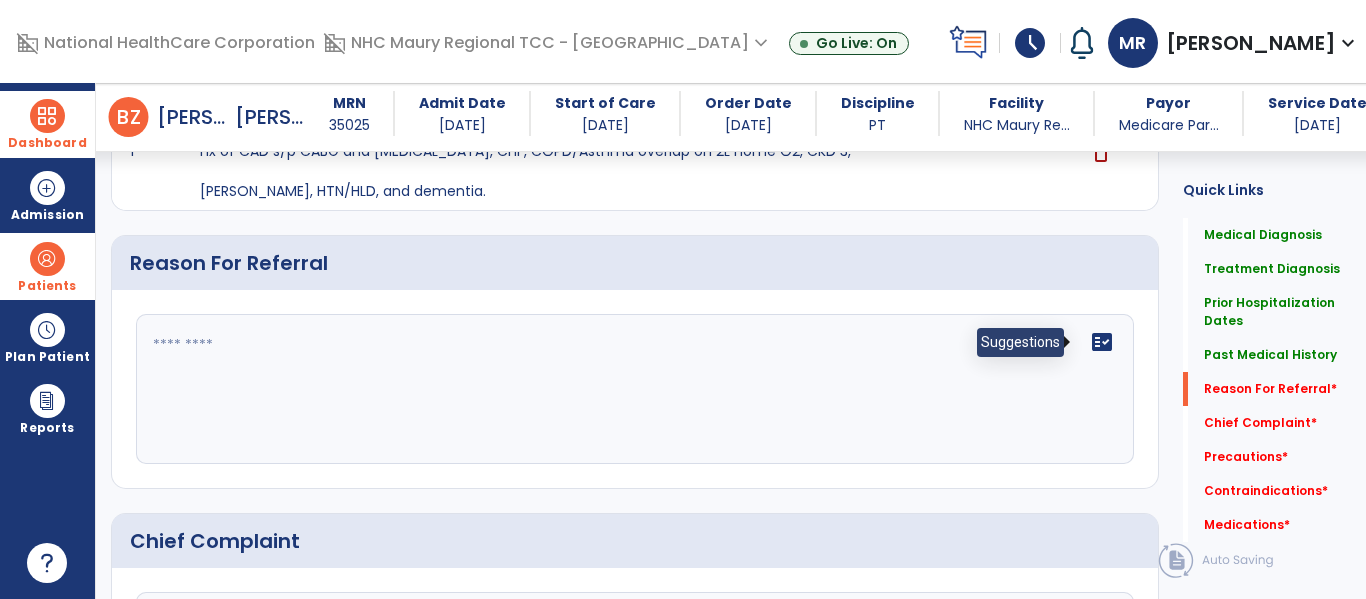 click on "fact_check" 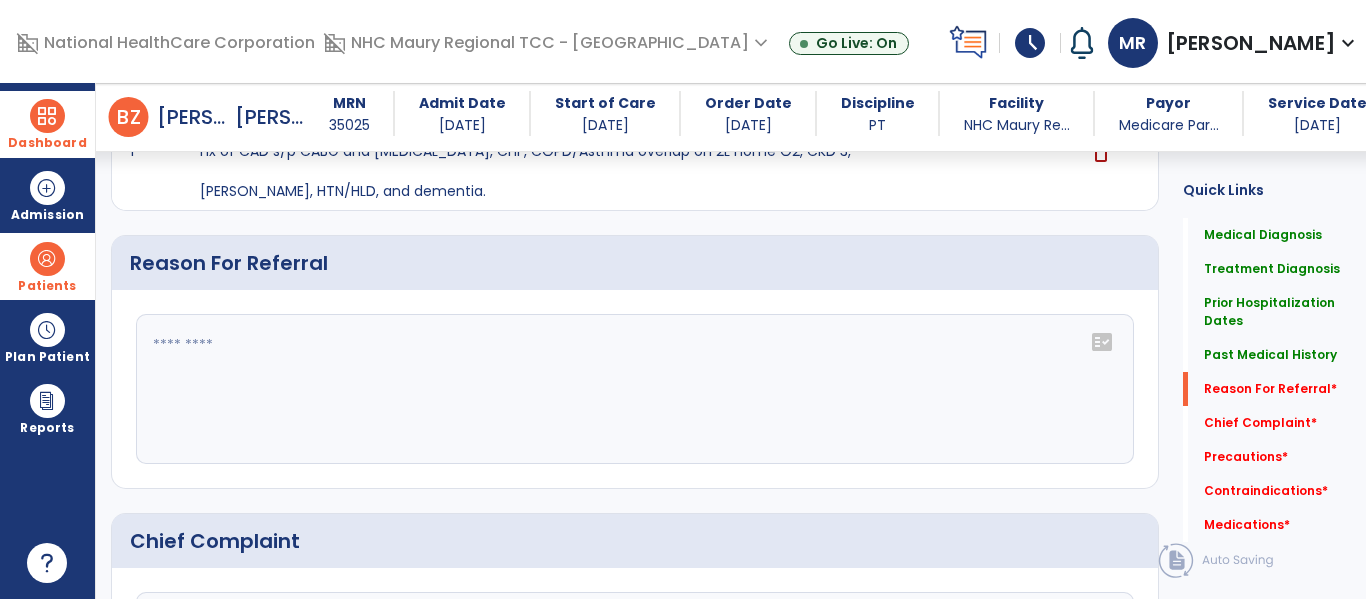 click on "fact_check" 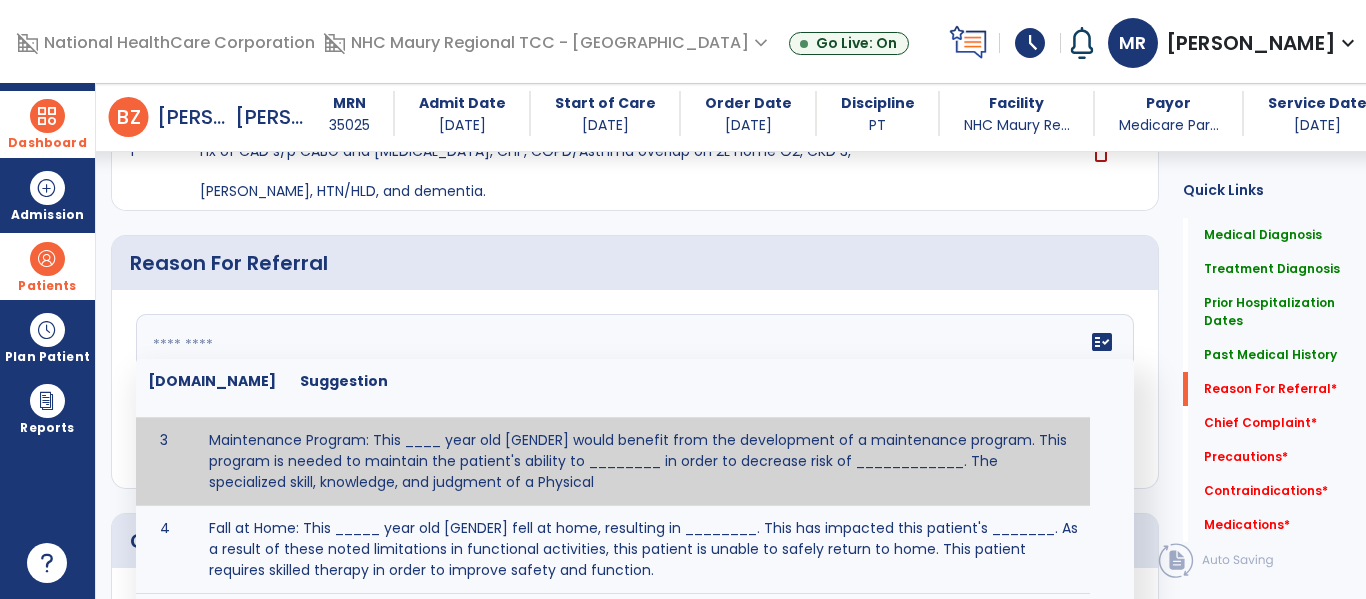 scroll, scrollTop: 0, scrollLeft: 0, axis: both 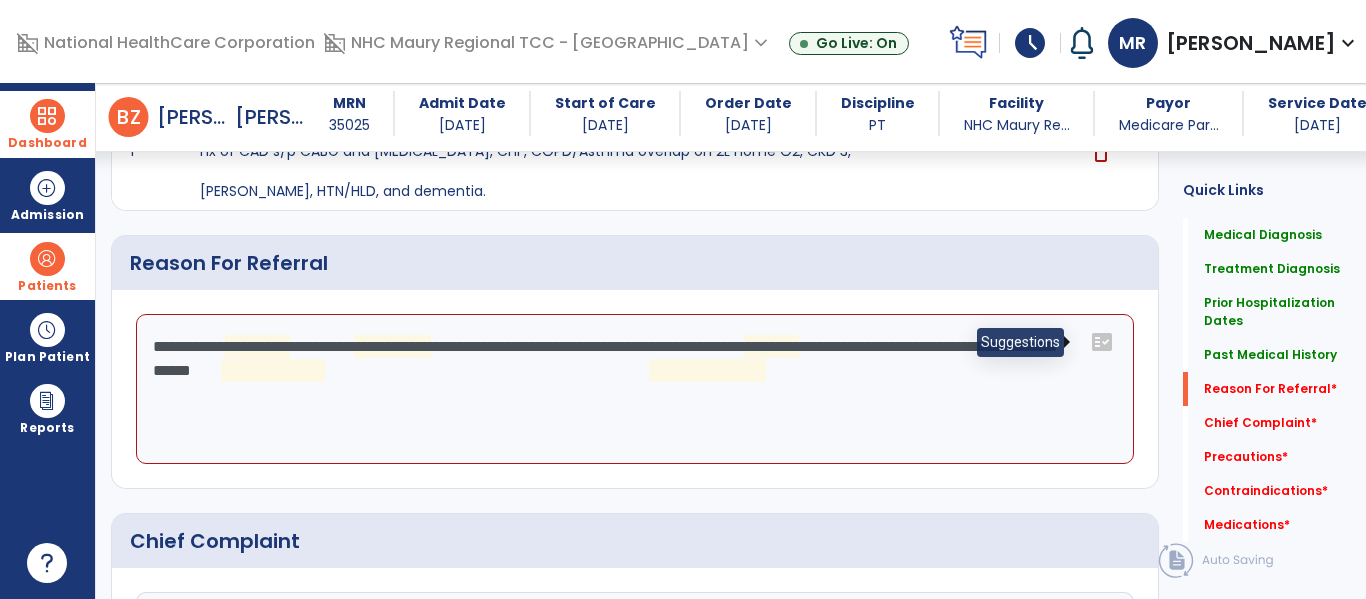 click on "fact_check" 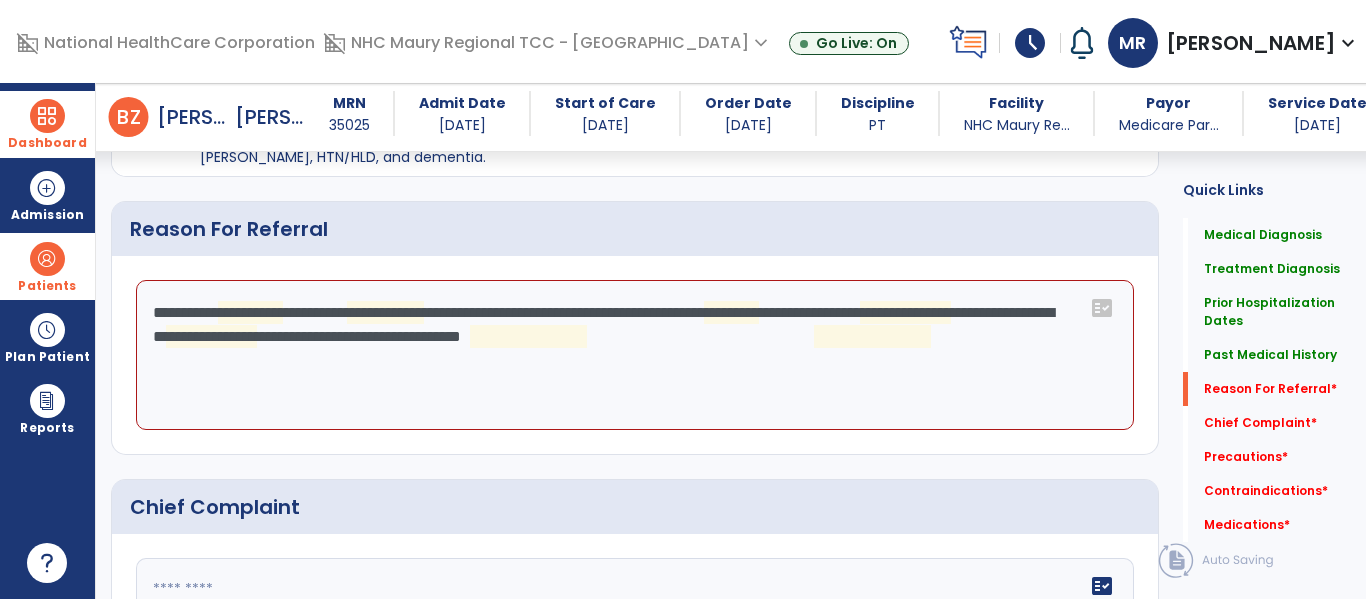 scroll, scrollTop: 912, scrollLeft: 0, axis: vertical 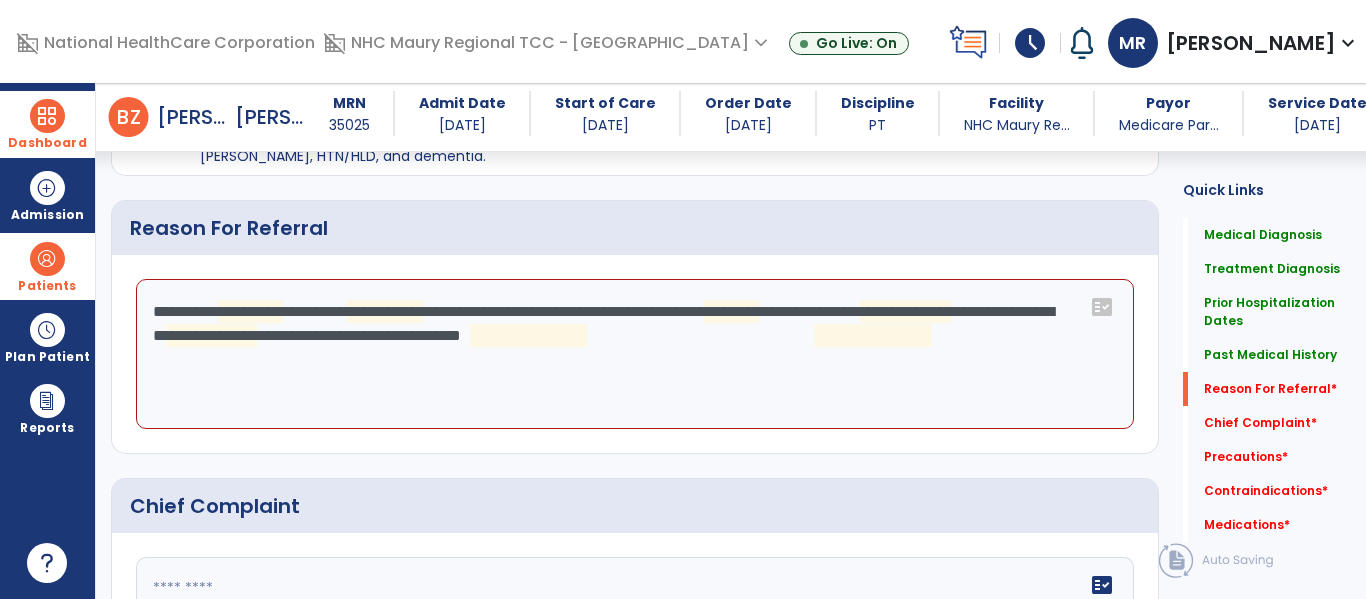 click on "**********" 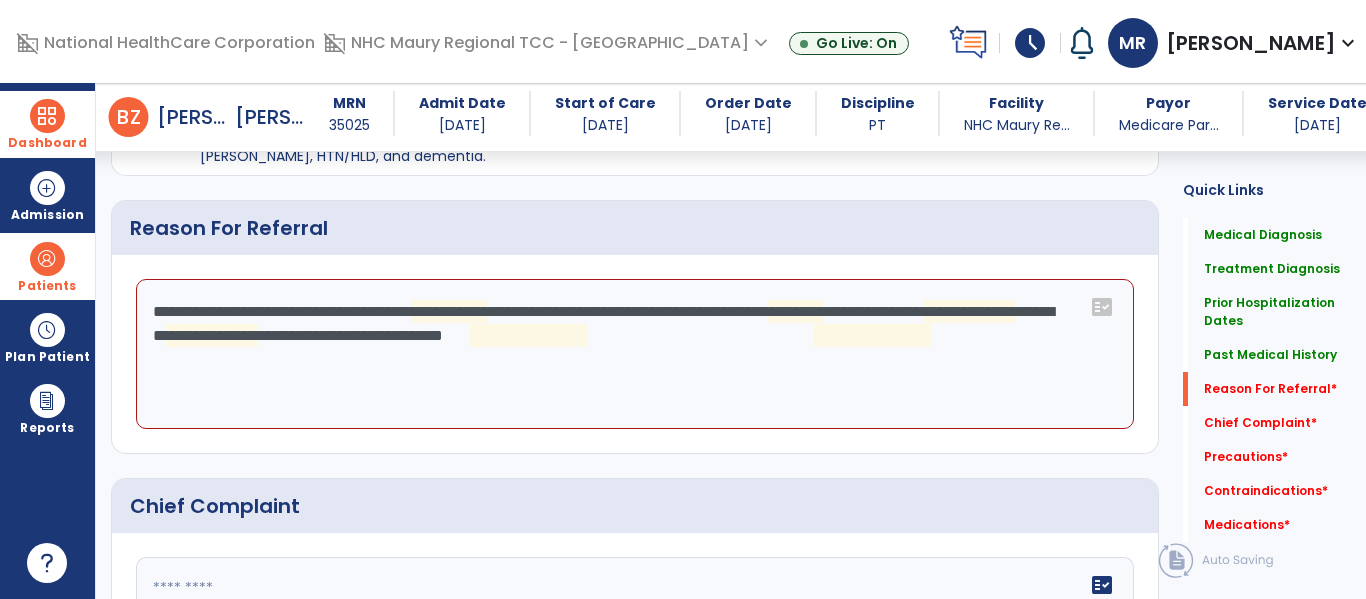 click on "**********" 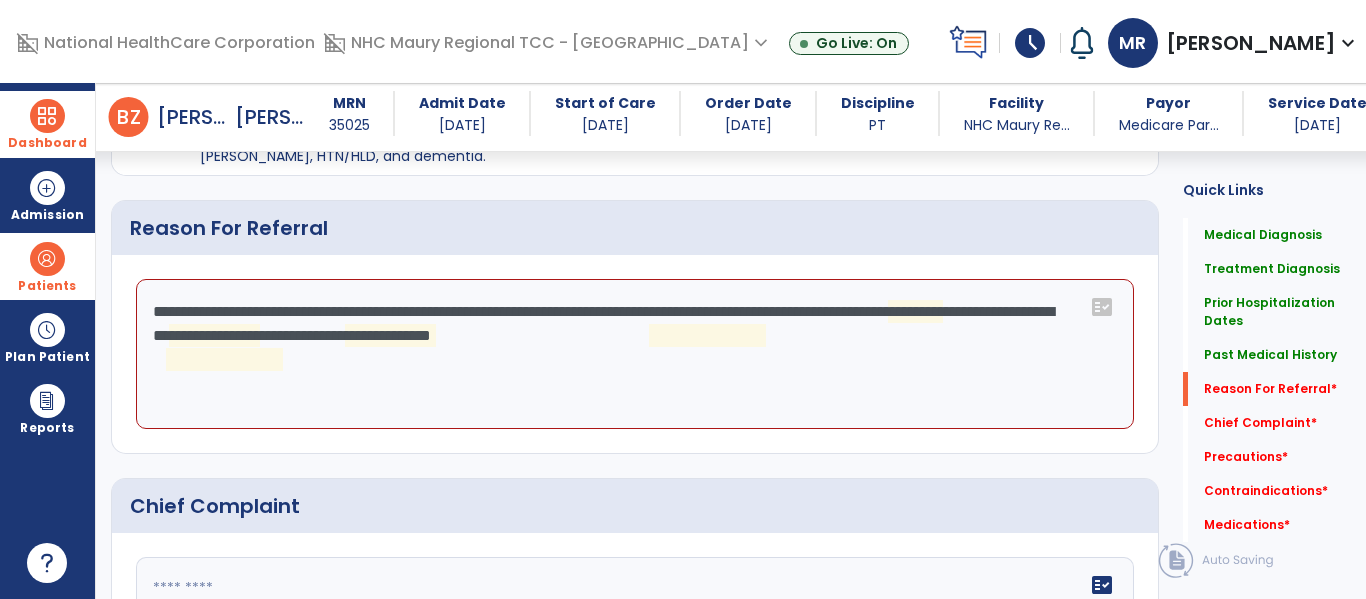 click on "**********" 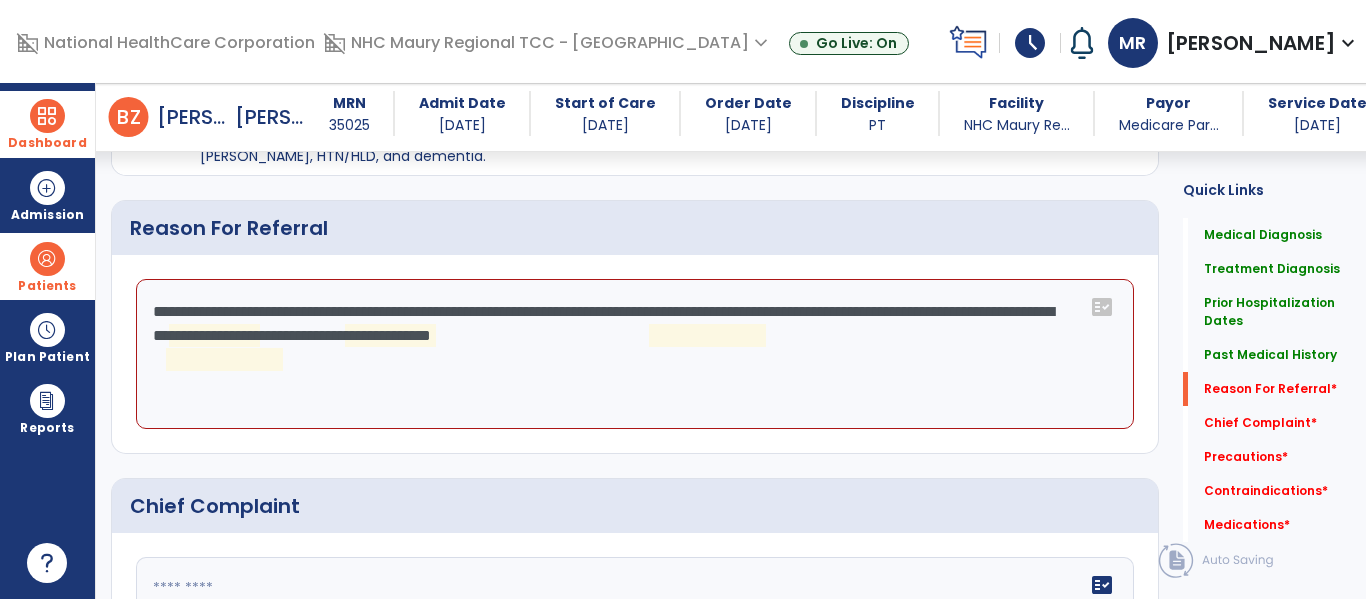 click on "**********" 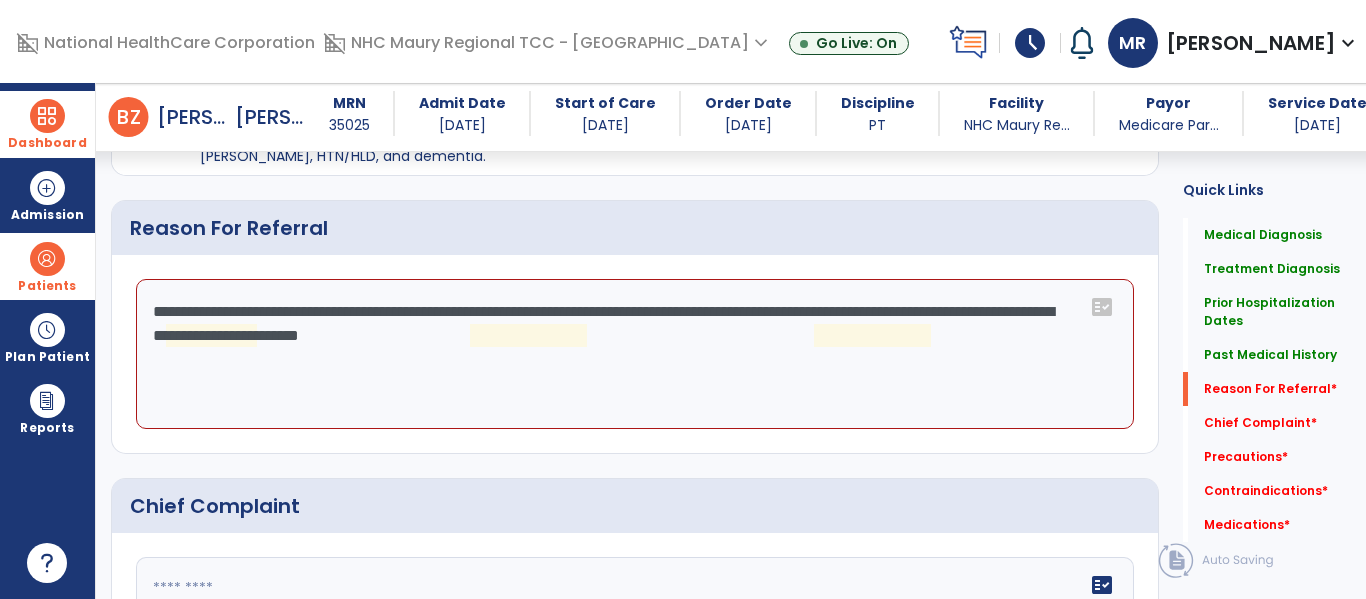 click on "**********" 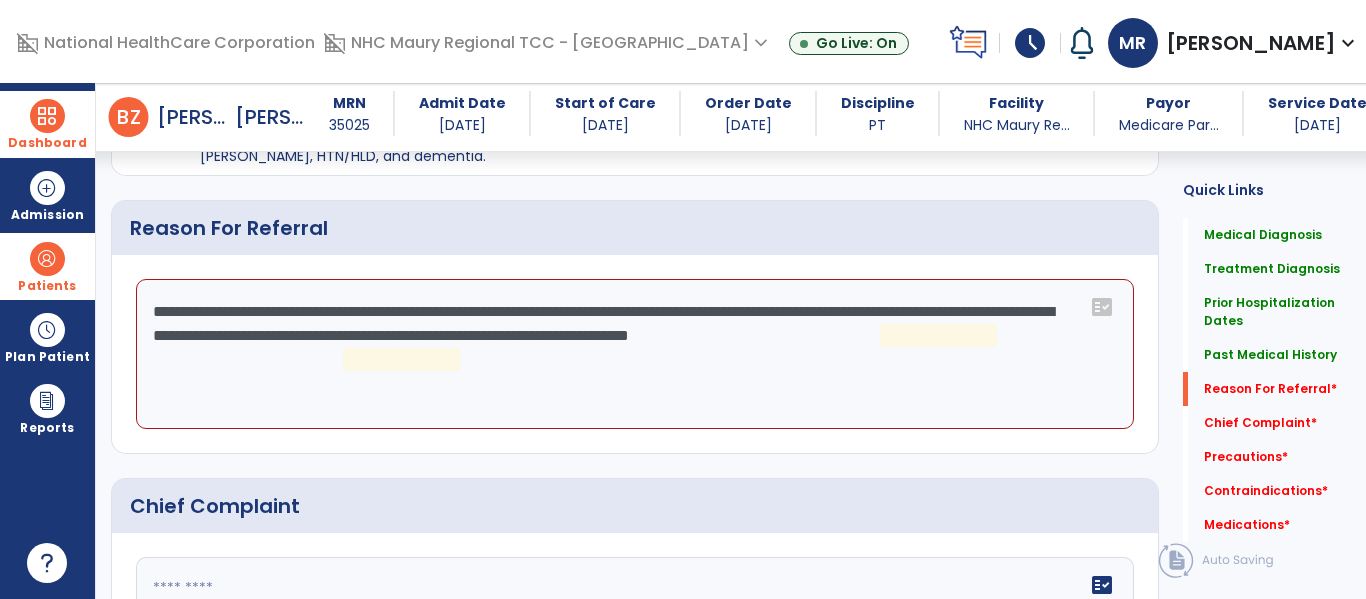 click on "**********" 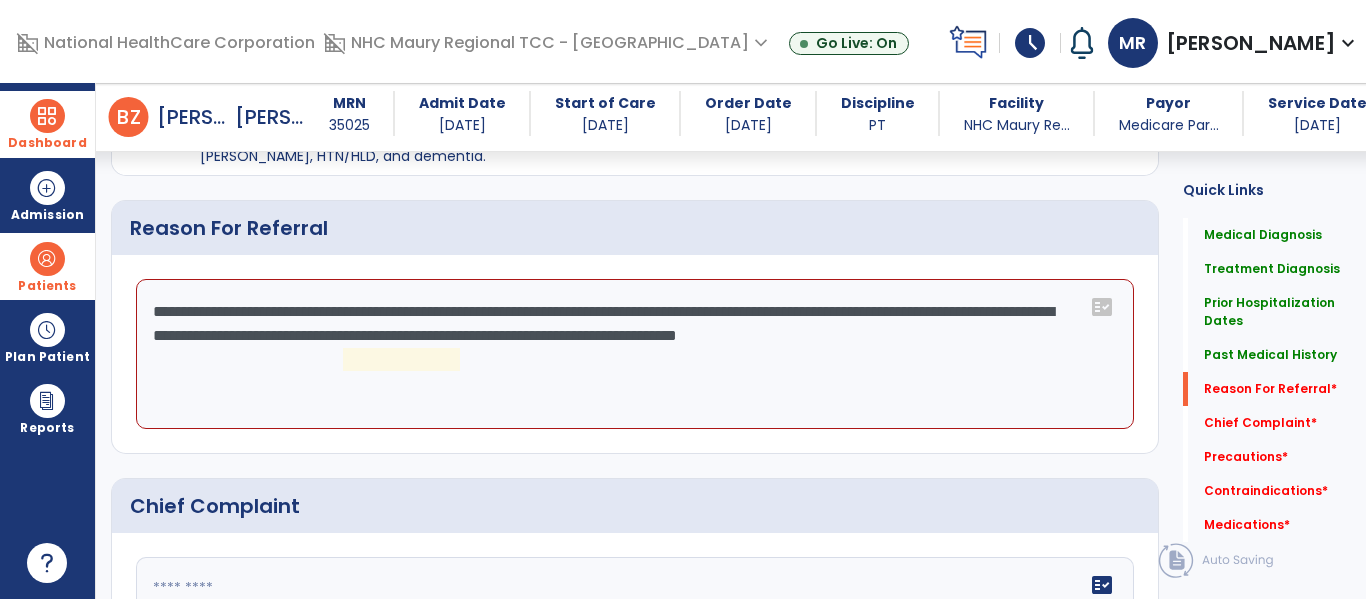 click on "**********" 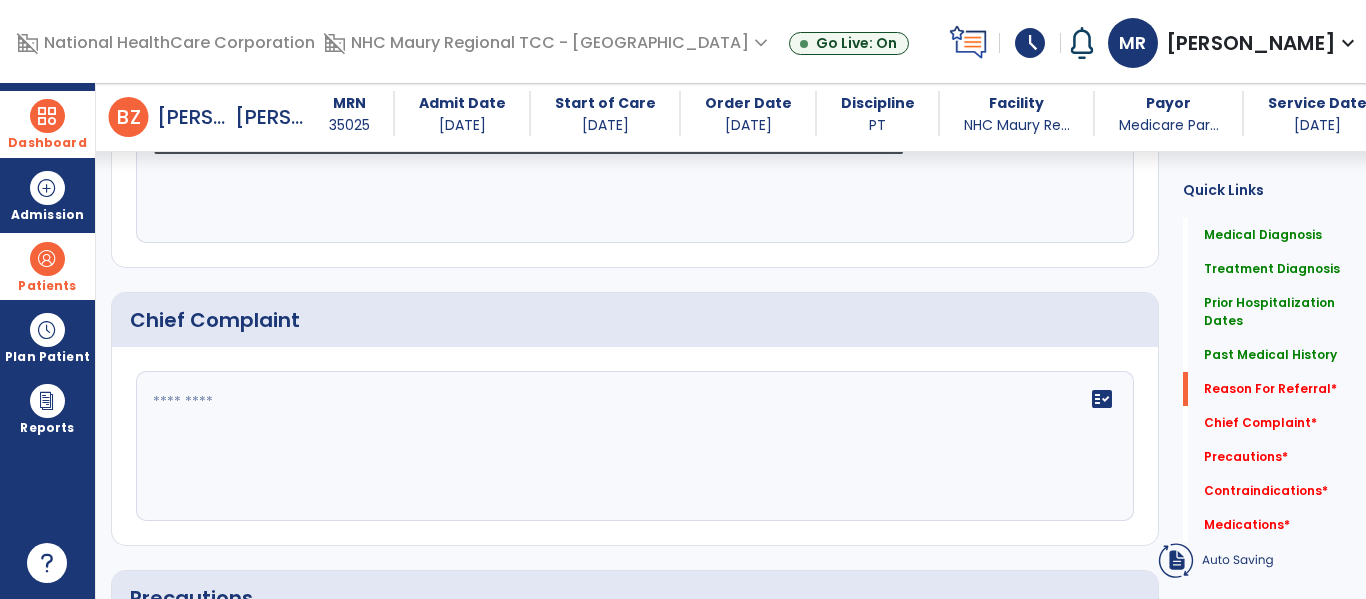 scroll, scrollTop: 1098, scrollLeft: 0, axis: vertical 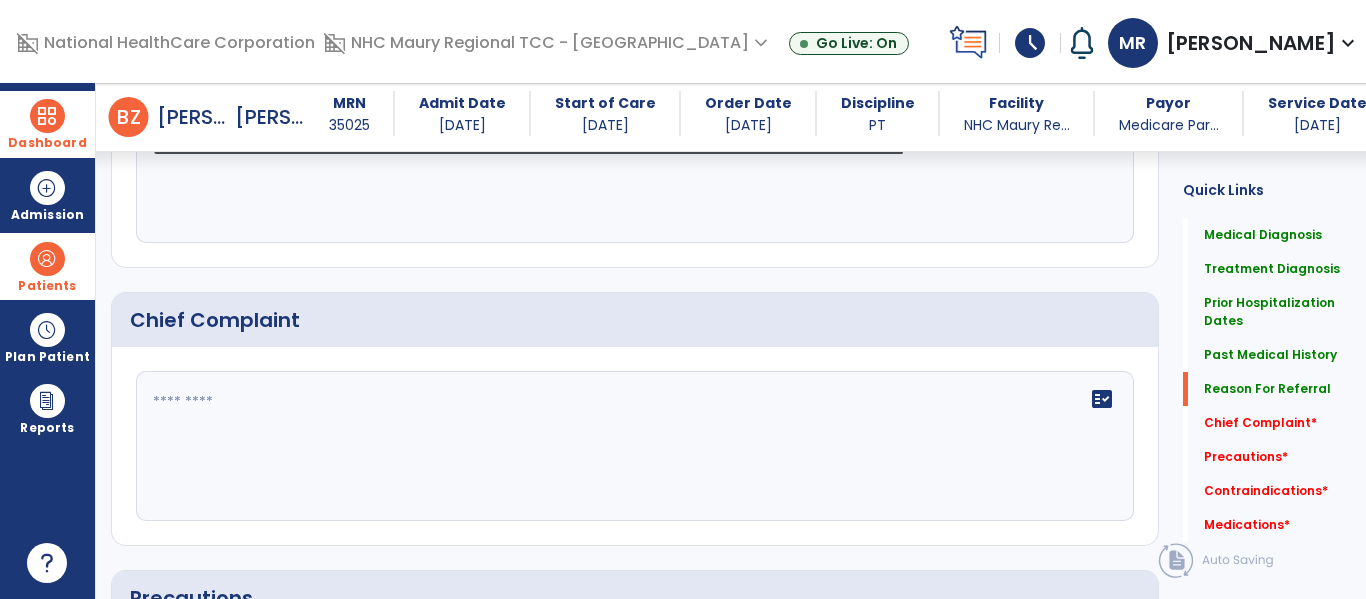 type on "**********" 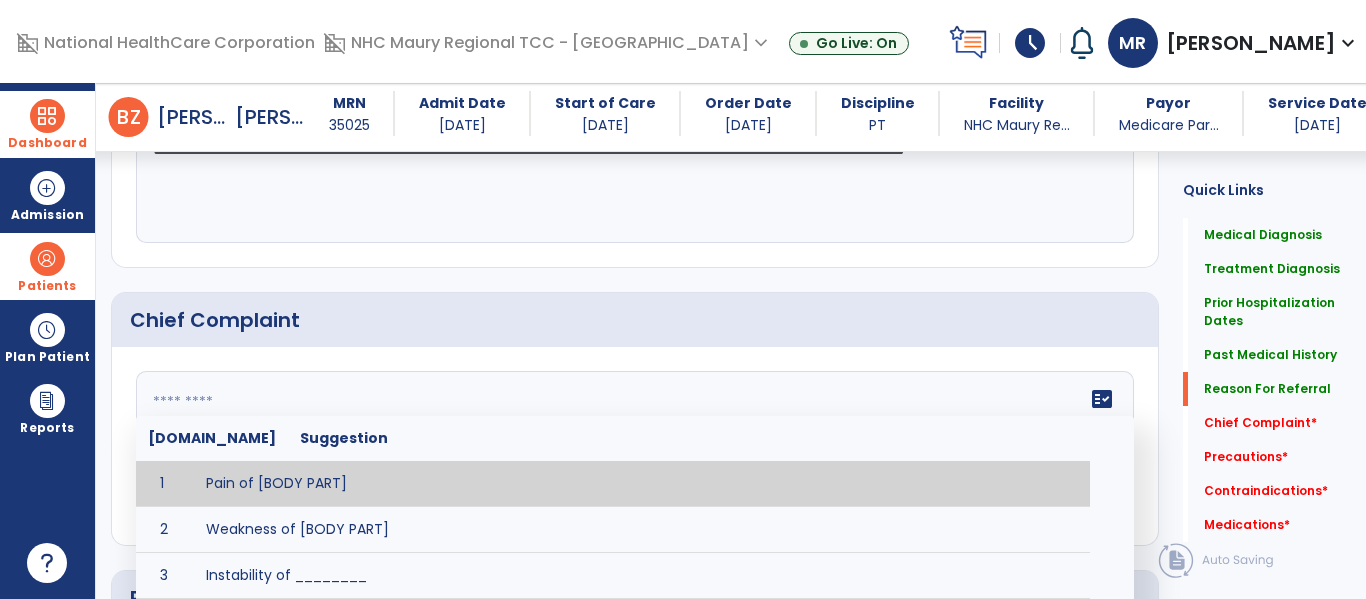 click 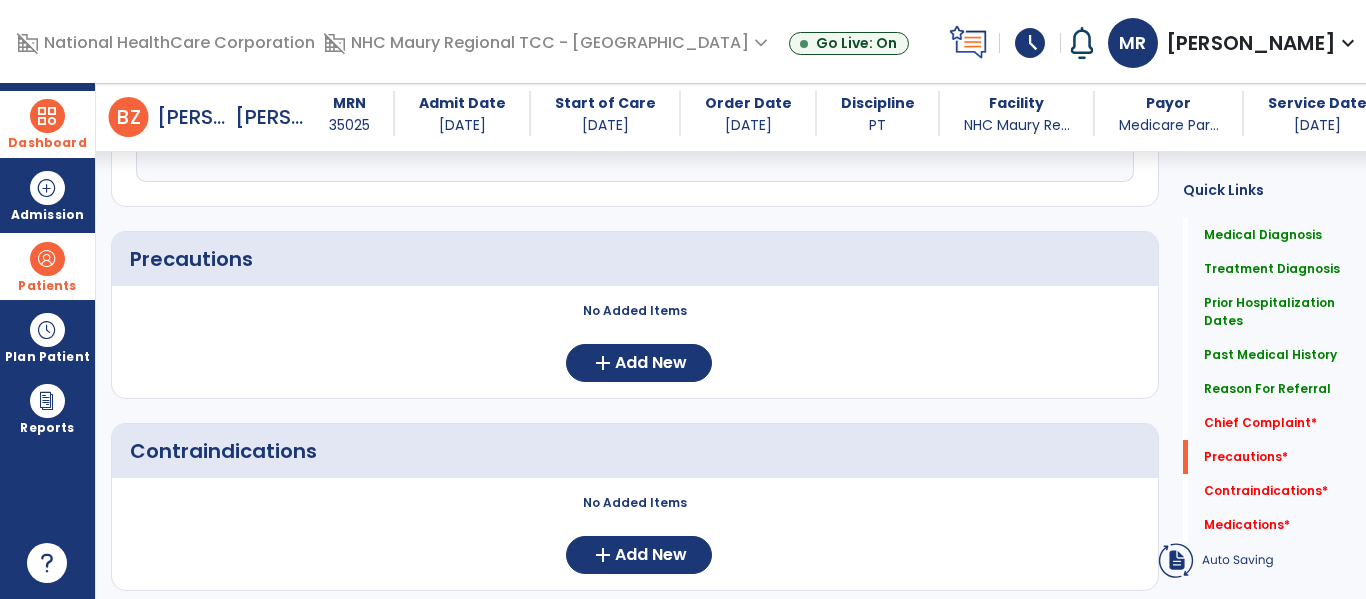 scroll, scrollTop: 1439, scrollLeft: 0, axis: vertical 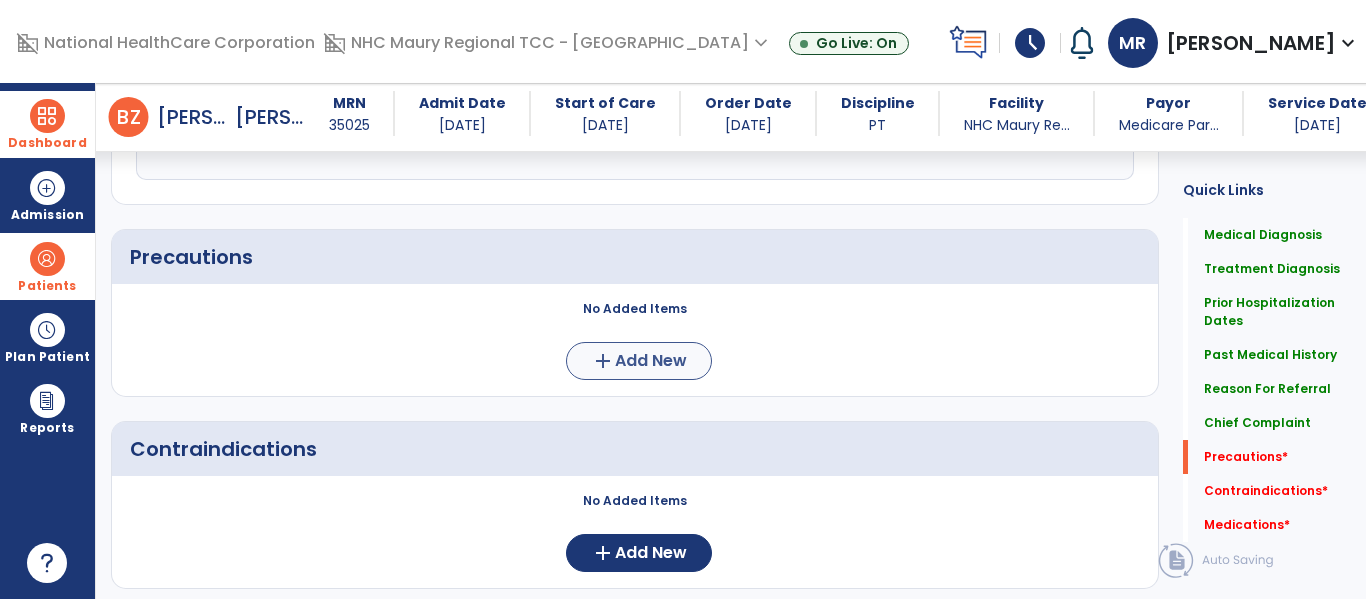 type on "**********" 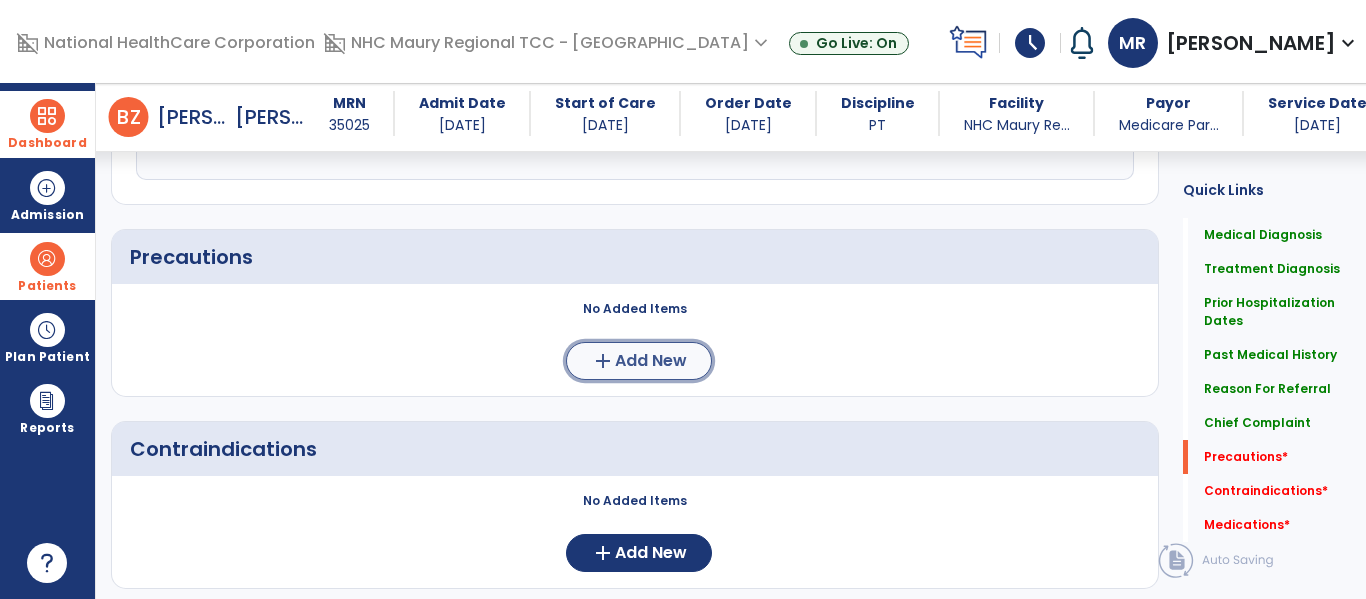 click on "add" 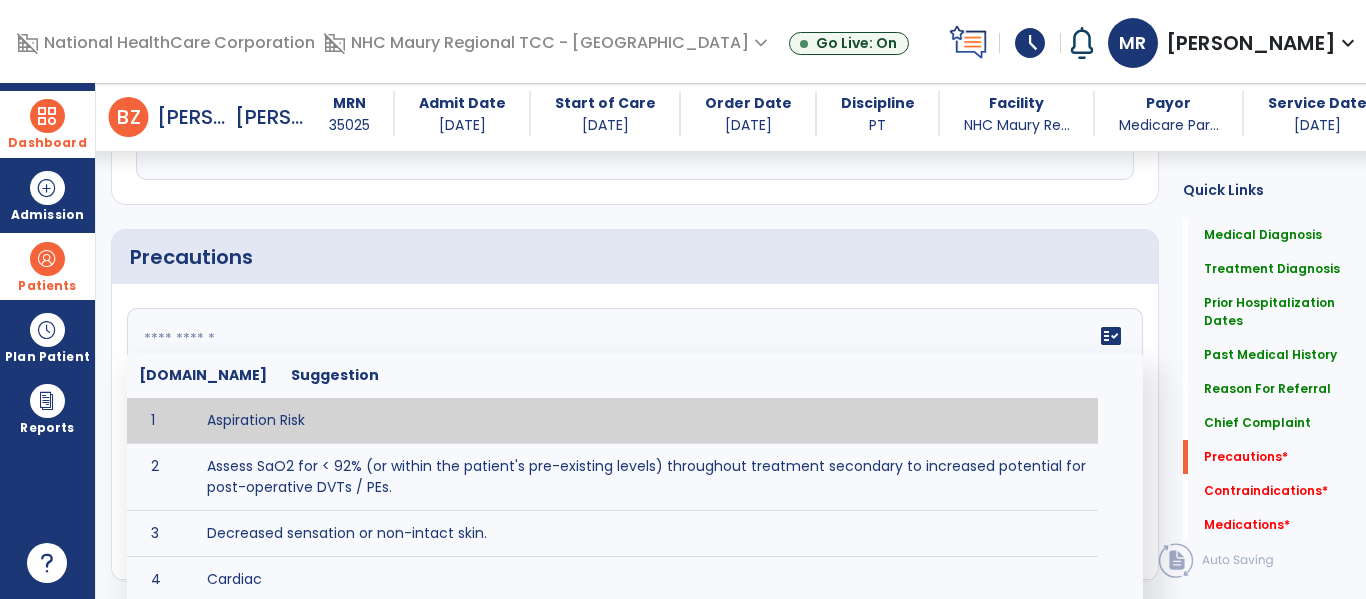 click 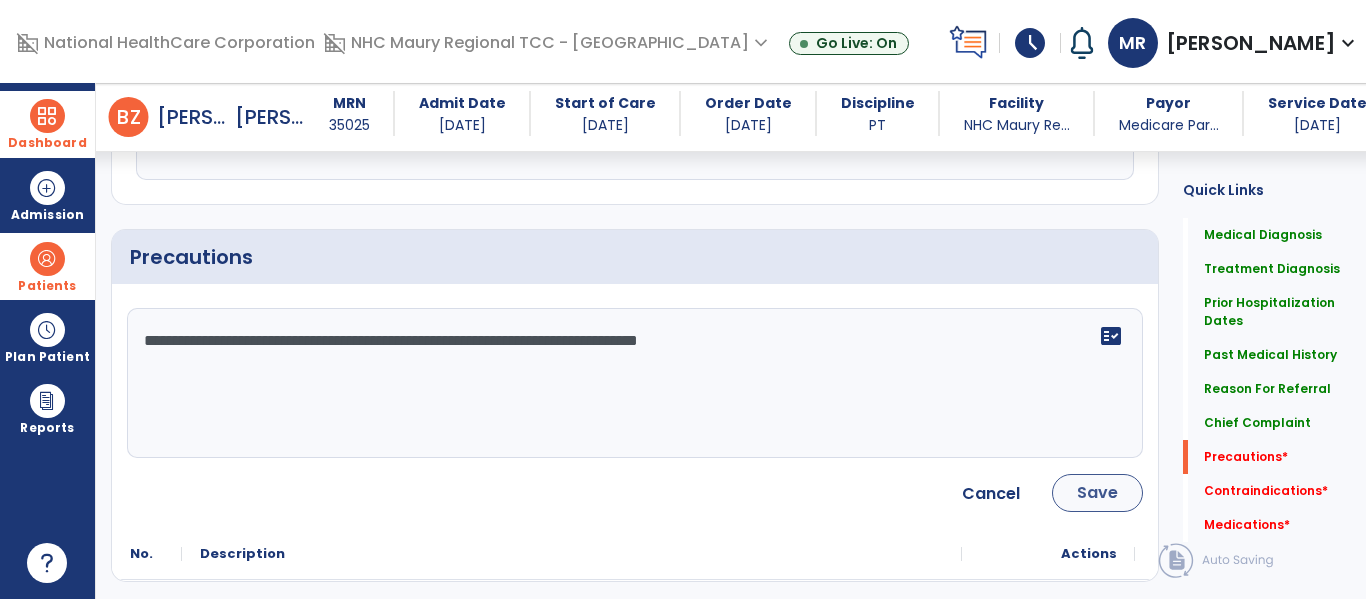 type on "**********" 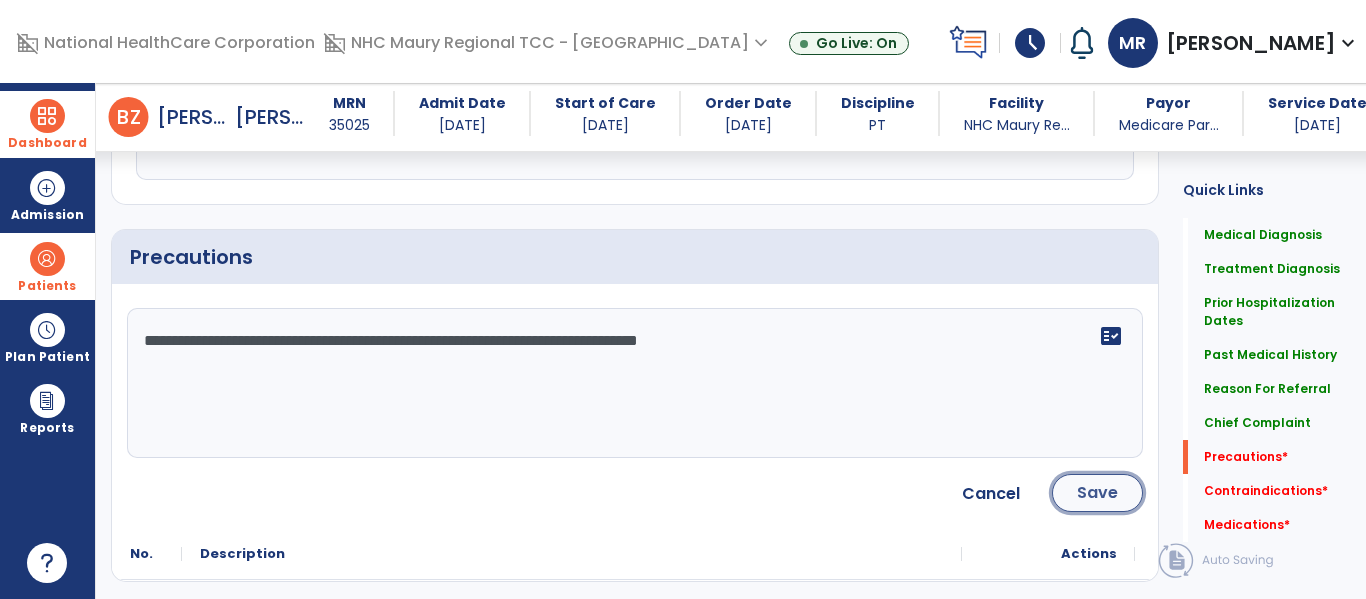 click on "Save" 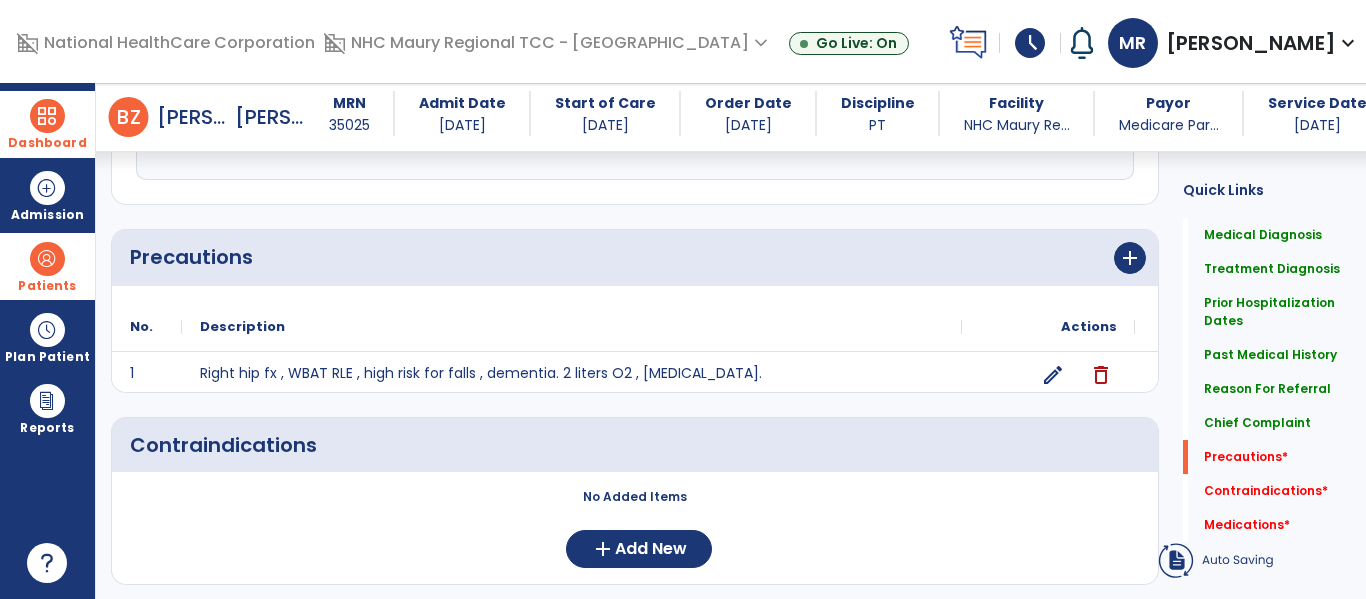 scroll, scrollTop: 1439, scrollLeft: 0, axis: vertical 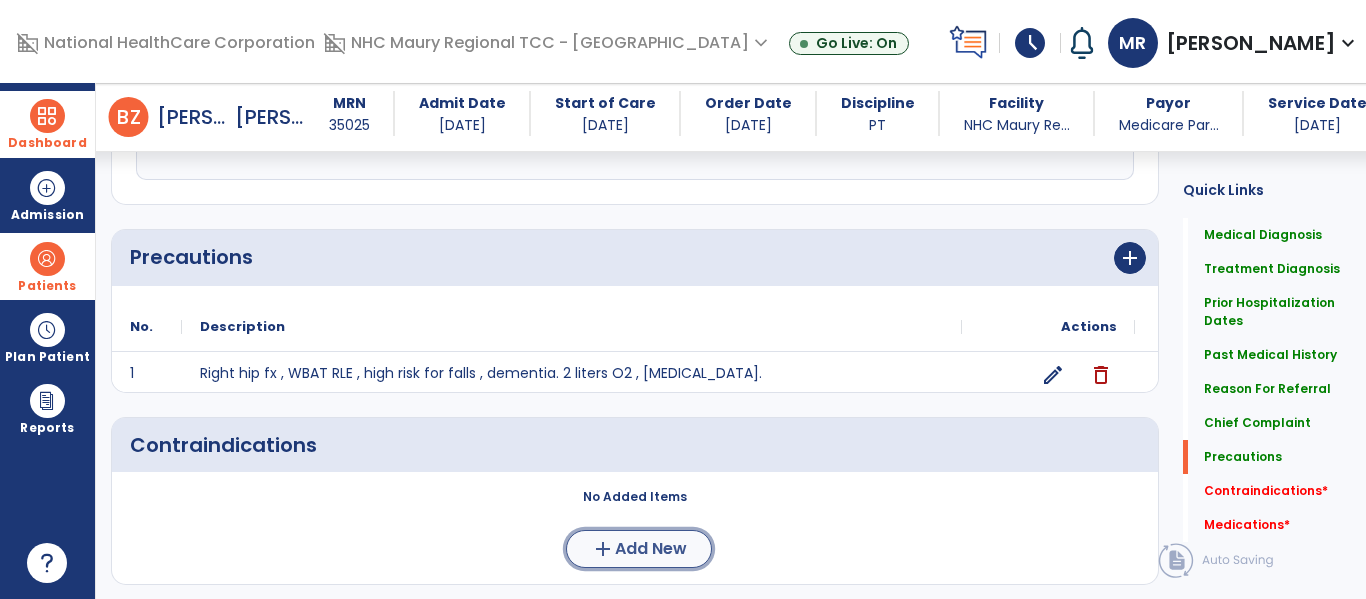 click on "add" 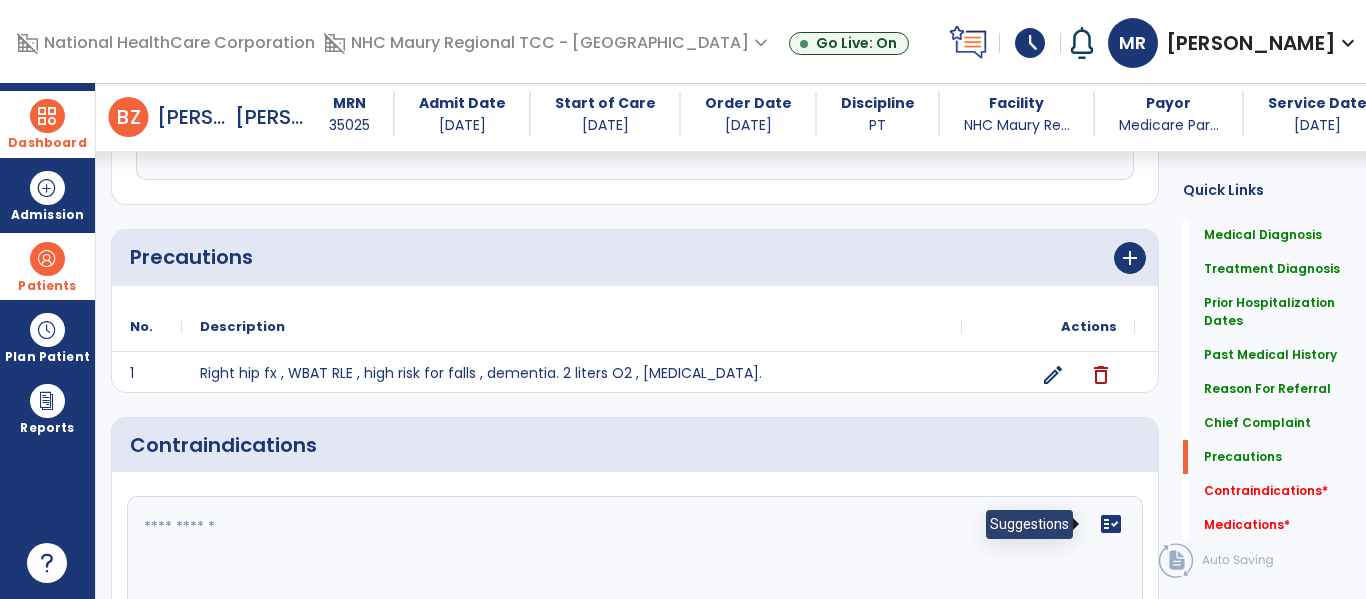 click on "fact_check" 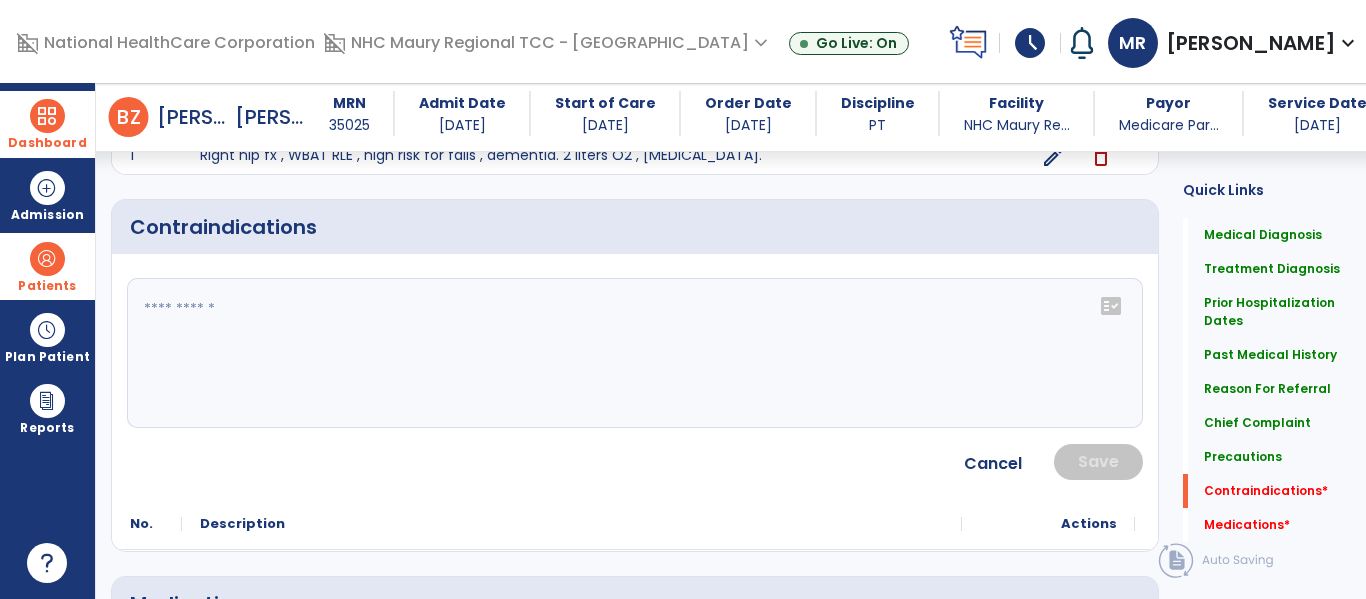 scroll, scrollTop: 1658, scrollLeft: 0, axis: vertical 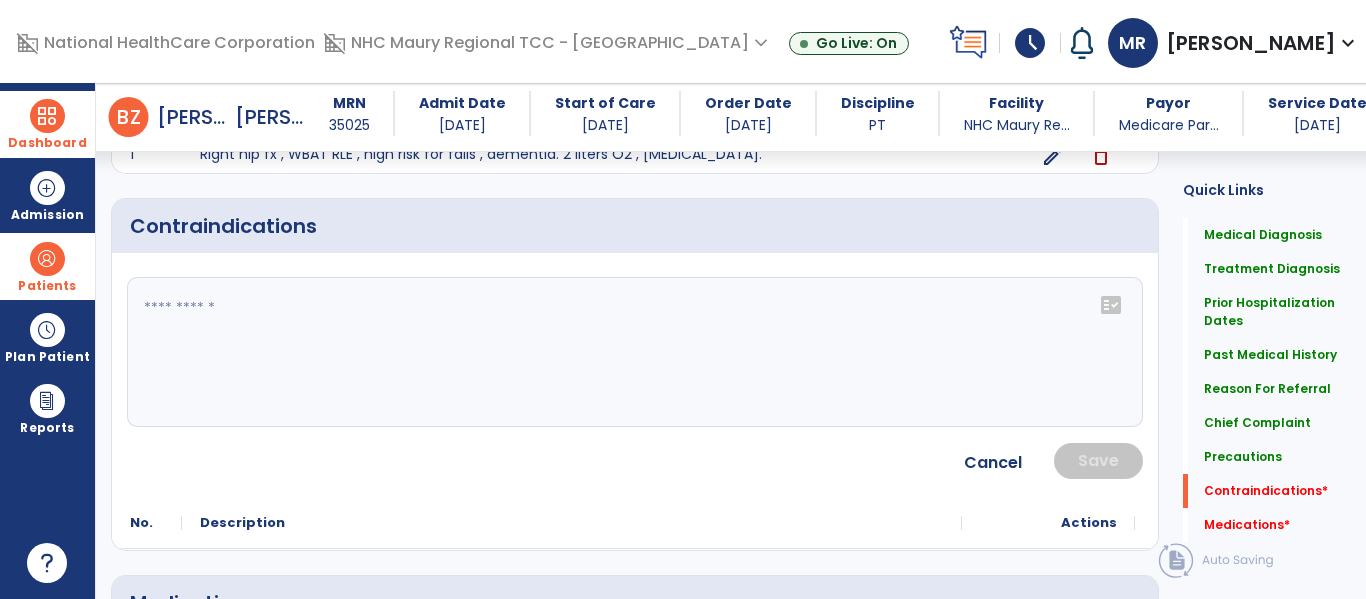 click 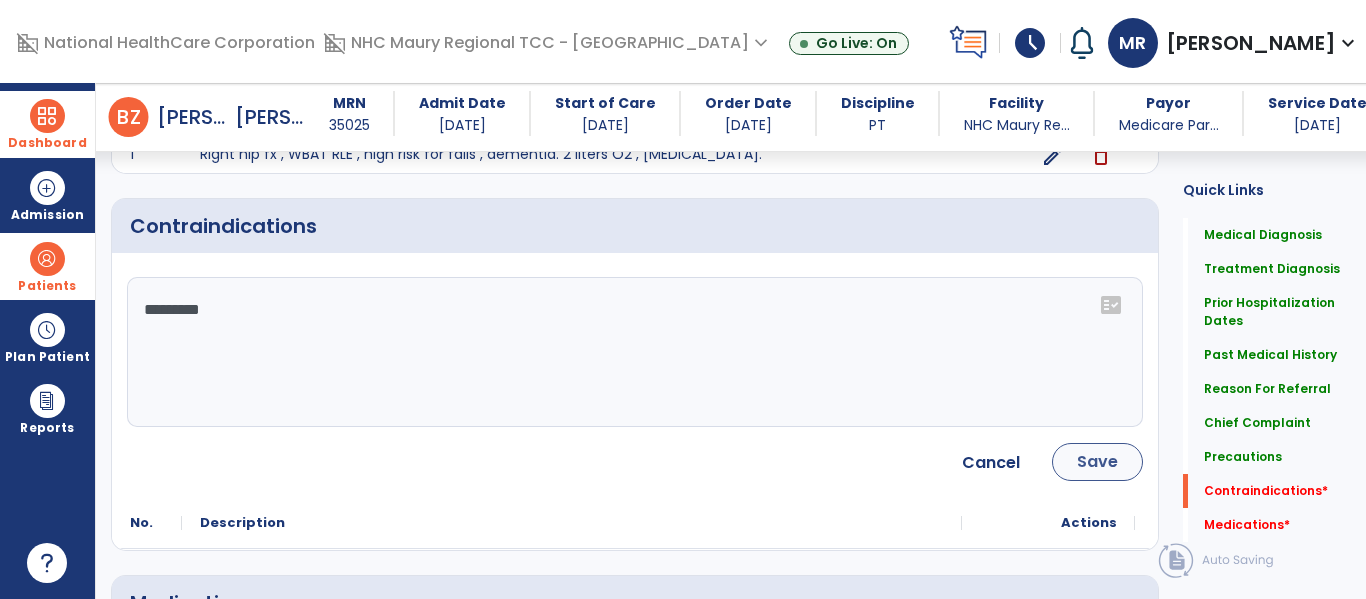type on "*********" 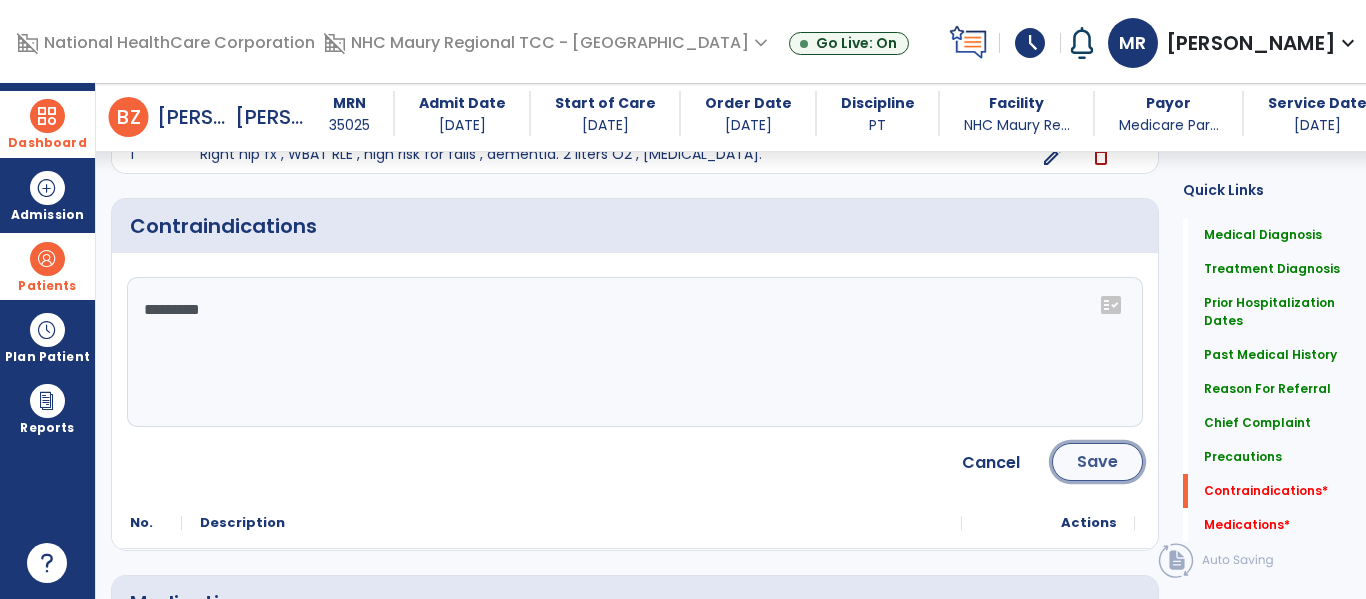 click on "Save" 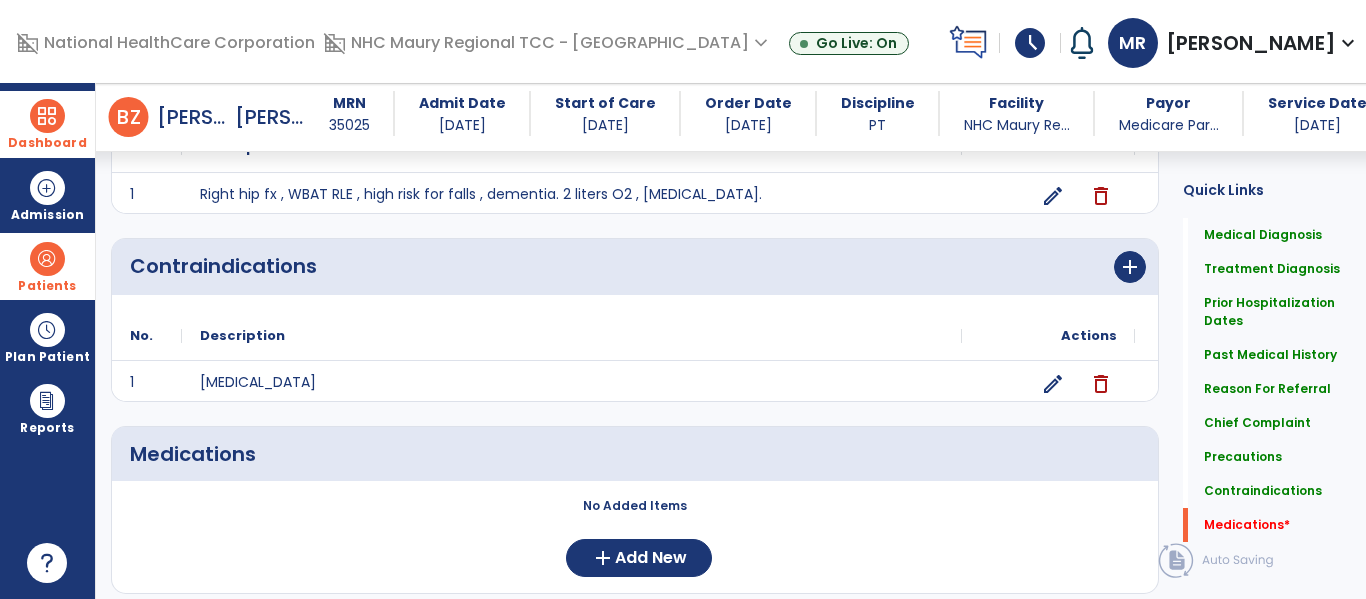 scroll, scrollTop: 1658, scrollLeft: 0, axis: vertical 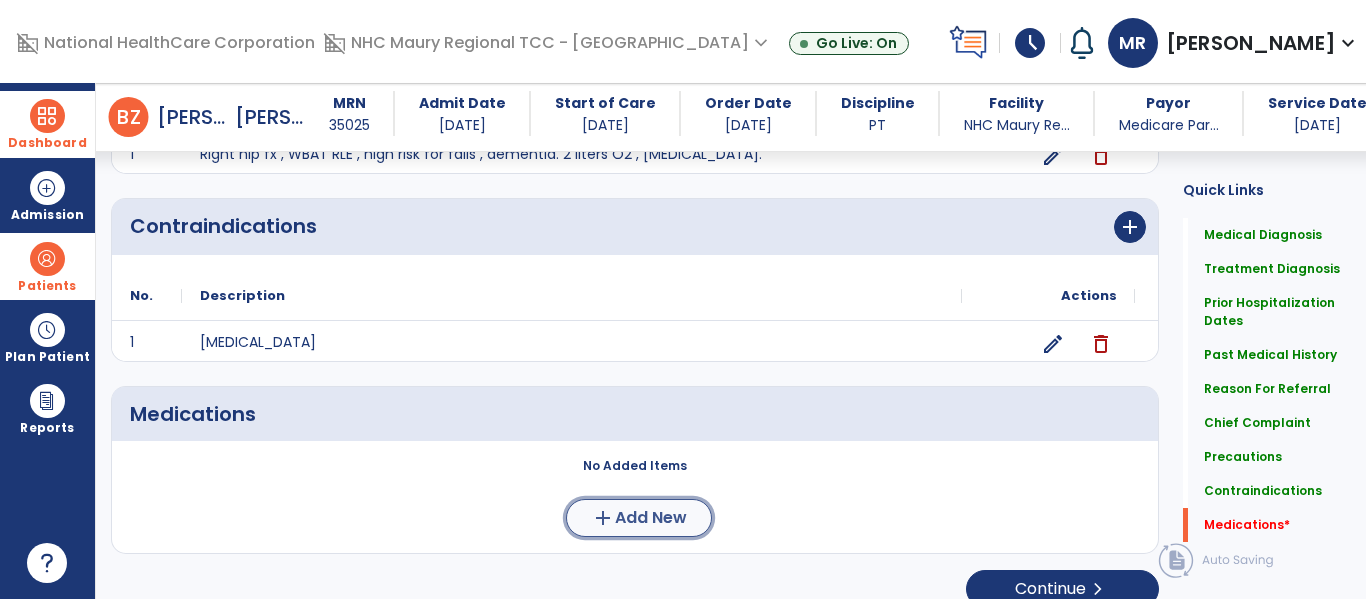 click on "add" 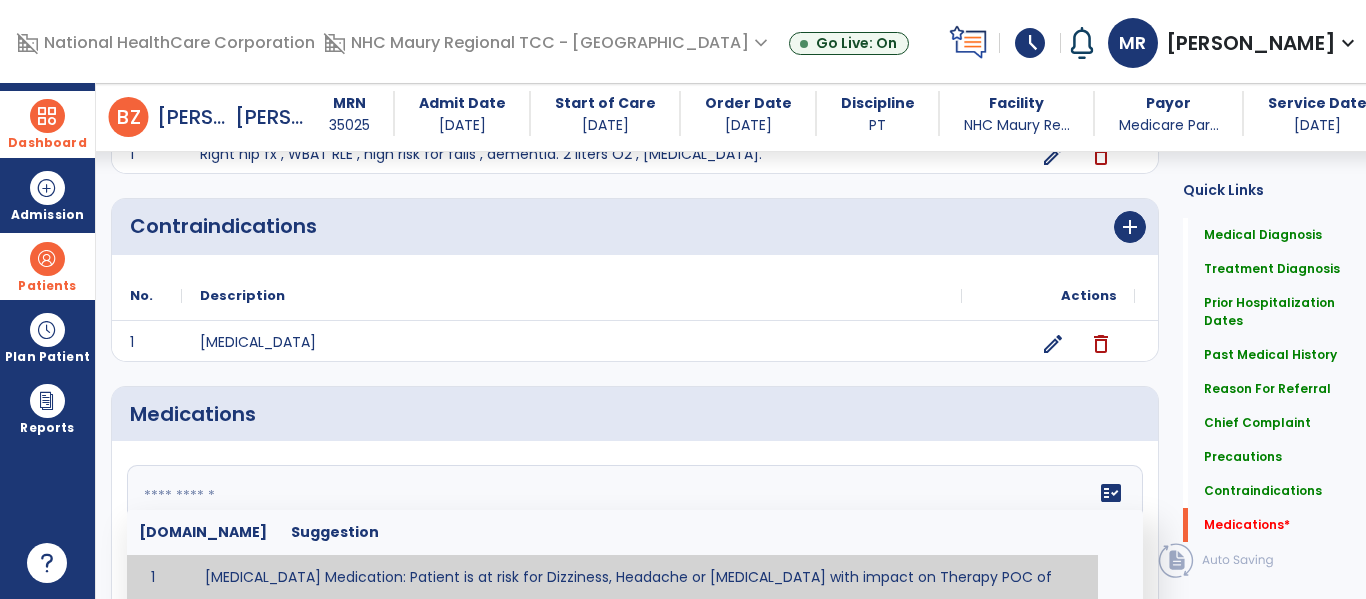 click on "fact_check  [DOMAIN_NAME] Suggestion 1 [MEDICAL_DATA] Medication: Patient is at risk for Dizziness, Headache or [MEDICAL_DATA] with impact on Therapy POC of _______________. 2 Anti-Anxiety Medication: at risk for Abnormal thinking, Anxiety, Arrhythmias, Clumsiness, Dizziness, Drowsiness, Dry mouth, GI disturbances, Headache, Increased appetite, Loss of appetite, [MEDICAL_DATA], Sedation, Seizures, [MEDICAL_DATA], Unsteadiness, Weakness or Weight gain with impact on Therapy POC of _____________. 3 Anti-Arrhythmic Agents: at risk for Arrhythmias, Confusion, EKG changes, Hallucinations, [MEDICAL_DATA], Increased blood pressure, Increased heart rate, [MEDICAL_DATA] or Toxicity with impact on Therapy POC of 4 Anti-Coagulant medications: with potential risk for hemorrhage (including [MEDICAL_DATA] and coughing up blood), and [MEDICAL_DATA] syndrome). Potential impact on therapy progress includes _________. 5 6 7 8 [MEDICAL_DATA] for ______________. 9 10 11 12 13 14 15 16 17 18 19 20 21 22 23 24" 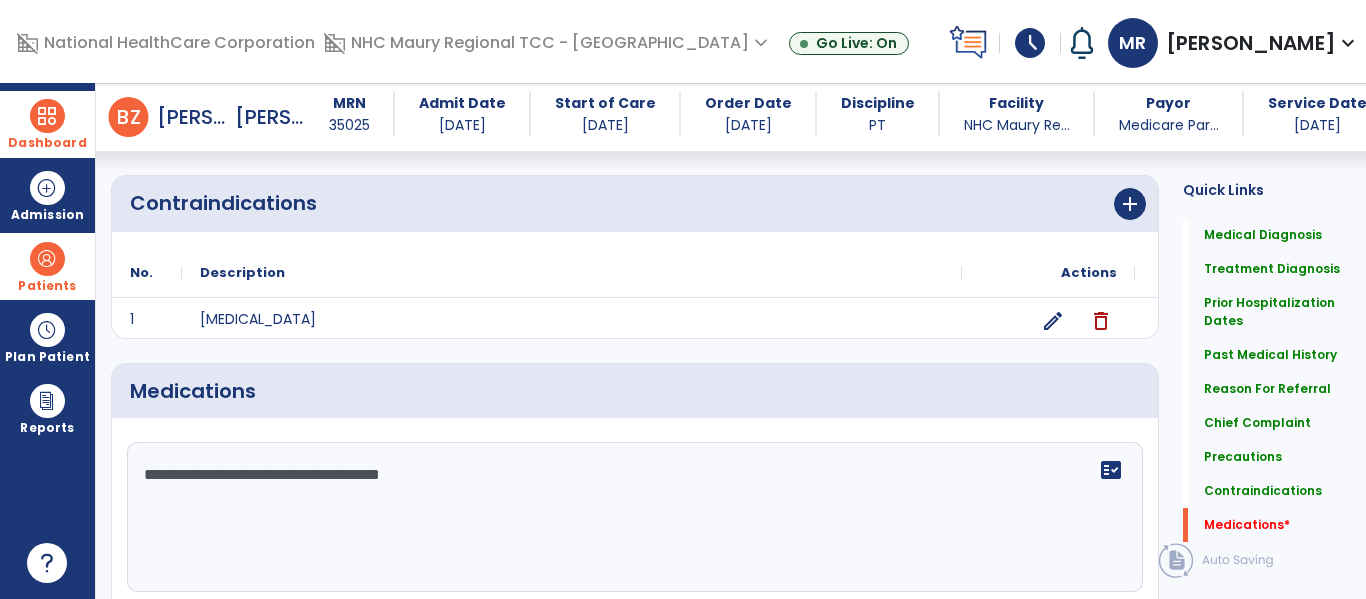 scroll, scrollTop: 1868, scrollLeft: 0, axis: vertical 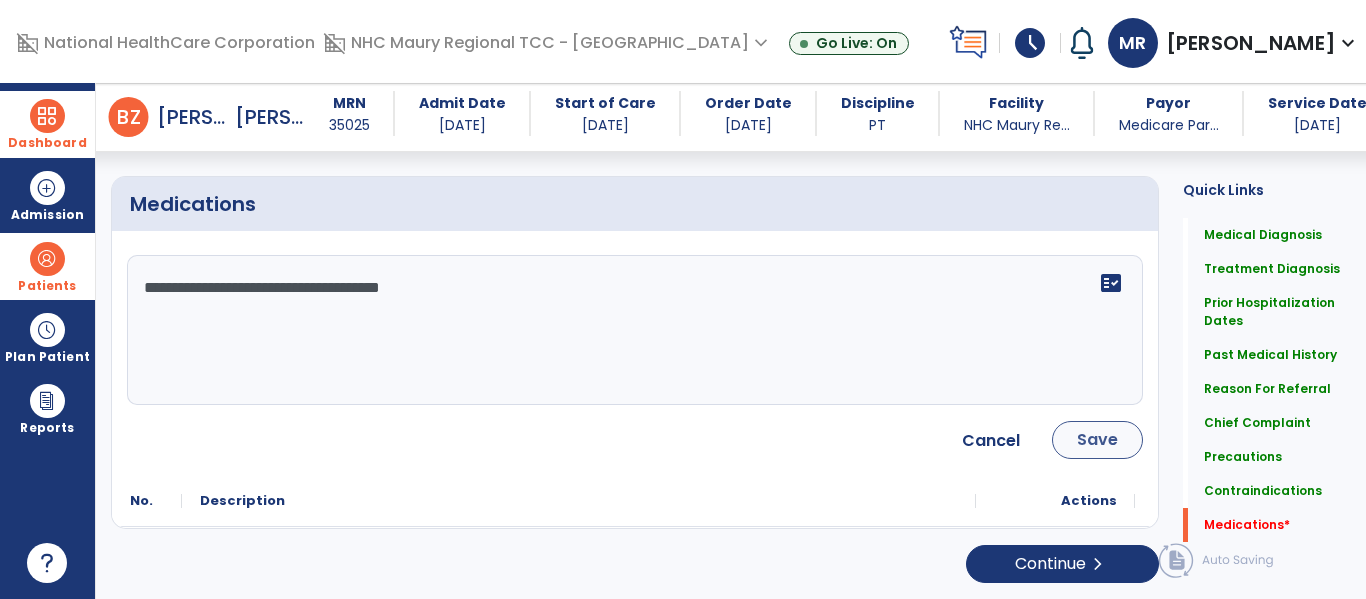 type on "**********" 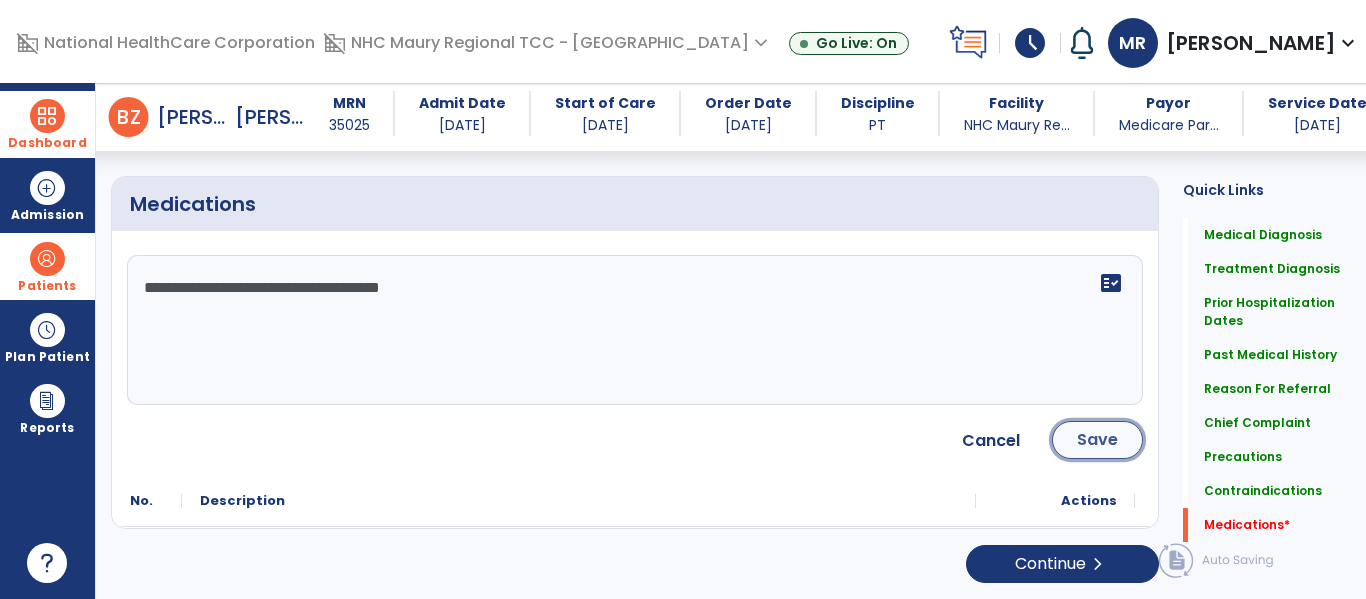 click on "Save" 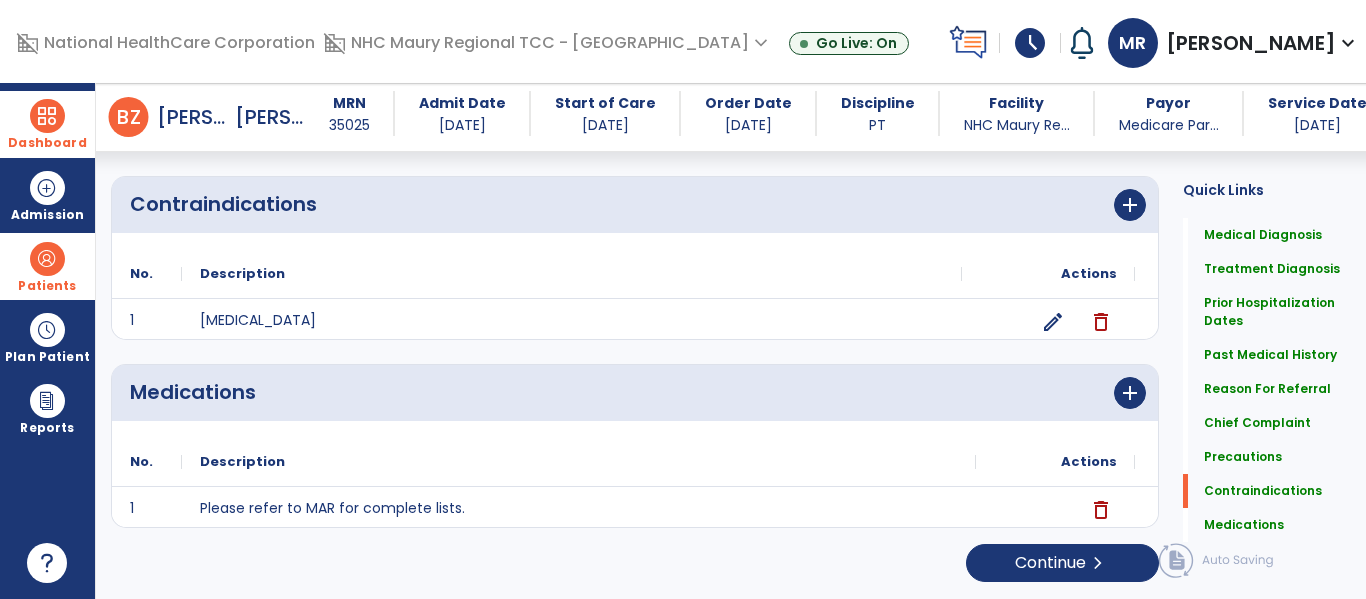 scroll, scrollTop: 1679, scrollLeft: 0, axis: vertical 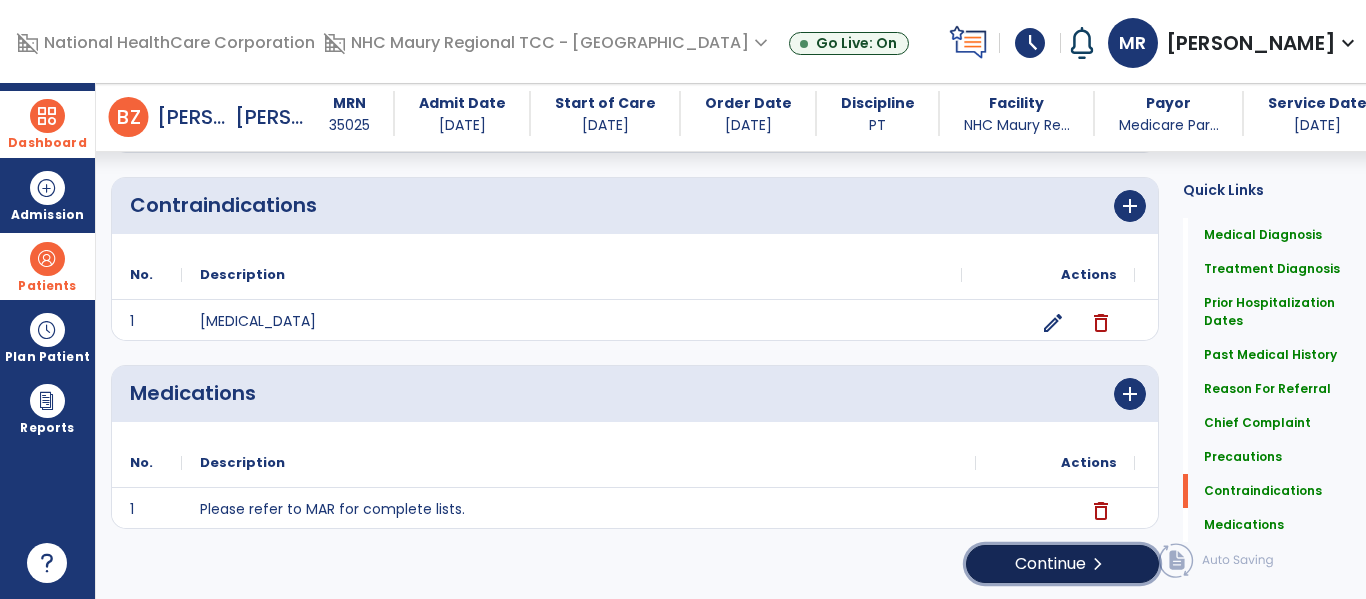 click on "Continue  chevron_right" 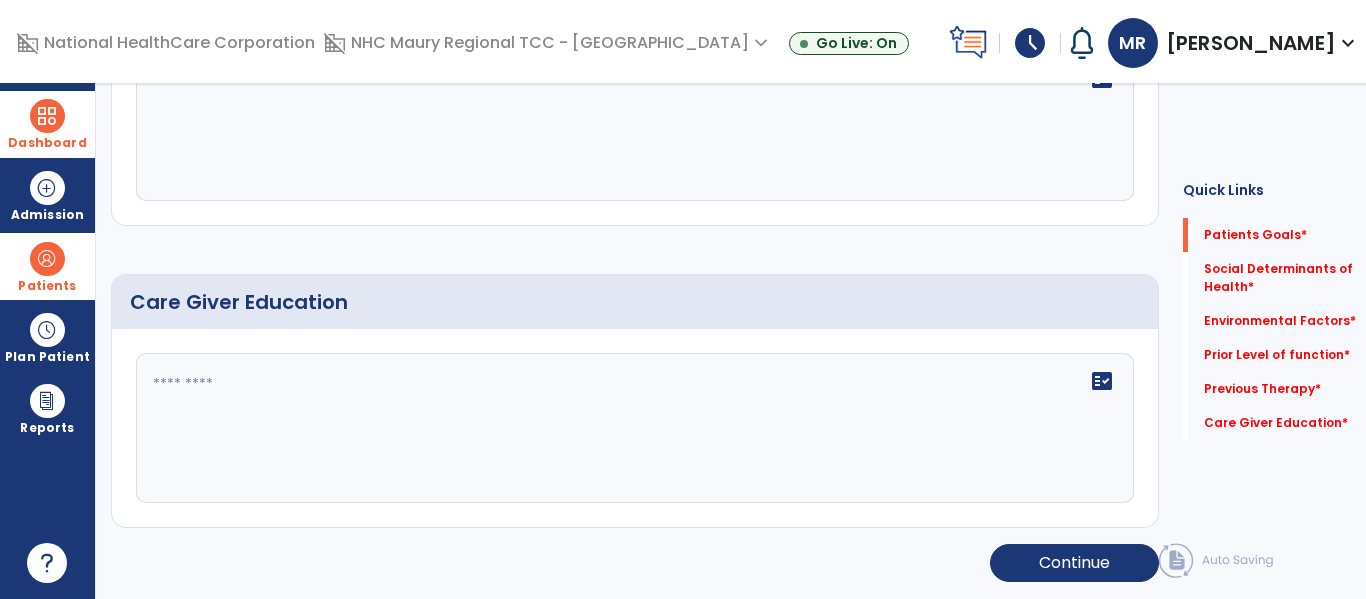 scroll, scrollTop: 0, scrollLeft: 0, axis: both 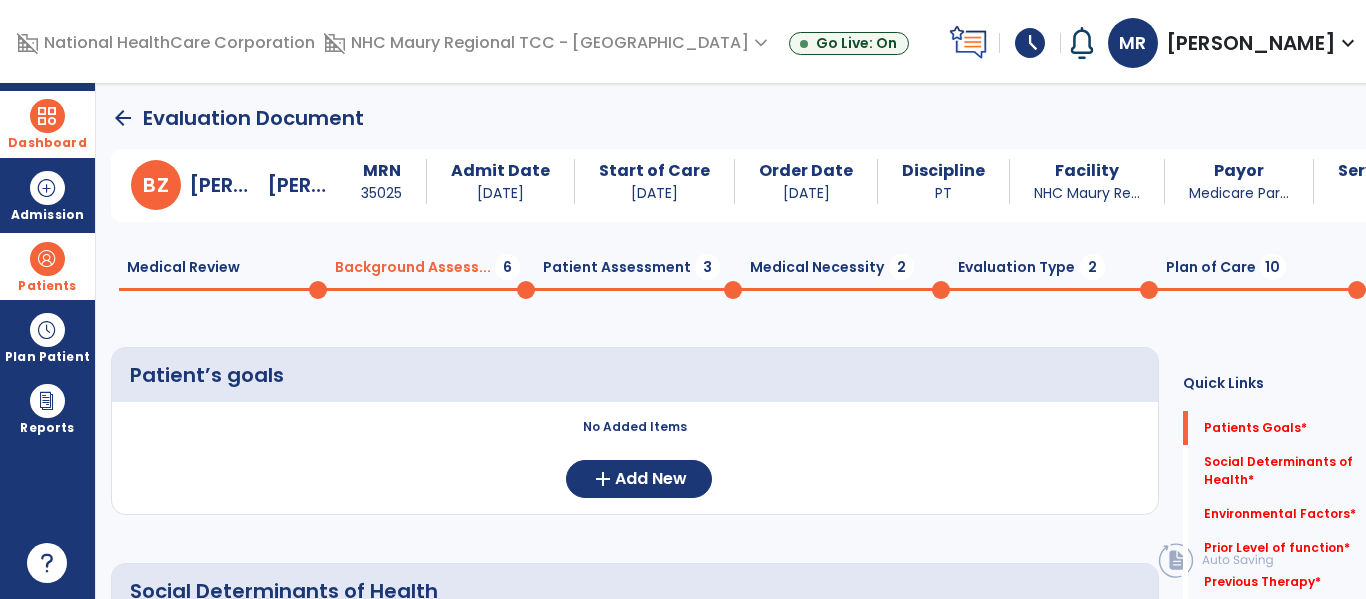 click on "Social Determinants of Health" 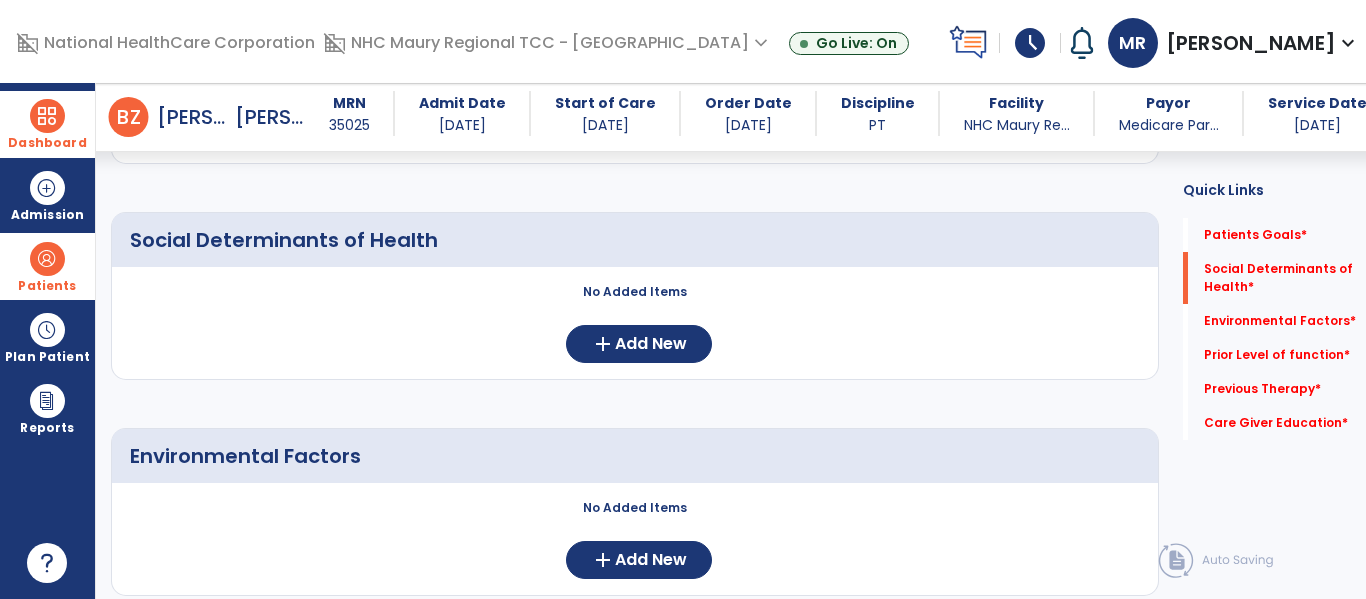 scroll, scrollTop: 334, scrollLeft: 0, axis: vertical 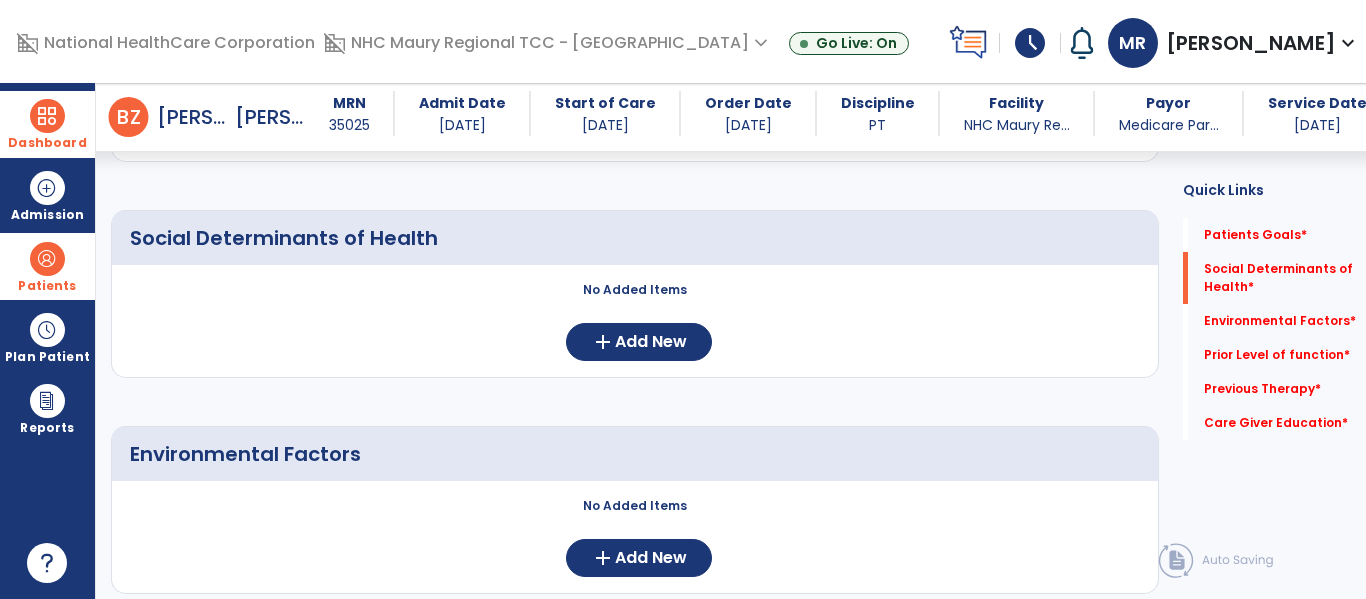 click at bounding box center [47, 116] 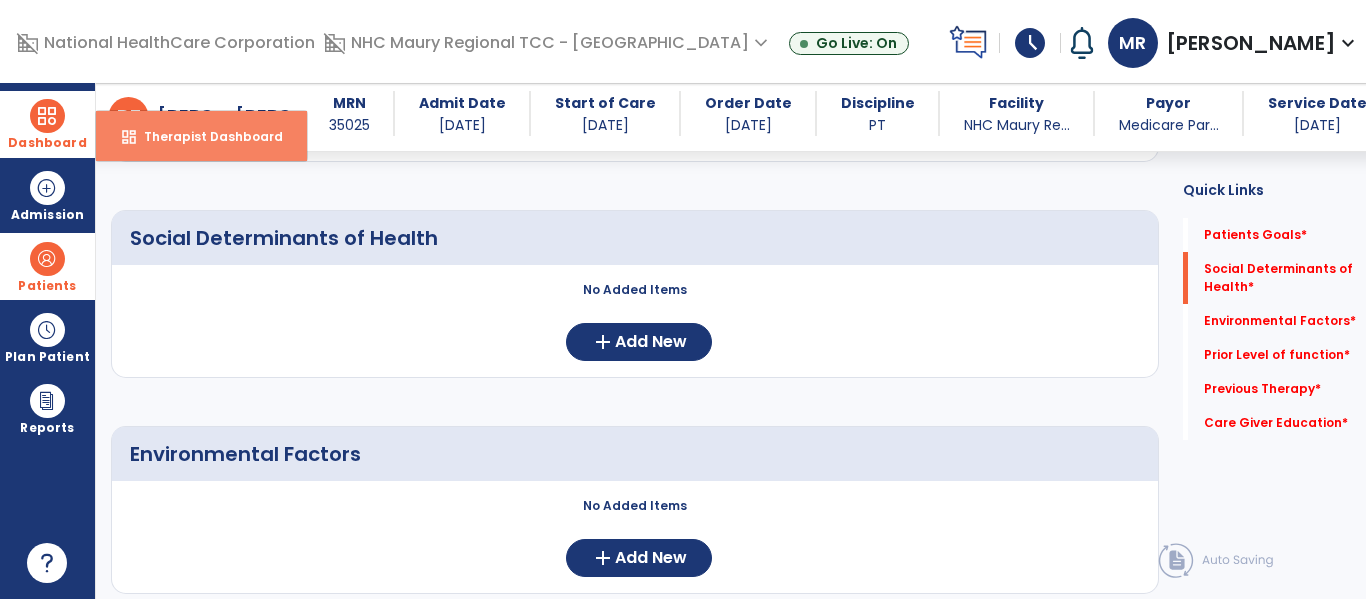 click on "dashboard" at bounding box center (129, 137) 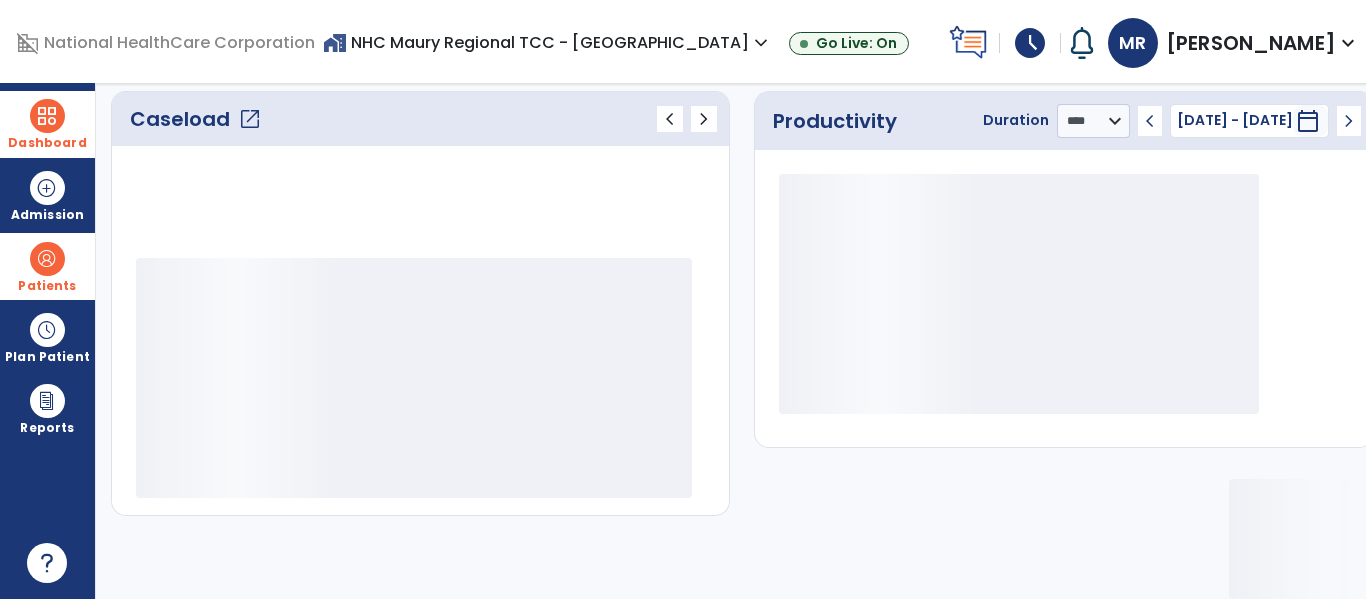 scroll, scrollTop: 277, scrollLeft: 0, axis: vertical 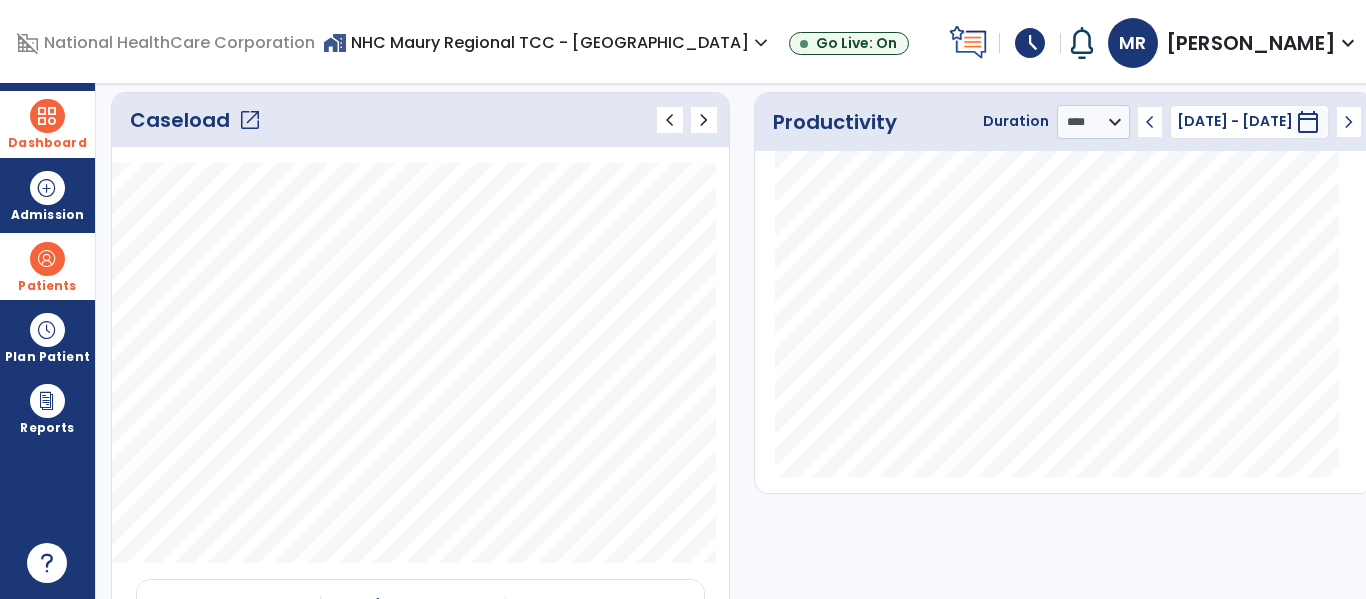 click on "Caseload   open_in_new" 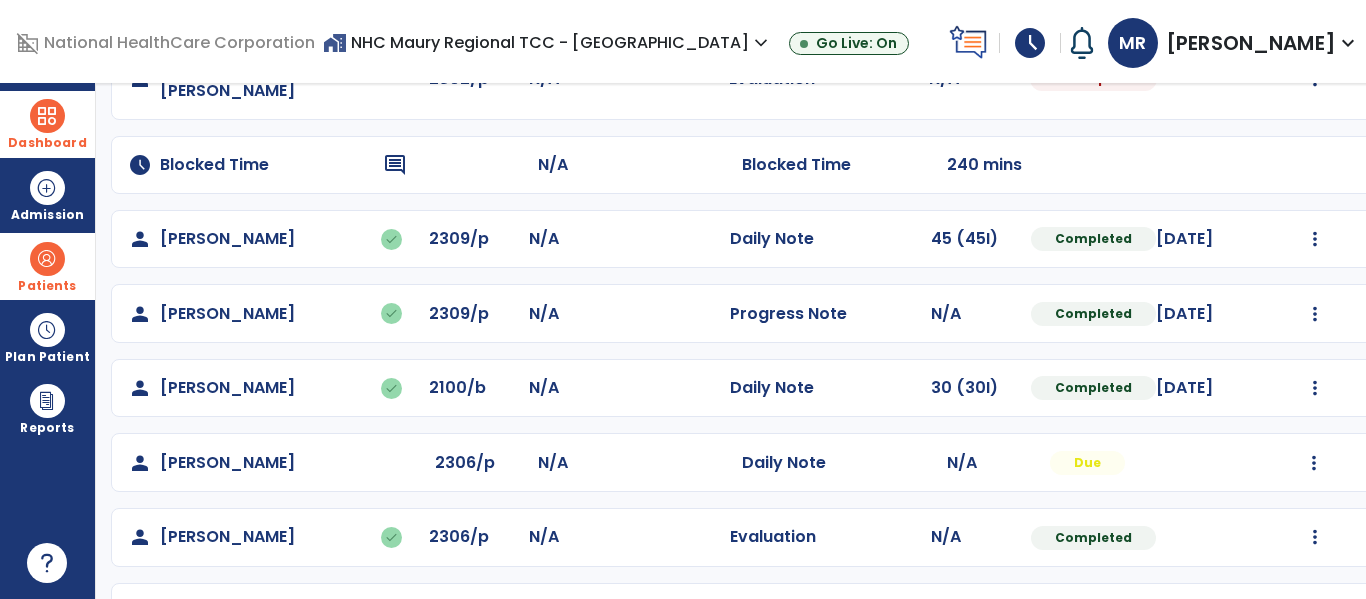 scroll, scrollTop: 394, scrollLeft: 0, axis: vertical 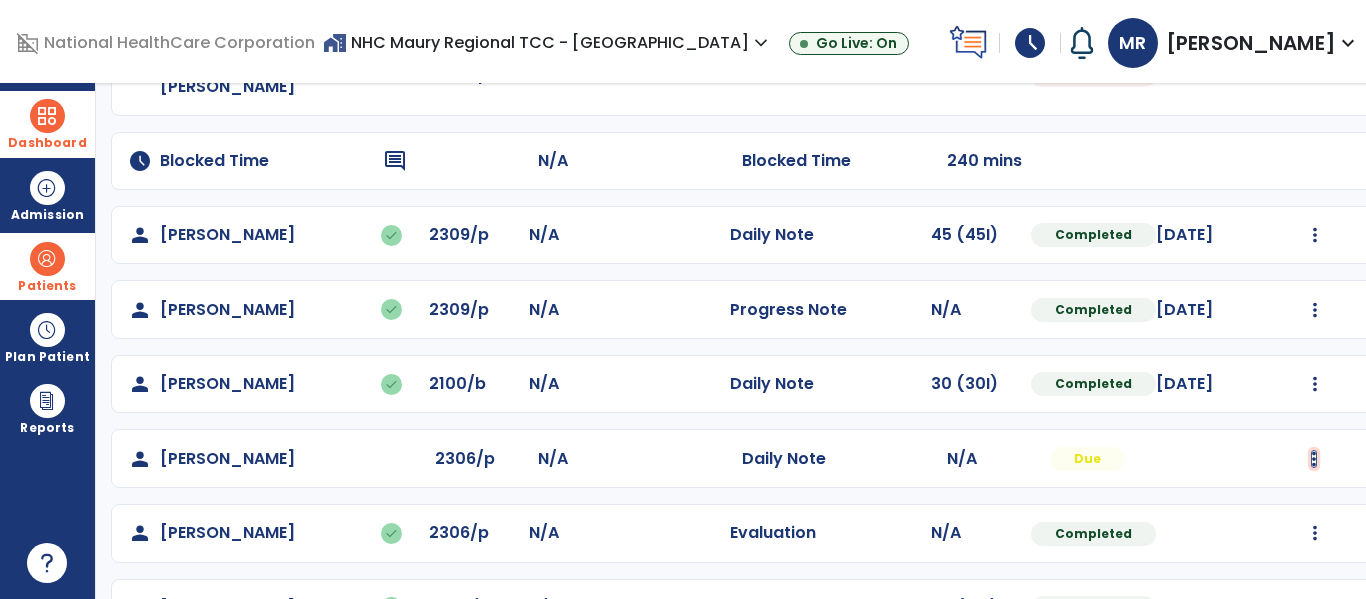 click at bounding box center [1314, -23] 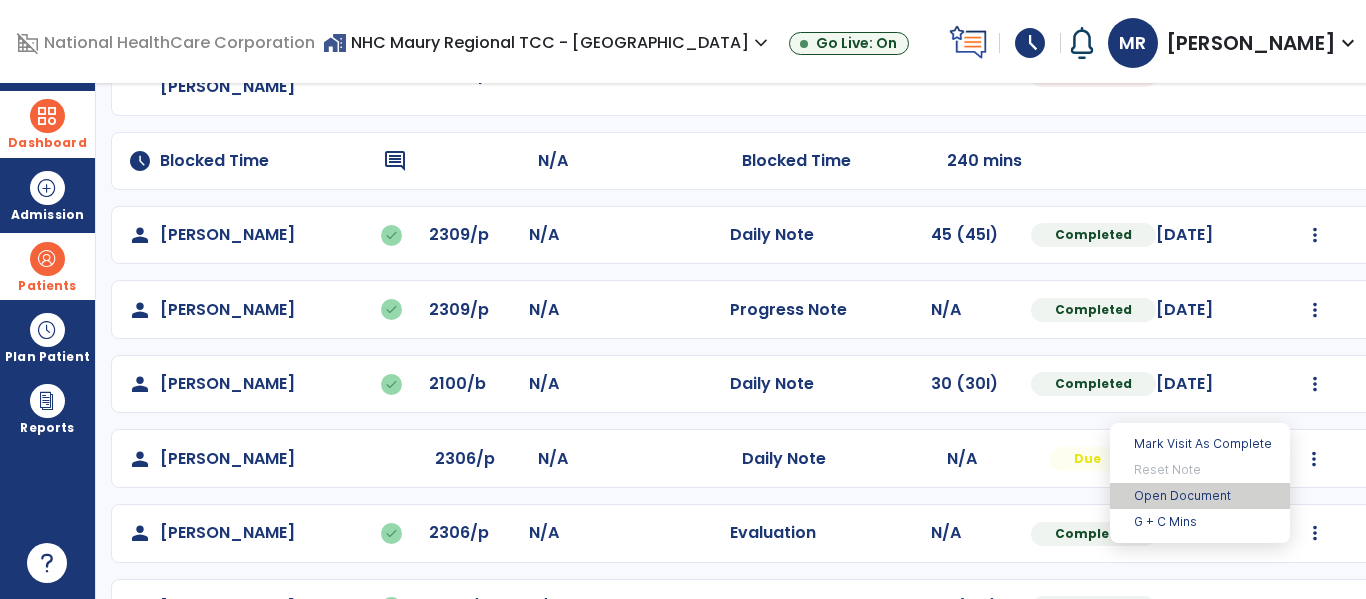 click on "Open Document" at bounding box center [1200, 496] 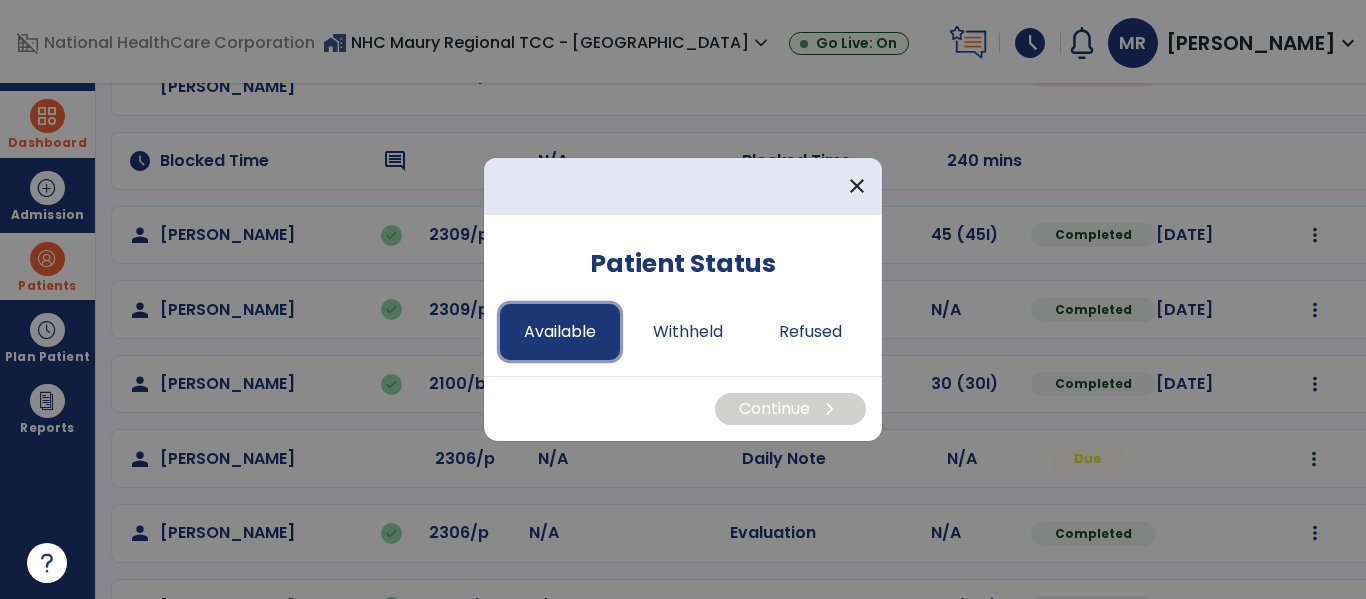 click on "Available" at bounding box center [560, 332] 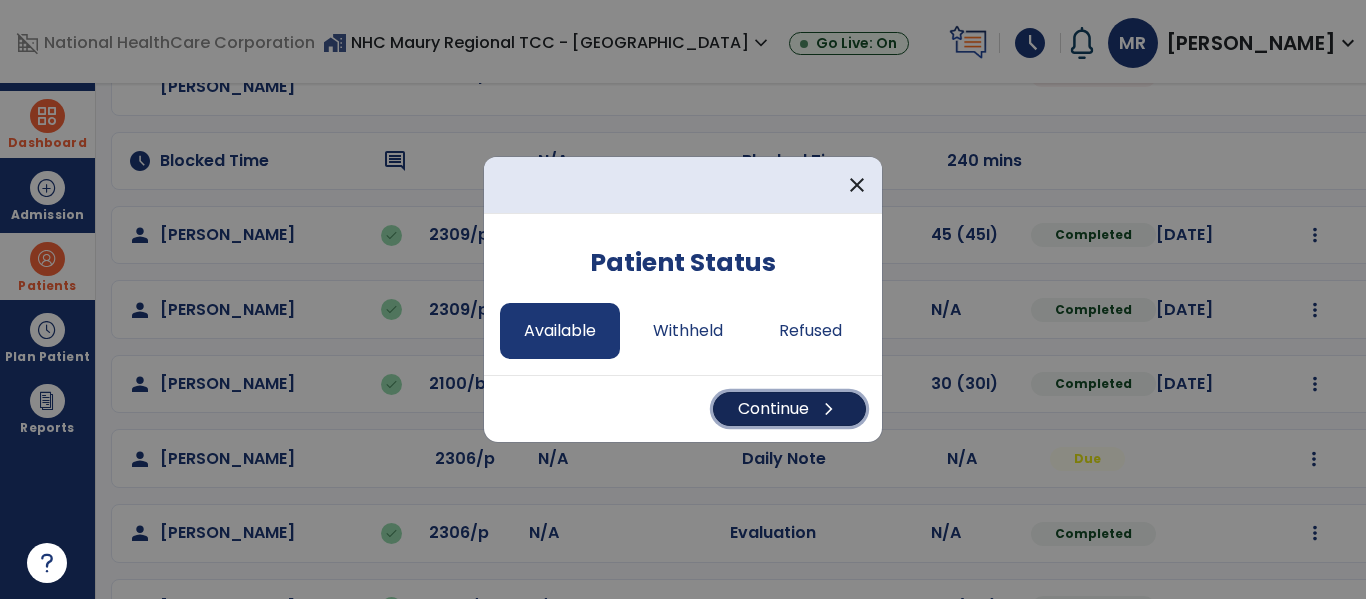 click on "Continue   chevron_right" at bounding box center [789, 409] 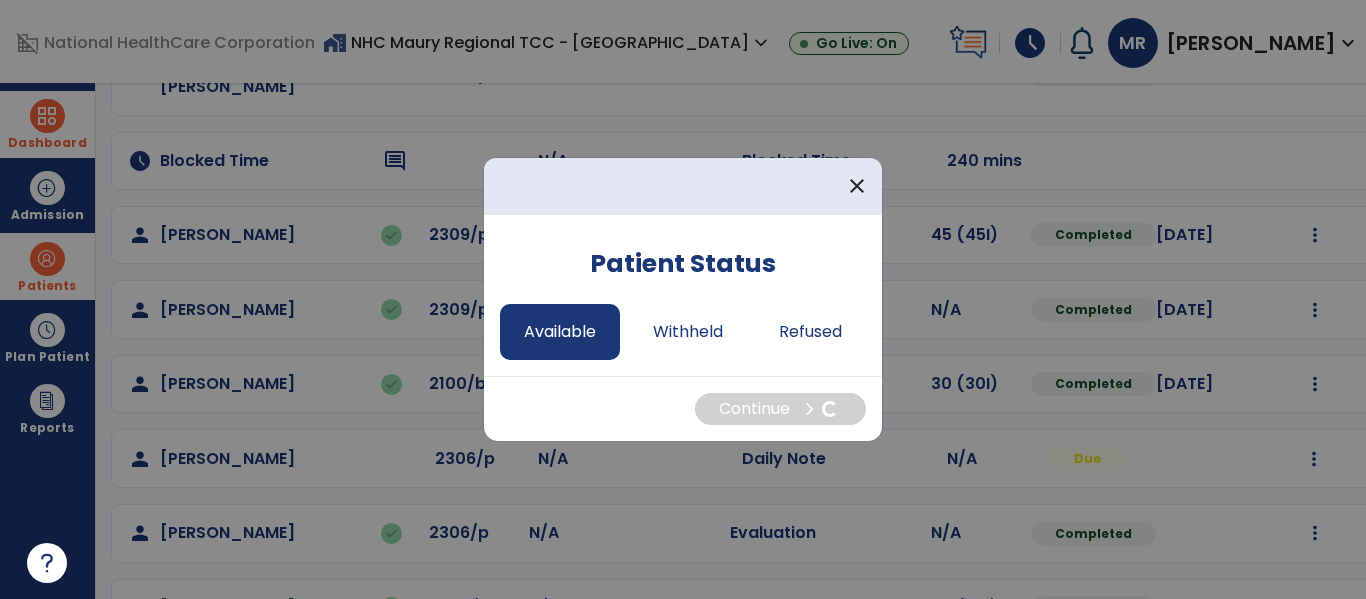 select on "*" 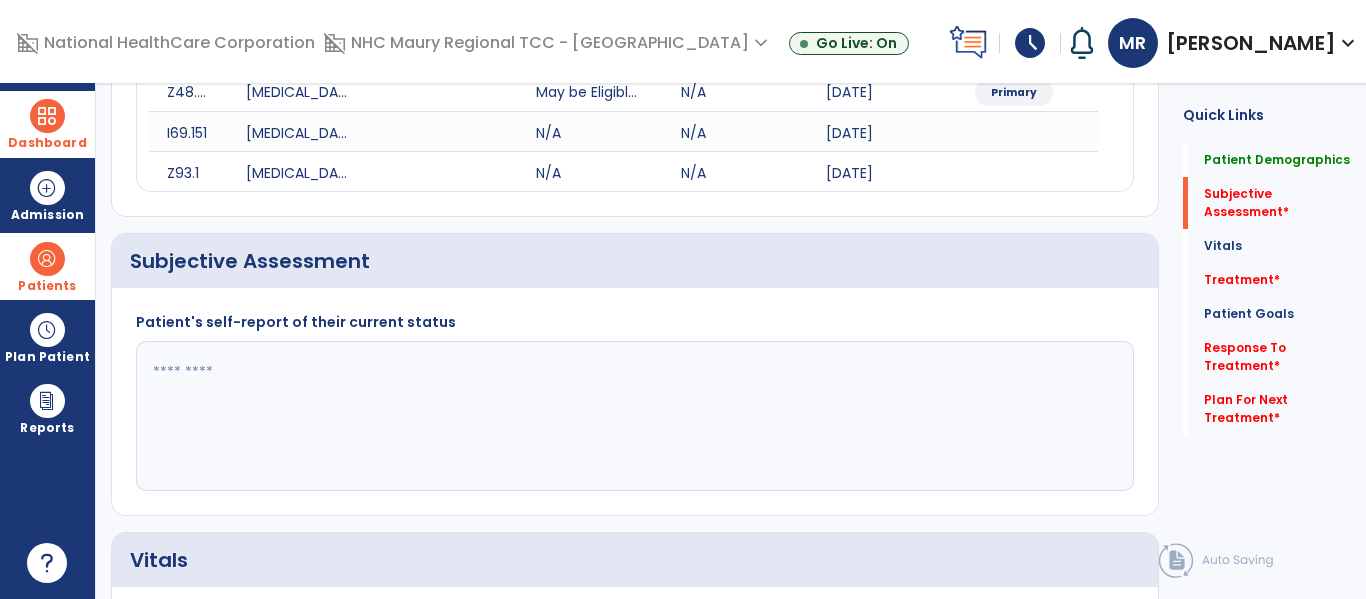 click 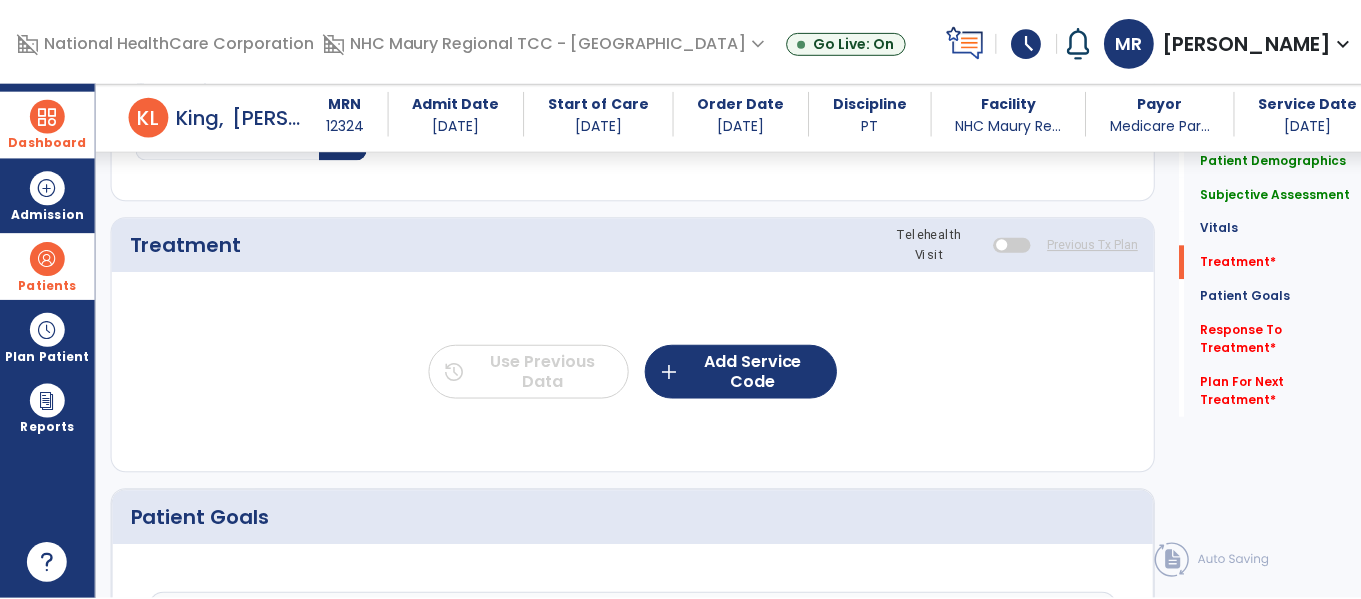 scroll, scrollTop: 1113, scrollLeft: 0, axis: vertical 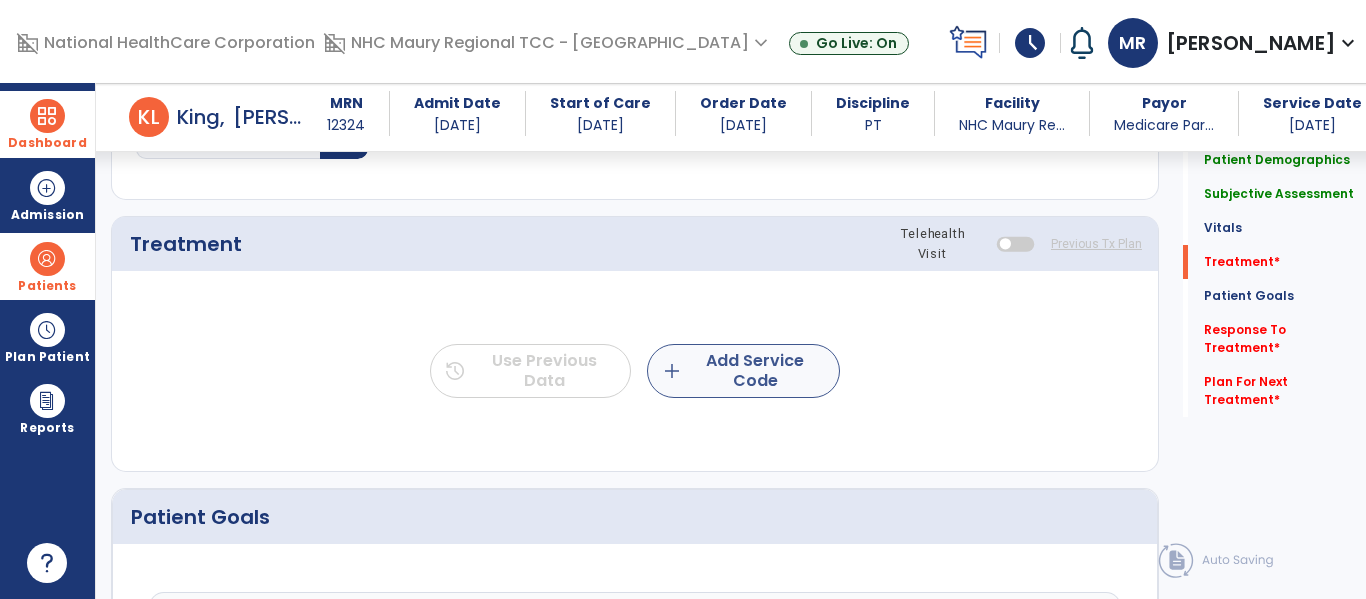 type on "**********" 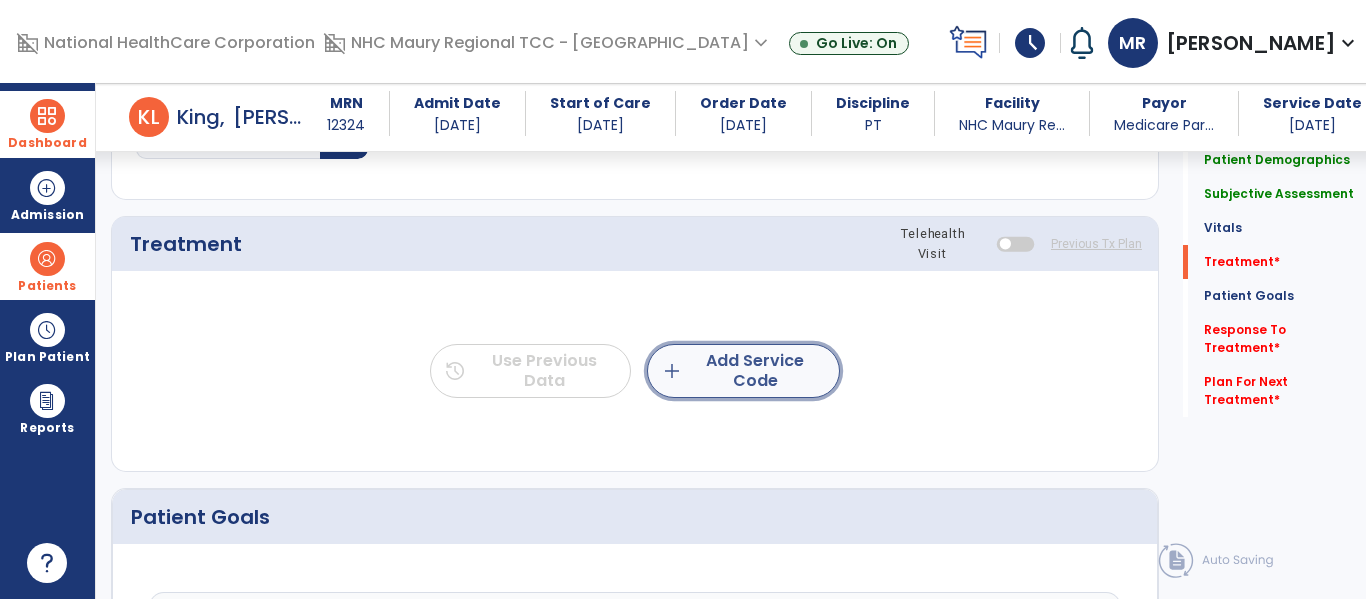click on "add" 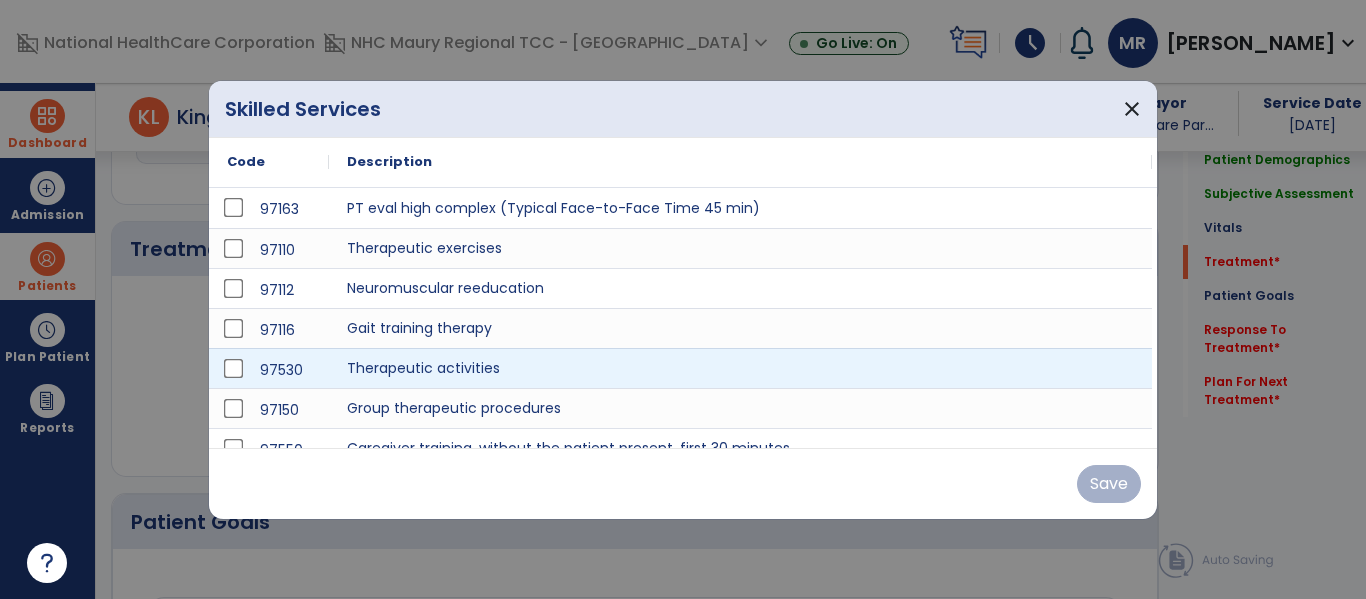 scroll, scrollTop: 1113, scrollLeft: 0, axis: vertical 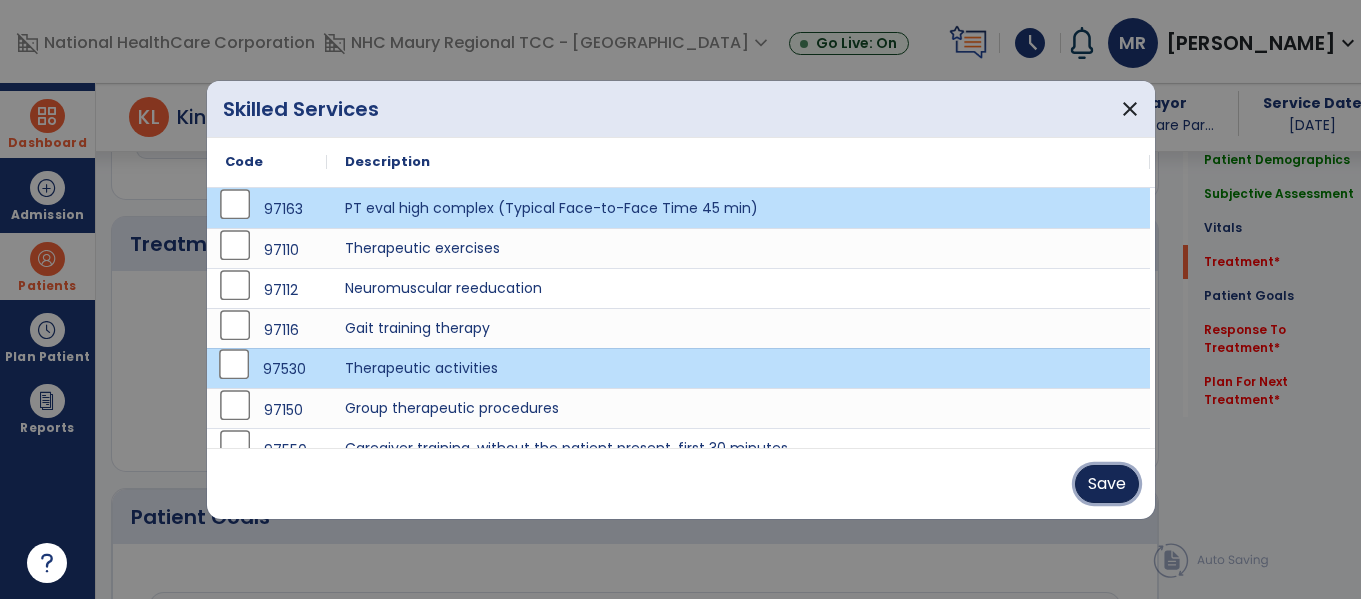 click on "Save" at bounding box center [1107, 484] 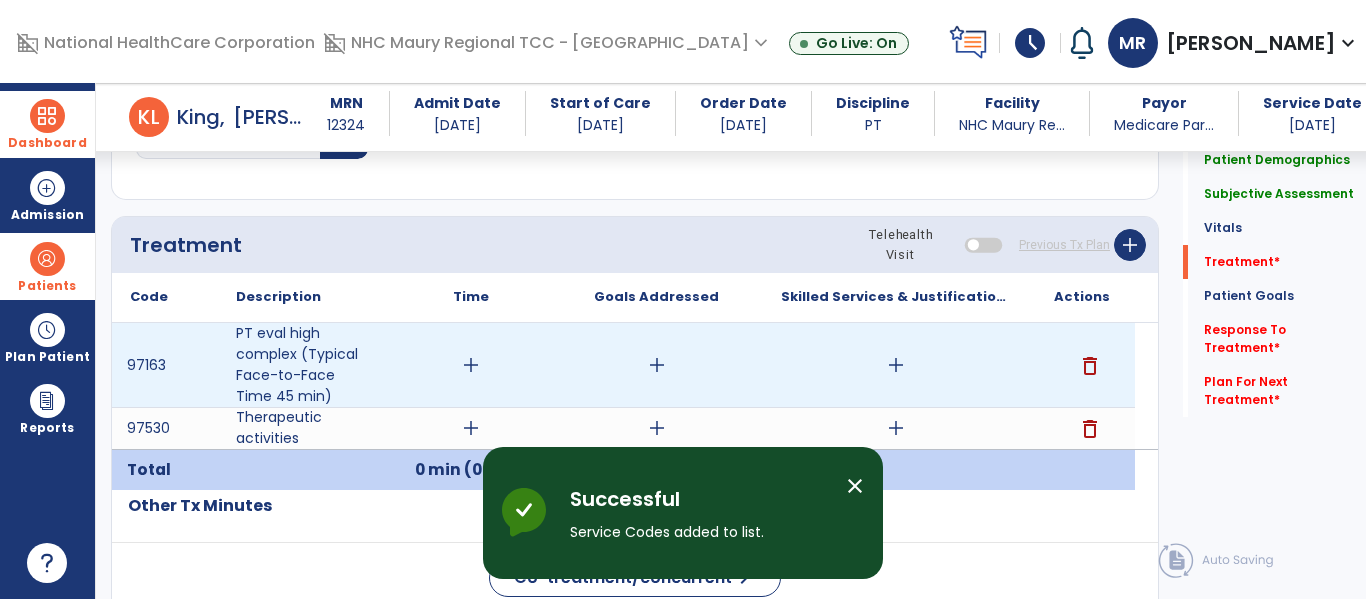 click on "add" at bounding box center (471, 365) 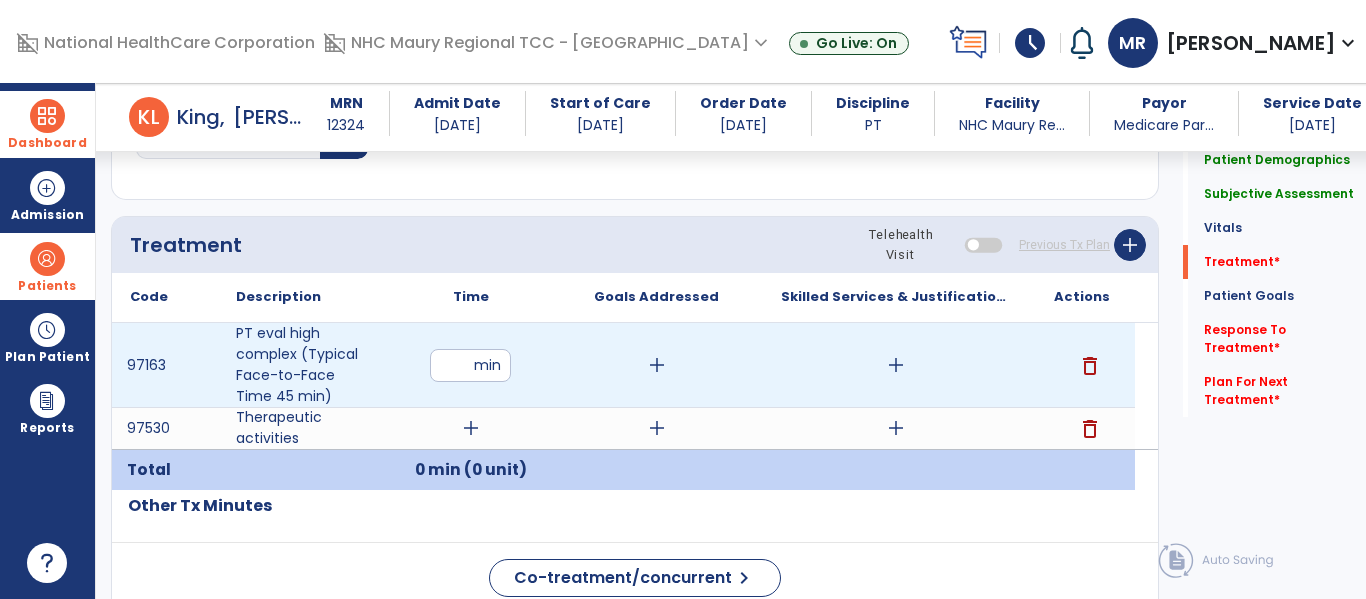 type on "**" 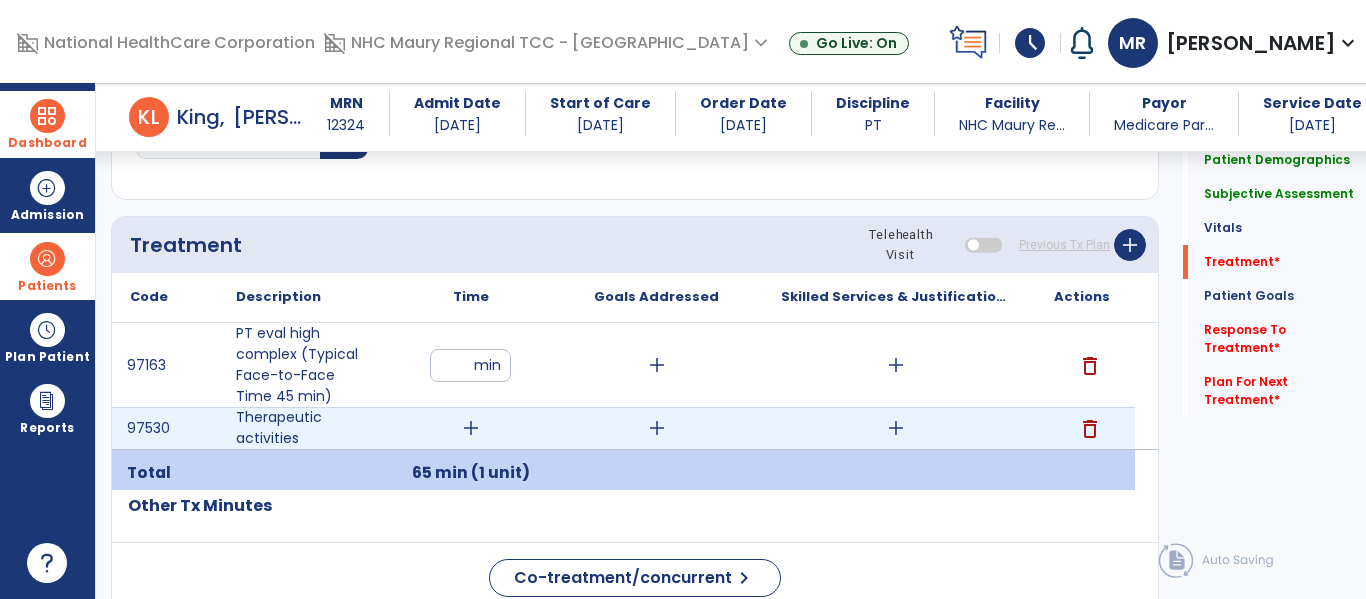 click on "add" at bounding box center [471, 428] 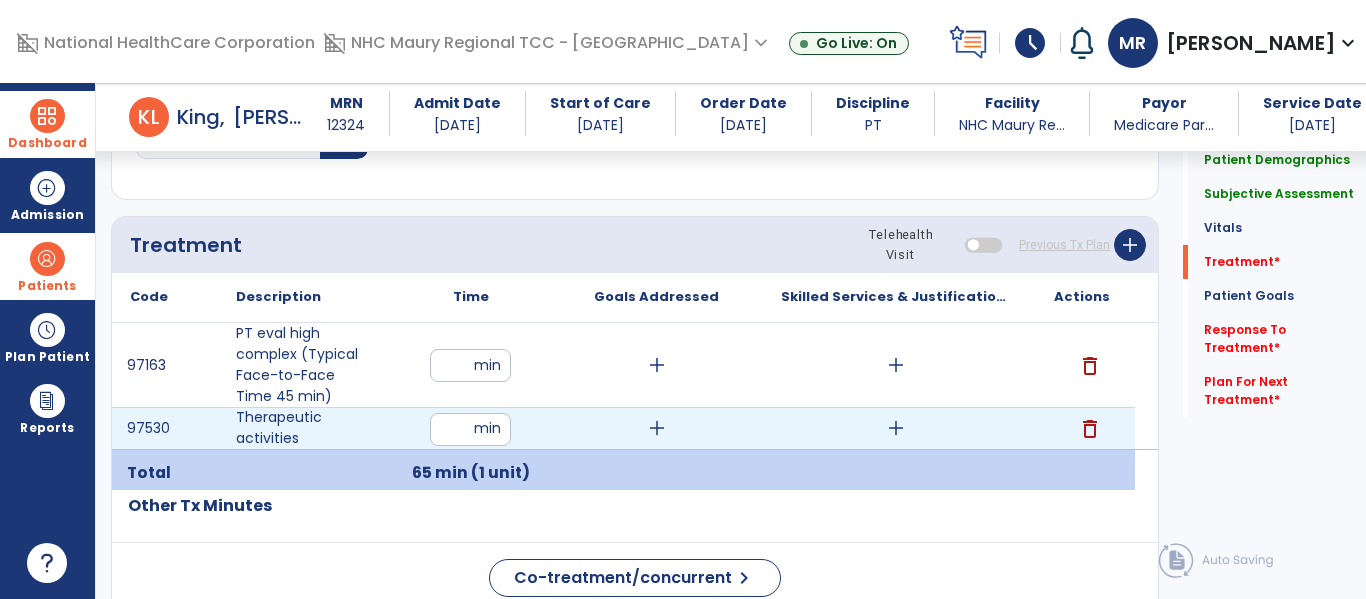 type on "**" 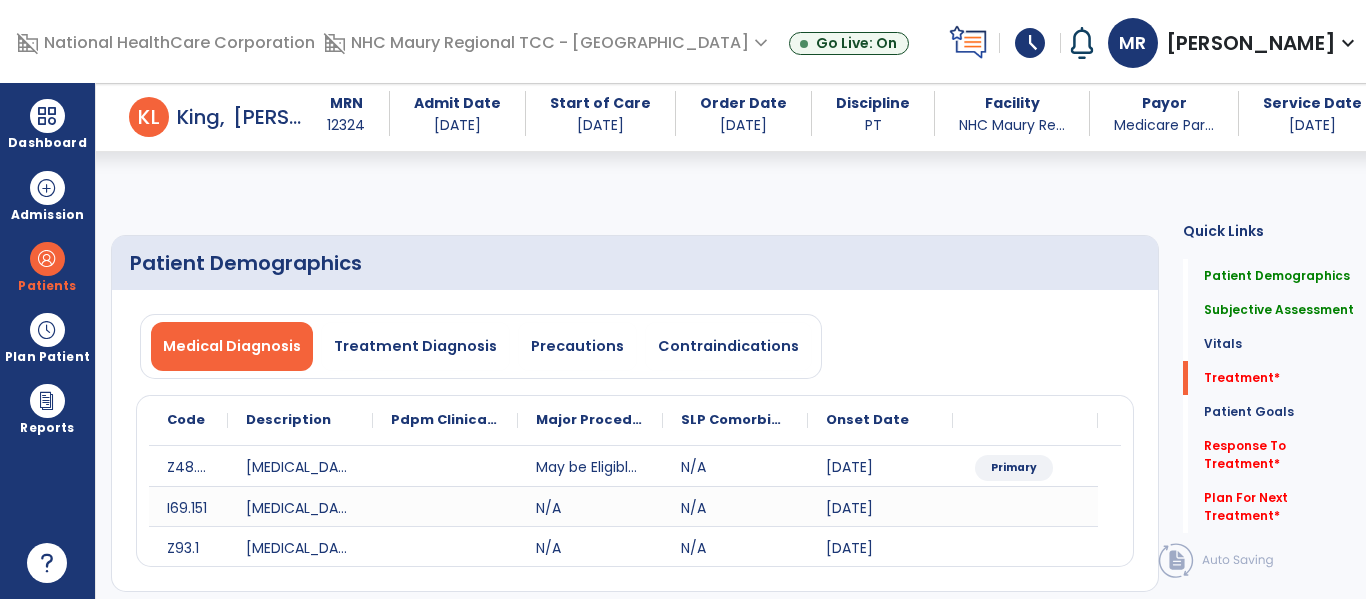 select on "*" 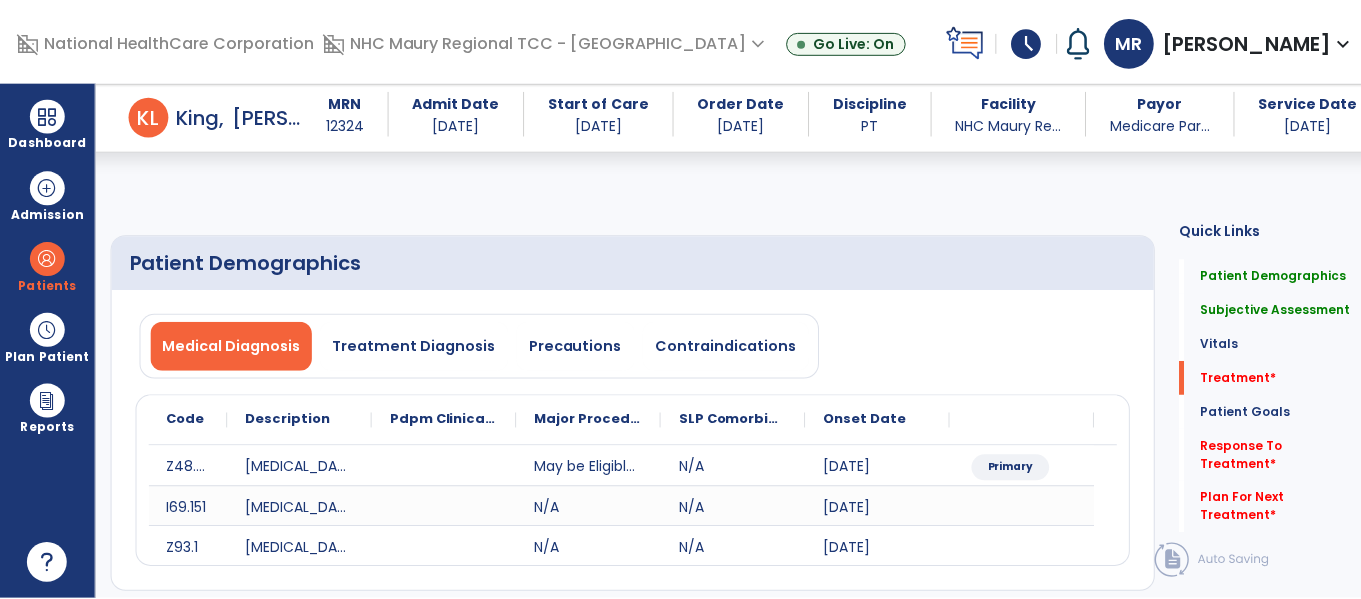 scroll, scrollTop: 1113, scrollLeft: 0, axis: vertical 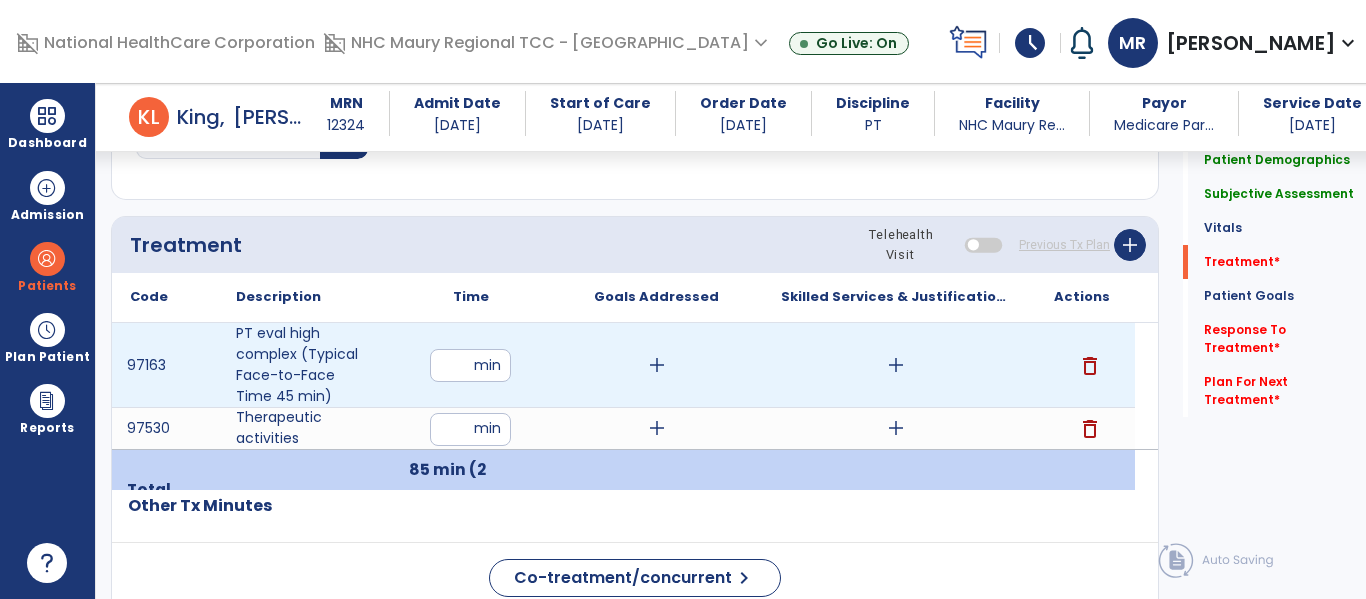 click on "add" at bounding box center [657, 365] 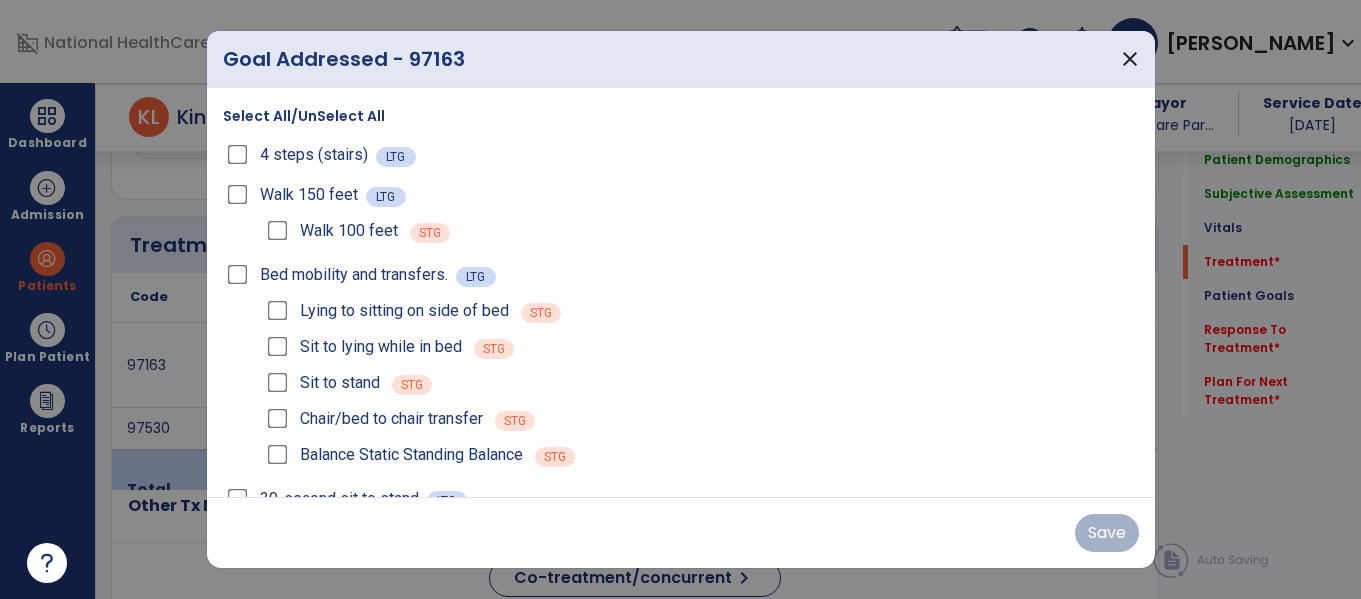 scroll, scrollTop: 1113, scrollLeft: 0, axis: vertical 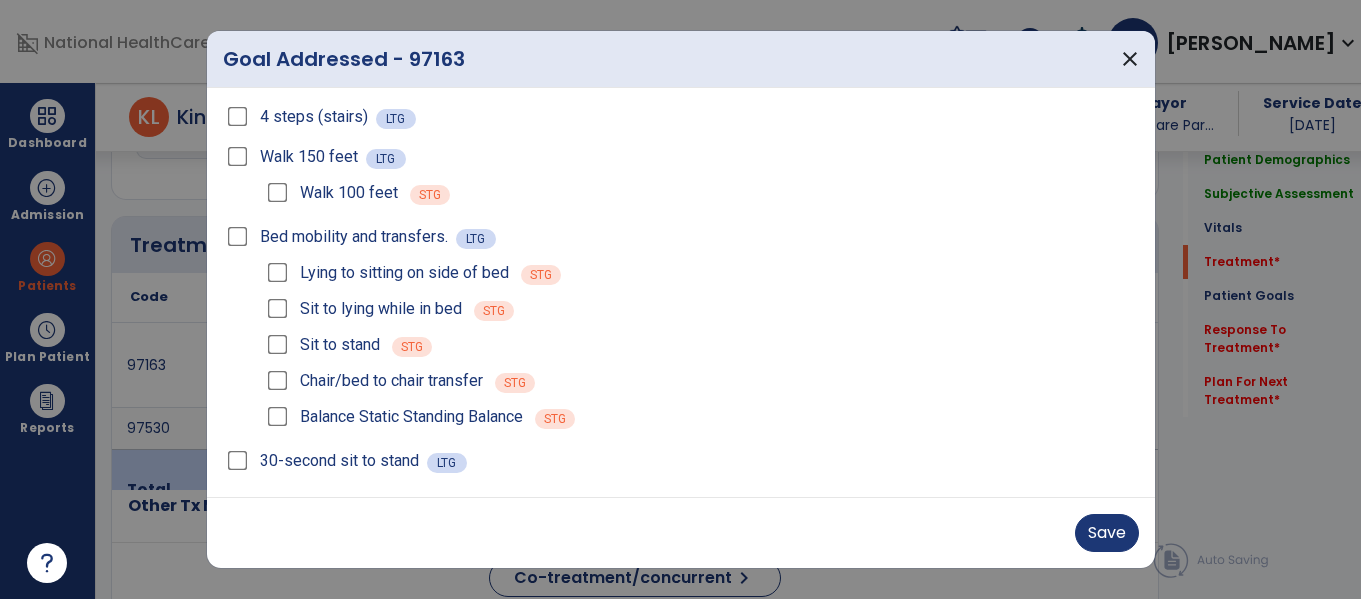 click on "Sit to lying while in bed" at bounding box center (362, 309) 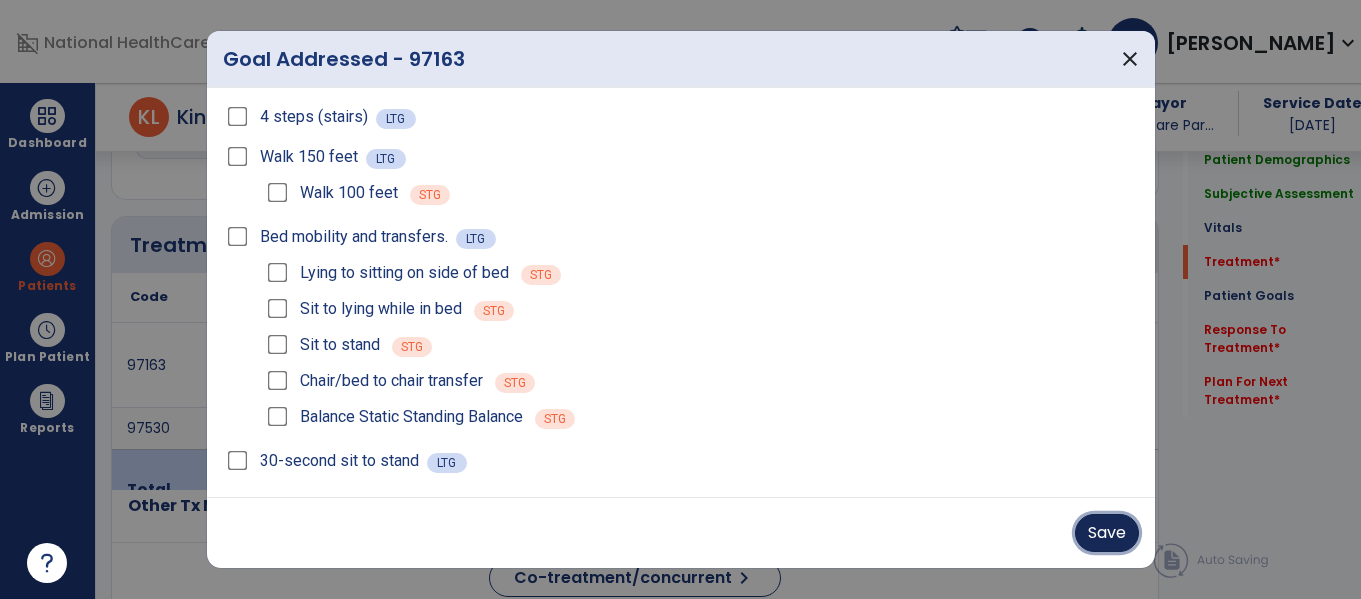 click on "Save" at bounding box center [1107, 533] 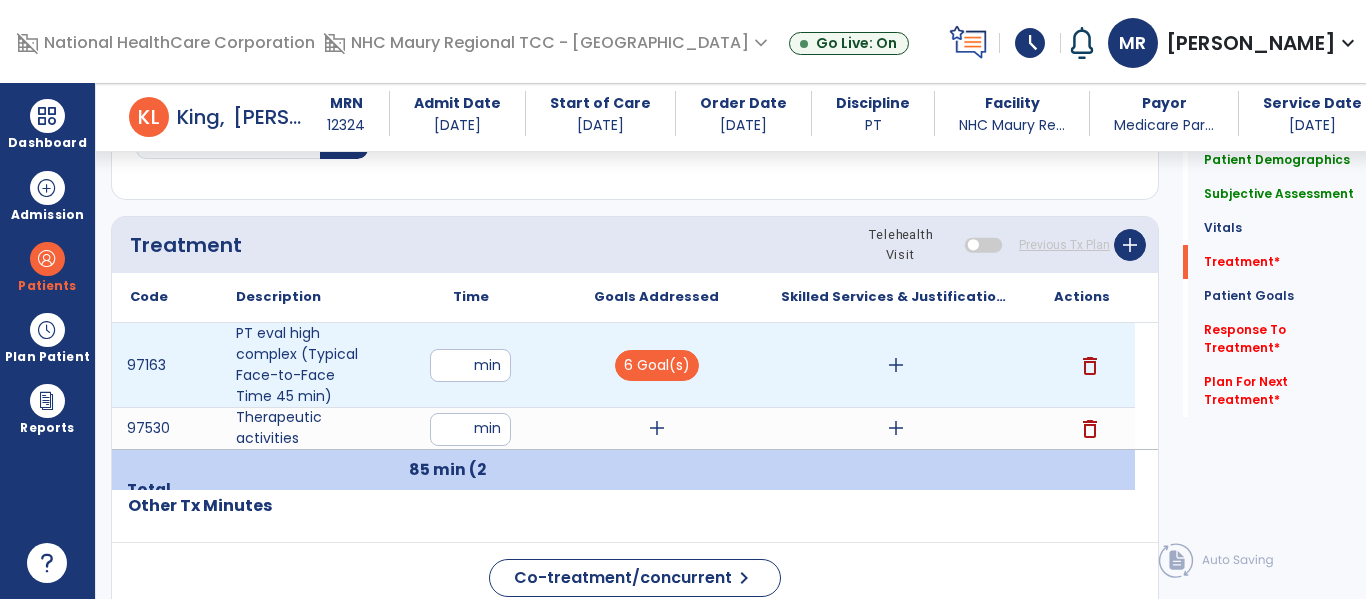 click on "add" at bounding box center [896, 365] 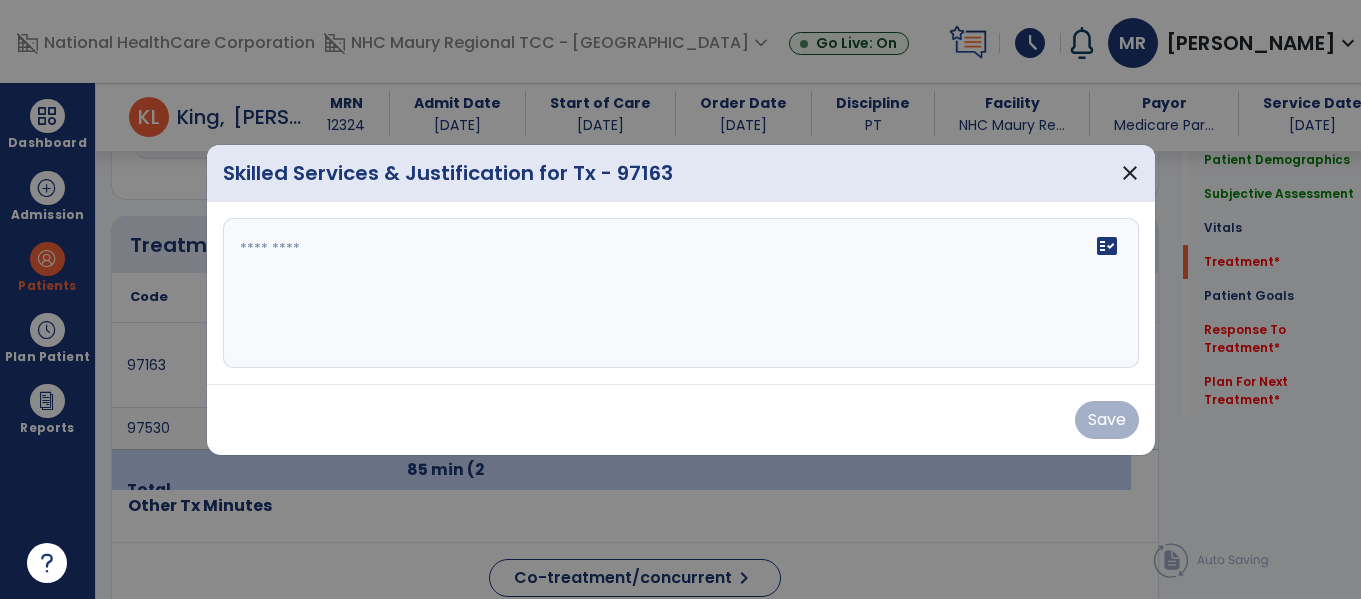scroll, scrollTop: 1113, scrollLeft: 0, axis: vertical 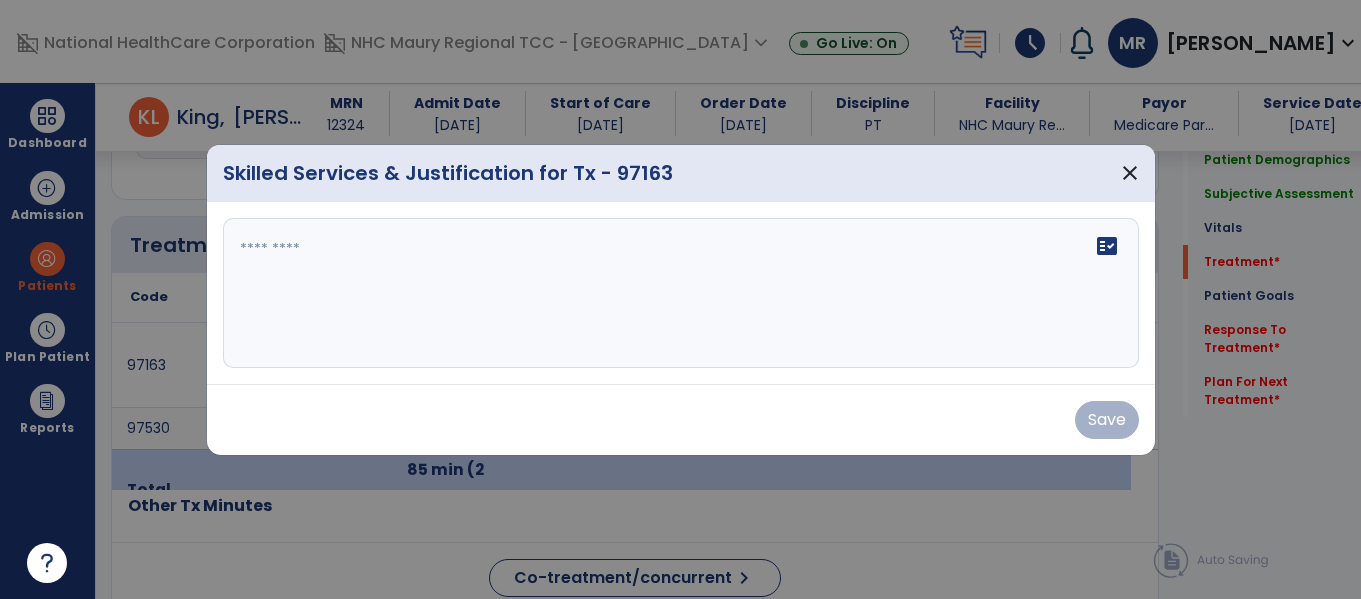 click on "fact_check" at bounding box center (681, 293) 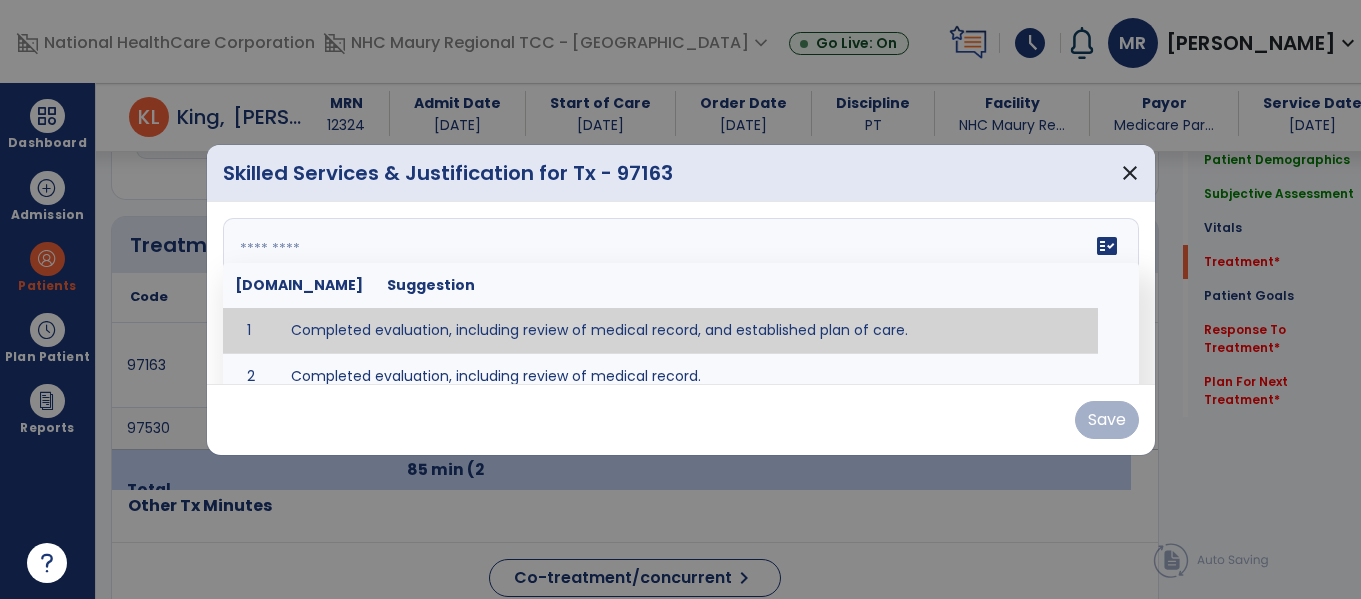 paste on "**********" 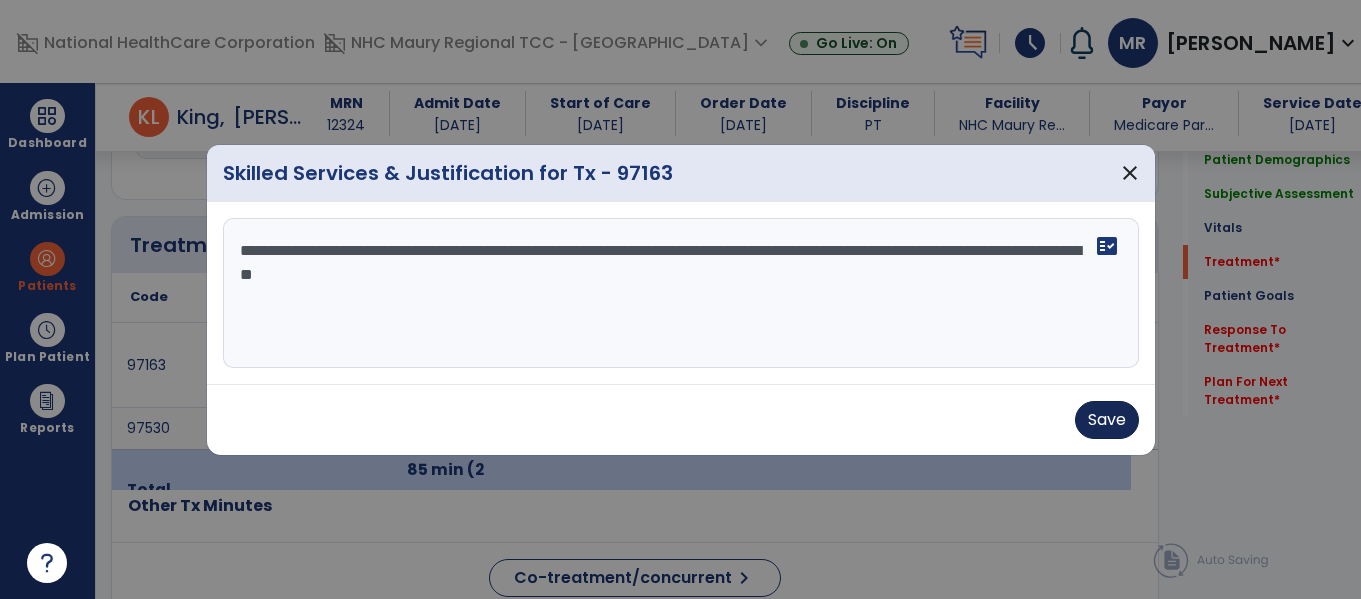 type on "**********" 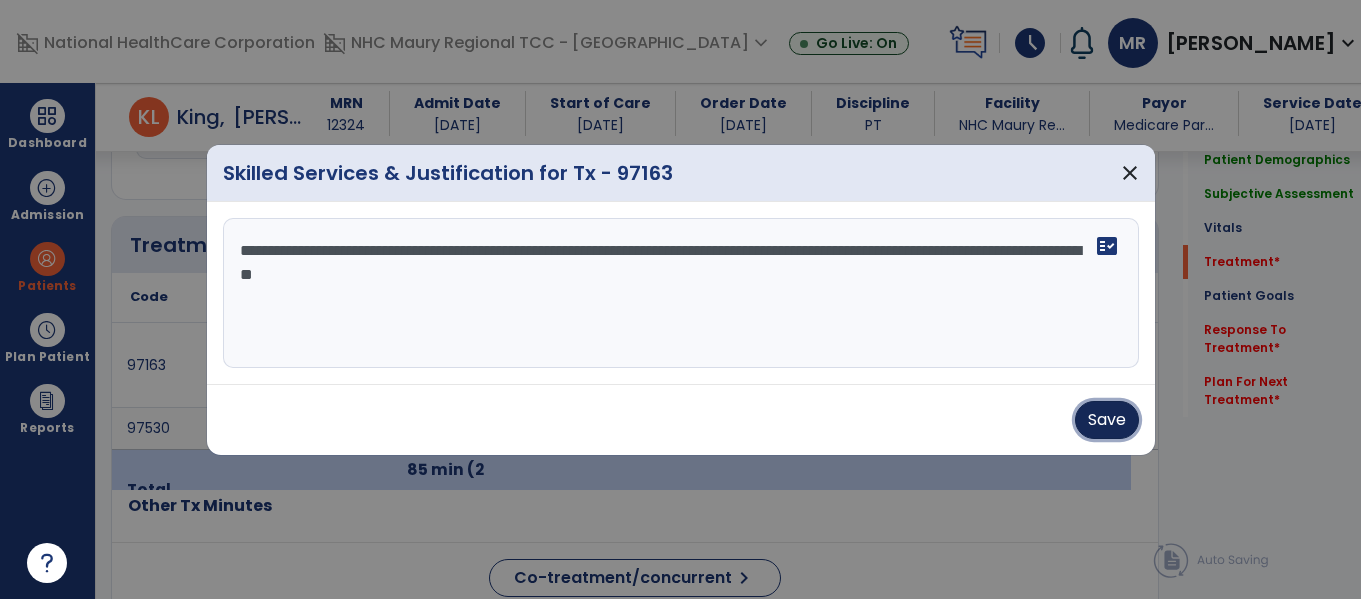 click on "Save" at bounding box center (1107, 420) 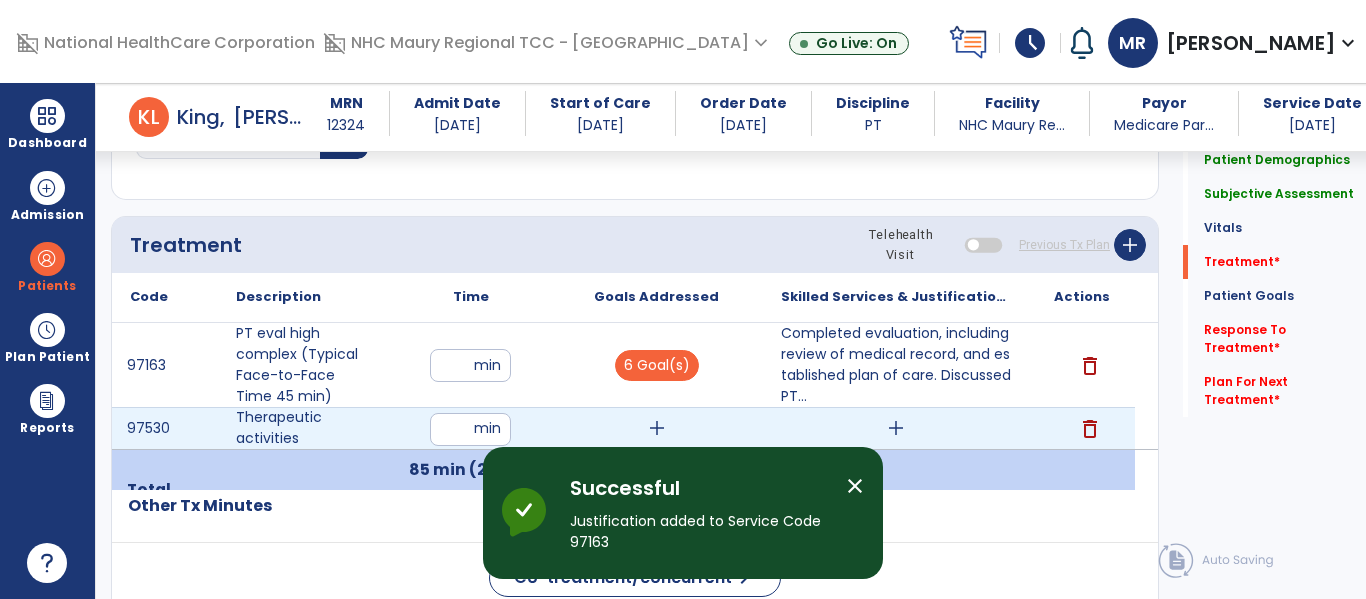 click on "add" at bounding box center (657, 428) 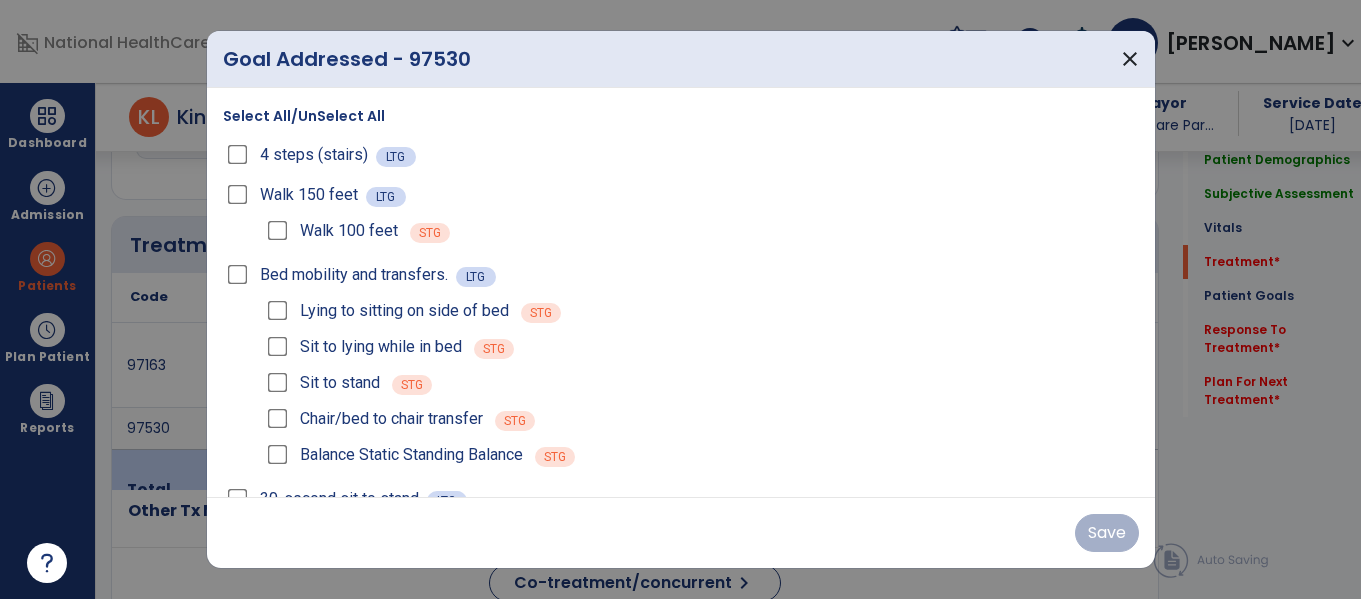scroll, scrollTop: 1113, scrollLeft: 0, axis: vertical 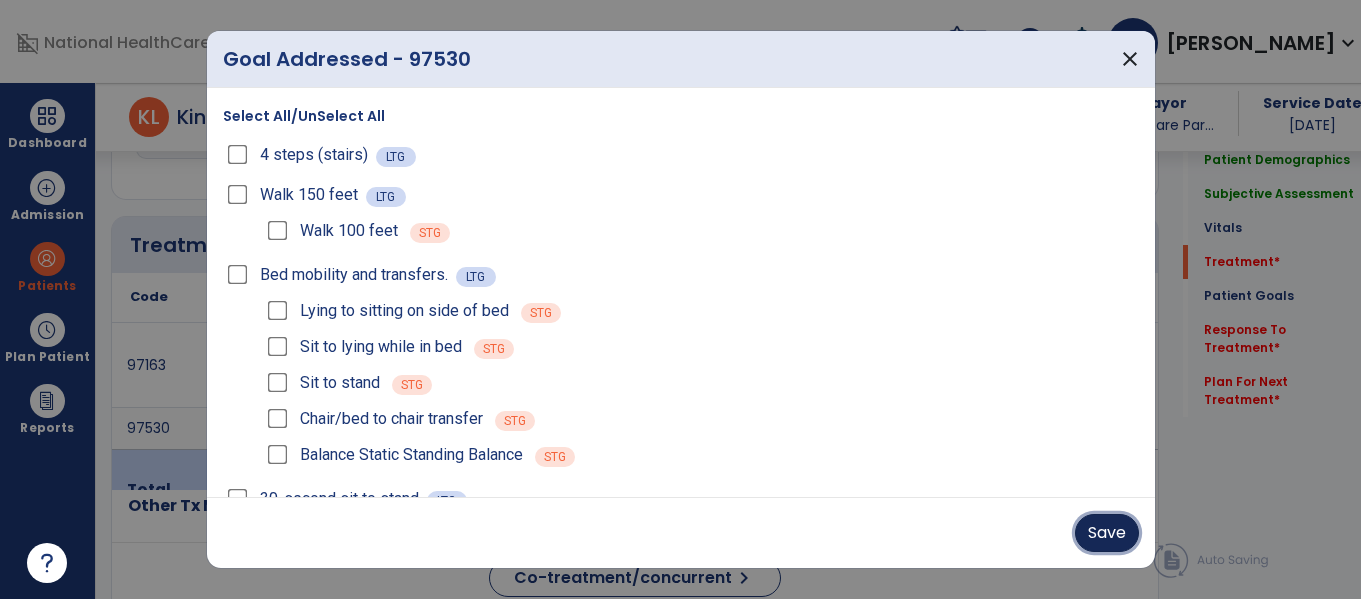 click on "Save" at bounding box center [1107, 533] 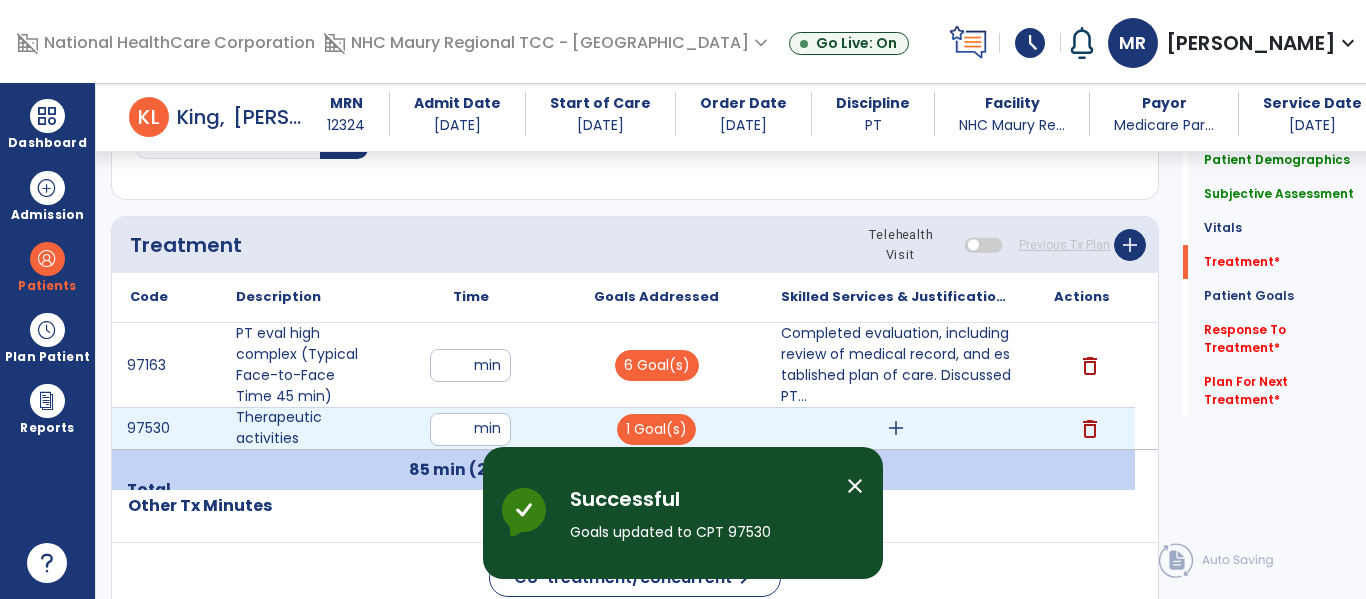 click on "add" at bounding box center [896, 428] 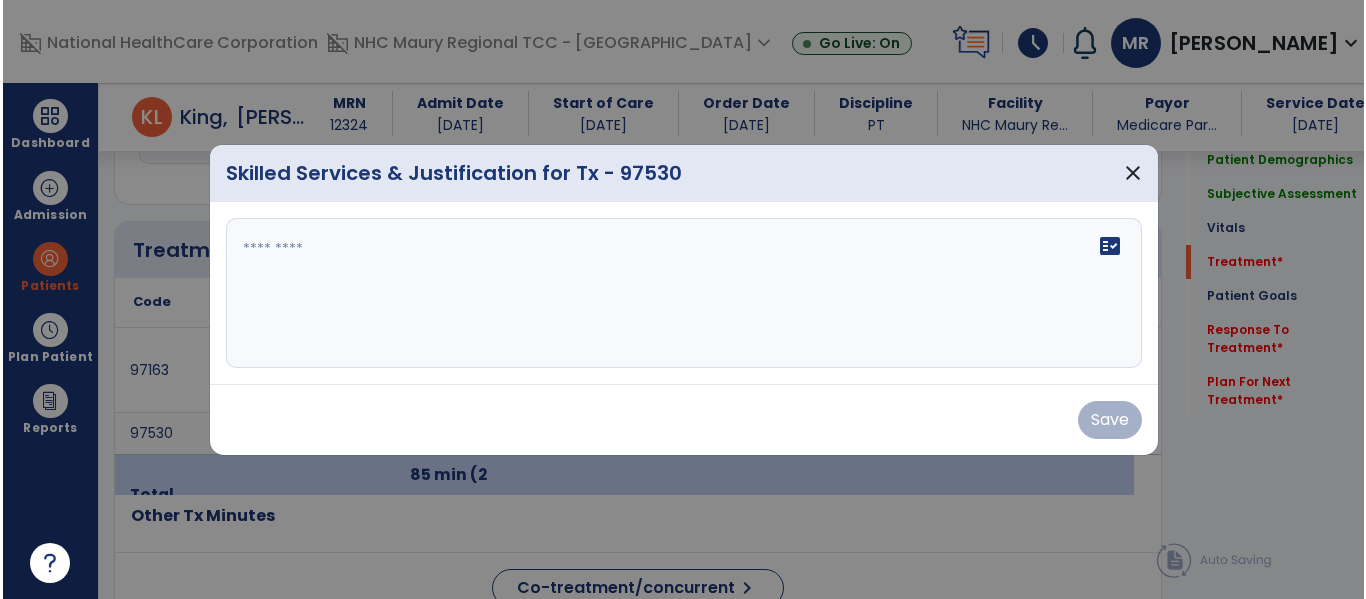 scroll, scrollTop: 1113, scrollLeft: 0, axis: vertical 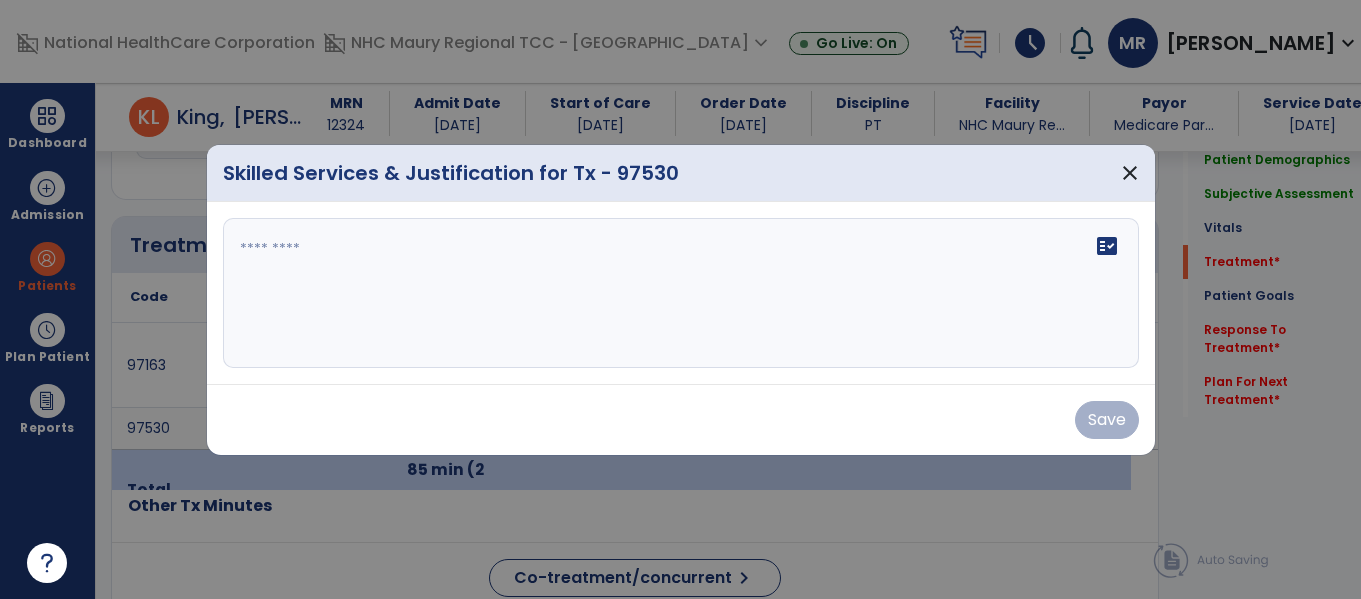 click on "fact_check" at bounding box center [681, 293] 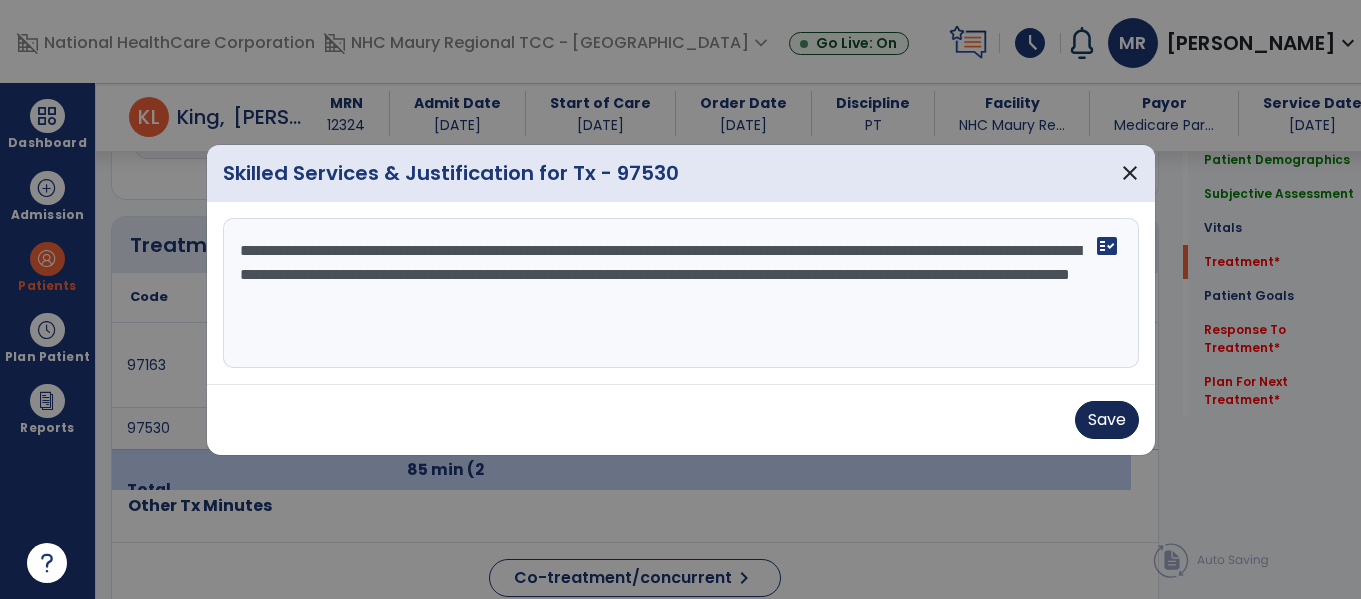 type on "**********" 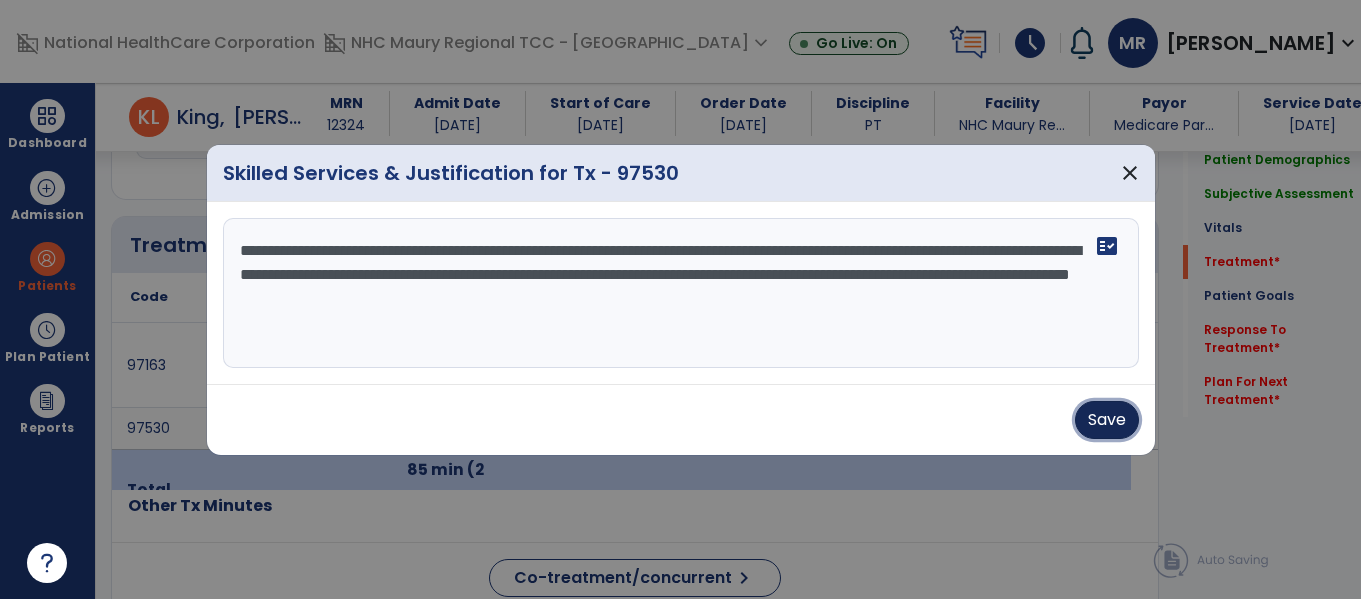 click on "Save" at bounding box center [1107, 420] 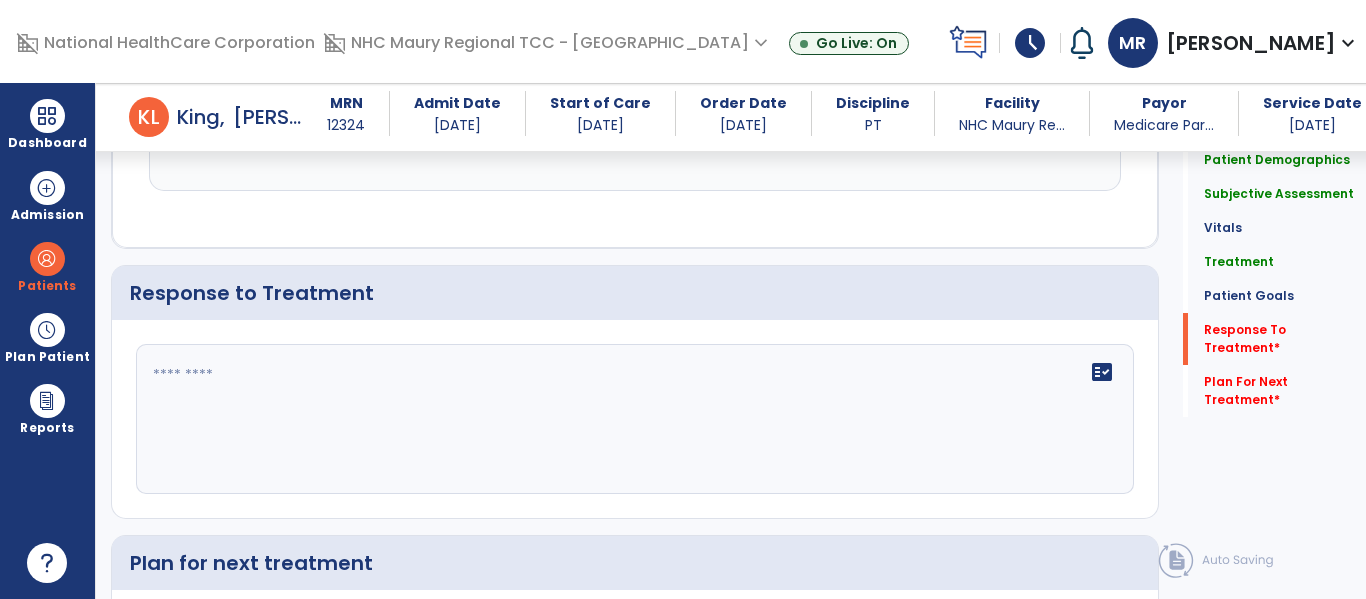 scroll, scrollTop: 3286, scrollLeft: 0, axis: vertical 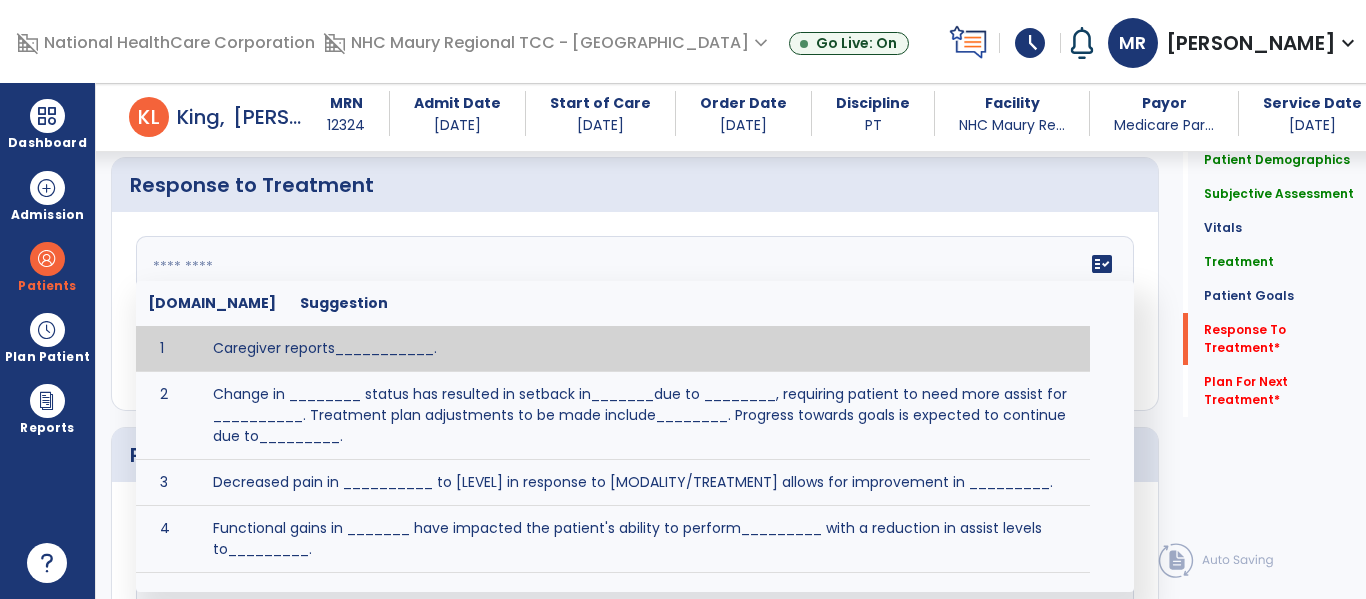 click on "fact_check  Sr.No Suggestion 1 Caregiver reports___________. 2 Change in ________ status has resulted in setback in_______due to ________, requiring patient to need more assist for __________.   Treatment plan adjustments to be made include________.  Progress towards goals is expected to continue due to_________. 3 Decreased pain in __________ to [LEVEL] in response to [MODALITY/TREATMENT] allows for improvement in _________. 4 Functional gains in _______ have impacted the patient's ability to perform_________ with a reduction in assist levels to_________. 5 Functional progress this week has been significant due to__________. 6 Gains in ________ have improved the patient's ability to perform ______with decreased levels of assist to___________. 7 Improvement in ________allows patient to tolerate higher levels of challenges in_________. 8 Pain in [AREA] has decreased to [LEVEL] in response to [TREATMENT/MODALITY], allowing fore ease in completing__________. 9 10 11 12 13 14 15 16 17 18 19 20 21" 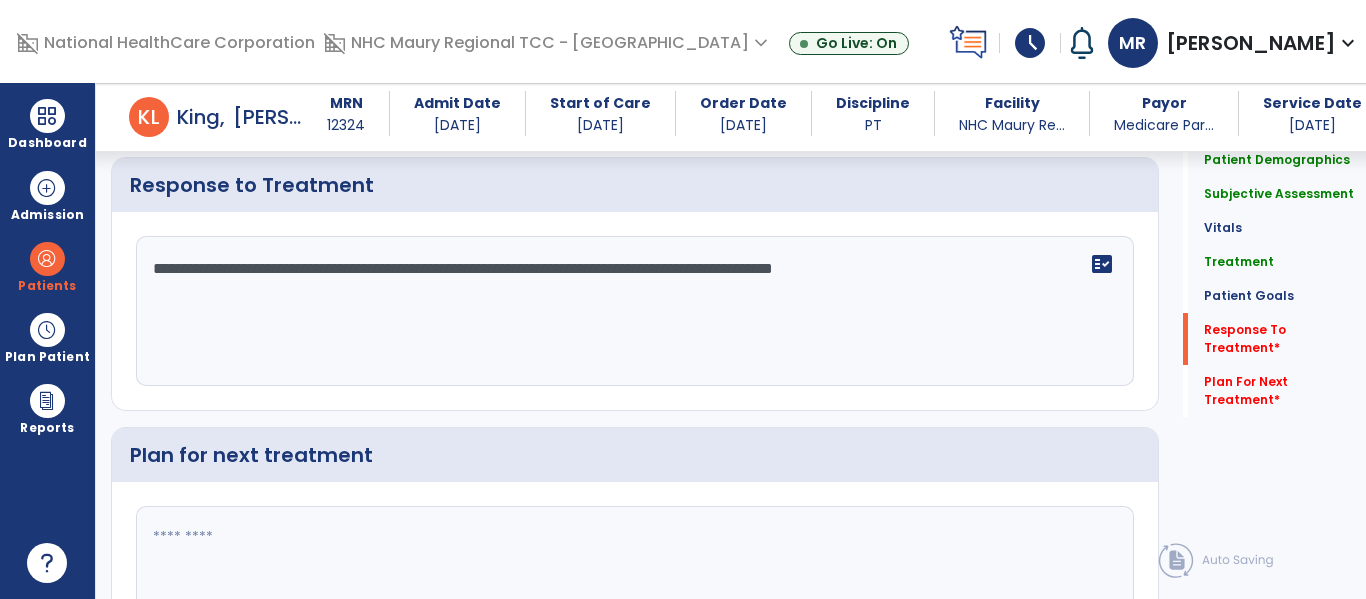 scroll, scrollTop: 3435, scrollLeft: 0, axis: vertical 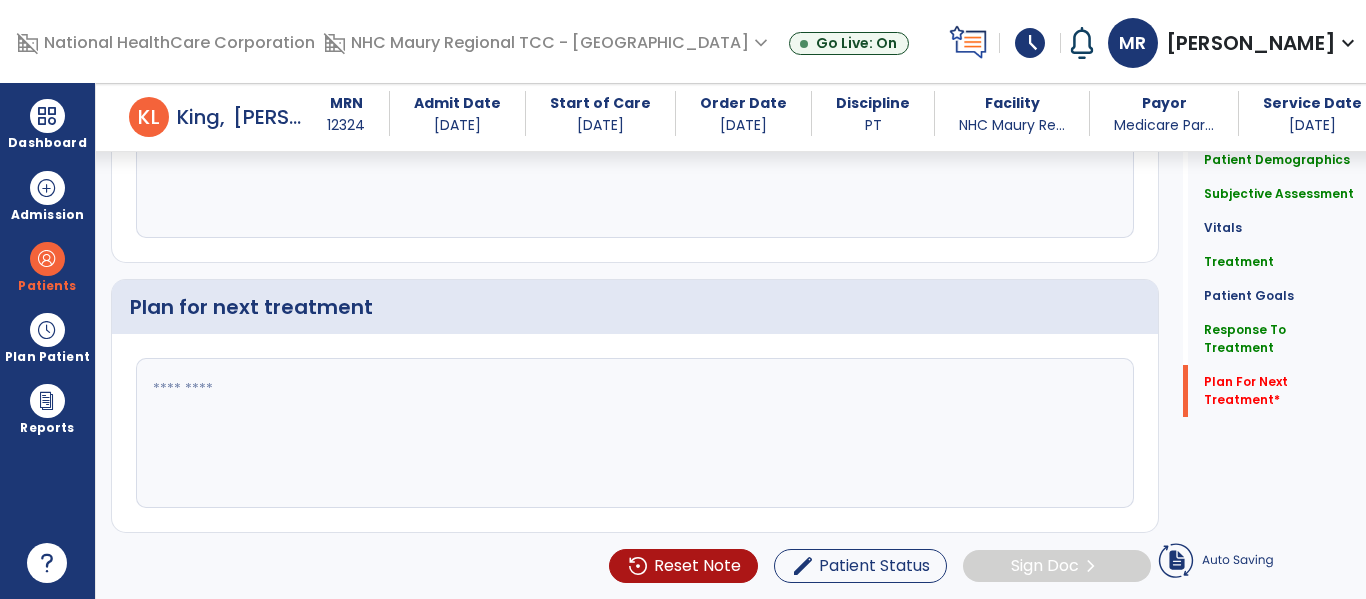 type on "**********" 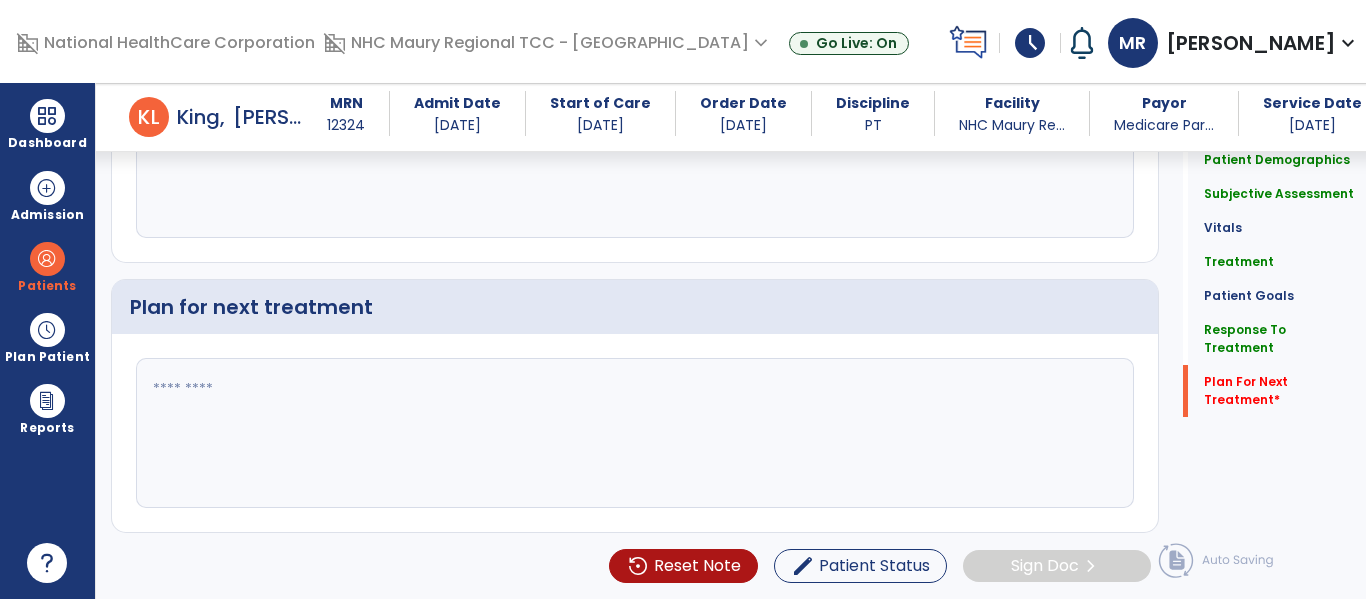 click 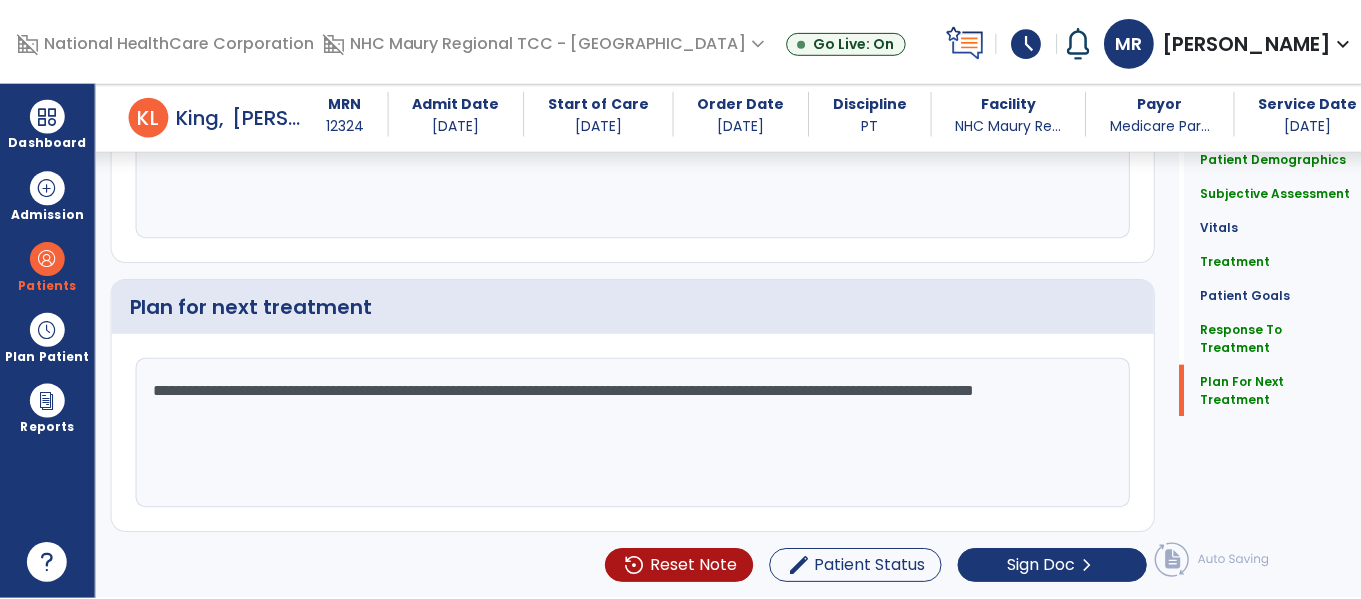 scroll, scrollTop: 3435, scrollLeft: 0, axis: vertical 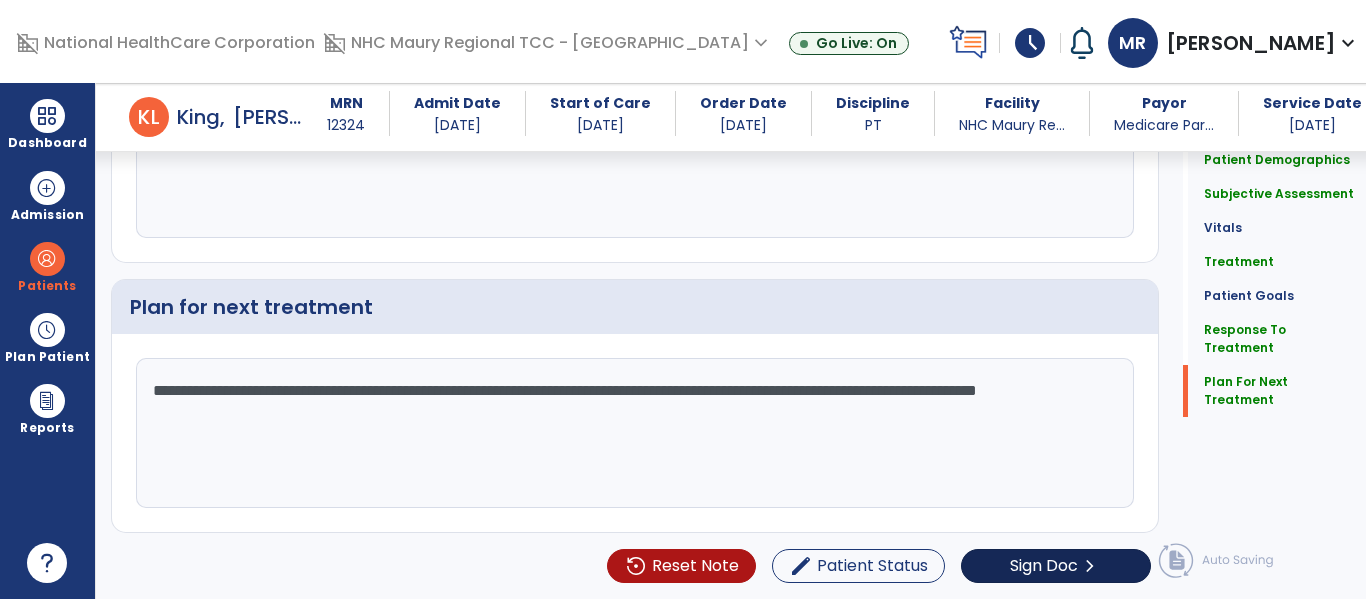 type on "**********" 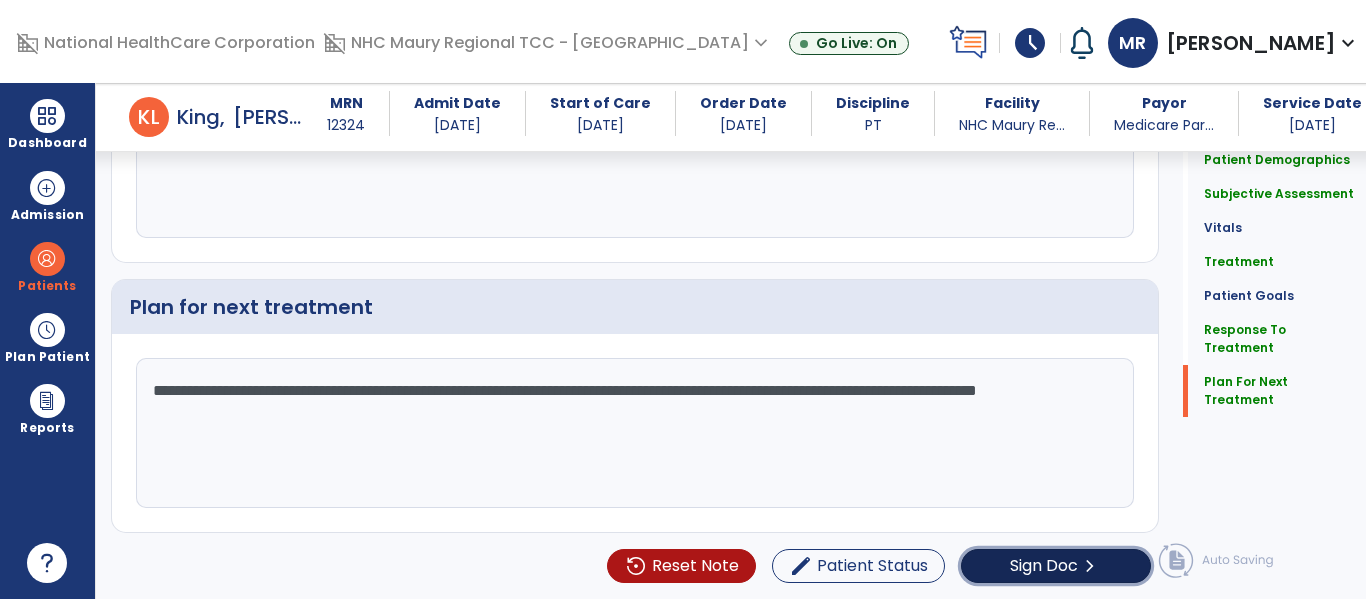 click on "Sign Doc" 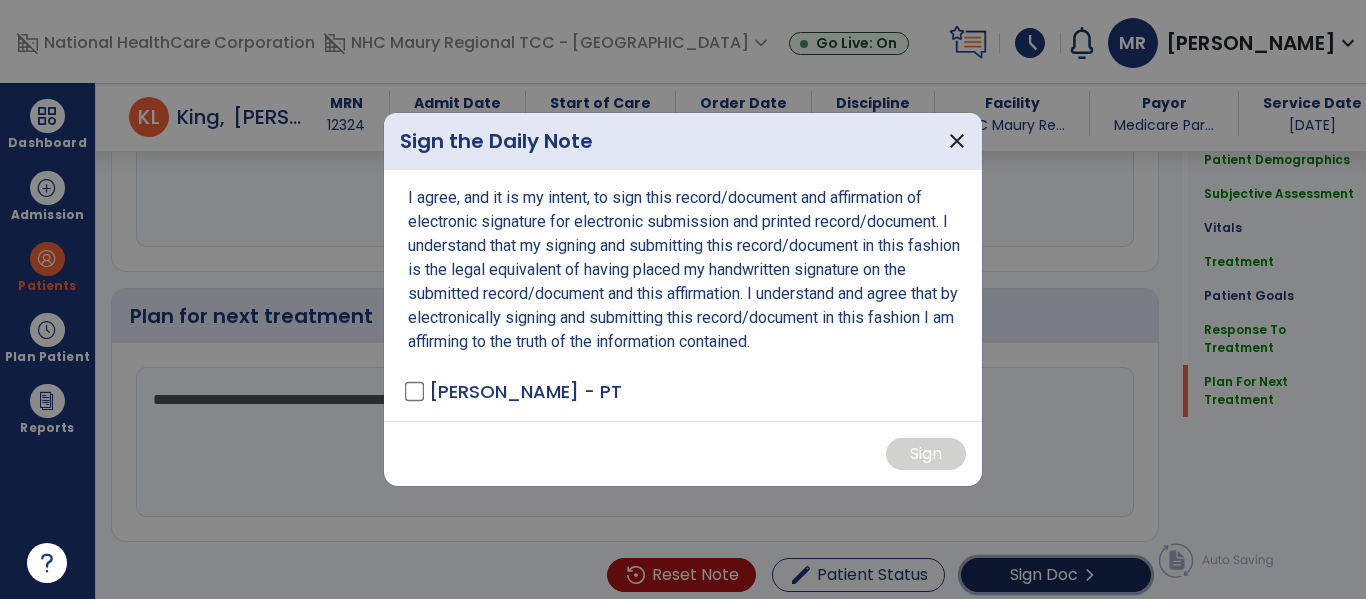 scroll, scrollTop: 3435, scrollLeft: 0, axis: vertical 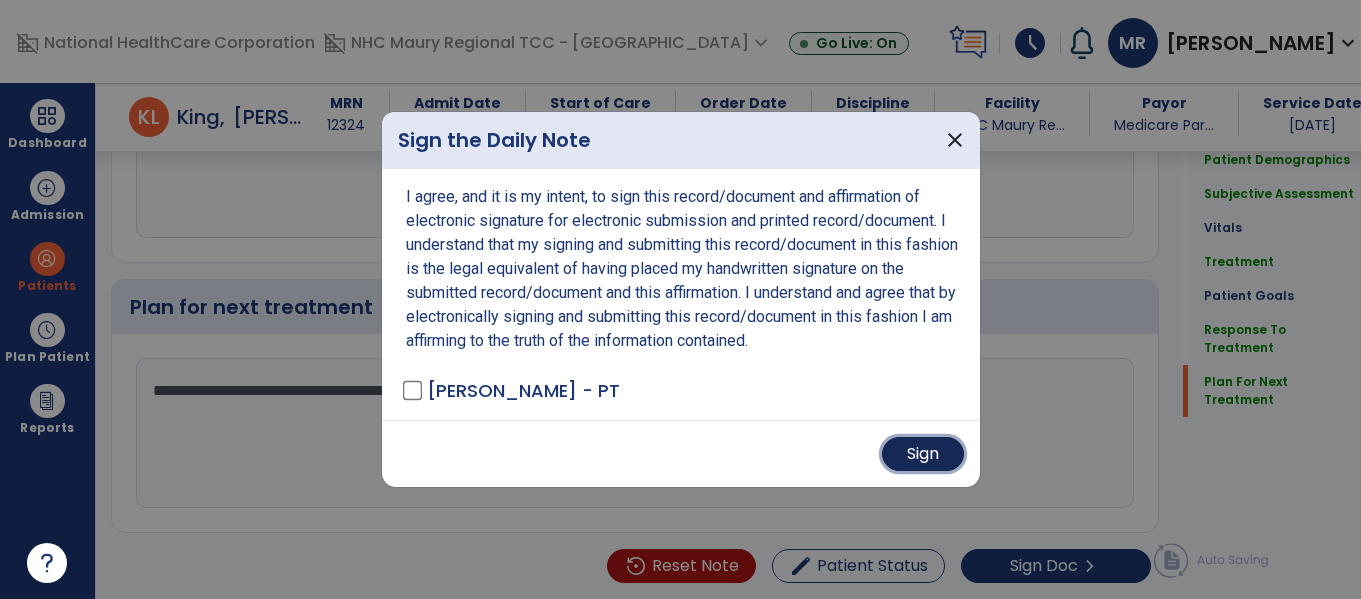 click on "Sign" at bounding box center [923, 454] 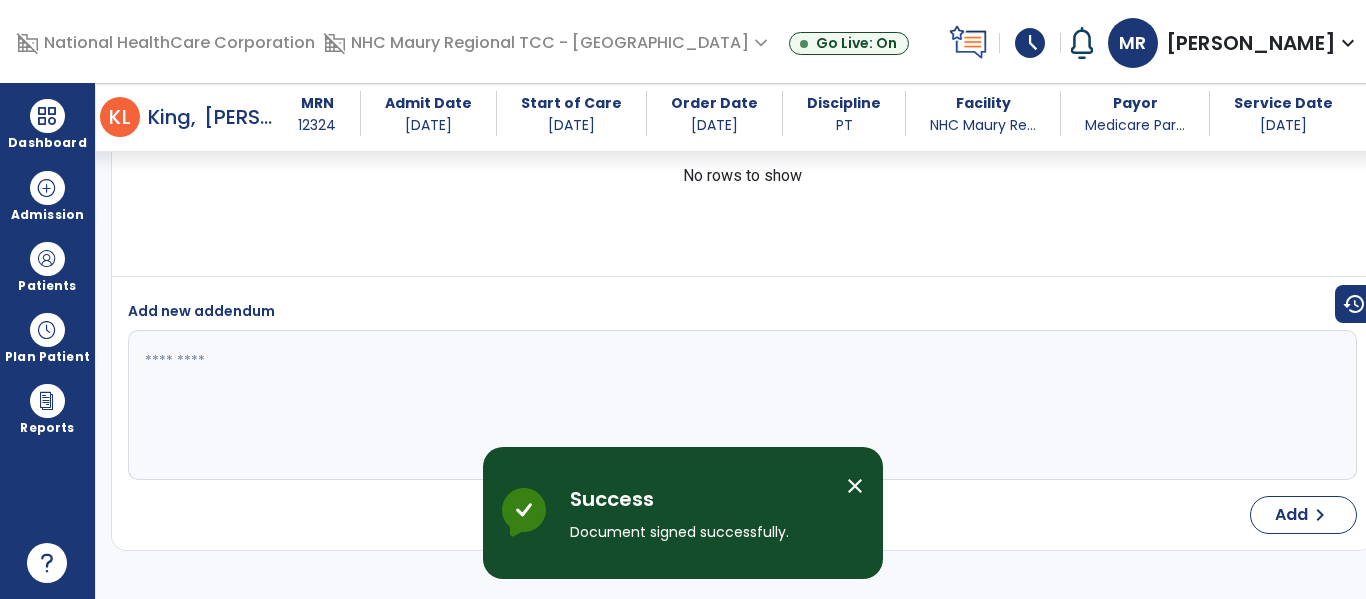 scroll, scrollTop: 5270, scrollLeft: 0, axis: vertical 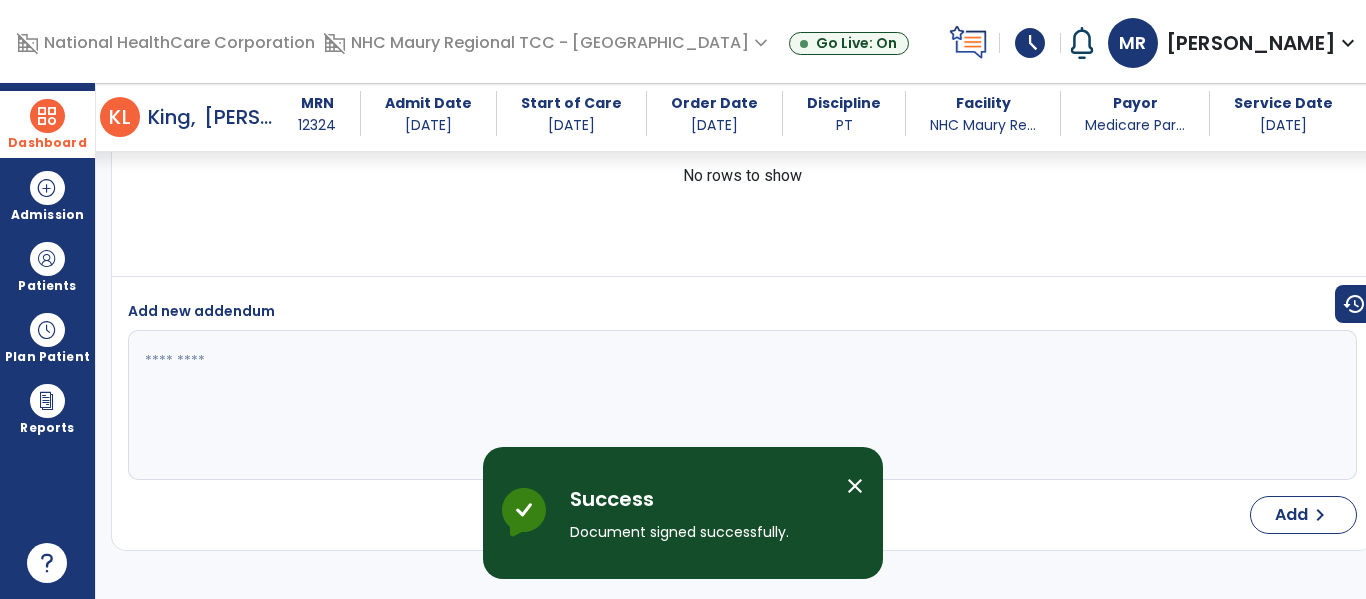 click at bounding box center [47, 116] 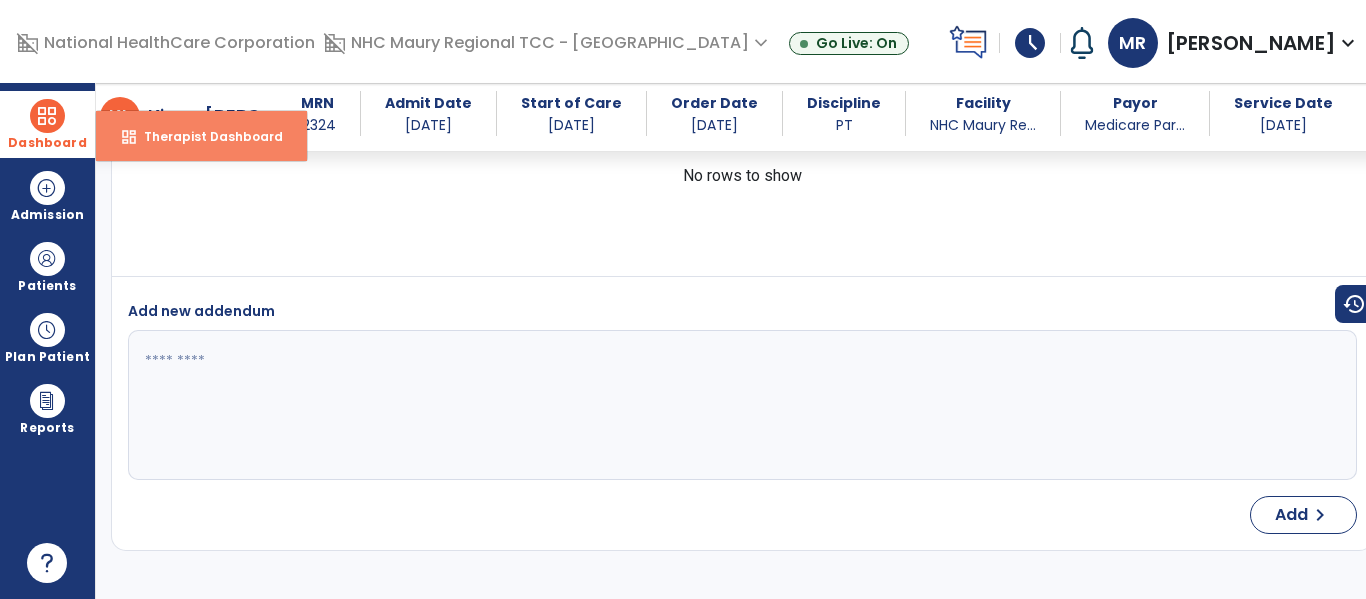 click on "dashboard" at bounding box center (129, 137) 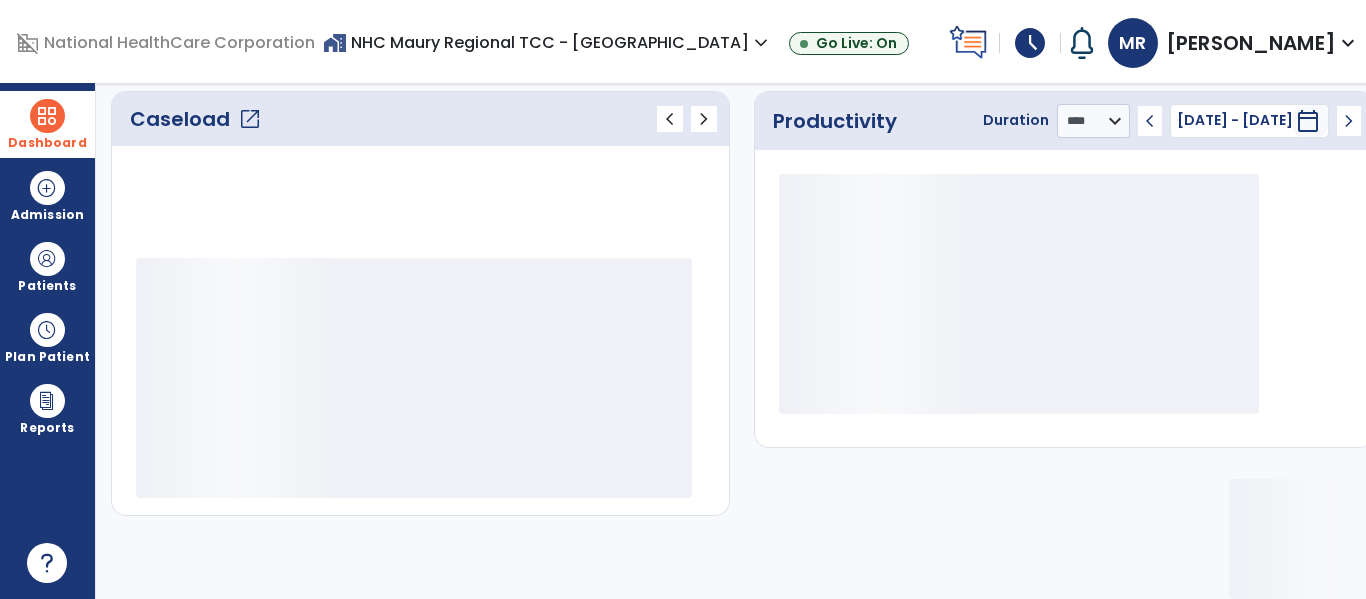 scroll, scrollTop: 277, scrollLeft: 0, axis: vertical 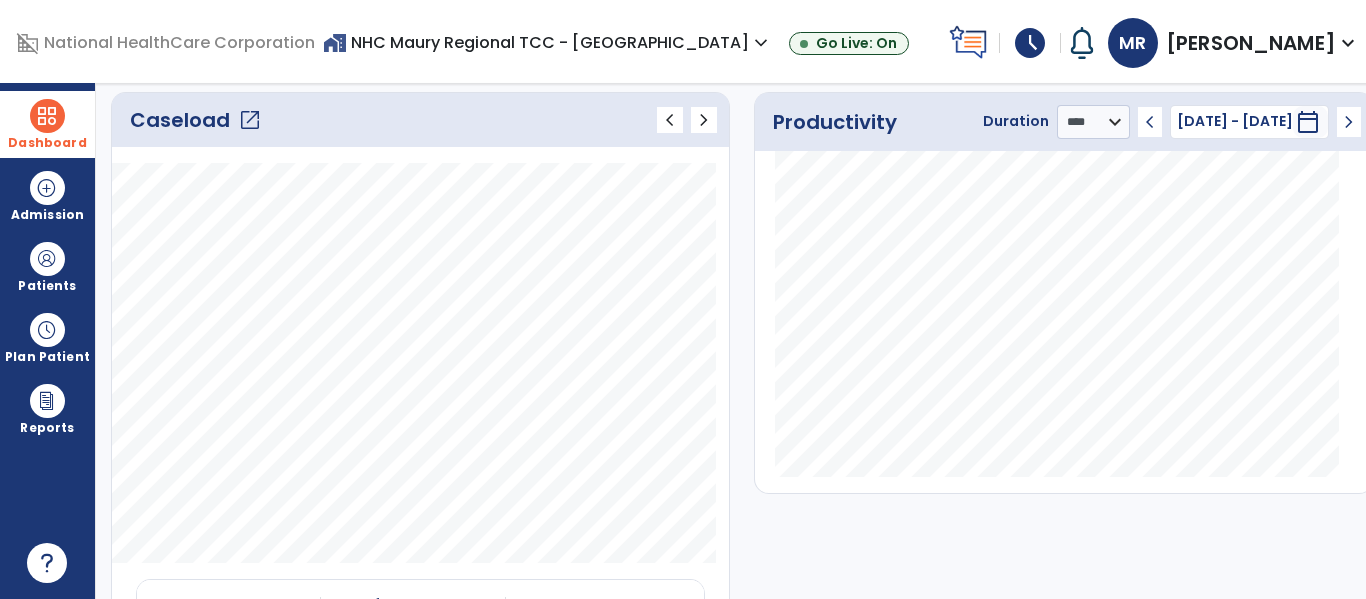 click on "Caseload   open_in_new" 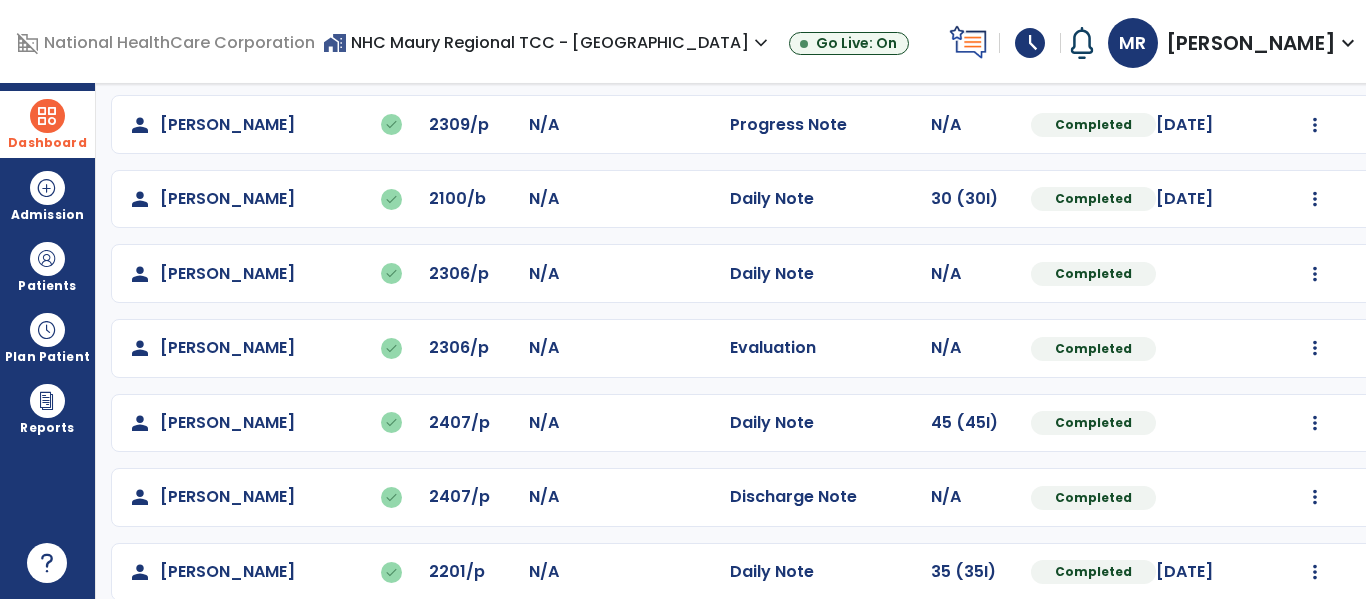 scroll, scrollTop: 708, scrollLeft: 0, axis: vertical 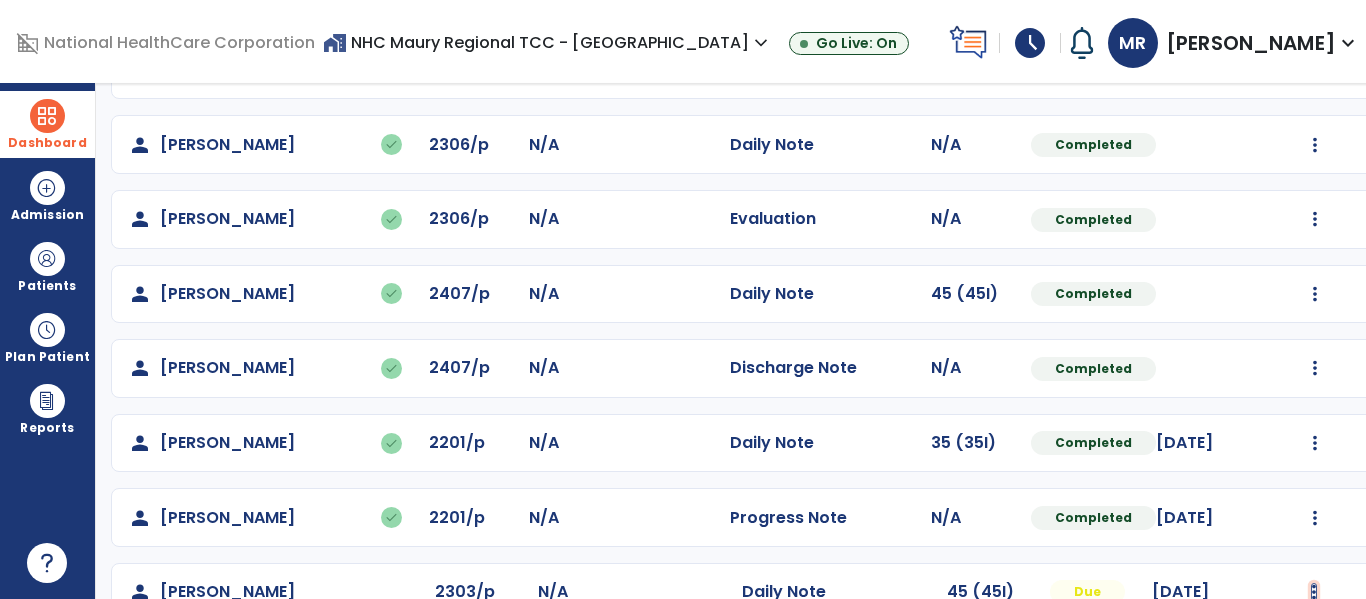 click at bounding box center [1314, -337] 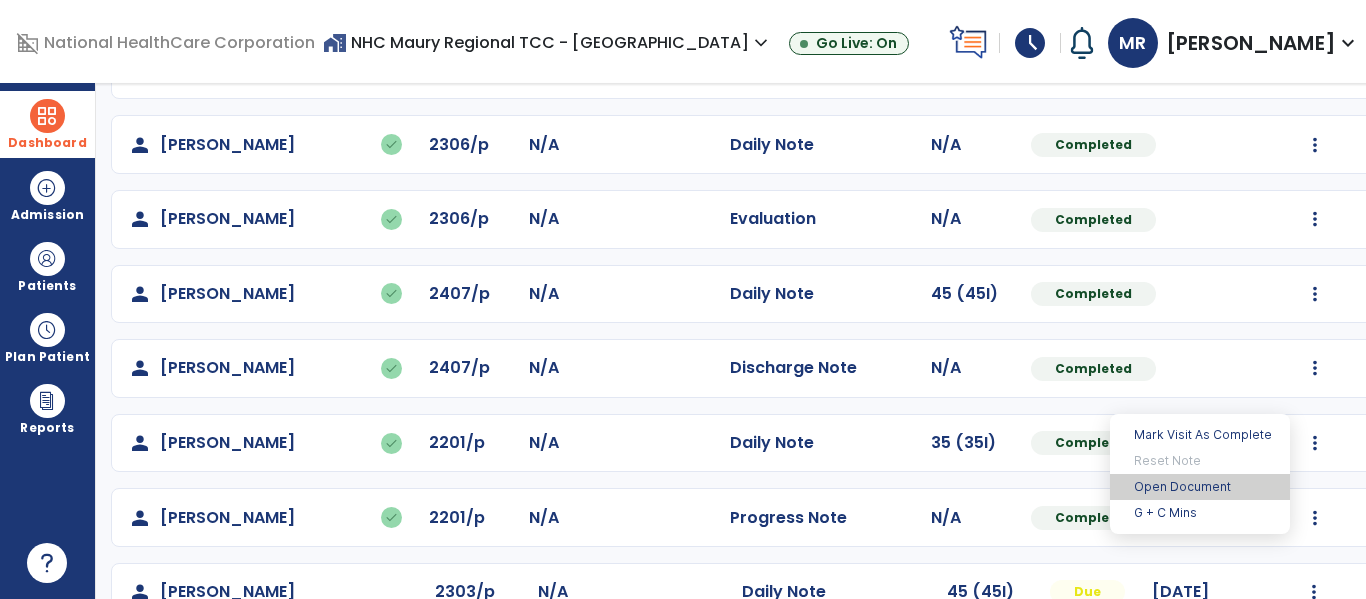 click on "Open Document" at bounding box center (1200, 487) 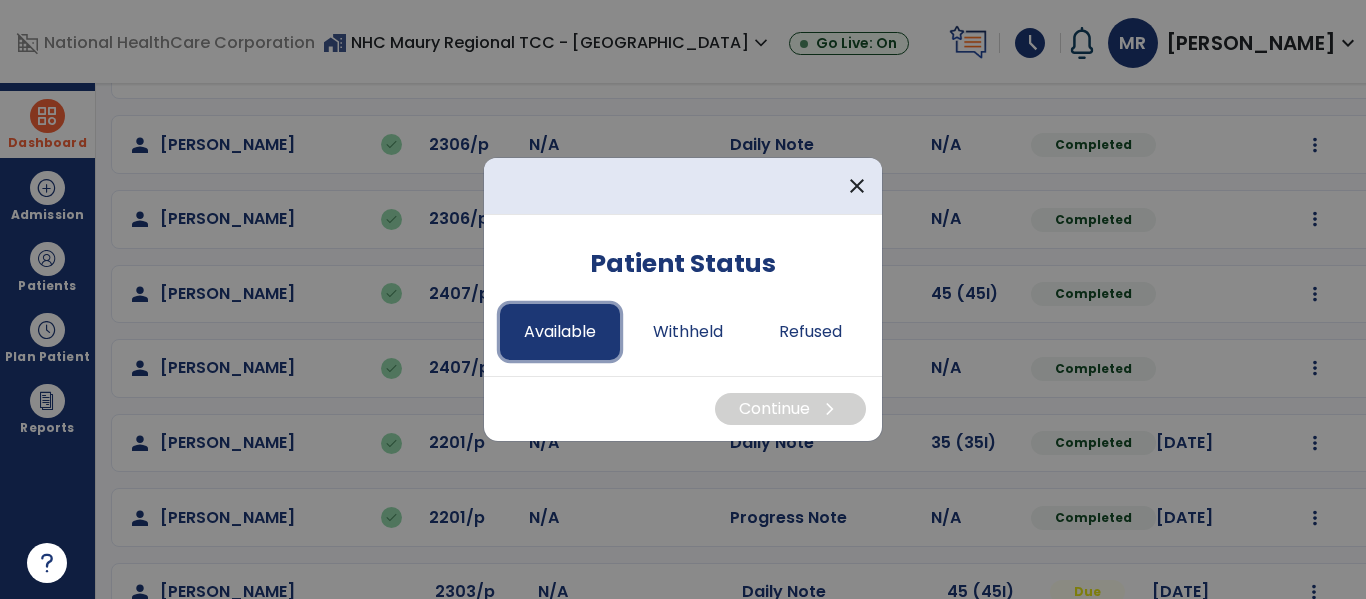 click on "Available" at bounding box center [560, 332] 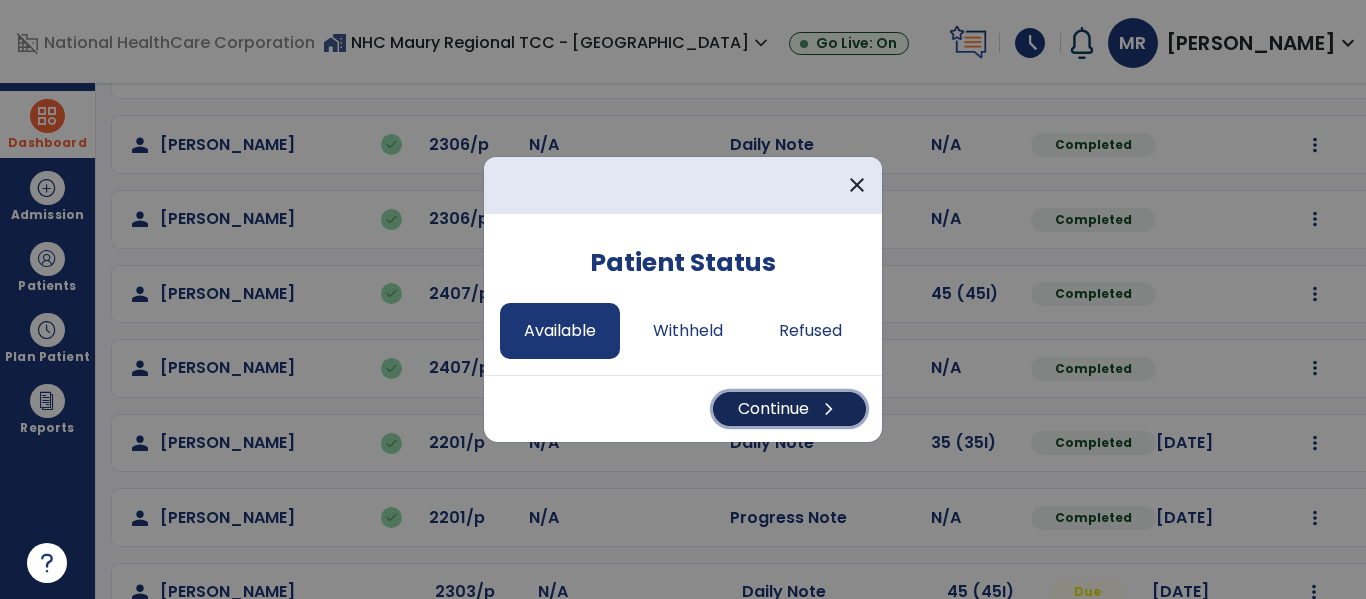 click on "Continue   chevron_right" at bounding box center (789, 409) 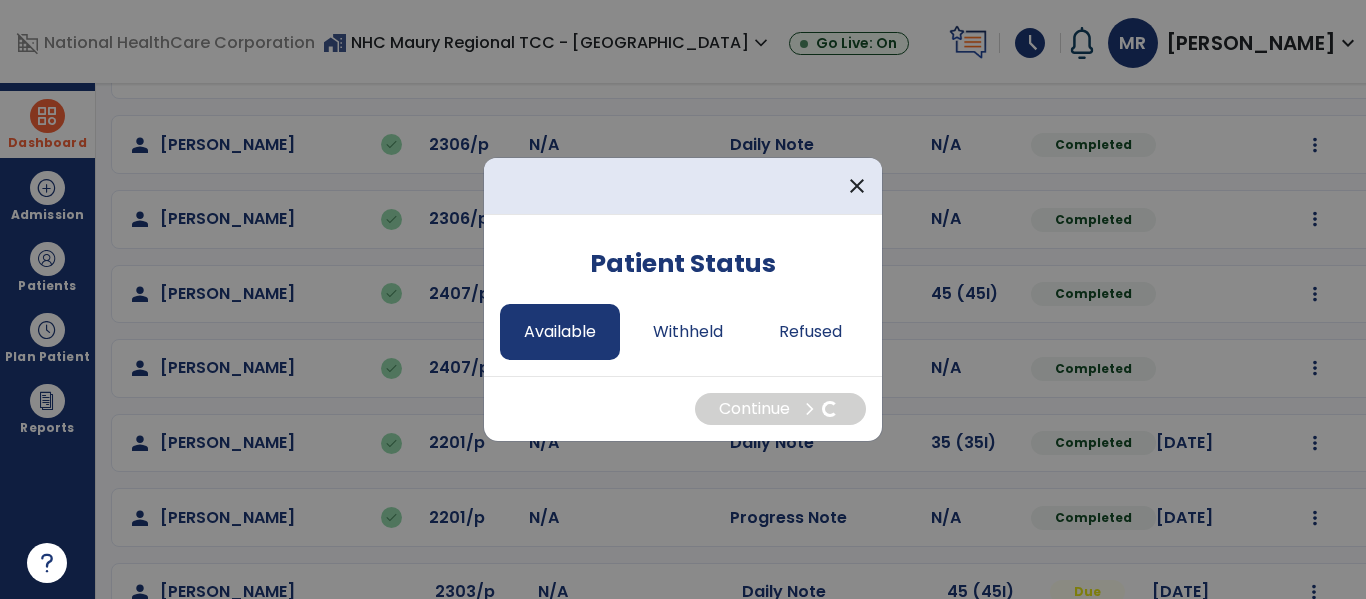 select on "*" 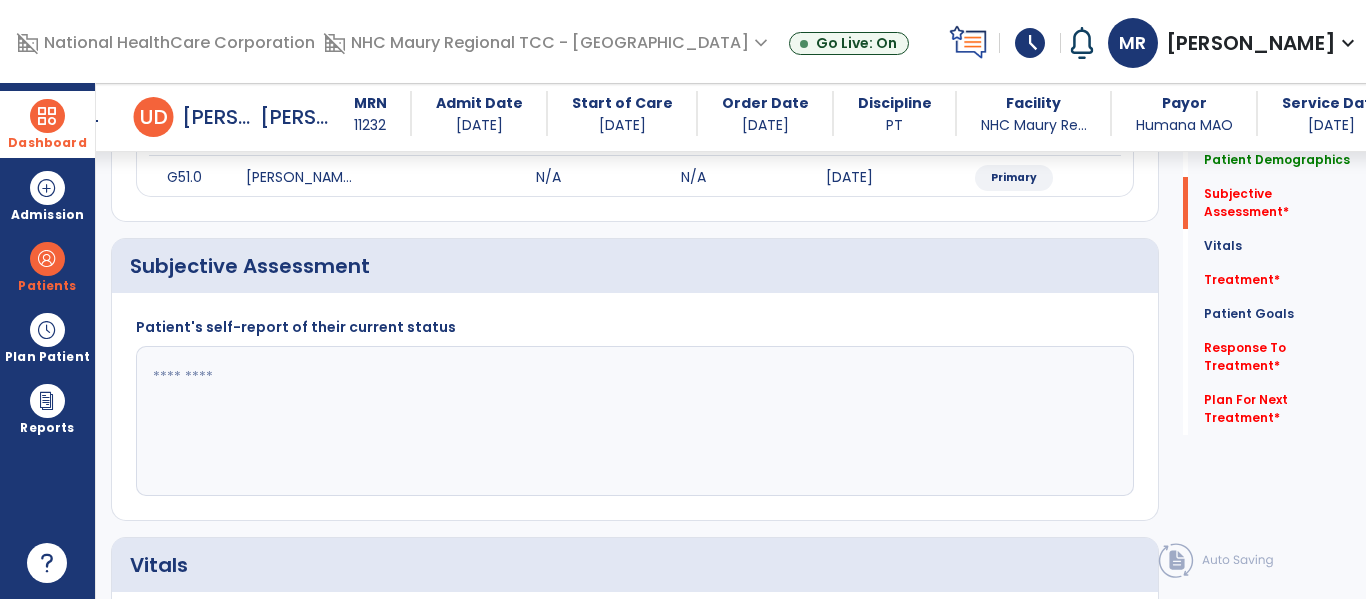 scroll, scrollTop: 293, scrollLeft: 0, axis: vertical 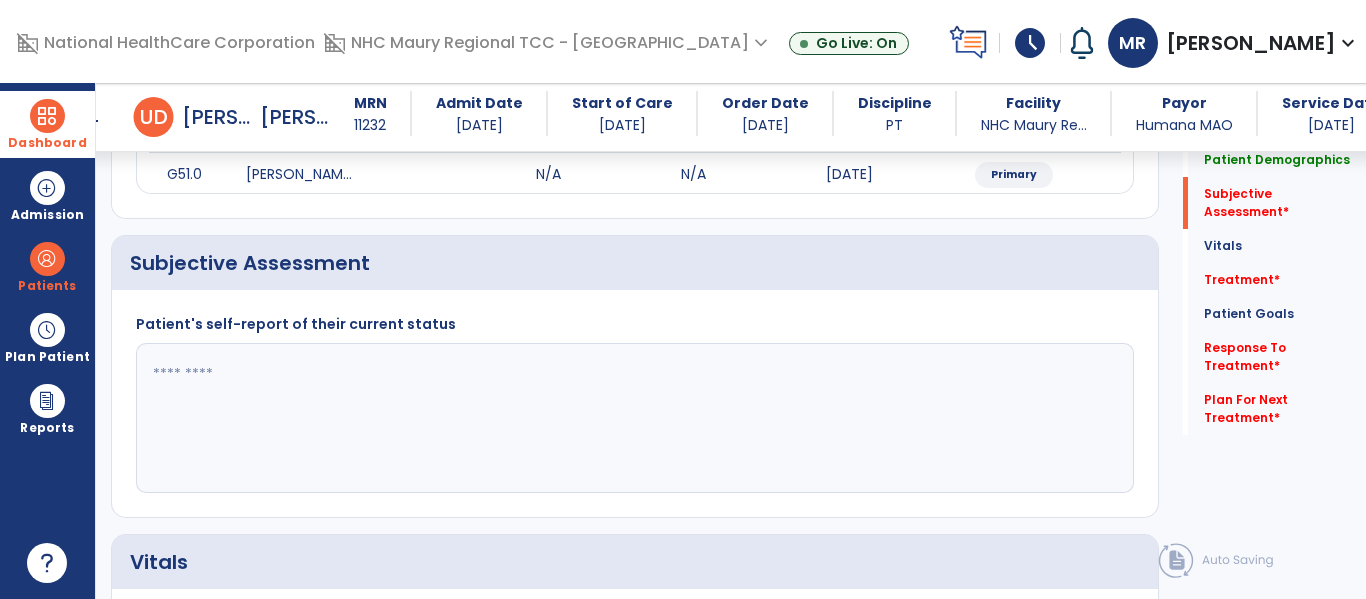 click 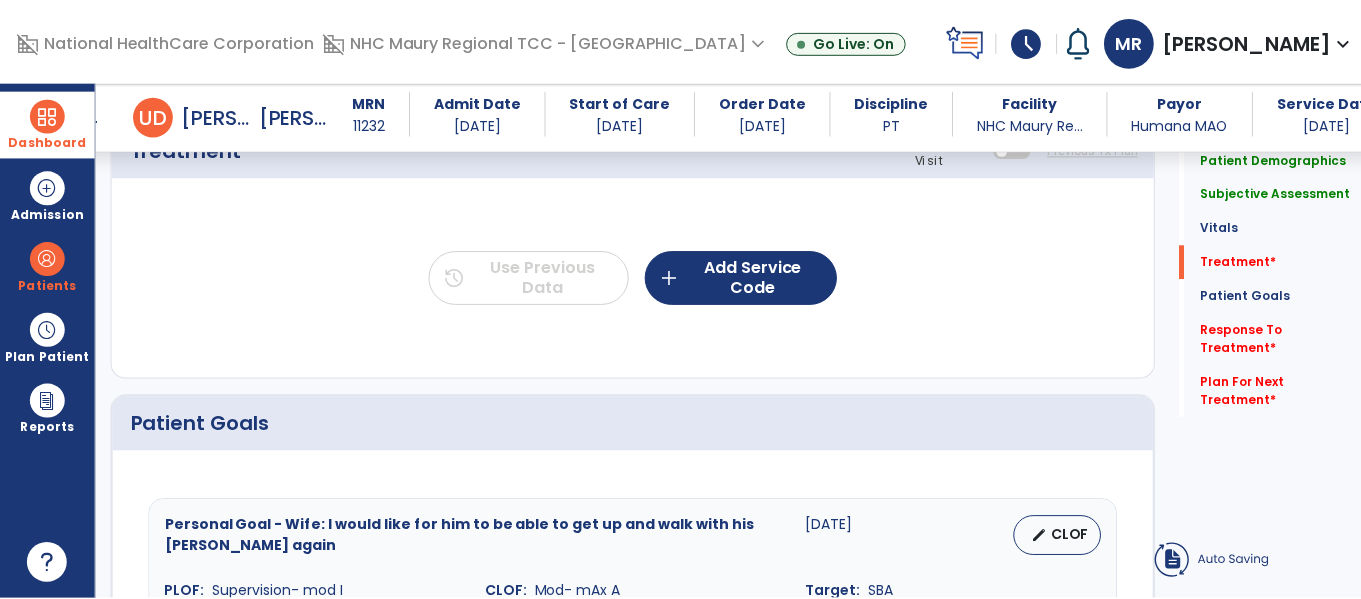 scroll, scrollTop: 1127, scrollLeft: 0, axis: vertical 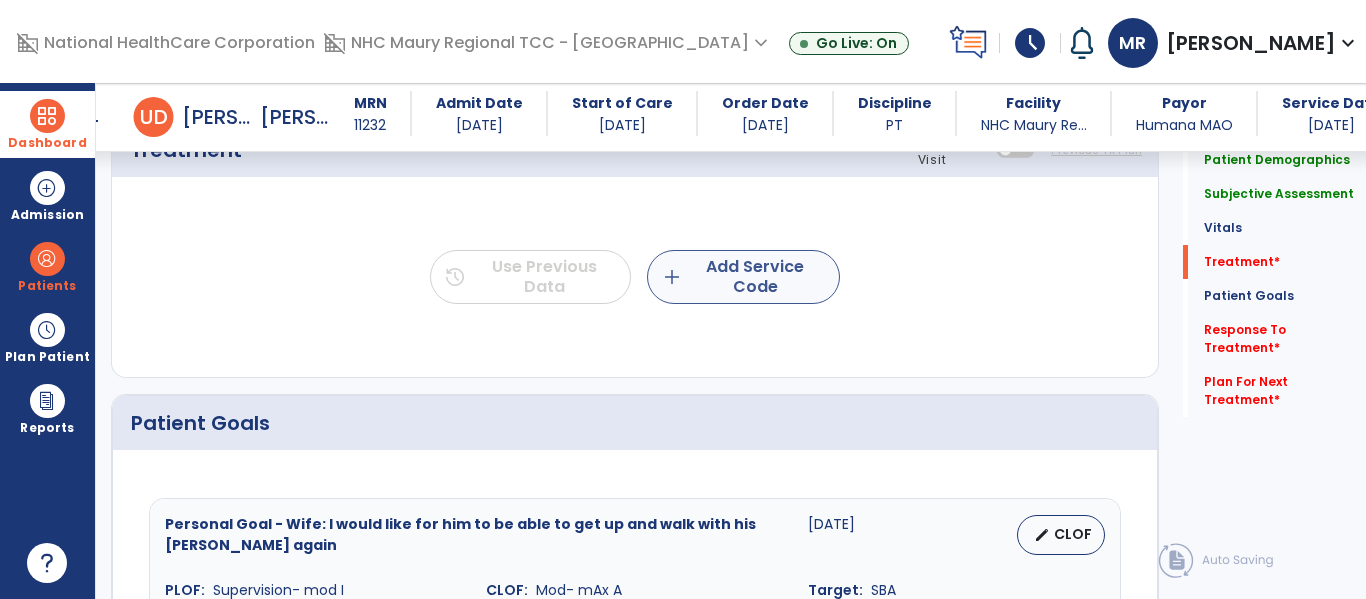 type on "**********" 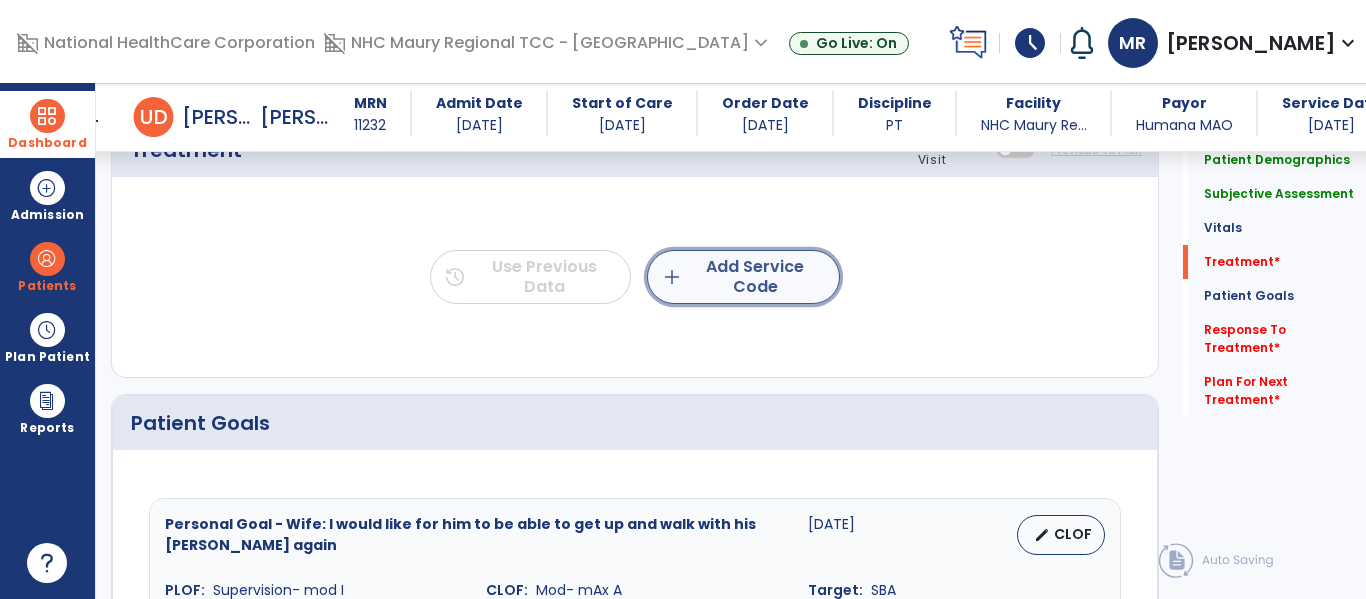 click on "add" 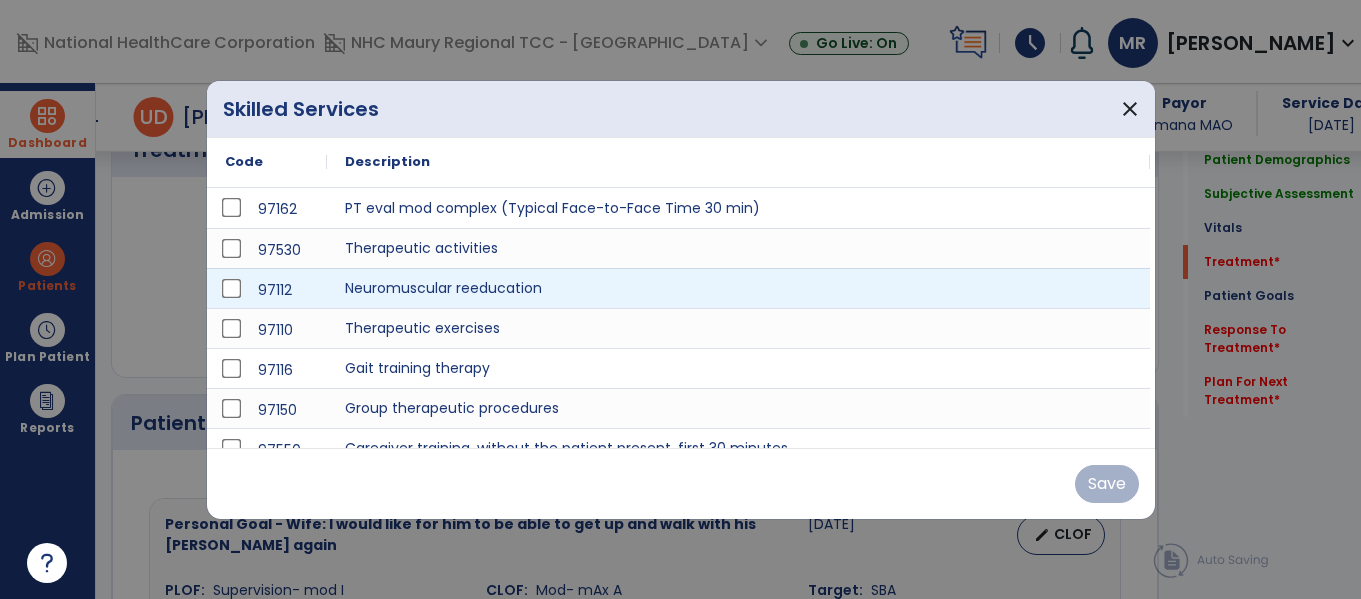 scroll, scrollTop: 1127, scrollLeft: 0, axis: vertical 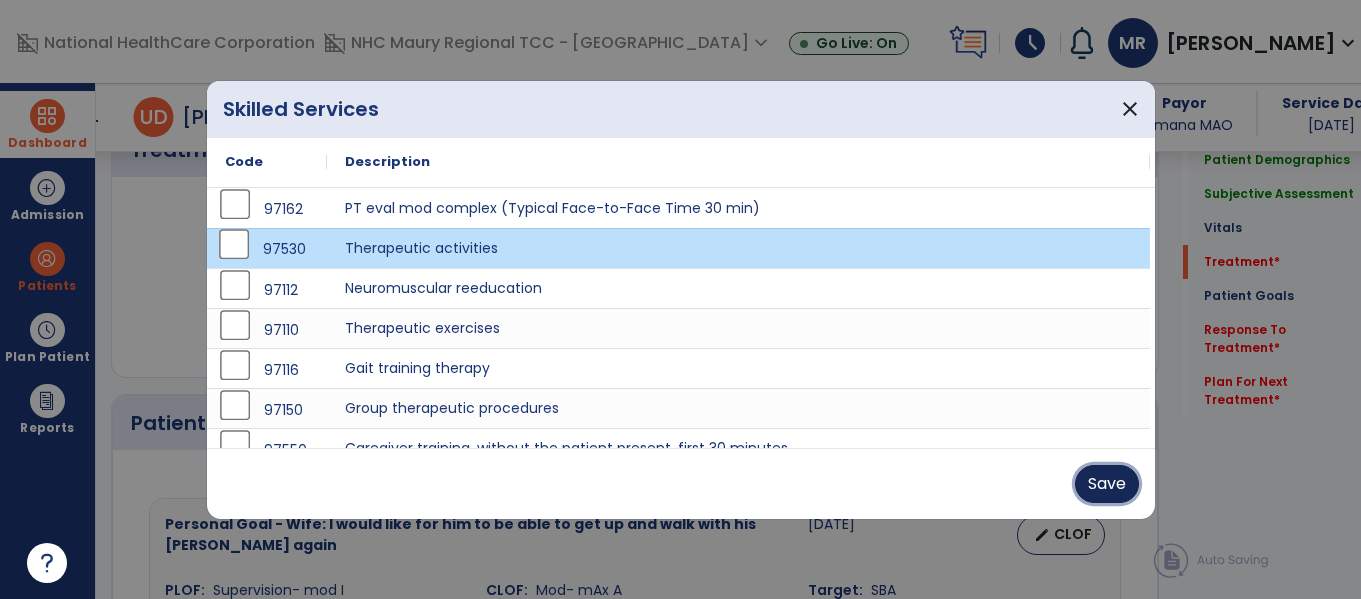click on "Save" at bounding box center (1107, 484) 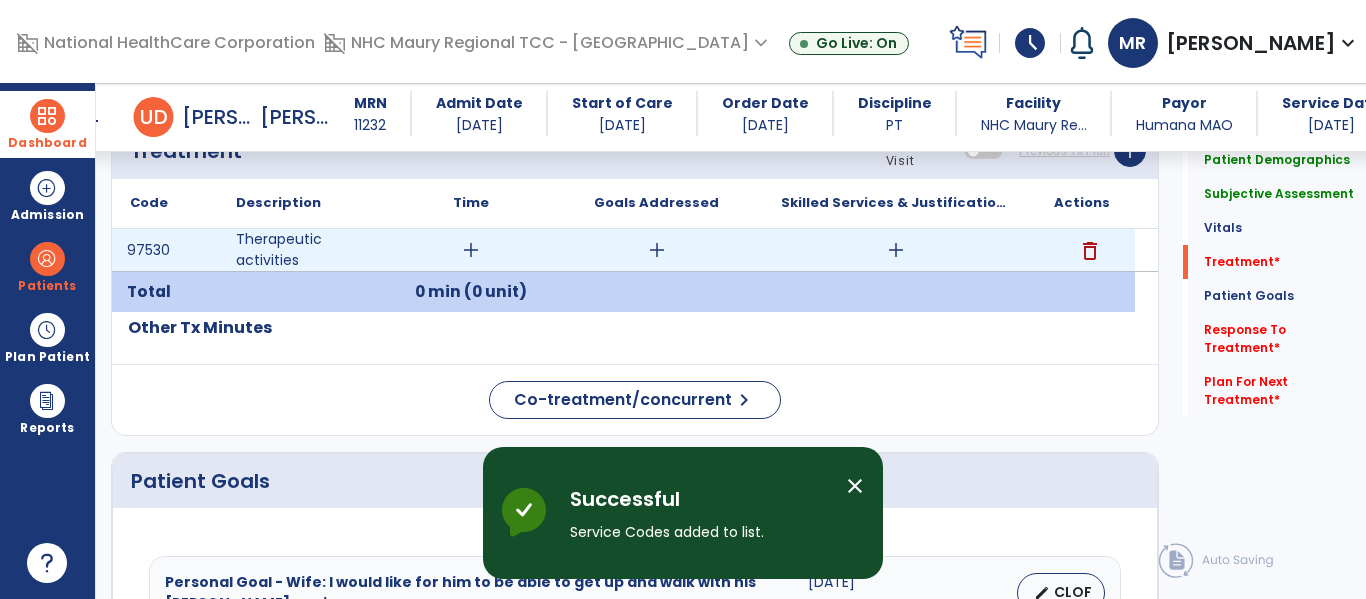 click on "add" at bounding box center [471, 250] 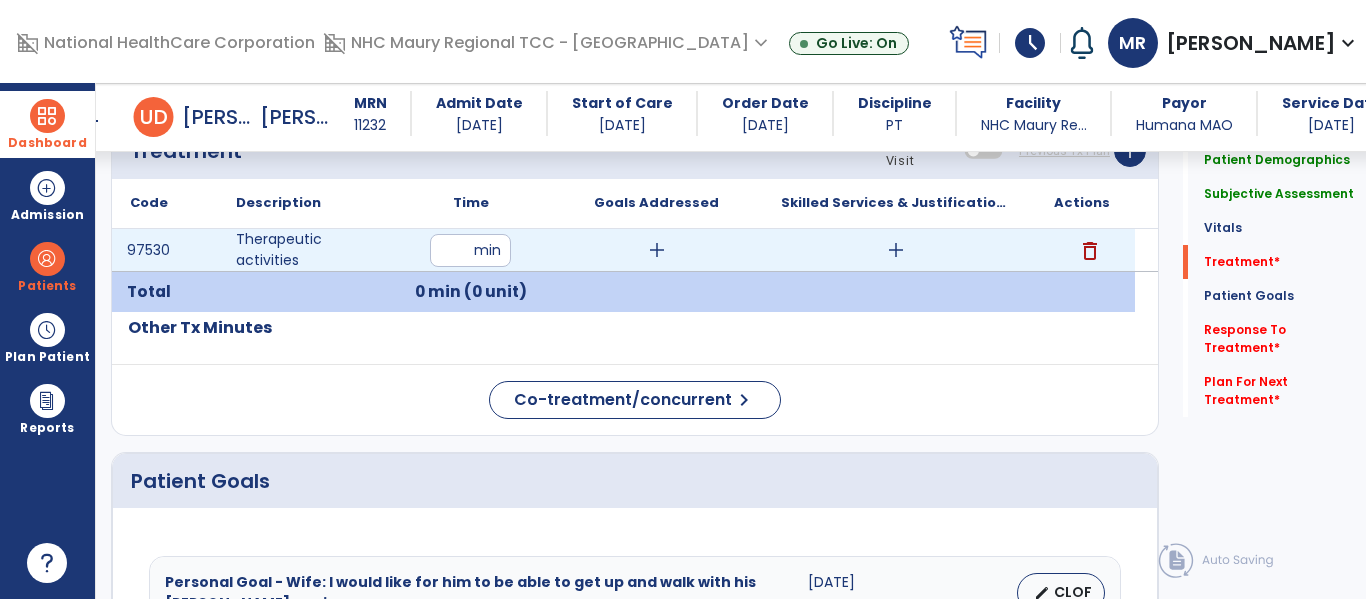 type on "**" 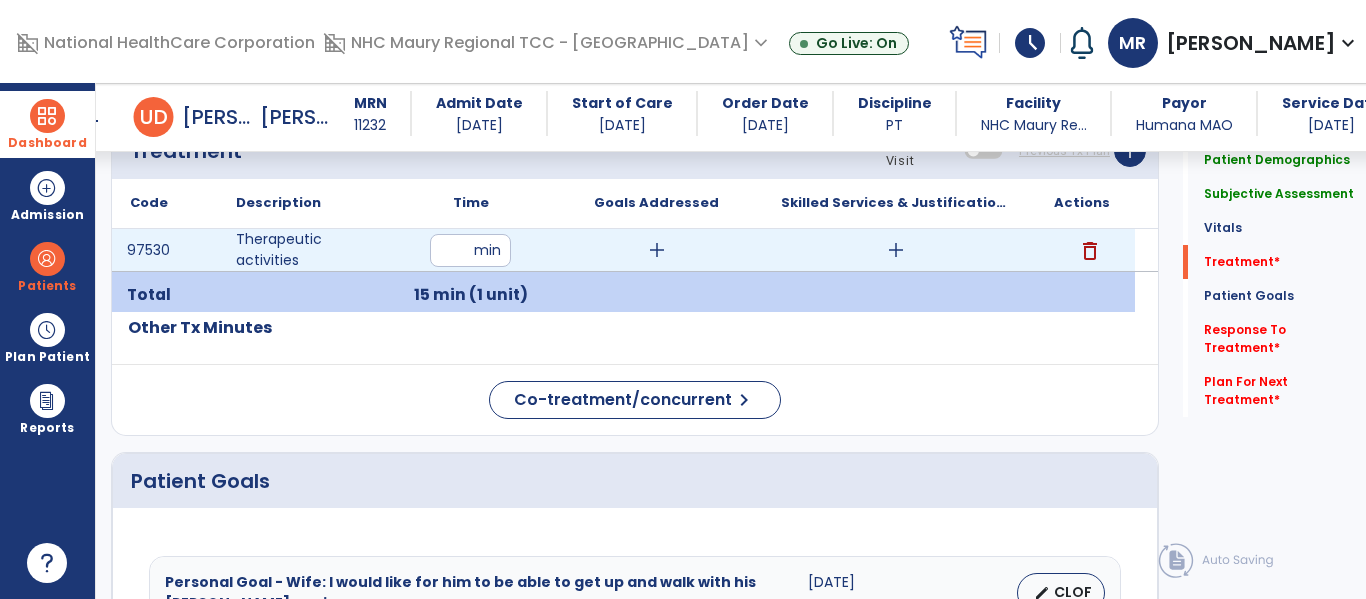 click on "add" at bounding box center (657, 250) 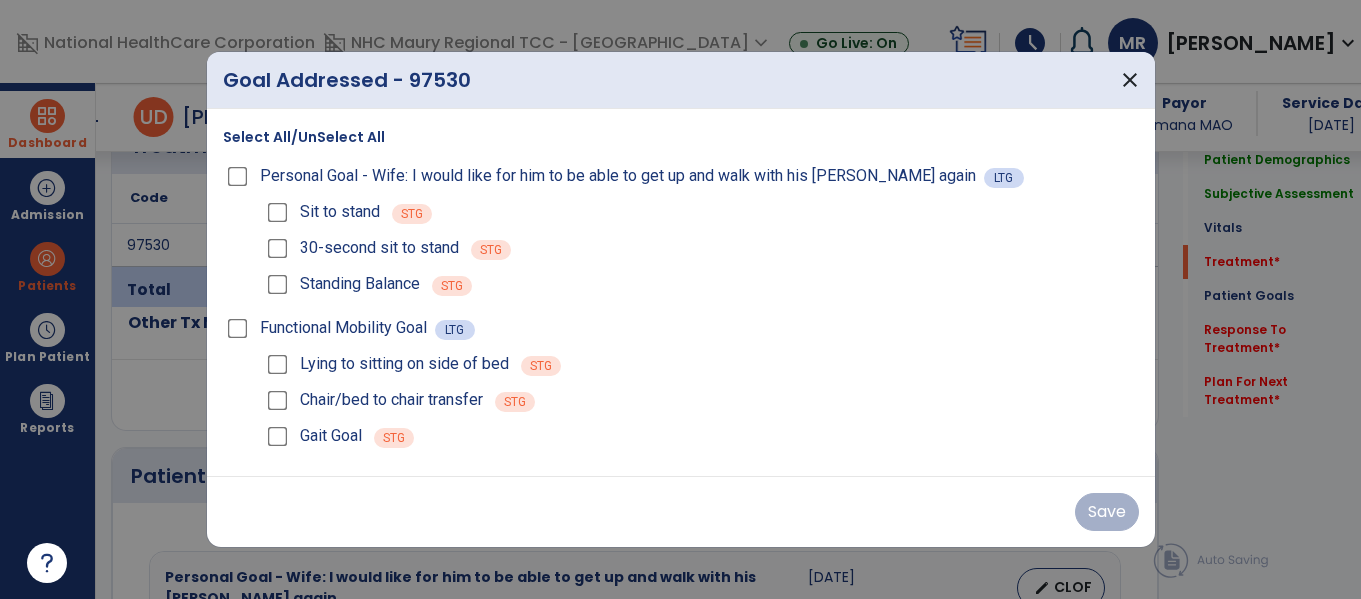scroll, scrollTop: 1127, scrollLeft: 0, axis: vertical 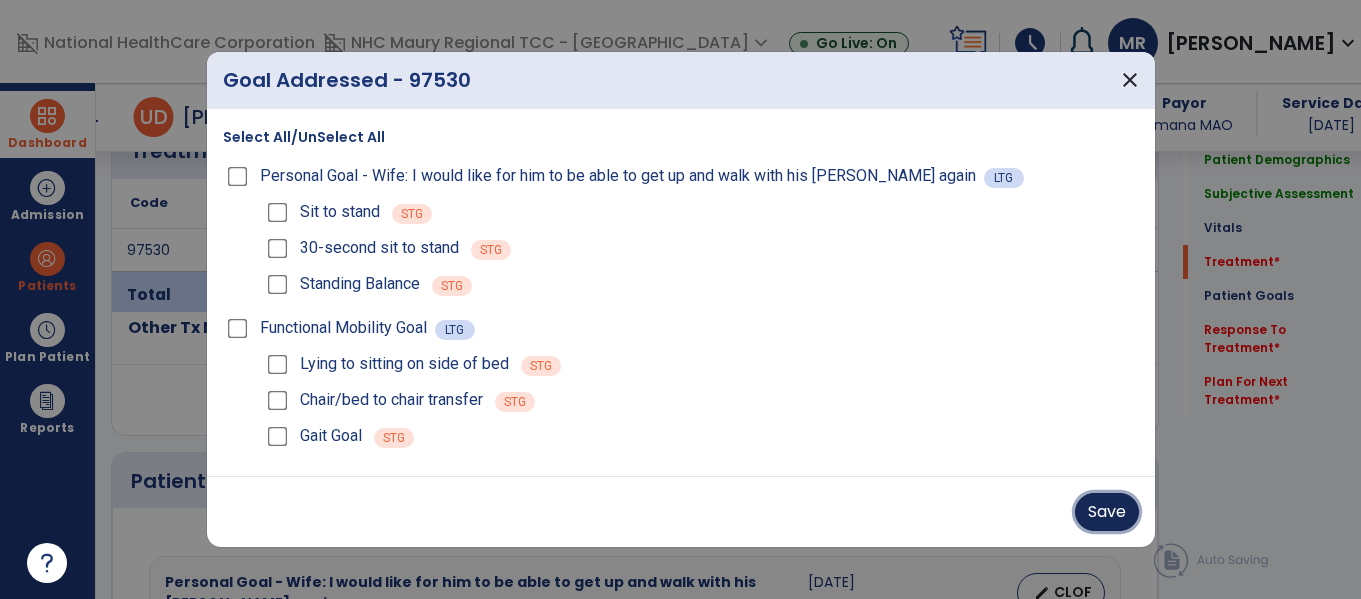 click on "Save" at bounding box center [1107, 512] 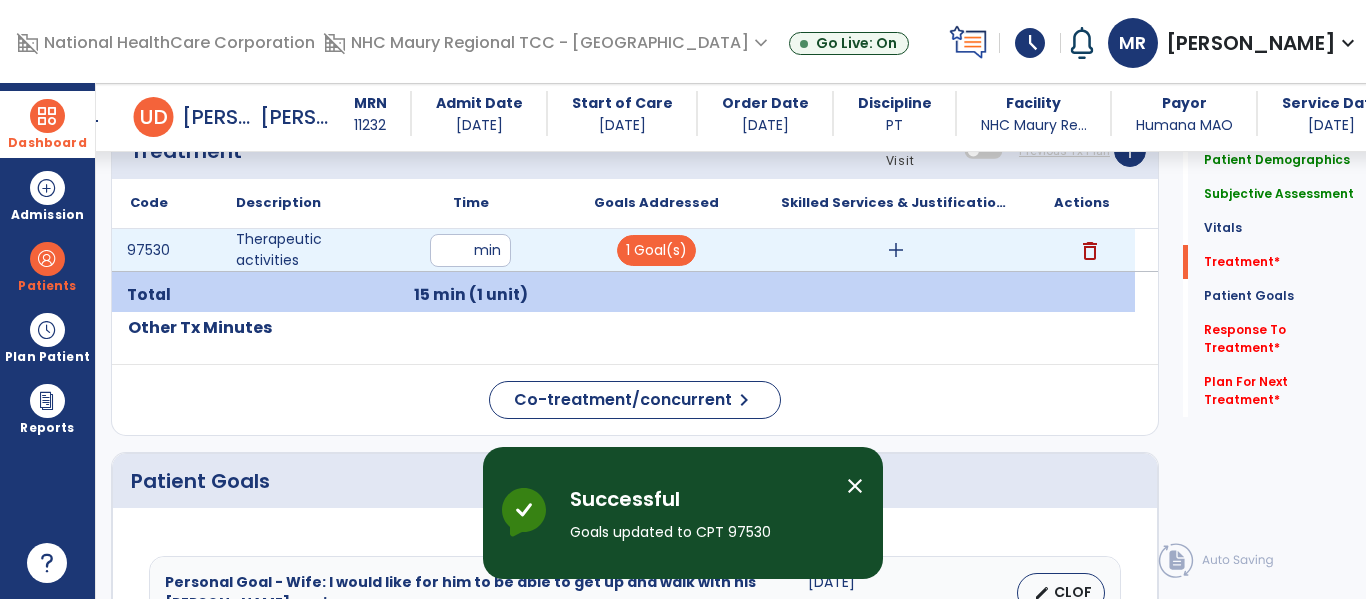 click on "add" at bounding box center (896, 250) 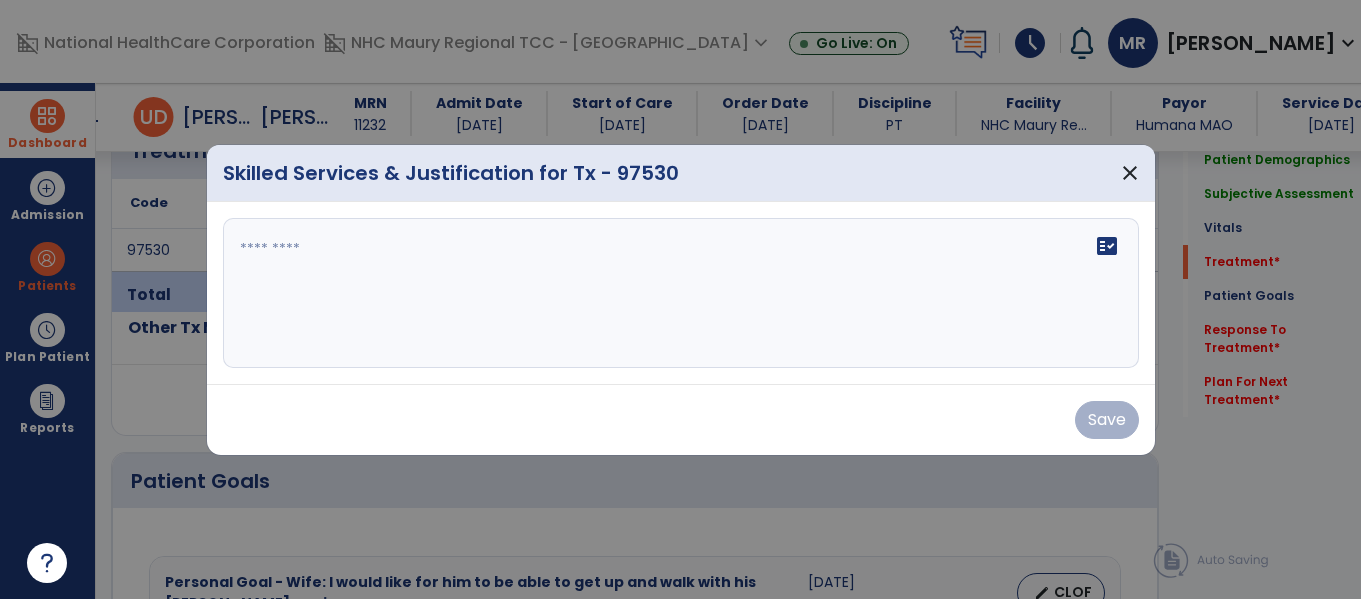 scroll, scrollTop: 1127, scrollLeft: 0, axis: vertical 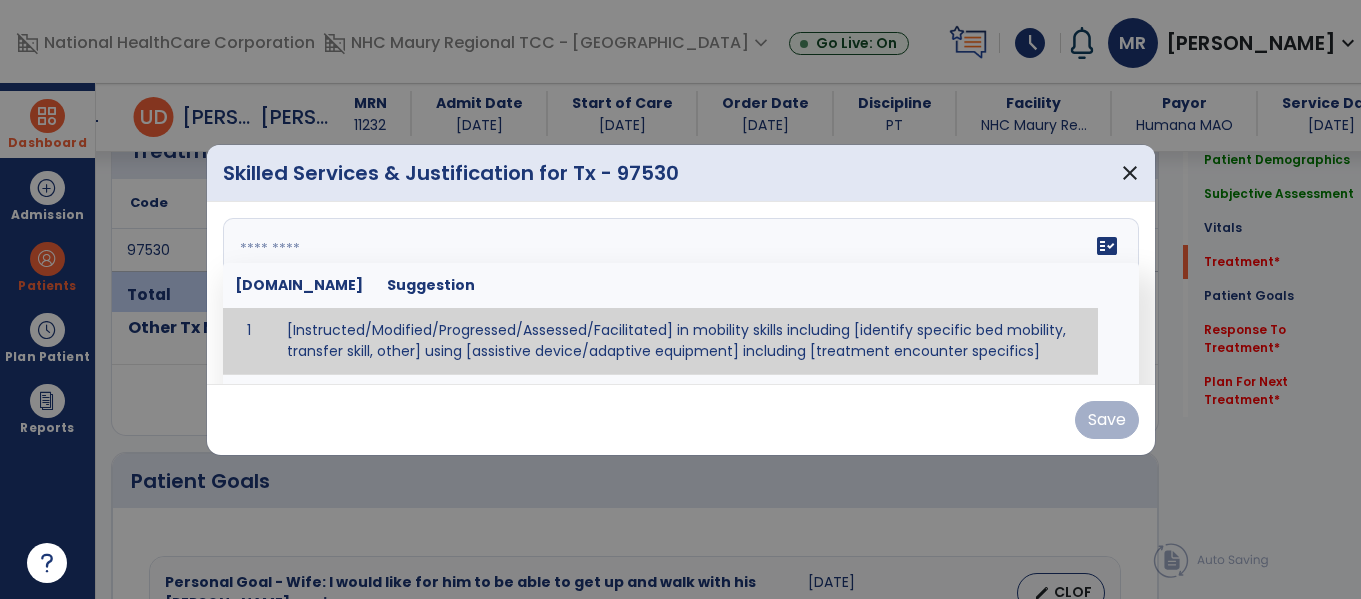 click at bounding box center [678, 293] 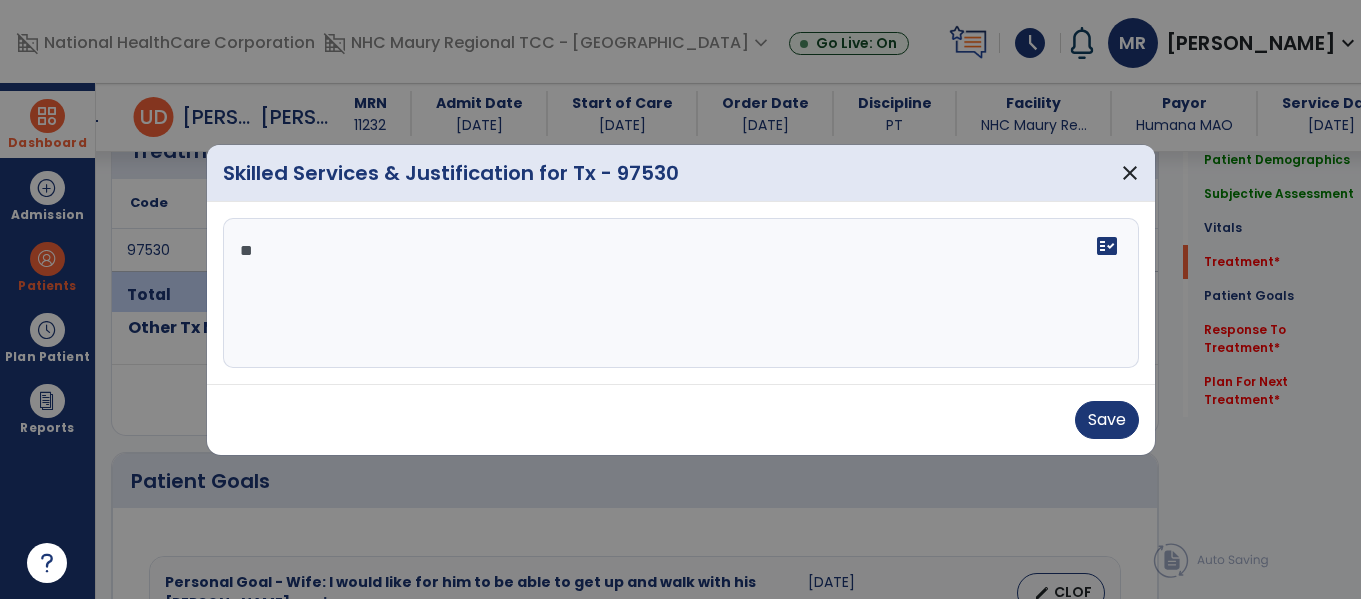 type on "*" 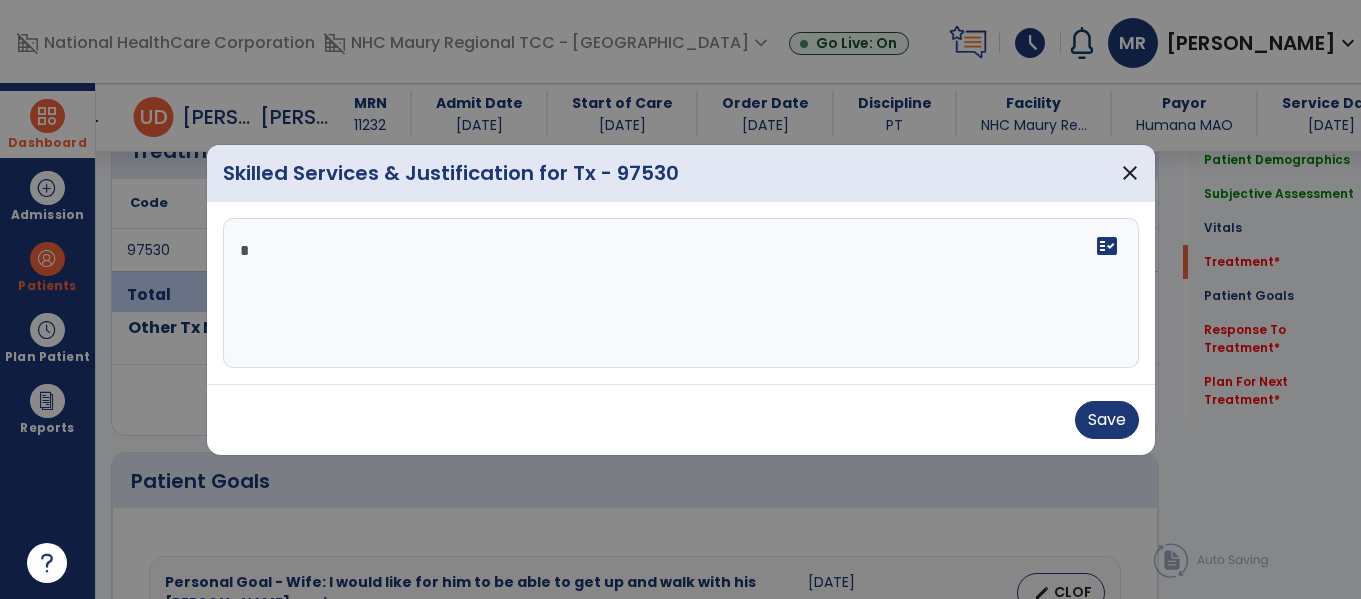 type 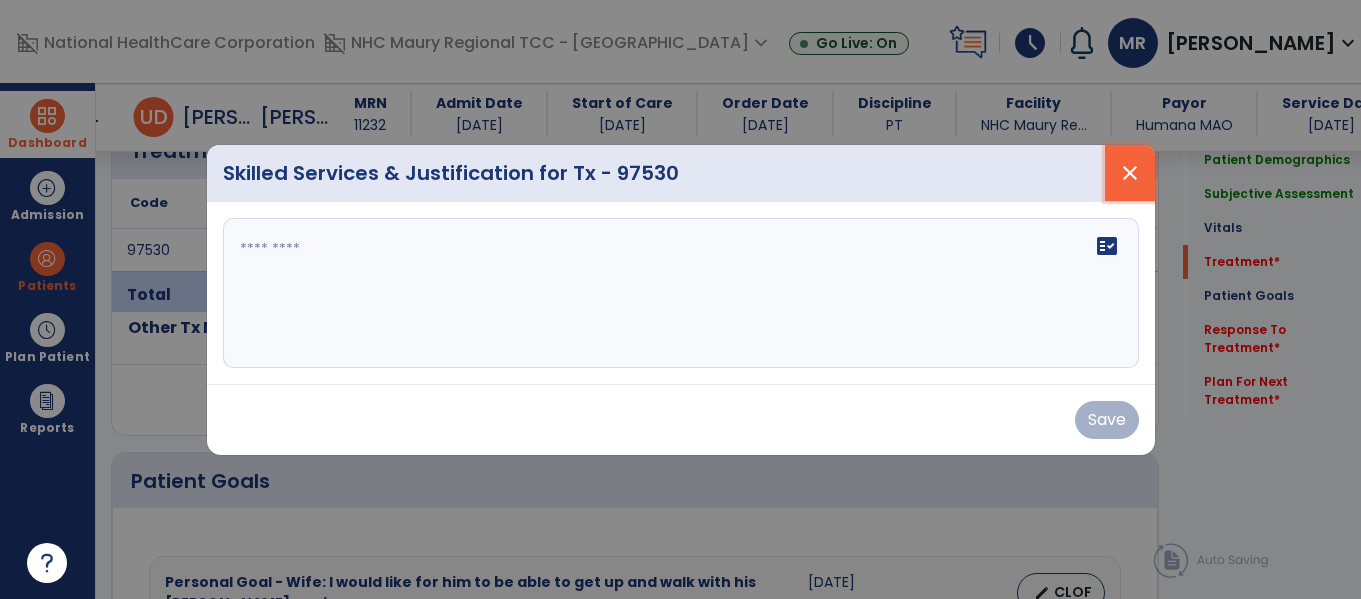 click on "close" at bounding box center [1130, 173] 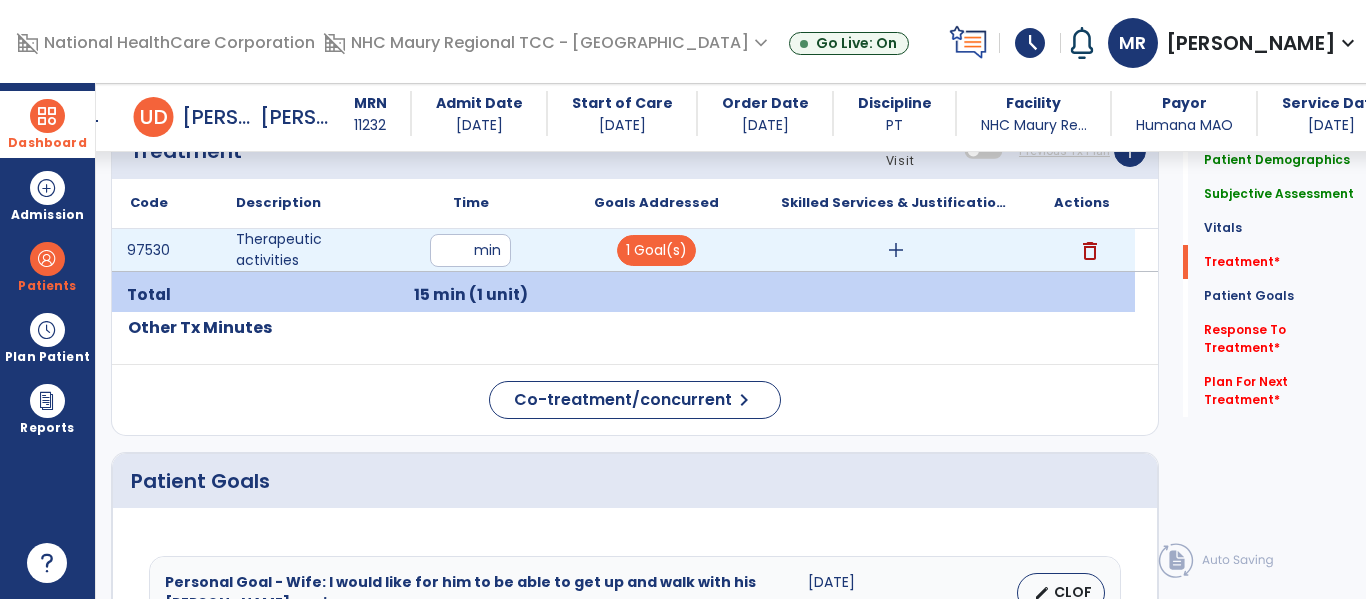 click on "delete" at bounding box center (1090, 251) 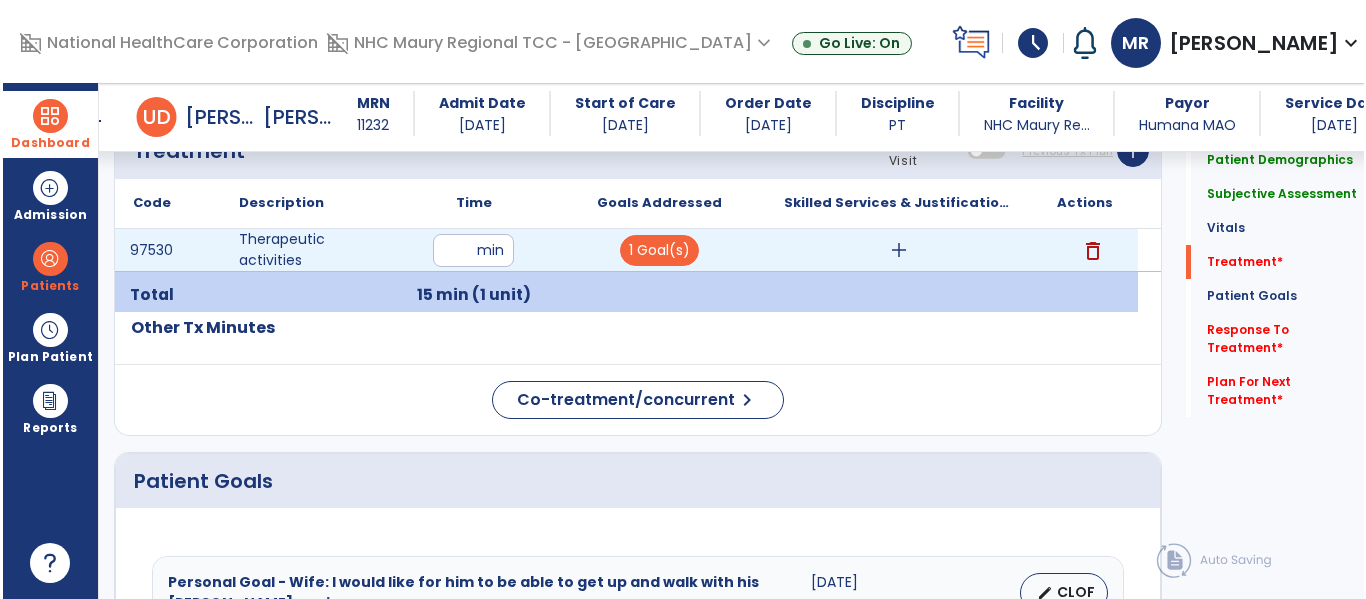 scroll, scrollTop: 1127, scrollLeft: 0, axis: vertical 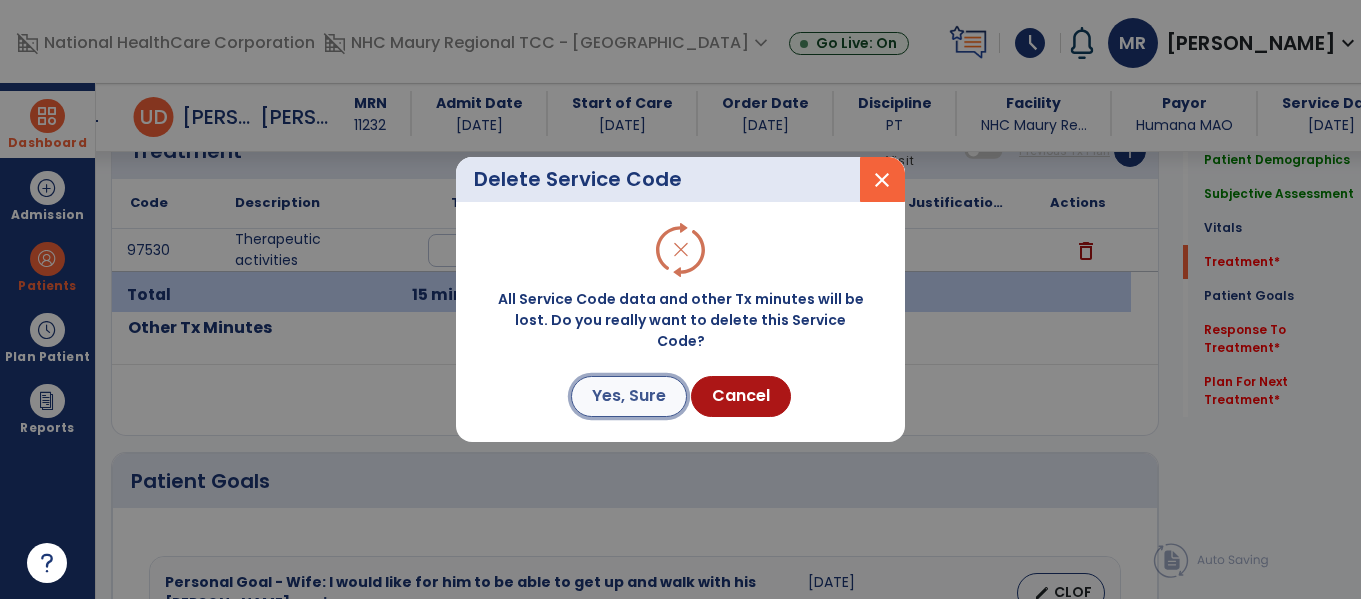 click on "Yes, Sure" at bounding box center (629, 396) 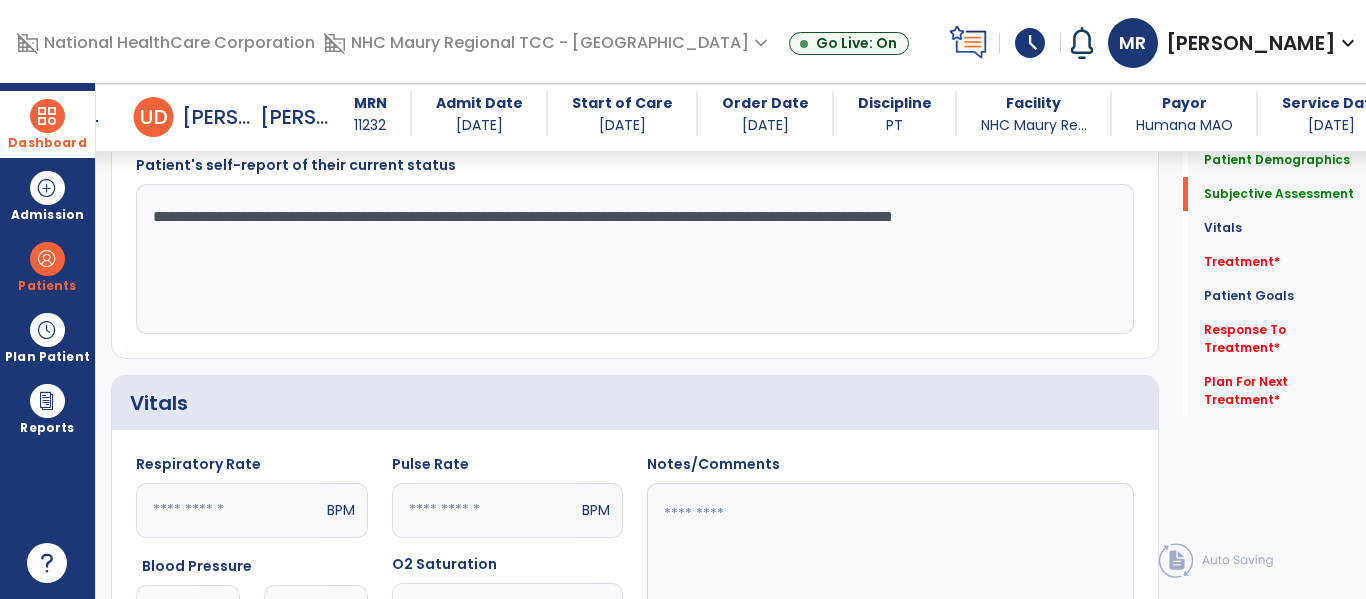scroll, scrollTop: 436, scrollLeft: 0, axis: vertical 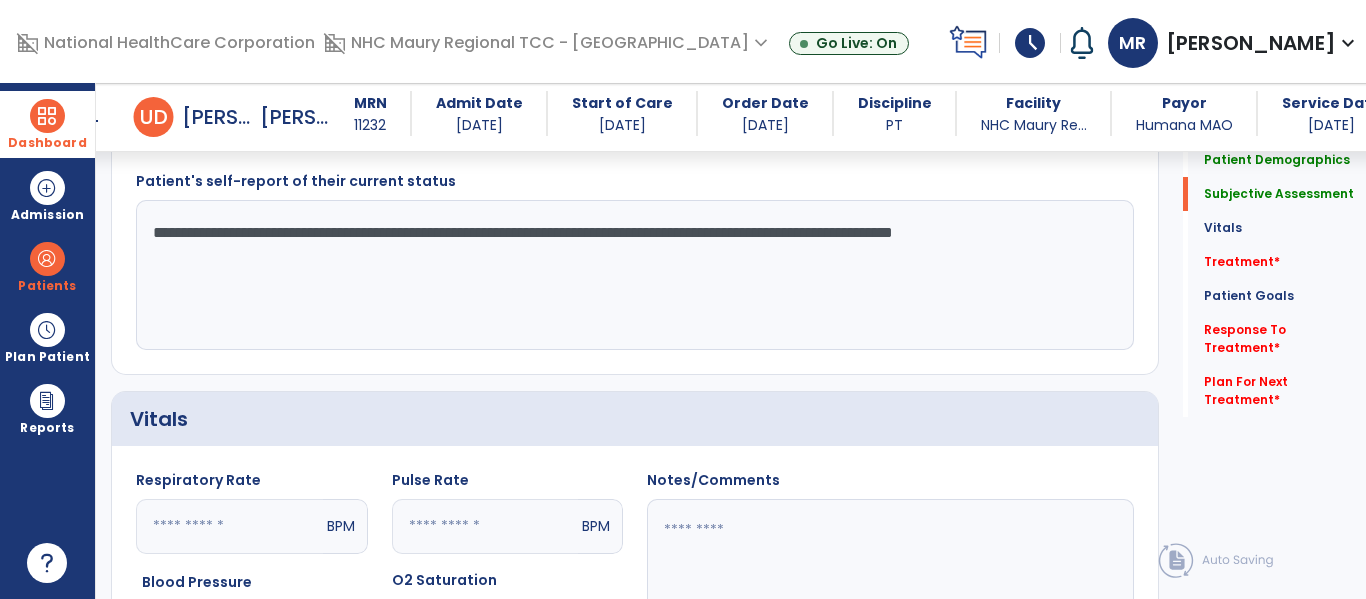 click on "**********" 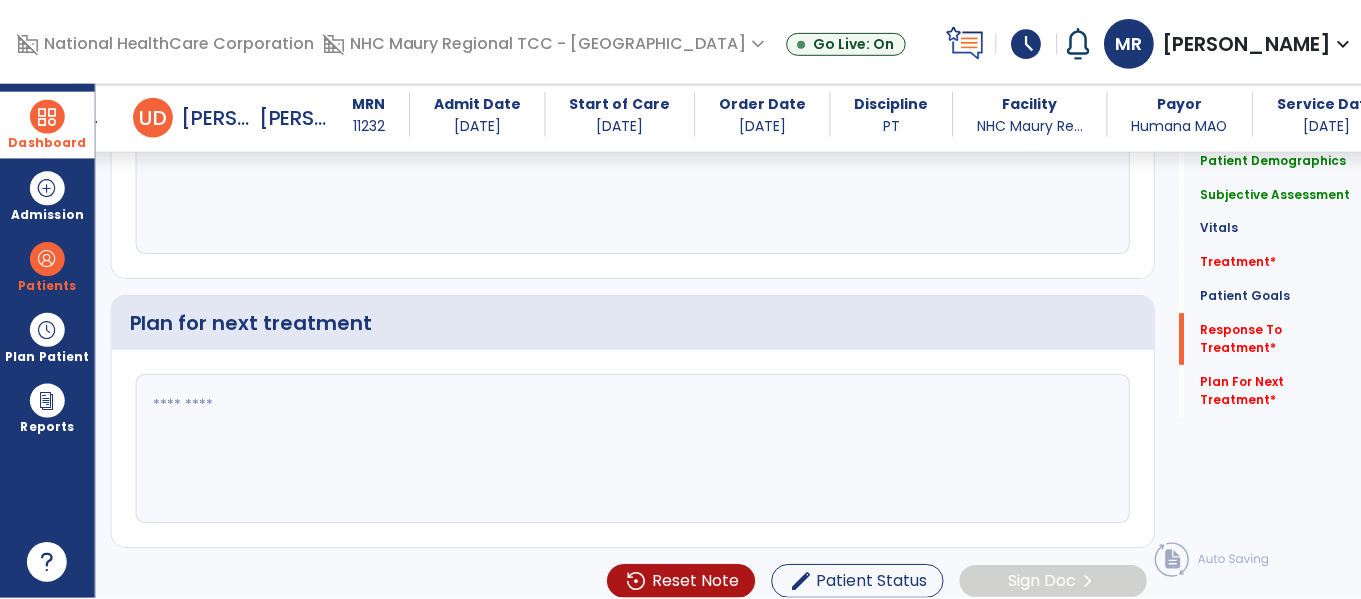 scroll, scrollTop: 2767, scrollLeft: 0, axis: vertical 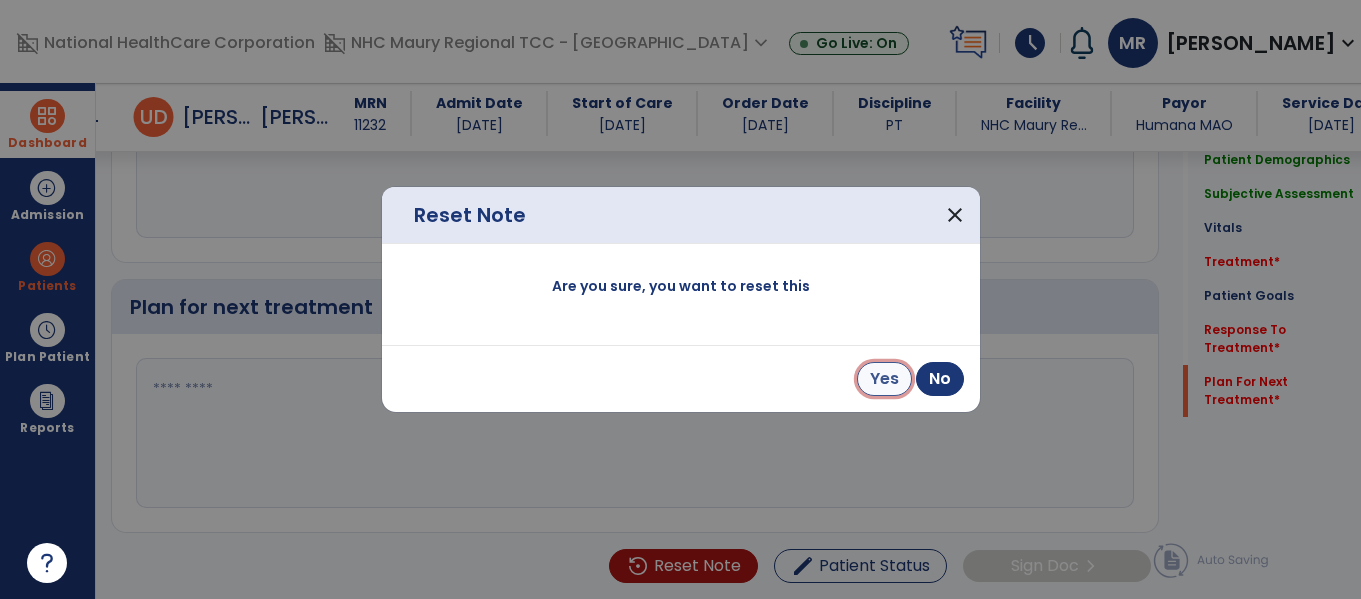 click on "Yes" at bounding box center (884, 379) 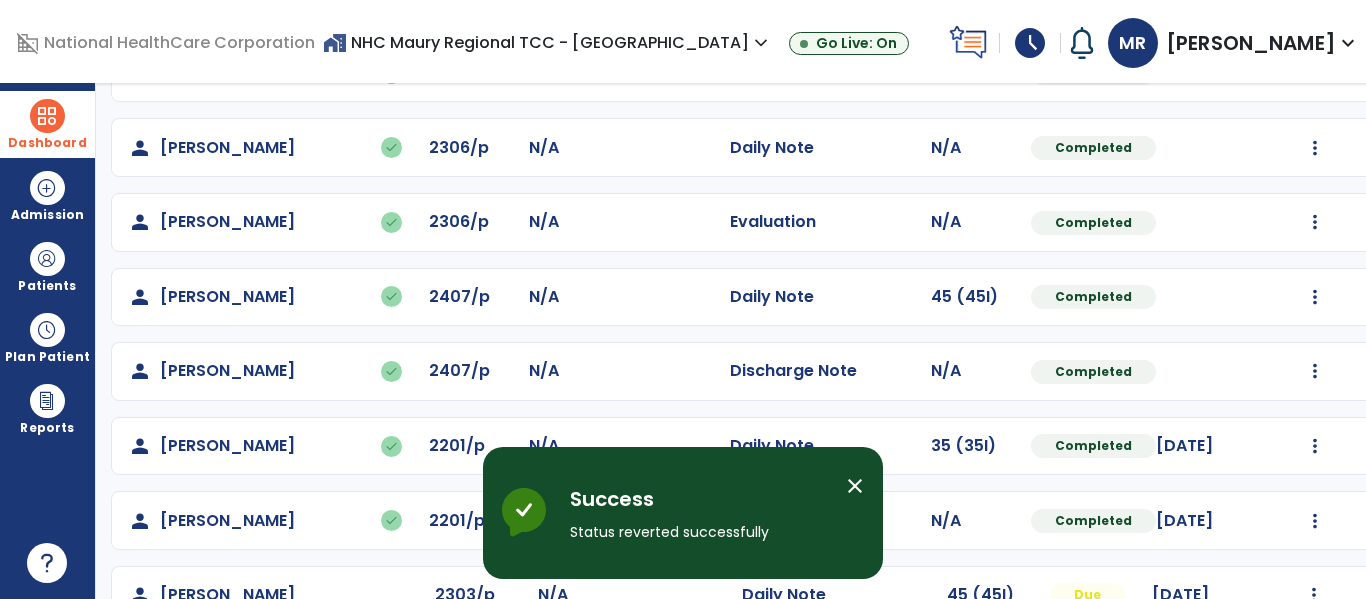 scroll, scrollTop: 708, scrollLeft: 0, axis: vertical 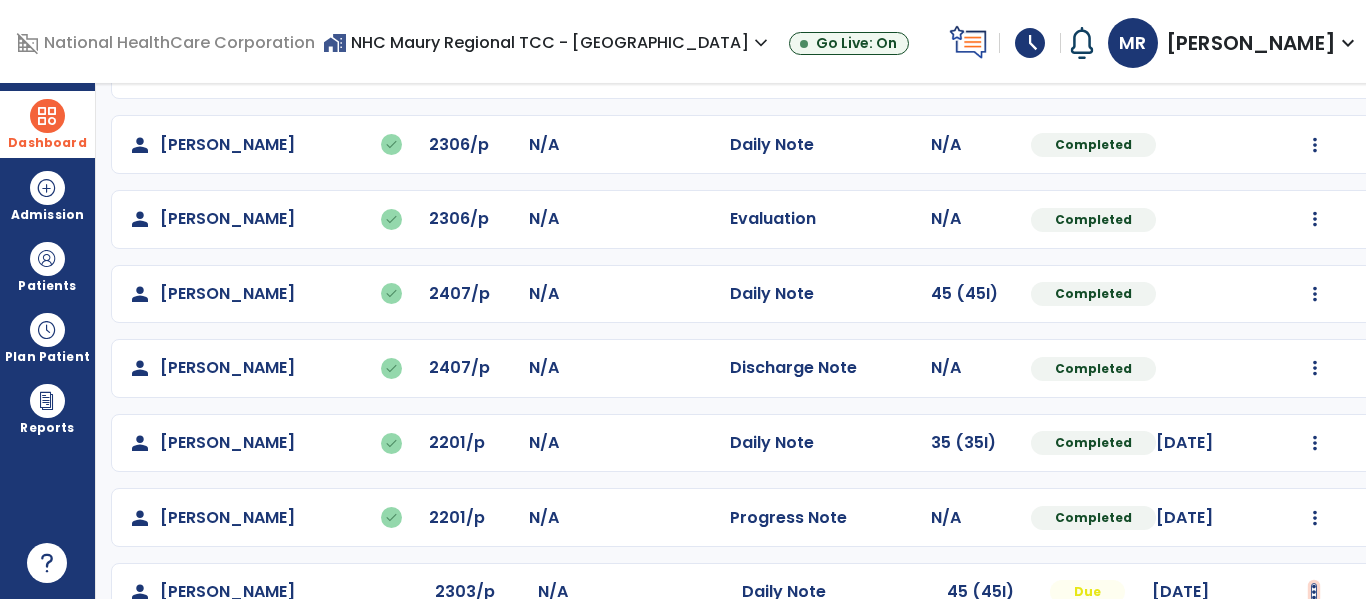 click at bounding box center (1314, -337) 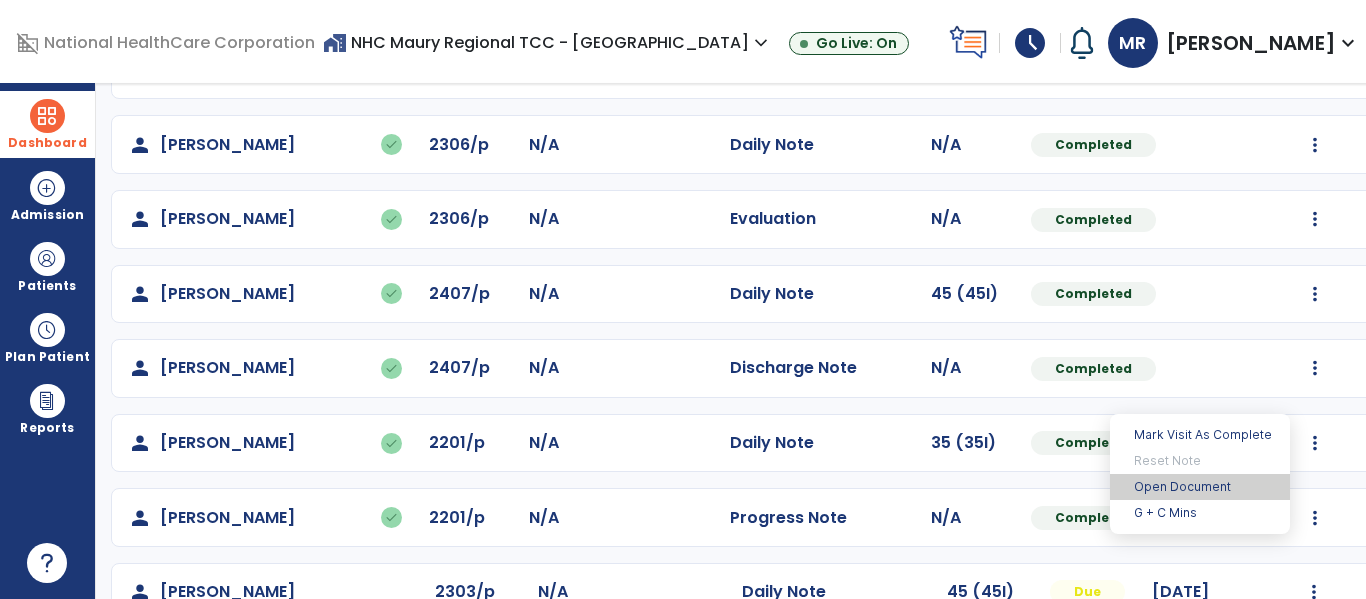 click on "Open Document" at bounding box center (1200, 487) 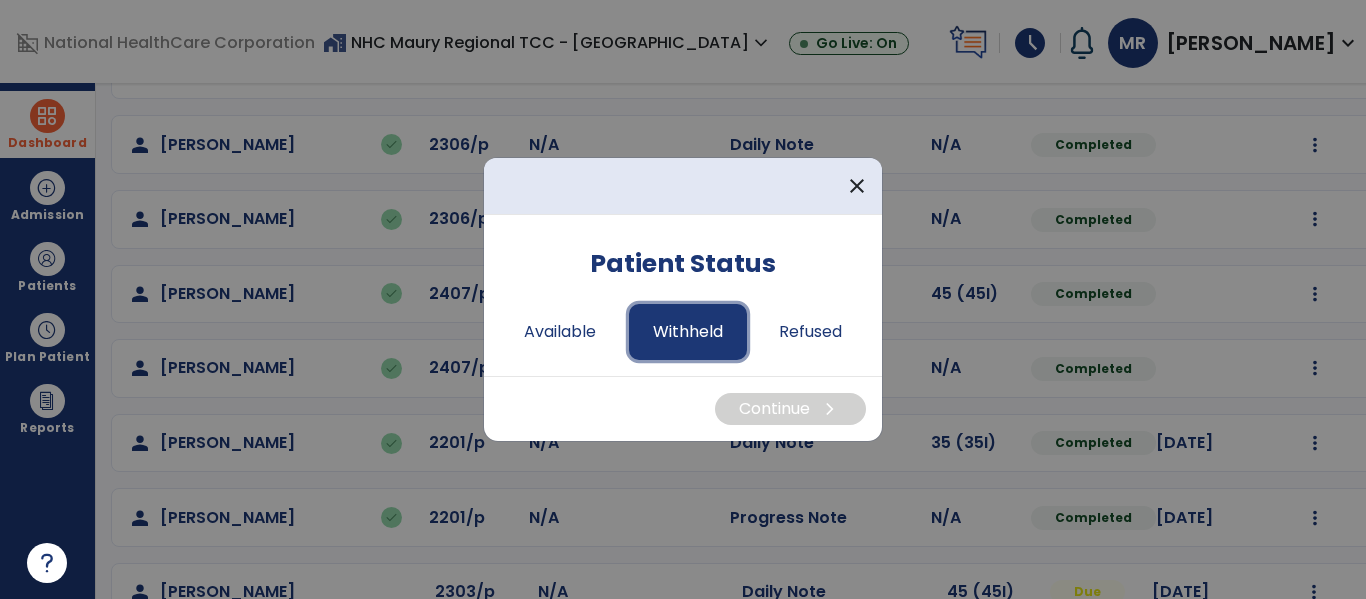 click on "Withheld" at bounding box center [688, 332] 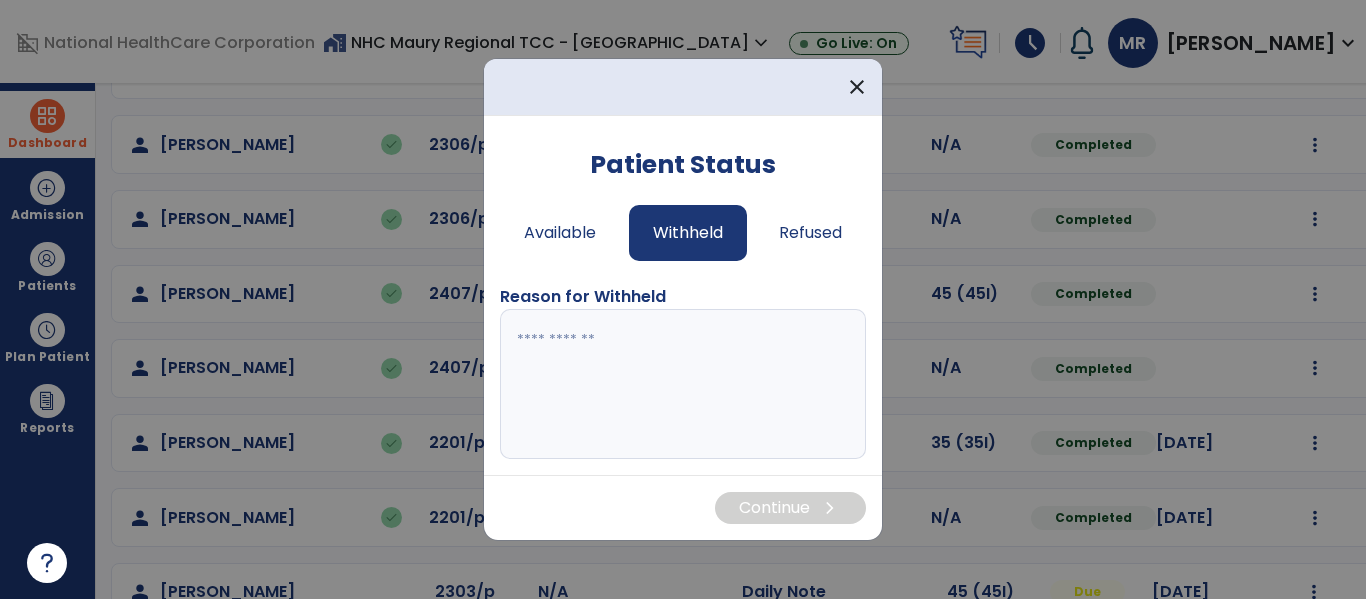click at bounding box center (683, 384) 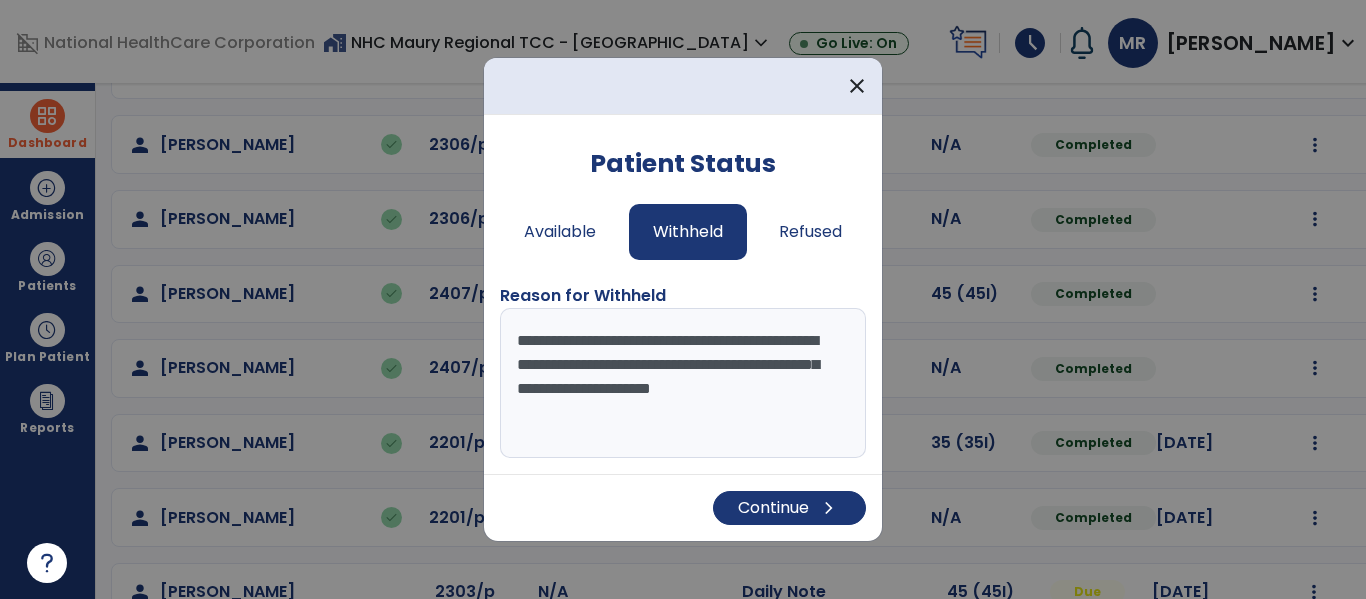 click on "**********" at bounding box center (683, 383) 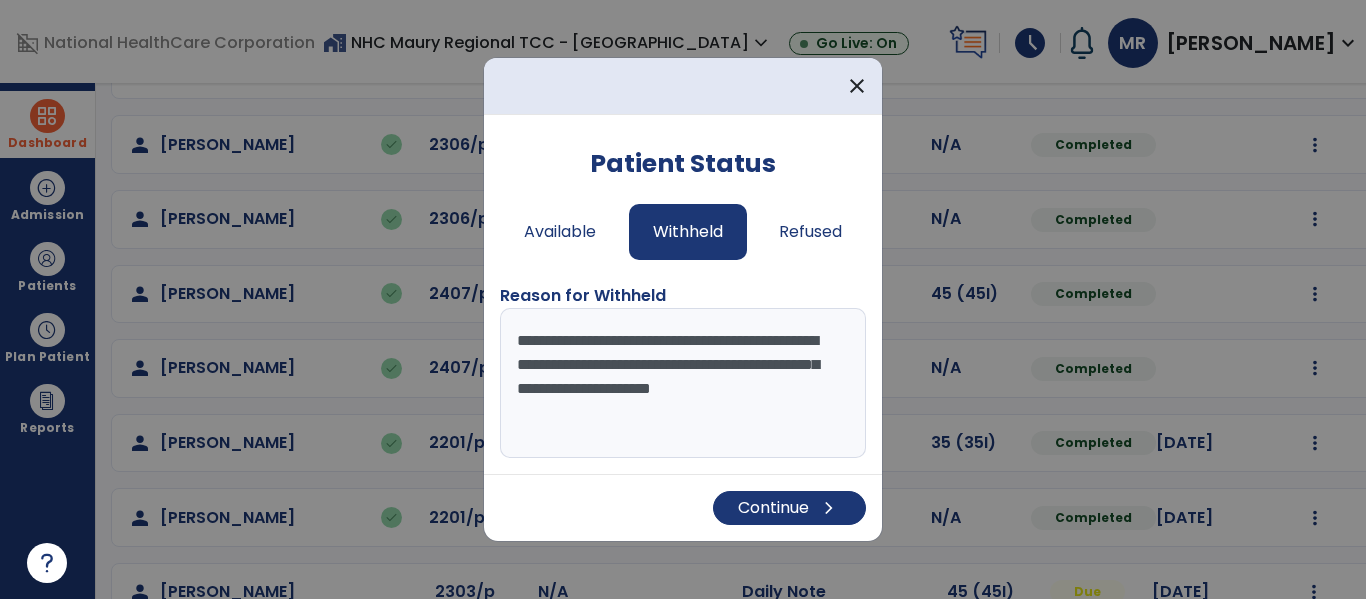 click on "**********" at bounding box center [683, 383] 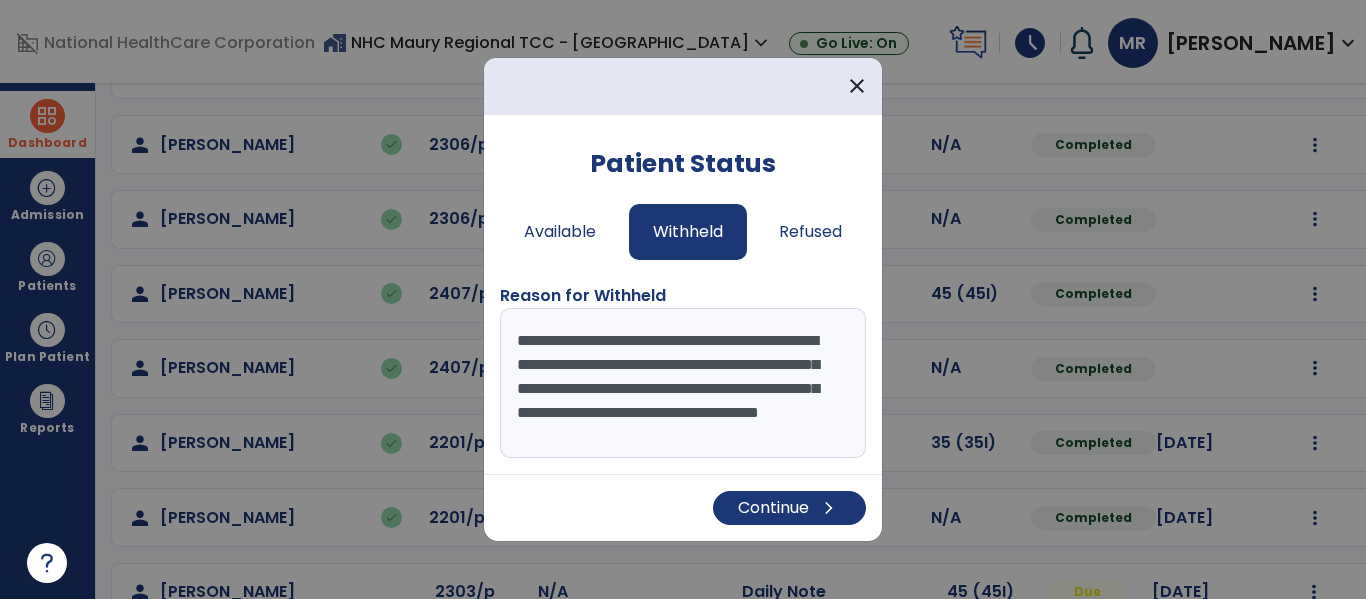 scroll, scrollTop: 24, scrollLeft: 0, axis: vertical 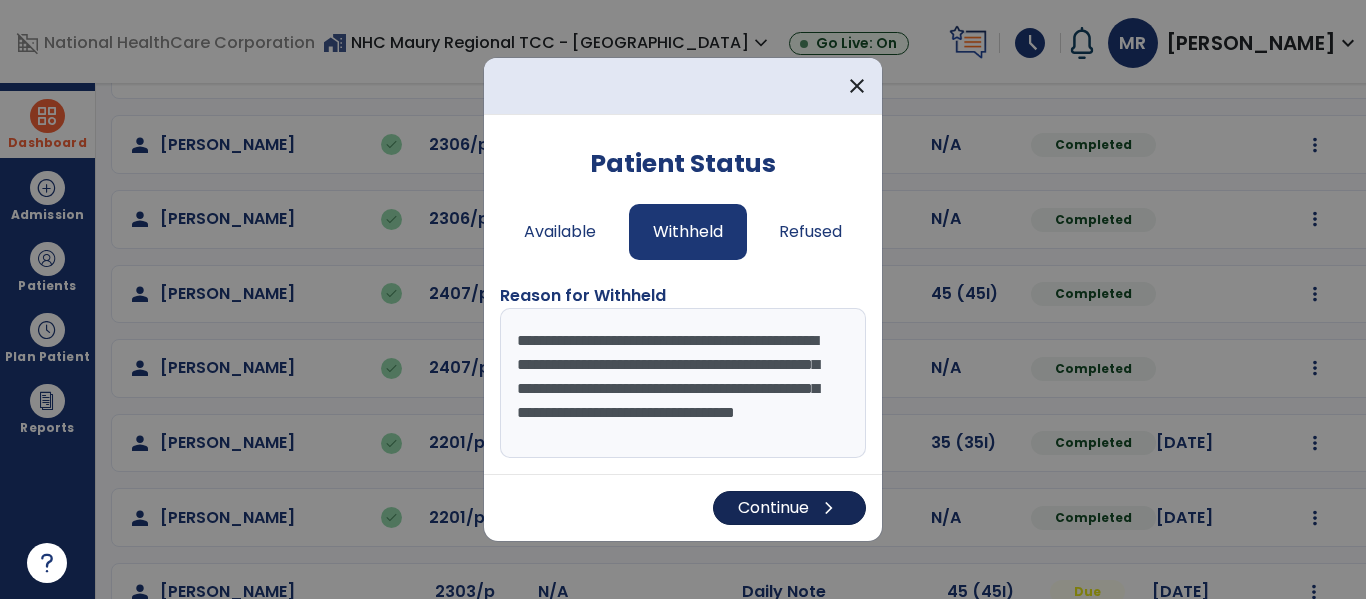 type on "**********" 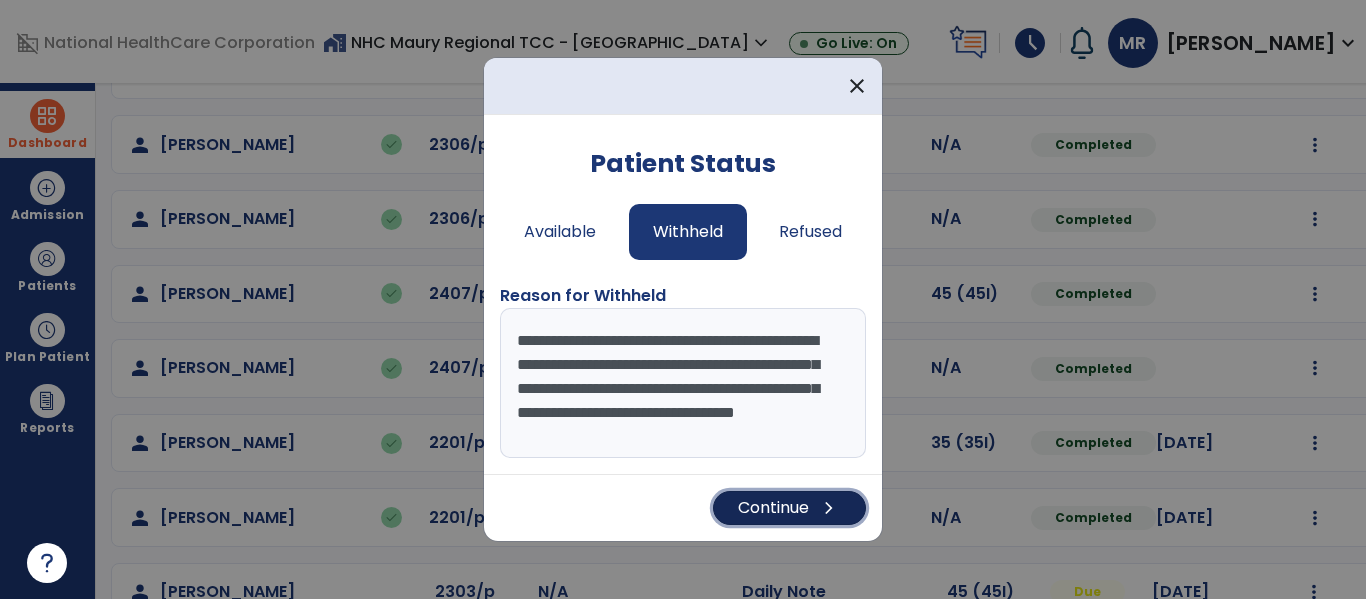 click on "Continue   chevron_right" at bounding box center [789, 508] 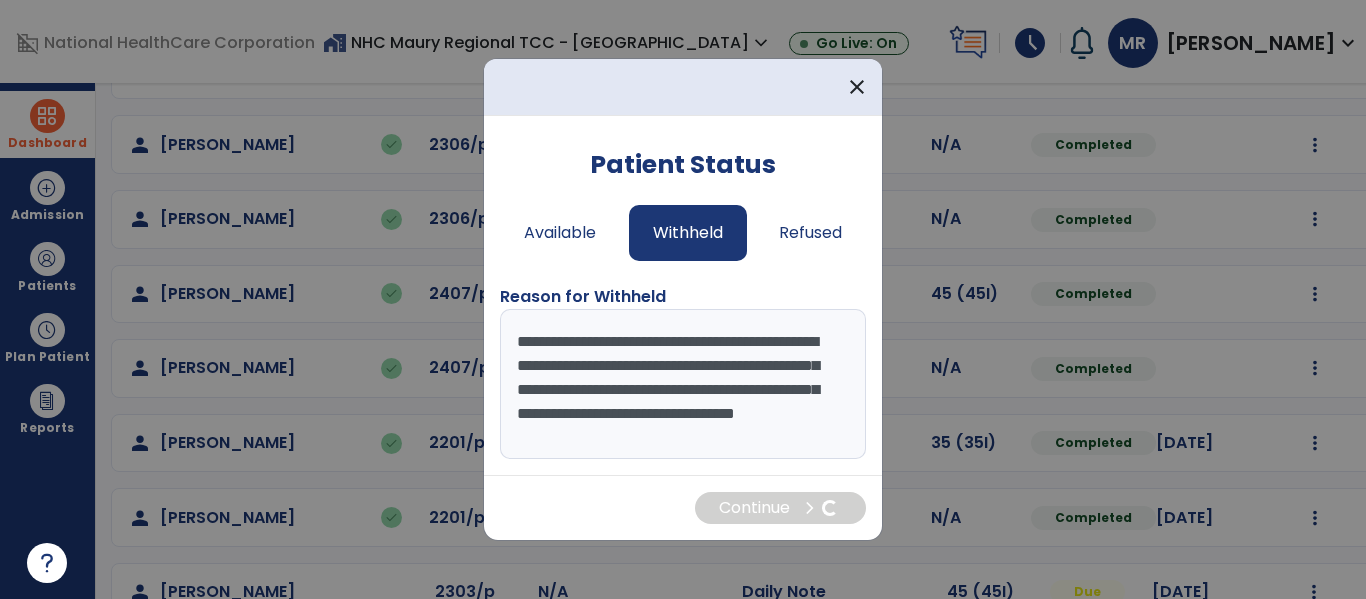 scroll, scrollTop: 68, scrollLeft: 0, axis: vertical 